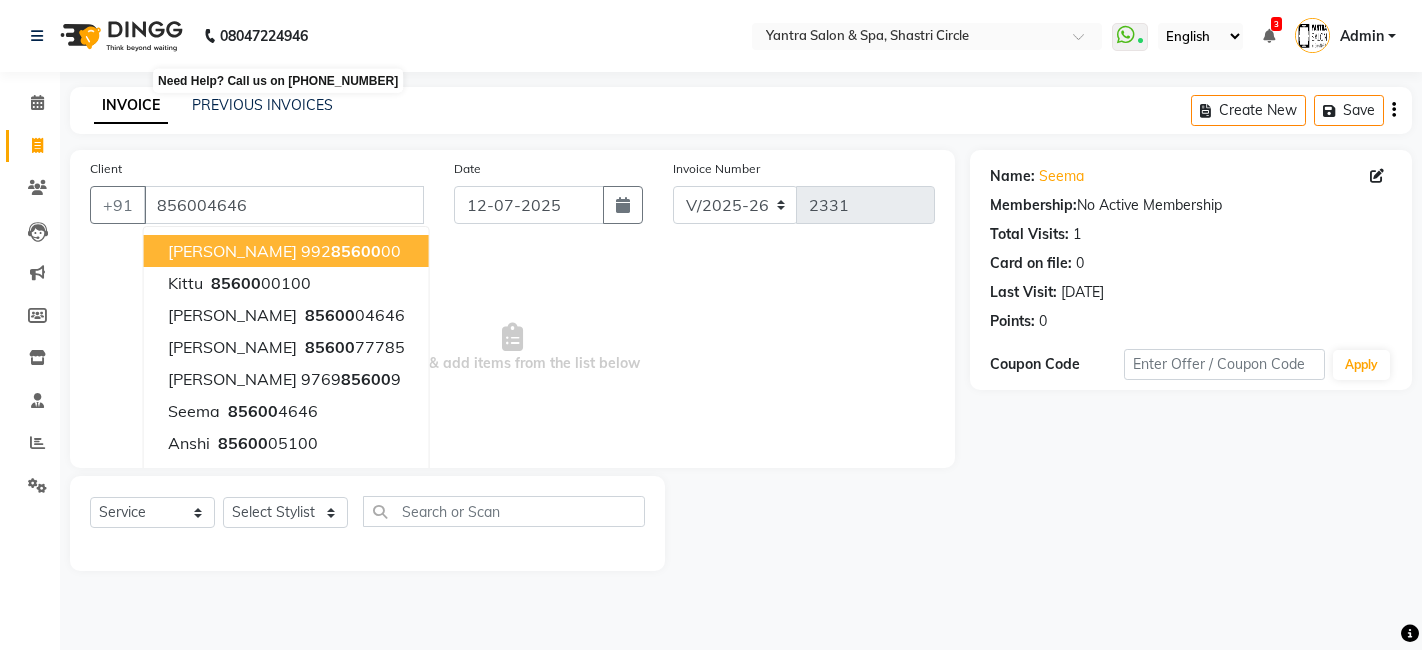 select on "154" 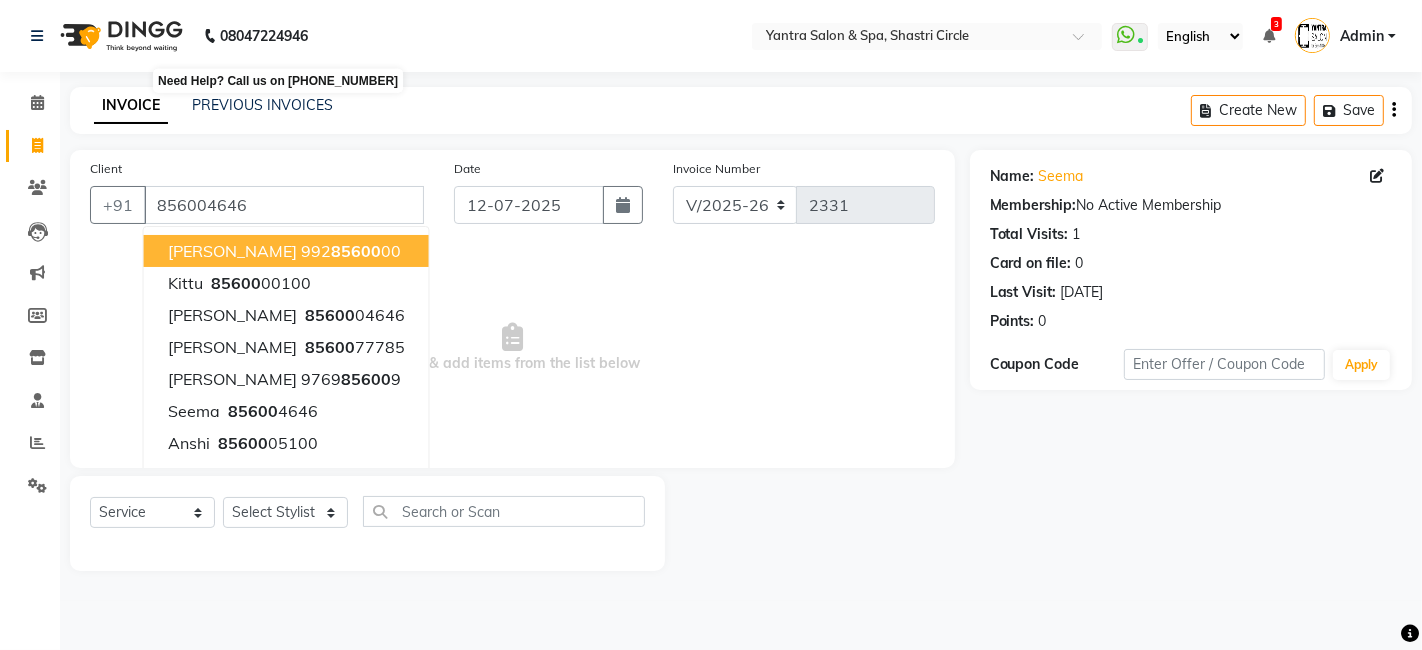 scroll, scrollTop: 0, scrollLeft: 0, axis: both 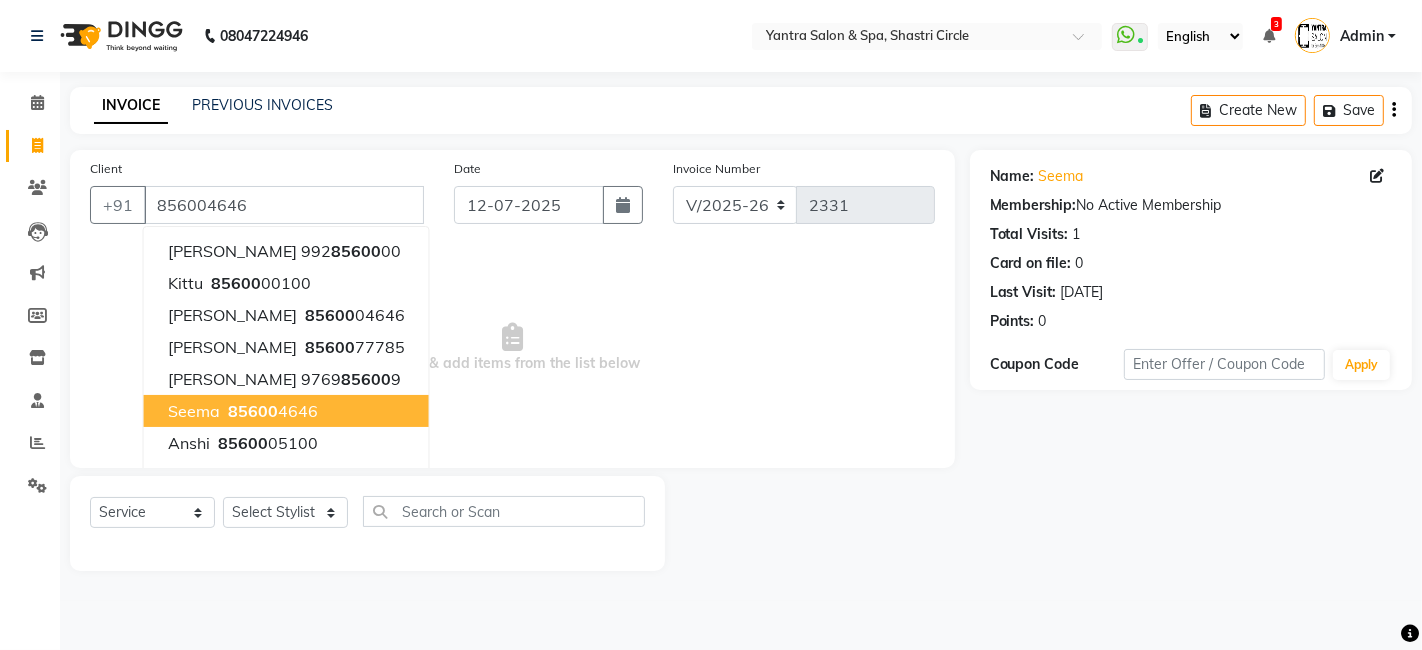 click on "85600 4646" at bounding box center [271, 411] 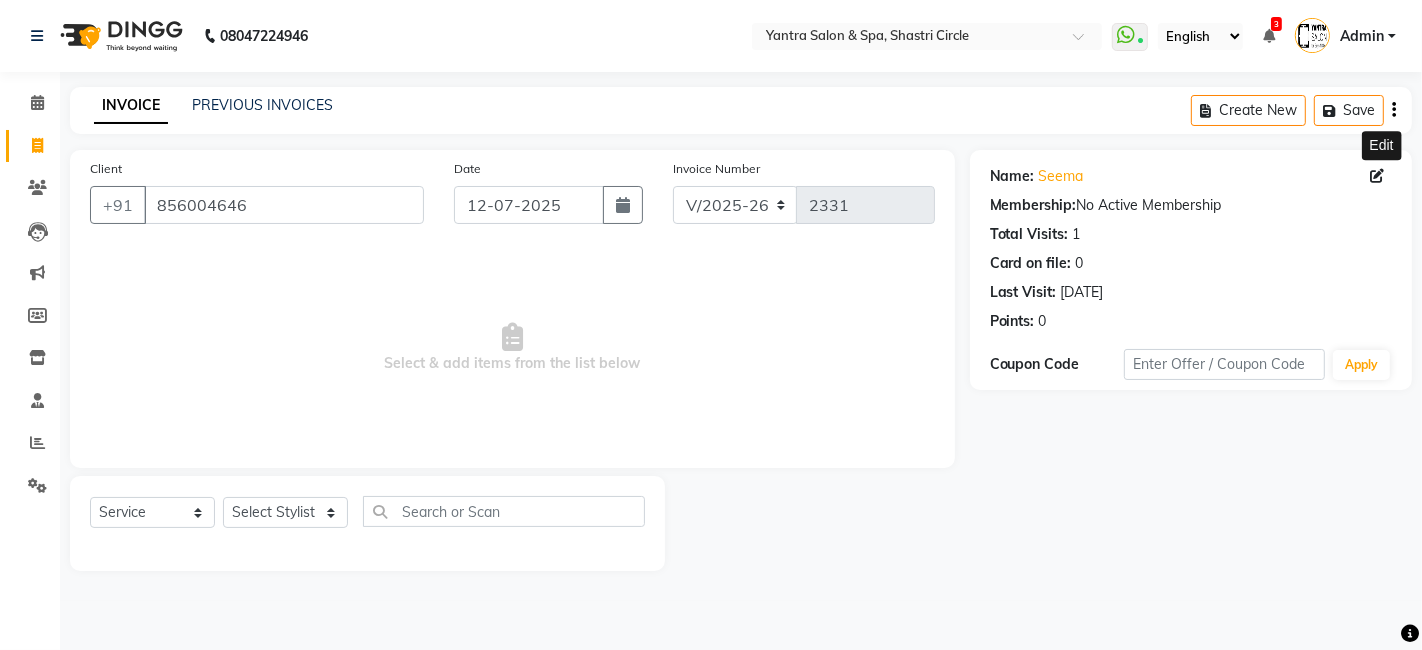 click 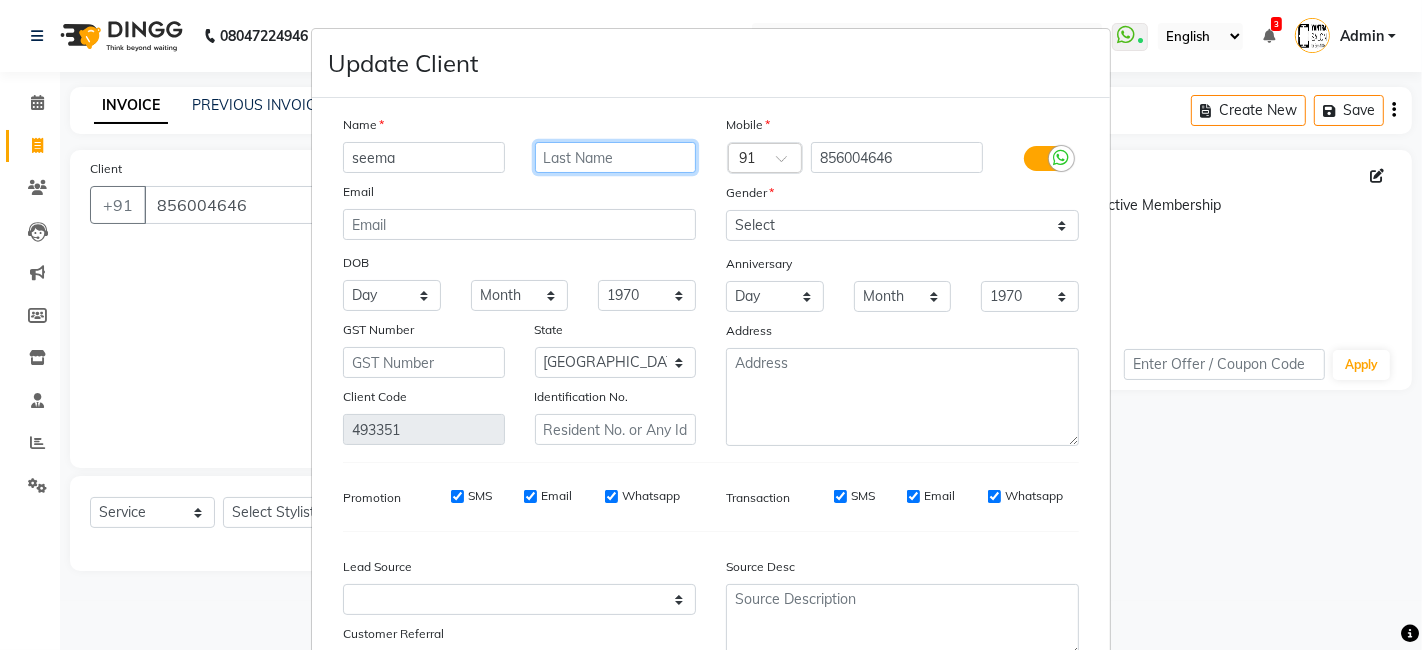 click at bounding box center (616, 157) 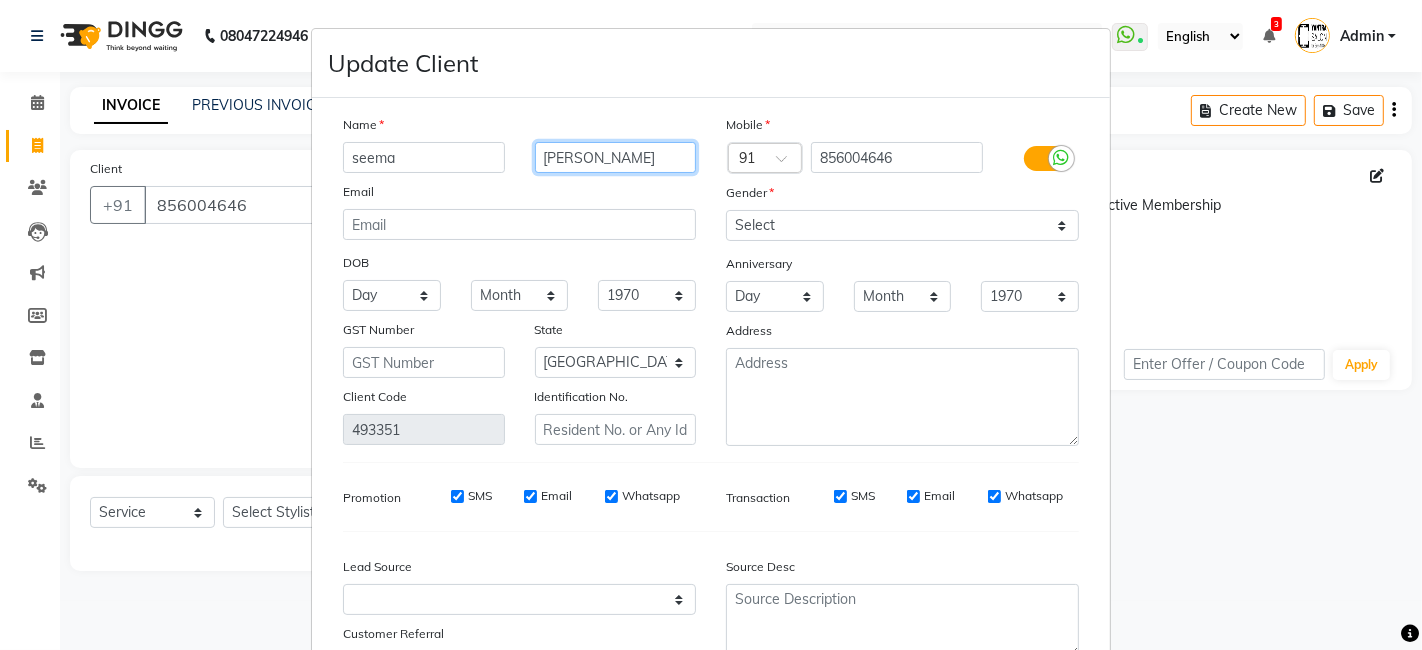 type on "[PERSON_NAME]" 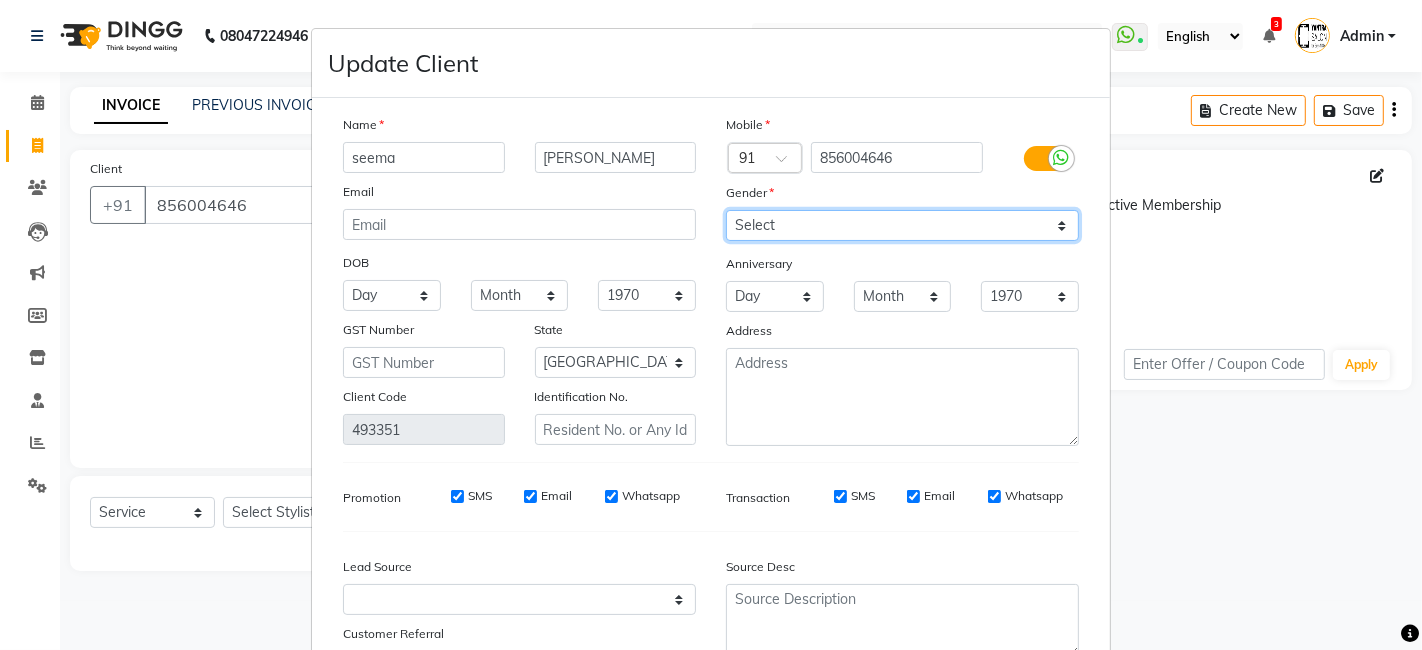 click on "Select [DEMOGRAPHIC_DATA] [DEMOGRAPHIC_DATA] Other Prefer Not To Say" at bounding box center [902, 225] 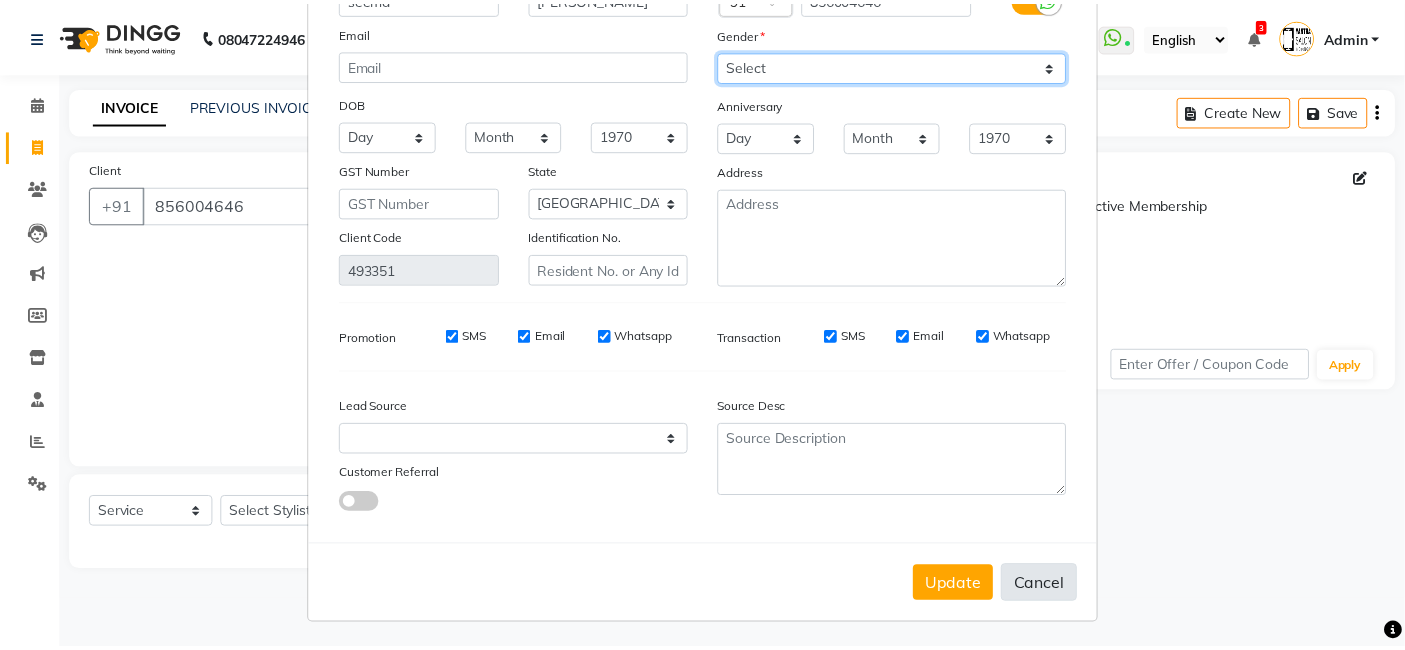 scroll, scrollTop: 161, scrollLeft: 0, axis: vertical 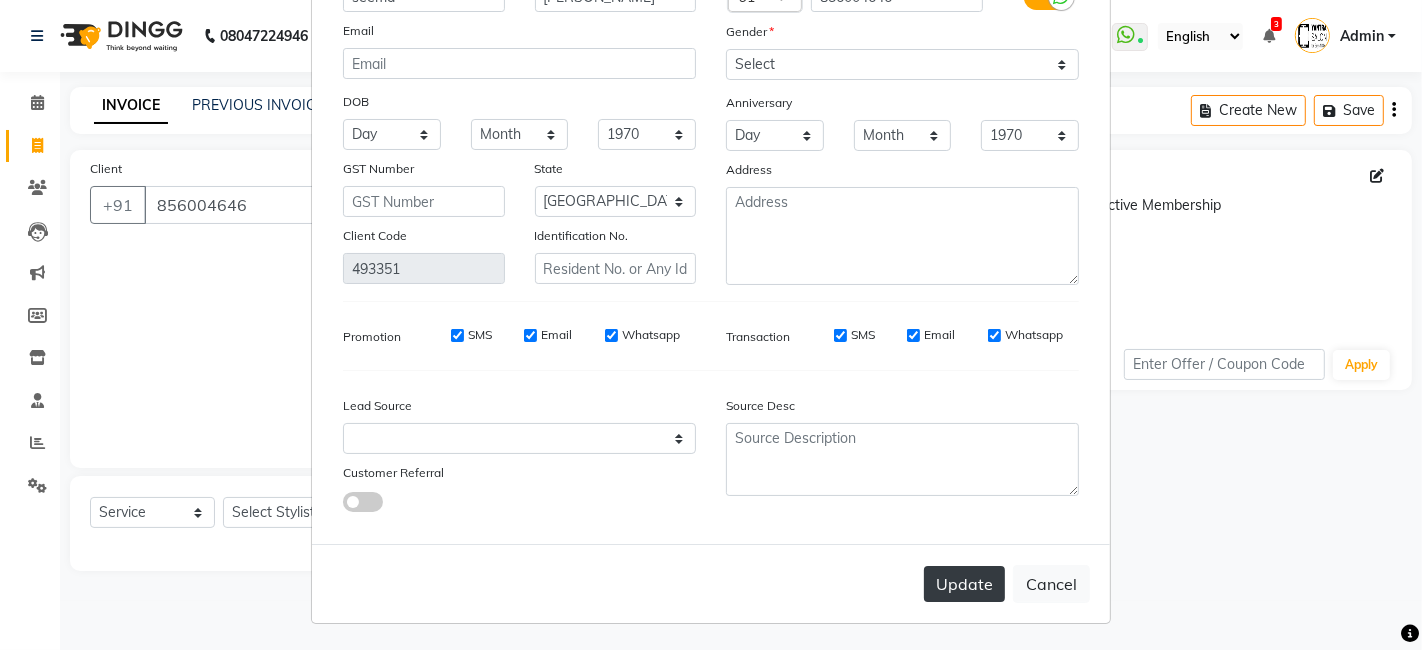 click on "Update" at bounding box center (964, 584) 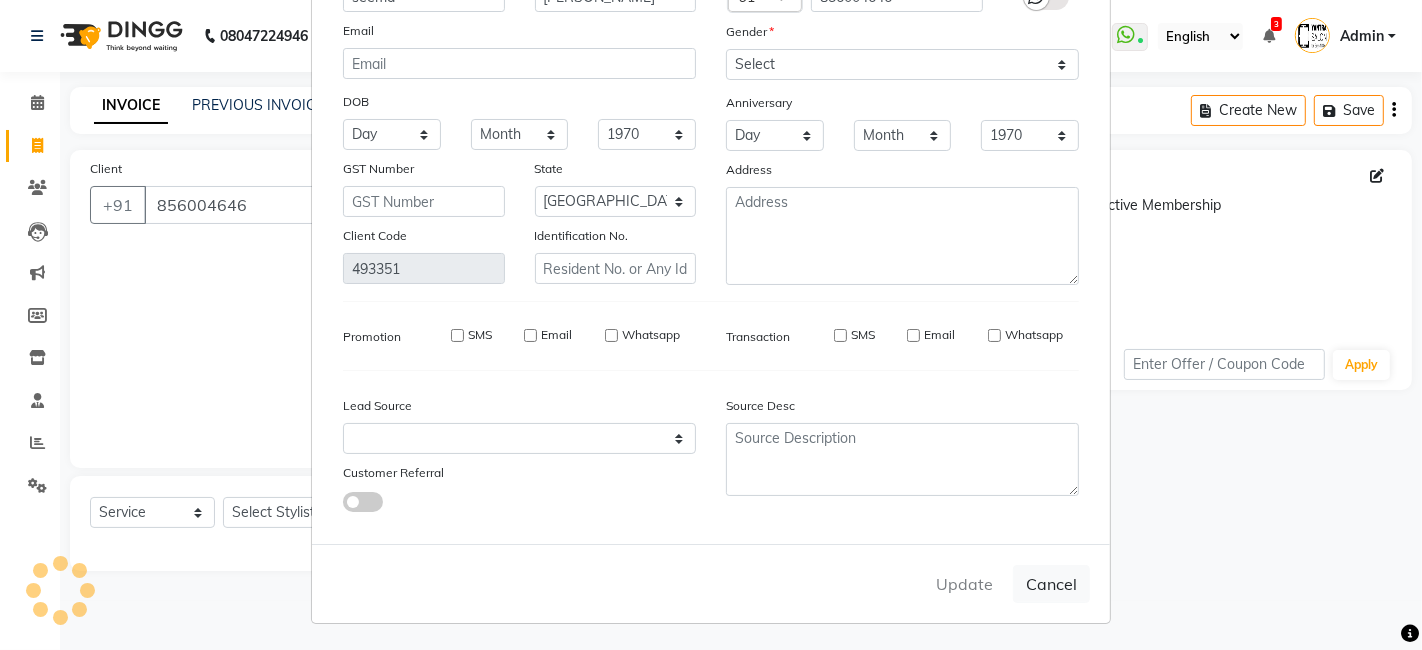 type 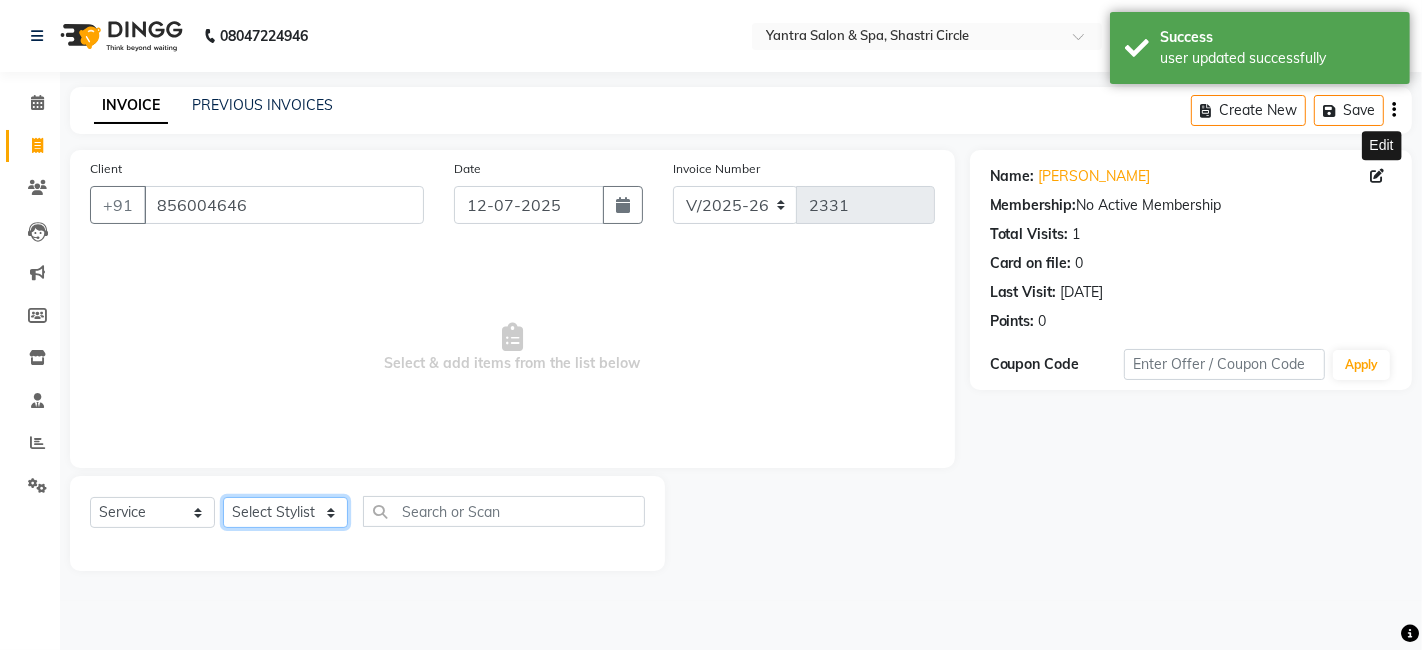 click on "Select Stylist [PERSON_NAME] [PERSON_NAME] Dev Dimple Director [PERSON_NAME] kajal [PERSON_NAME] lucky Manager [PERSON_NAME] maam [PERSON_NAME]  Pallavi Pinky [PERSON_NAME] [PERSON_NAME]" 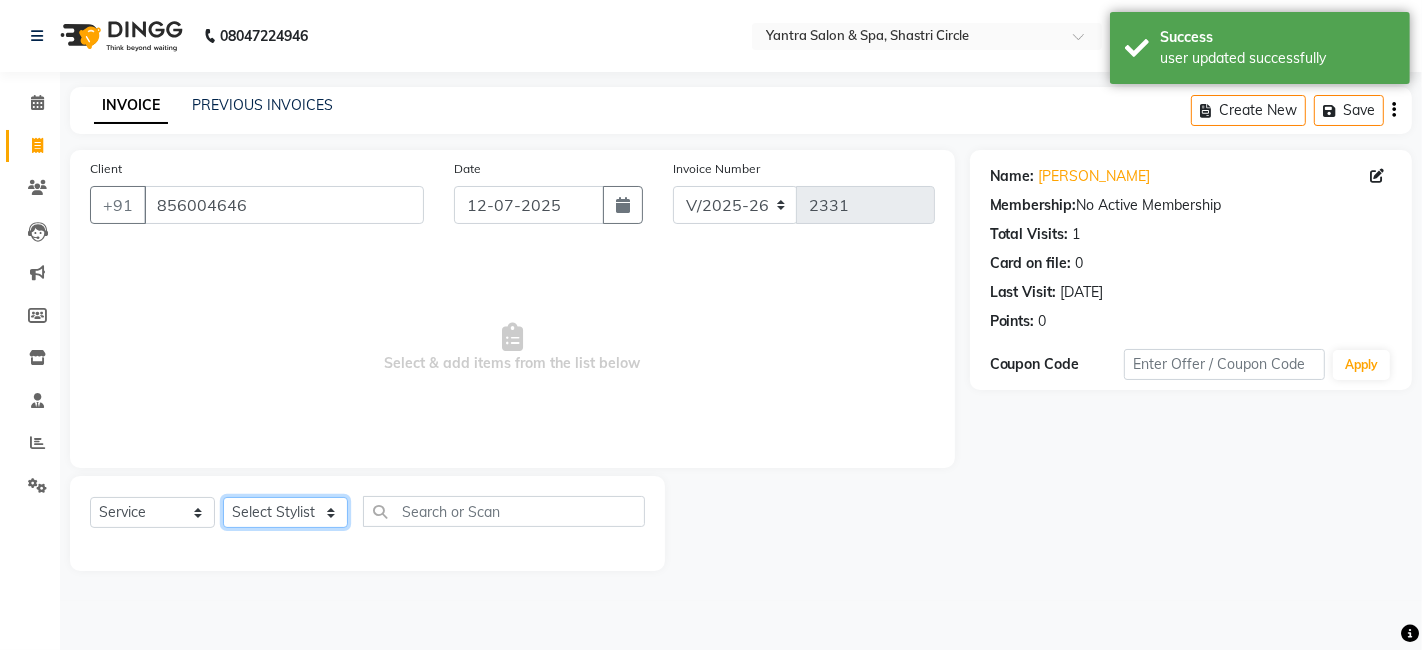 select on "58050" 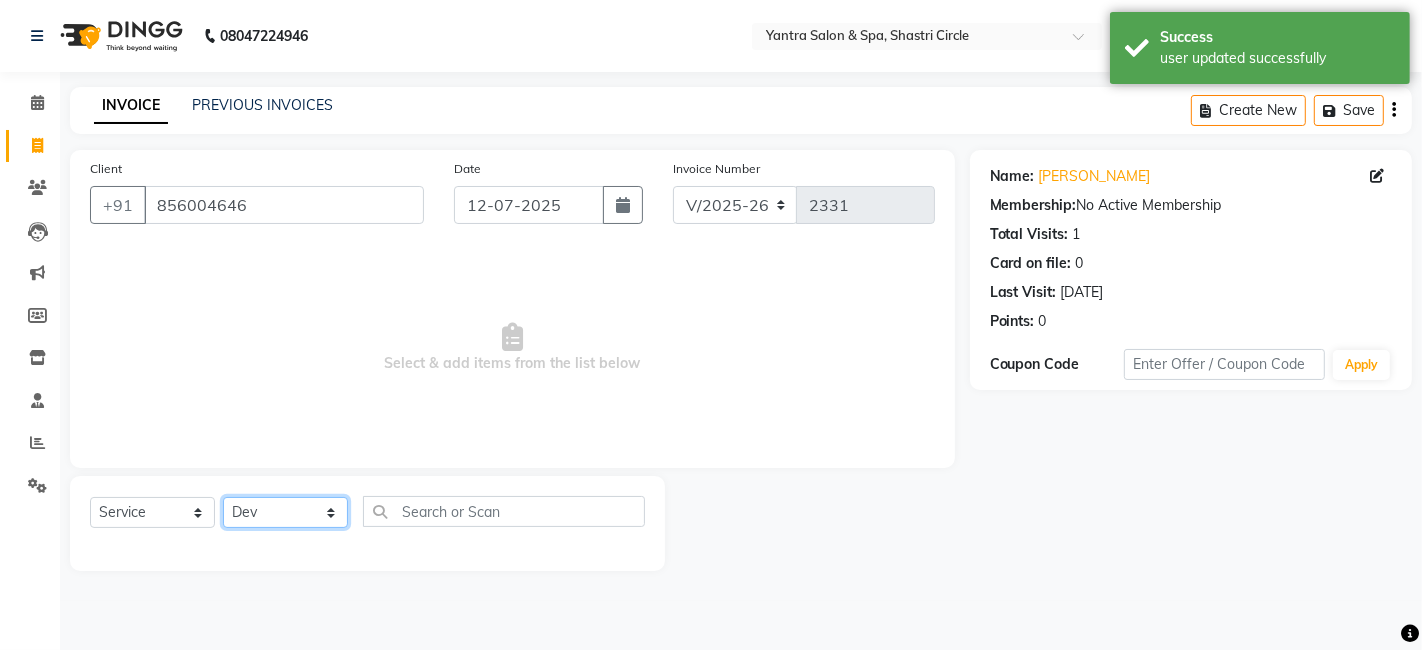 click on "Select Stylist [PERSON_NAME] [PERSON_NAME] Dev Dimple Director [PERSON_NAME] kajal [PERSON_NAME] lucky Manager [PERSON_NAME] maam [PERSON_NAME]  Pallavi Pinky [PERSON_NAME] [PERSON_NAME]" 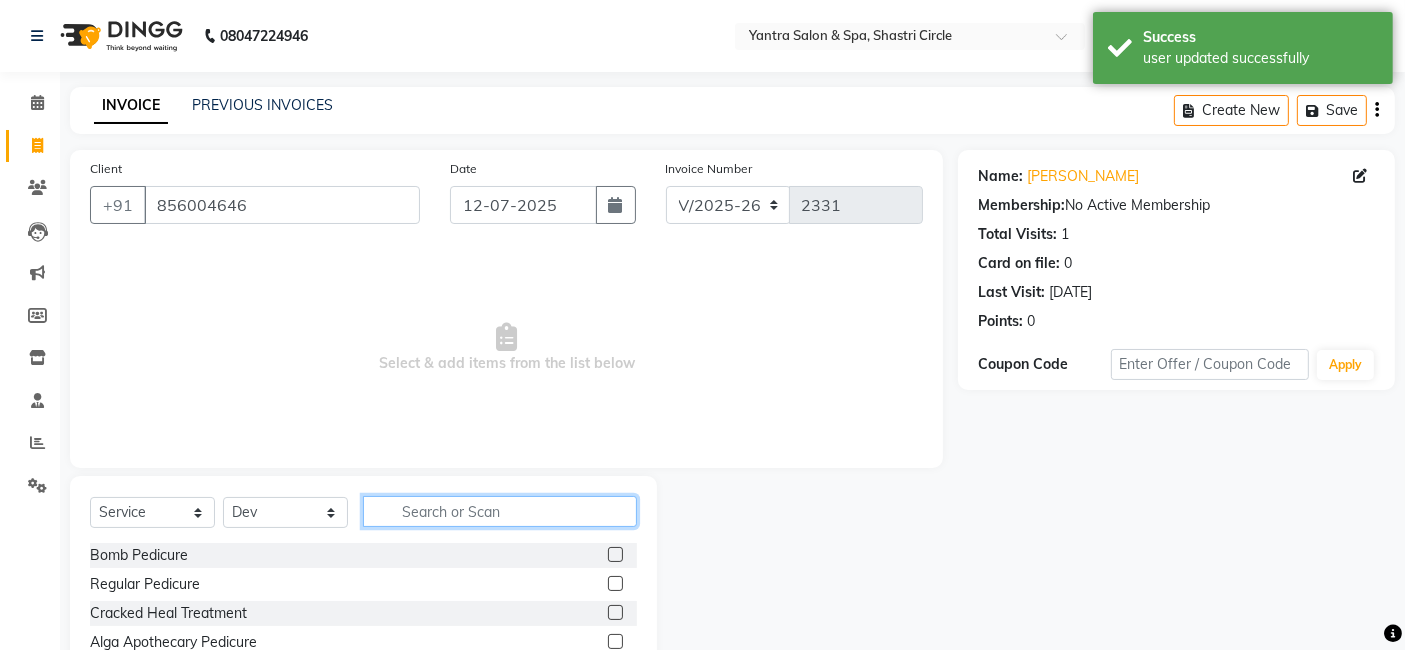 click 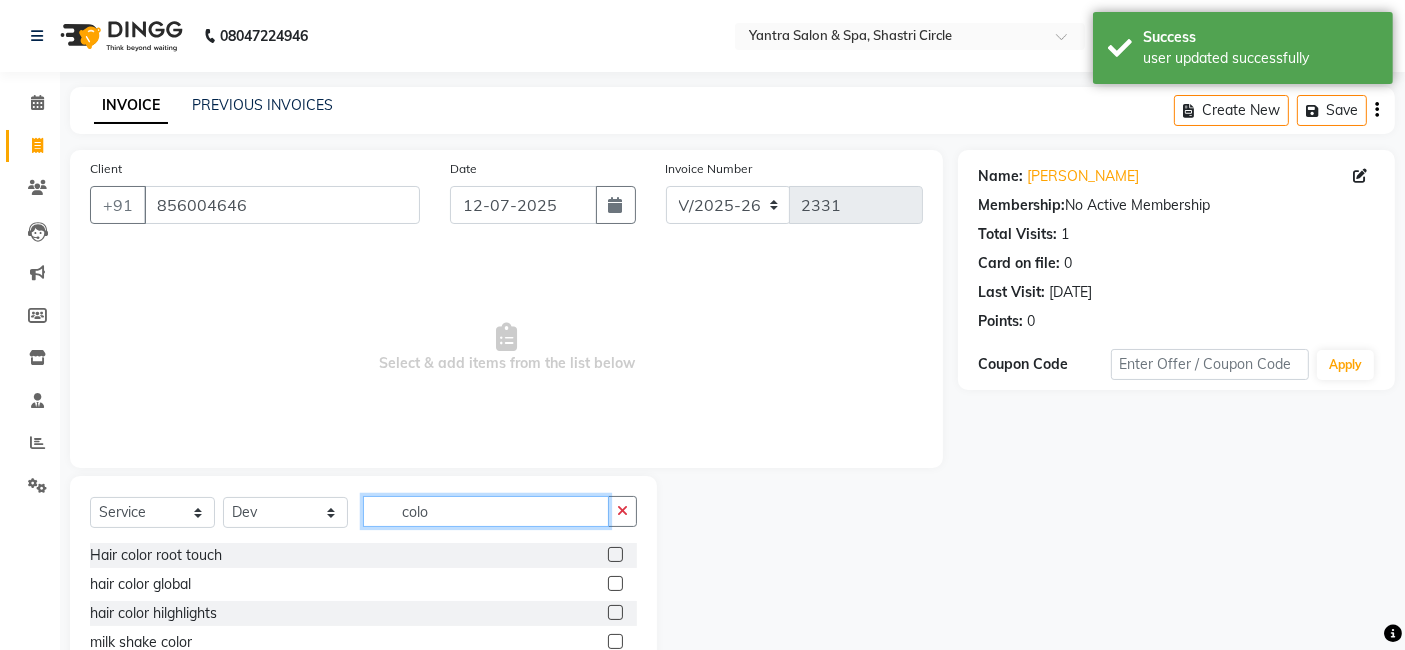 type on "colo" 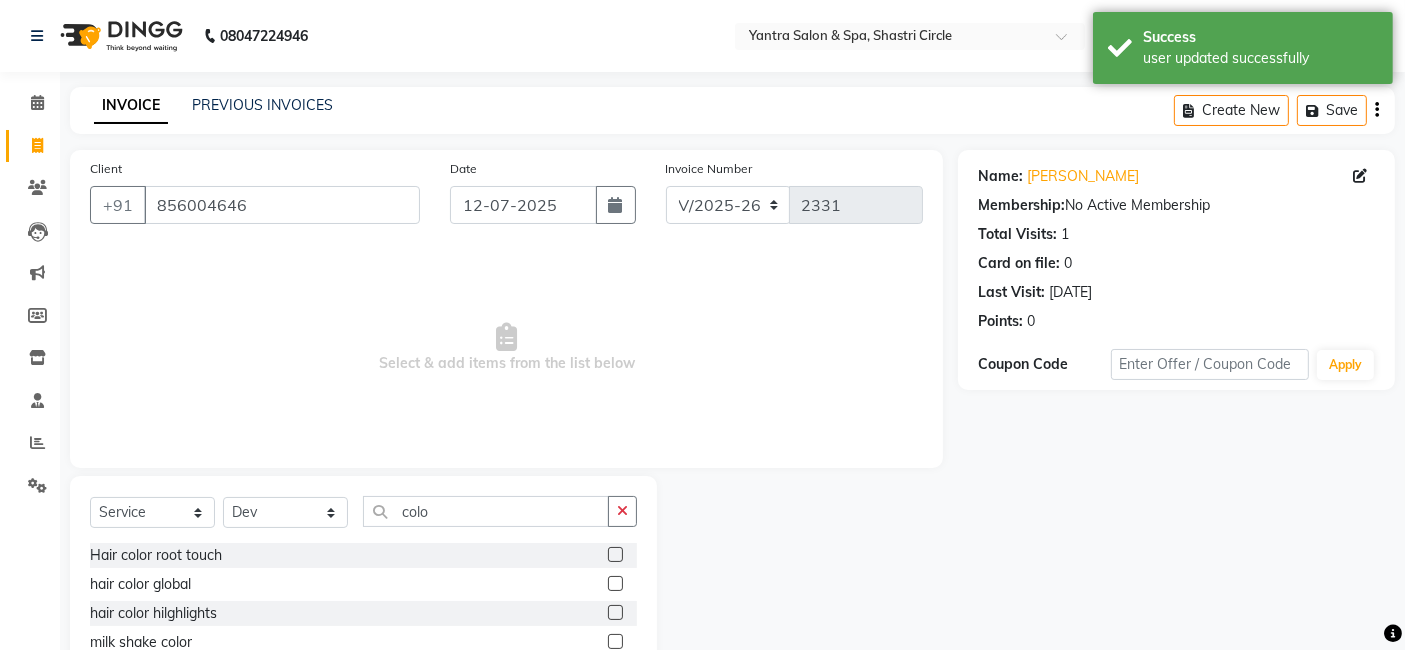 click 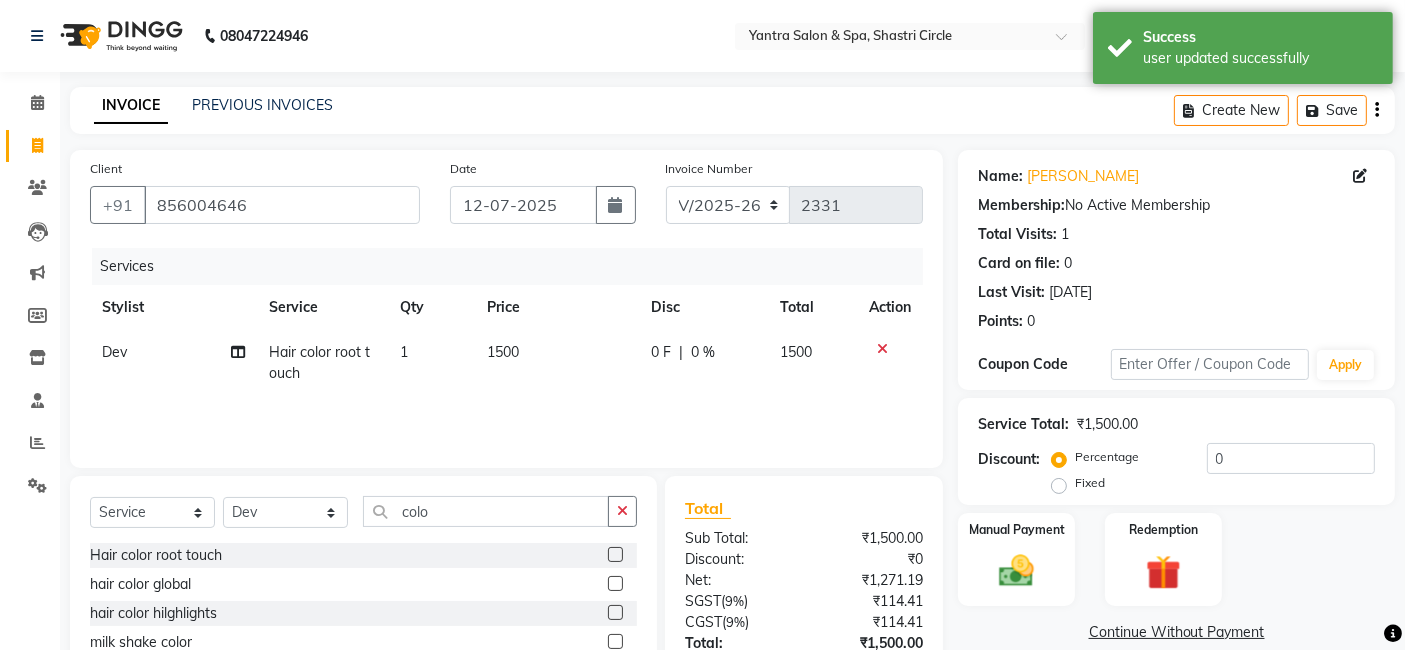 checkbox on "false" 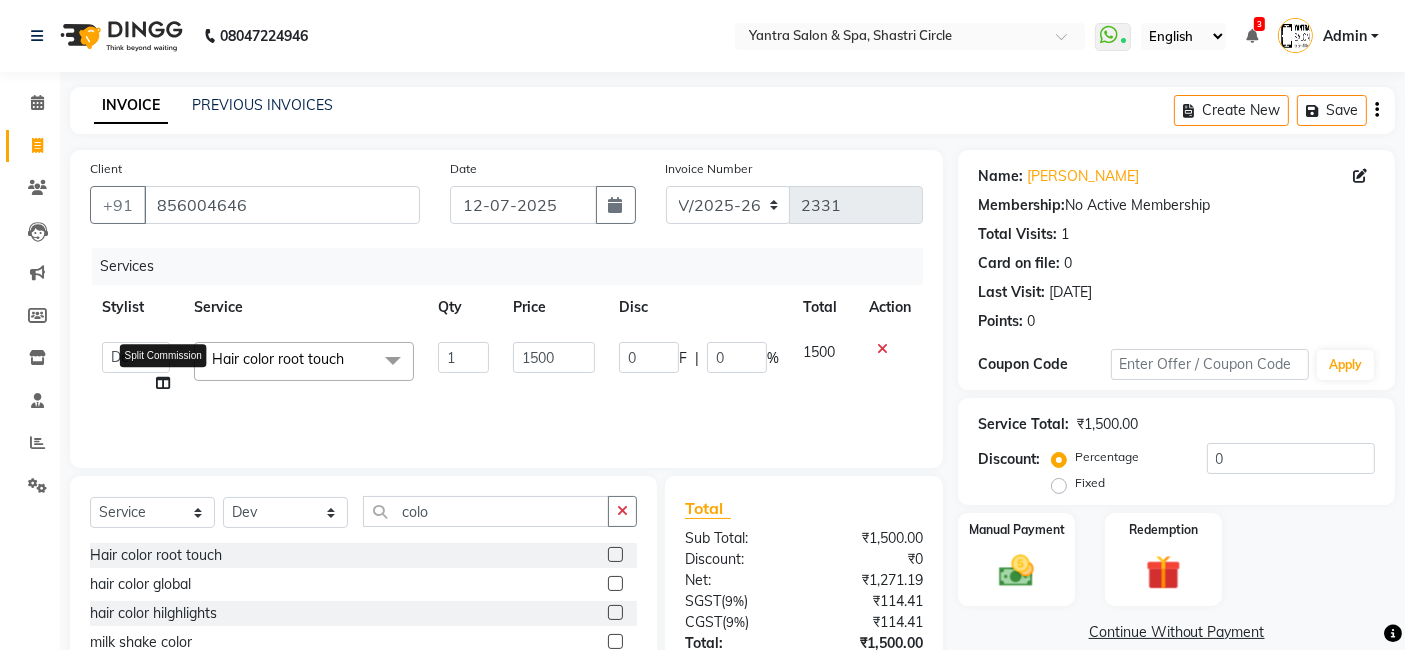 click on "[PERSON_NAME]   ASHA   [PERSON_NAME]   [PERSON_NAME]   Director   [PERSON_NAME]   kajal   [PERSON_NAME]   lucky   Manager   [PERSON_NAME]   [PERSON_NAME]    Pallavi   Pinky   [PERSON_NAME]   [PERSON_NAME]  Split Commission" 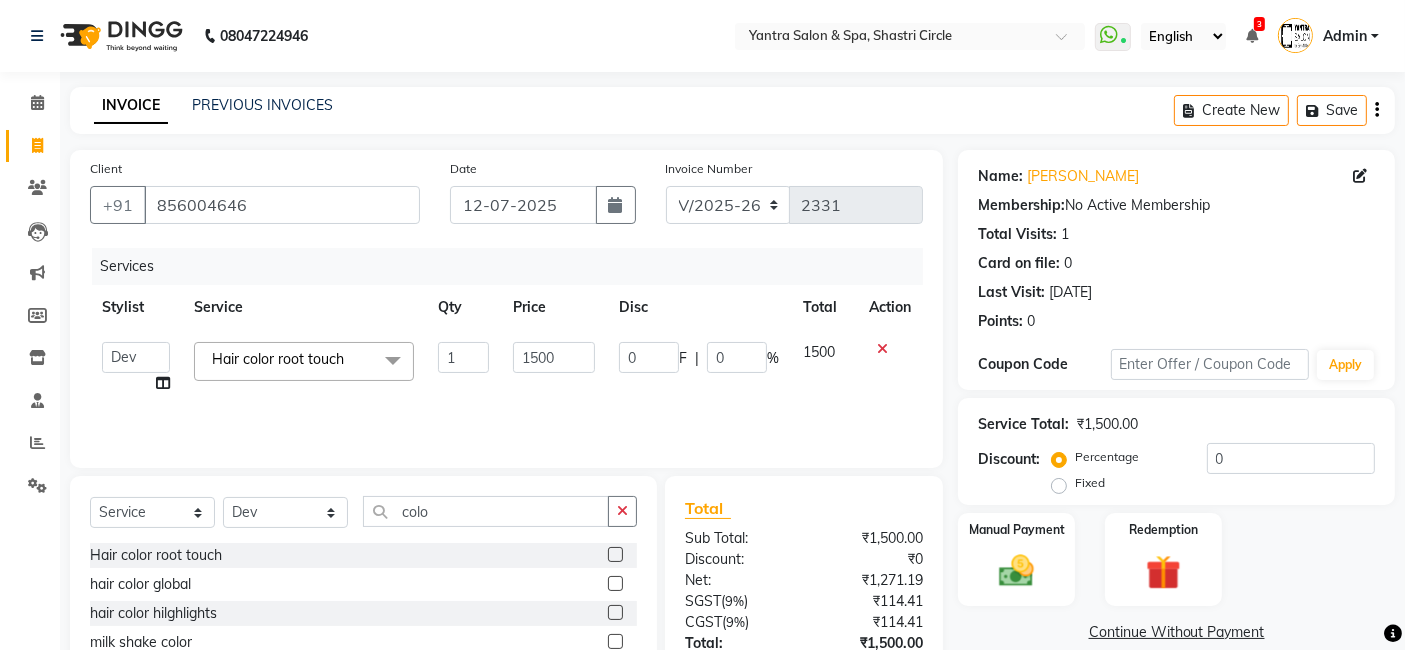 click on "[PERSON_NAME]   ASHA   [PERSON_NAME]   [PERSON_NAME]   Director   [PERSON_NAME]   kajal   [PERSON_NAME]   lucky   Manager   [PERSON_NAME] maam   [PERSON_NAME]    Pallavi   Pinky   [PERSON_NAME]   [PERSON_NAME]" 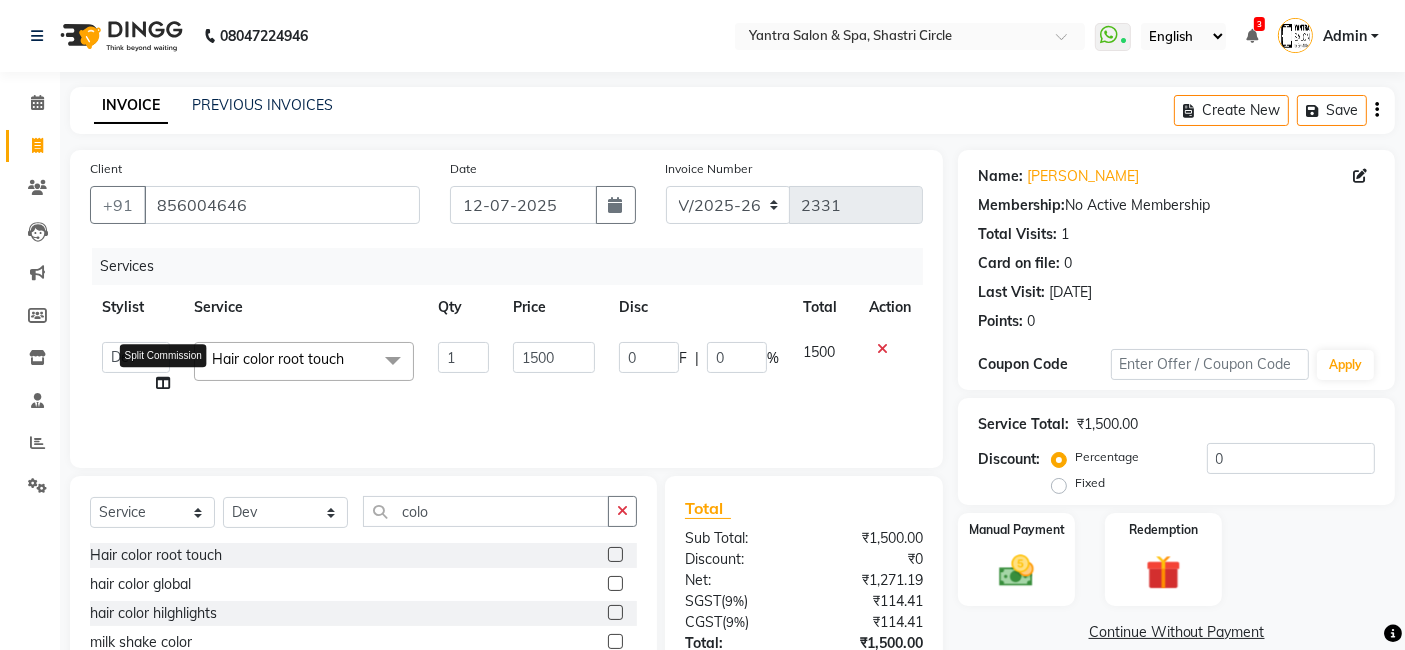 click 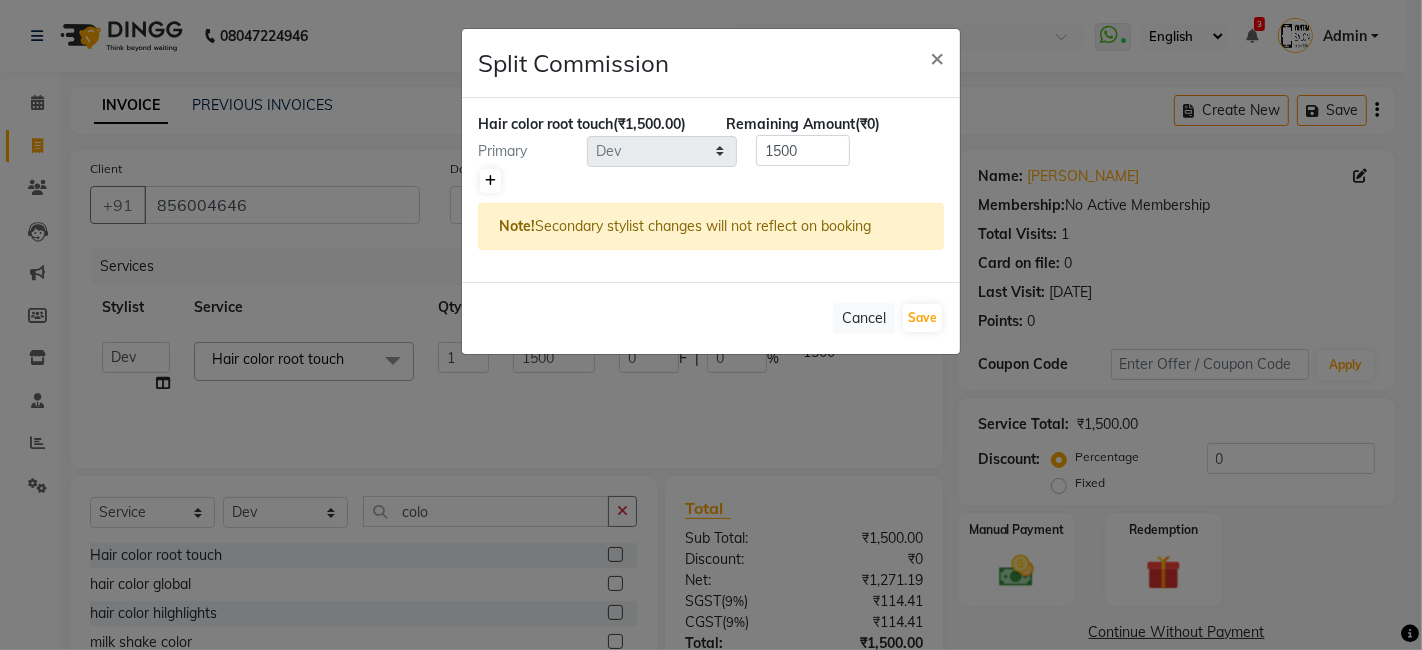 click 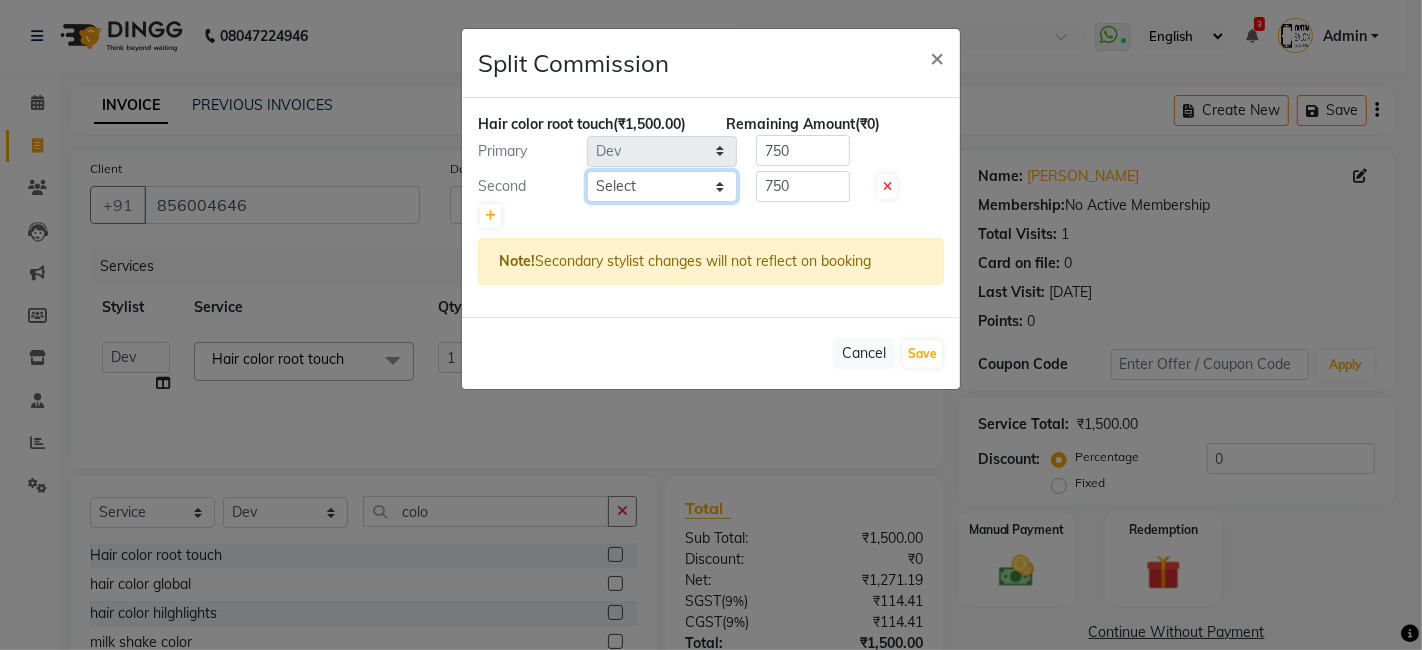 click on "Select  [PERSON_NAME]   [PERSON_NAME]   Dev   Dimple   Director   [PERSON_NAME]   kajal   [PERSON_NAME]   lucky   Manager   [PERSON_NAME] maam   [PERSON_NAME]    No Preference   Pallavi   Pinky   Priyanka   [PERSON_NAME]   [PERSON_NAME]" 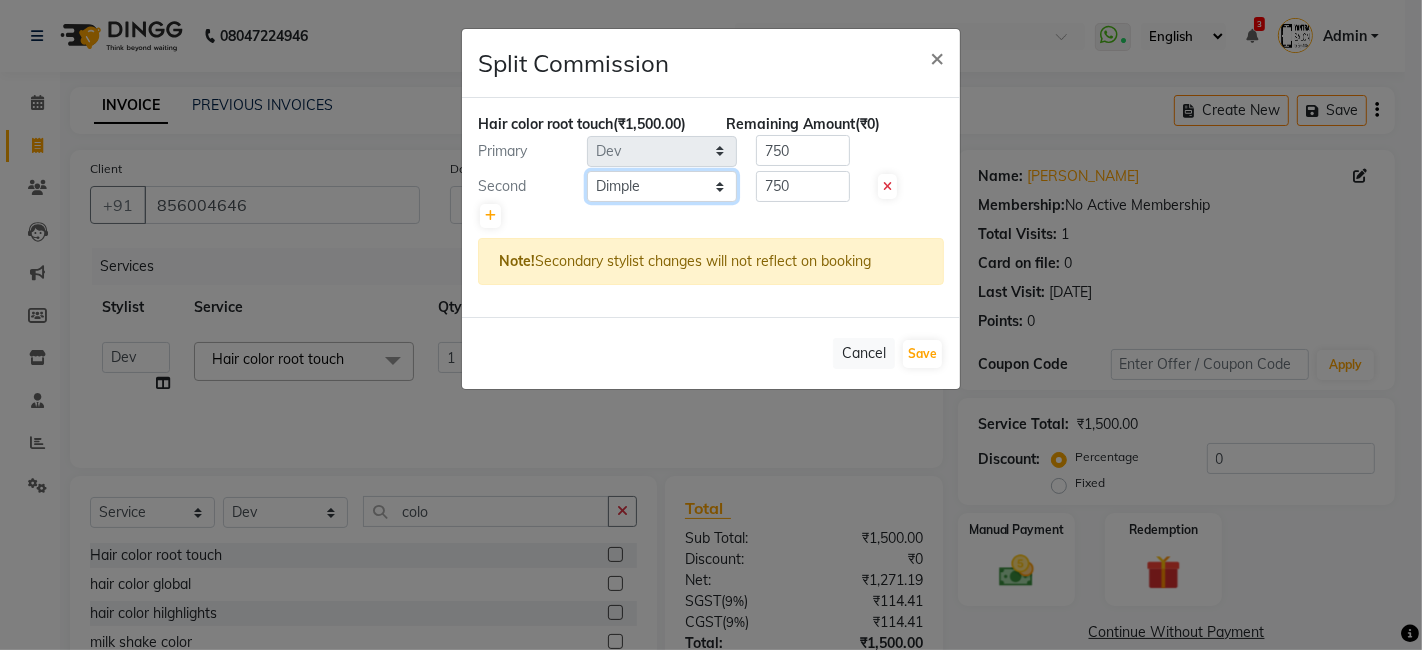 click on "Select  [PERSON_NAME]   [PERSON_NAME]   Dev   Dimple   Director   [PERSON_NAME]   kajal   [PERSON_NAME]   lucky   Manager   [PERSON_NAME] maam   [PERSON_NAME]    No Preference   Pallavi   Pinky   Priyanka   [PERSON_NAME]   [PERSON_NAME]" 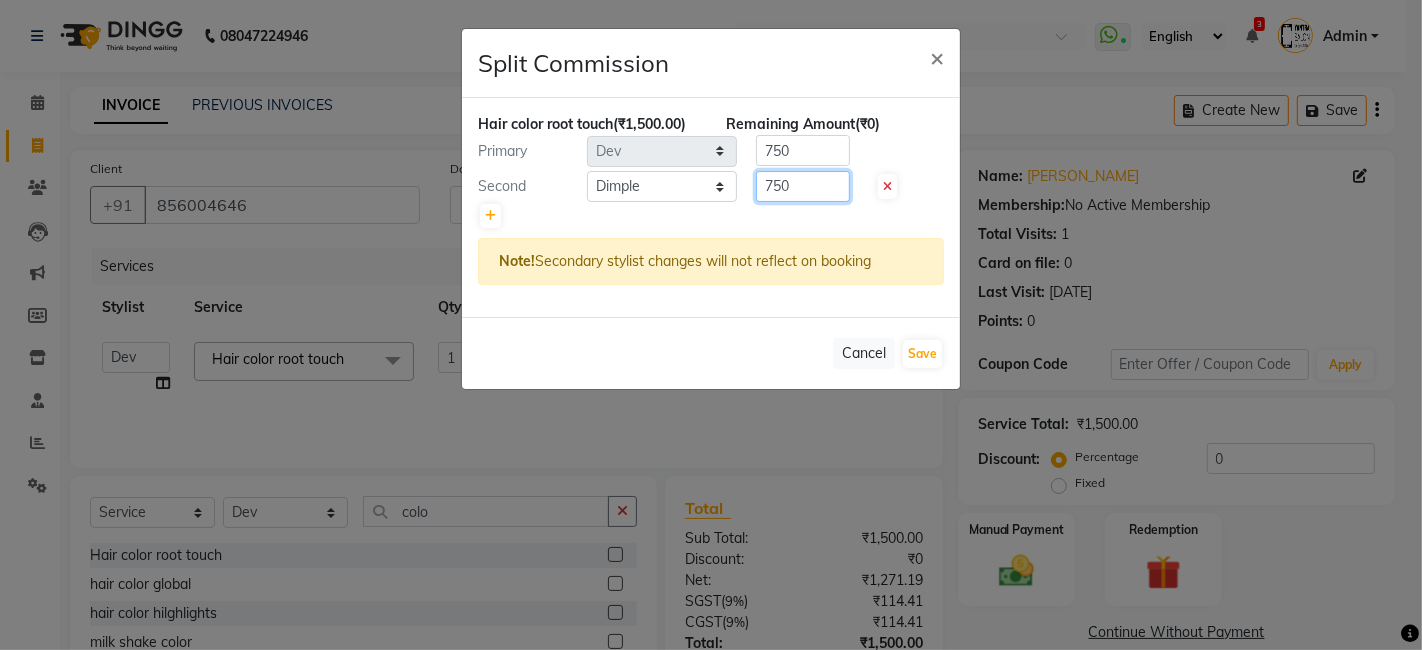 click on "750" 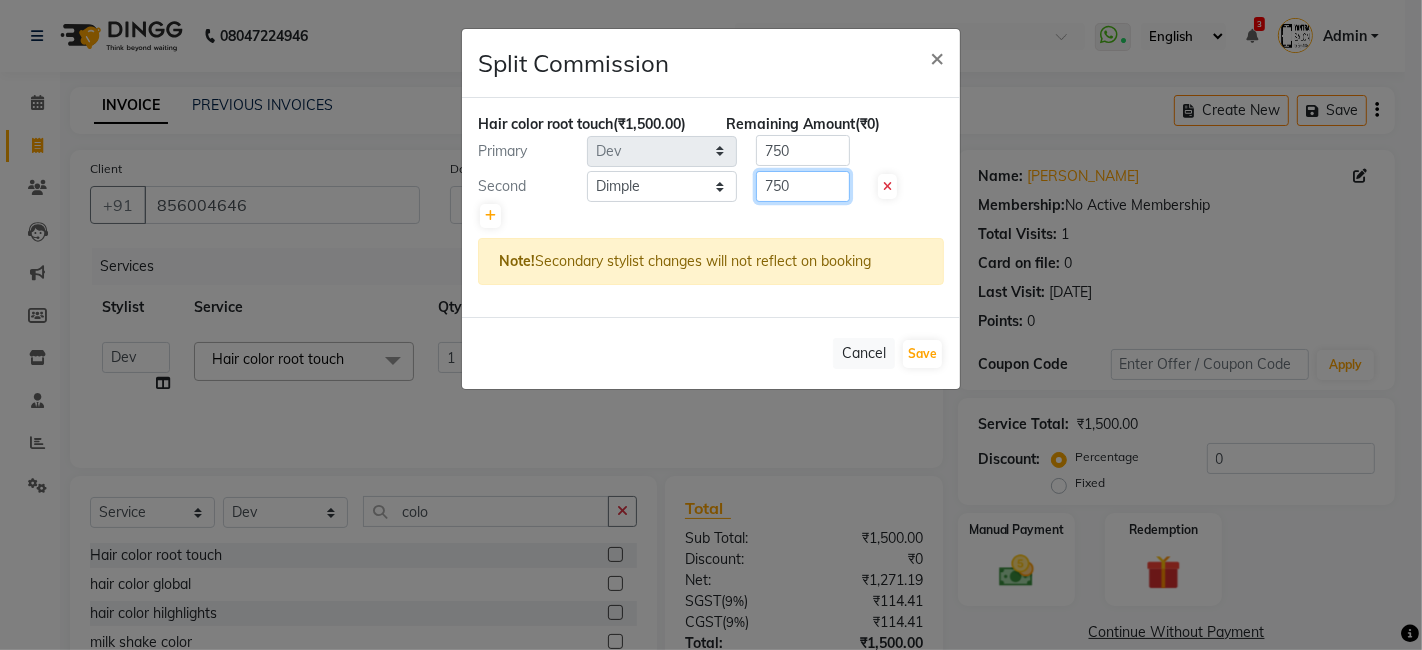 click on "750" 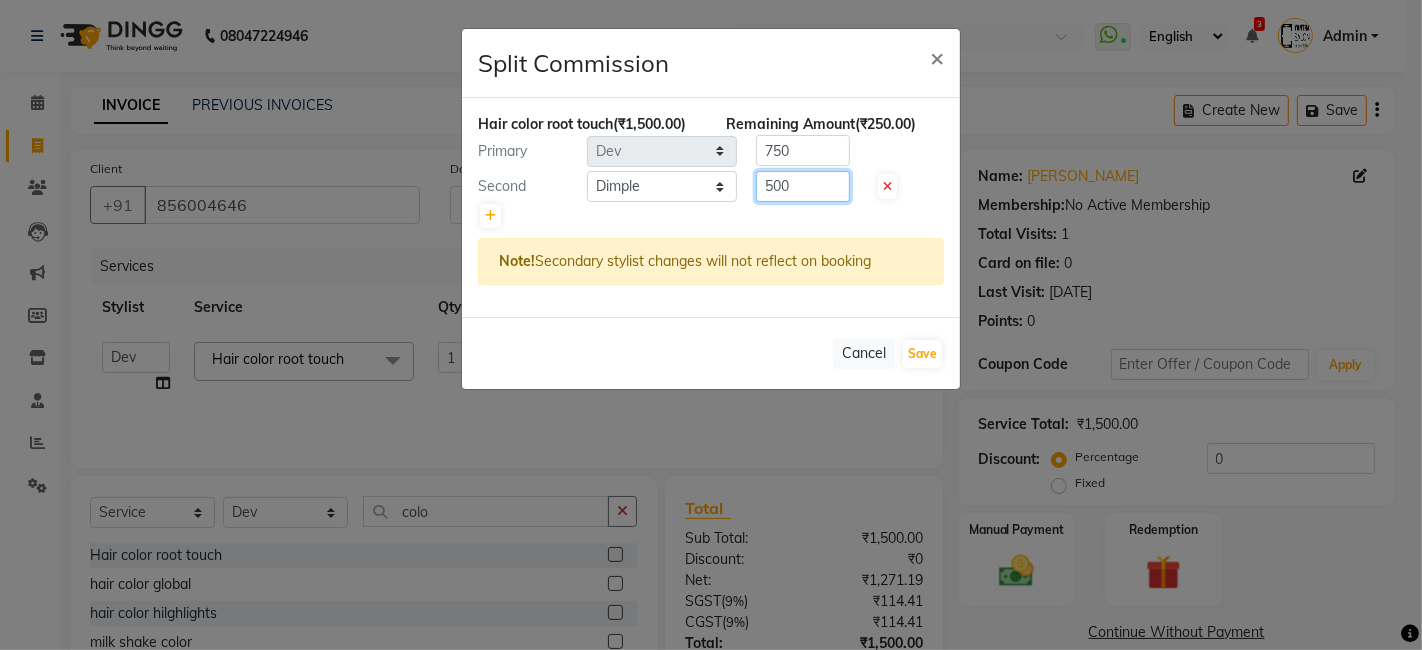 type on "500" 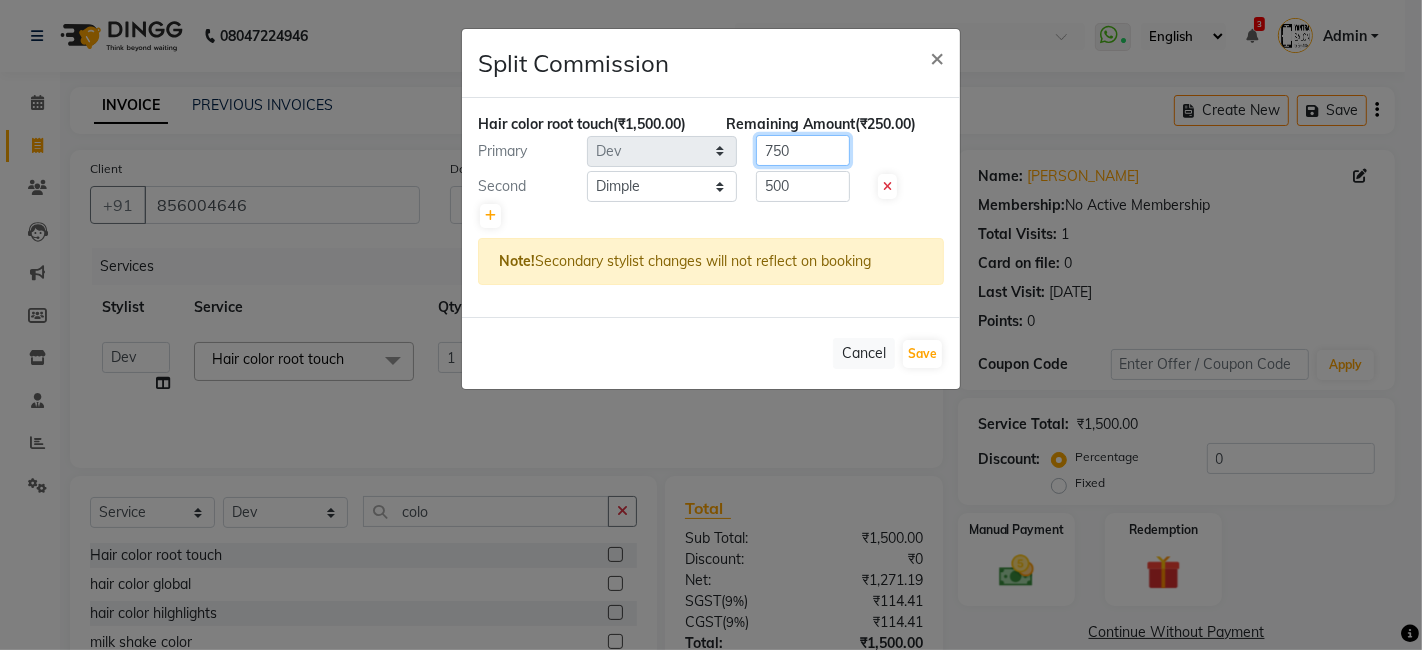 click on "750" 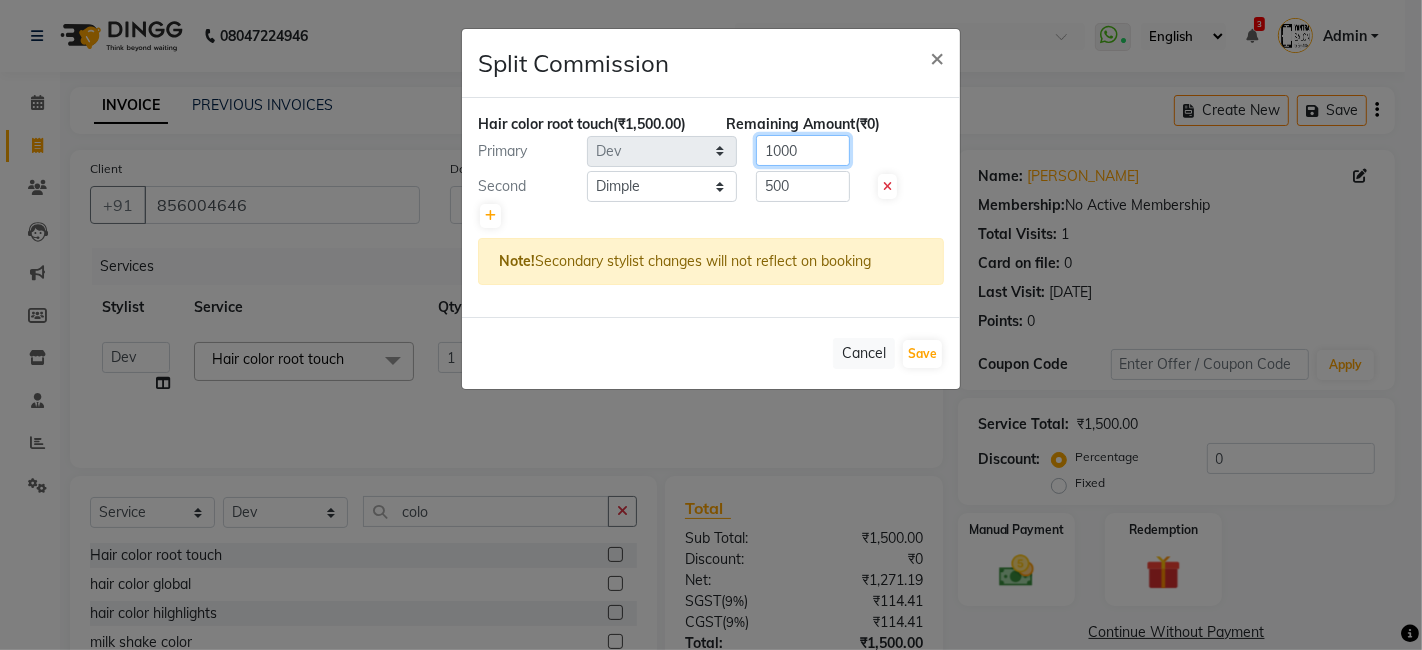 type on "1000" 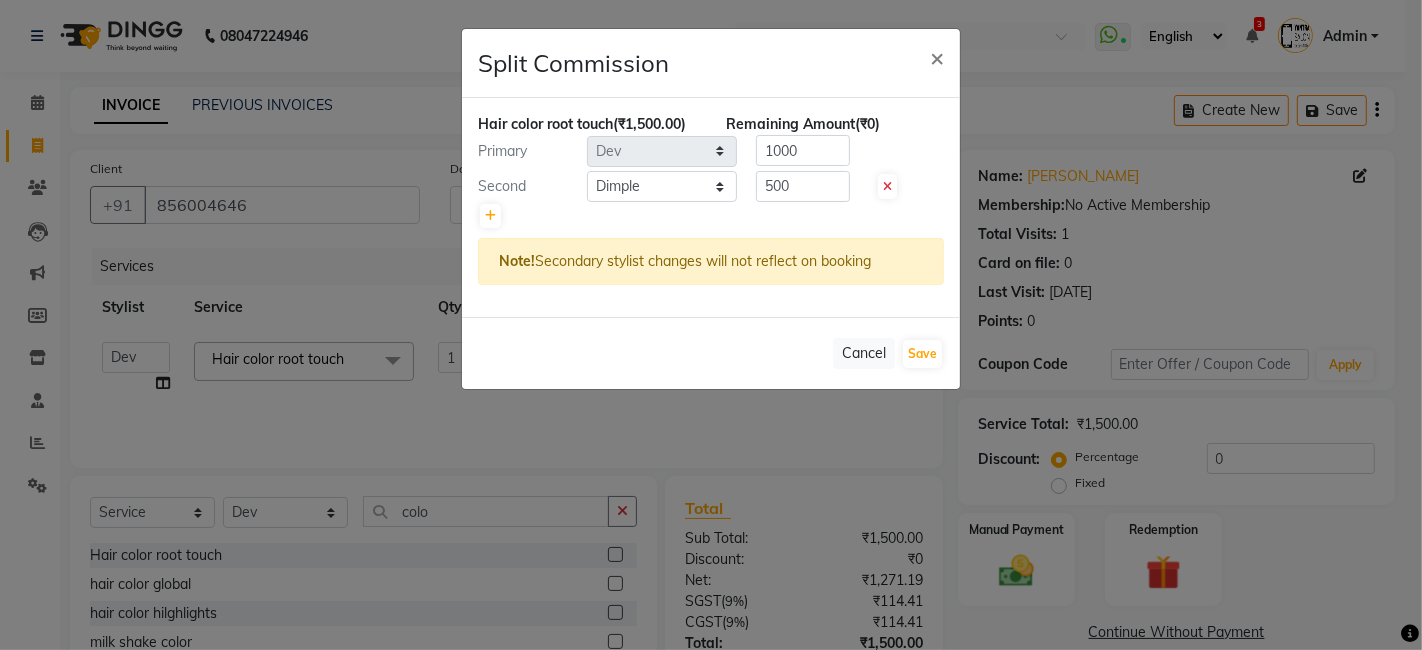 click 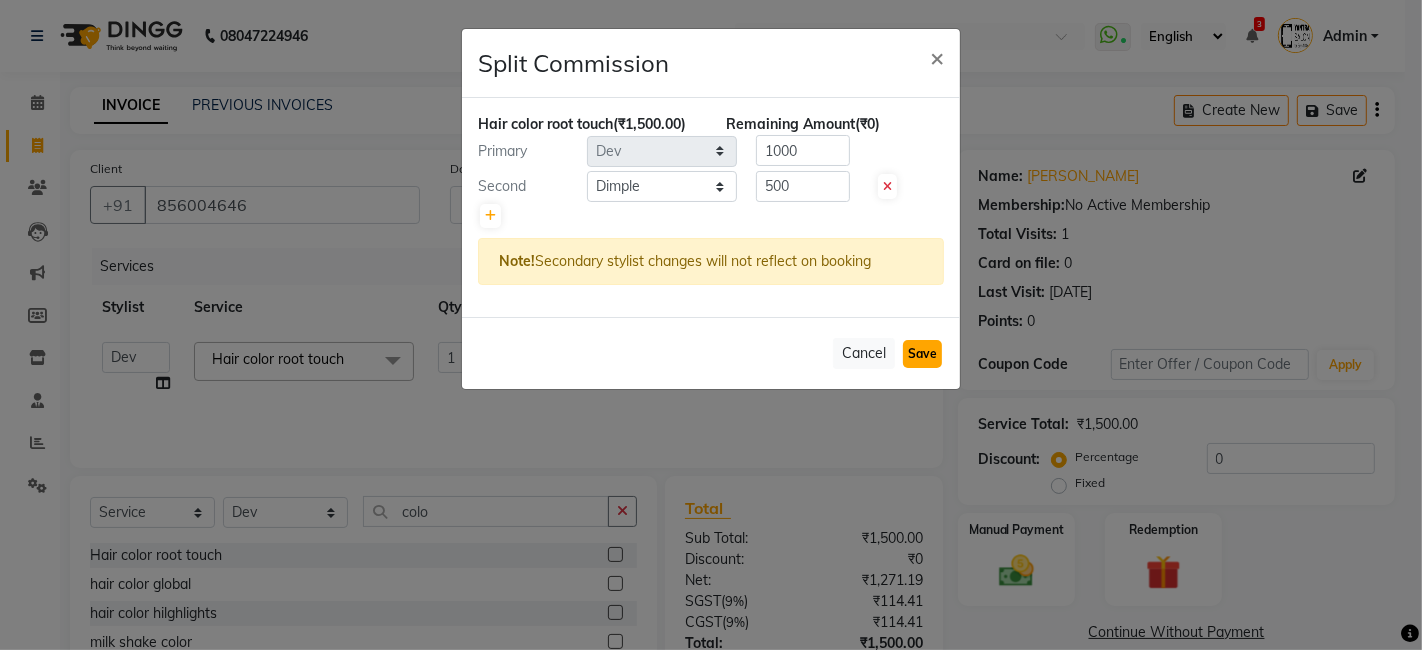 click on "Save" 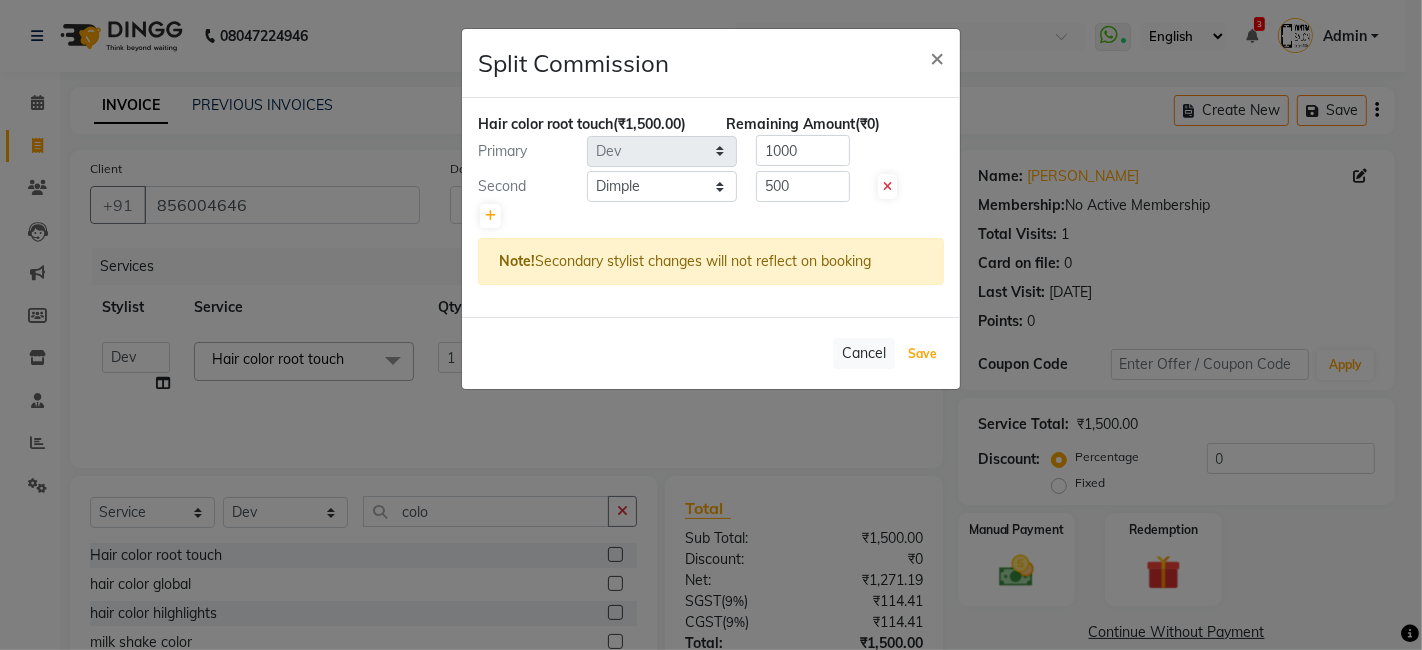 select on "Select" 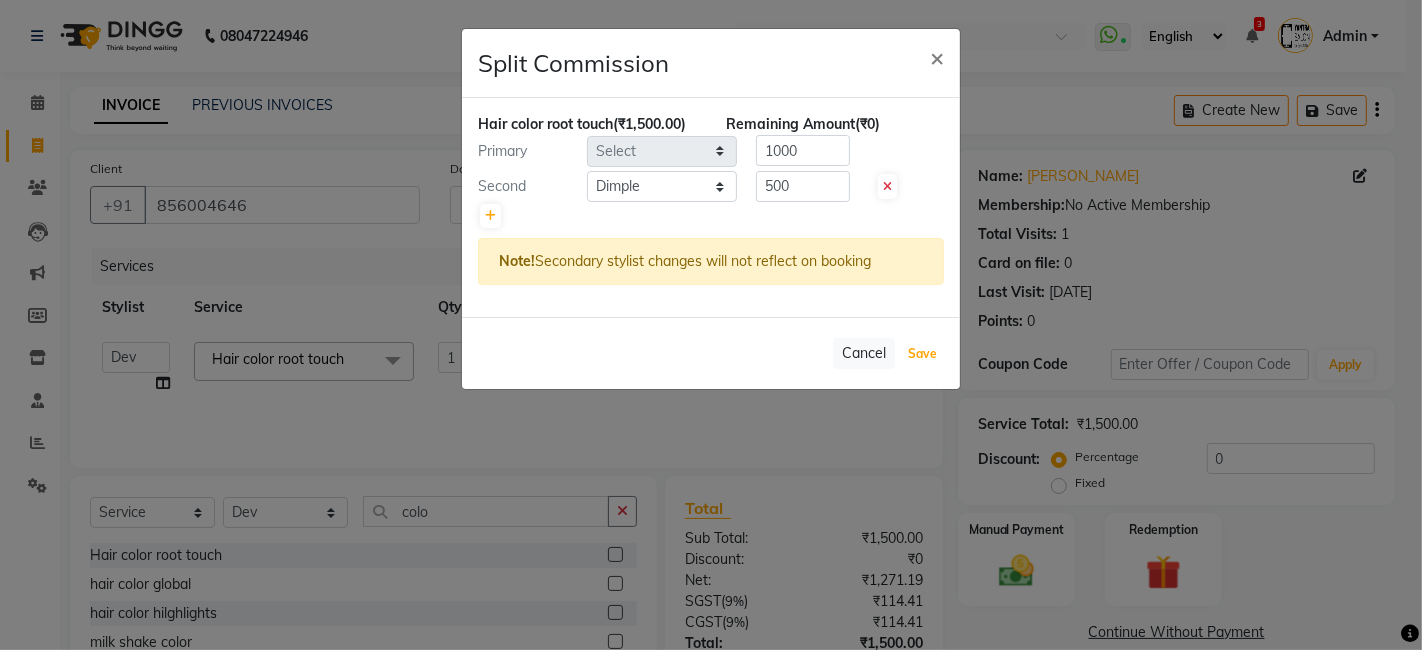 type 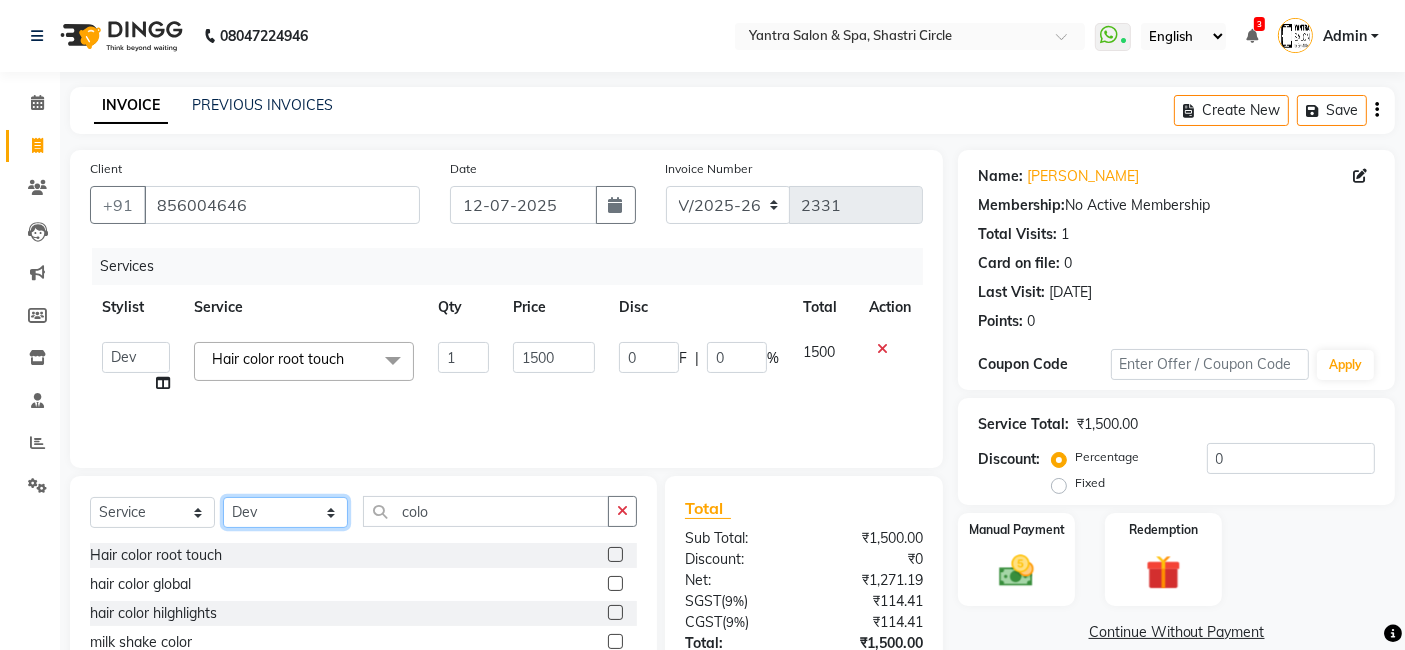 click on "Select Stylist [PERSON_NAME] [PERSON_NAME] Dev Dimple Director [PERSON_NAME] kajal [PERSON_NAME] lucky Manager [PERSON_NAME] maam [PERSON_NAME]  Pallavi Pinky [PERSON_NAME] [PERSON_NAME]" 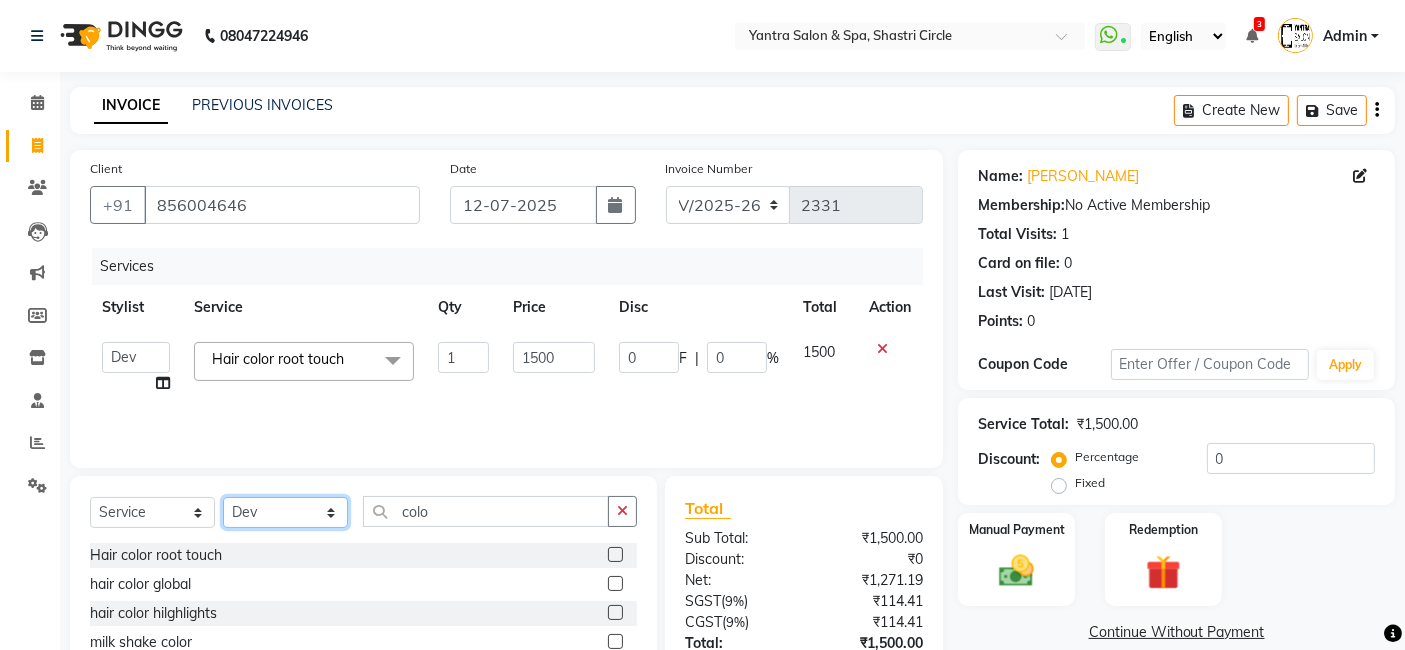 select on "18135" 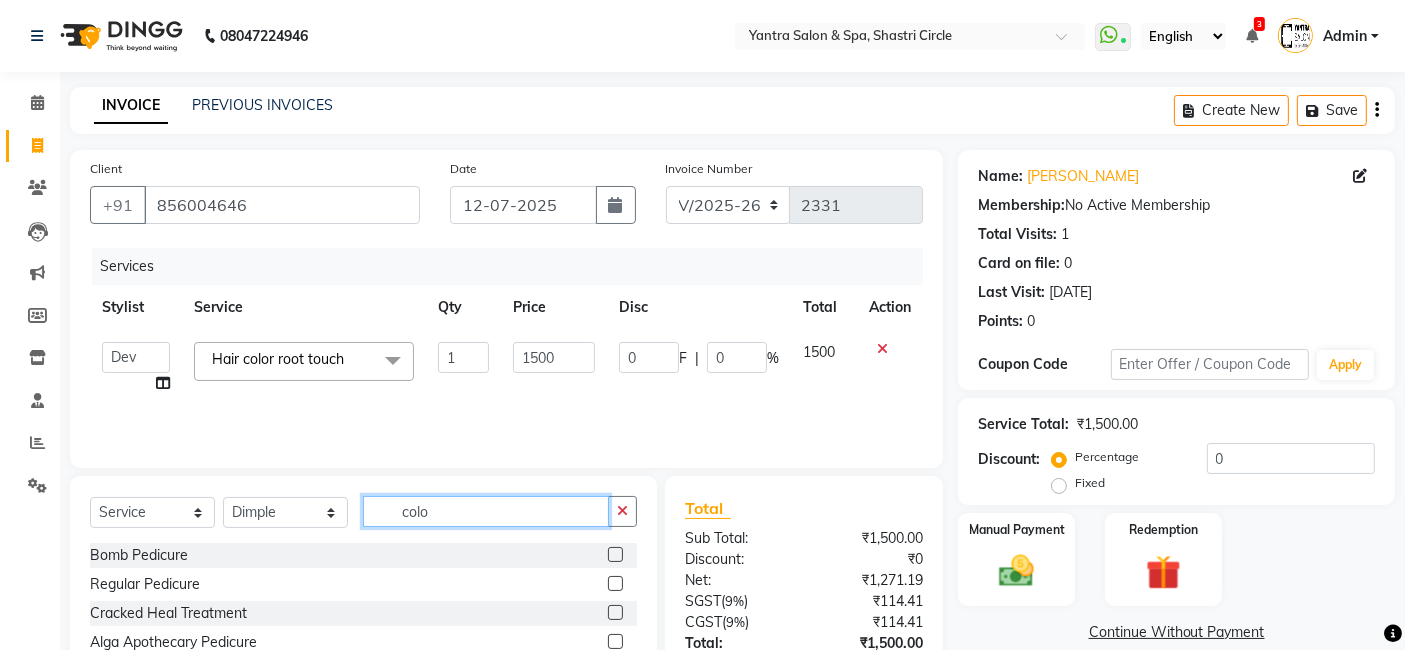 click on "colo" 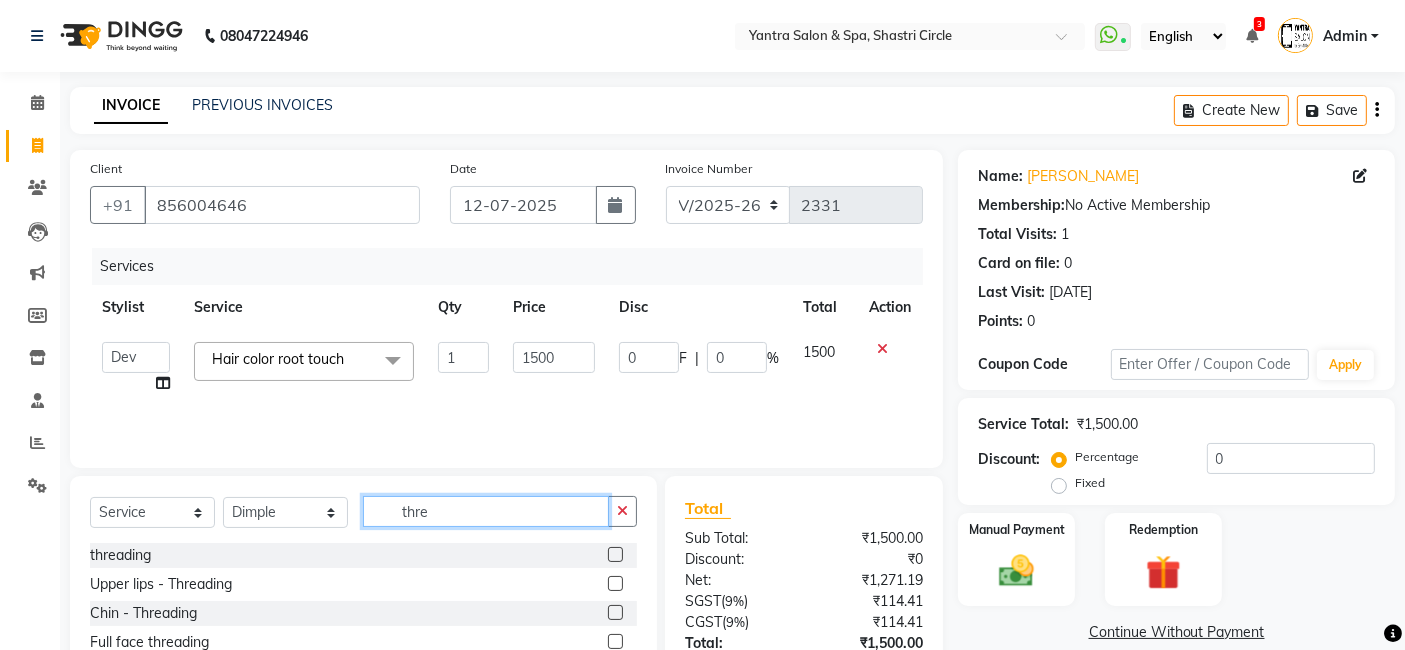 type on "thre" 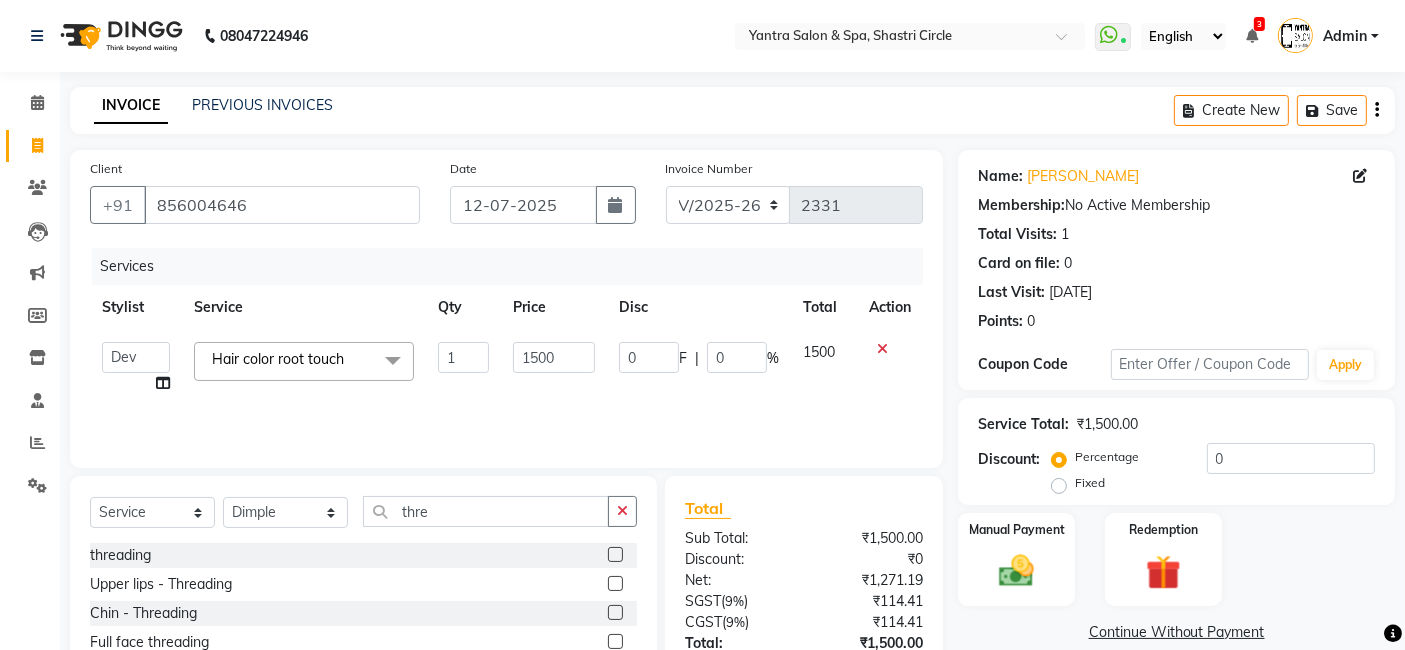 click 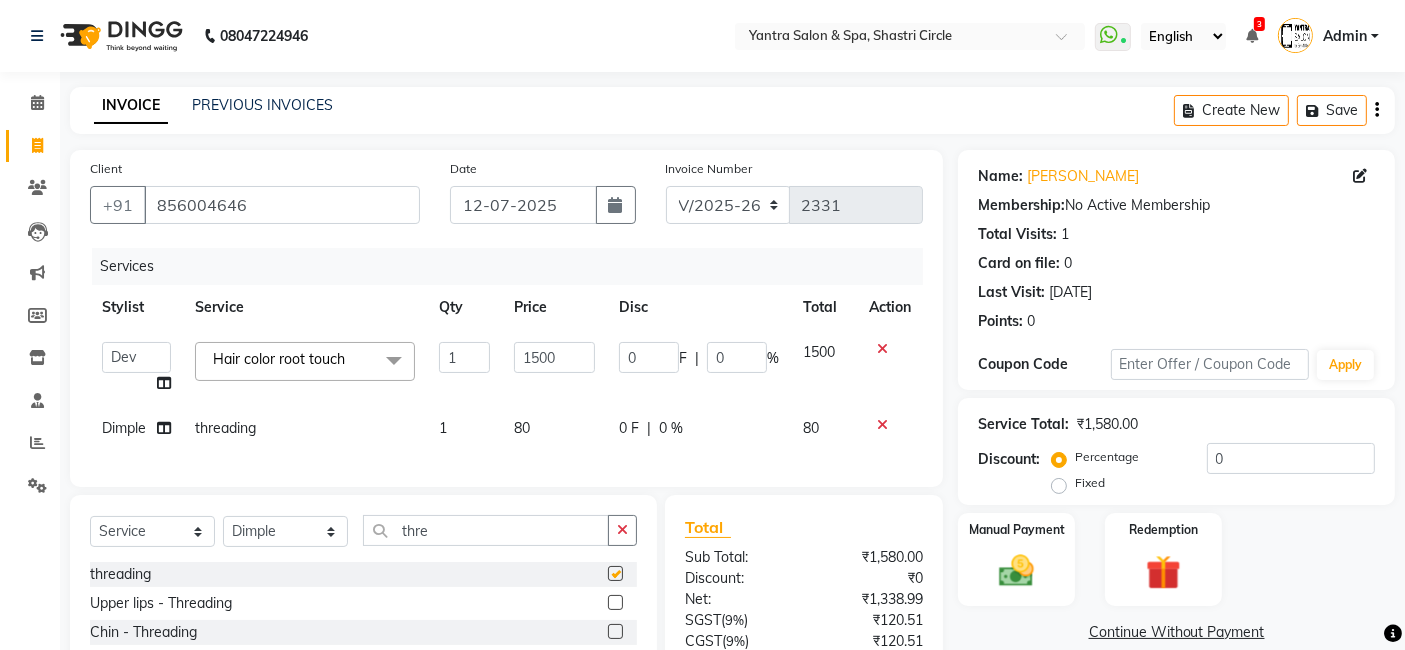 checkbox on "false" 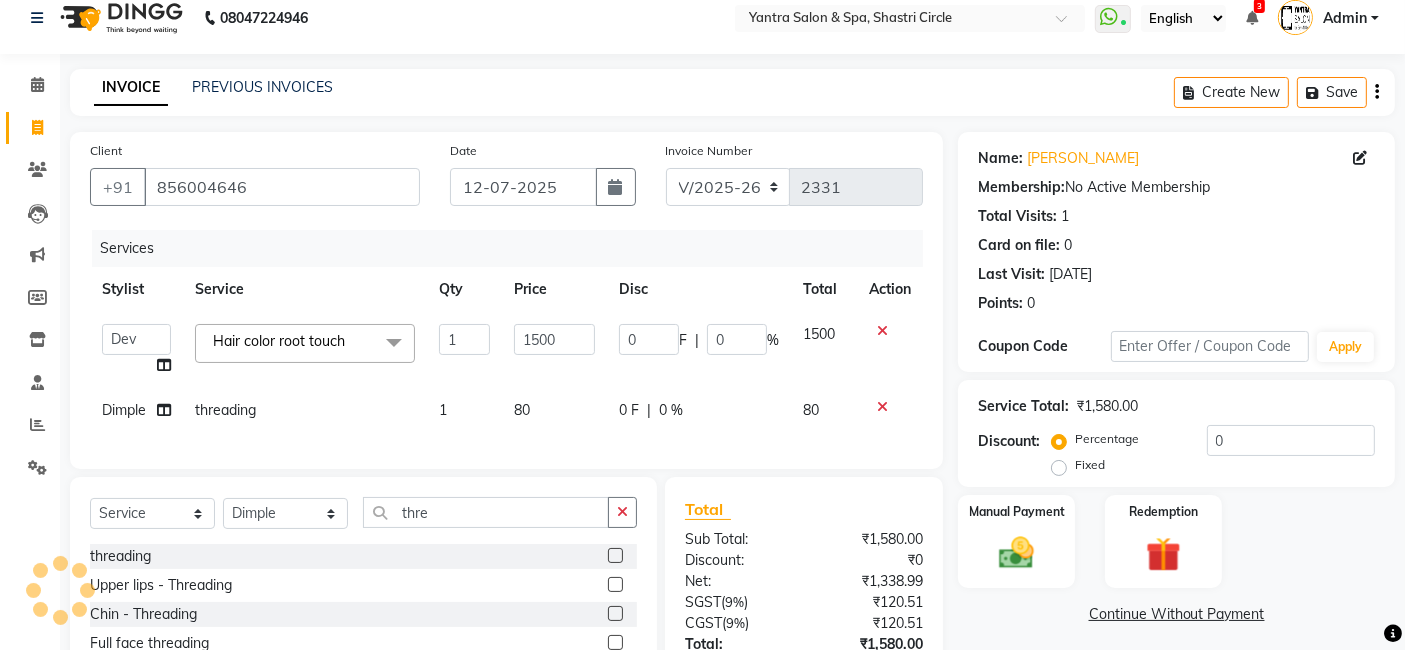 scroll, scrollTop: 184, scrollLeft: 0, axis: vertical 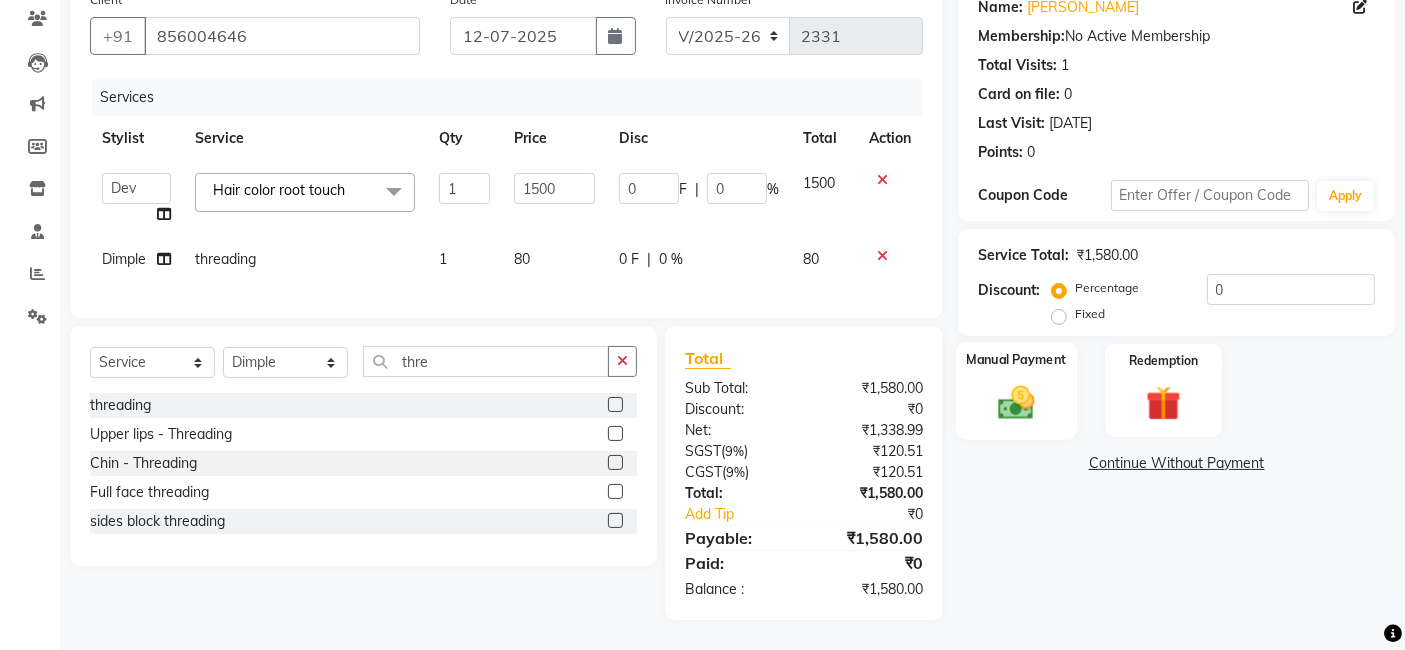 click on "Manual Payment" 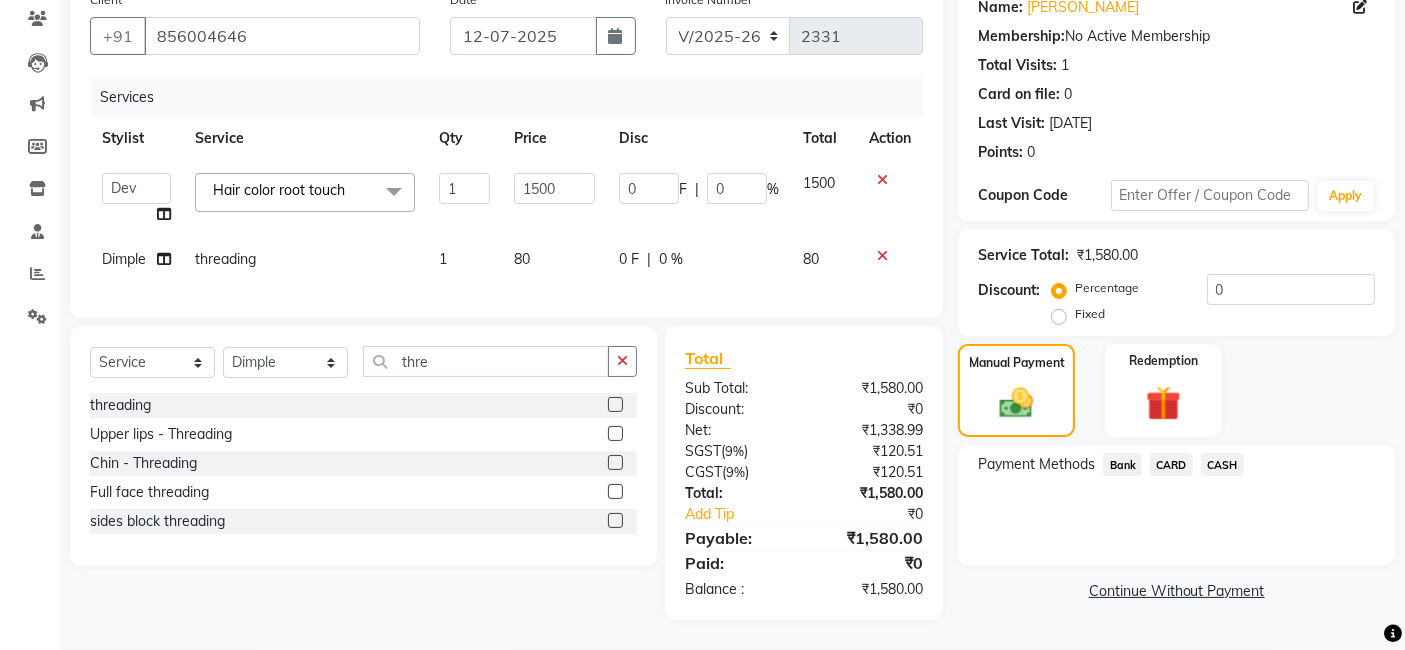click on "CASH" 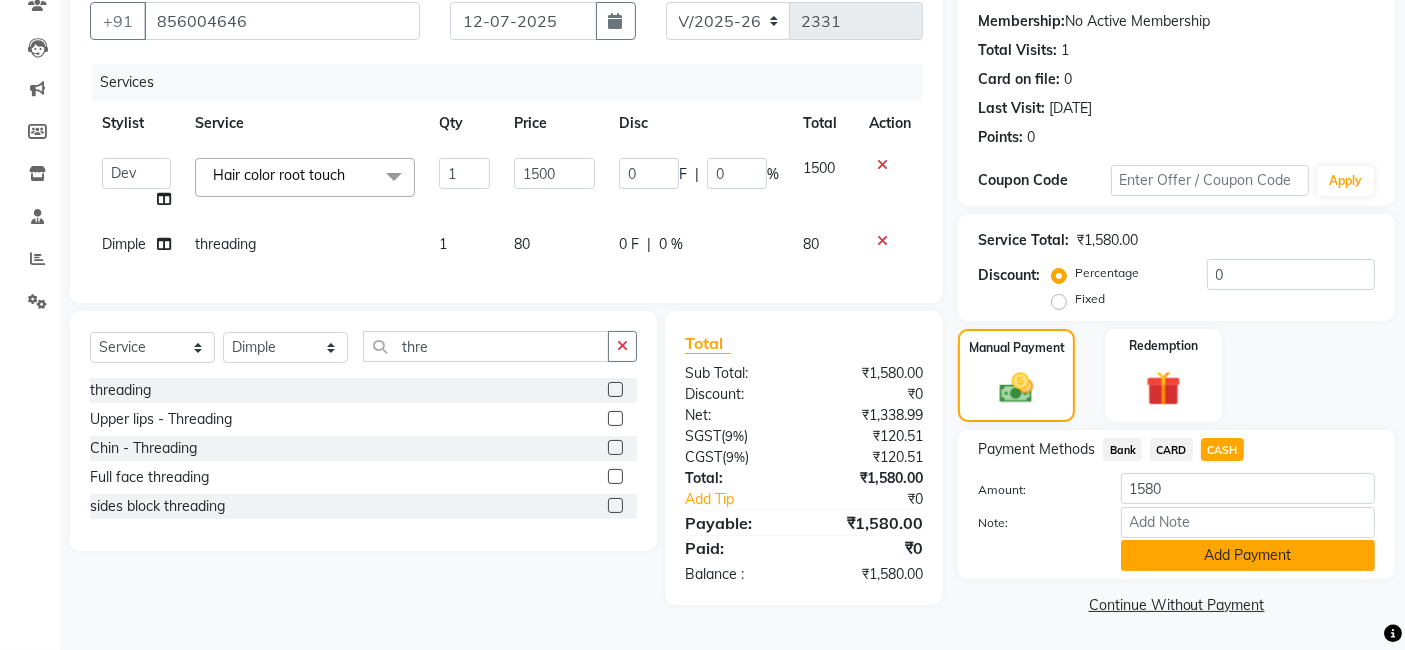 click on "Add Payment" 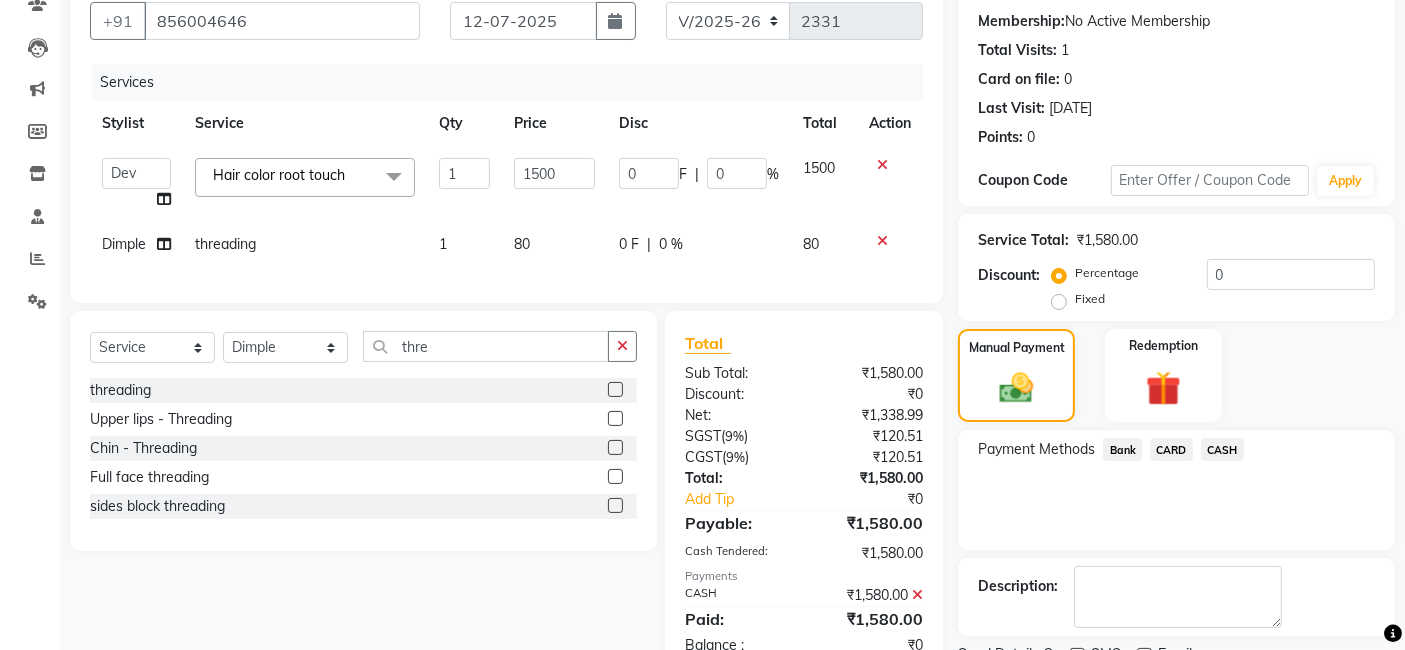 scroll, scrollTop: 266, scrollLeft: 0, axis: vertical 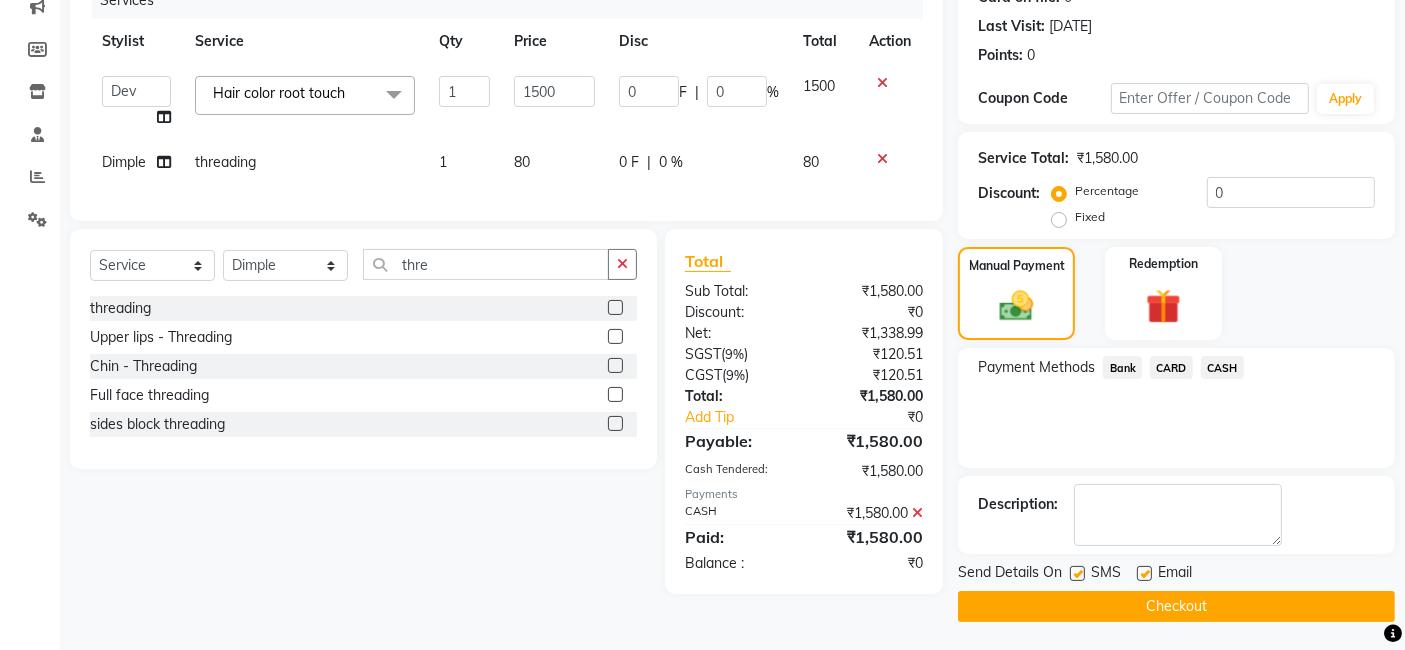 click on "Checkout" 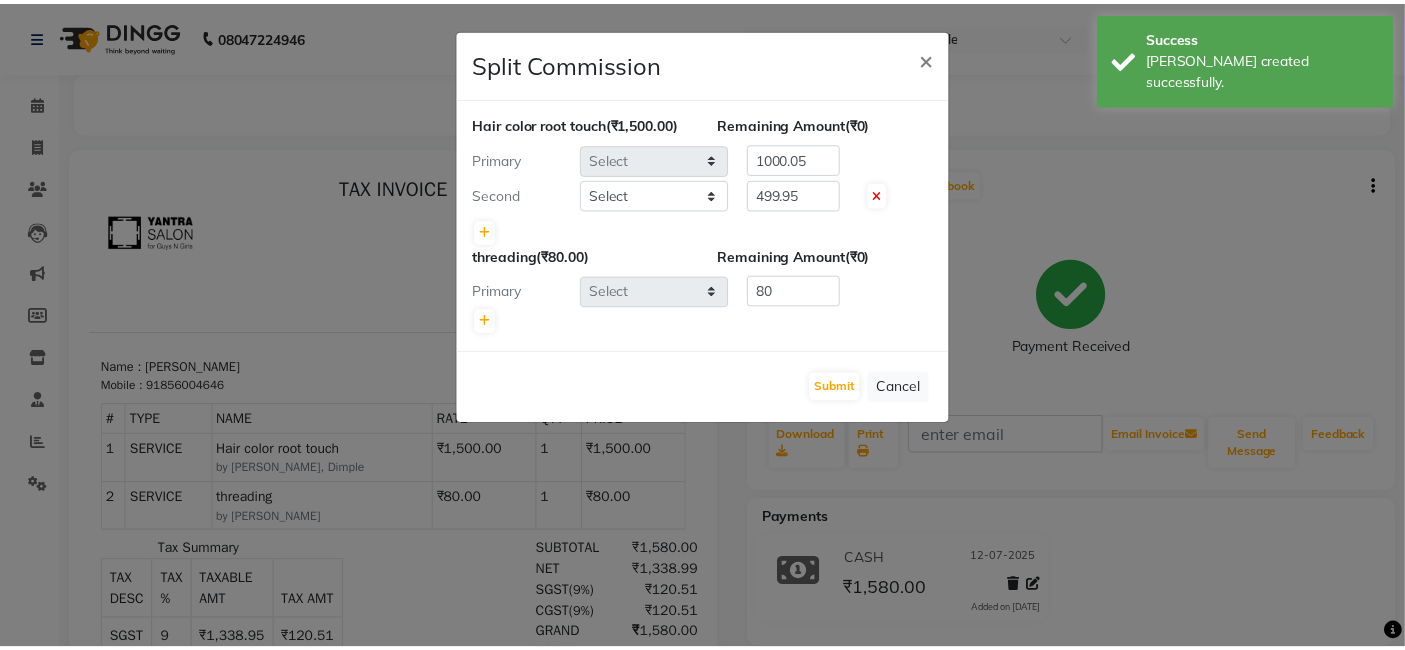 scroll, scrollTop: 0, scrollLeft: 0, axis: both 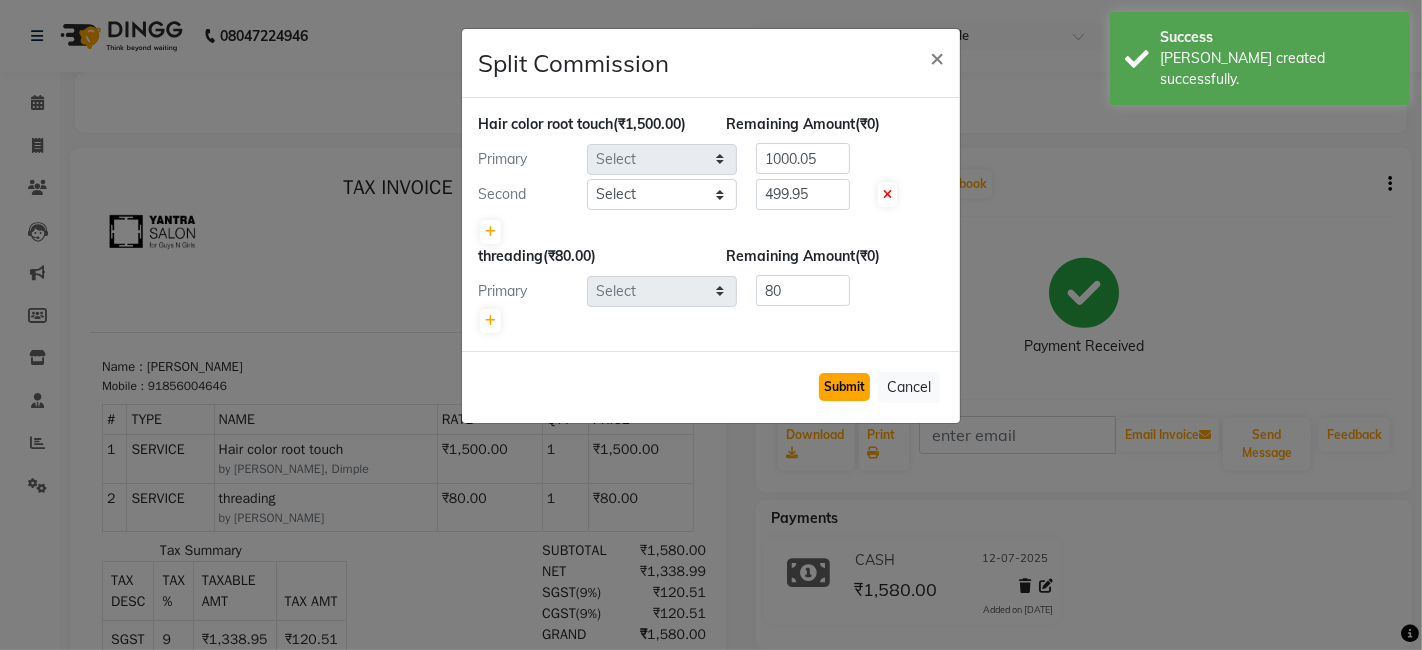 click on "Submit" 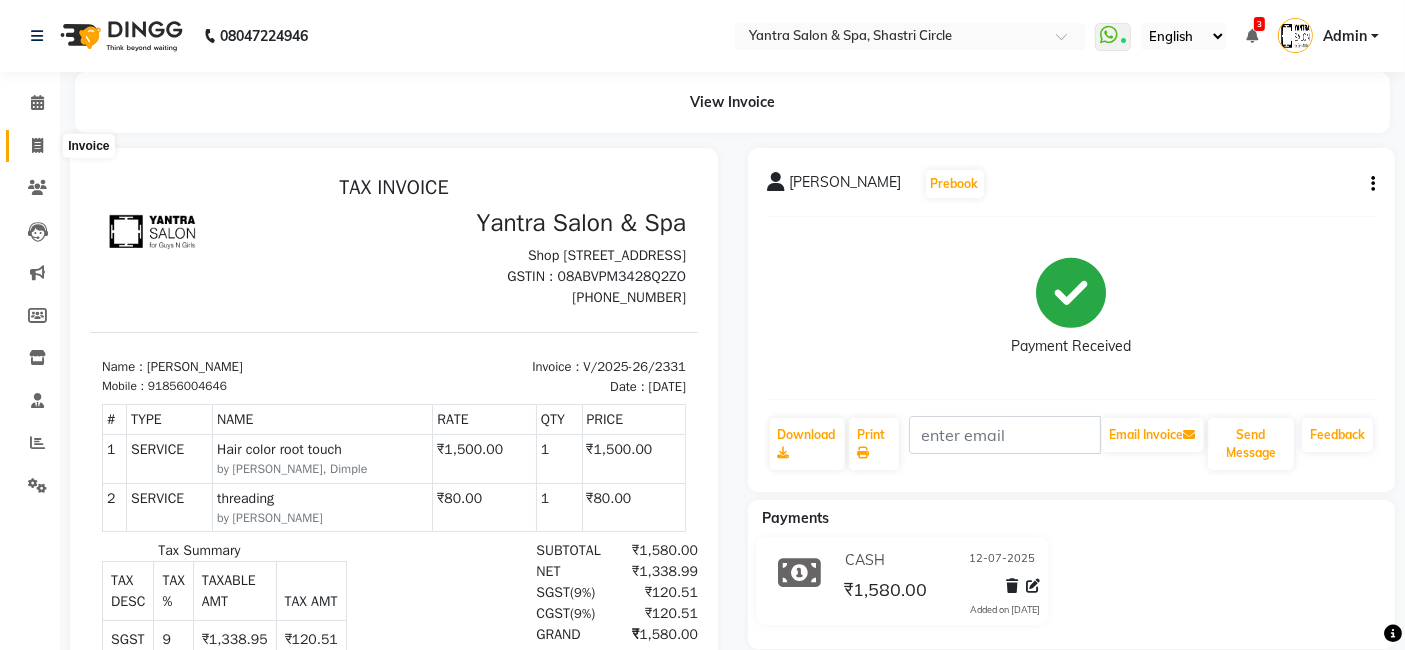 click 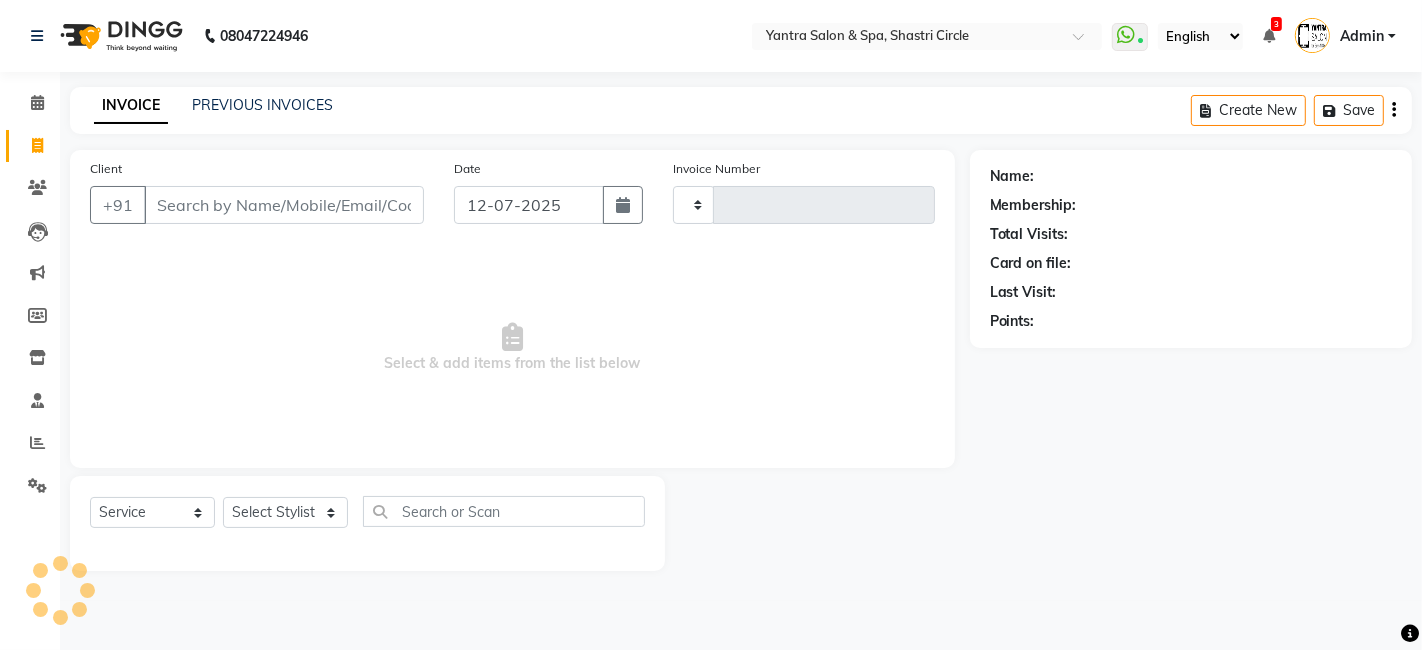 type on "2332" 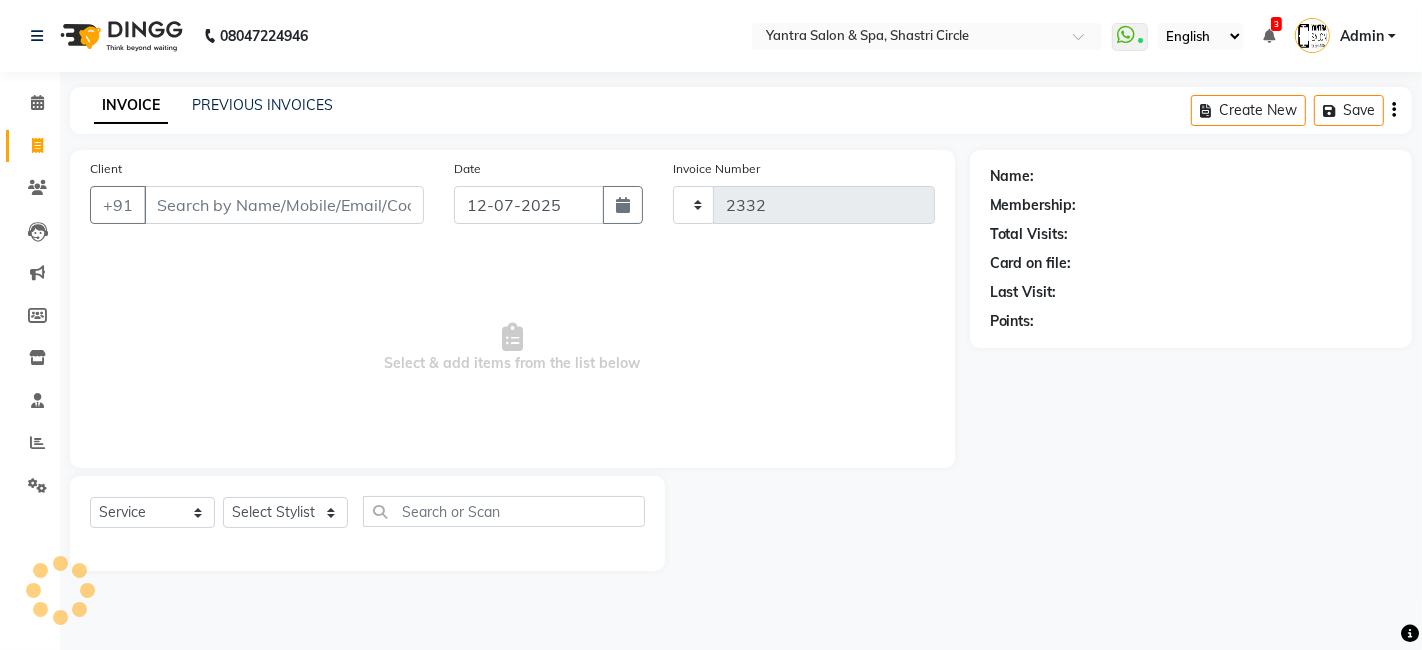 select on "154" 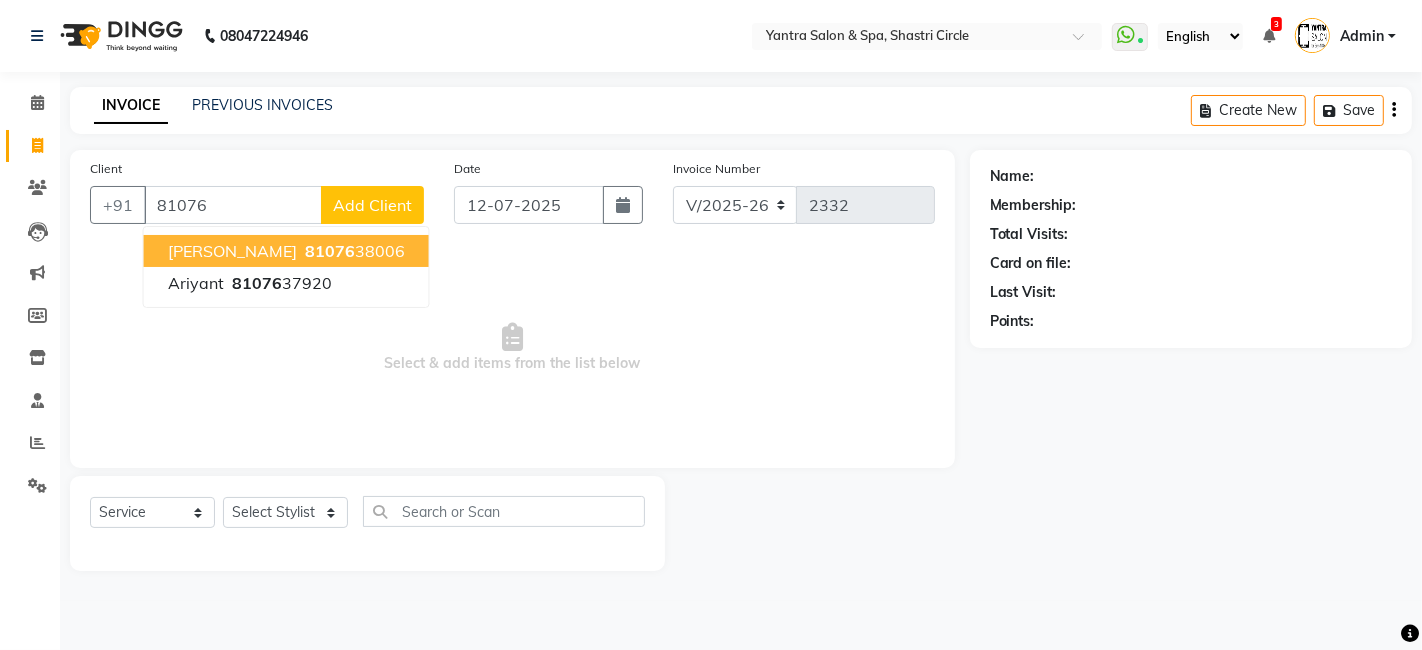 click on "[PERSON_NAME]   81076 38006" at bounding box center (286, 251) 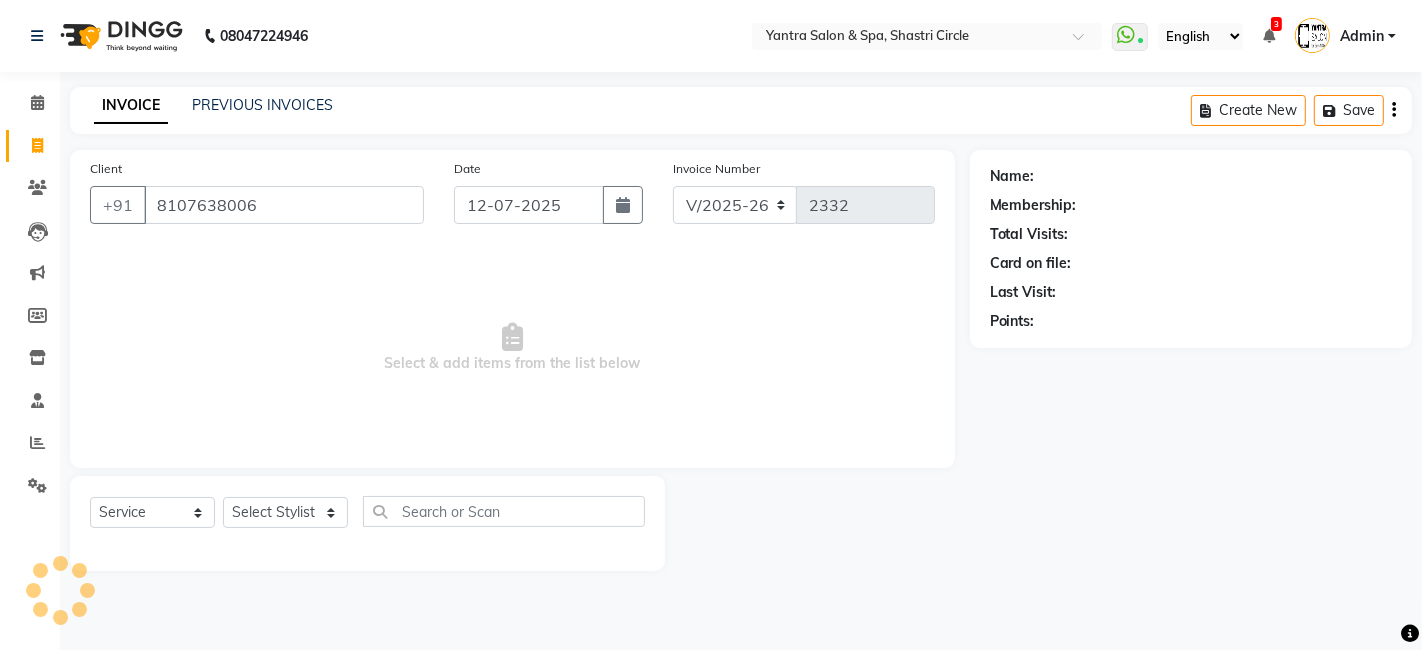 type on "8107638006" 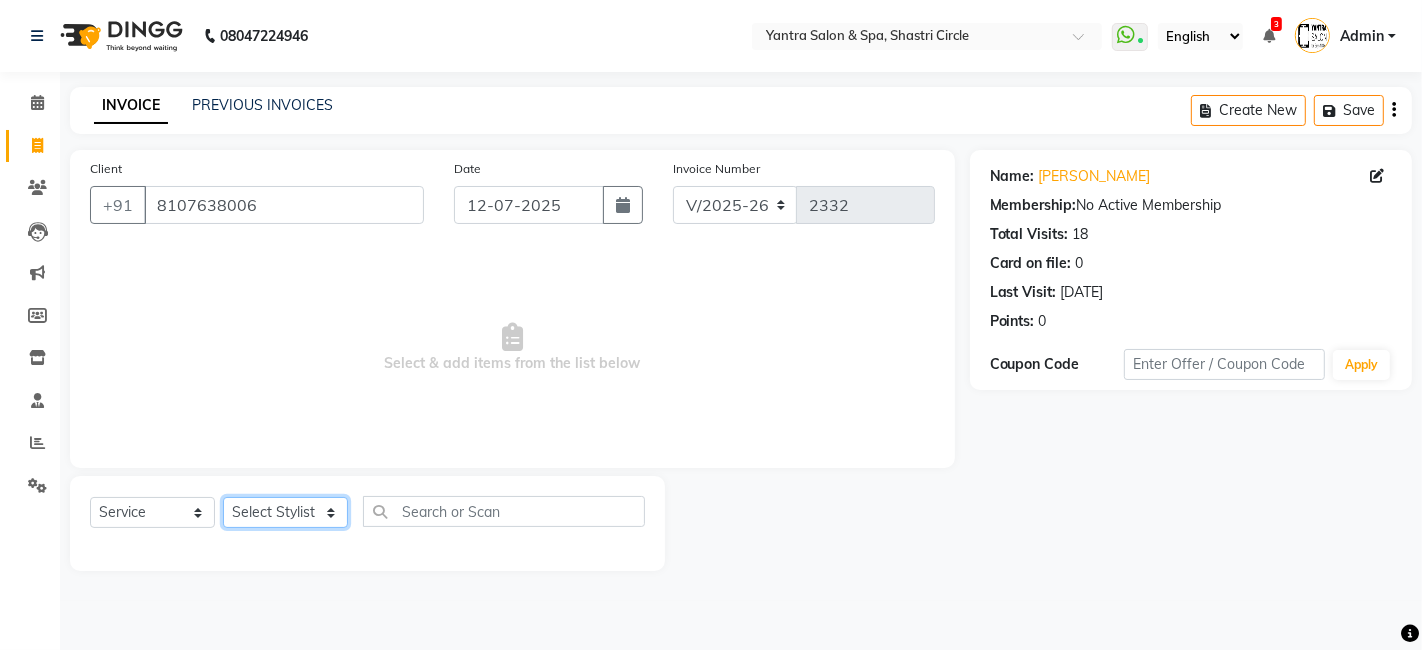click on "Select Stylist [PERSON_NAME] [PERSON_NAME] Dev Dimple Director [PERSON_NAME] kajal [PERSON_NAME] lucky Manager [PERSON_NAME] maam [PERSON_NAME]  Pallavi Pinky [PERSON_NAME] [PERSON_NAME]" 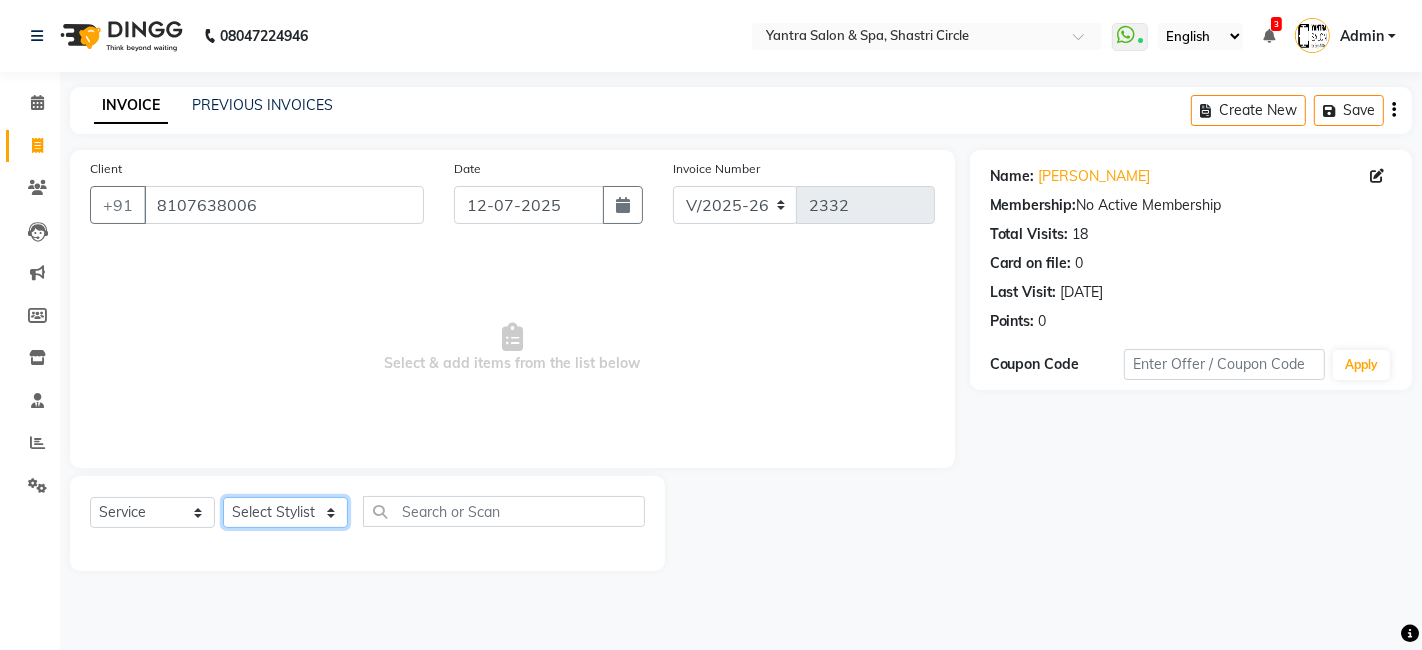 select on "15716" 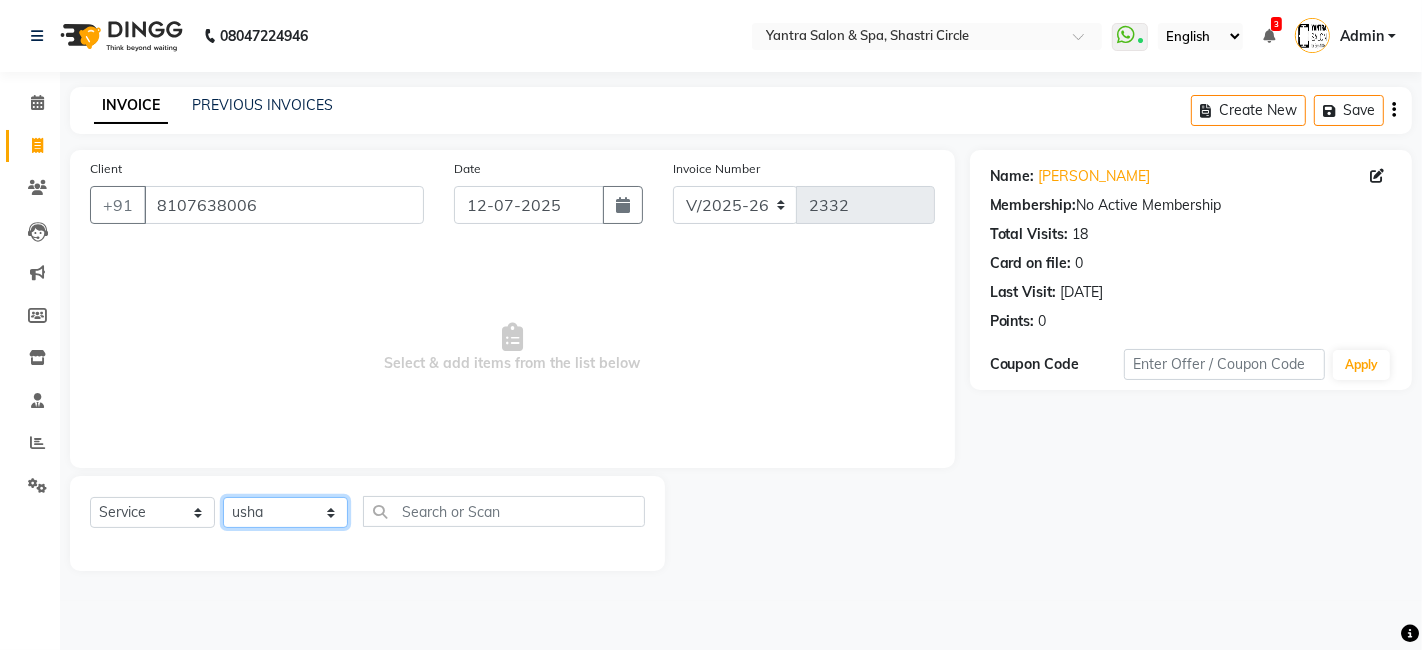 click on "Select Stylist [PERSON_NAME] [PERSON_NAME] Dev Dimple Director [PERSON_NAME] kajal [PERSON_NAME] lucky Manager [PERSON_NAME] maam [PERSON_NAME]  Pallavi Pinky [PERSON_NAME] [PERSON_NAME]" 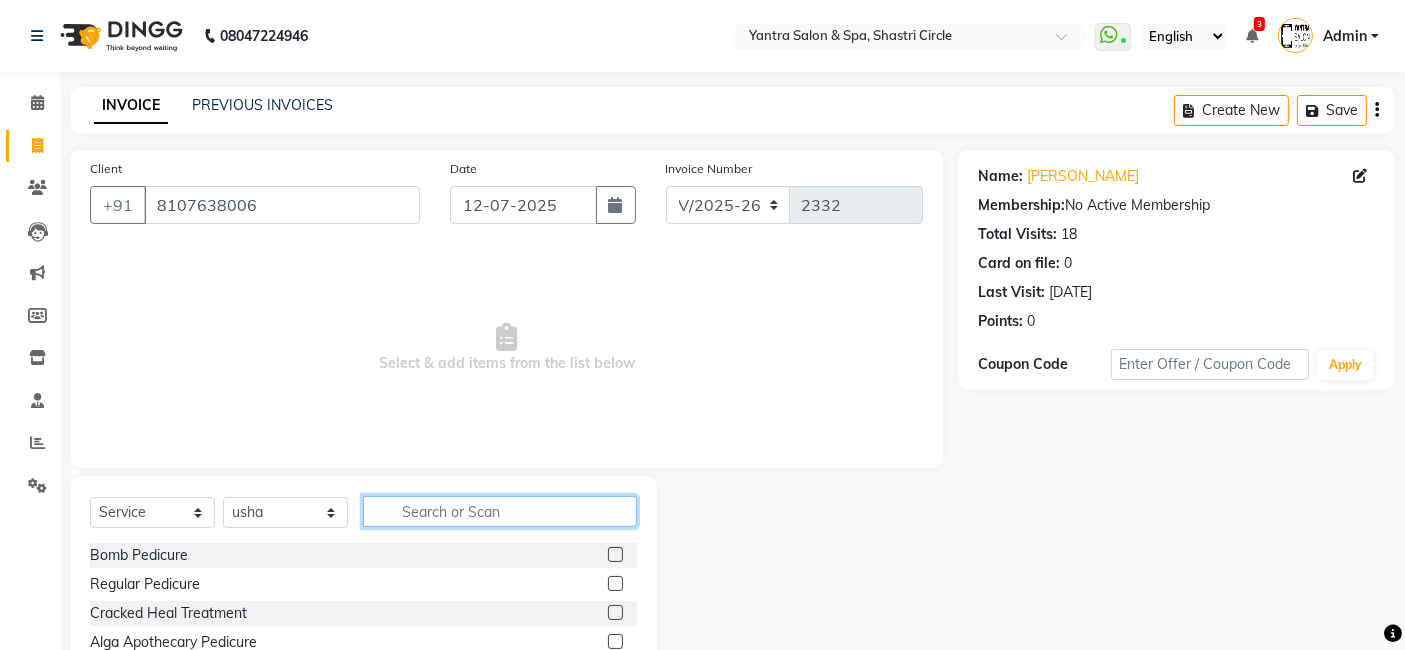 click 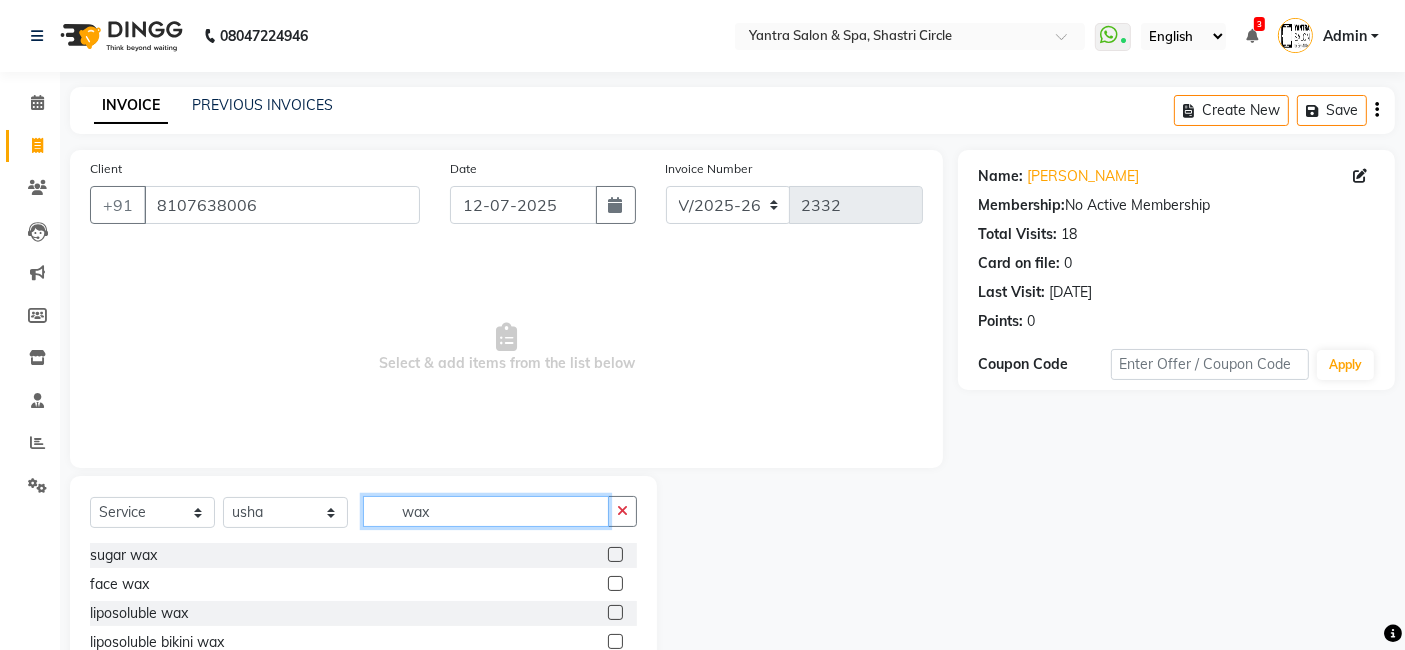 type on "wax" 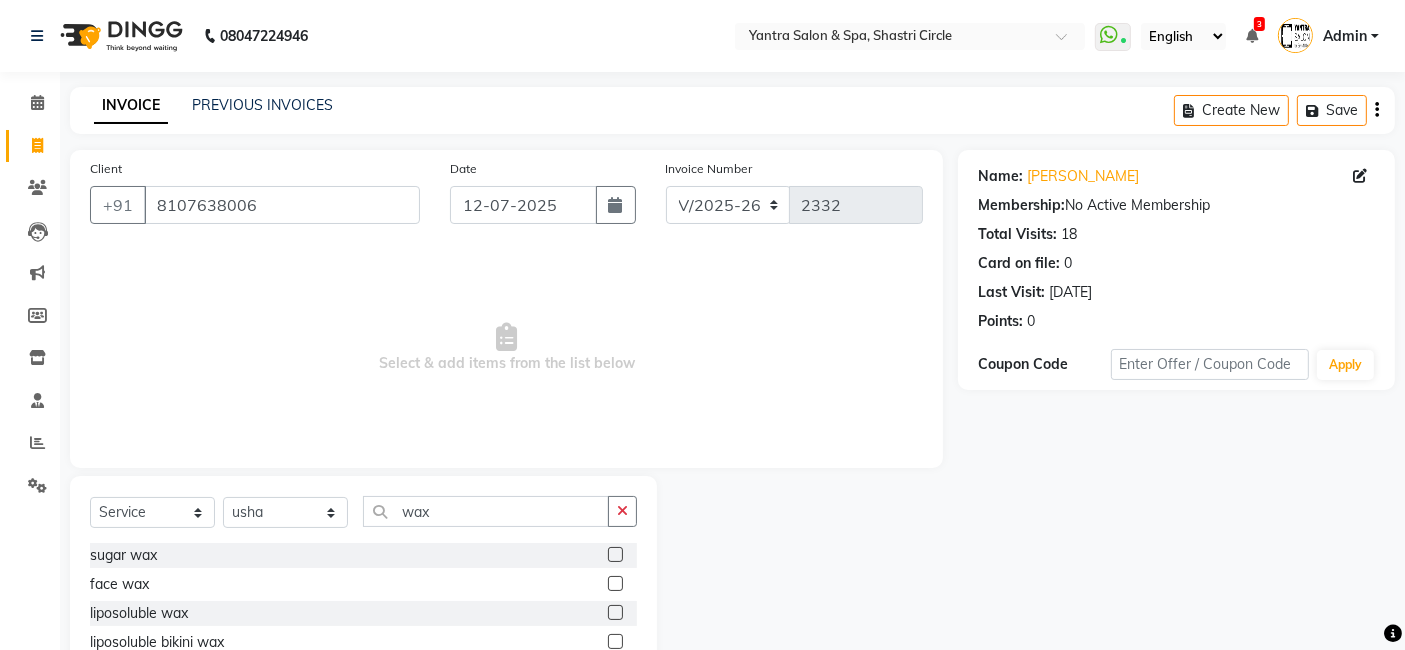 click 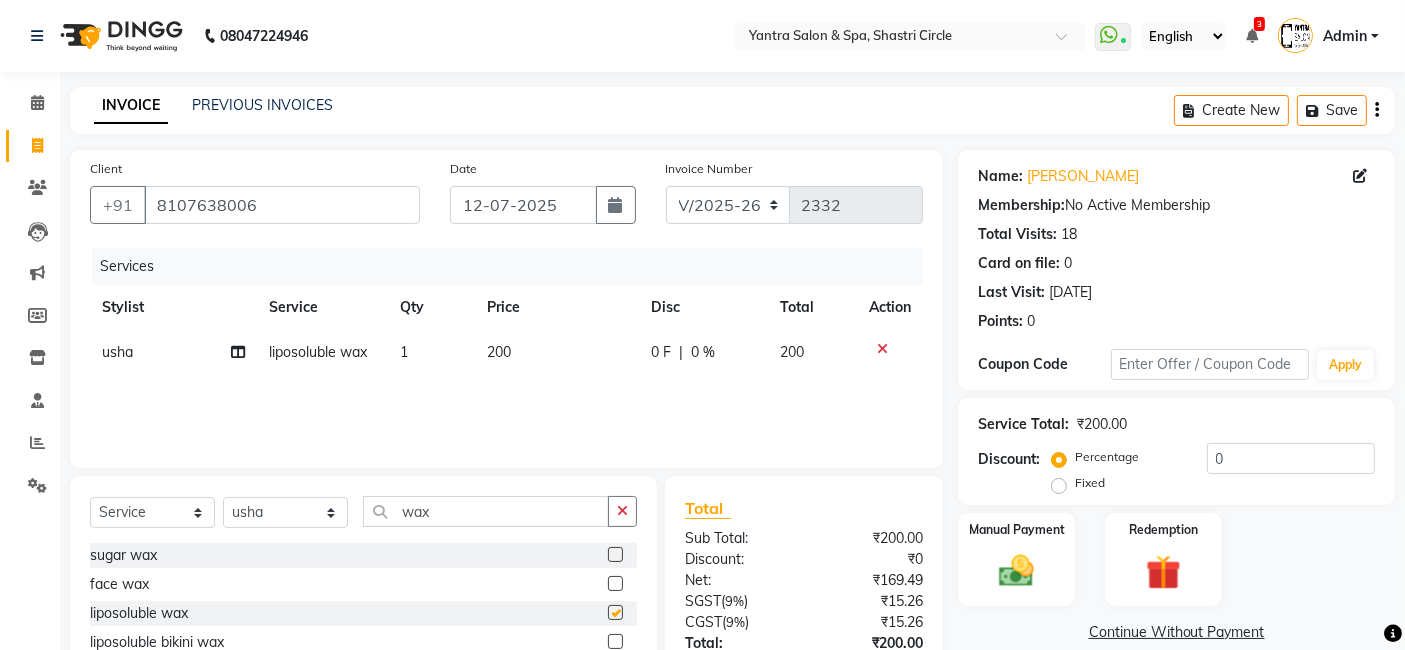 checkbox on "false" 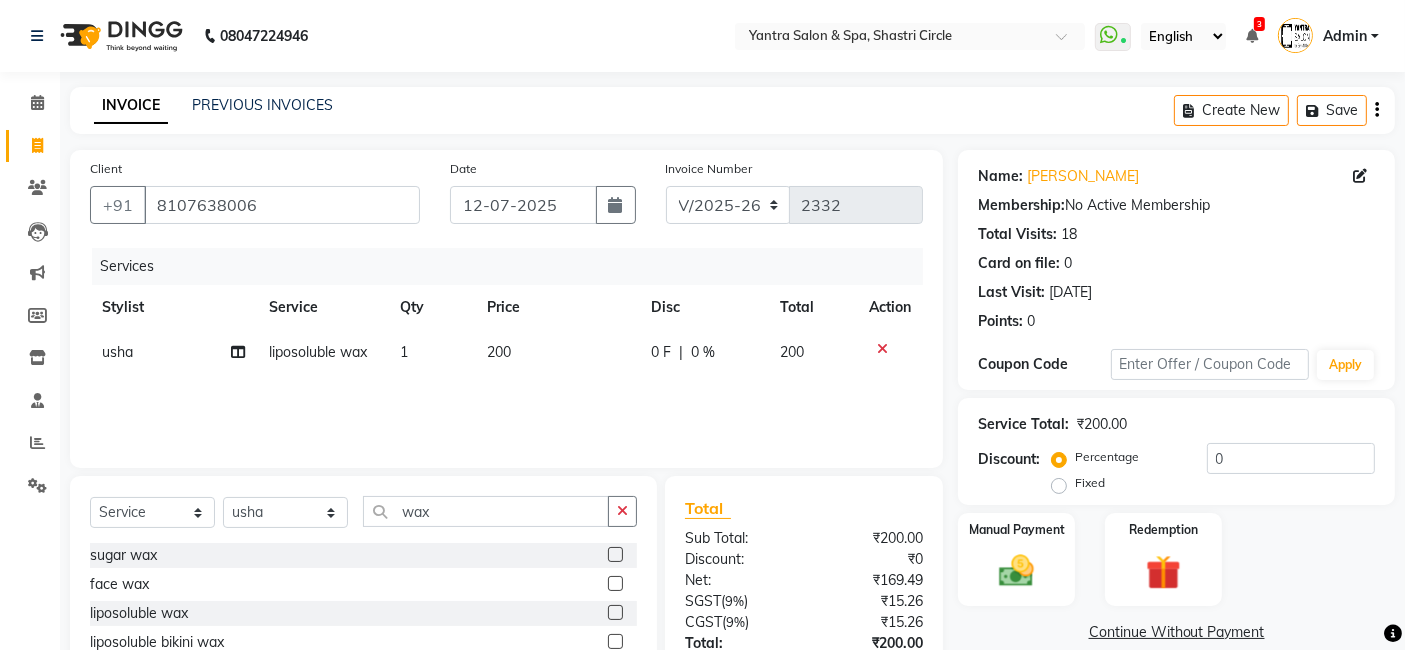 click 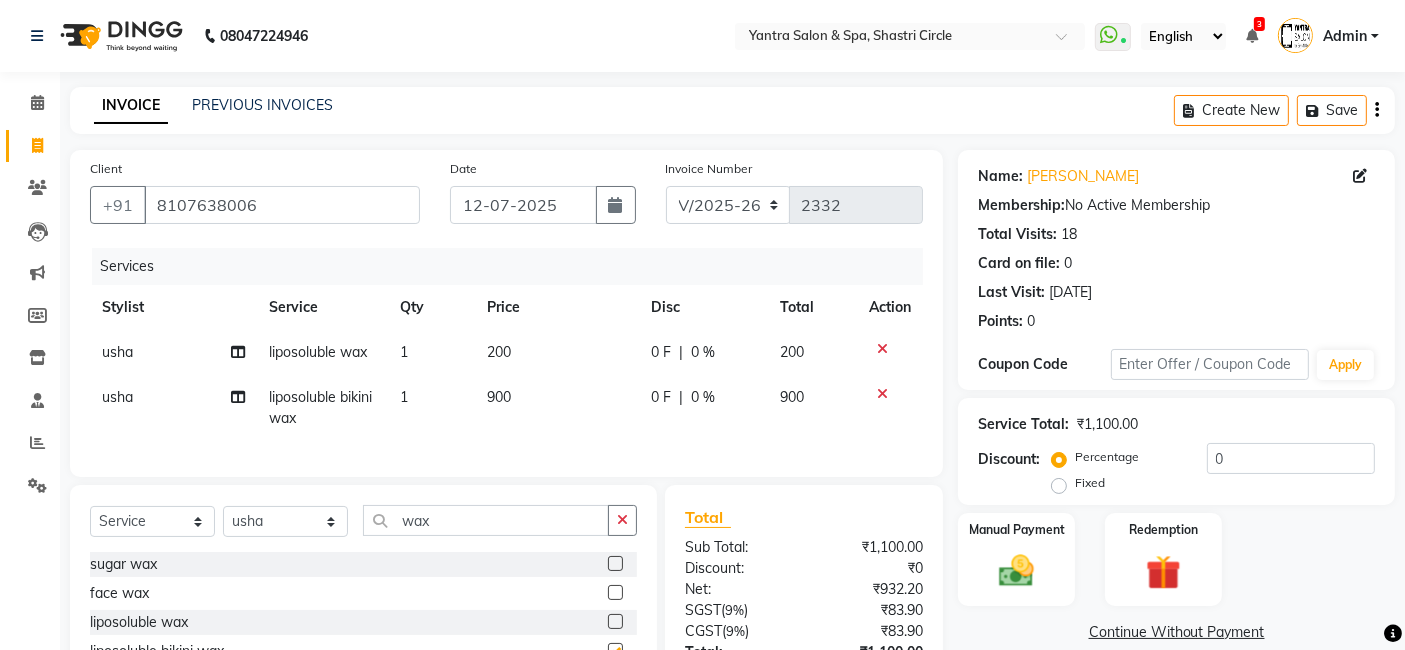 checkbox on "false" 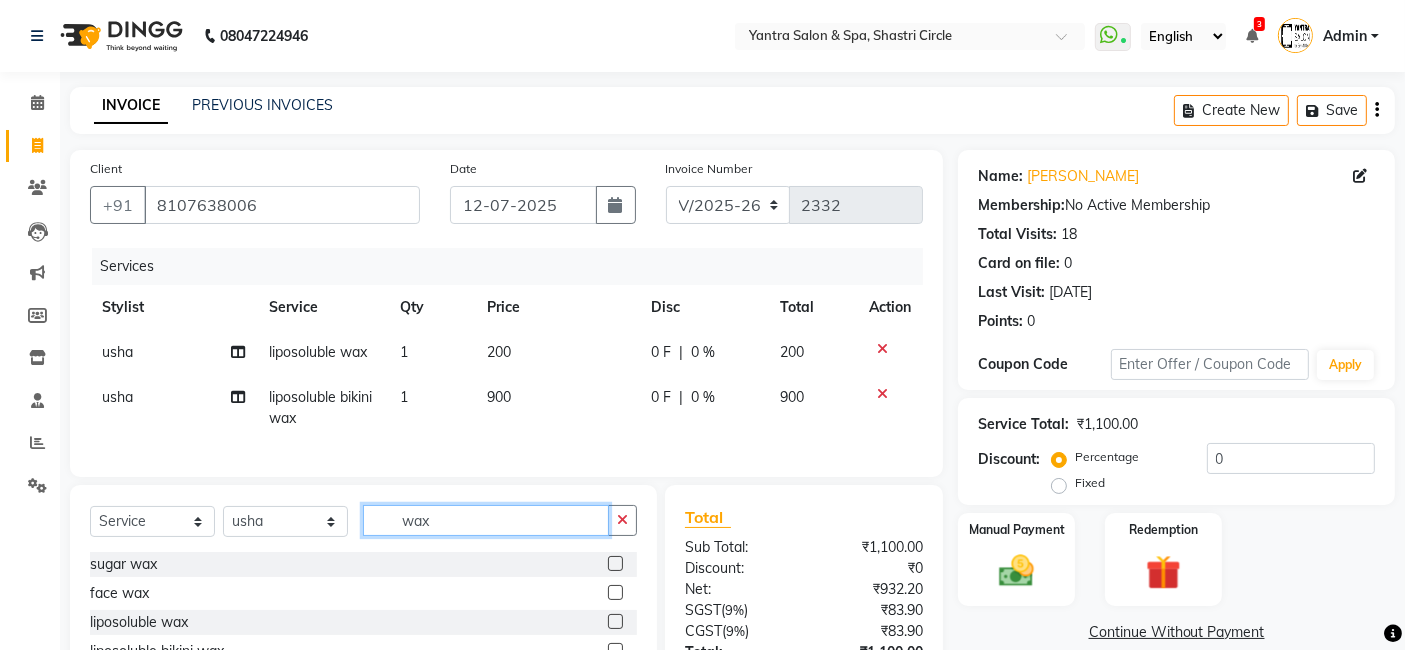 click on "wax" 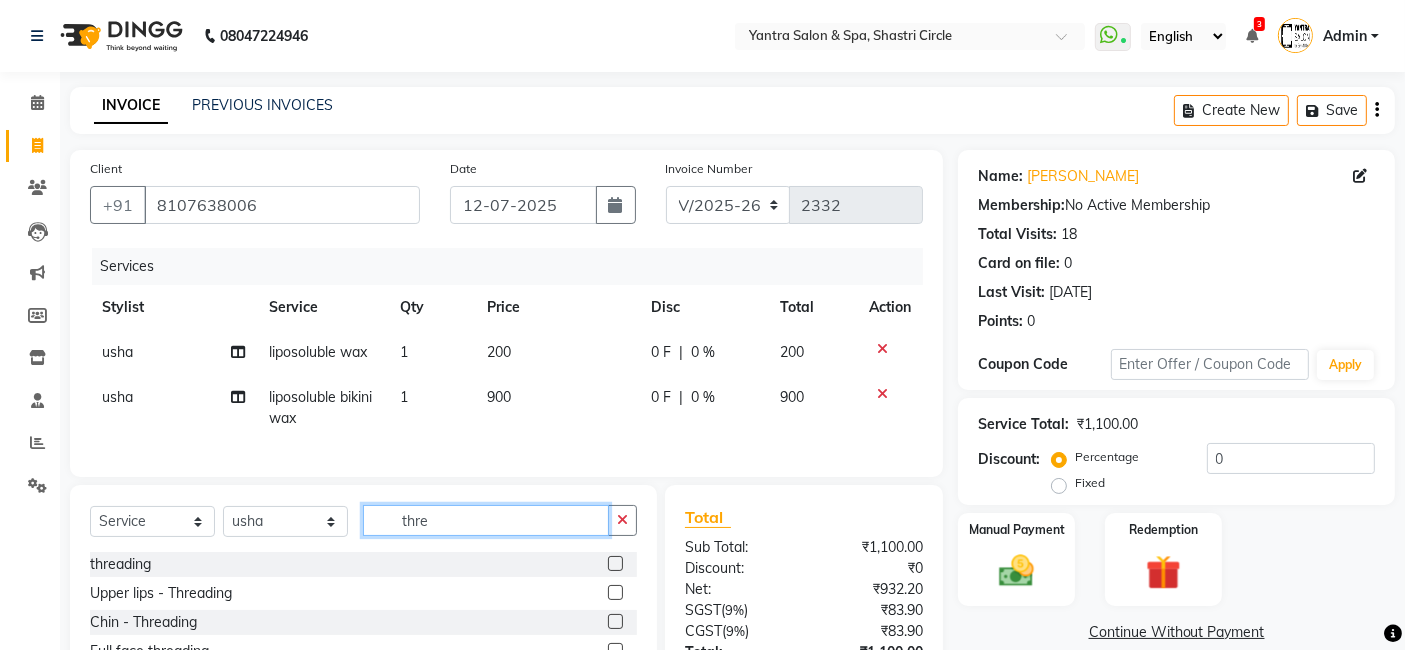 type on "thre" 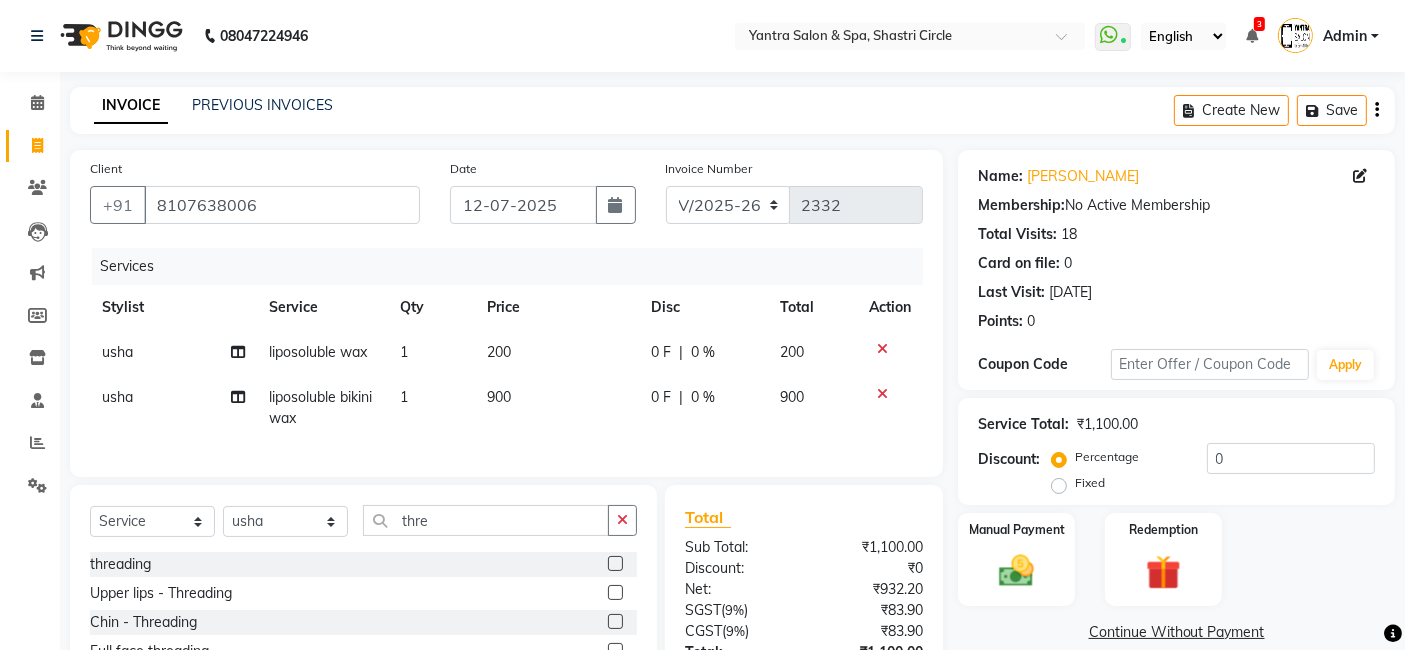 click 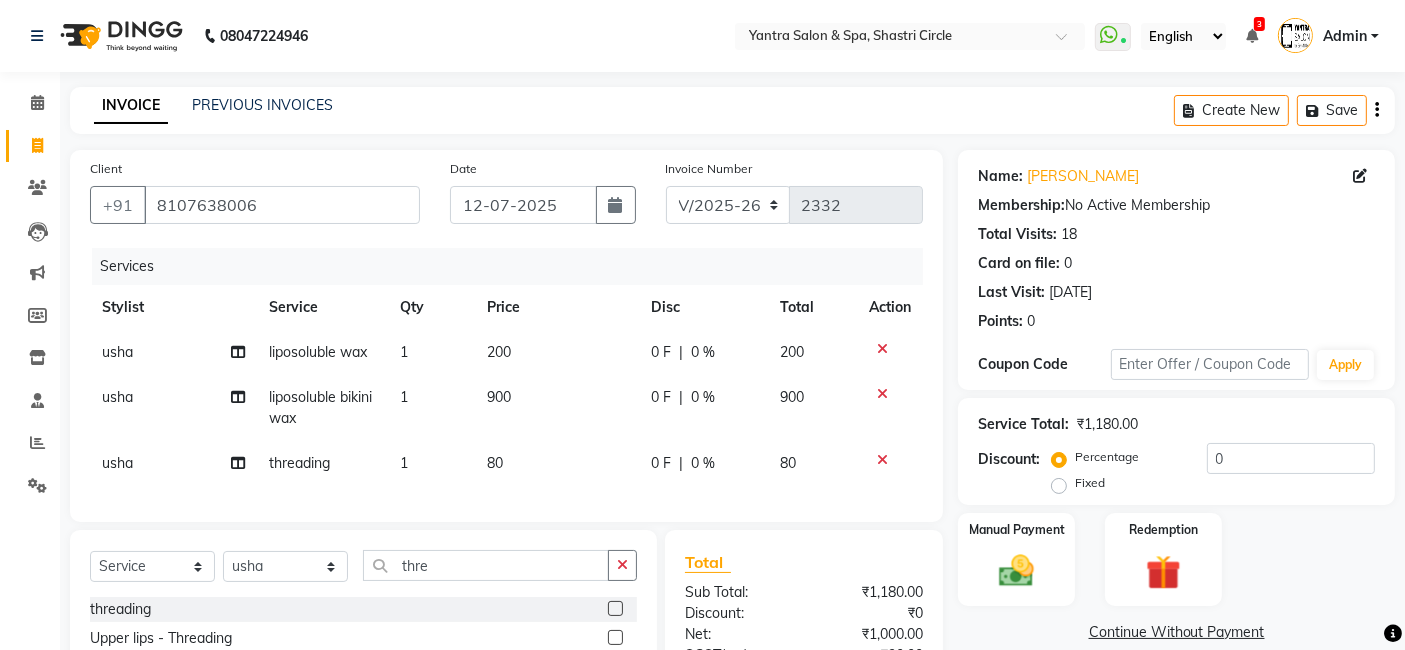 checkbox on "false" 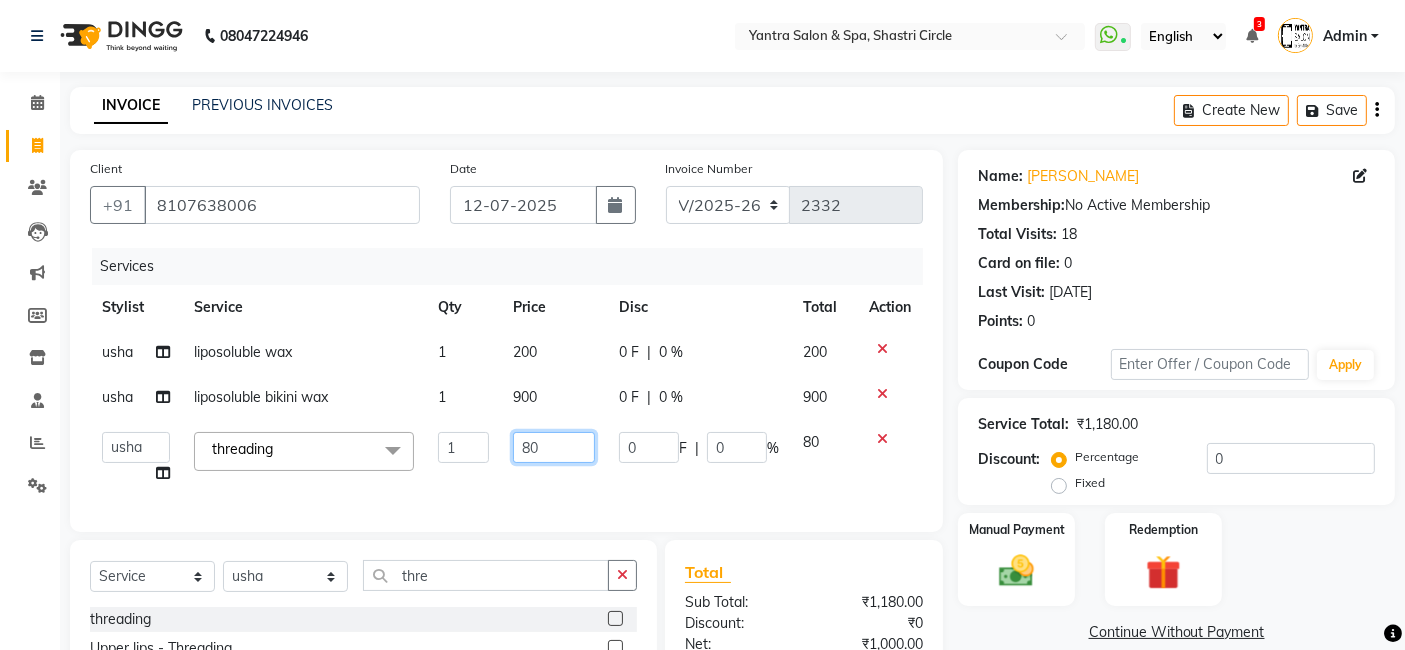 click on "80" 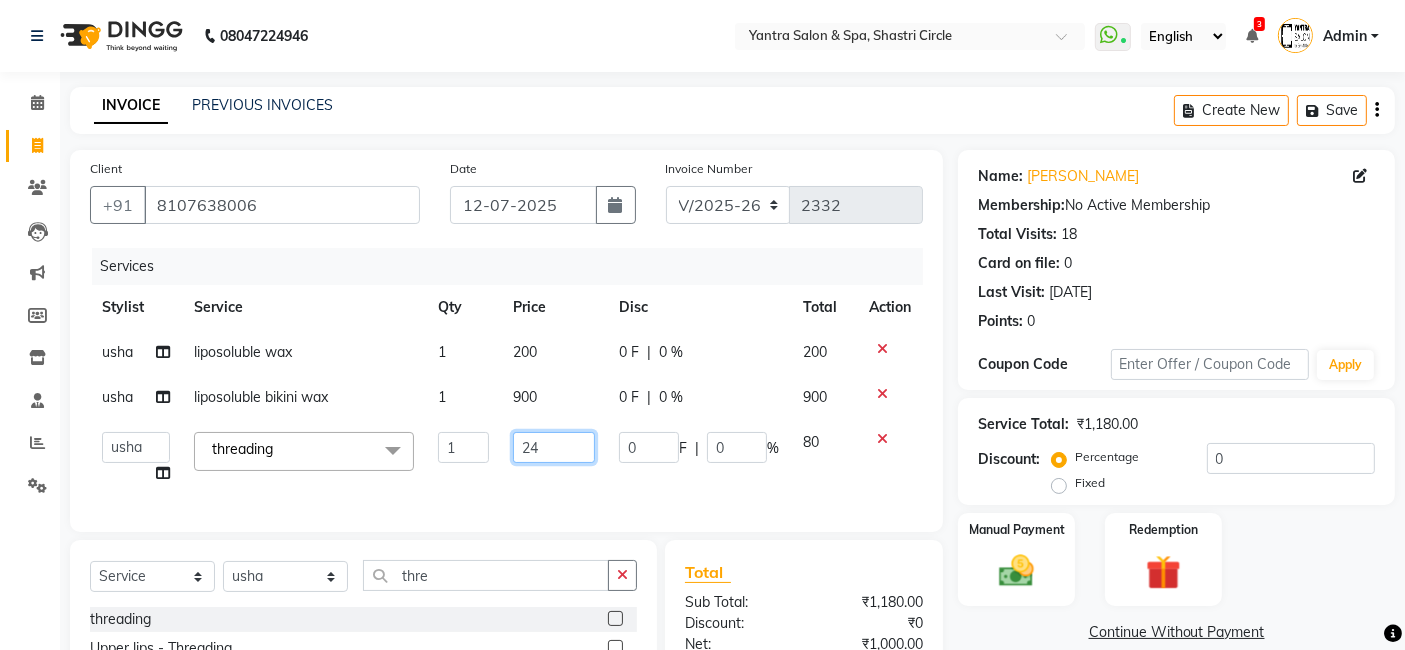 type on "240" 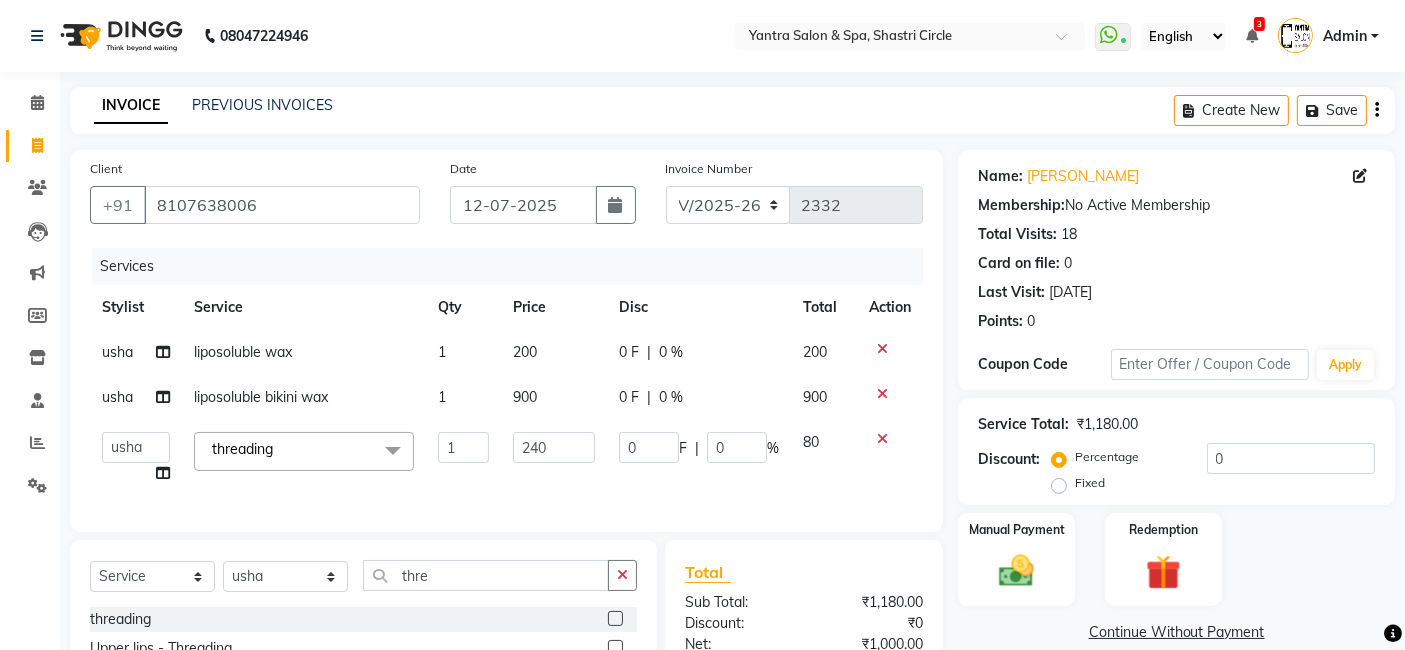 click on "900" 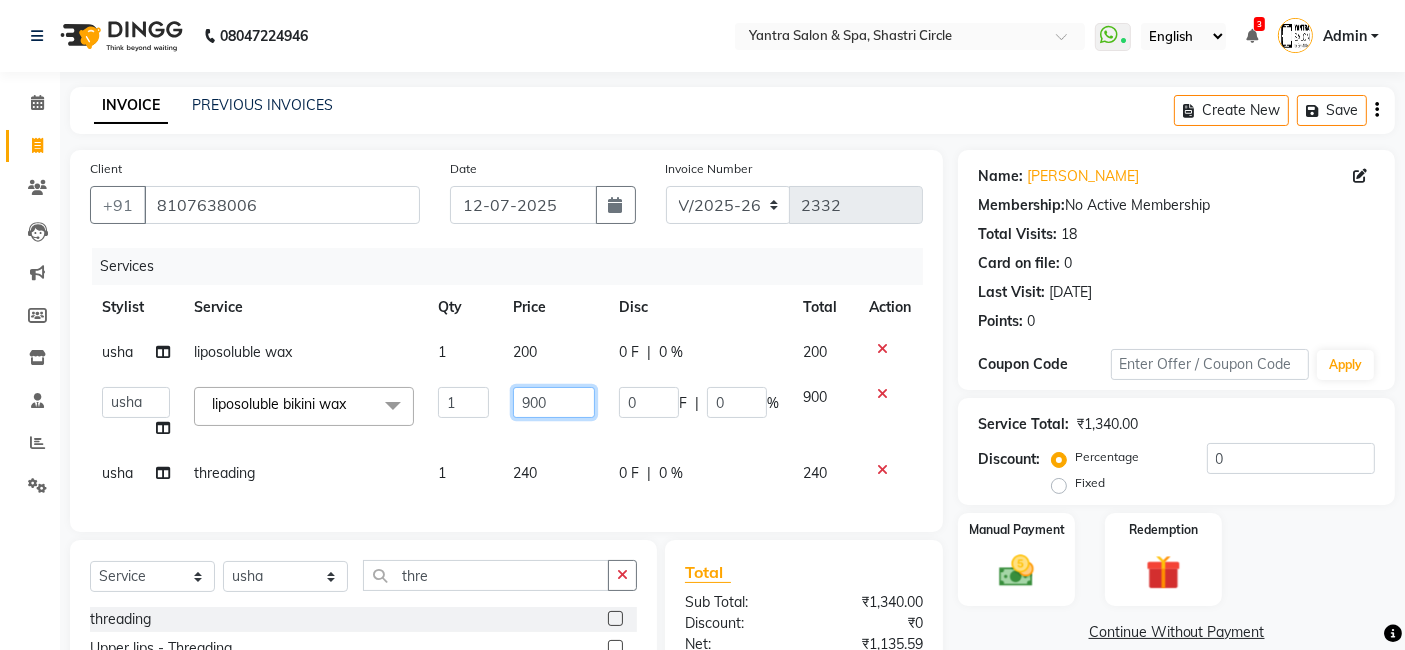 click on "900" 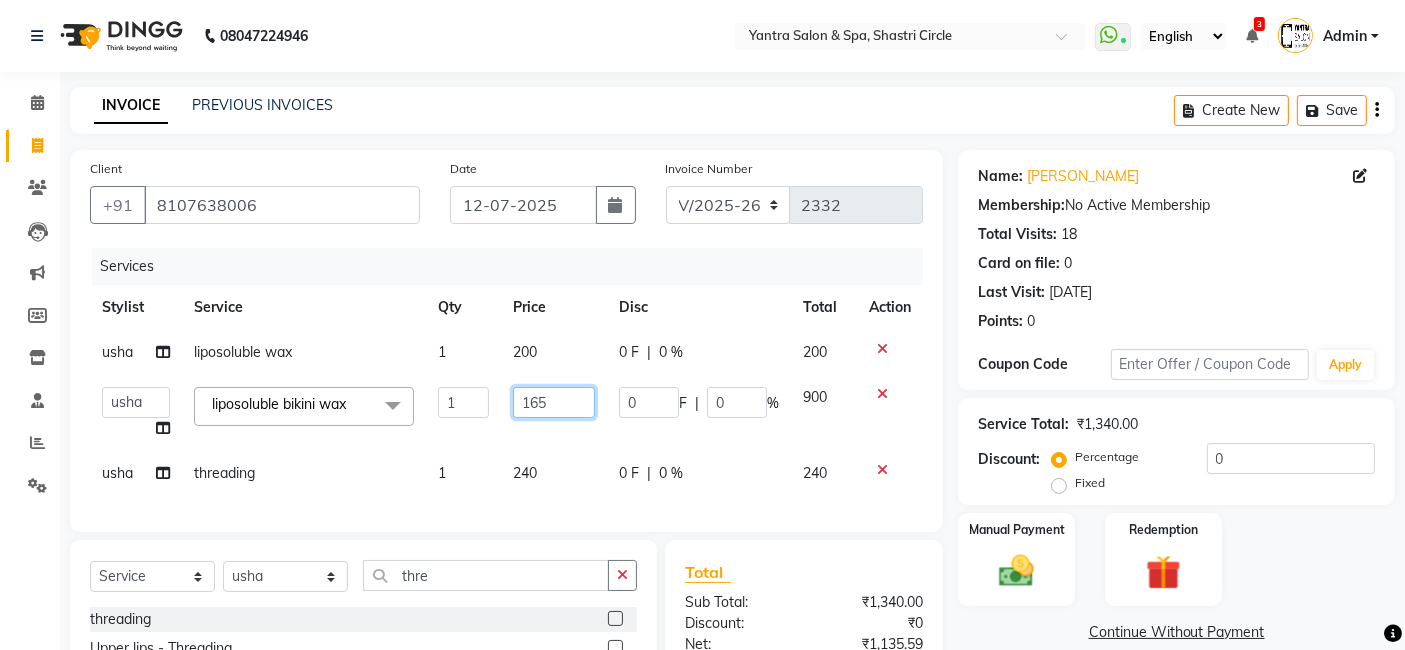type on "1650" 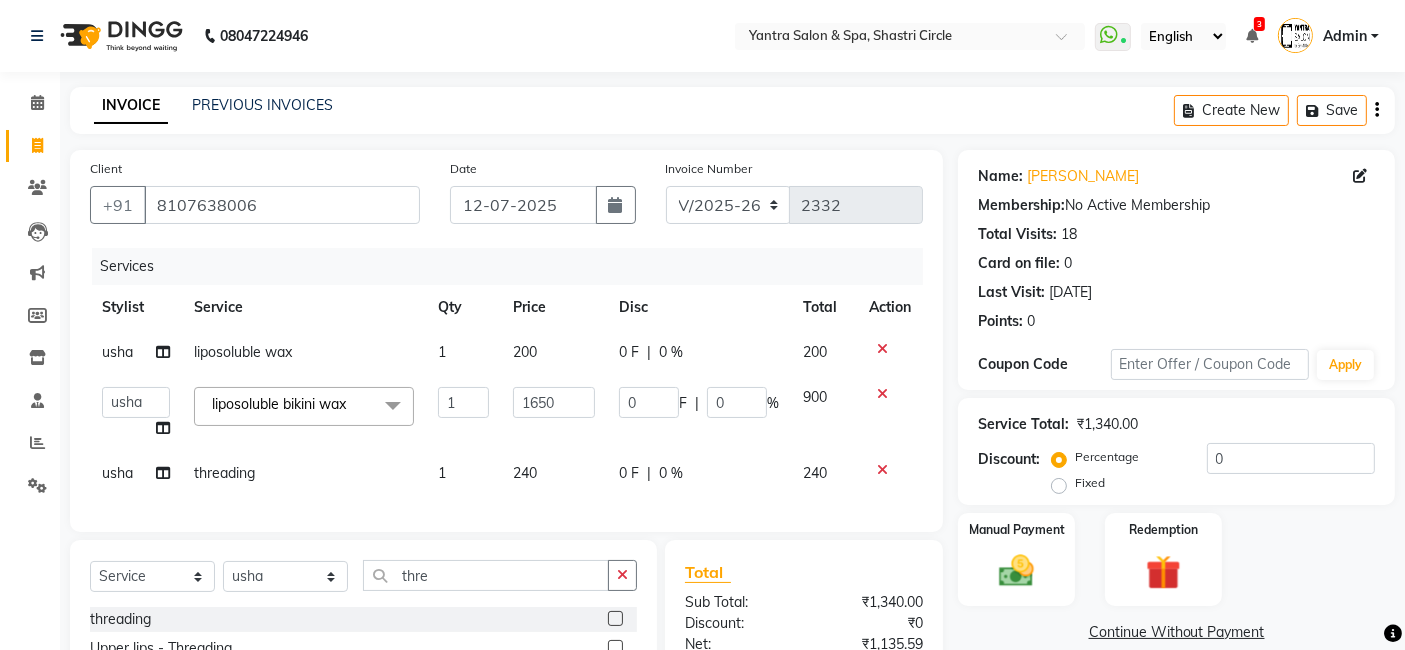 drag, startPoint x: 556, startPoint y: 328, endPoint x: 564, endPoint y: 371, distance: 43.737854 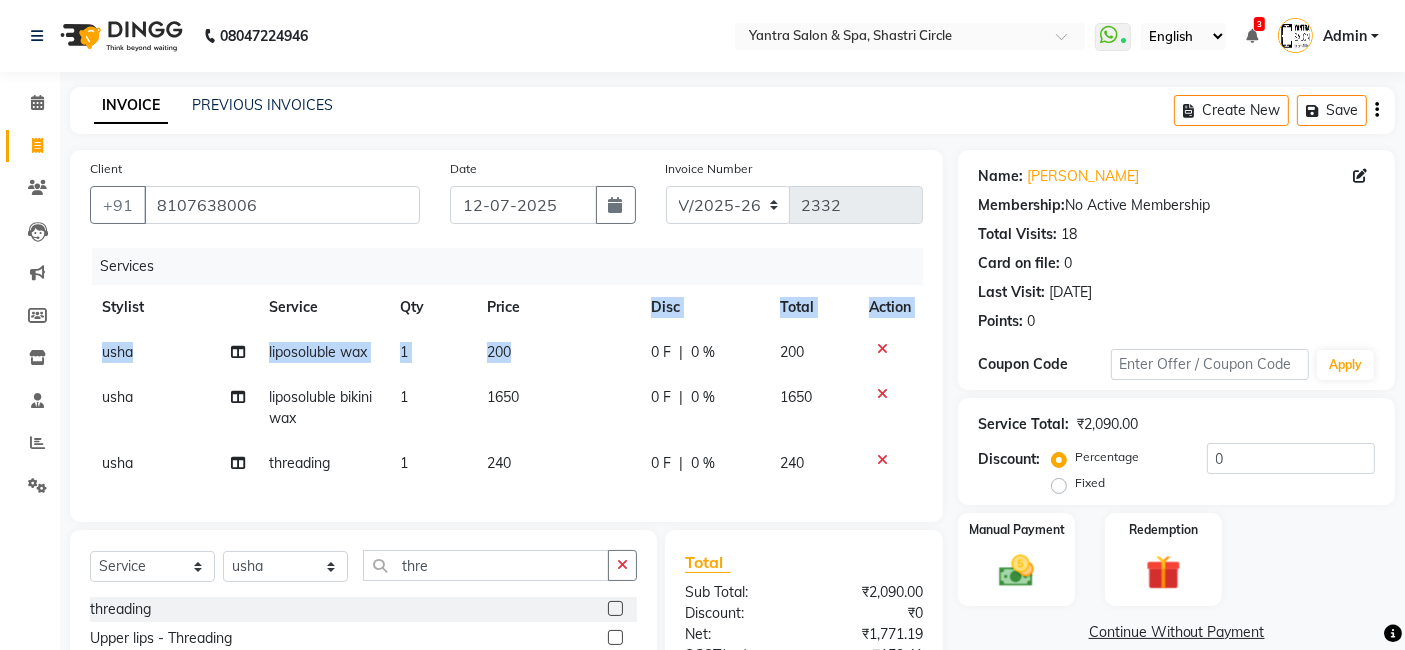 click on "200" 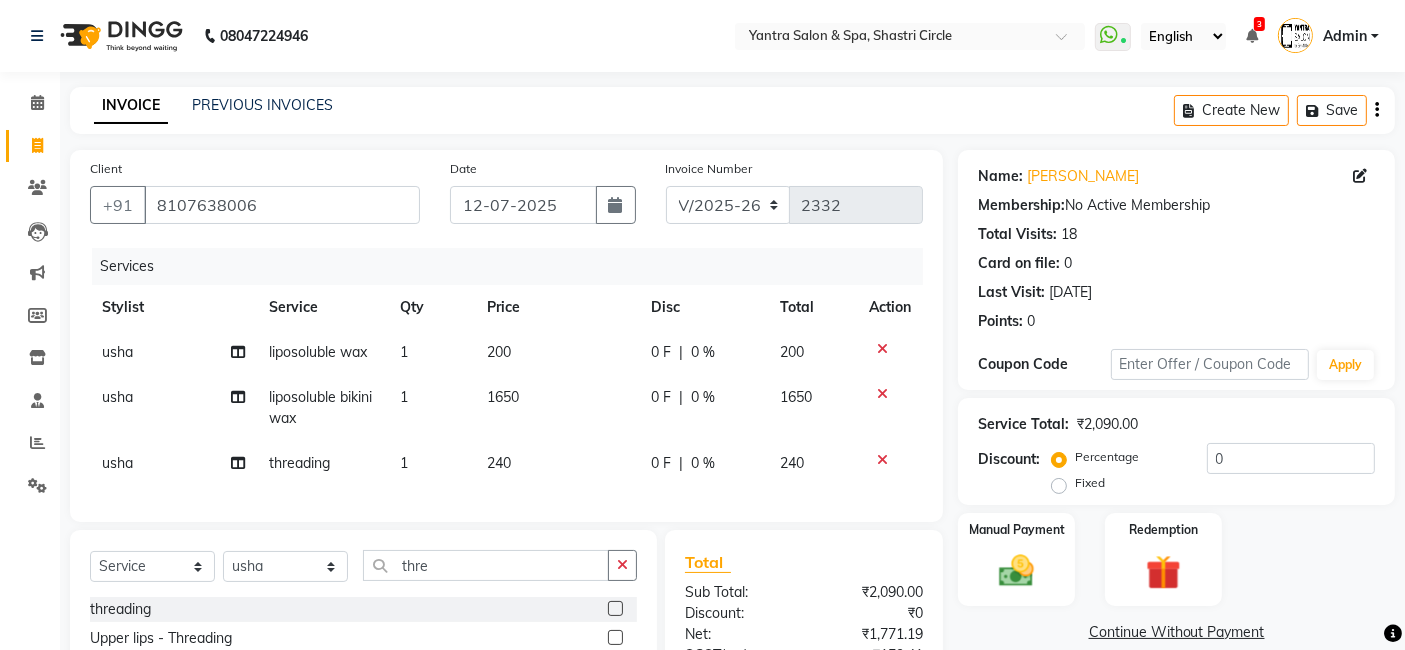 select on "15716" 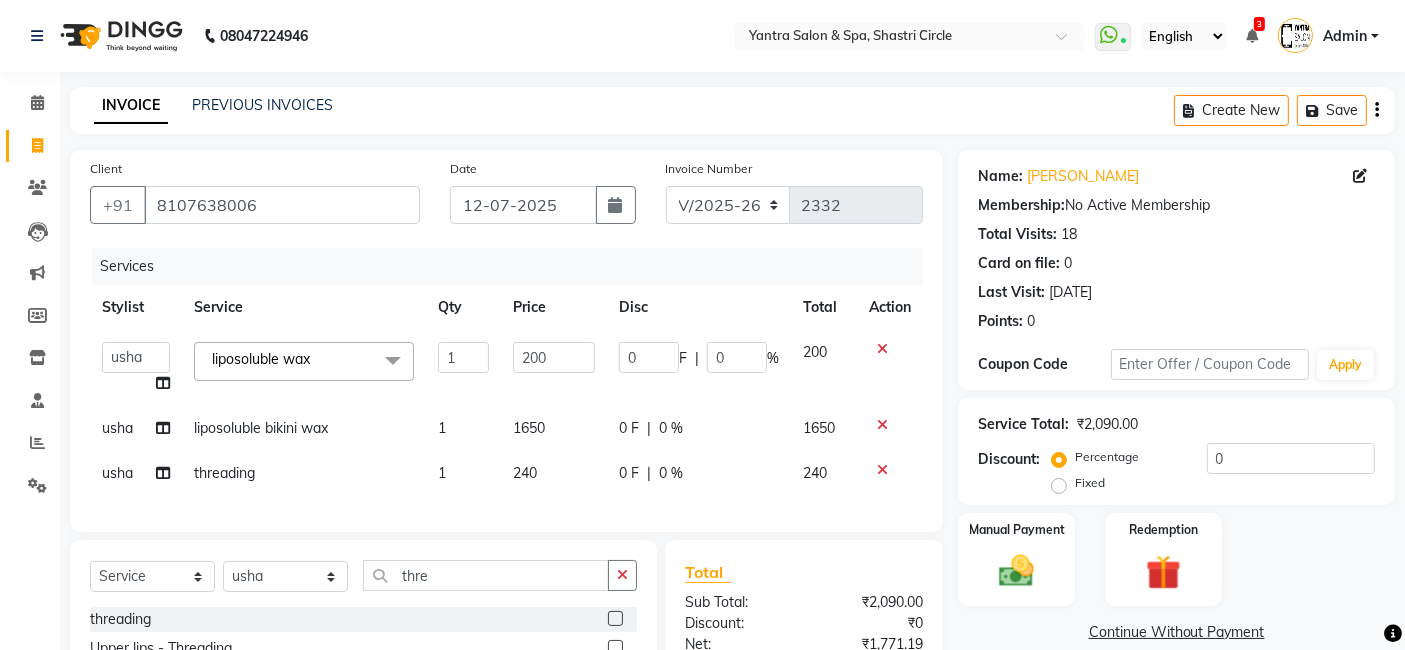 click on "200" 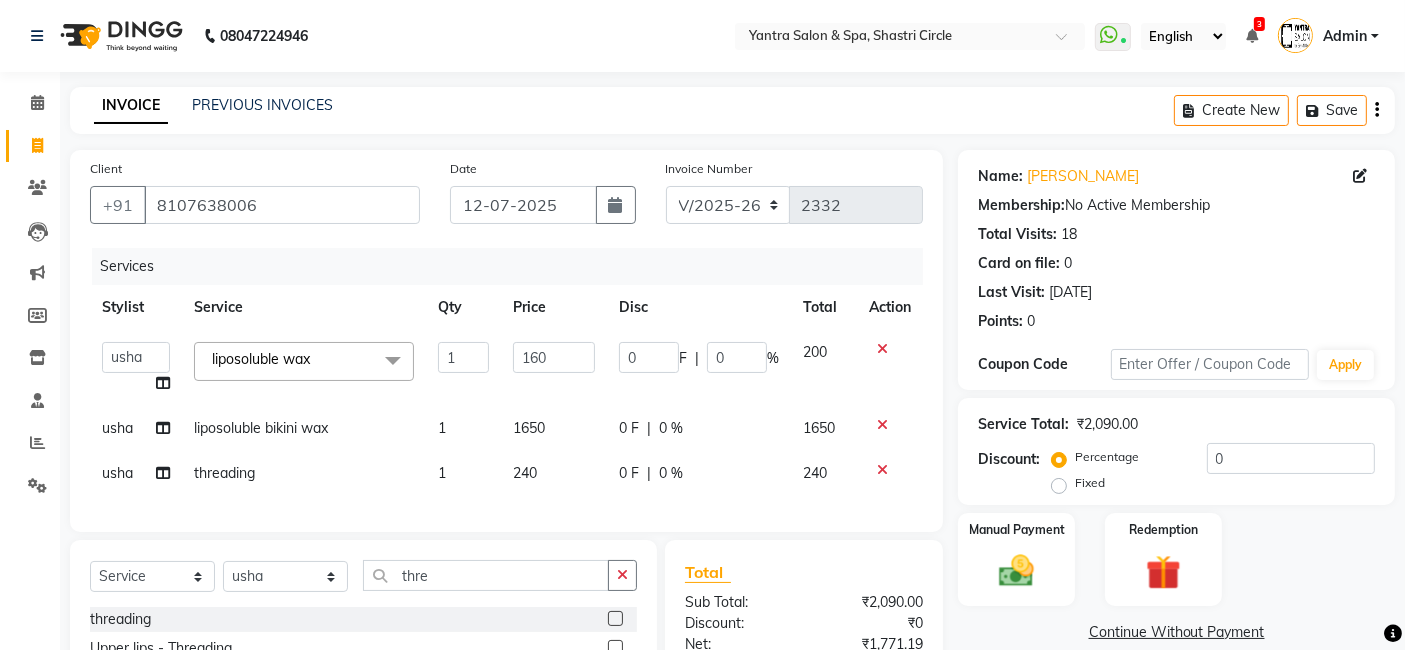 type on "1600" 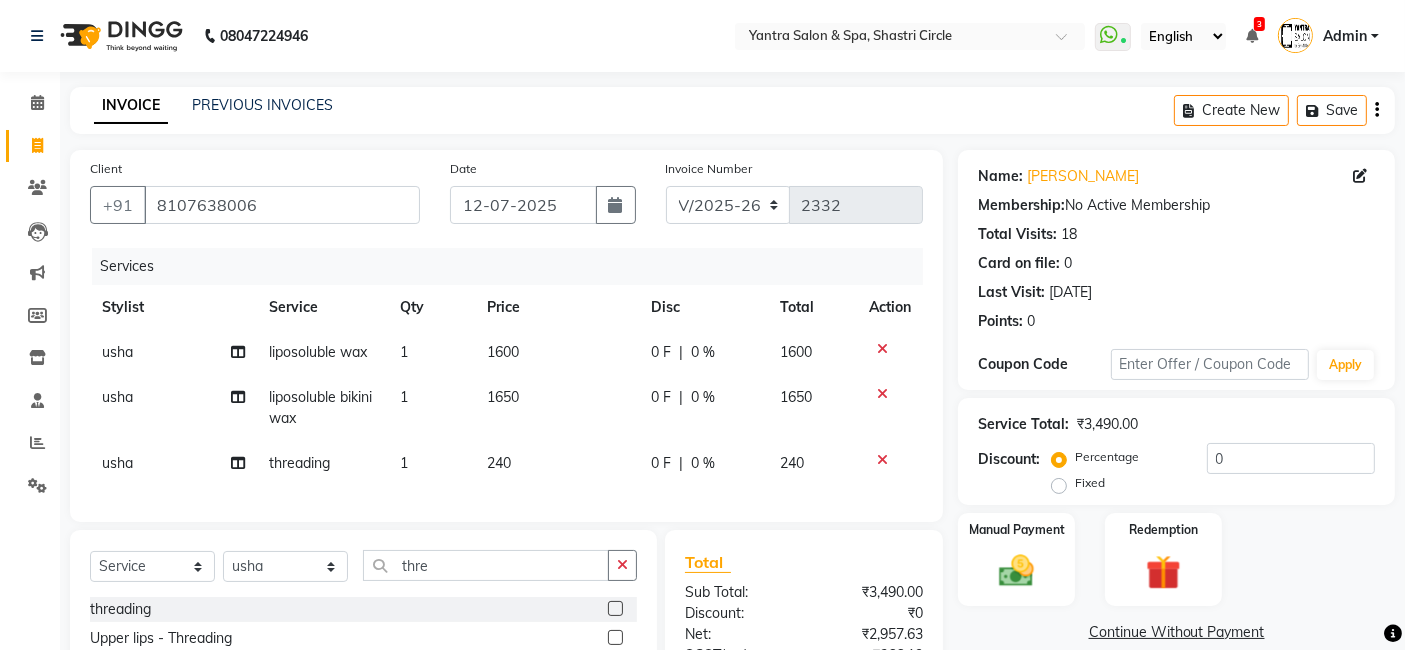click on "Services" 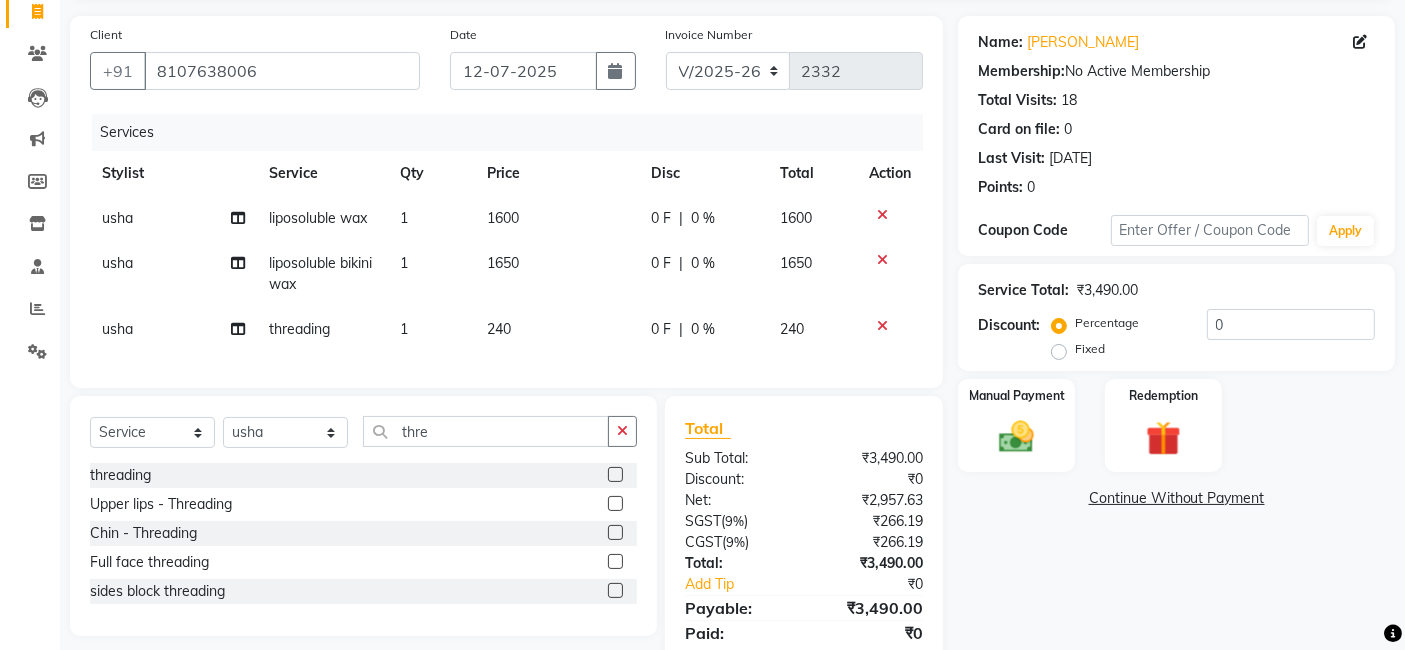 scroll, scrollTop: 220, scrollLeft: 0, axis: vertical 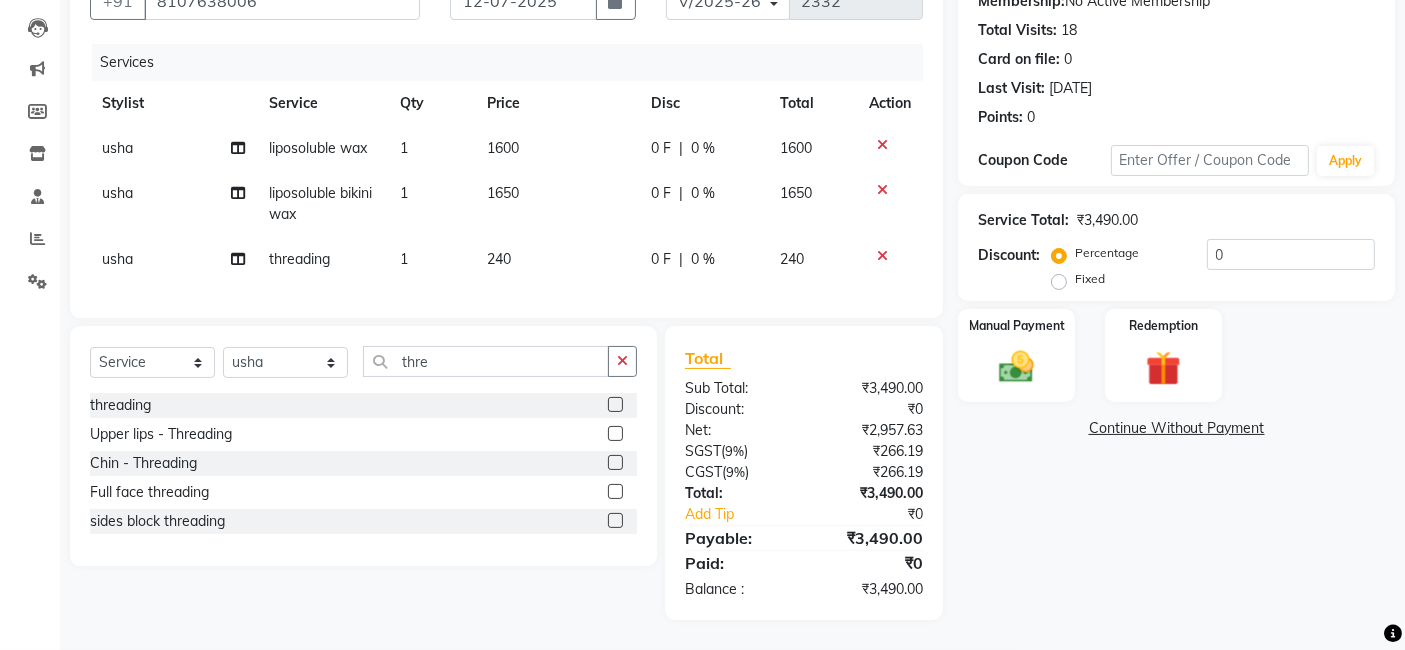 drag, startPoint x: 1065, startPoint y: 370, endPoint x: 1090, endPoint y: 386, distance: 29.681644 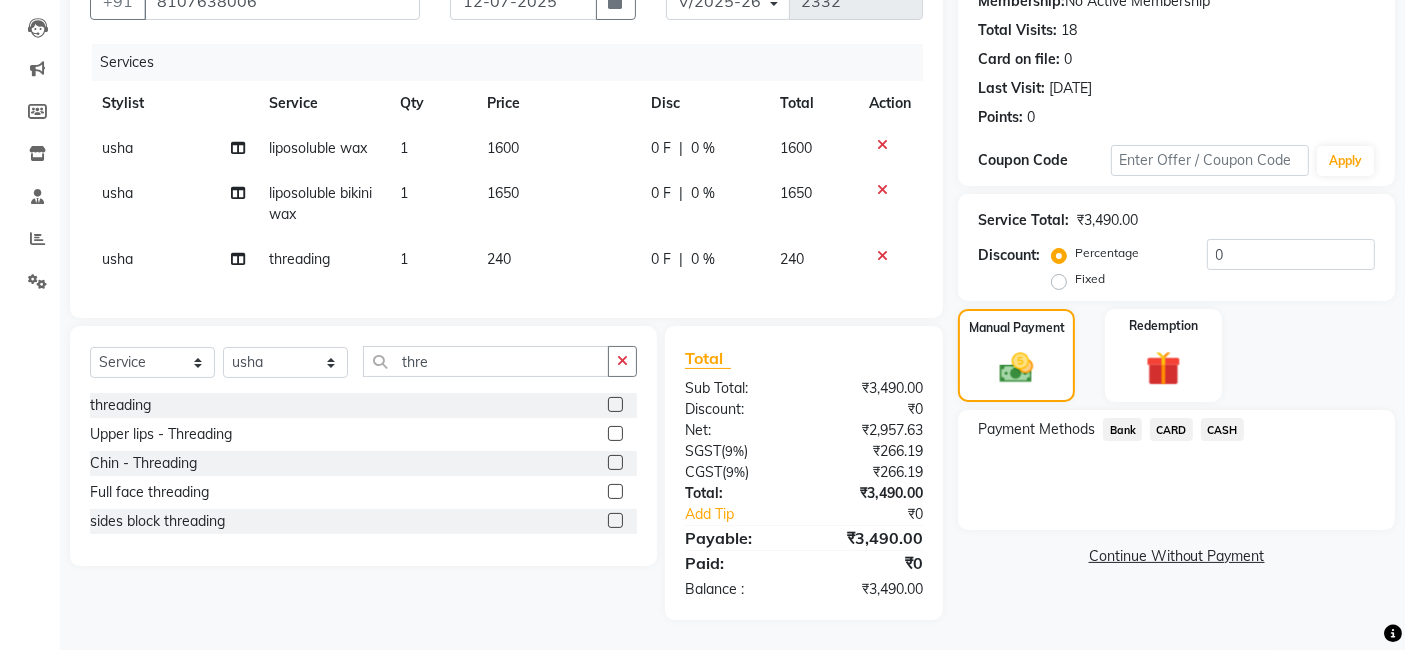 click on "CARD" 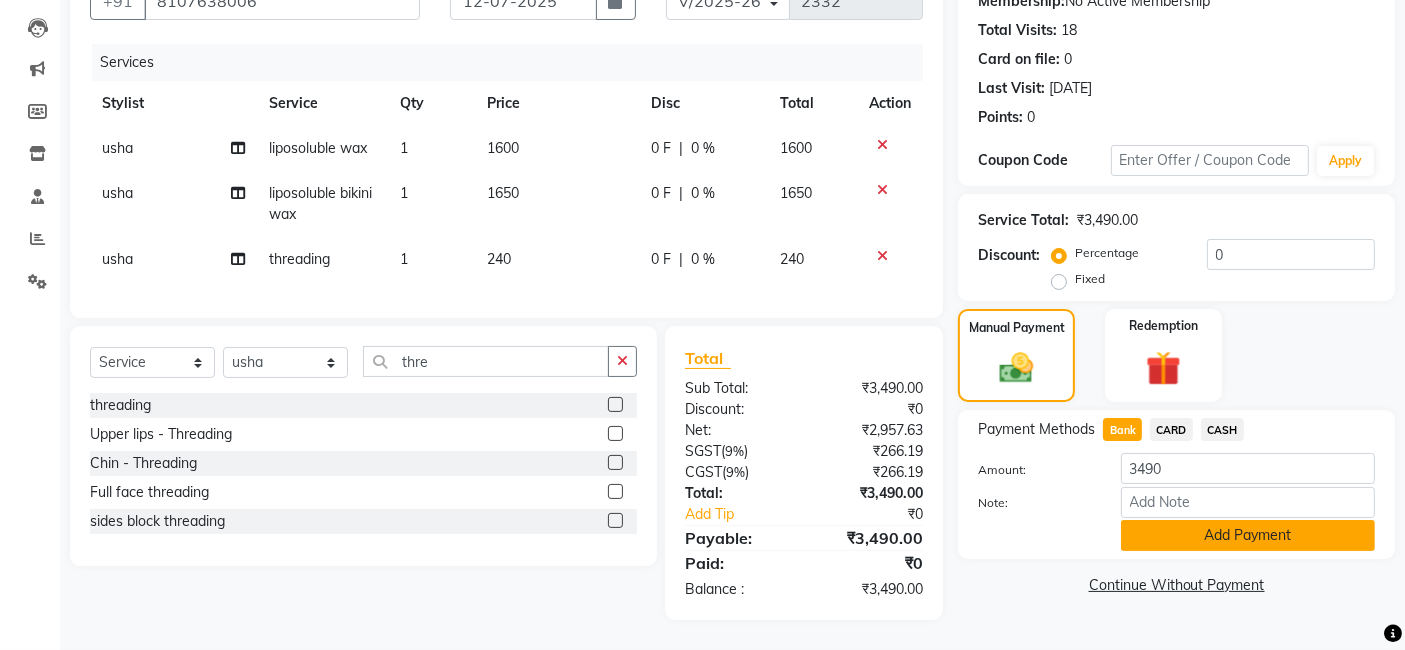 click on "Add Payment" 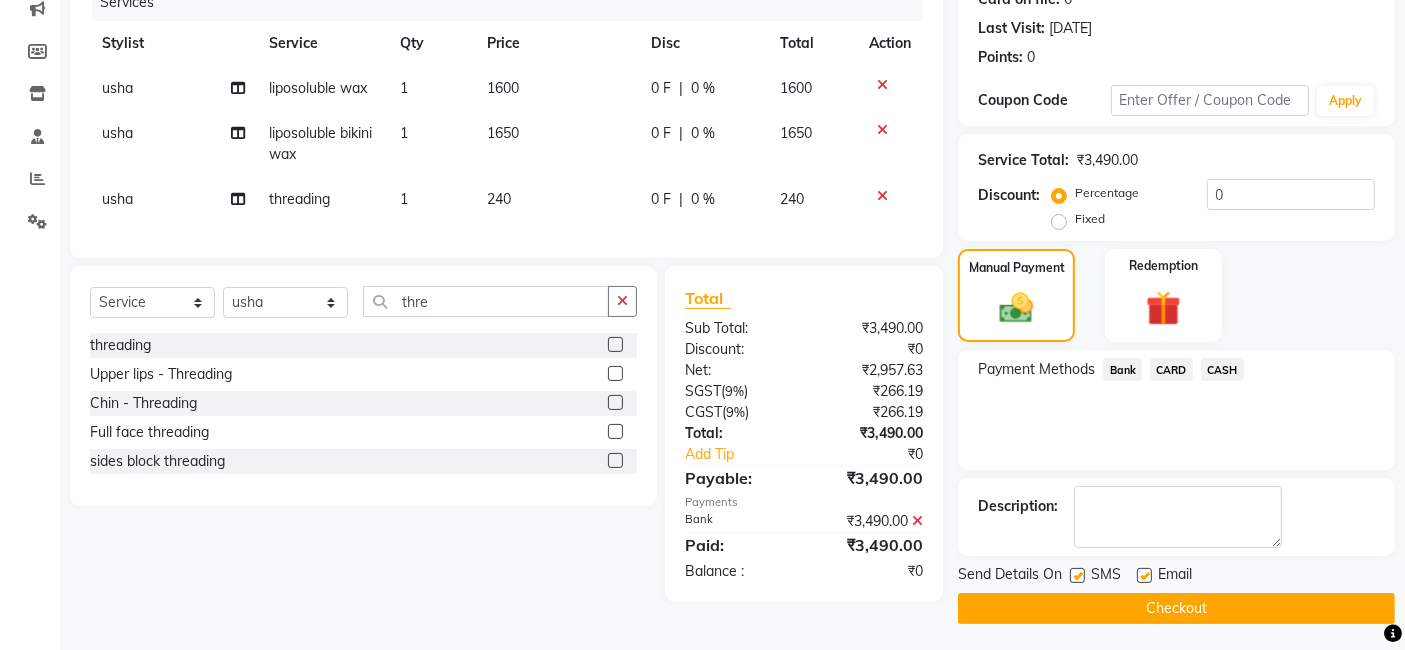 scroll, scrollTop: 266, scrollLeft: 0, axis: vertical 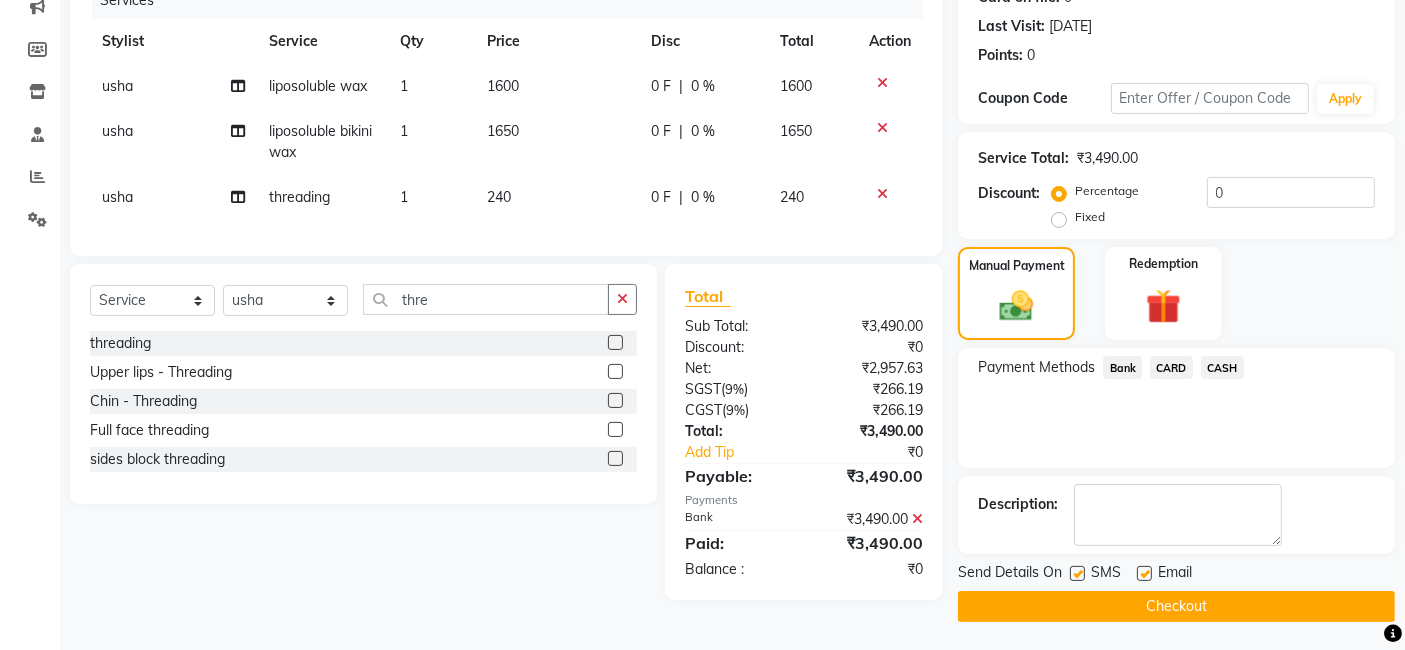 click on "Checkout" 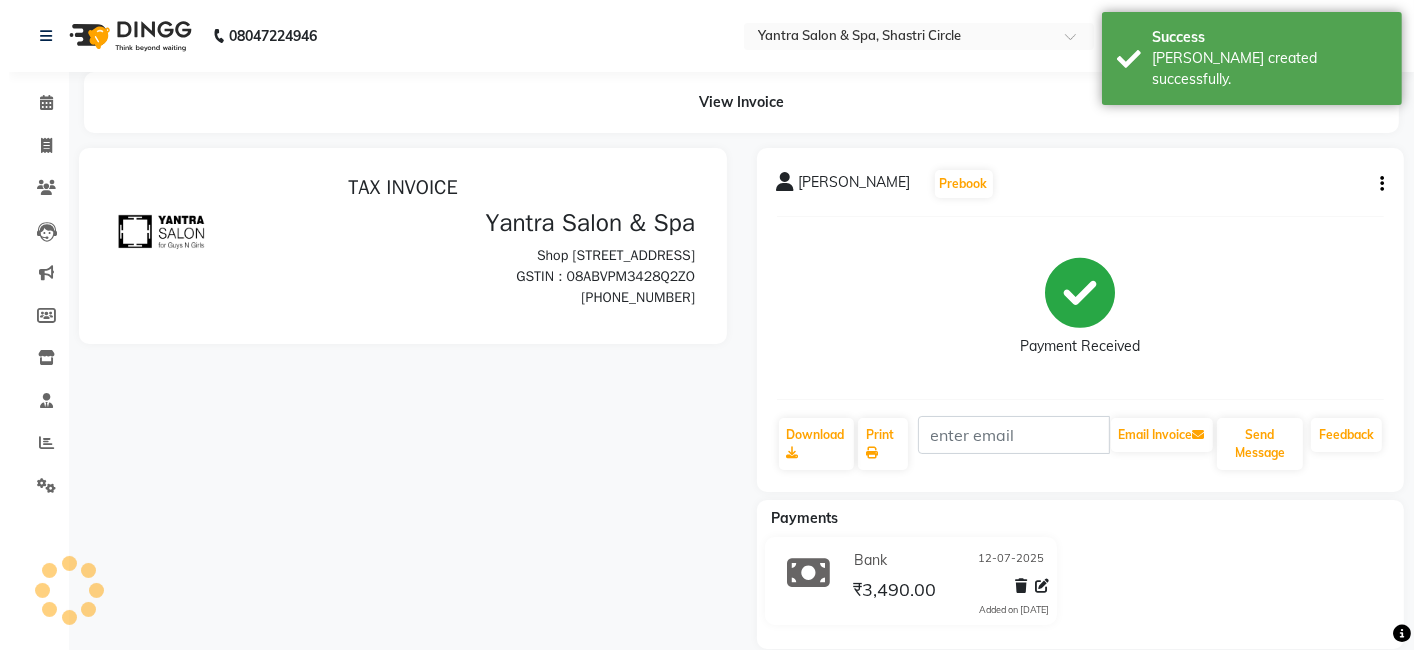 scroll, scrollTop: 0, scrollLeft: 0, axis: both 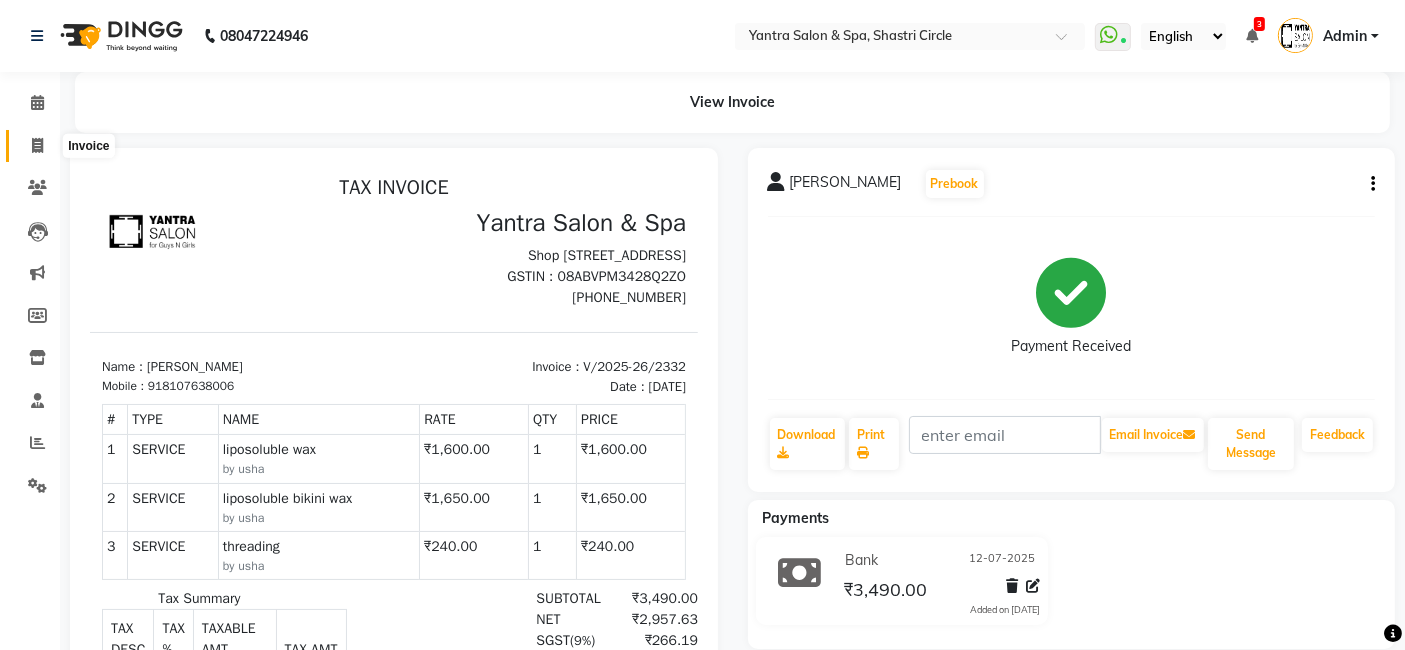 click 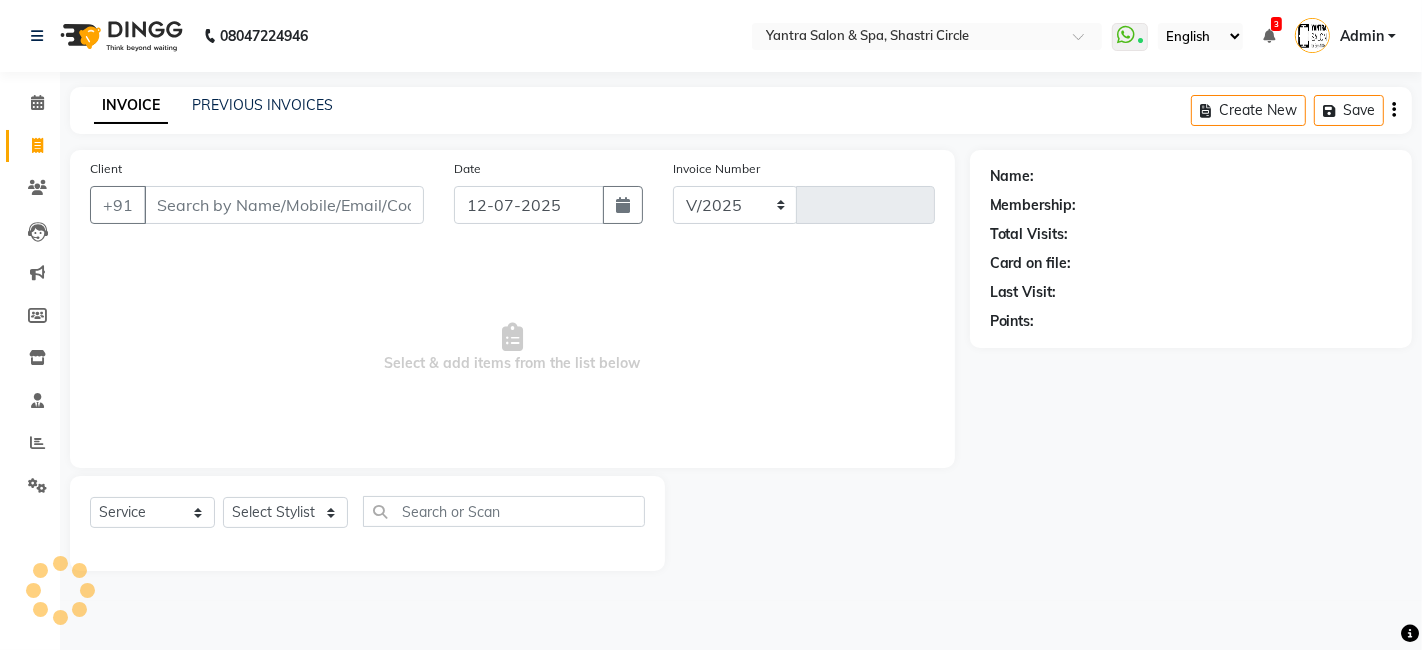 select on "154" 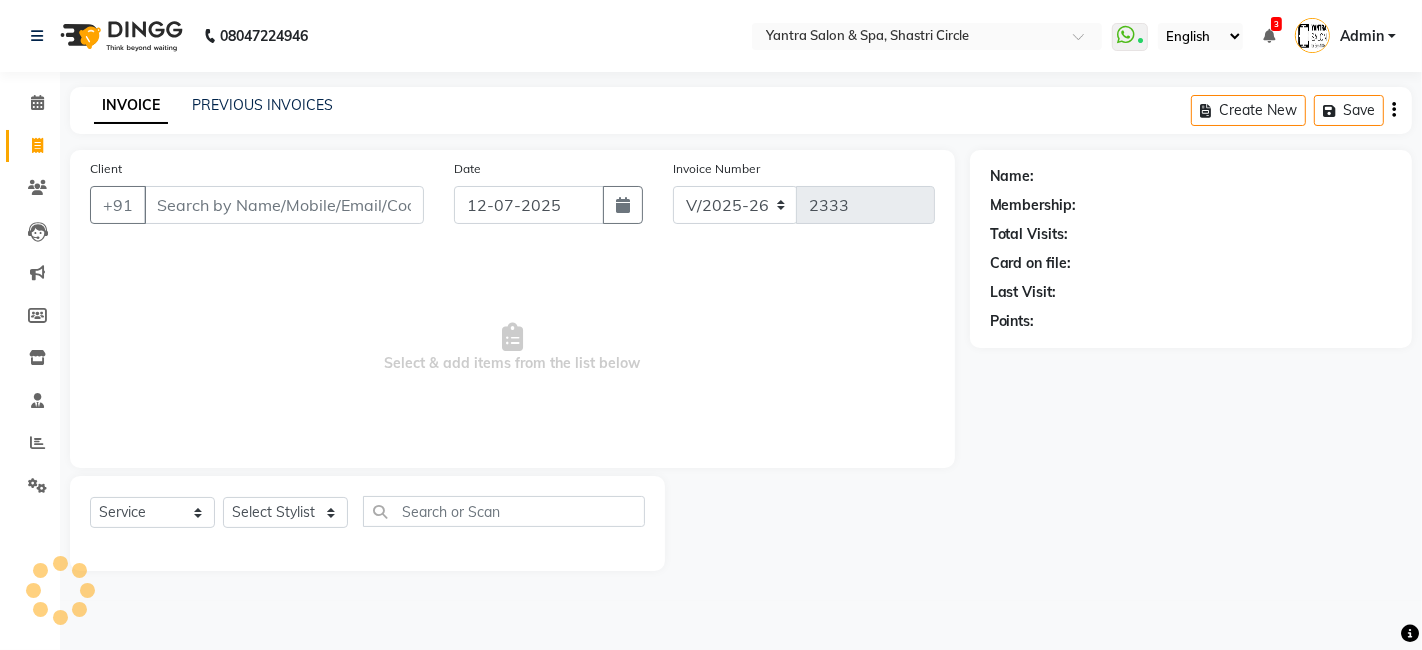 click on "Client" at bounding box center [284, 205] 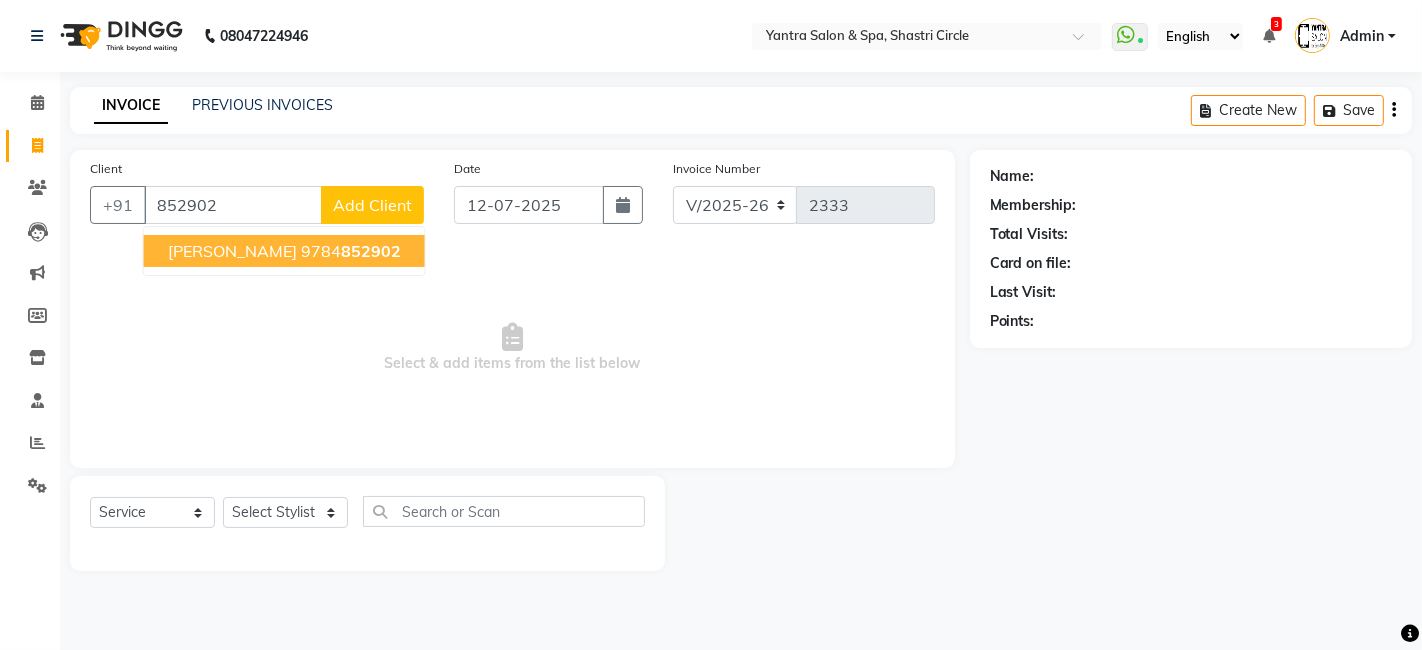 click on "[PERSON_NAME]  9784 852902" at bounding box center (284, 251) 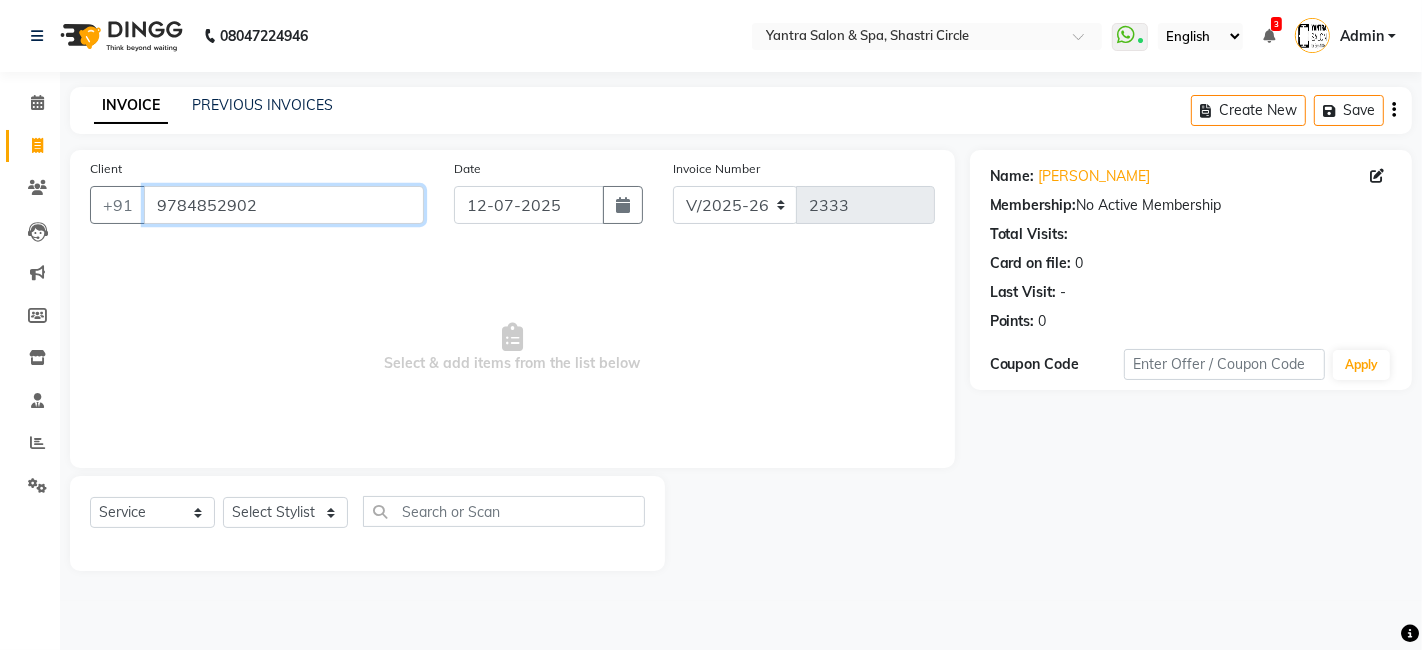 click on "9784852902" at bounding box center [284, 205] 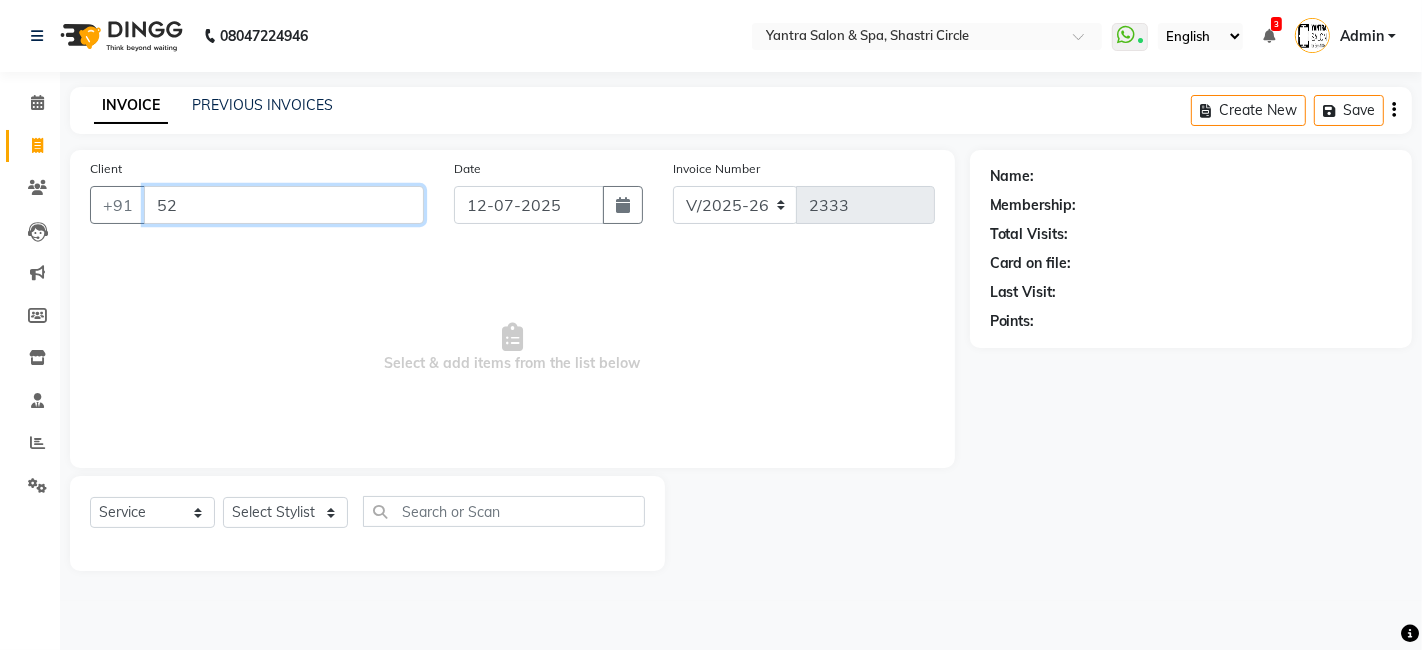 type on "5" 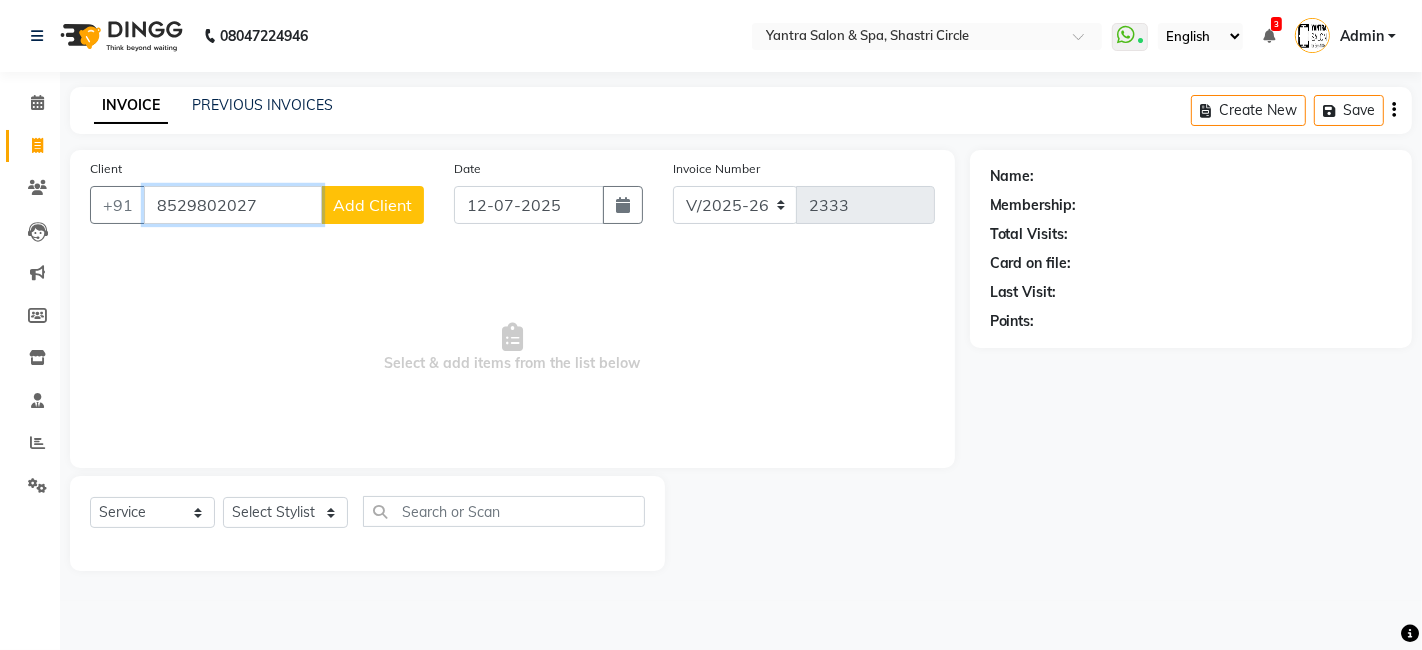 type on "8529802027" 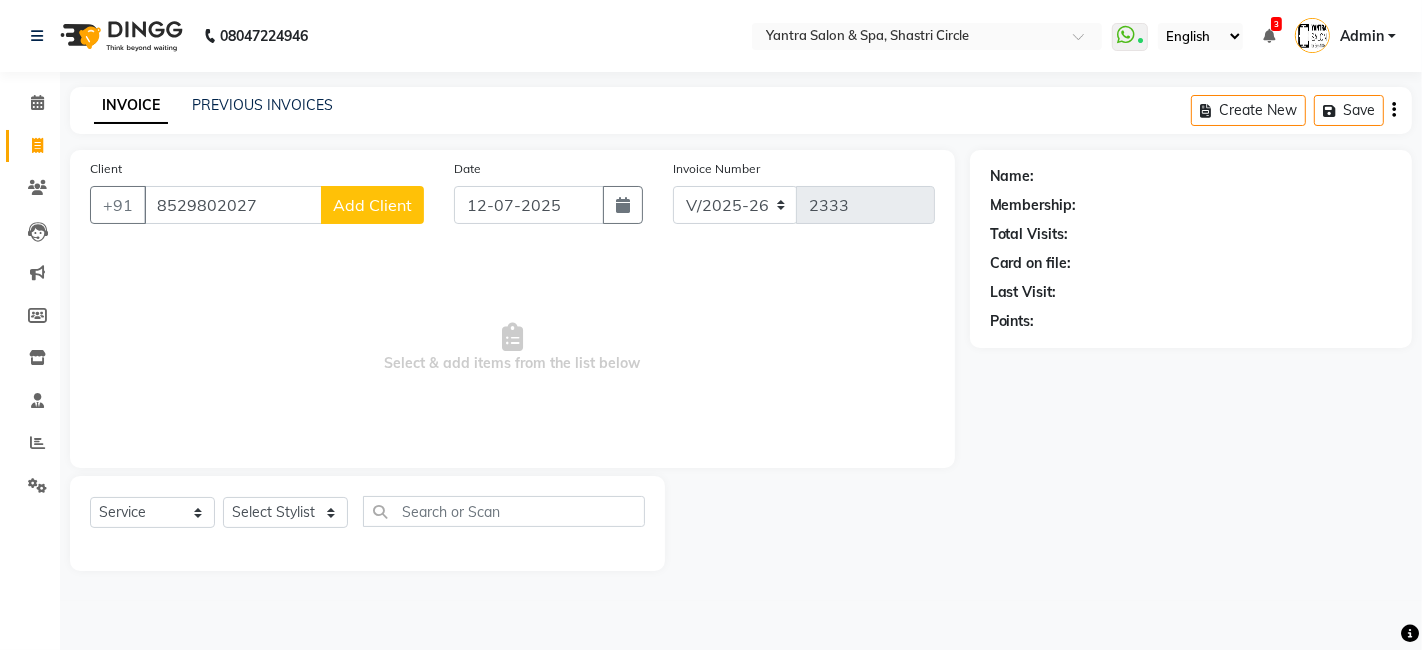 click on "Add Client" 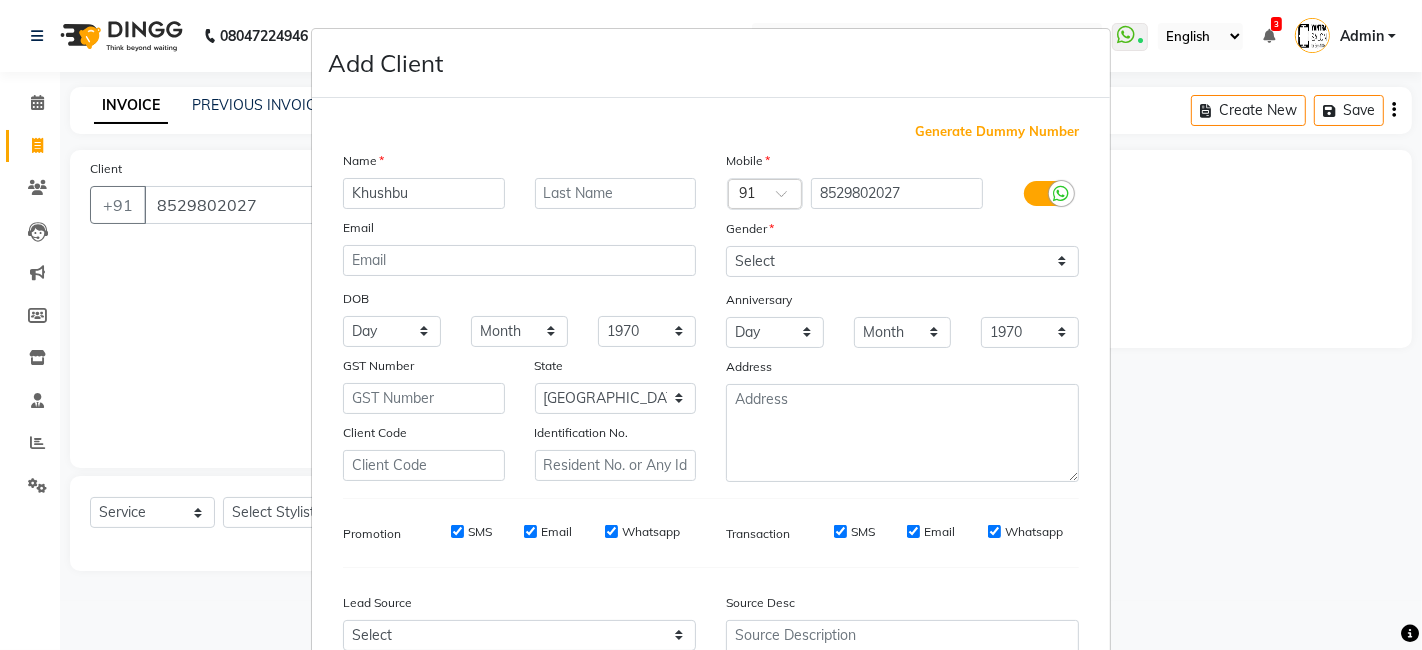 type on "Khushbu" 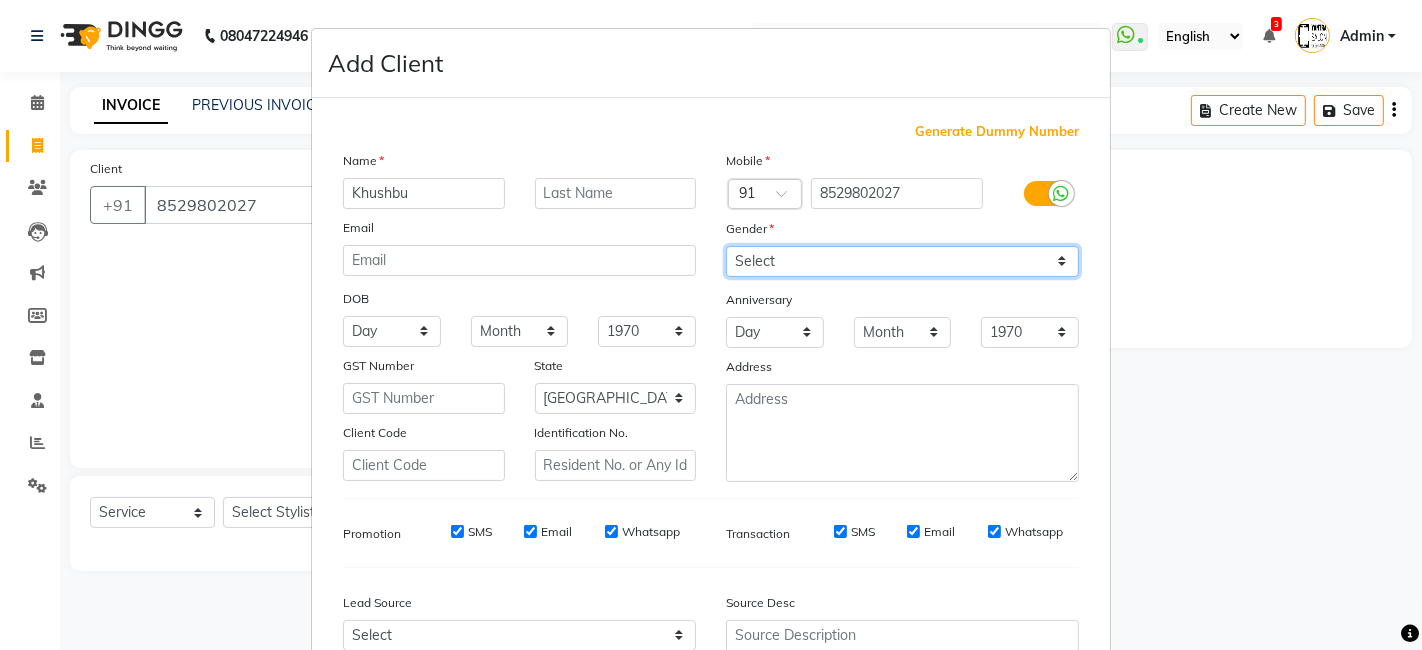click on "Select [DEMOGRAPHIC_DATA] [DEMOGRAPHIC_DATA] Other Prefer Not To Say" at bounding box center [902, 261] 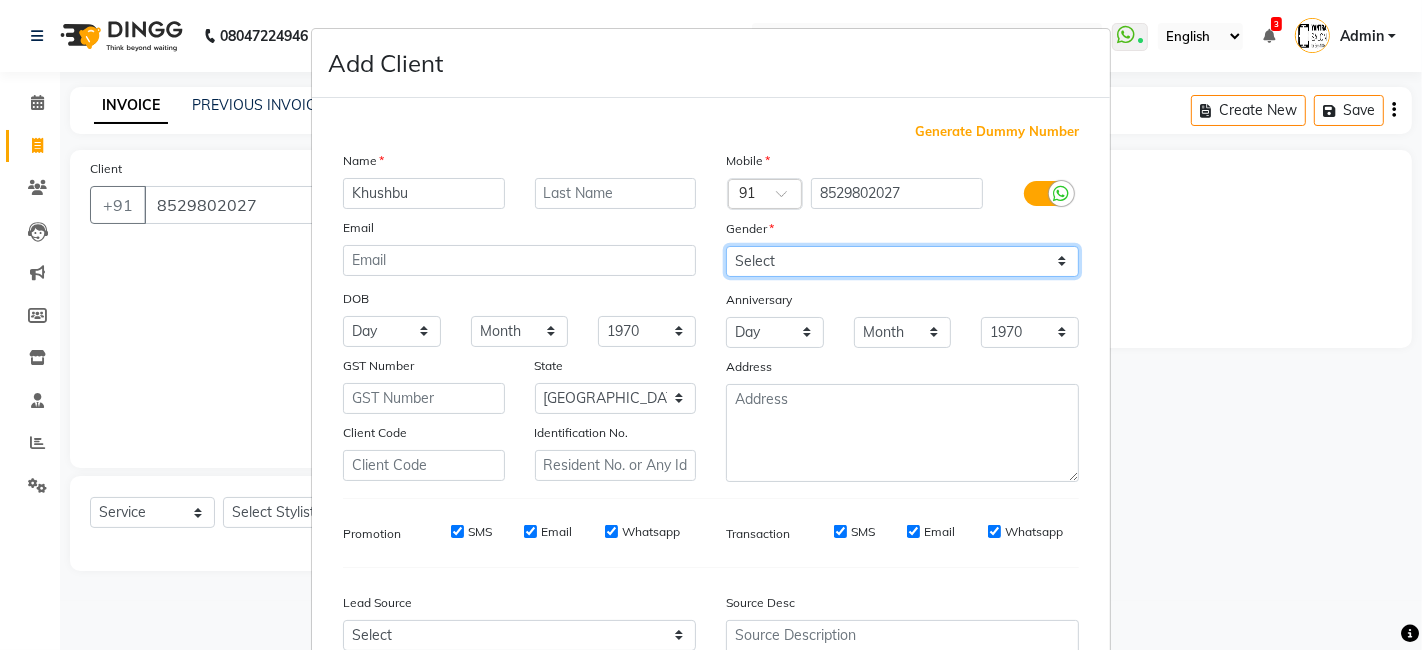 click on "Select [DEMOGRAPHIC_DATA] [DEMOGRAPHIC_DATA] Other Prefer Not To Say" at bounding box center [902, 261] 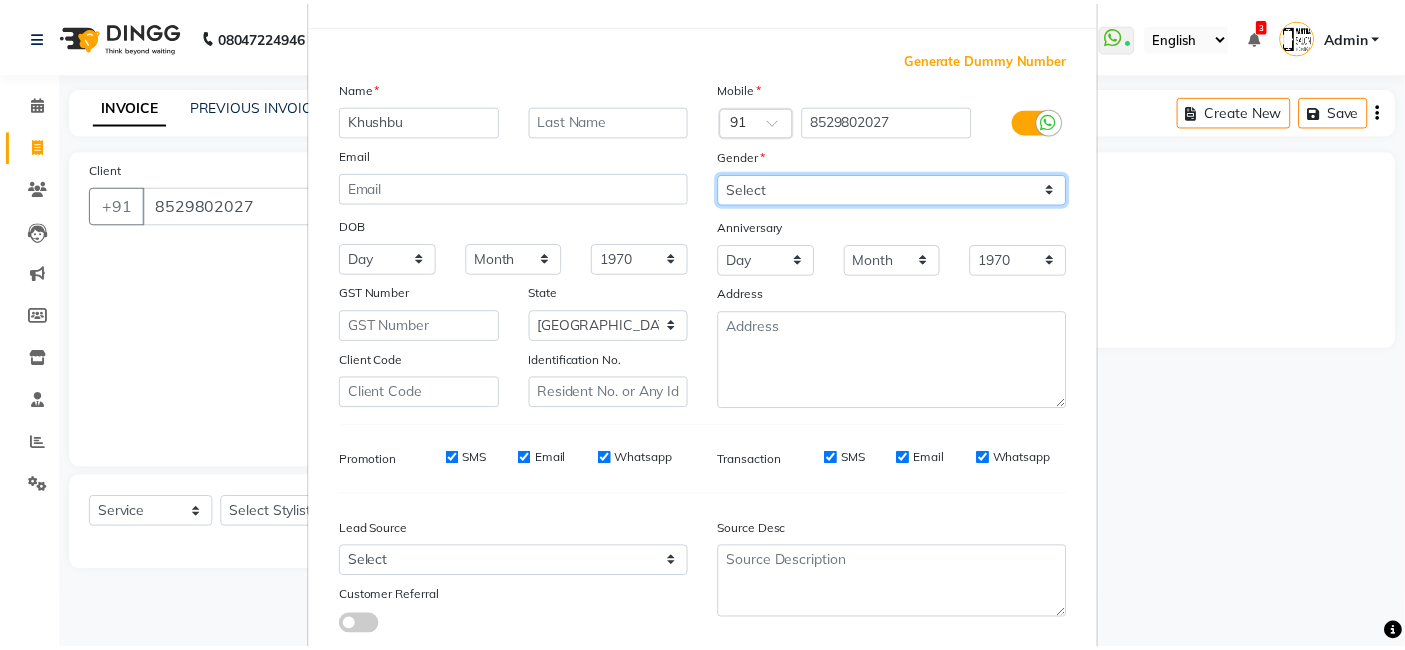 scroll, scrollTop: 197, scrollLeft: 0, axis: vertical 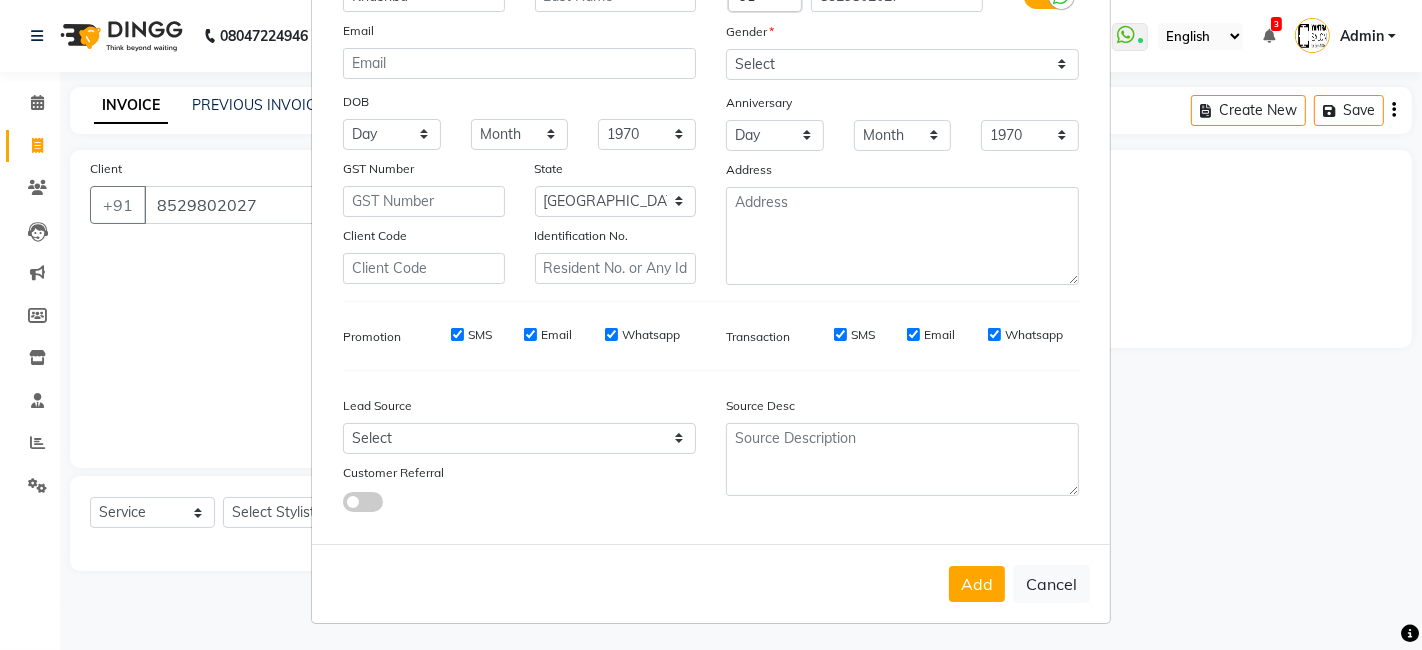 click on "Add" at bounding box center (977, 584) 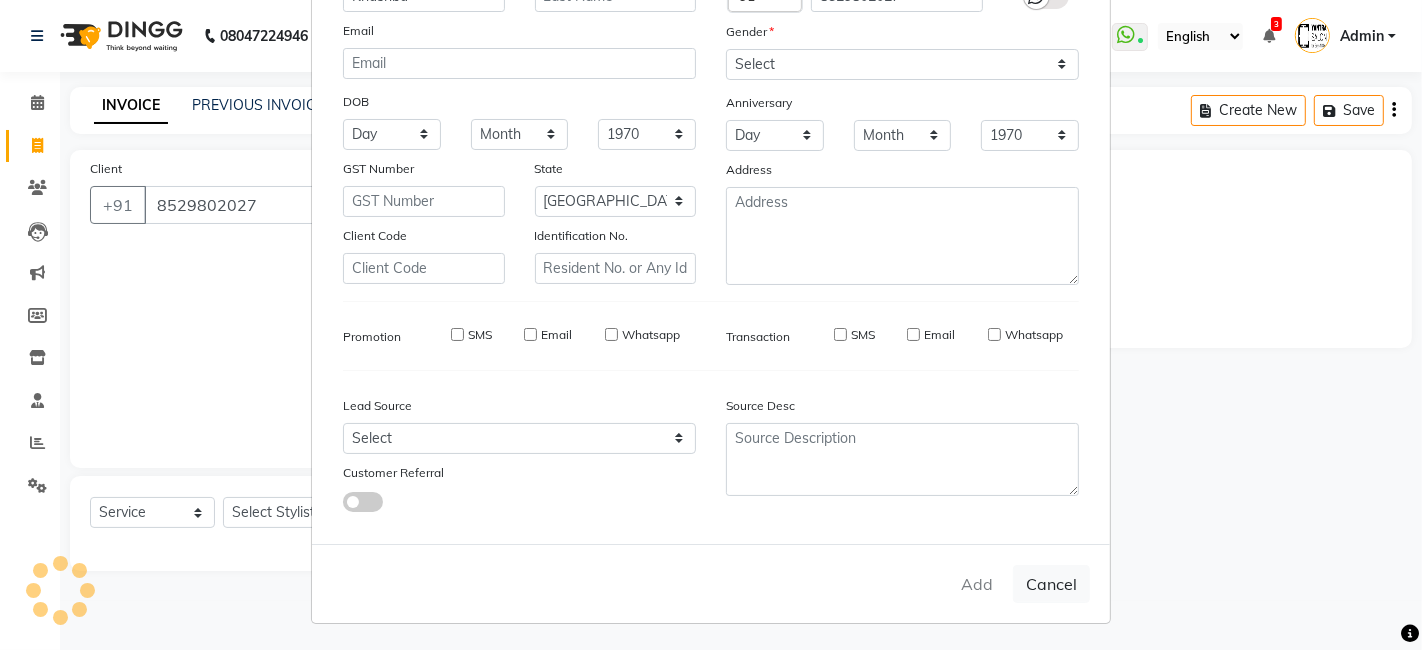 type 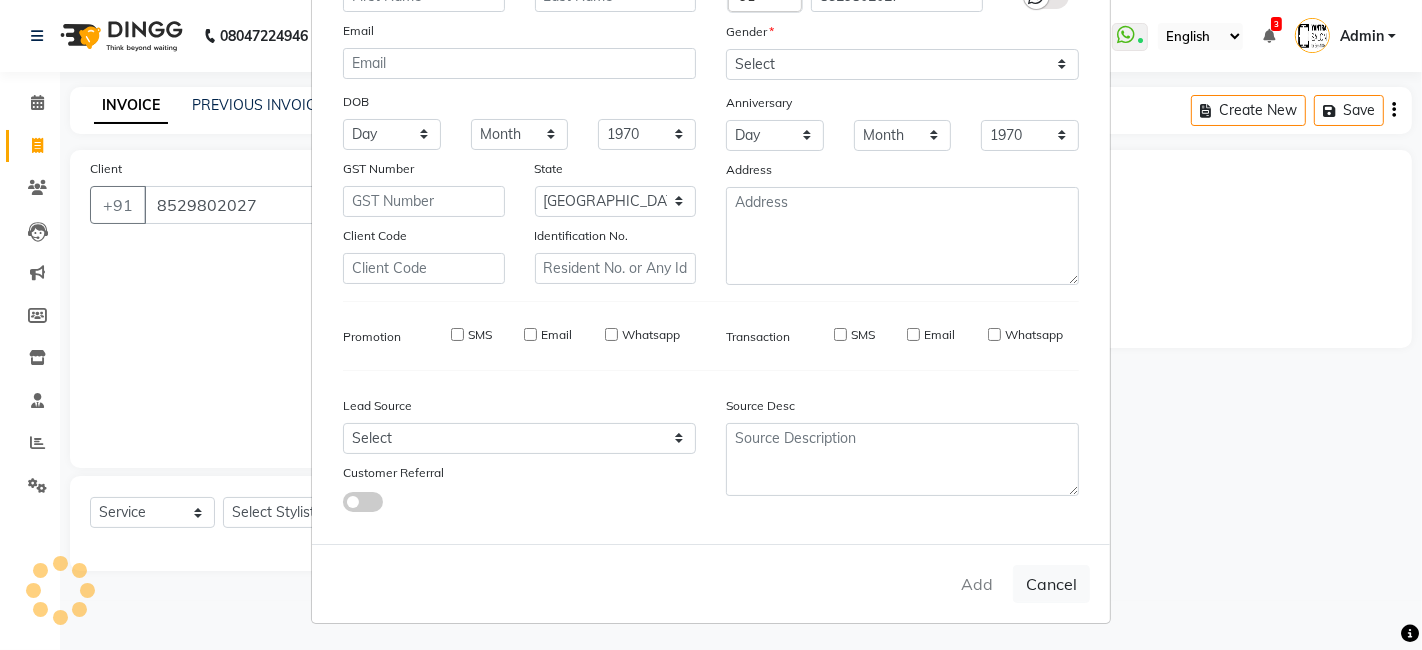 select 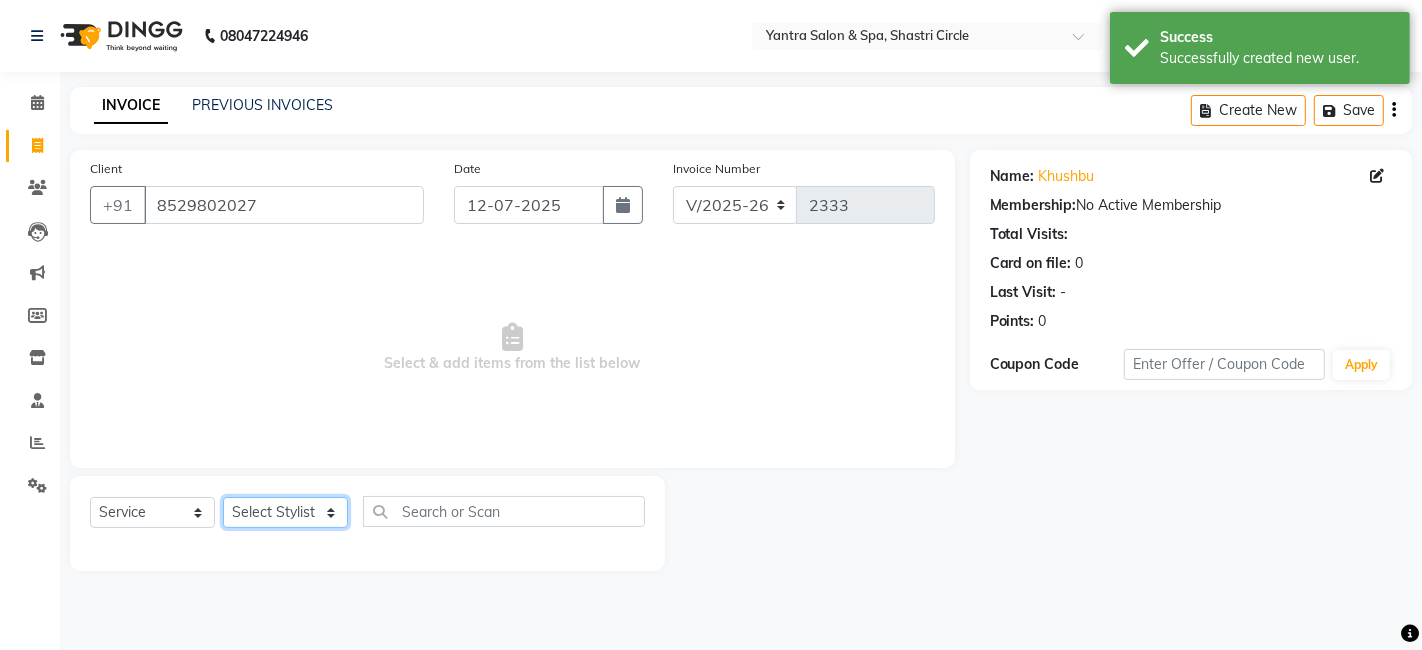 click on "Select Stylist [PERSON_NAME] [PERSON_NAME] Dev Dimple Director [PERSON_NAME] kajal [PERSON_NAME] lucky Manager [PERSON_NAME] maam [PERSON_NAME]  Pallavi Pinky [PERSON_NAME] [PERSON_NAME]" 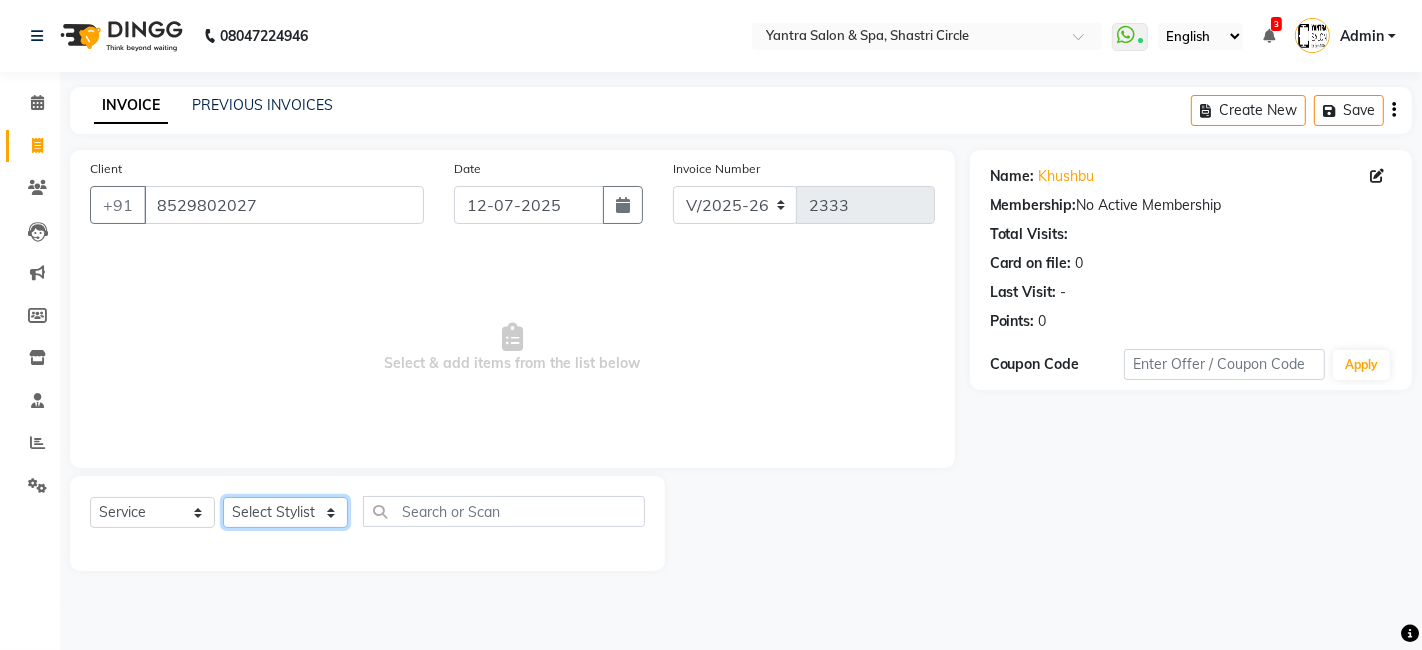select on "58050" 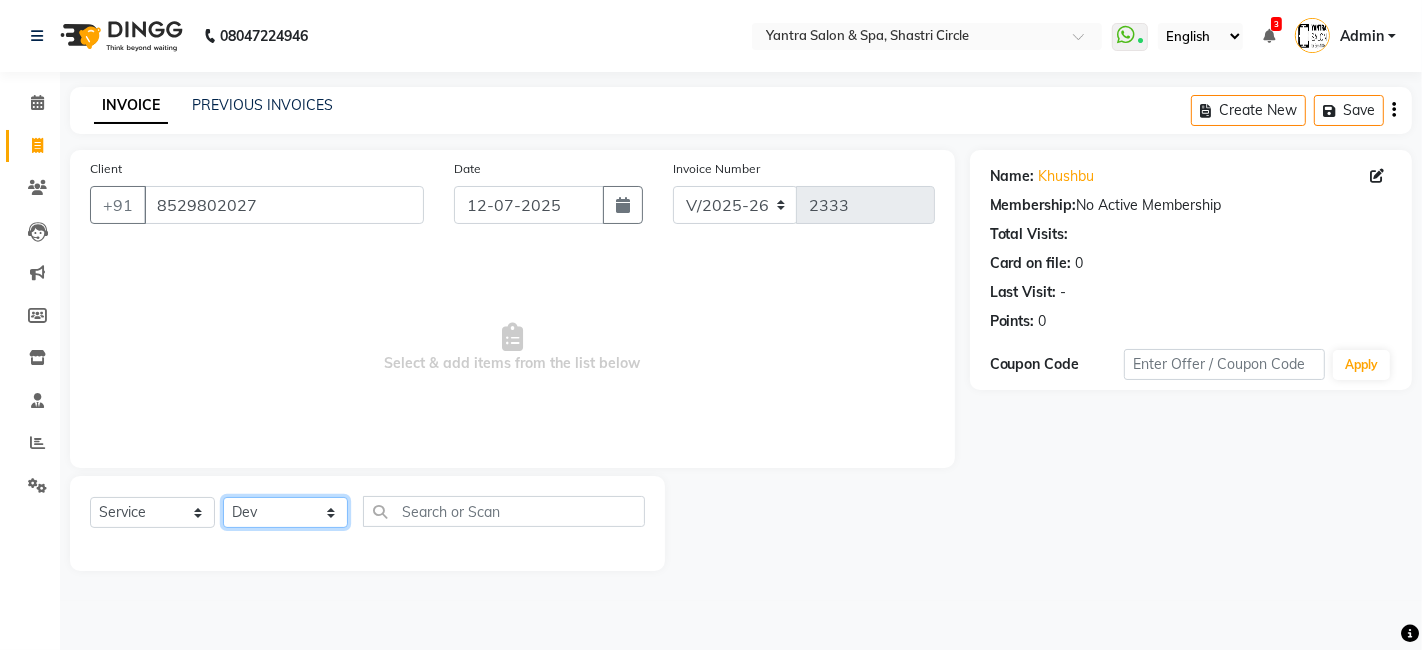 click on "Select Stylist [PERSON_NAME] [PERSON_NAME] Dev Dimple Director [PERSON_NAME] kajal [PERSON_NAME] lucky Manager [PERSON_NAME] maam [PERSON_NAME]  Pallavi Pinky [PERSON_NAME] [PERSON_NAME]" 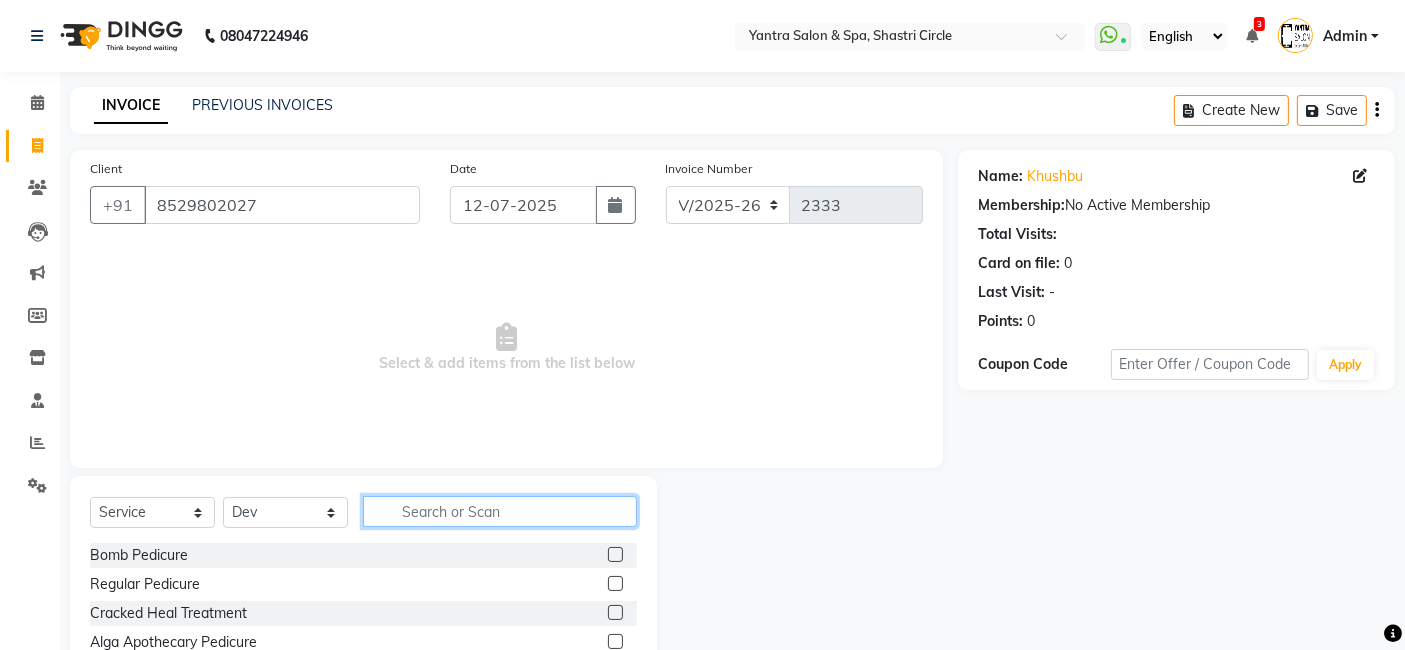 click 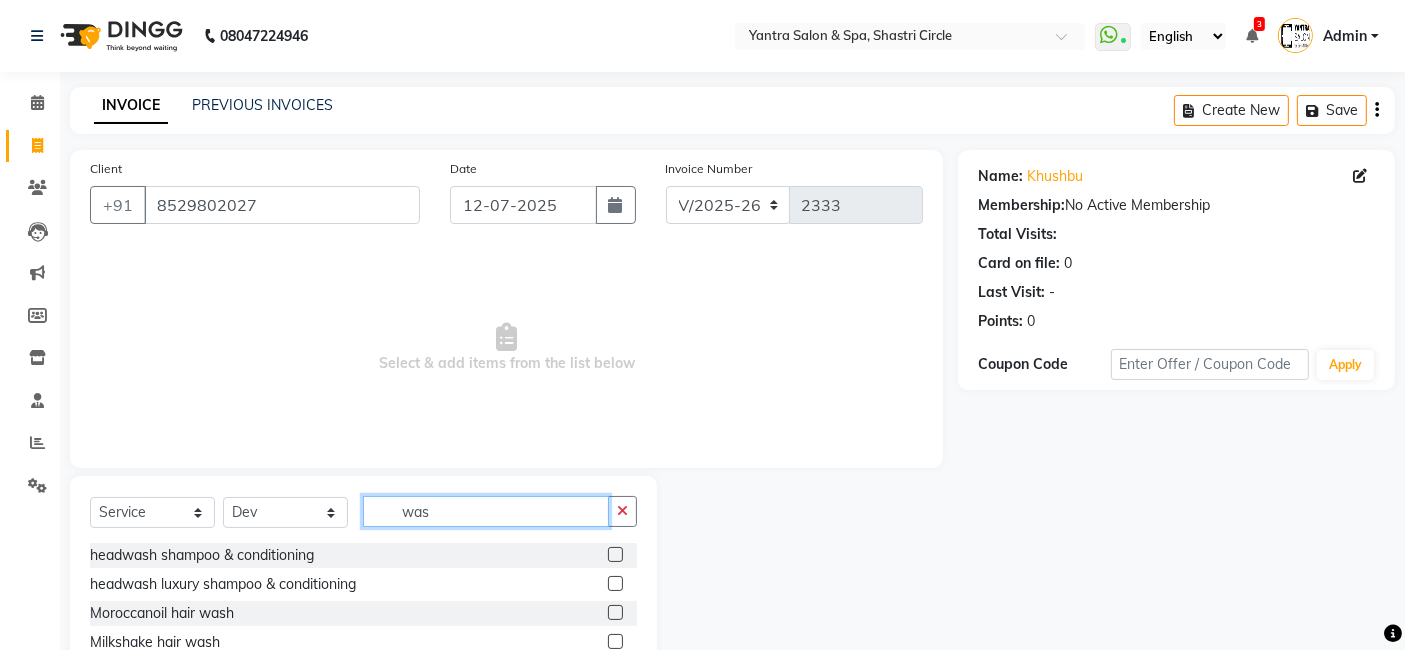 type on "was" 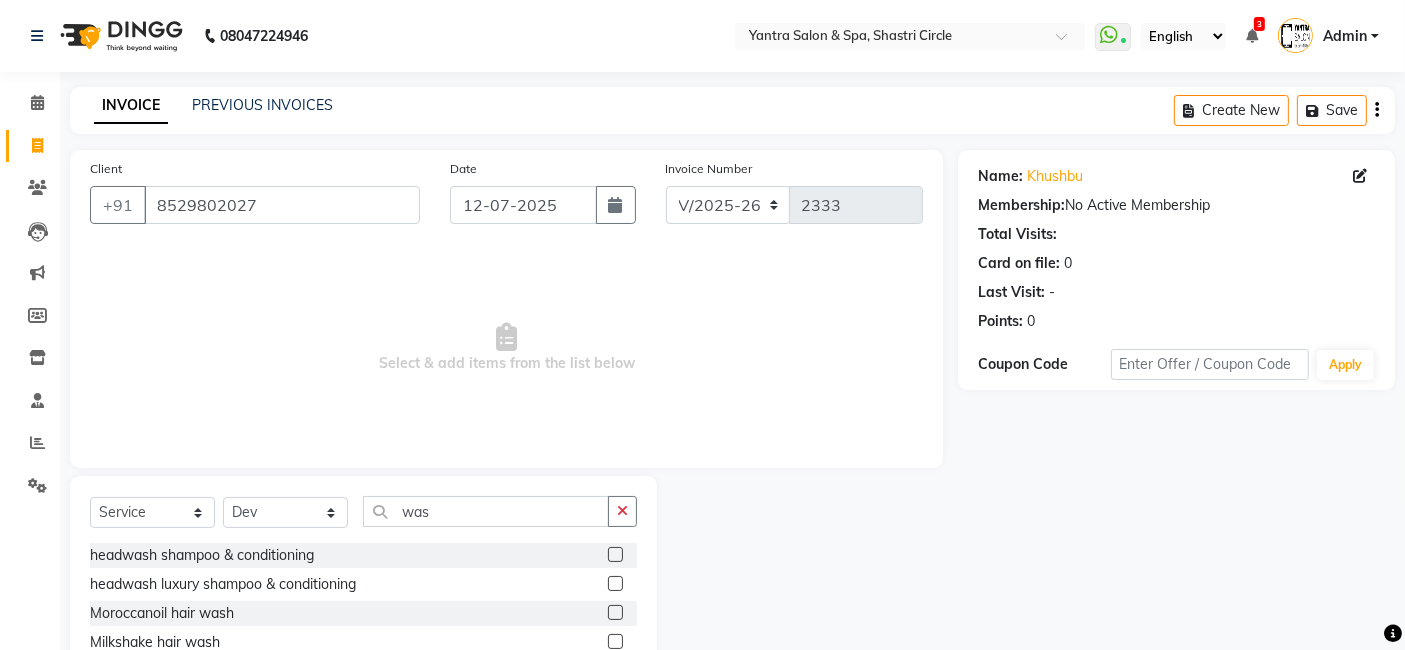click 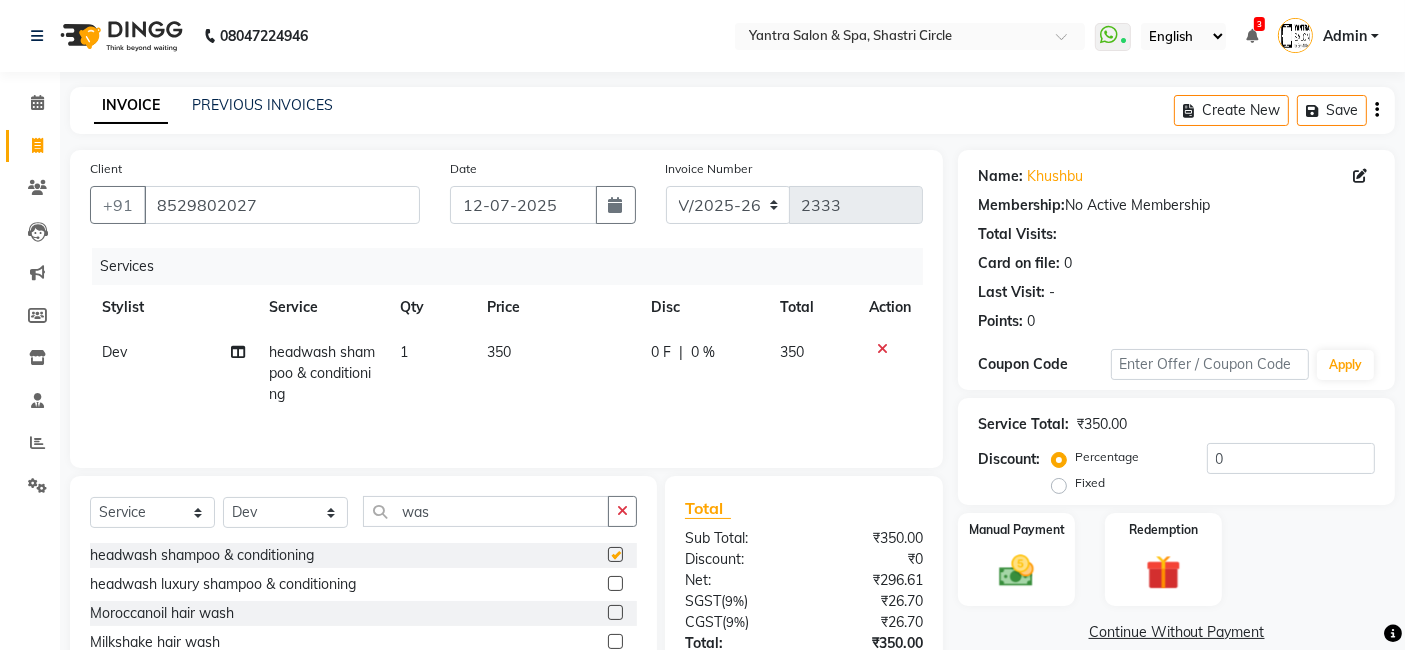 checkbox on "false" 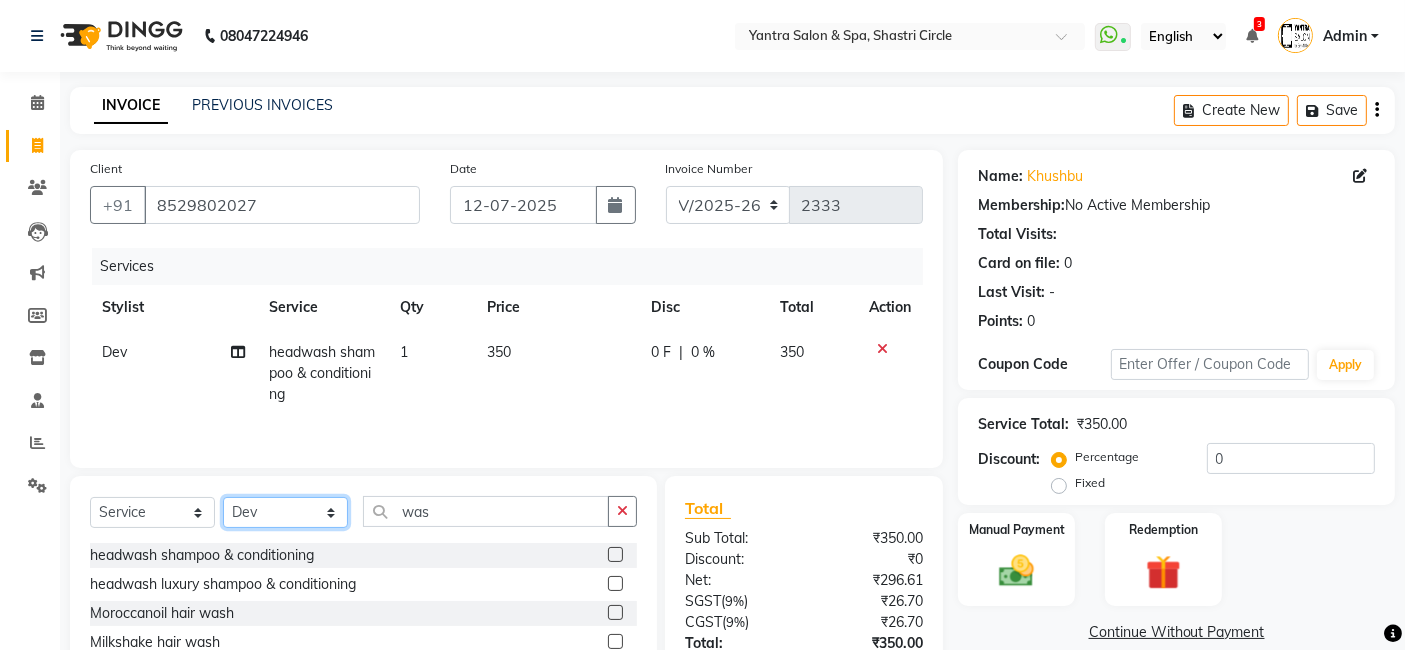 click on "Select Stylist [PERSON_NAME] [PERSON_NAME] Dev Dimple Director [PERSON_NAME] kajal [PERSON_NAME] lucky Manager [PERSON_NAME] maam [PERSON_NAME]  Pallavi Pinky [PERSON_NAME] [PERSON_NAME]" 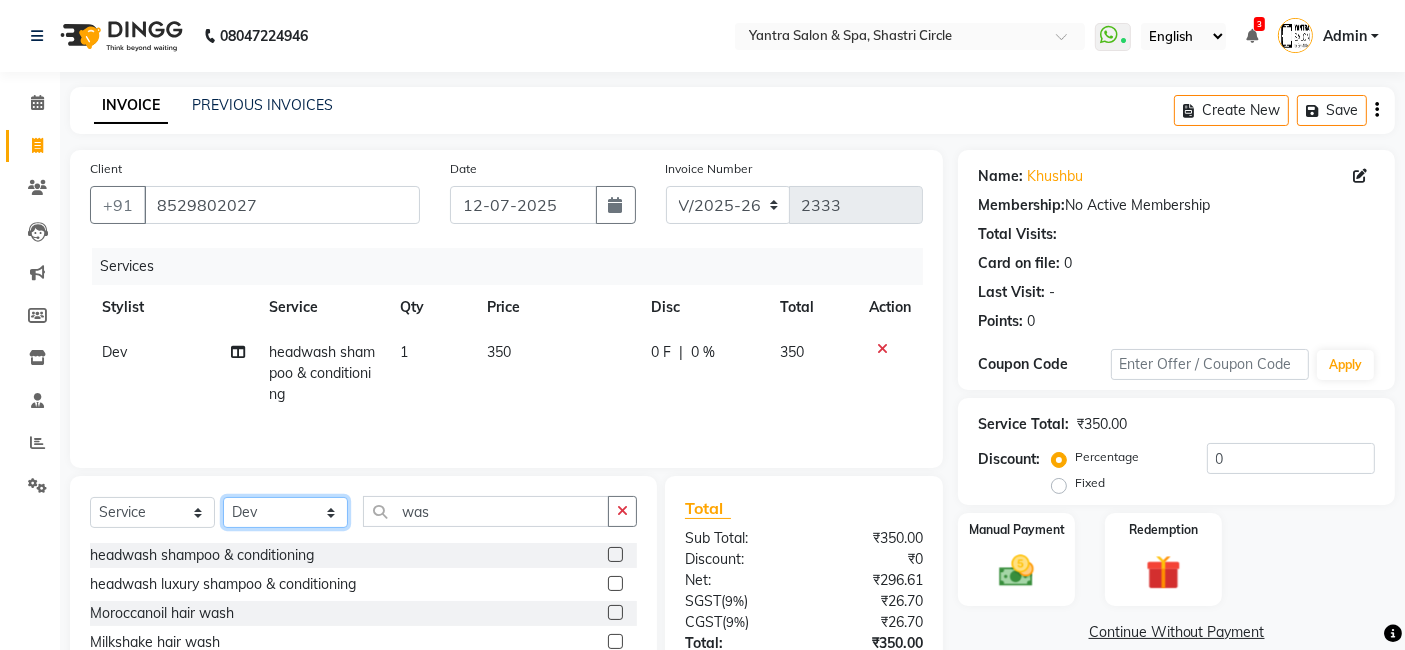 select on "44020" 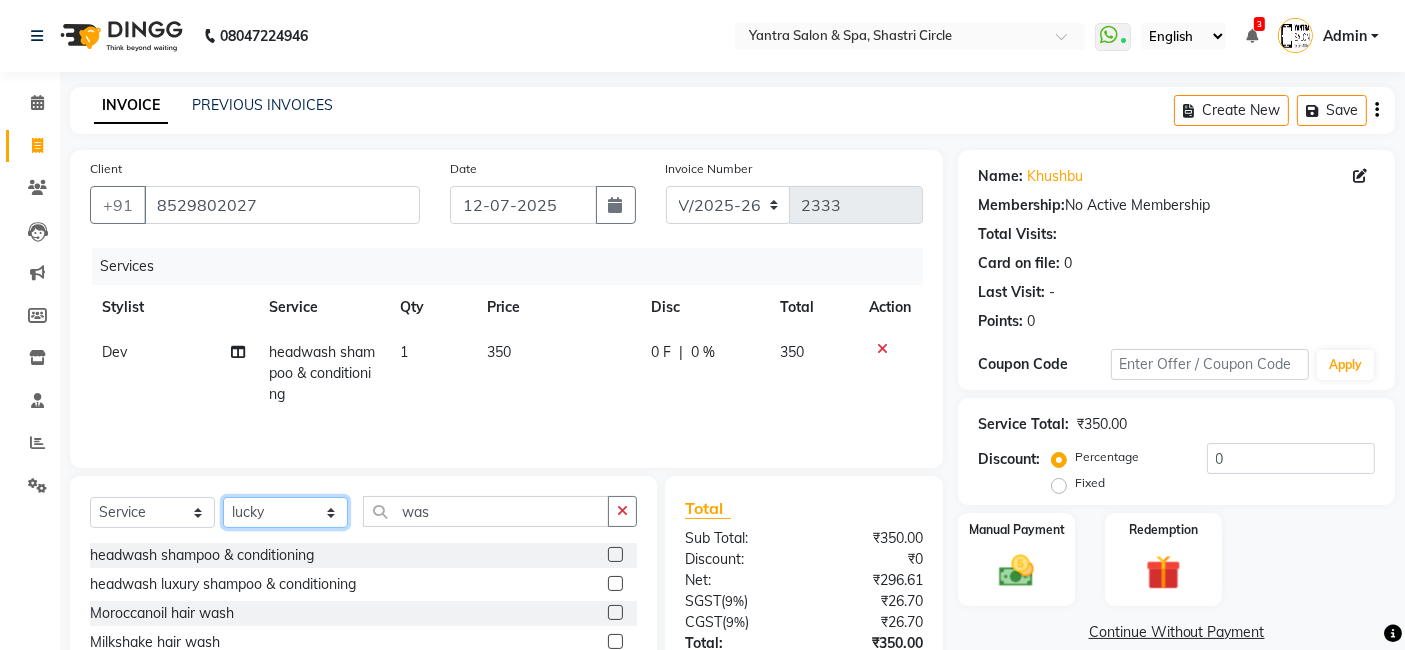 click on "Select Stylist [PERSON_NAME] [PERSON_NAME] Dev Dimple Director [PERSON_NAME] kajal [PERSON_NAME] lucky Manager [PERSON_NAME] maam [PERSON_NAME]  Pallavi Pinky [PERSON_NAME] [PERSON_NAME]" 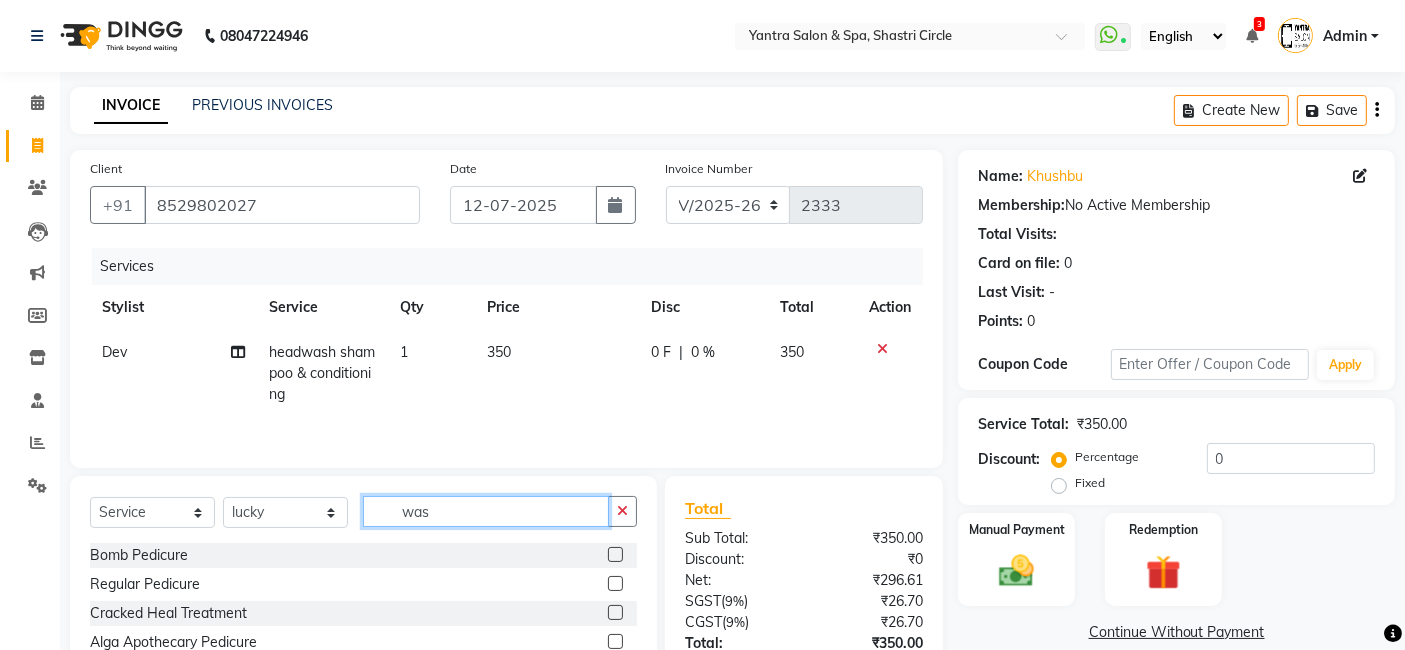 click on "was" 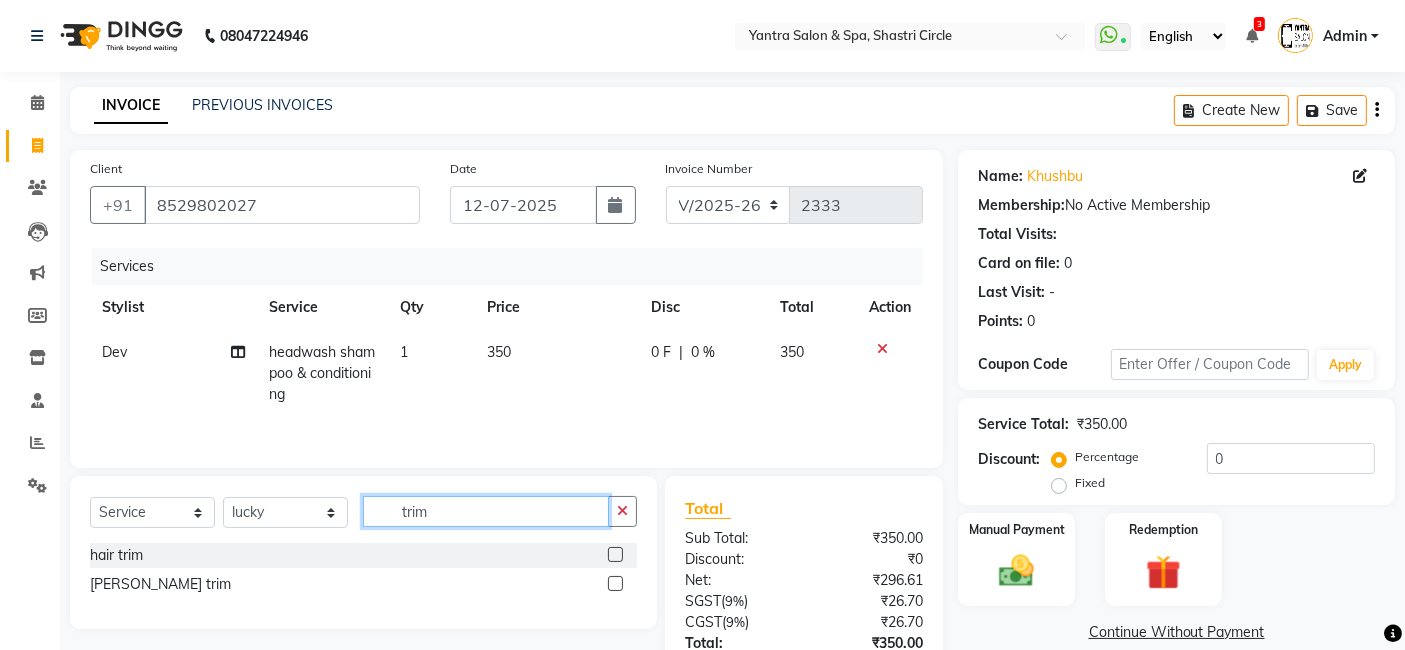 type on "trim" 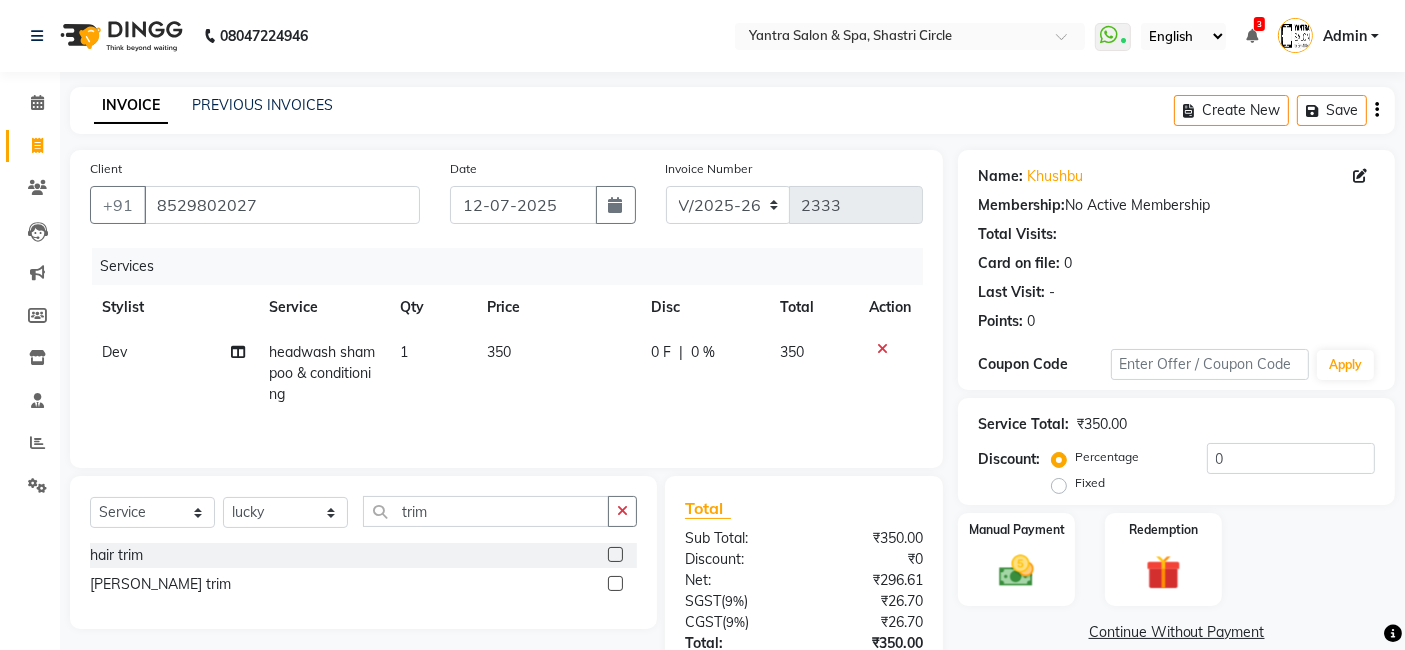 click 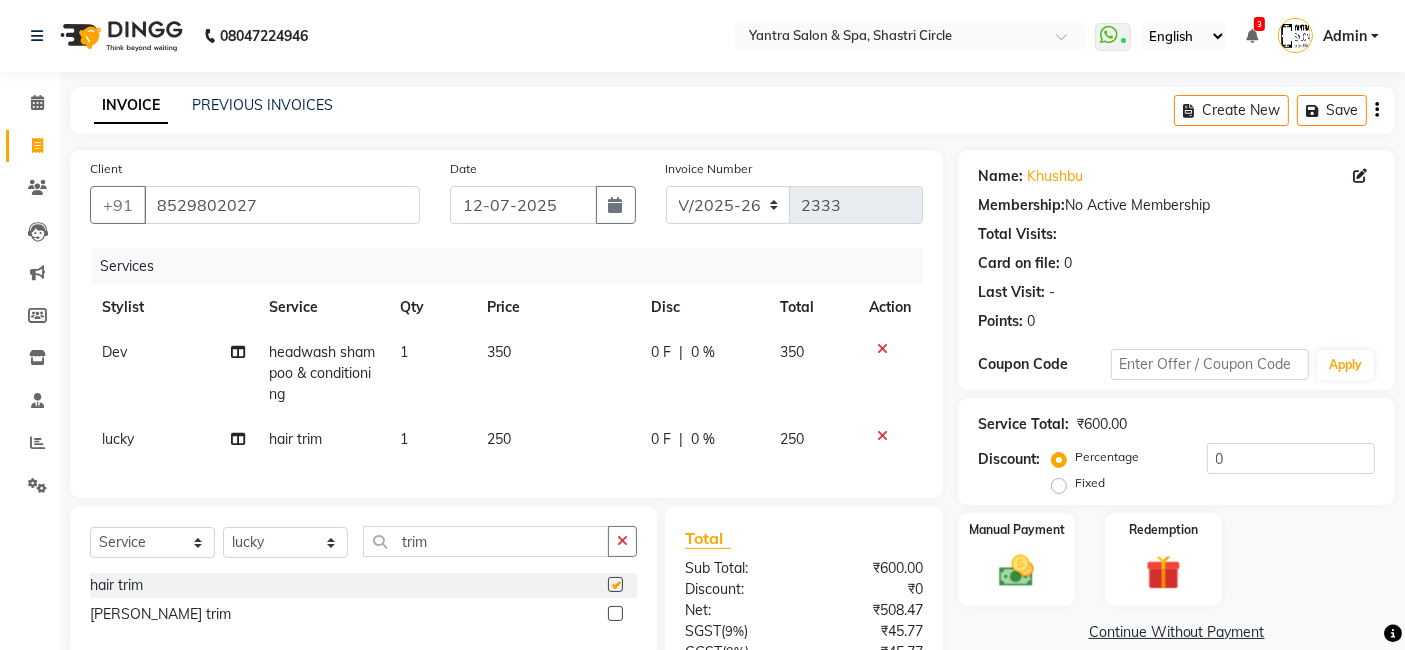 checkbox on "false" 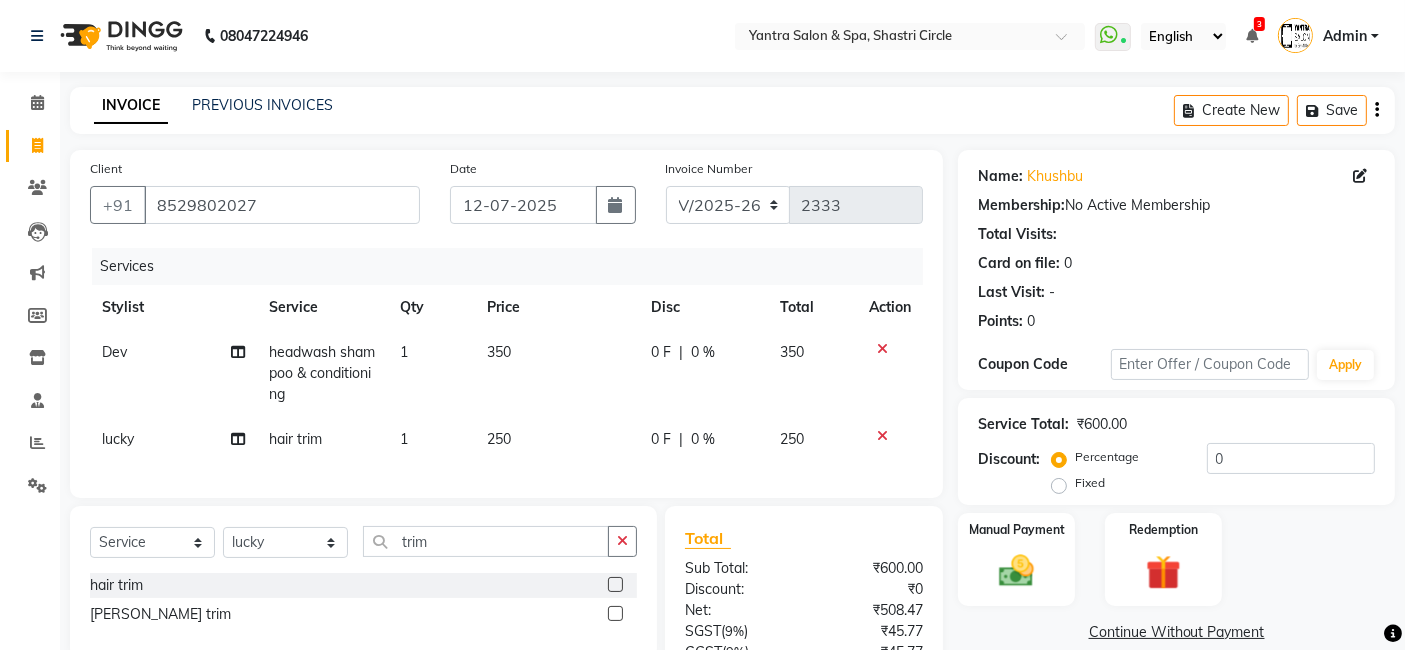 click on "250" 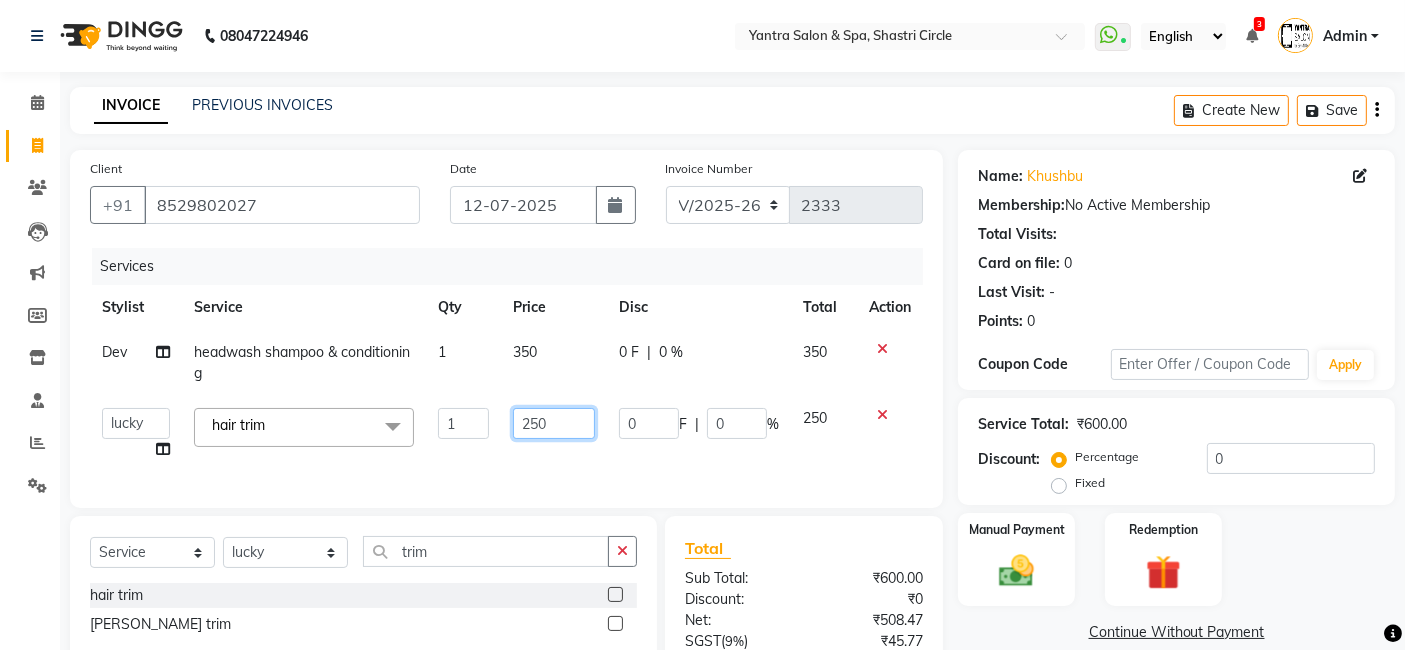 click on "250" 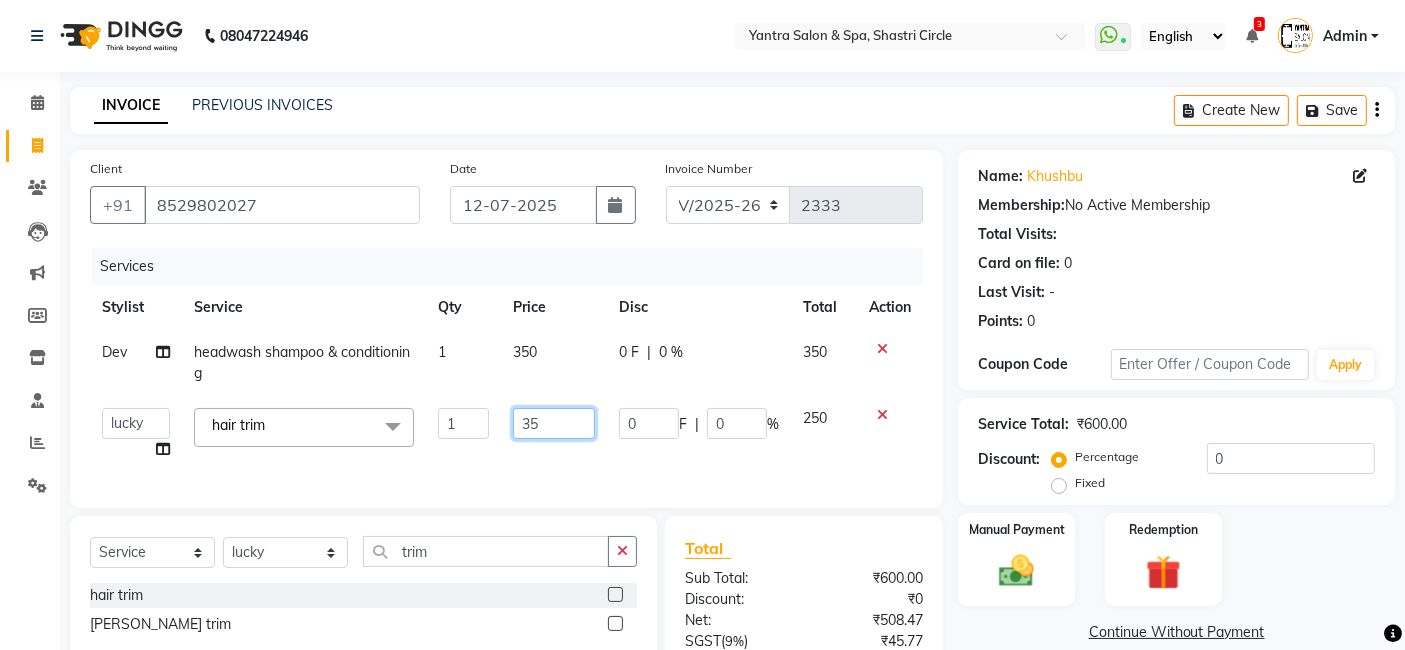type on "350" 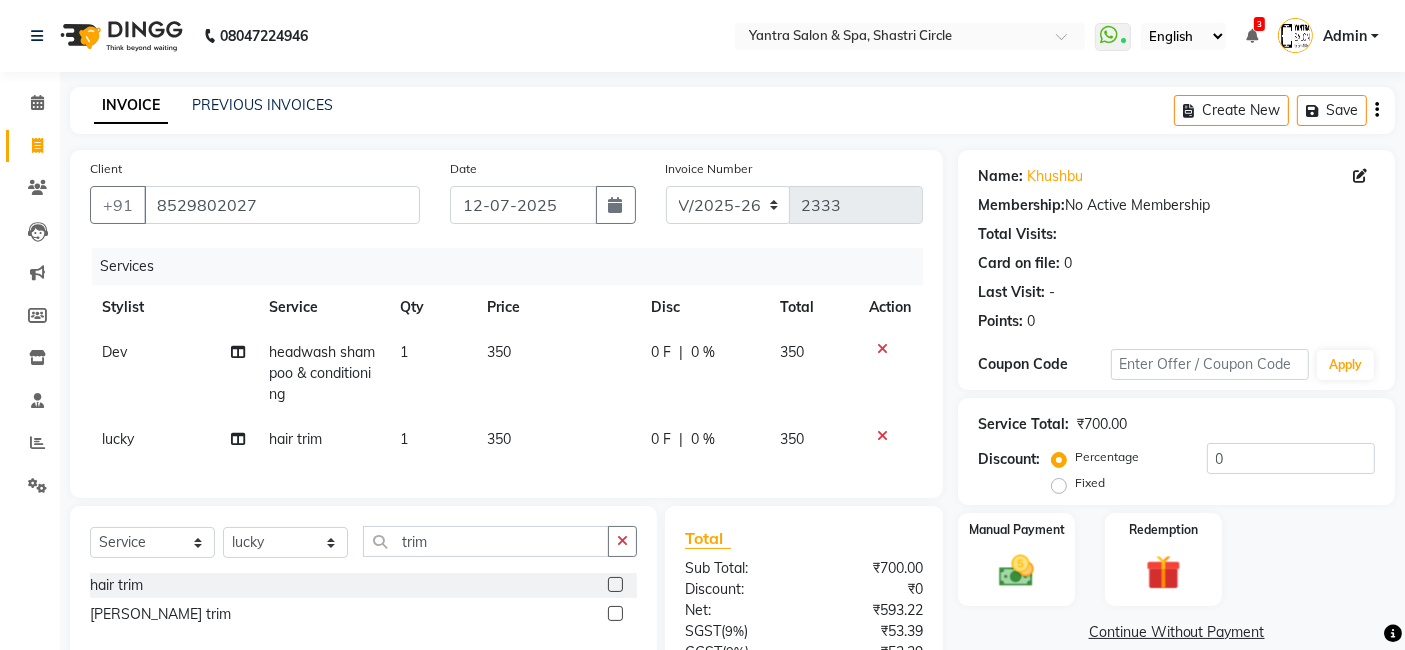 click on "lucky hair trim 1 350 0 F | 0 % 350" 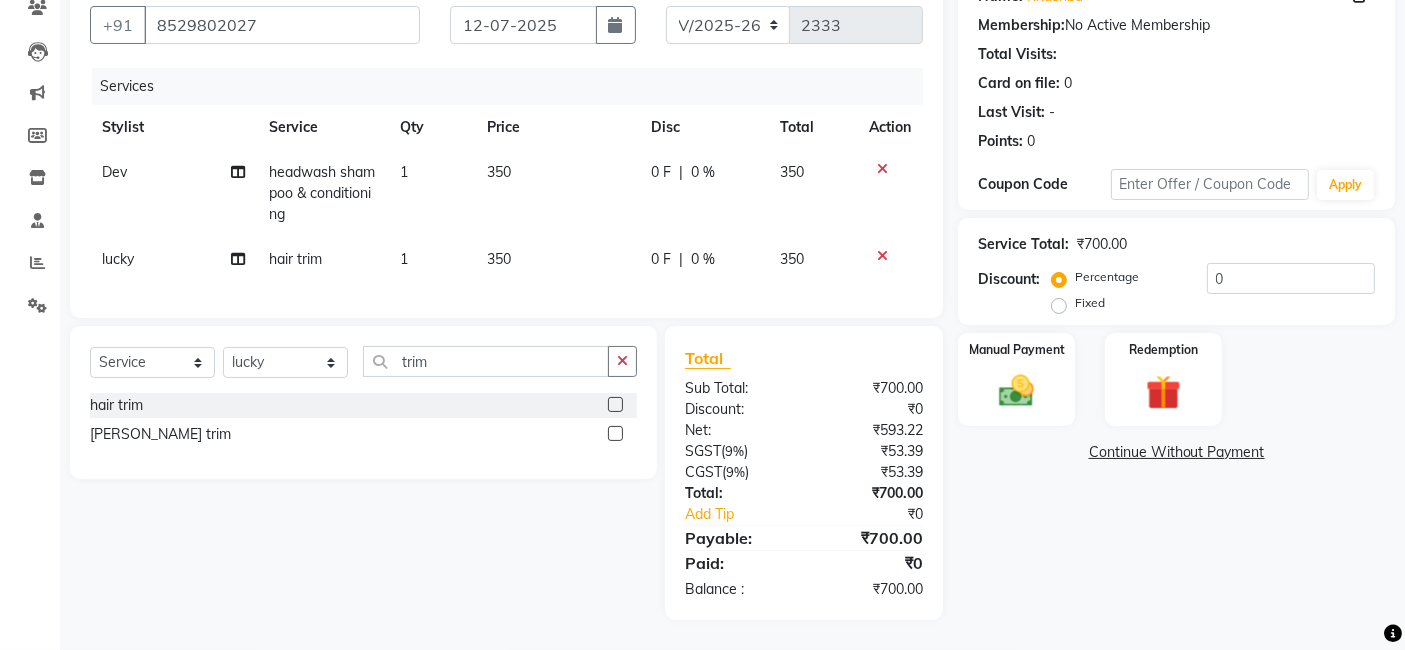 scroll, scrollTop: 195, scrollLeft: 0, axis: vertical 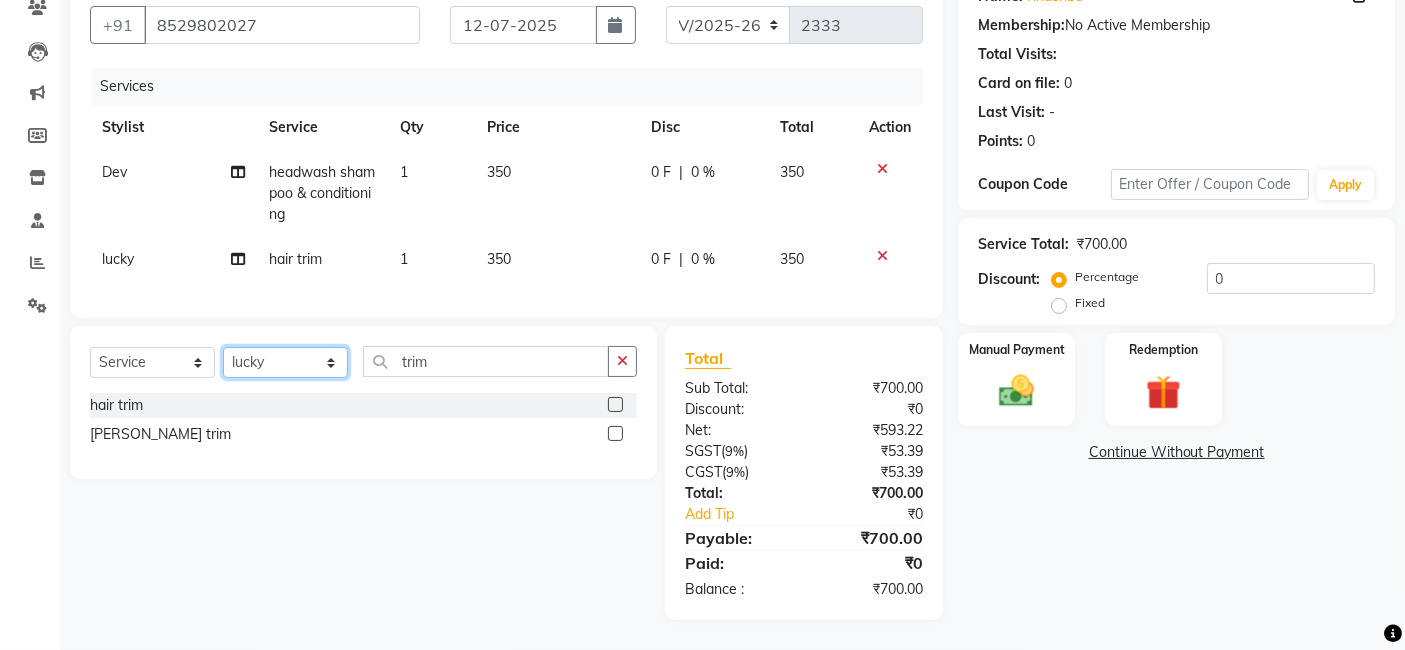 click on "Select Stylist [PERSON_NAME] [PERSON_NAME] Dev Dimple Director [PERSON_NAME] kajal [PERSON_NAME] lucky Manager [PERSON_NAME] maam [PERSON_NAME]  Pallavi Pinky [PERSON_NAME] [PERSON_NAME]" 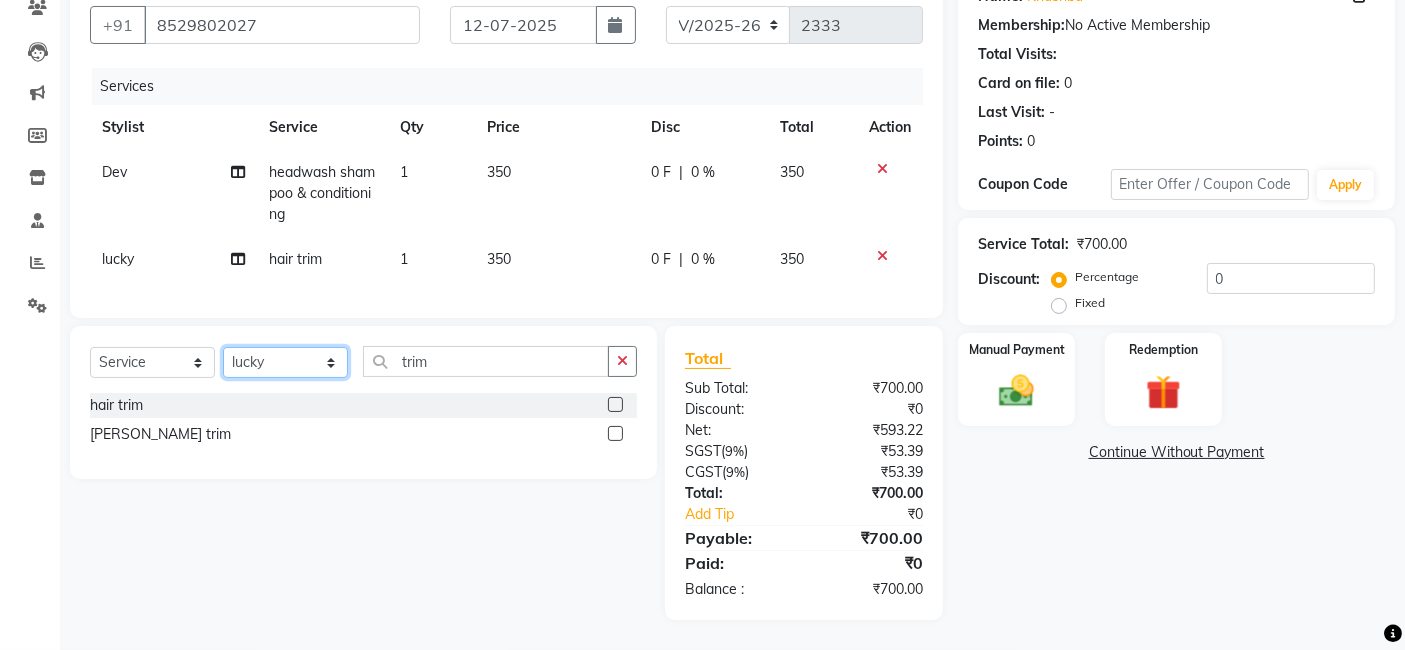 click on "Select Stylist [PERSON_NAME] [PERSON_NAME] Dev Dimple Director [PERSON_NAME] kajal [PERSON_NAME] lucky Manager [PERSON_NAME] maam [PERSON_NAME]  Pallavi Pinky [PERSON_NAME] [PERSON_NAME]" 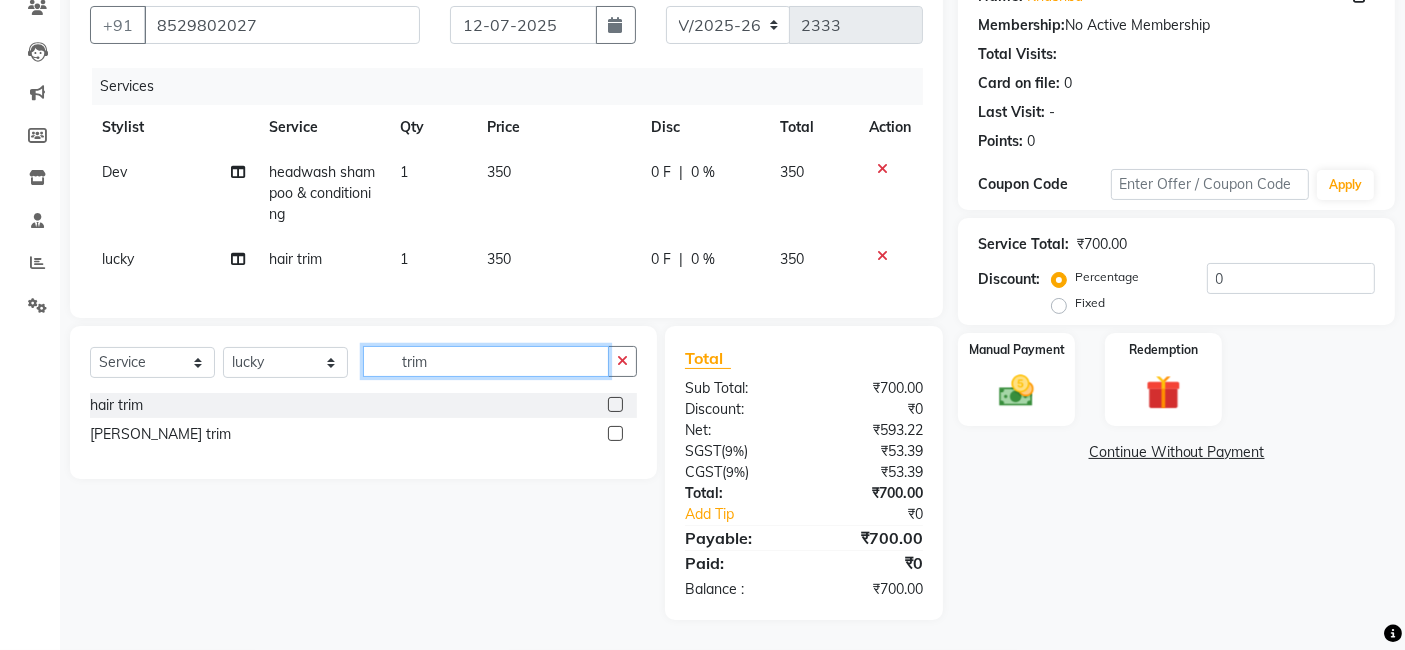 click on "trim" 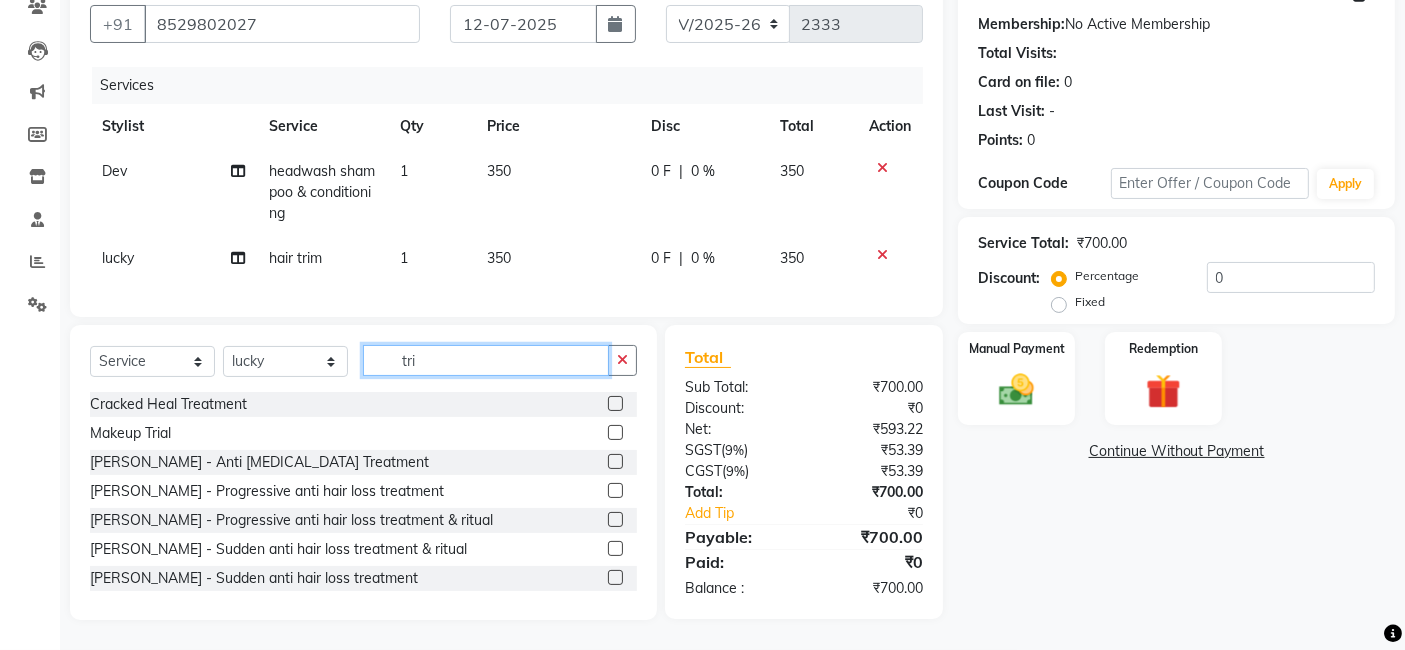 type on "trim" 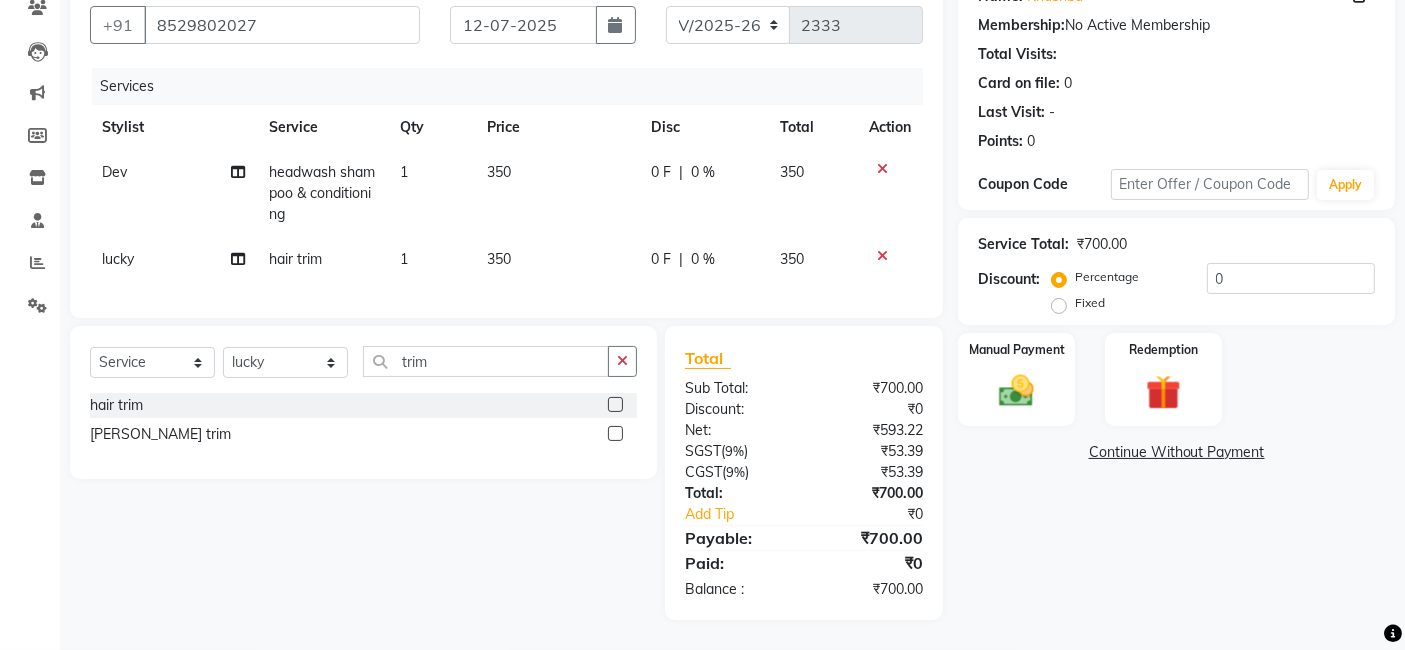 click 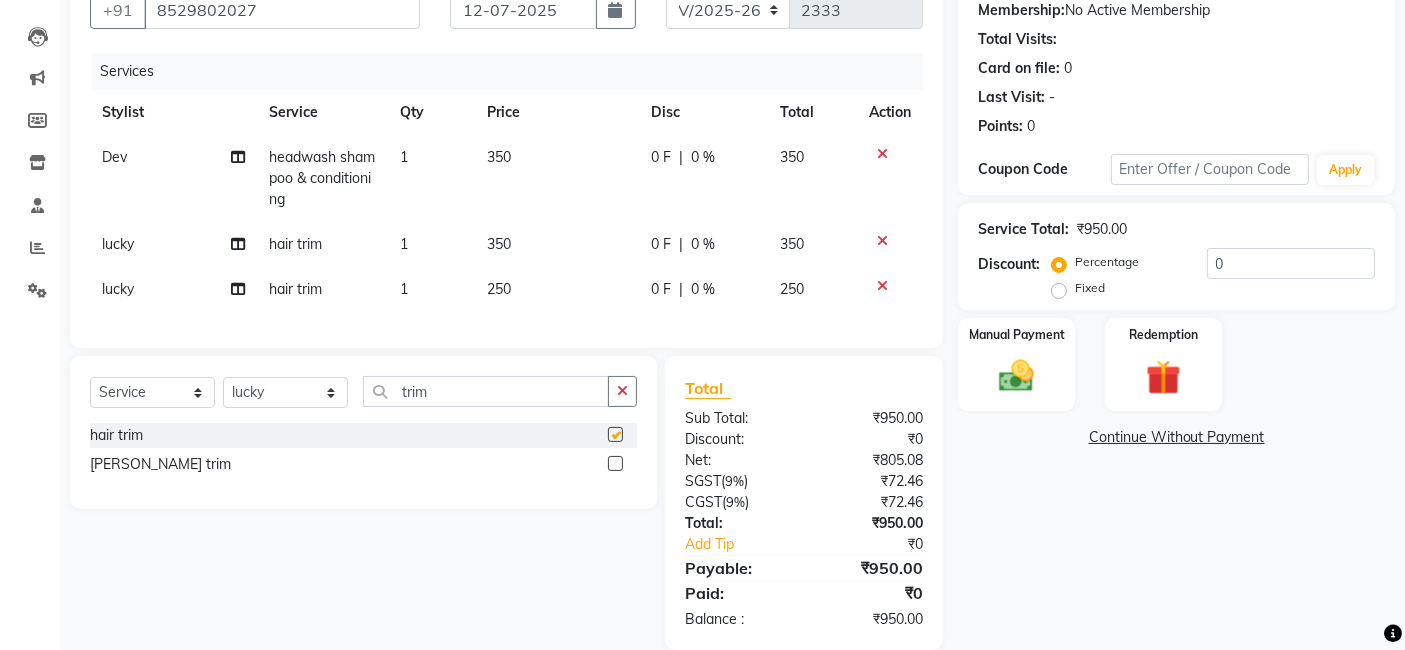 checkbox on "false" 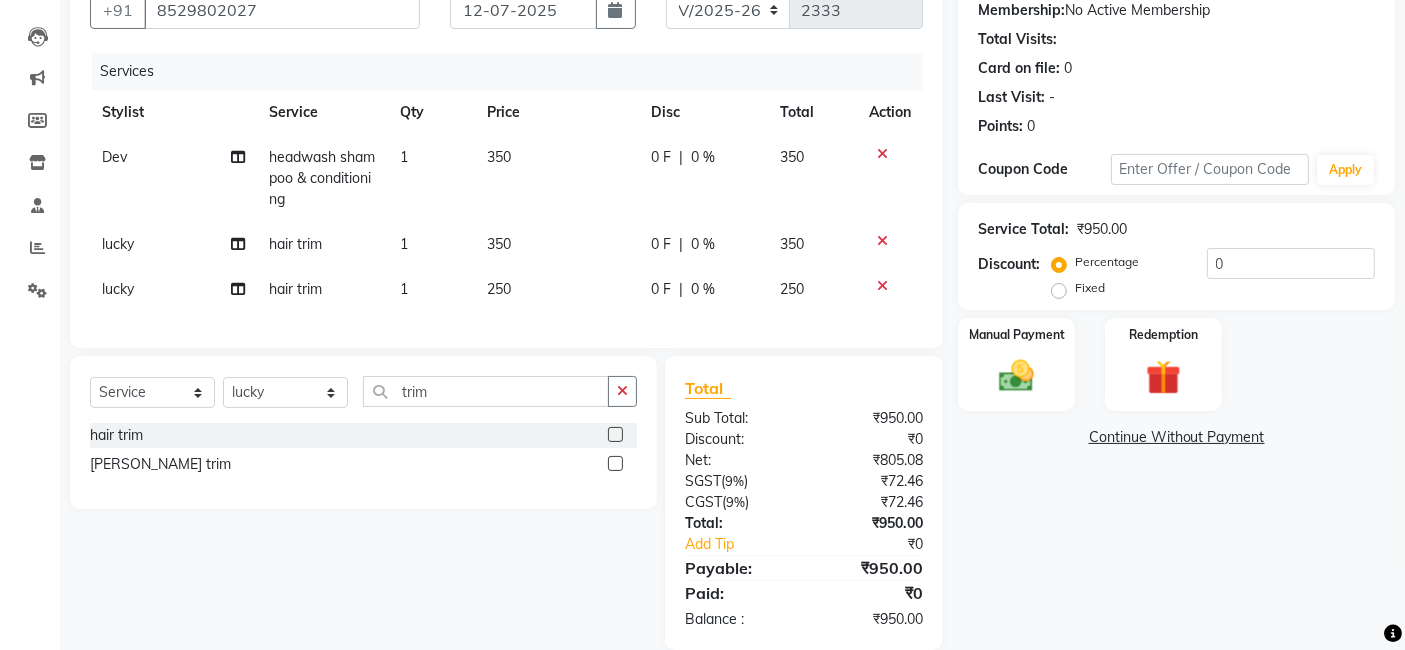 click on "250" 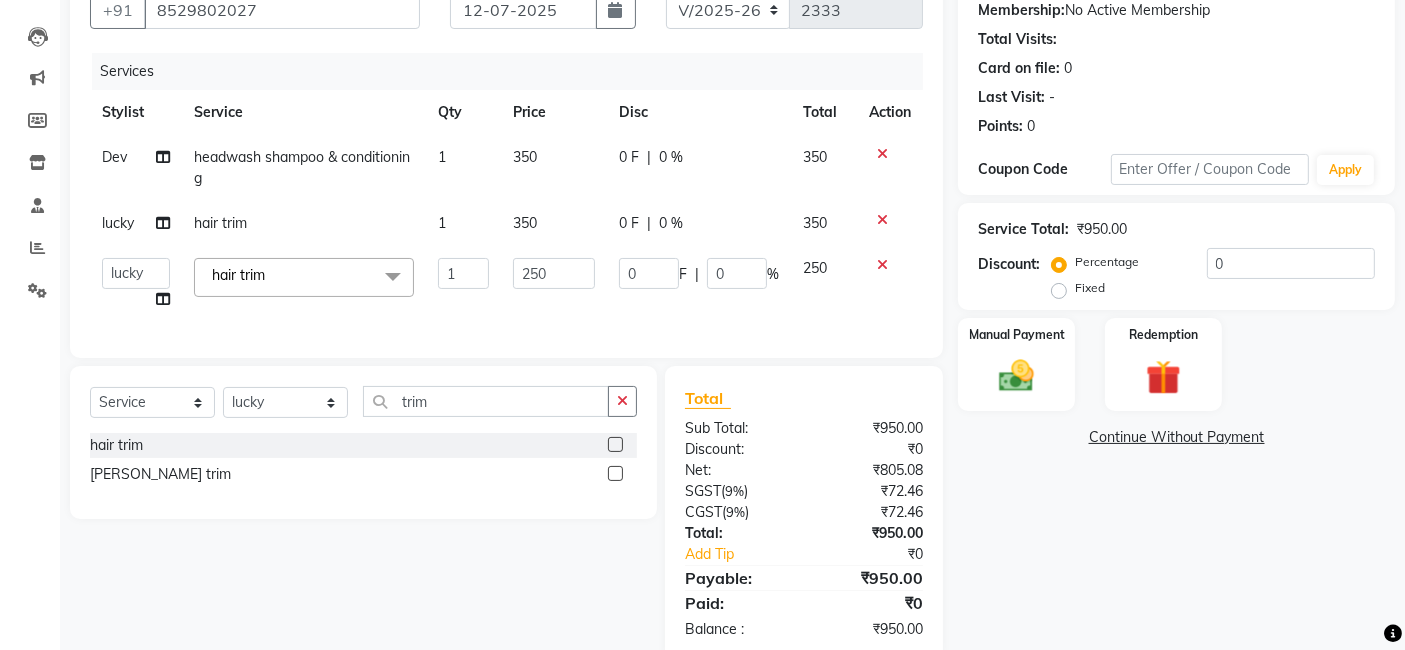 click on "250" 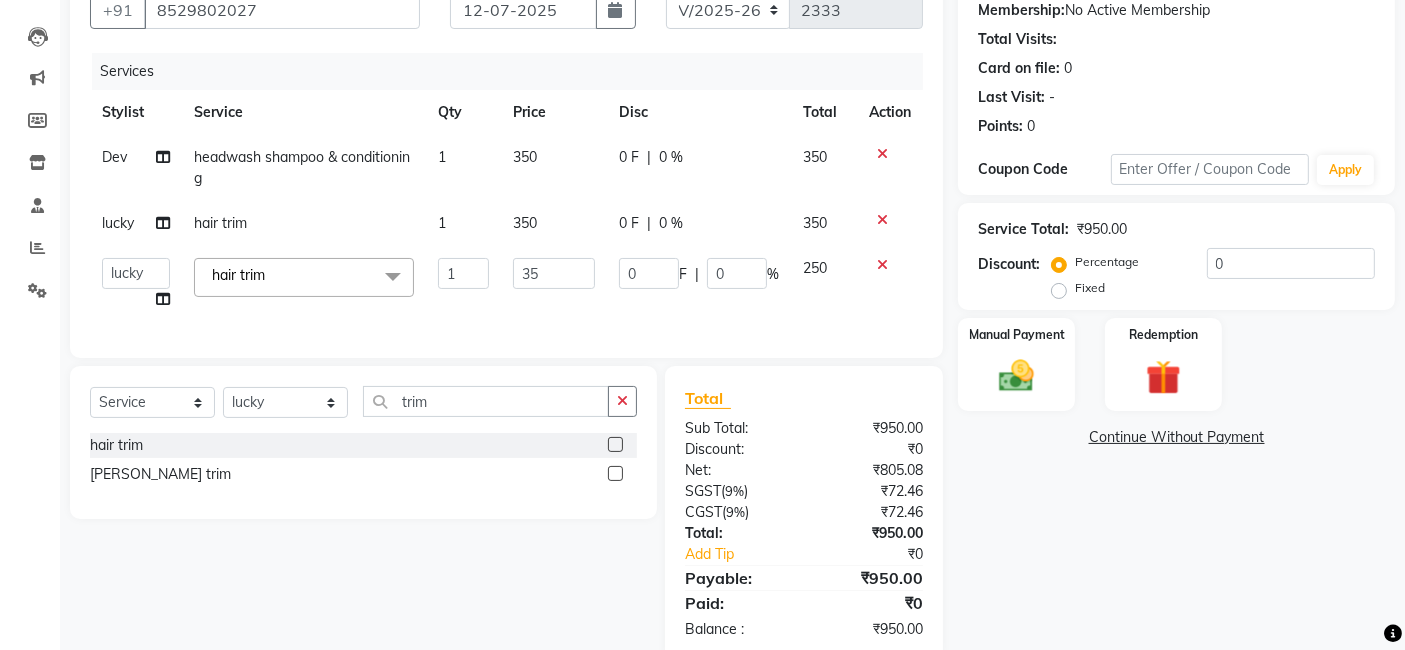 type on "350" 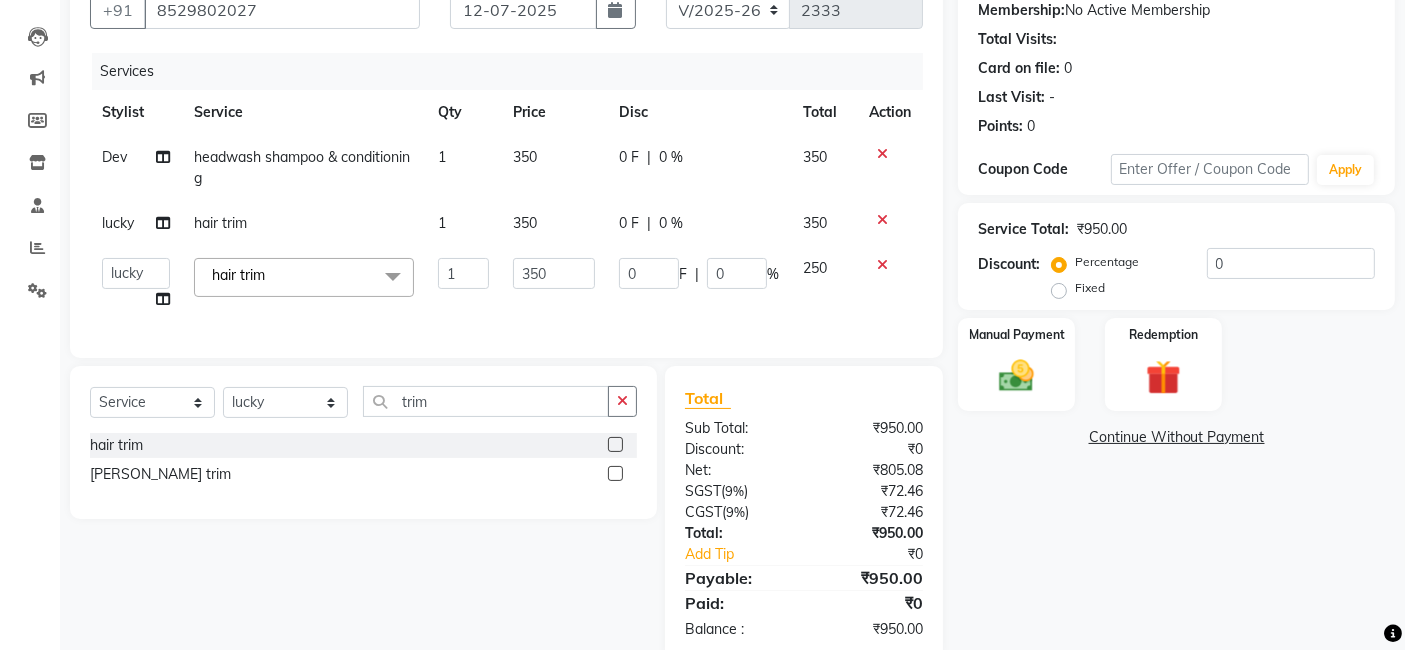scroll, scrollTop: 84, scrollLeft: 0, axis: vertical 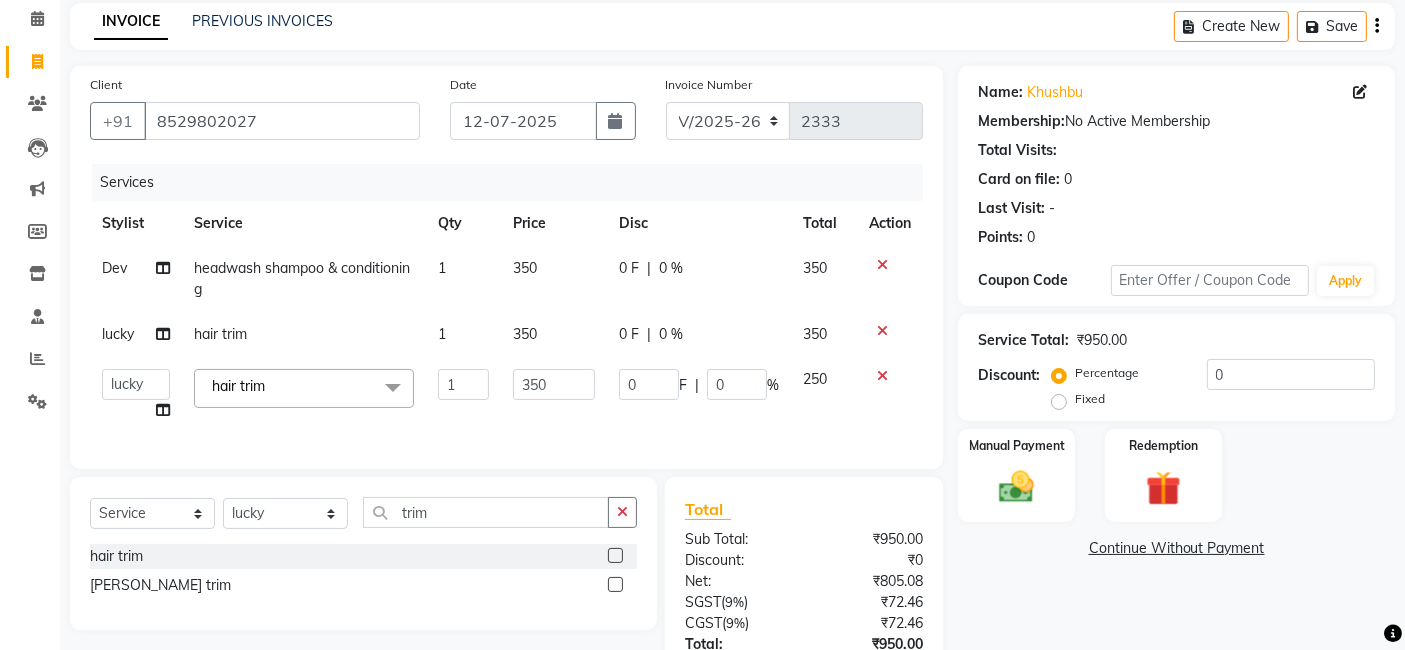 click on "Services Stylist Service Qty Price Disc Total Action Dev headwash shampoo & conditioning 1 350 0 F | 0 % 350 lucky hair trim 1 350 0 F | 0 % 350  Arvind   ASHA   [PERSON_NAME]   Dev   Dimple   Director   [PERSON_NAME]   kajal   [PERSON_NAME]   lucky   Manager   [PERSON_NAME] maam   [PERSON_NAME]    Pallavi   Pinky   Priyanka   [PERSON_NAME]   [PERSON_NAME]  hair trim  x Bomb Pedicure Regular Pedicure Cracked Heal Treatment Alga Apothecary Pedicure Gel polish remover  Donut Pedicure candle Pedicure Avl Express Pedicure Avl Pedicruise pedicure Avl Pedipure pedicure Pedi Pai pedicure Under arms polish Kanpeki body spa Regular Manicure Bomb Manicure Alga Apothecary Manicure Nail Extensions Gel nail pent Pedi Pai manicure Donut manicure Avl express manicure Avl Pedicruise manicure Avl Pedipure manicure Candle manicure Back polish Foot Massage Head Massage Back Massage Hand & Shoulder Massage Body Spa Relaxing Body Massage Aromatherapy Associates - Renewing Rose Aromatherapy Associates - intense nourishment Full Body Bleach Body Polishing 1" 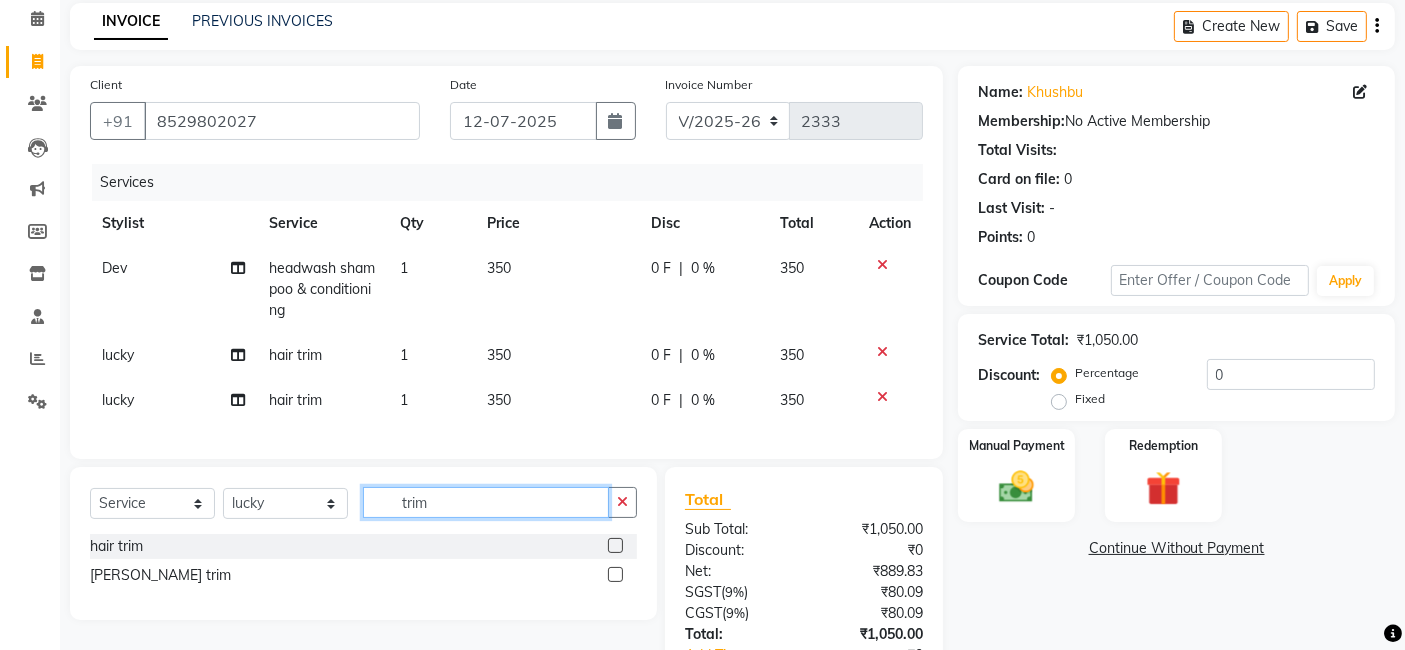 click on "trim" 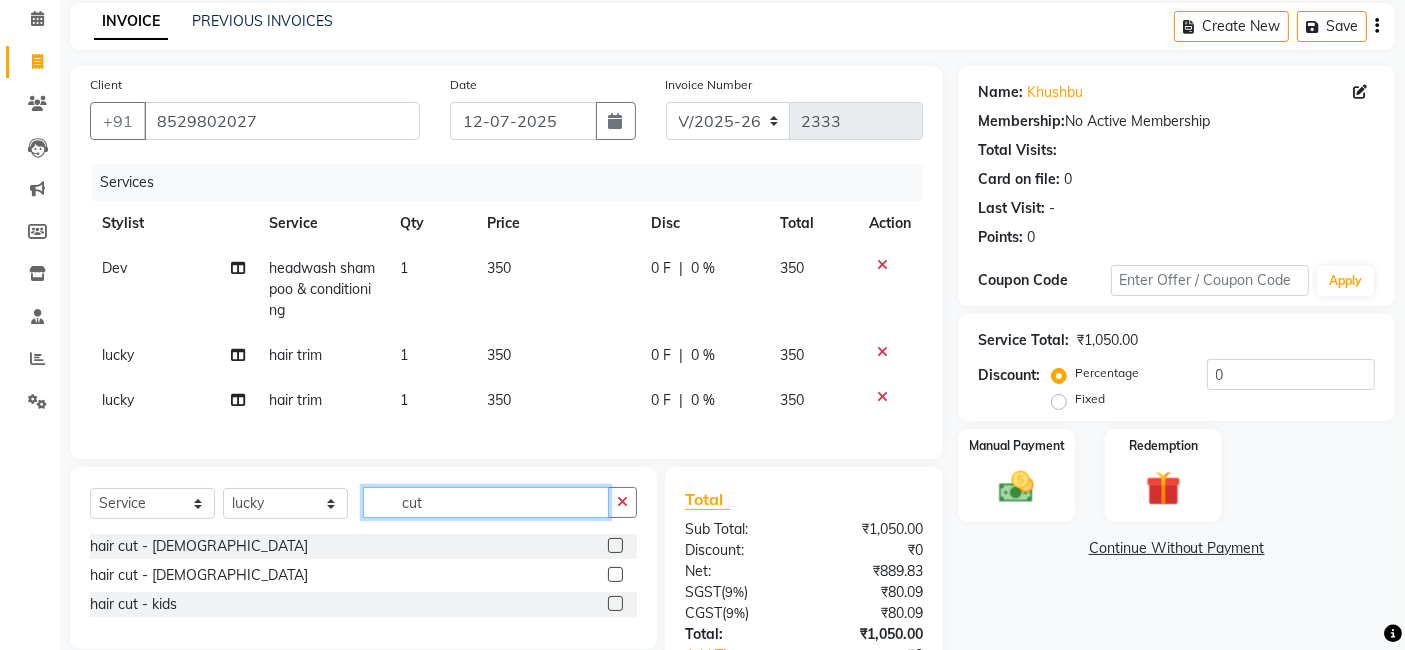 type on "cut" 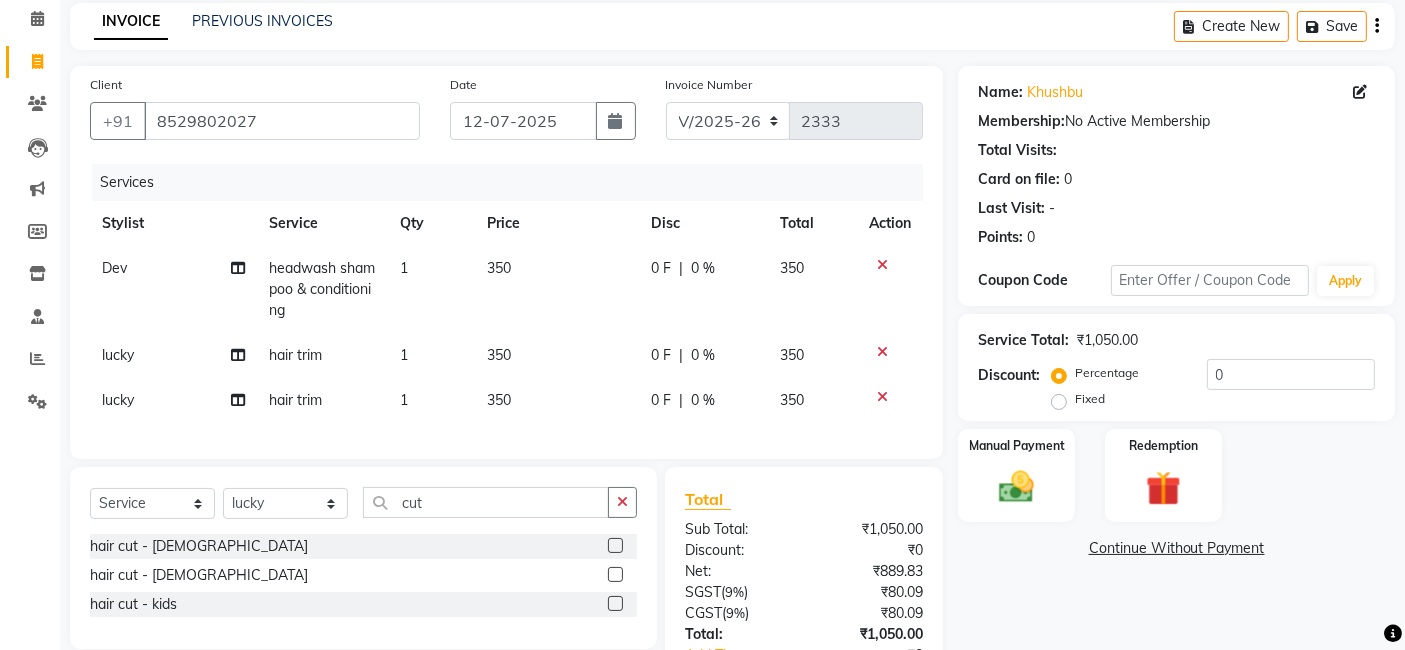 click 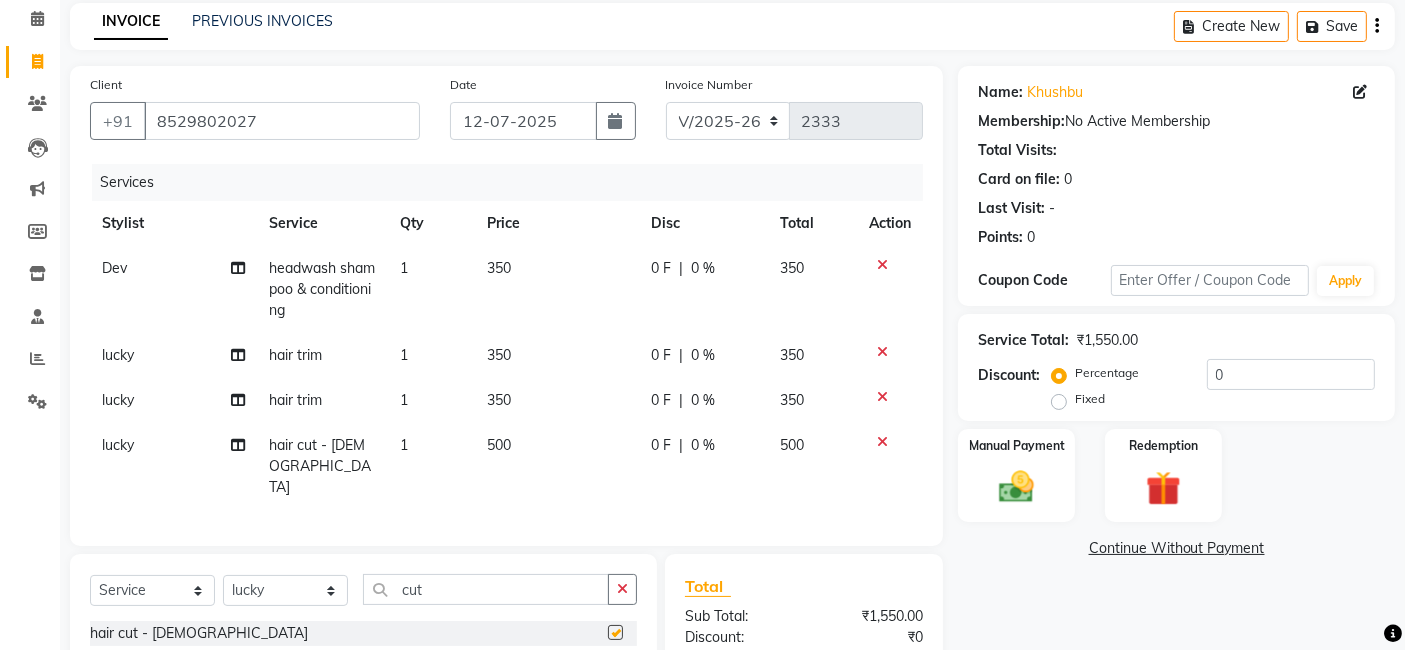 checkbox on "false" 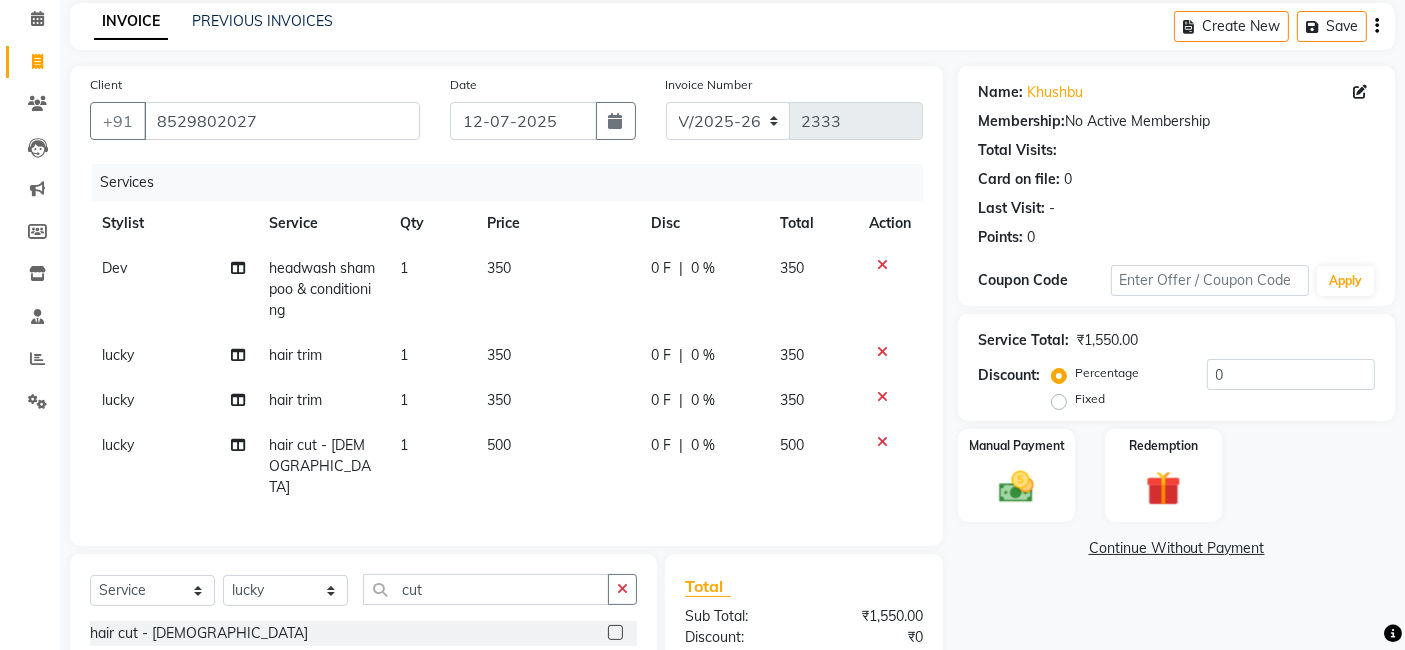 click on "500" 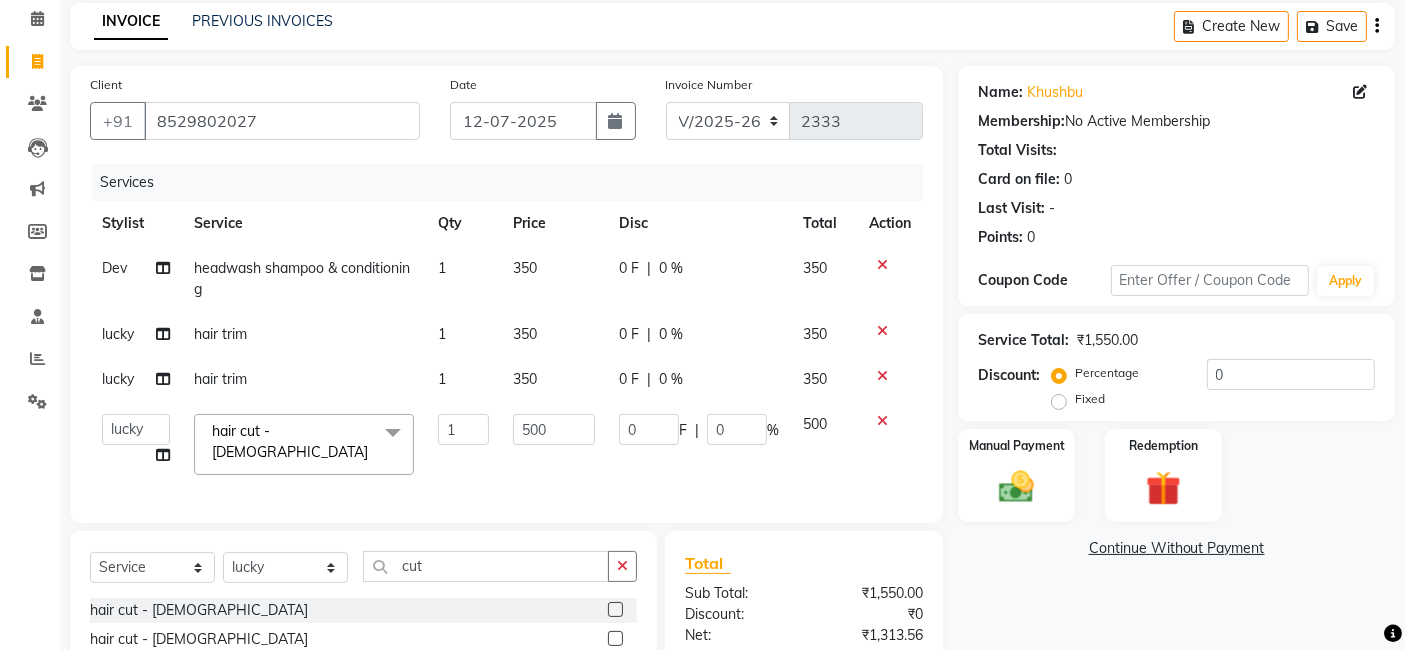 click on "500" 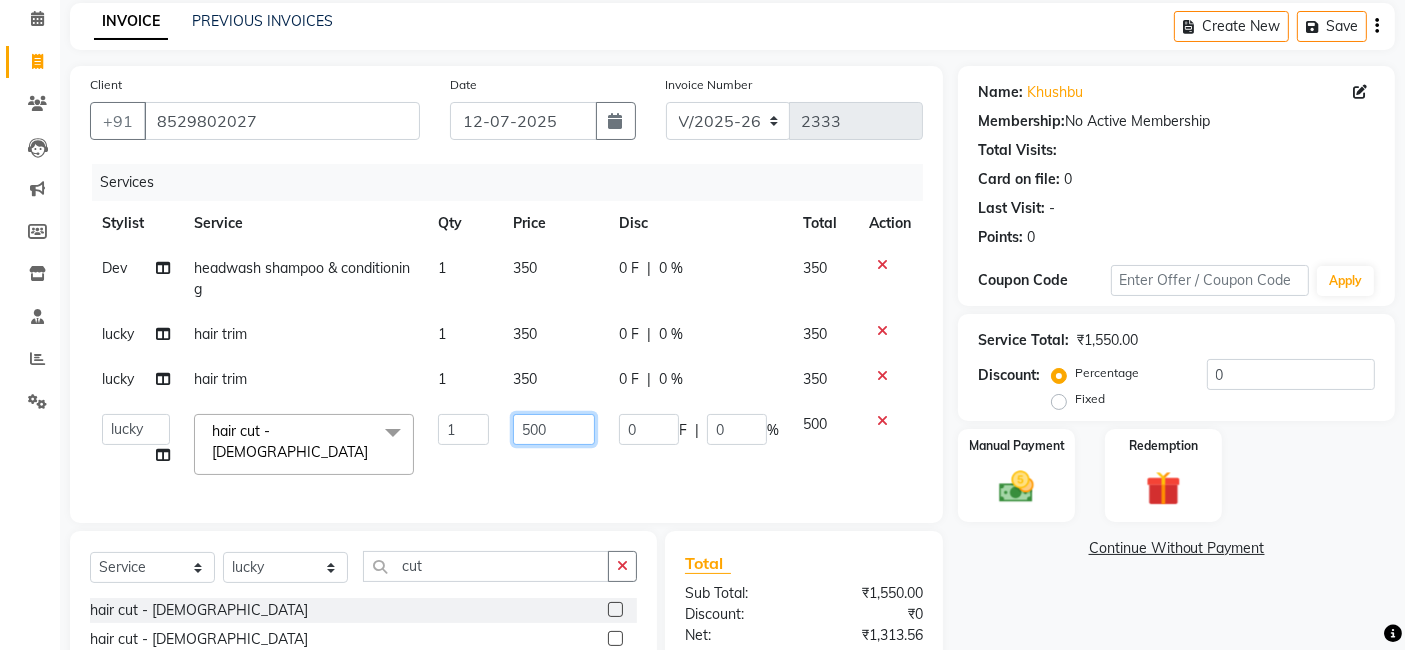 click on "500" 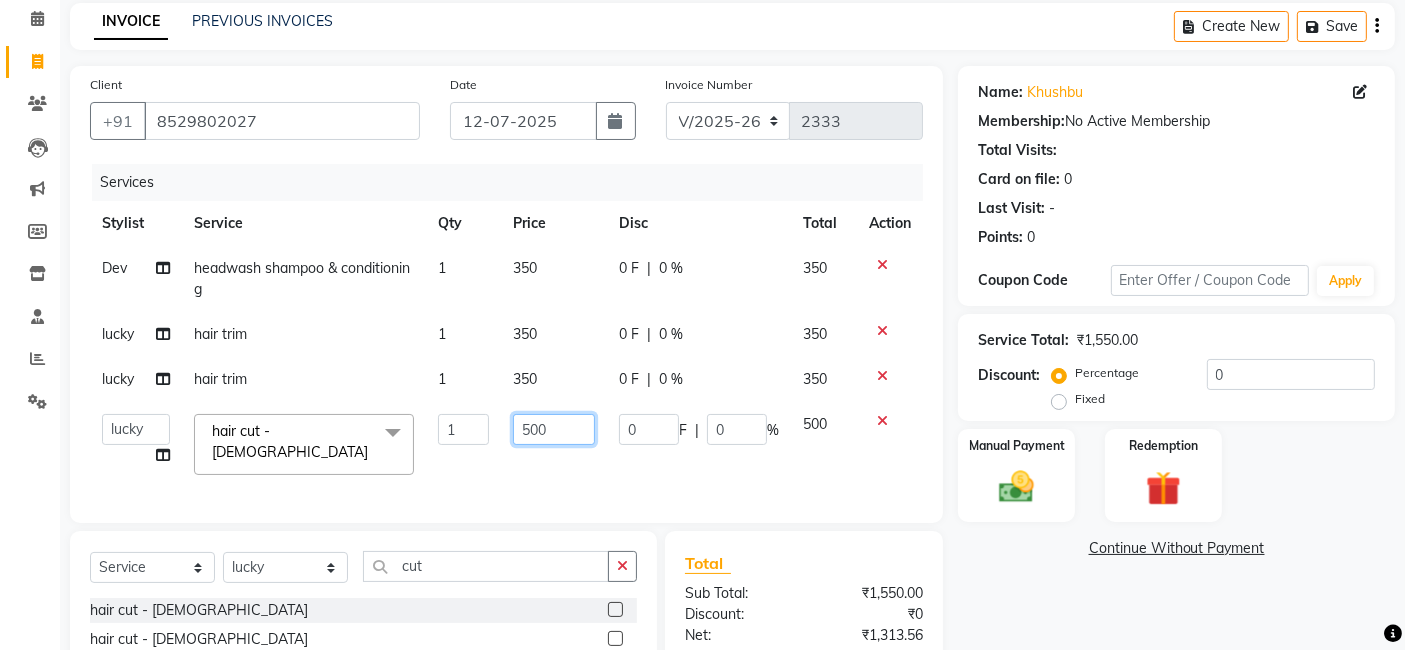 click on "500" 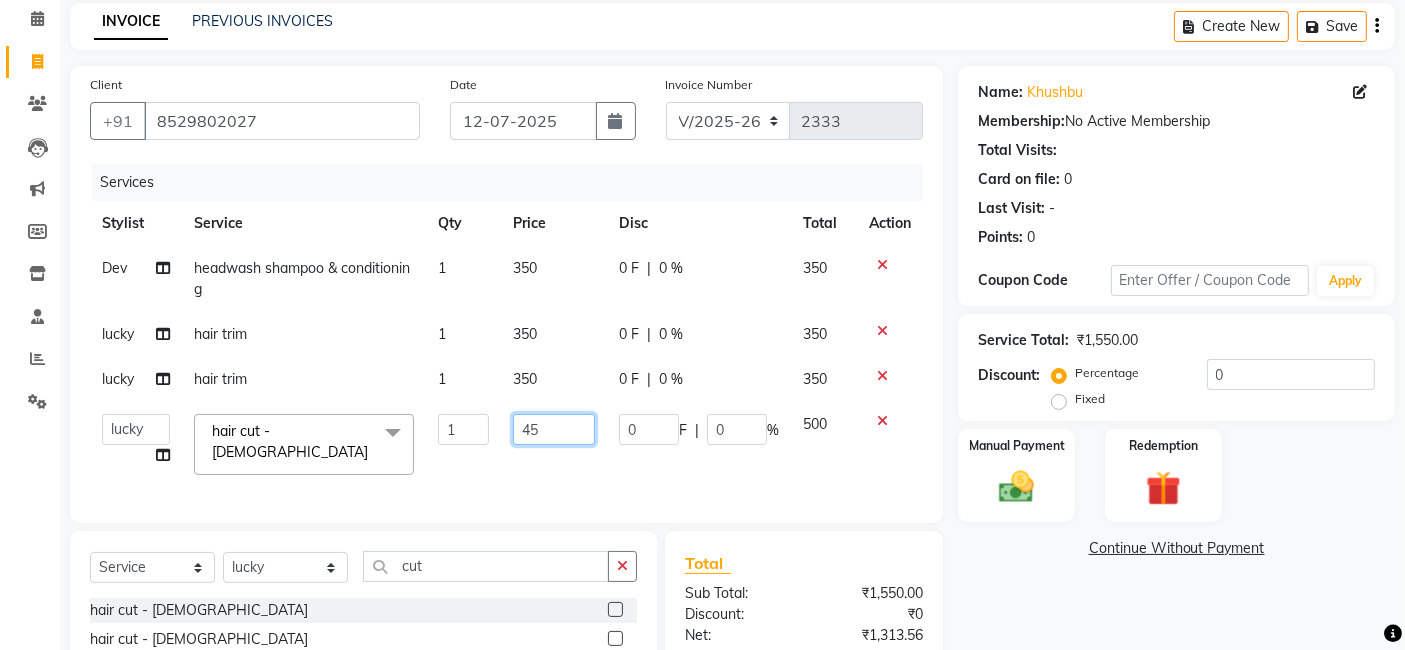 type on "450" 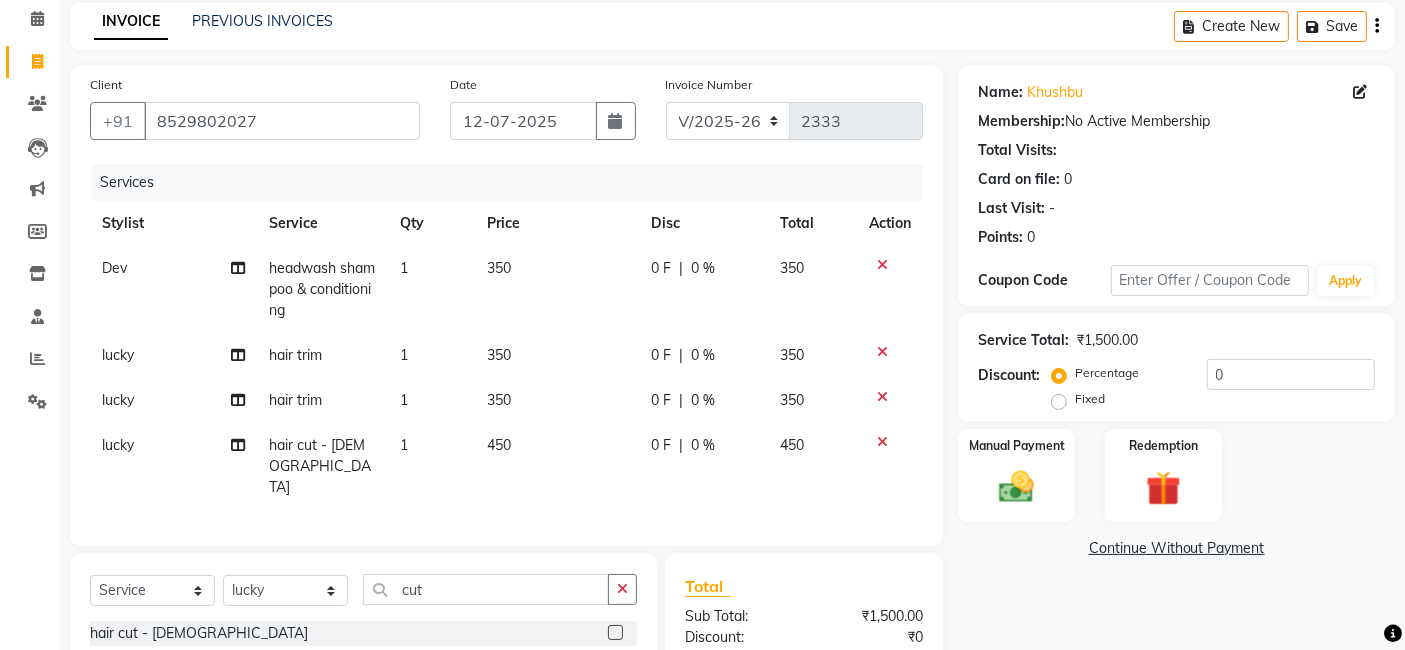 click on "Services Stylist Service Qty Price Disc Total Action Dev headwash shampoo & conditioning 1 350 0 F | 0 % 350 lucky hair trim 1 350 0 F | 0 % 350 lucky hair trim 1 350 0 F | 0 % 350 lucky hair cut - [DEMOGRAPHIC_DATA] 1 450 0 F | 0 % 450" 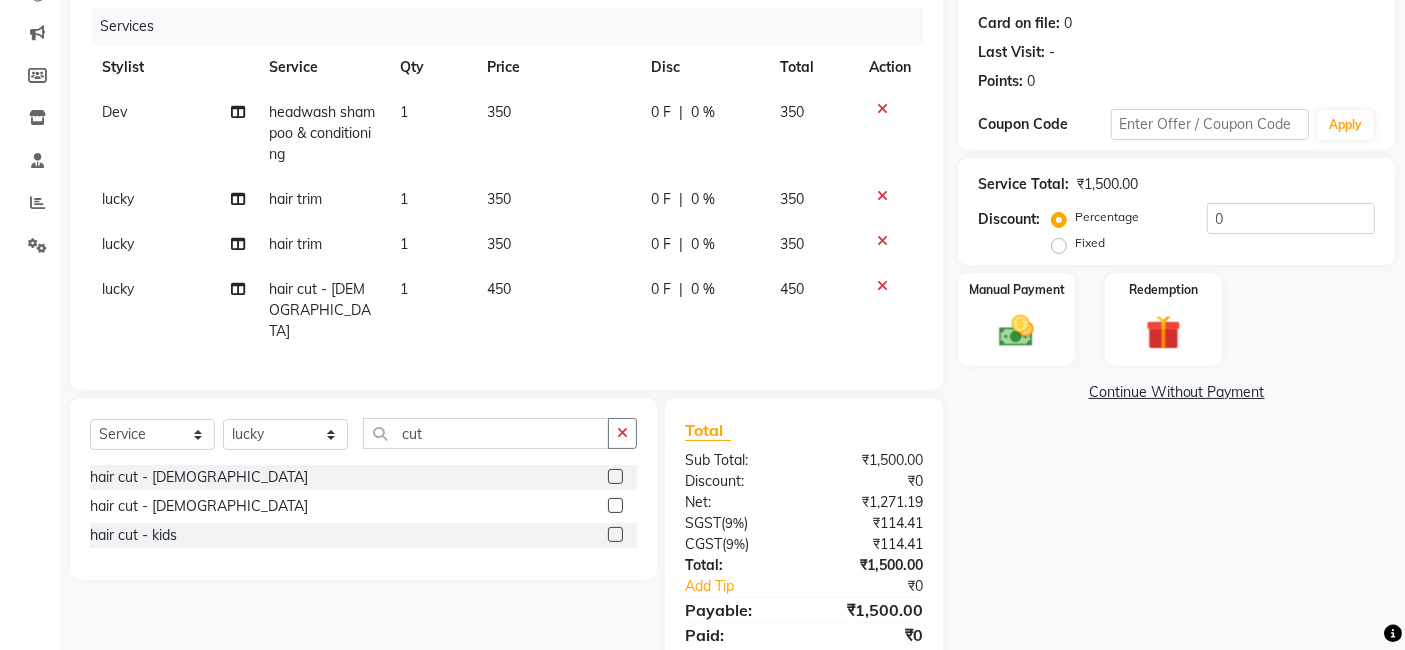 scroll, scrollTop: 285, scrollLeft: 0, axis: vertical 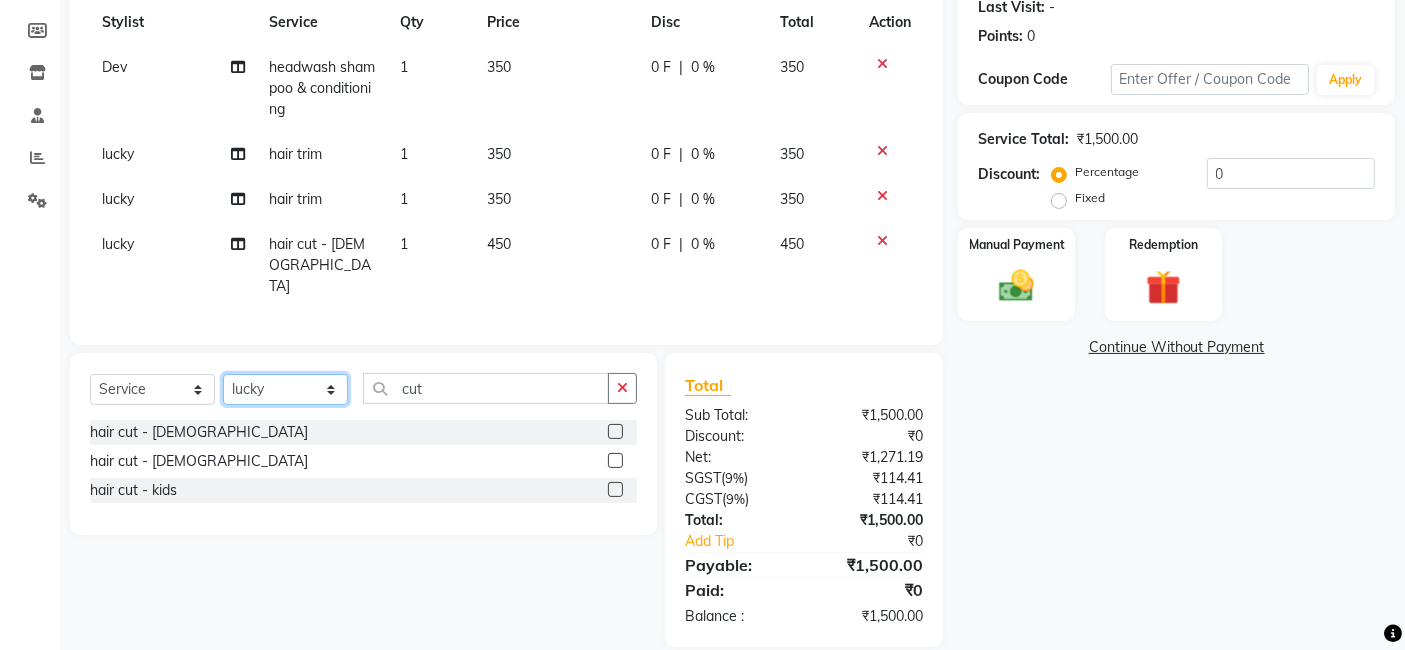 click on "Select Stylist [PERSON_NAME] [PERSON_NAME] Dev Dimple Director [PERSON_NAME] kajal [PERSON_NAME] lucky Manager [PERSON_NAME] maam [PERSON_NAME]  Pallavi Pinky [PERSON_NAME] [PERSON_NAME]" 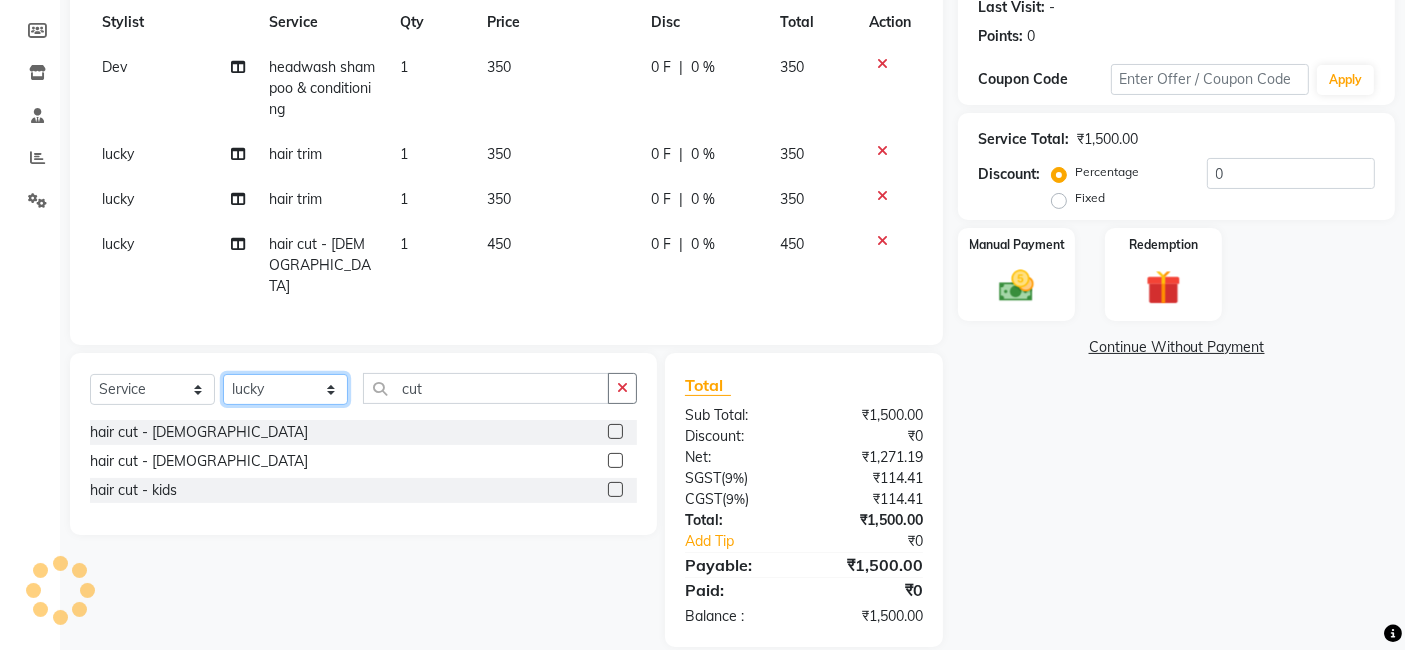 select on "72459" 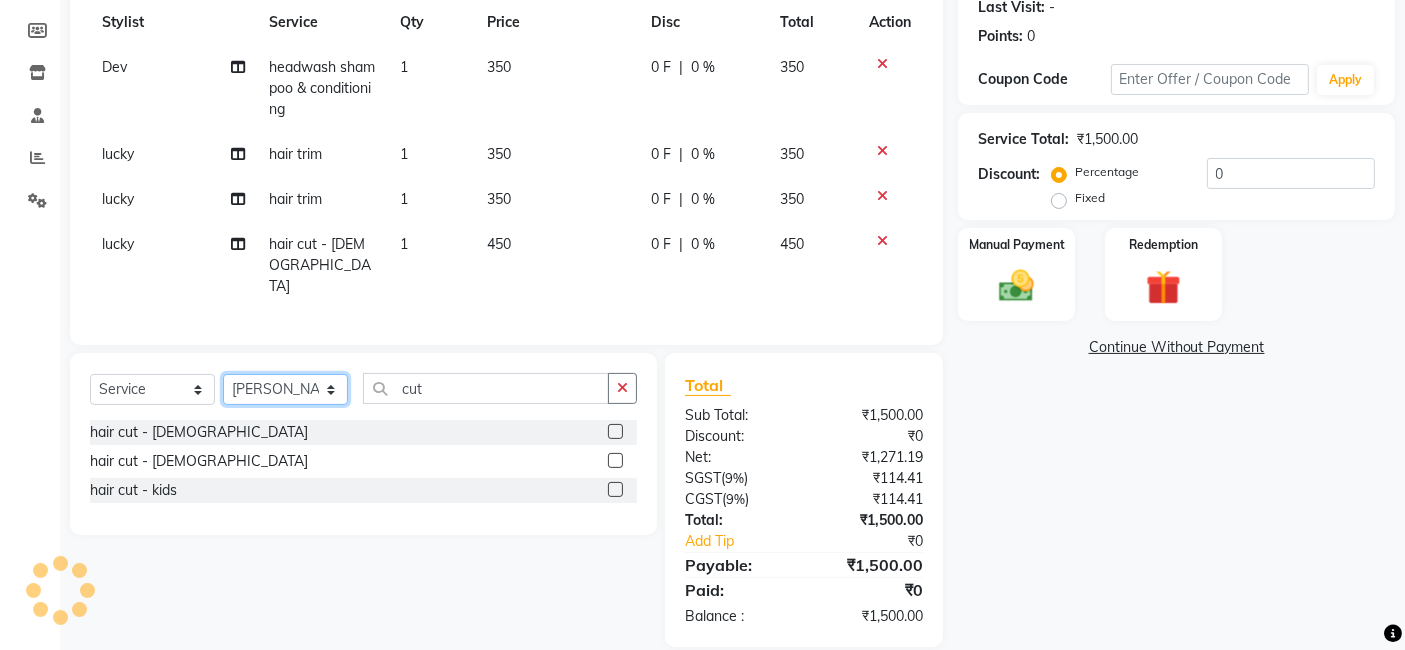 click on "Select Stylist [PERSON_NAME] [PERSON_NAME] Dev Dimple Director [PERSON_NAME] kajal [PERSON_NAME] lucky Manager [PERSON_NAME] maam [PERSON_NAME]  Pallavi Pinky [PERSON_NAME] [PERSON_NAME]" 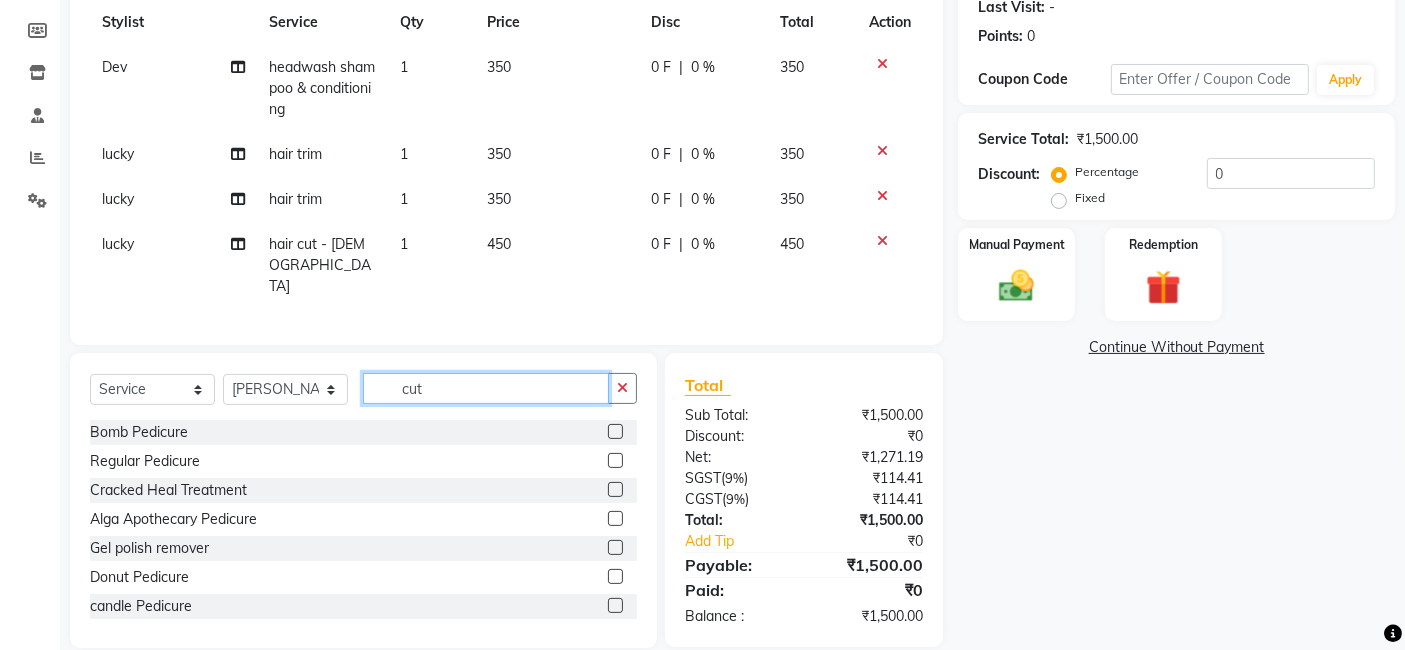 click on "cut" 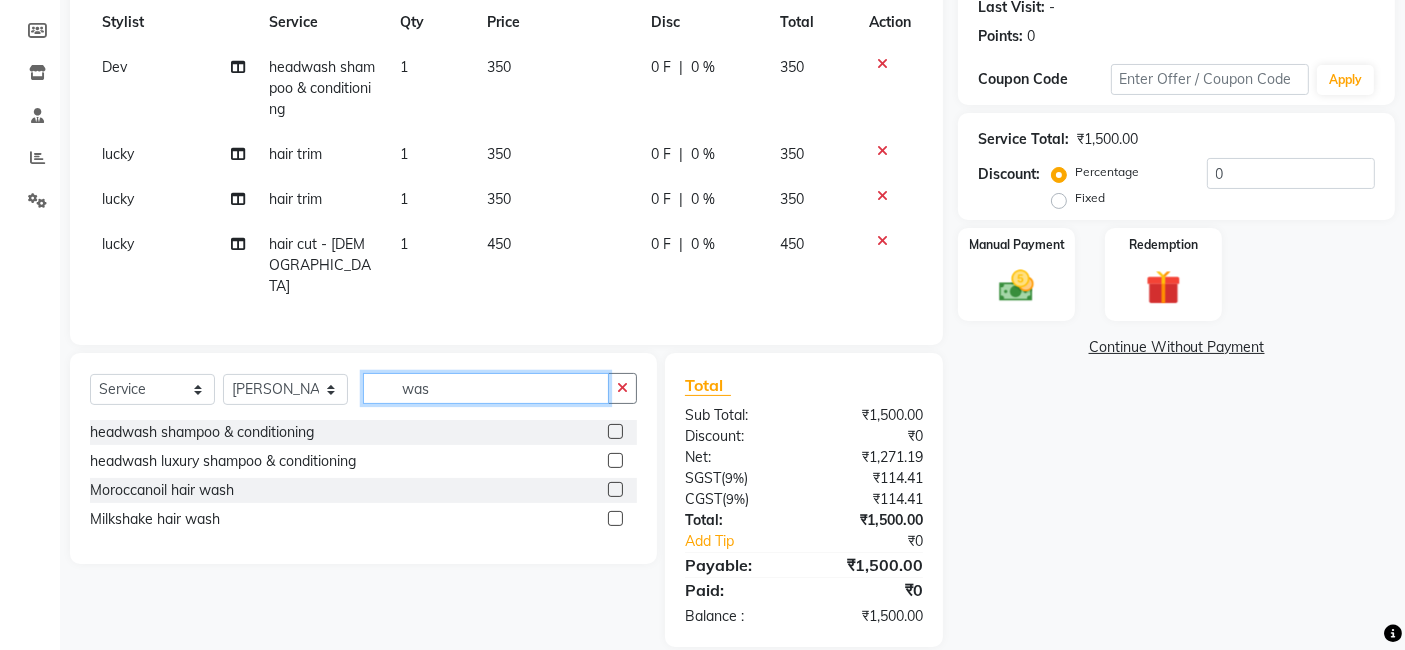 type on "was" 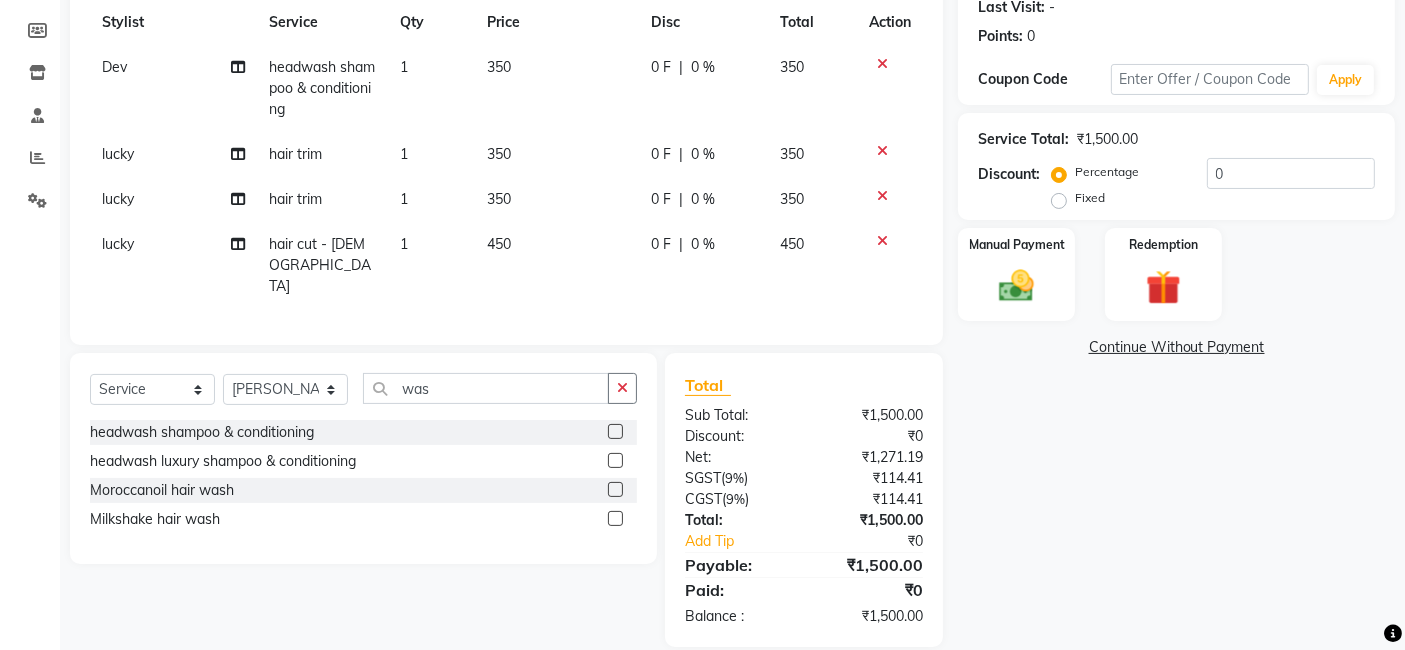click on "headwash shampoo & conditioning" 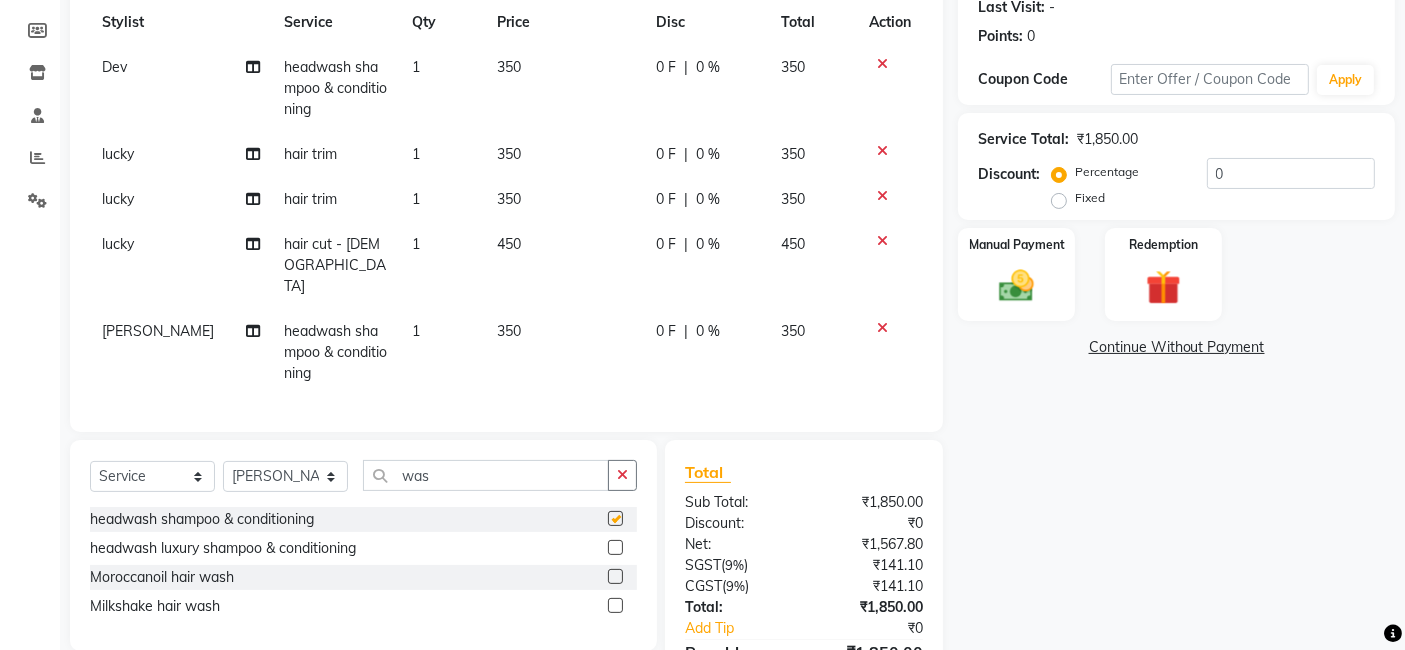 checkbox on "false" 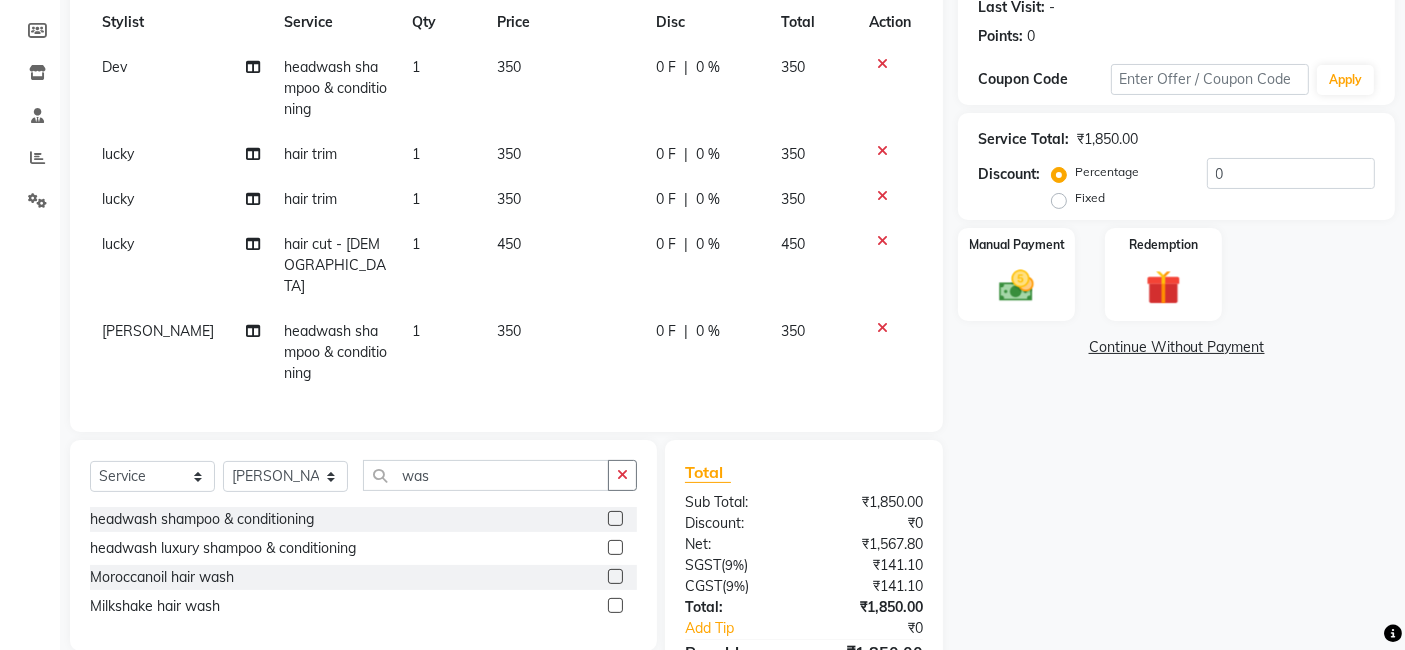 scroll, scrollTop: 372, scrollLeft: 0, axis: vertical 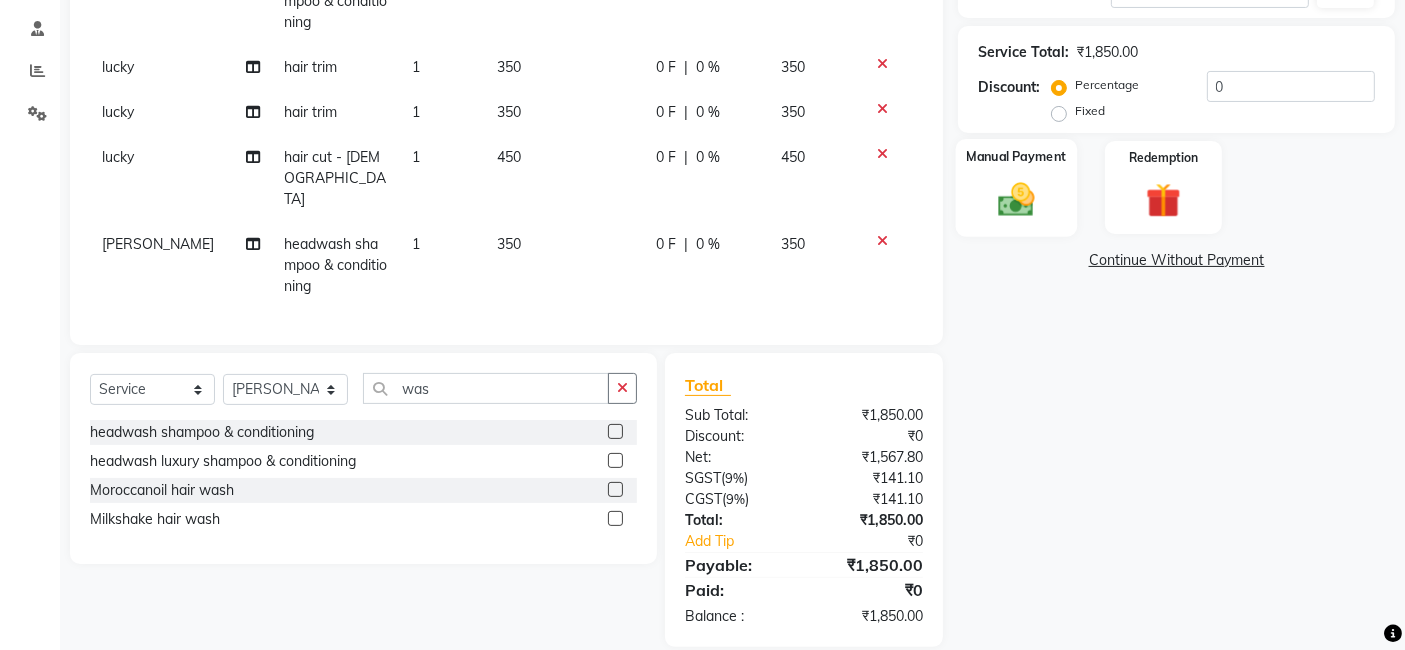 click 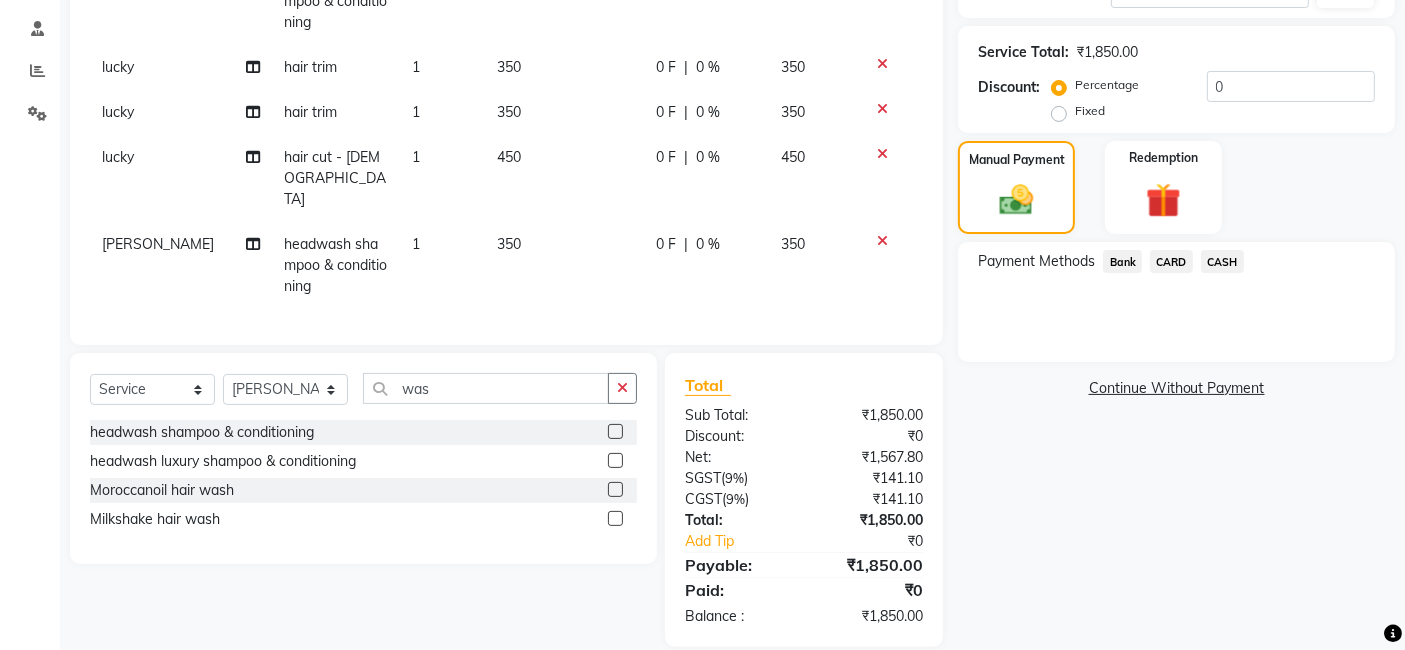 click on "CASH" 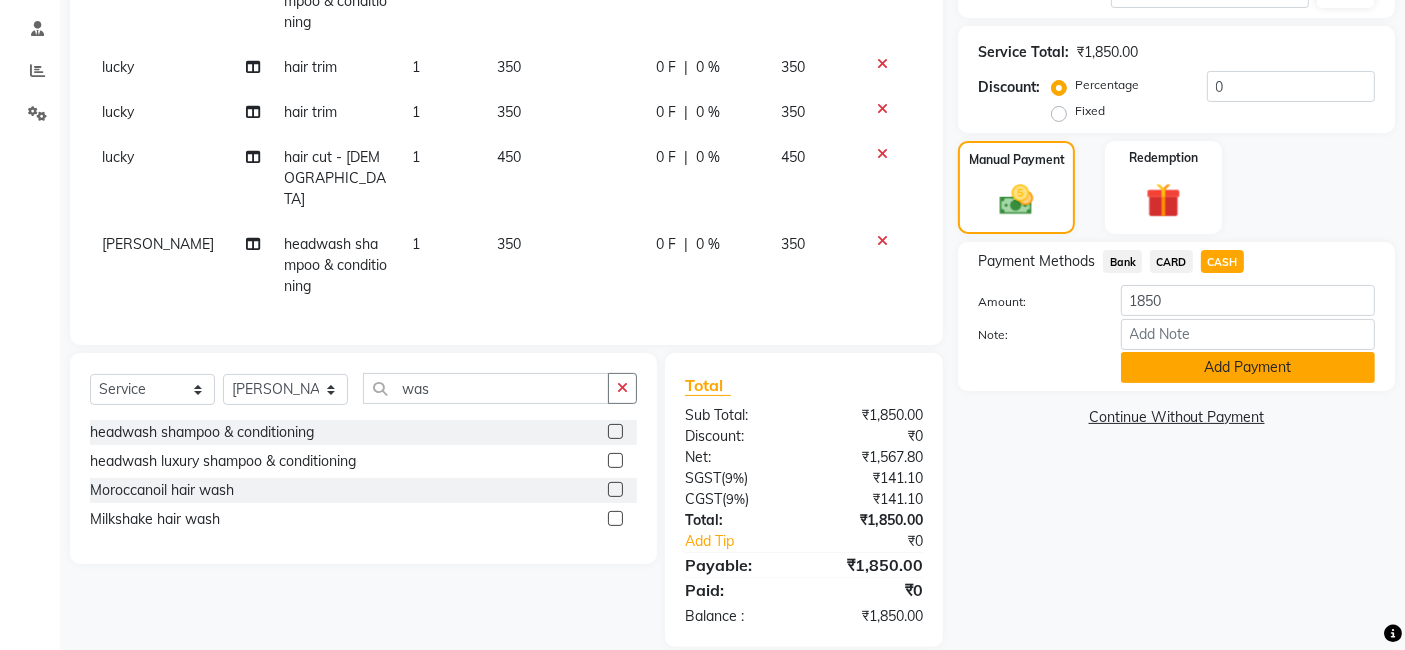 click on "Add Payment" 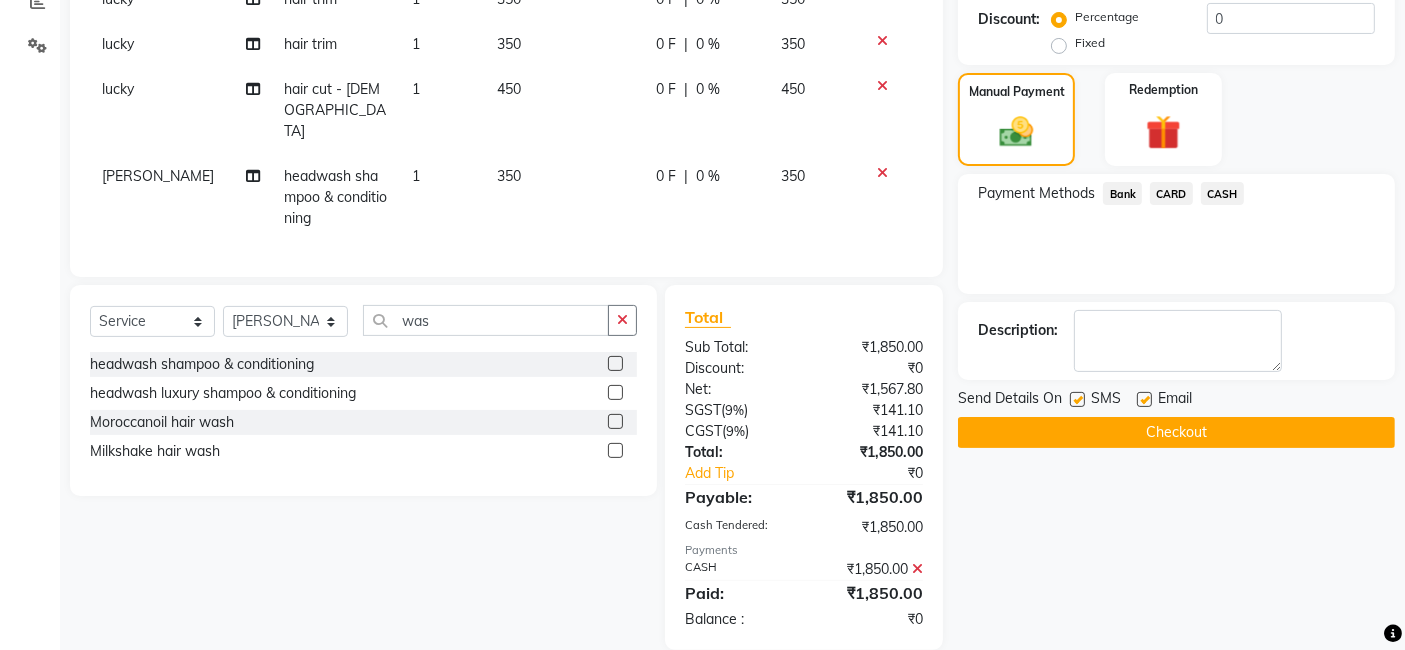 scroll, scrollTop: 443, scrollLeft: 0, axis: vertical 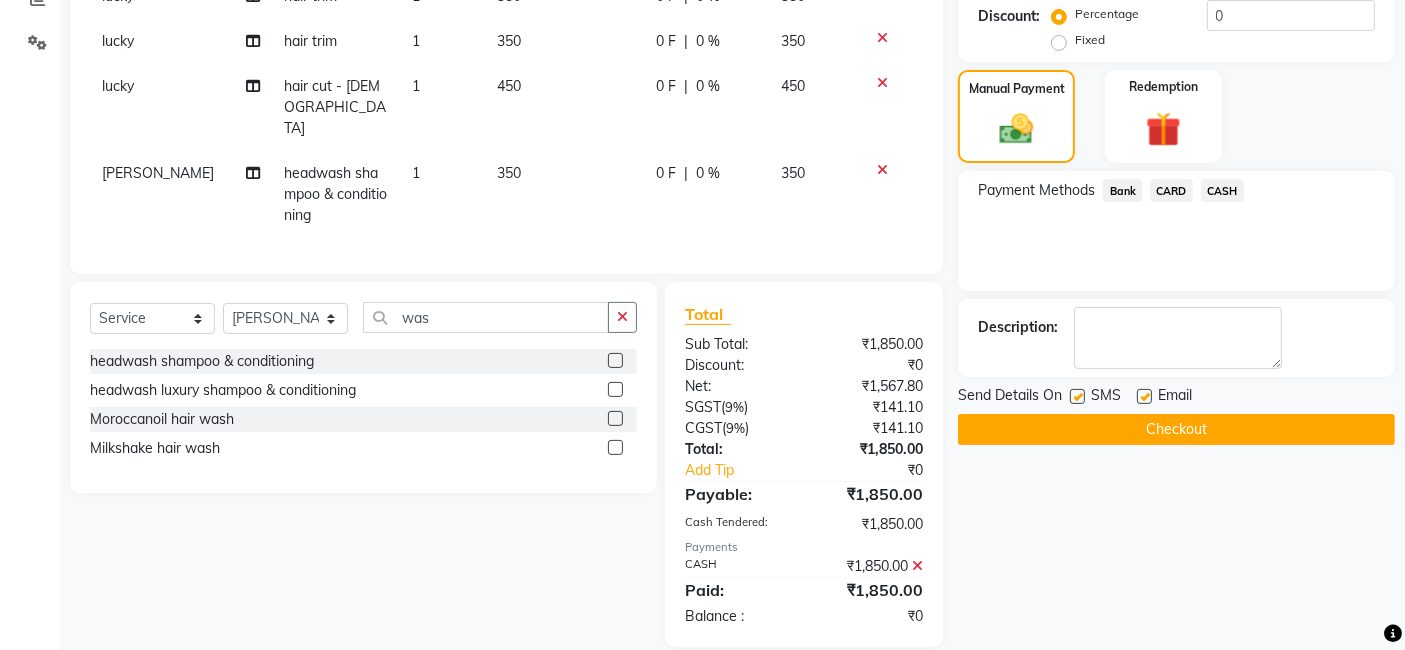 click on "Checkout" 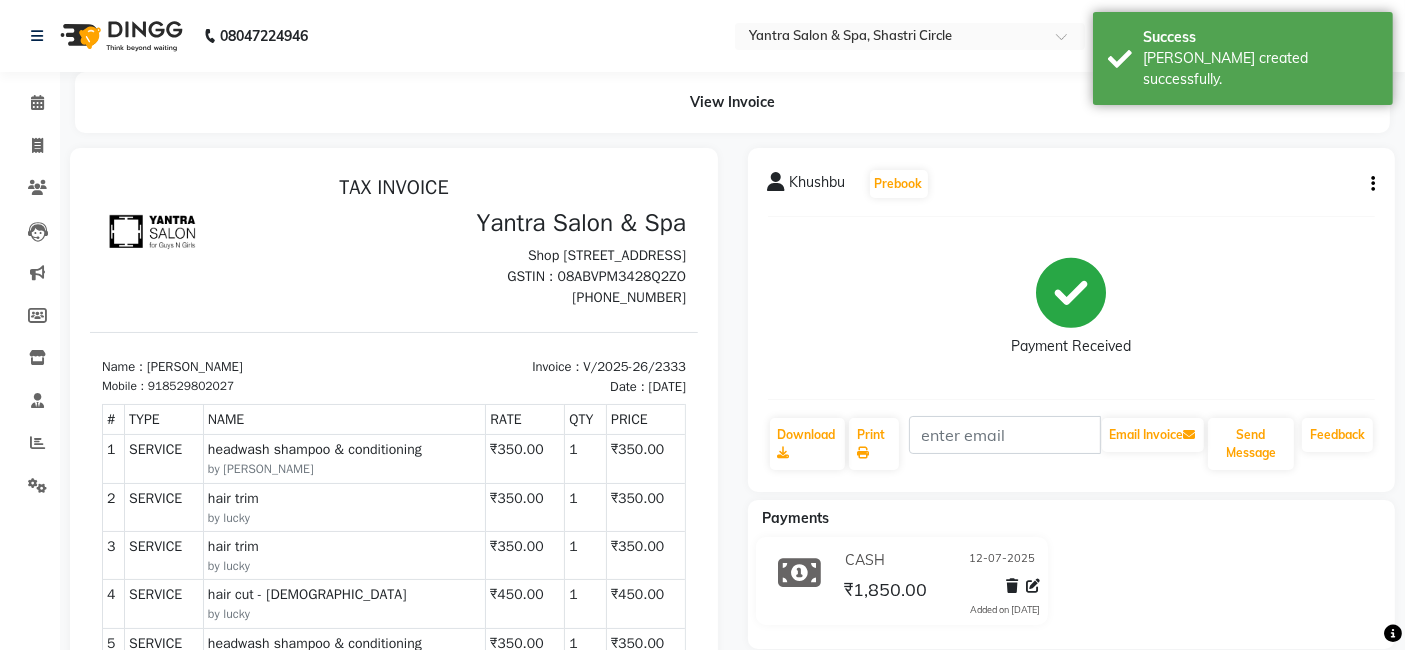 scroll, scrollTop: 0, scrollLeft: 0, axis: both 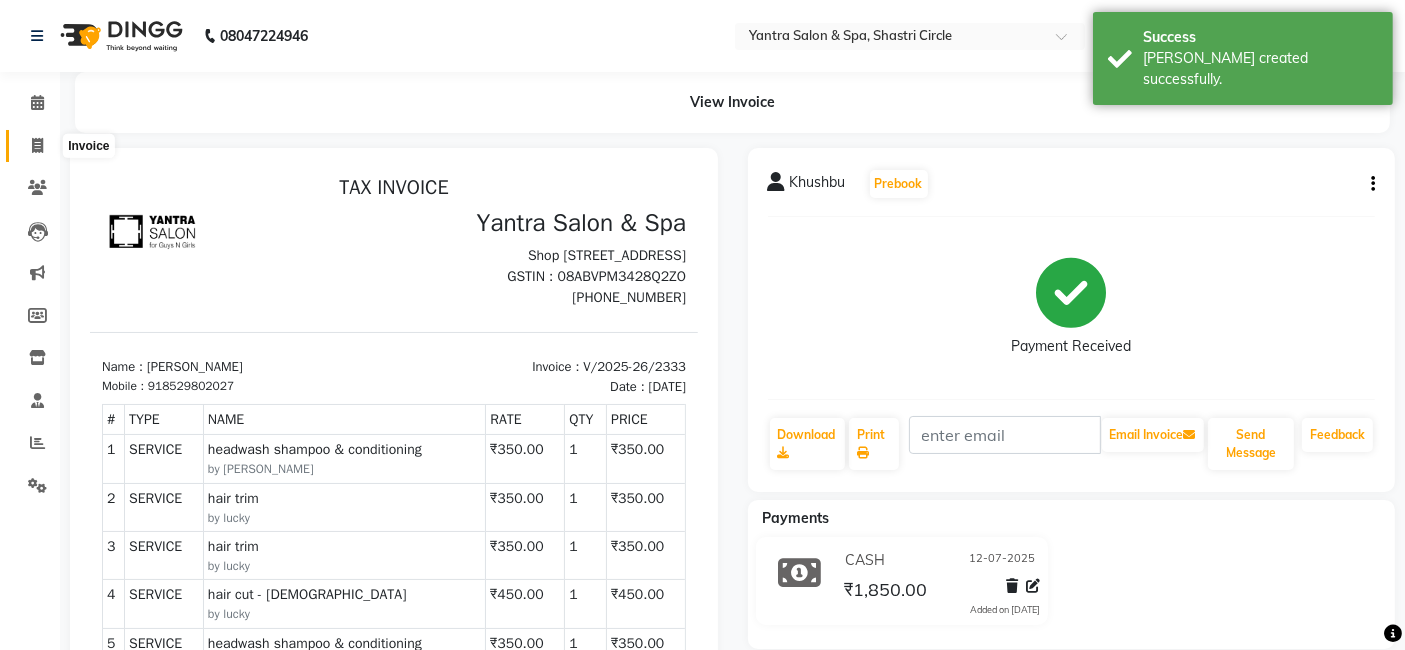 click 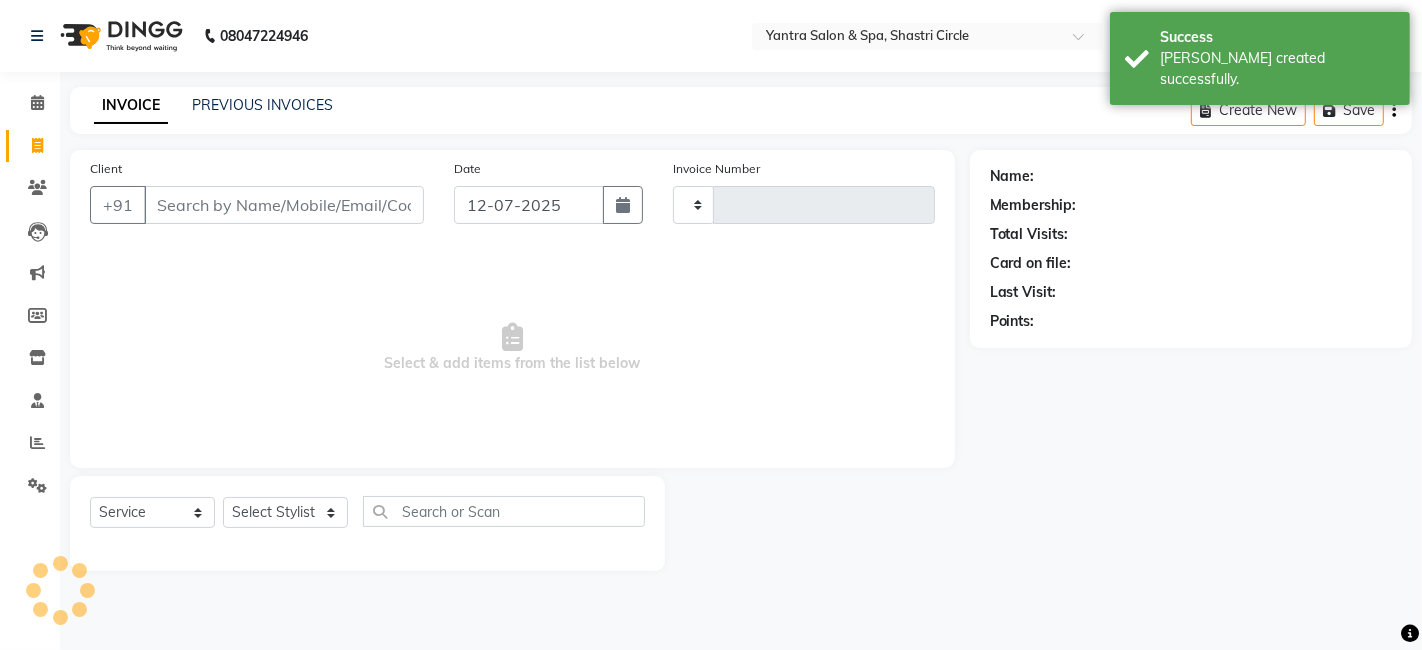 type on "2334" 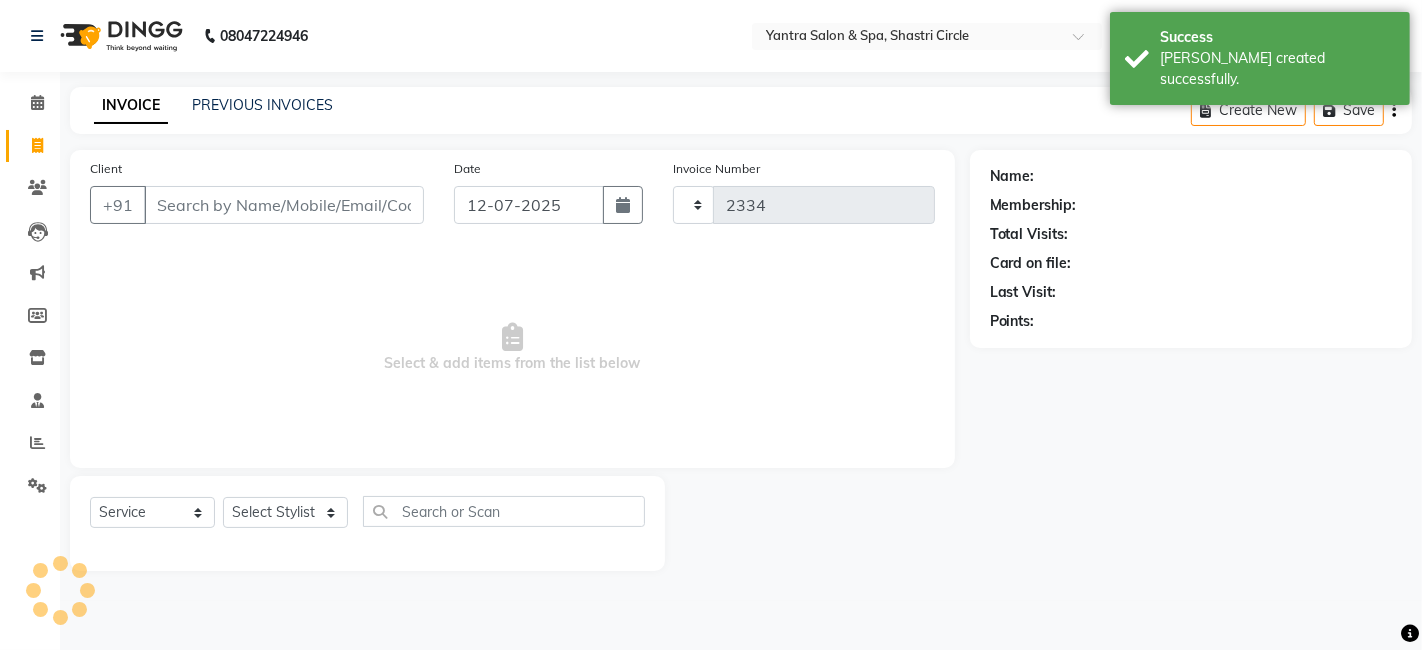 select on "154" 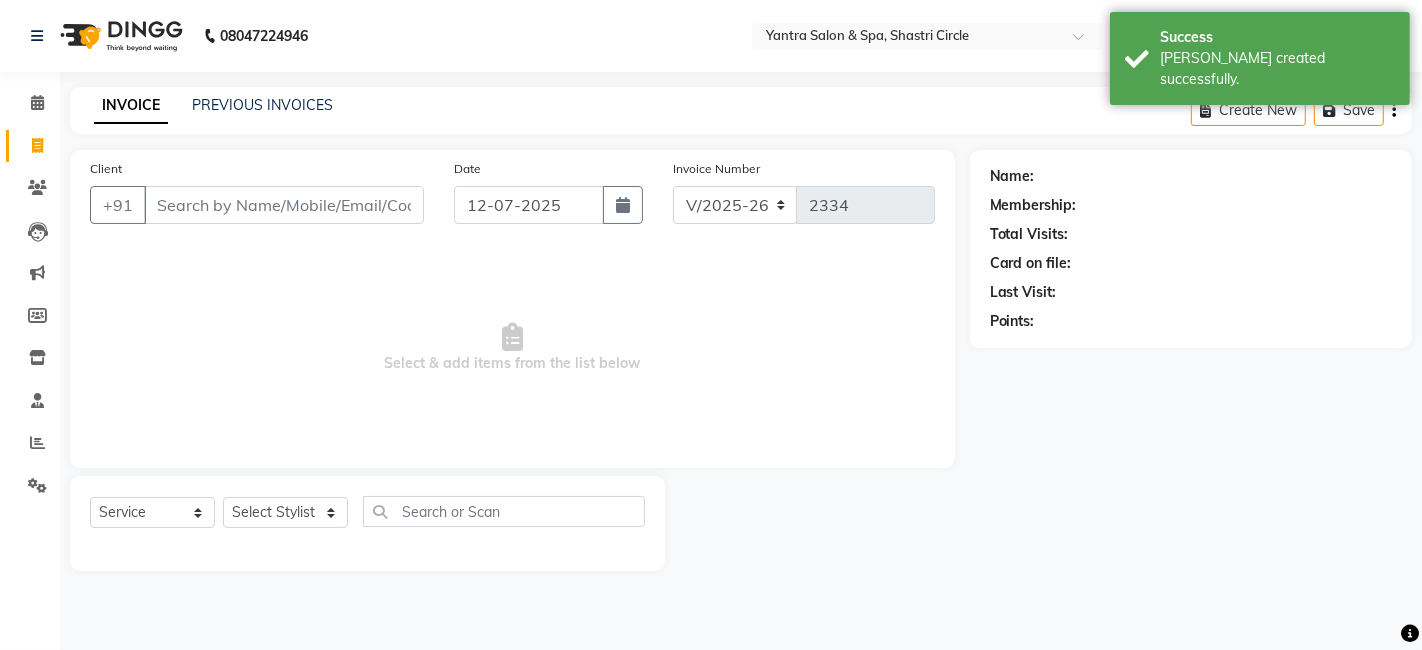 click on "Client" at bounding box center (284, 205) 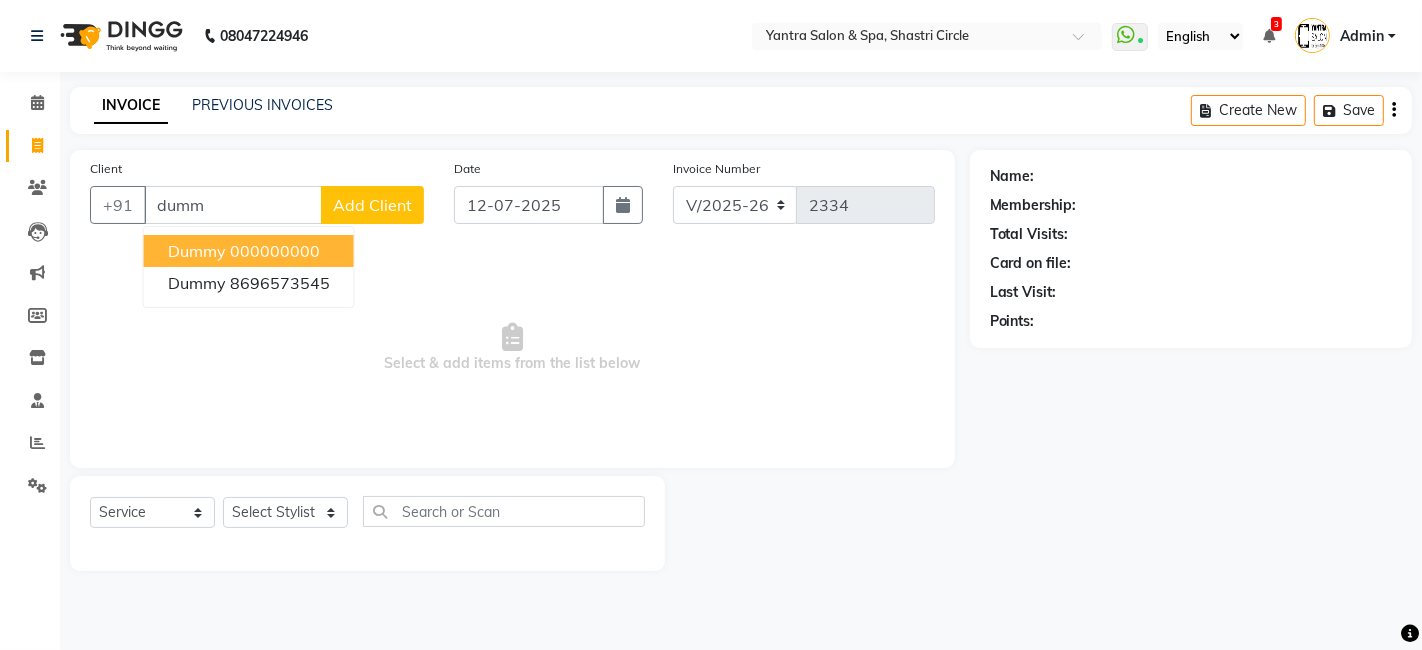 drag, startPoint x: 246, startPoint y: 220, endPoint x: 247, endPoint y: 243, distance: 23.021729 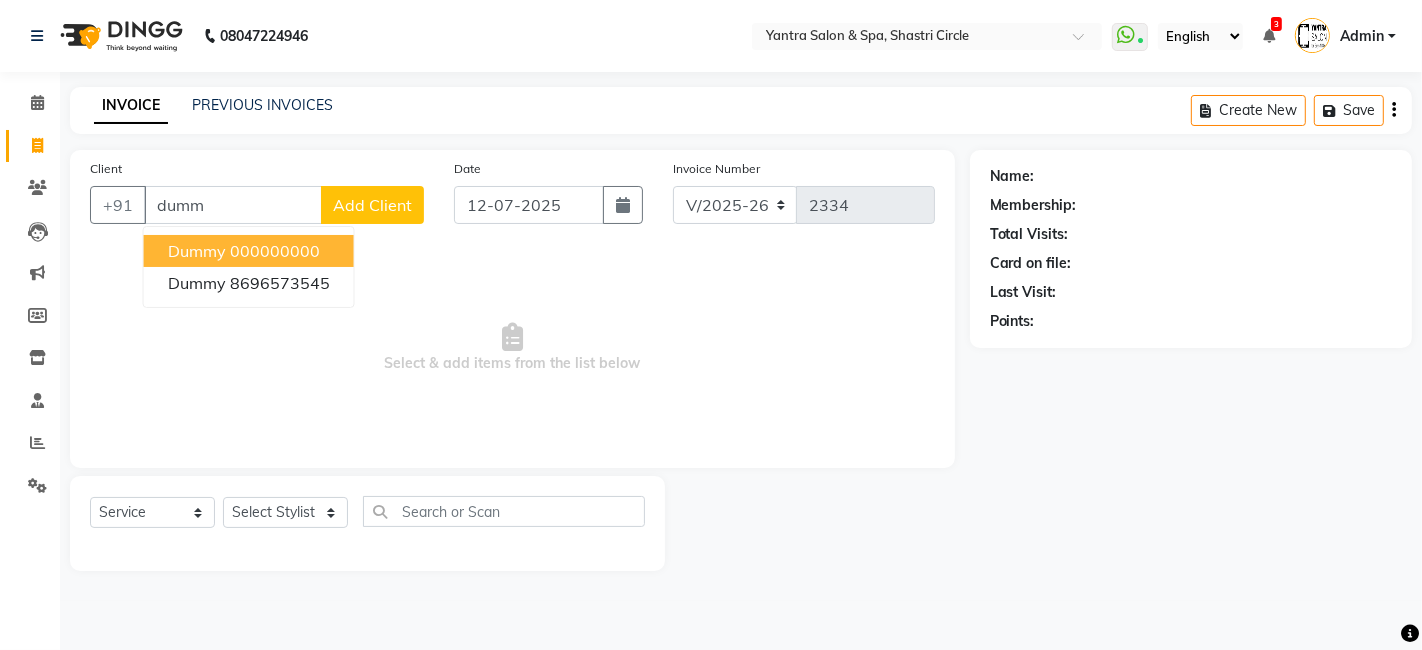 click on "000000000" at bounding box center [275, 251] 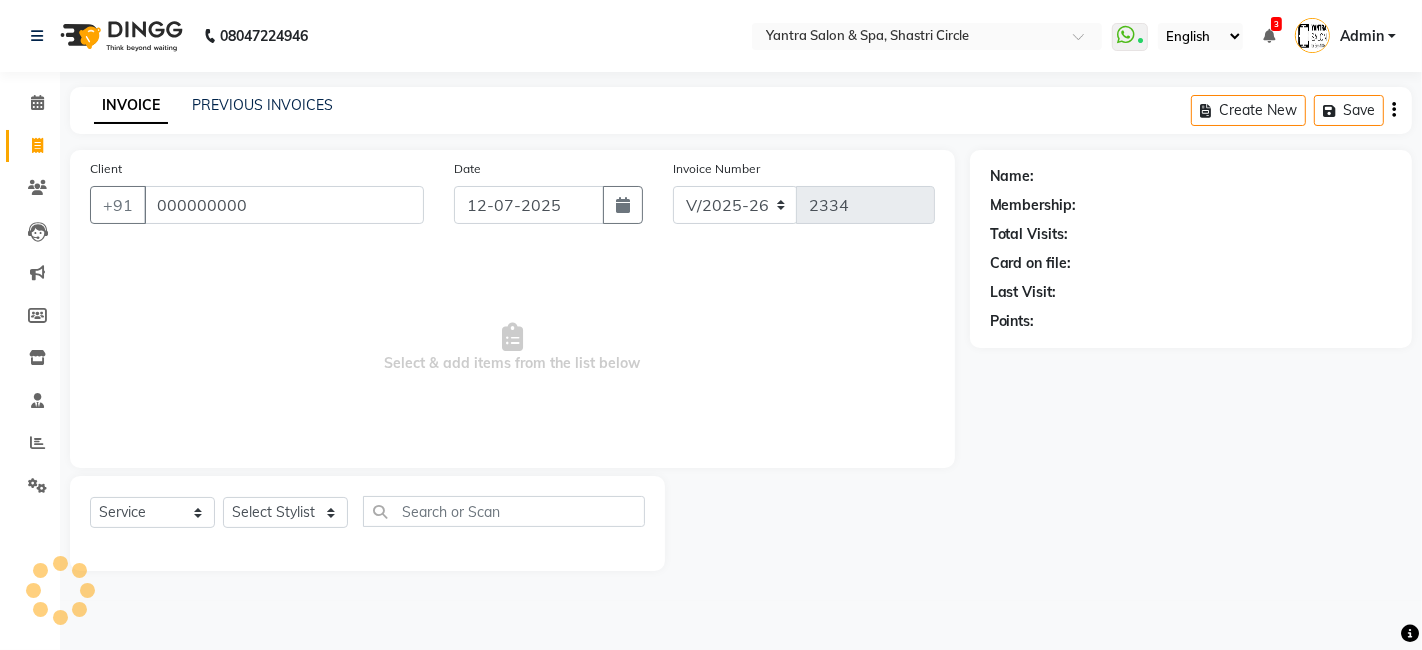 type on "000000000" 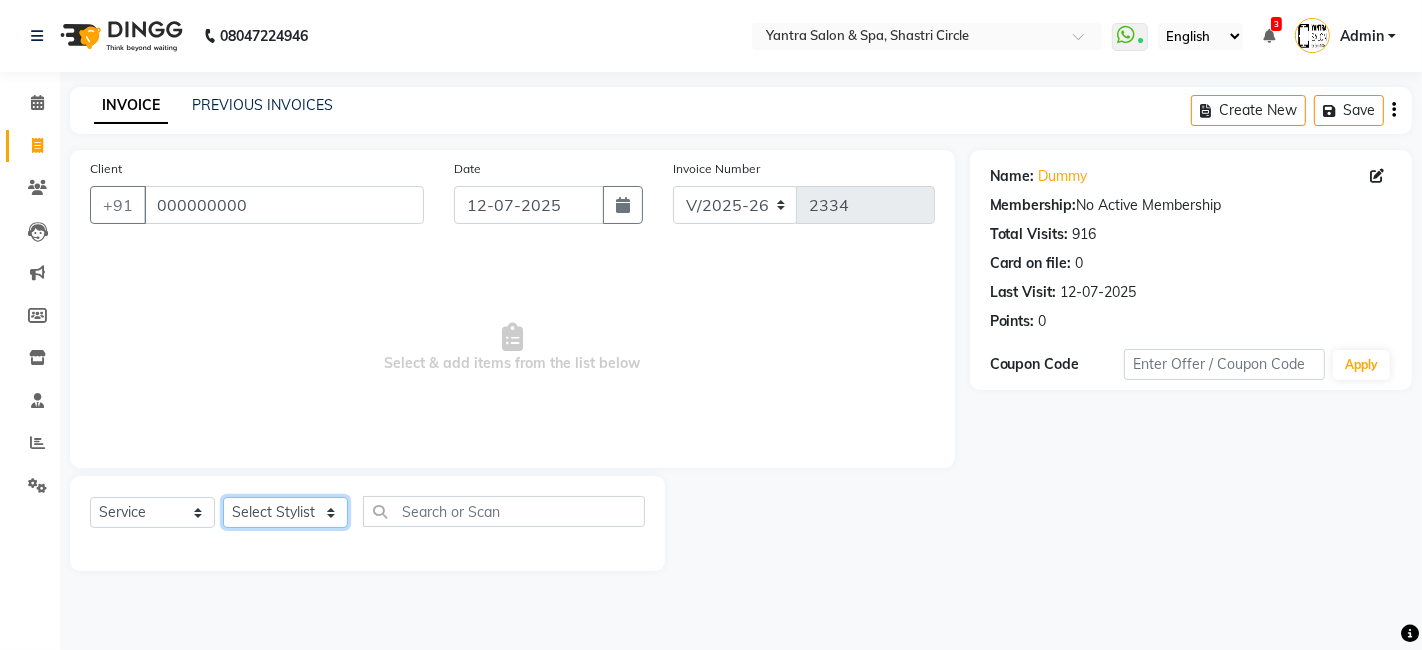 click on "Select Stylist [PERSON_NAME] [PERSON_NAME] Dev Dimple Director [PERSON_NAME] kajal [PERSON_NAME] lucky Manager [PERSON_NAME] maam [PERSON_NAME]  Pallavi Pinky [PERSON_NAME] [PERSON_NAME]" 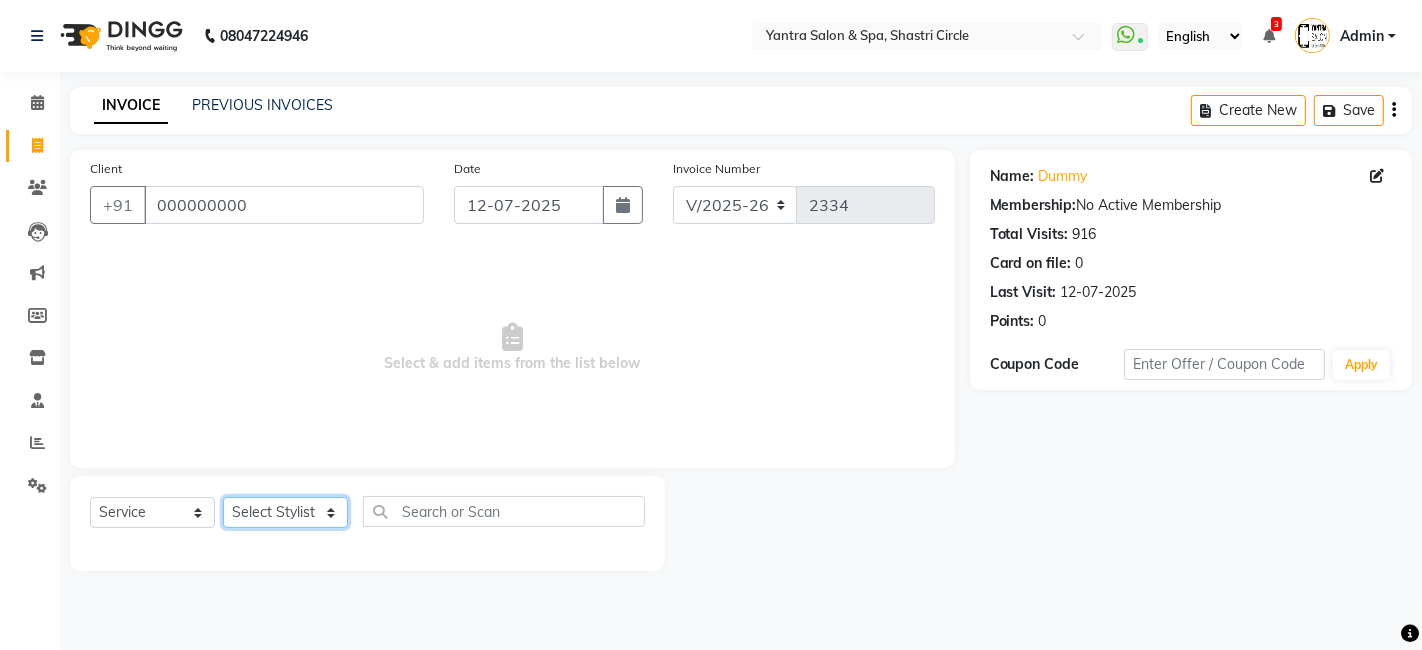 select on "44022" 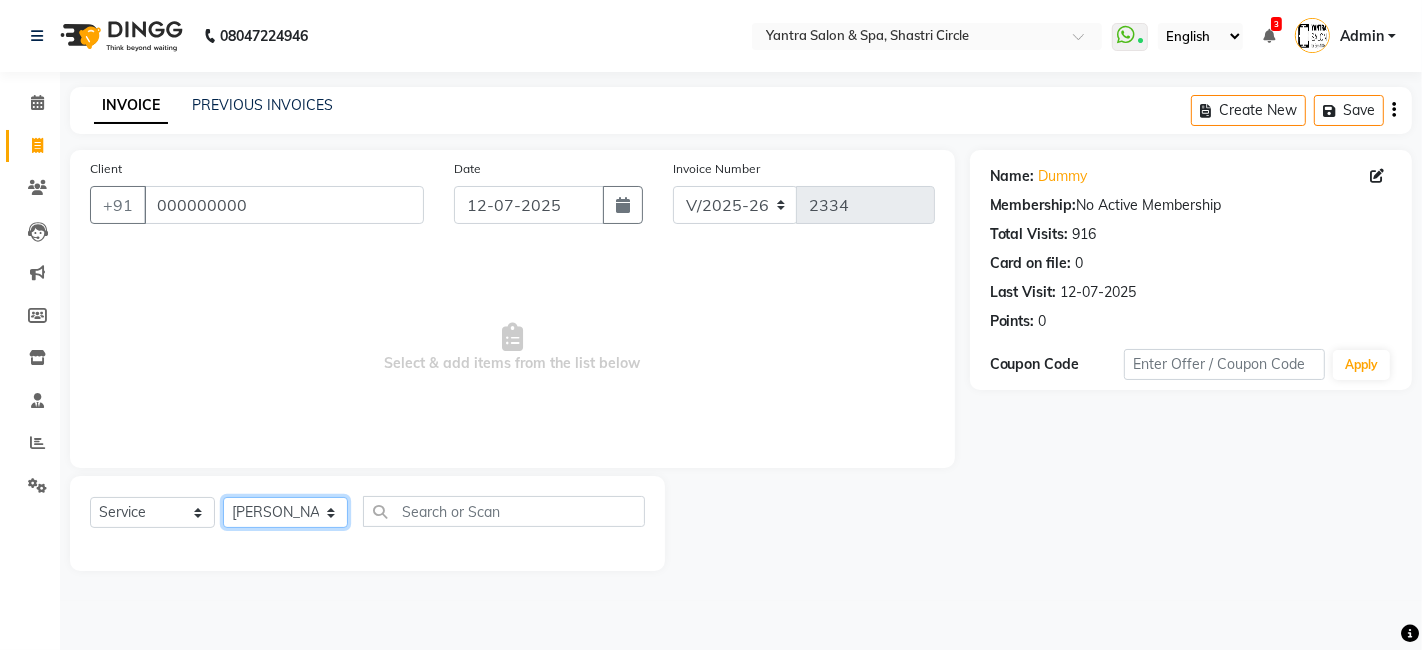 click on "Select Stylist [PERSON_NAME] [PERSON_NAME] Dev Dimple Director [PERSON_NAME] kajal [PERSON_NAME] lucky Manager [PERSON_NAME] maam [PERSON_NAME]  Pallavi Pinky [PERSON_NAME] [PERSON_NAME]" 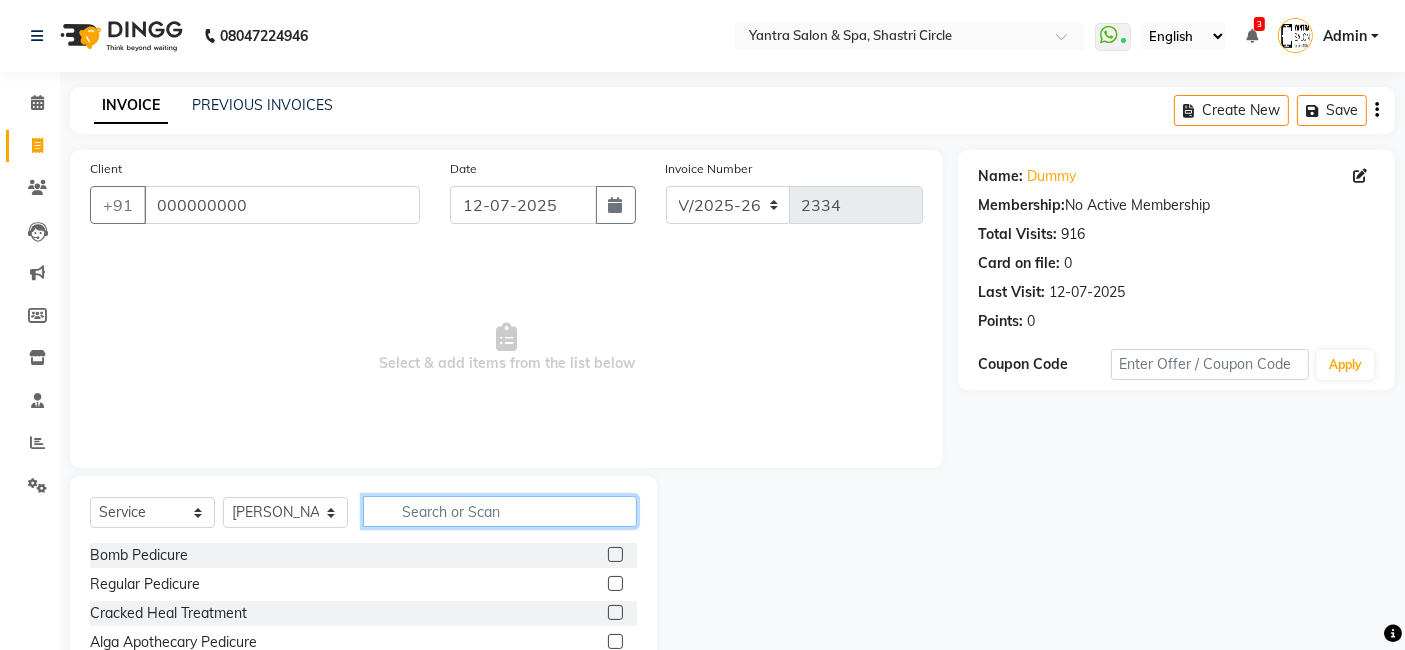click 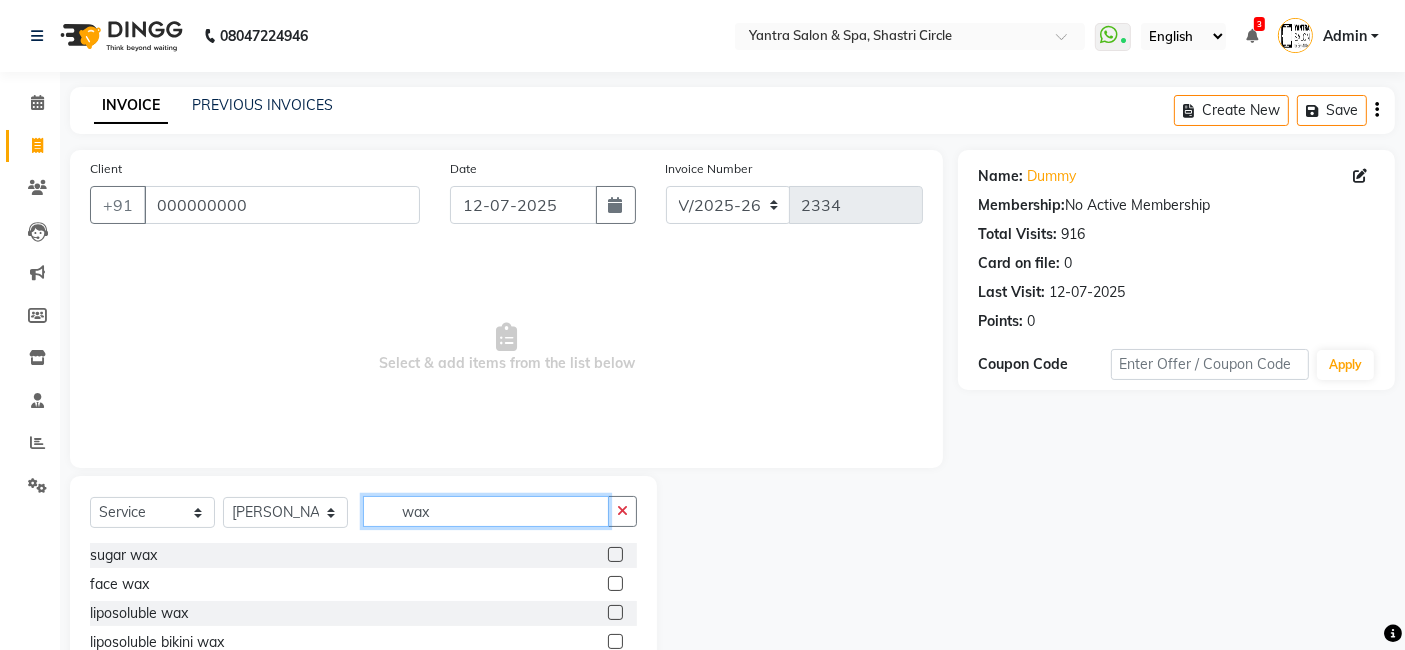 type on "wax" 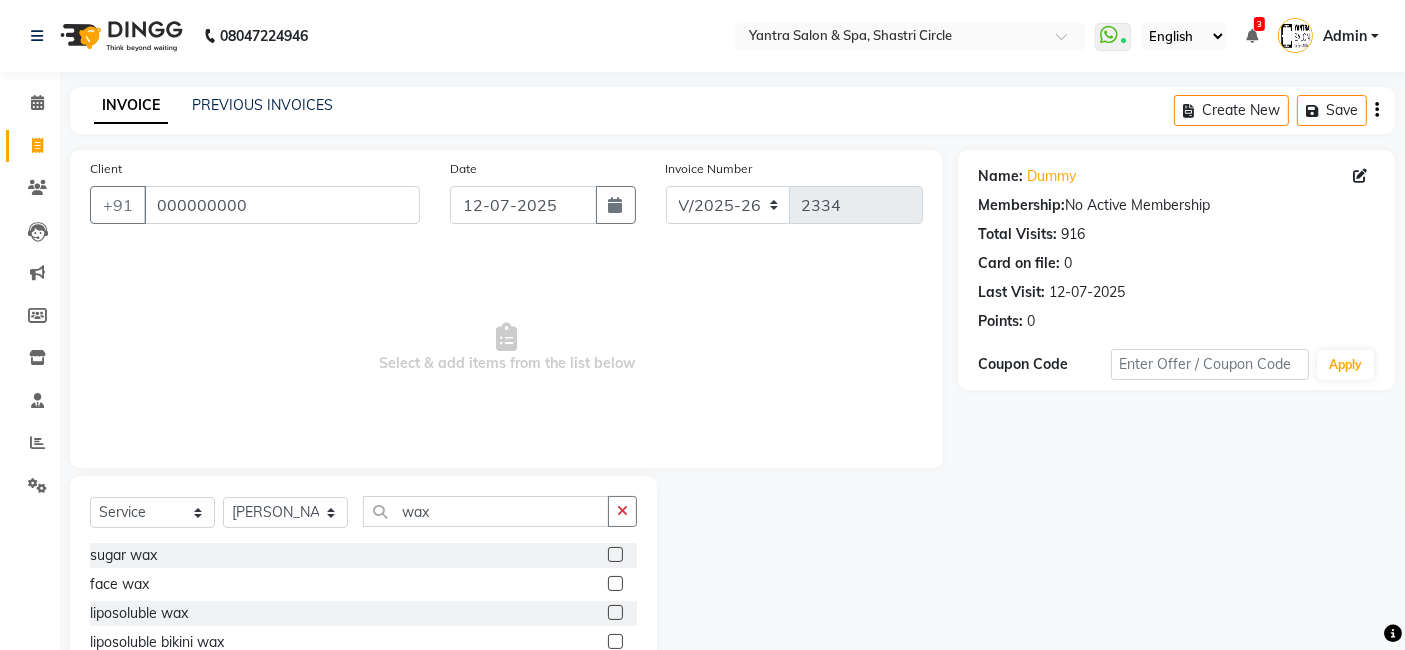 click 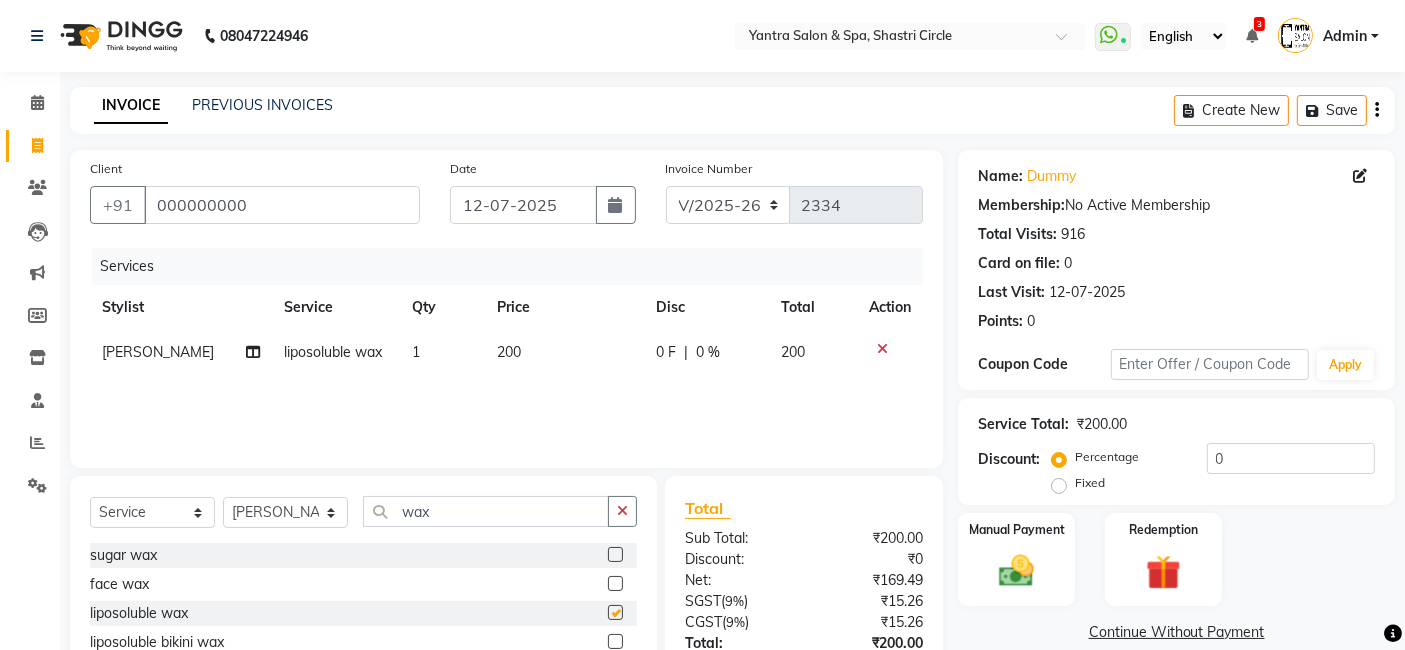 checkbox on "false" 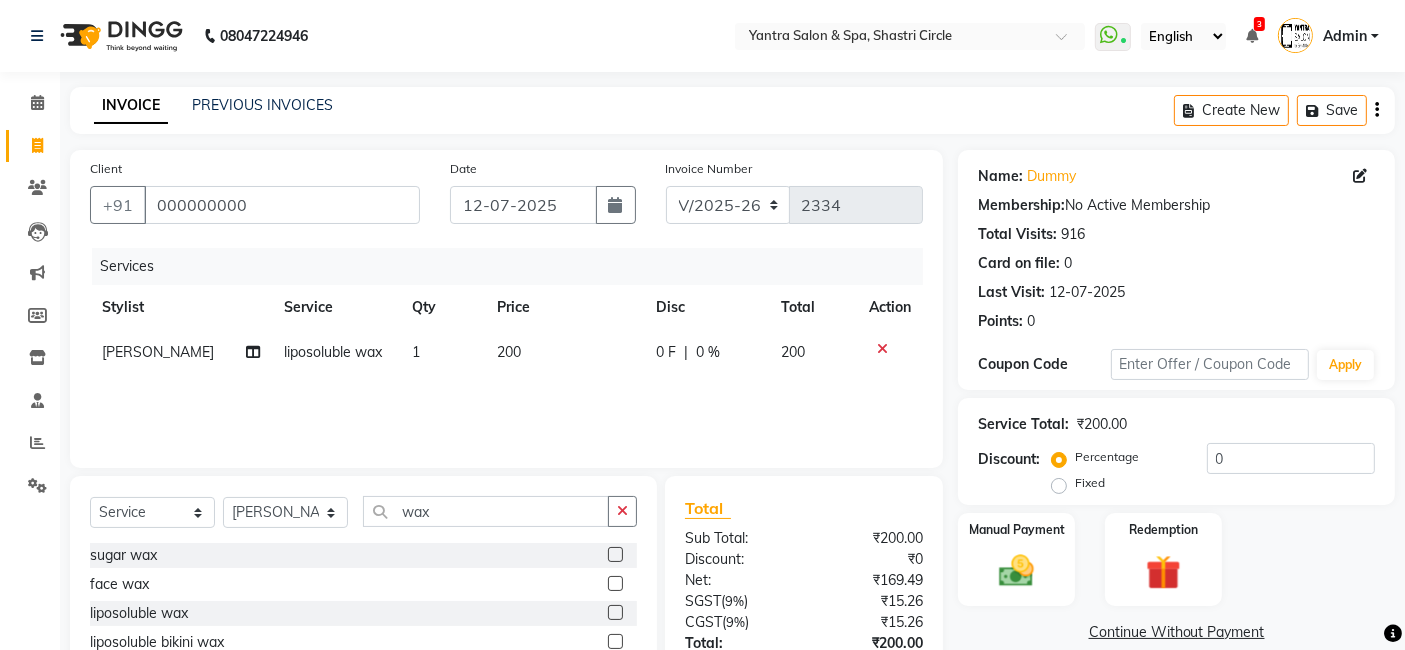 click on "200" 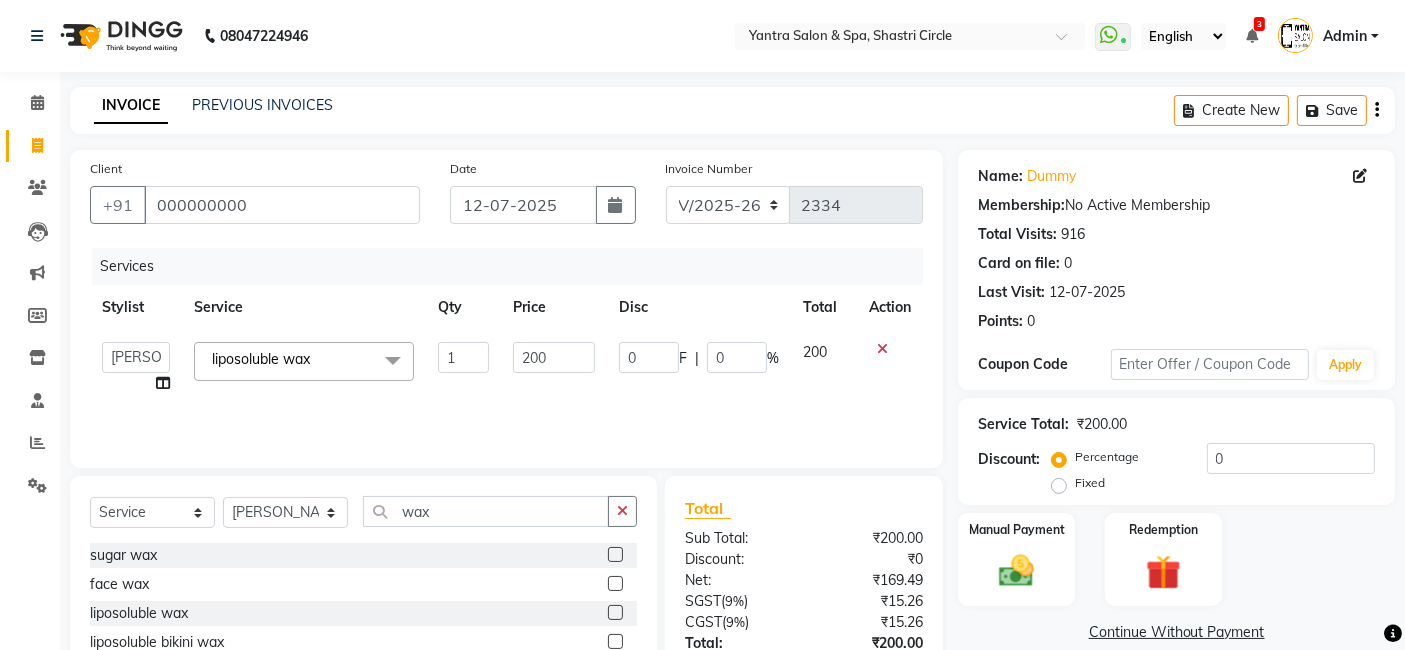 click on "200" 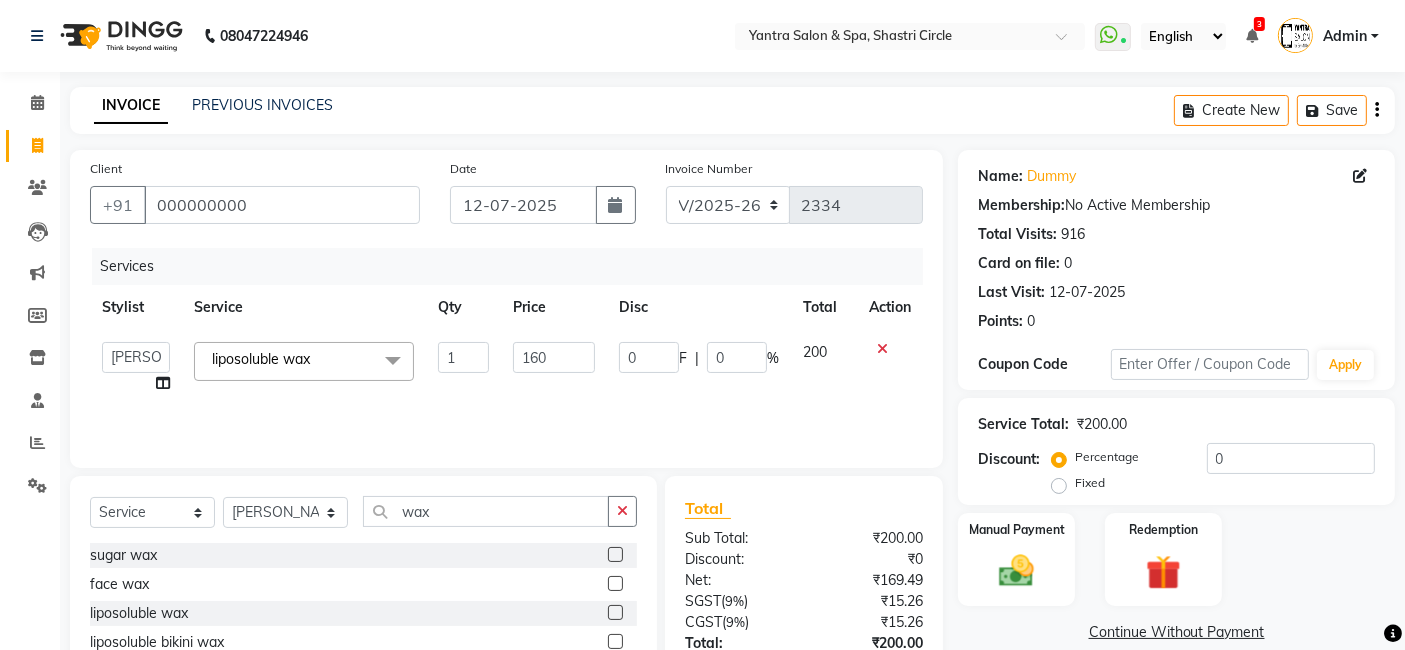 type on "1600" 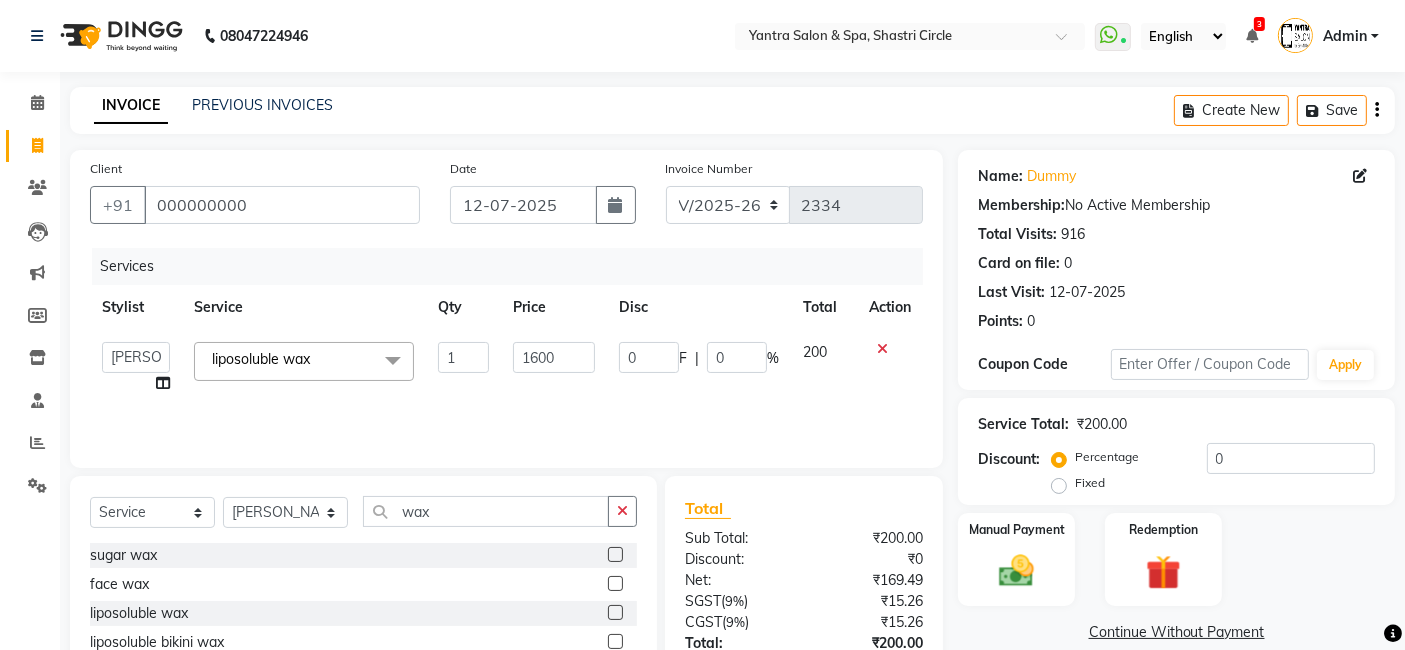 click on "Services Stylist Service Qty Price Disc Total Action  Arvind   ASHA   [PERSON_NAME]   Dev   Dimple   Director   [PERSON_NAME]   kajal   [PERSON_NAME]   lucky   Manager   [PERSON_NAME] maam   [PERSON_NAME]    Pallavi   Pinky   Priyanka   [PERSON_NAME]   [PERSON_NAME]  liposoluble wax  x Bomb Pedicure Regular Pedicure Cracked Heal Treatment Alga Apothecary Pedicure Gel polish remover  Donut Pedicure candle Pedicure Avl Express Pedicure Avl Pedicruise pedicure Avl Pedipure pedicure Pedi Pai pedicure Under arms polish Kanpeki body spa Regular Manicure Bomb Manicure Alga Apothecary Manicure Nail Extensions Gel nail pent Pedi Pai manicure Donut manicure Avl express manicure Avl Pedicruise manicure Avl Pedipure manicure Candle manicure Back polish Foot Massage Head Massage Back Massage Hand & Shoulder Massage Body Spa Relaxing Body Massage Aromatherapy Associates - Renewing Rose Aromatherapy Associates - intense nourishment Aromatherapy Associates Body Massage Full Body Bleach Body Polishing body scrub  face bleach back scrub bleach misc 1 0" 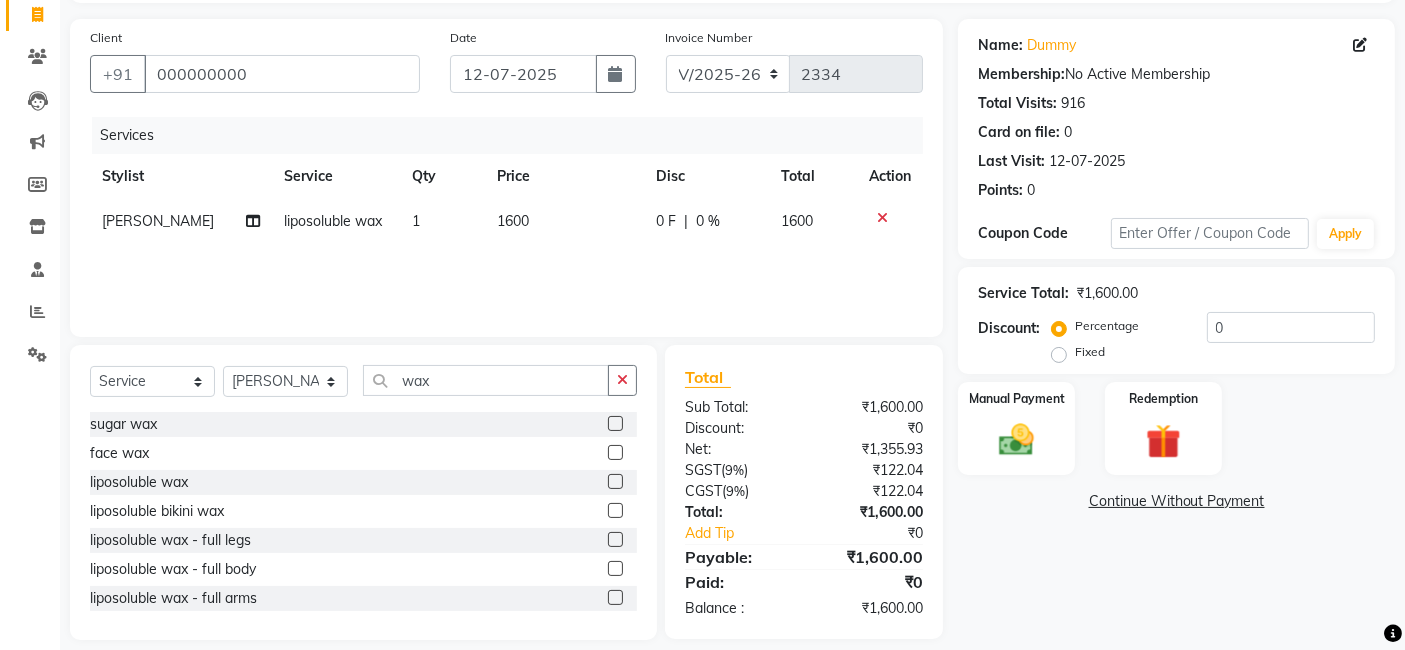 scroll, scrollTop: 150, scrollLeft: 0, axis: vertical 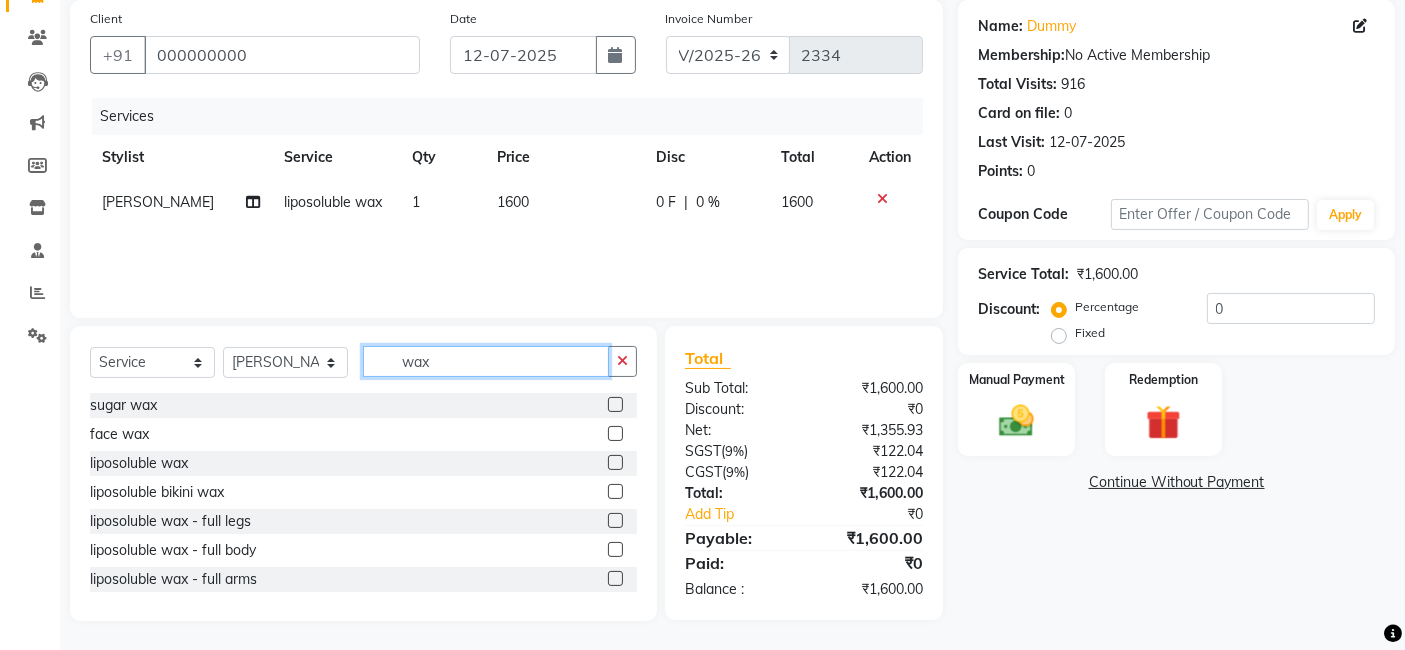 click on "wax" 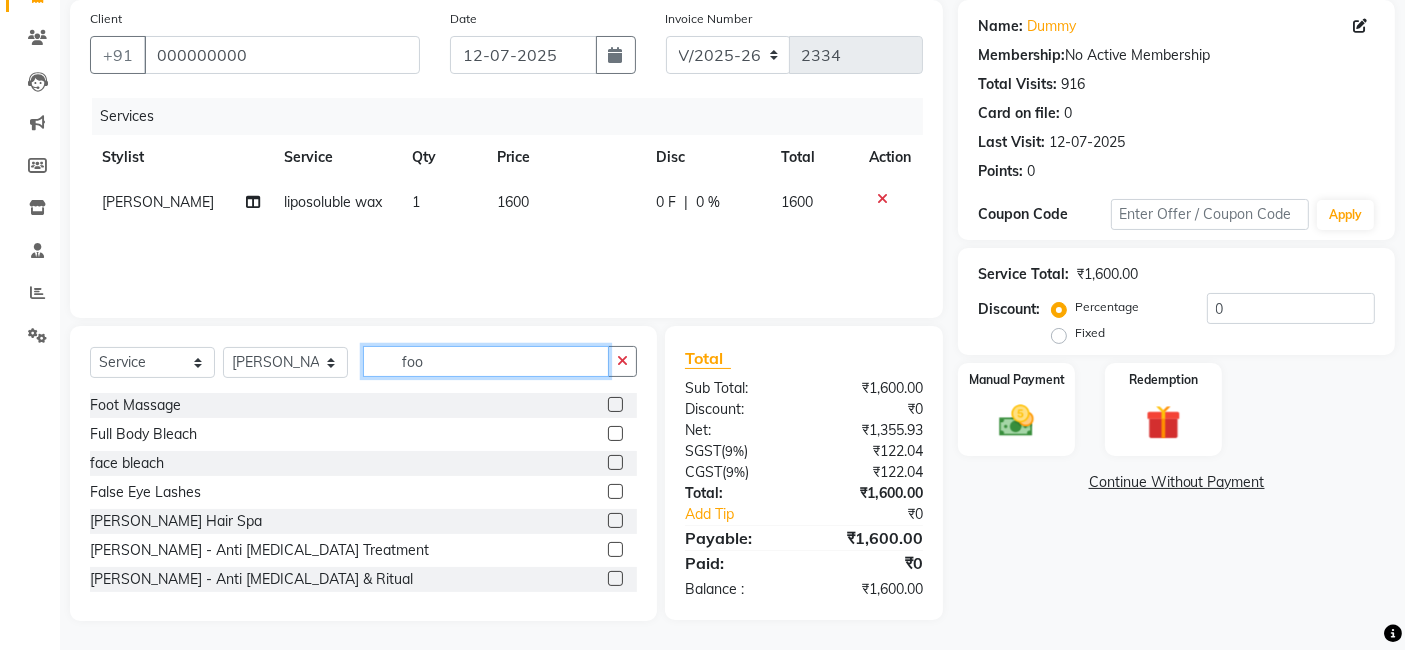 scroll, scrollTop: 148, scrollLeft: 0, axis: vertical 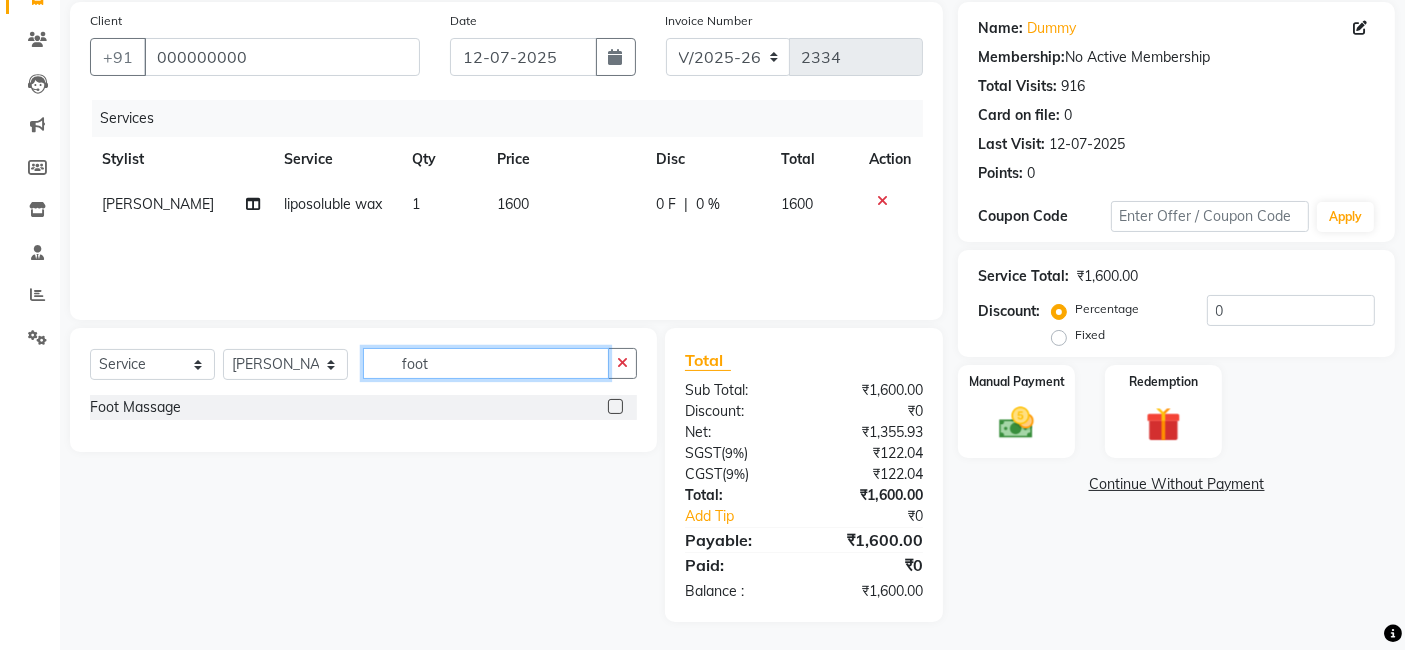 type on "foot" 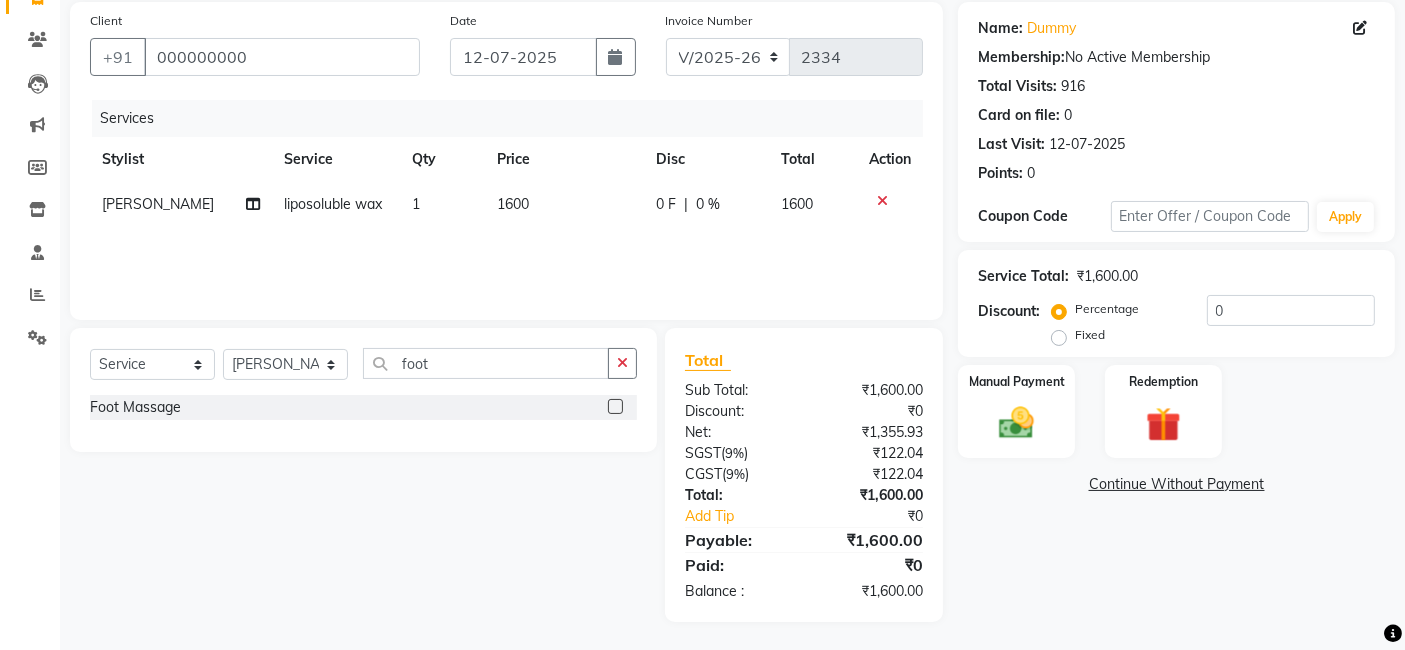 click 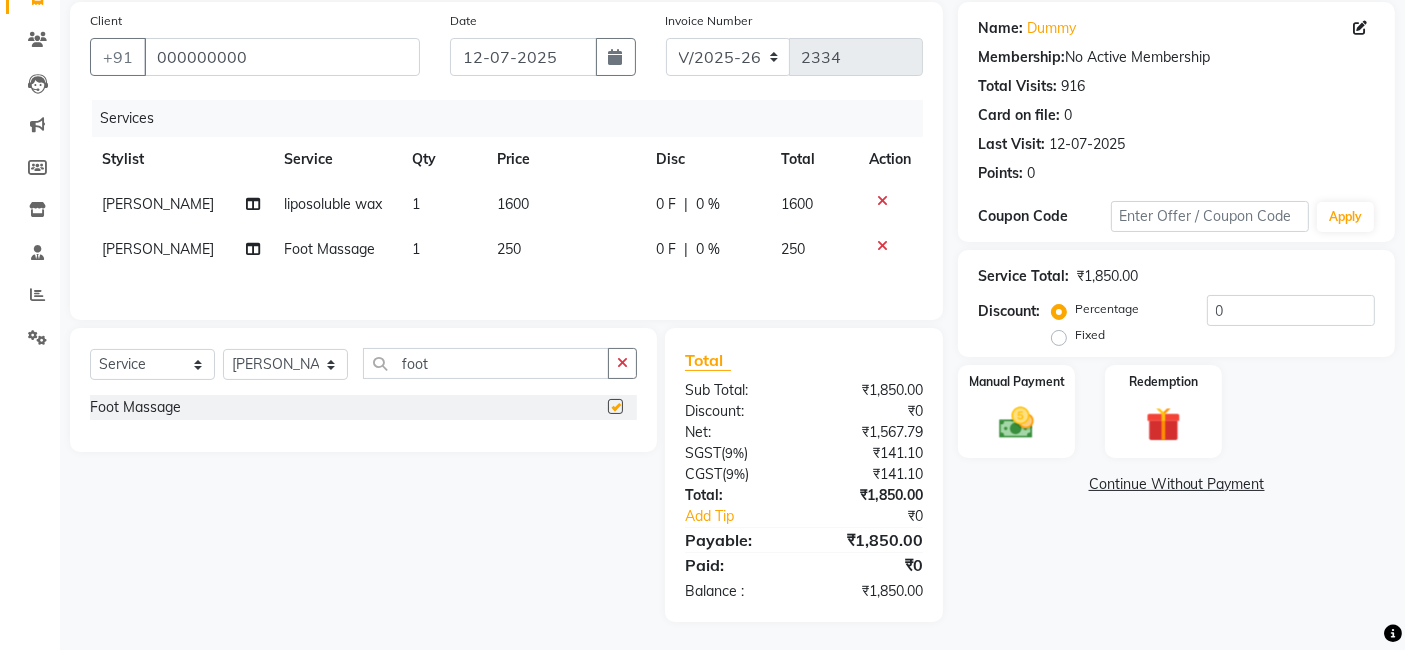 checkbox on "false" 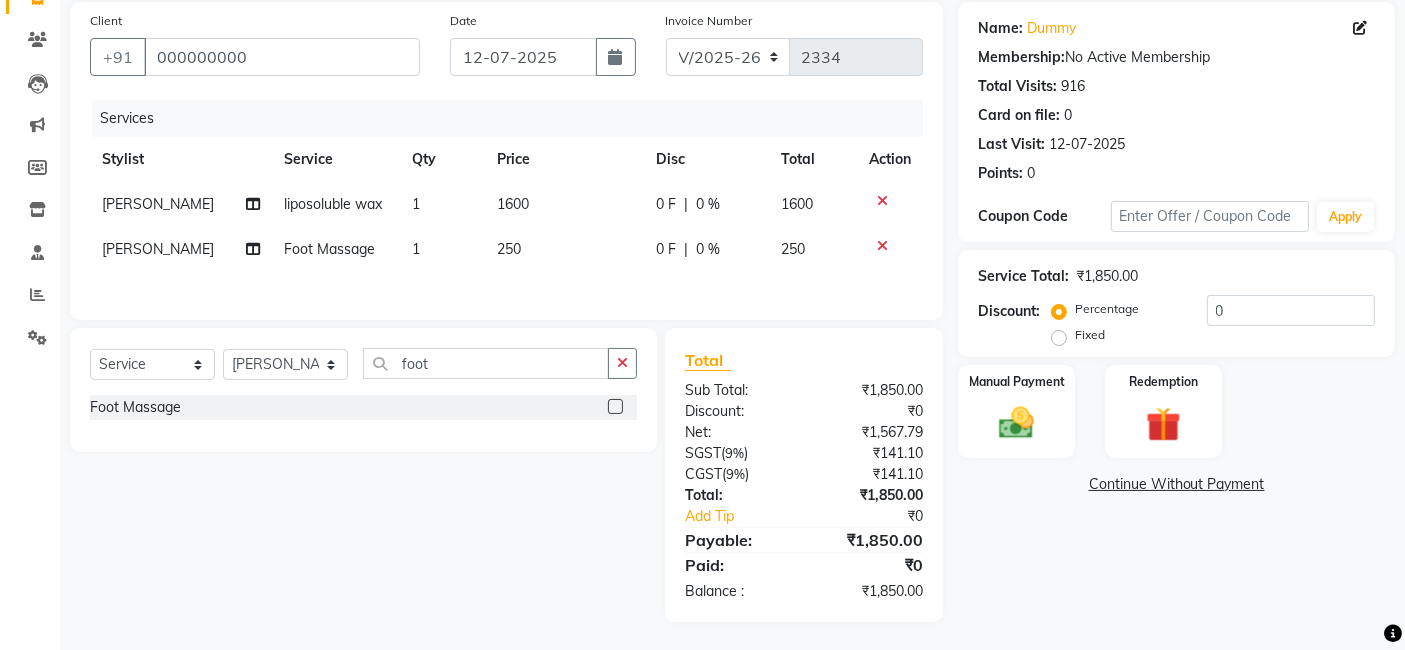 click on "250" 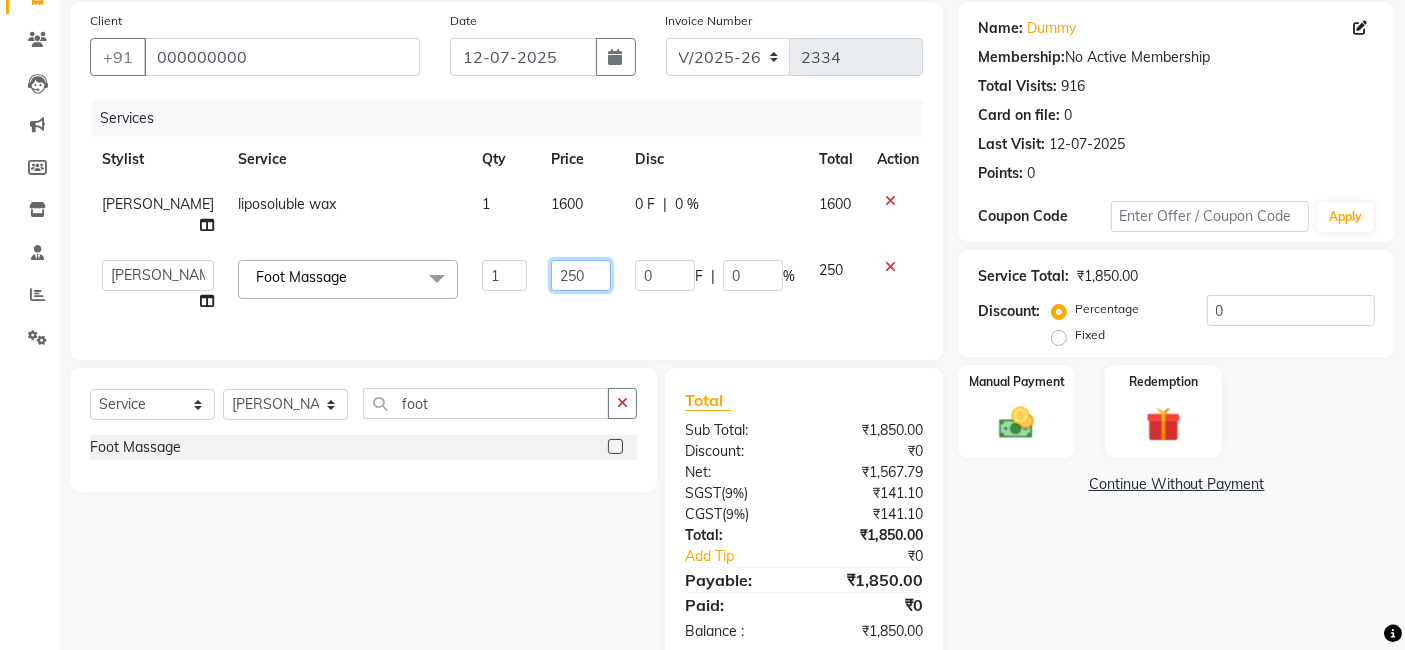 click on "250" 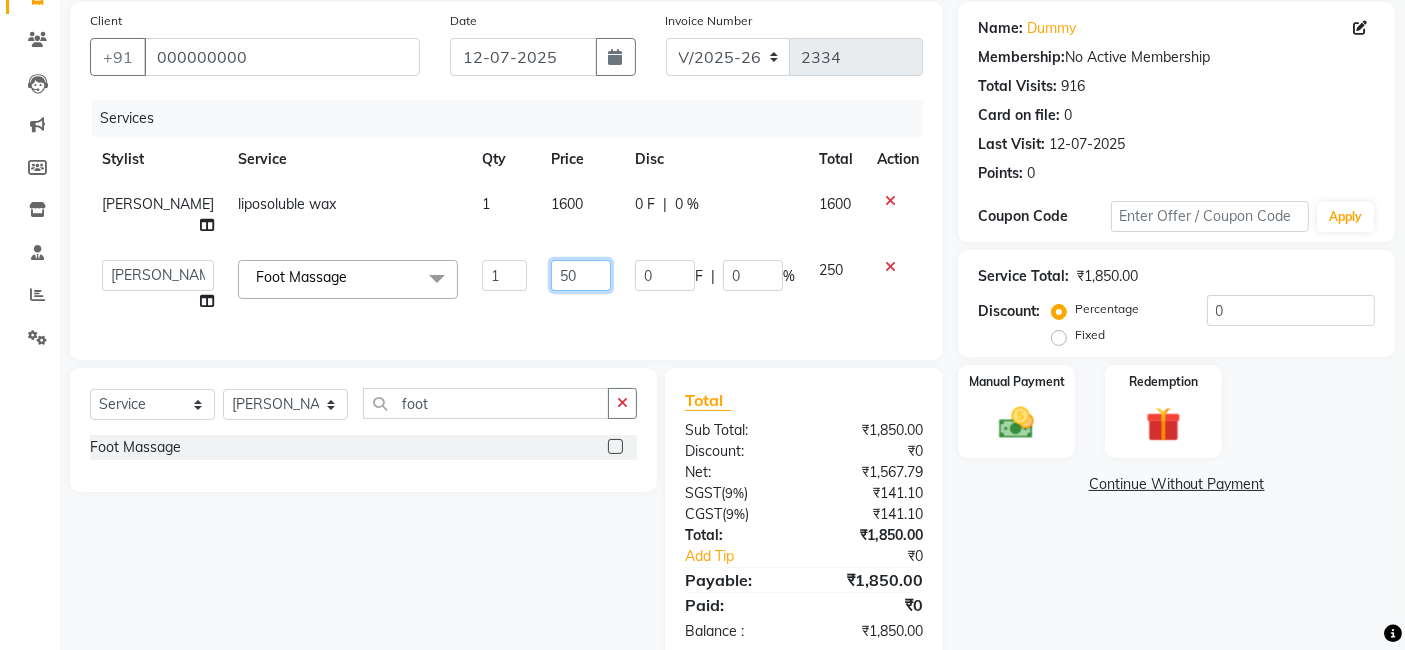 type on "500" 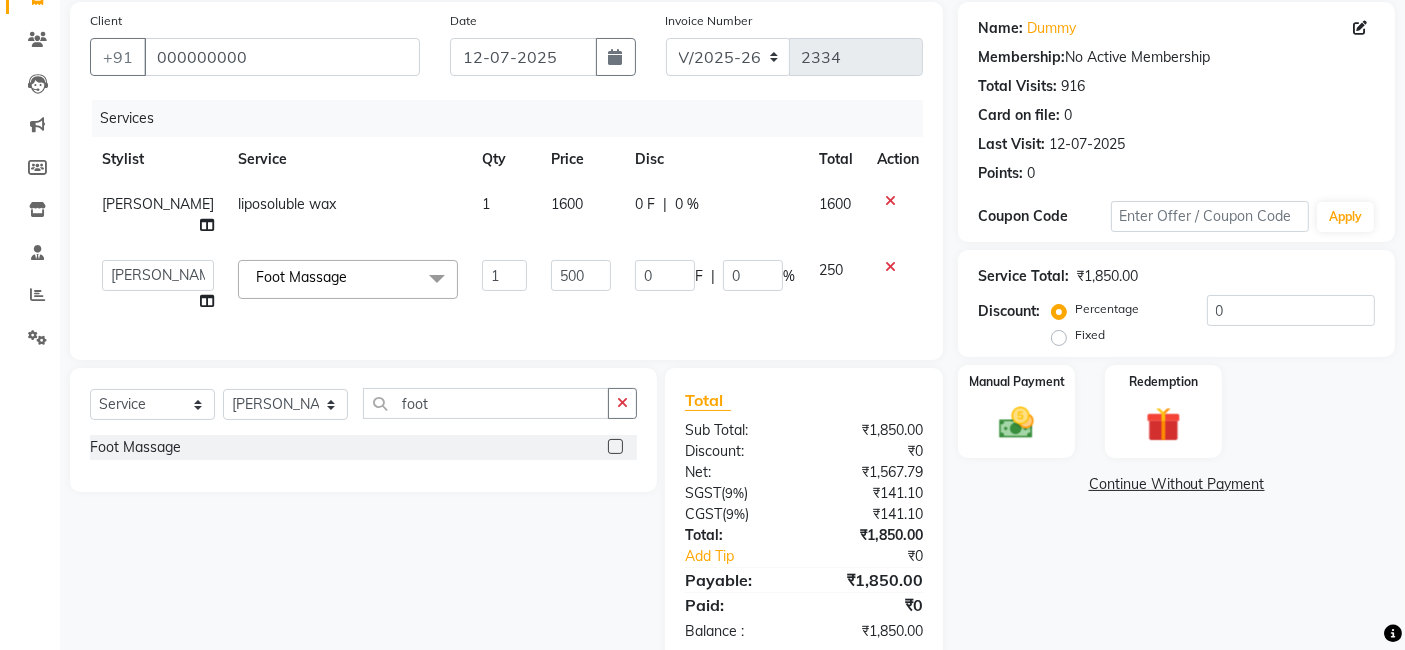 click on "Services Stylist Service Qty Price Disc Total Action [PERSON_NAME] liposoluble wax 1 1600 0 F | 0 % 1600  [PERSON_NAME]   [PERSON_NAME]   Dev   Dimple   Director   [PERSON_NAME]   kajal   [PERSON_NAME]   lucky   Manager   [PERSON_NAME] maam   [PERSON_NAME]    Pallavi   Pinky   Priyanka   [PERSON_NAME]   [PERSON_NAME]  Foot Massage  x Bomb Pedicure Regular Pedicure Cracked Heal Treatment Alga Apothecary Pedicure Gel polish remover  Donut Pedicure candle Pedicure Avl Express Pedicure Avl Pedicruise pedicure Avl Pedipure pedicure Pedi Pai pedicure Under arms polish Kanpeki body spa Regular Manicure Bomb Manicure Alga Apothecary Manicure Nail Extensions Gel nail pent Pedi Pai manicure Donut manicure Avl express manicure Avl Pedicruise manicure Avl Pedipure manicure Candle manicure Back polish Foot Massage Head Massage Back Massage Hand & Shoulder Massage Body Spa Relaxing Body Massage Aromatherapy Associates - Renewing Rose Aromatherapy Associates - intense nourishment Aromatherapy Associates Body Massage Full Body Bleach Body Polishing bleach 1" 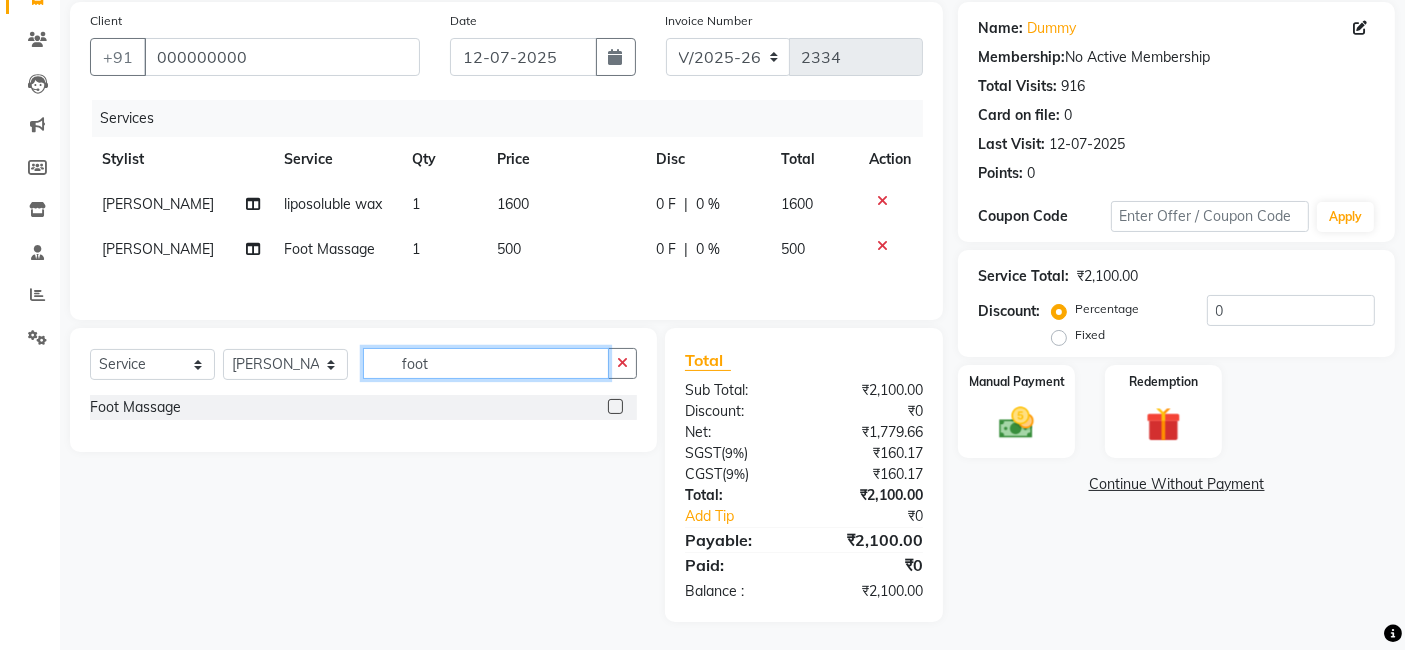 click on "foot" 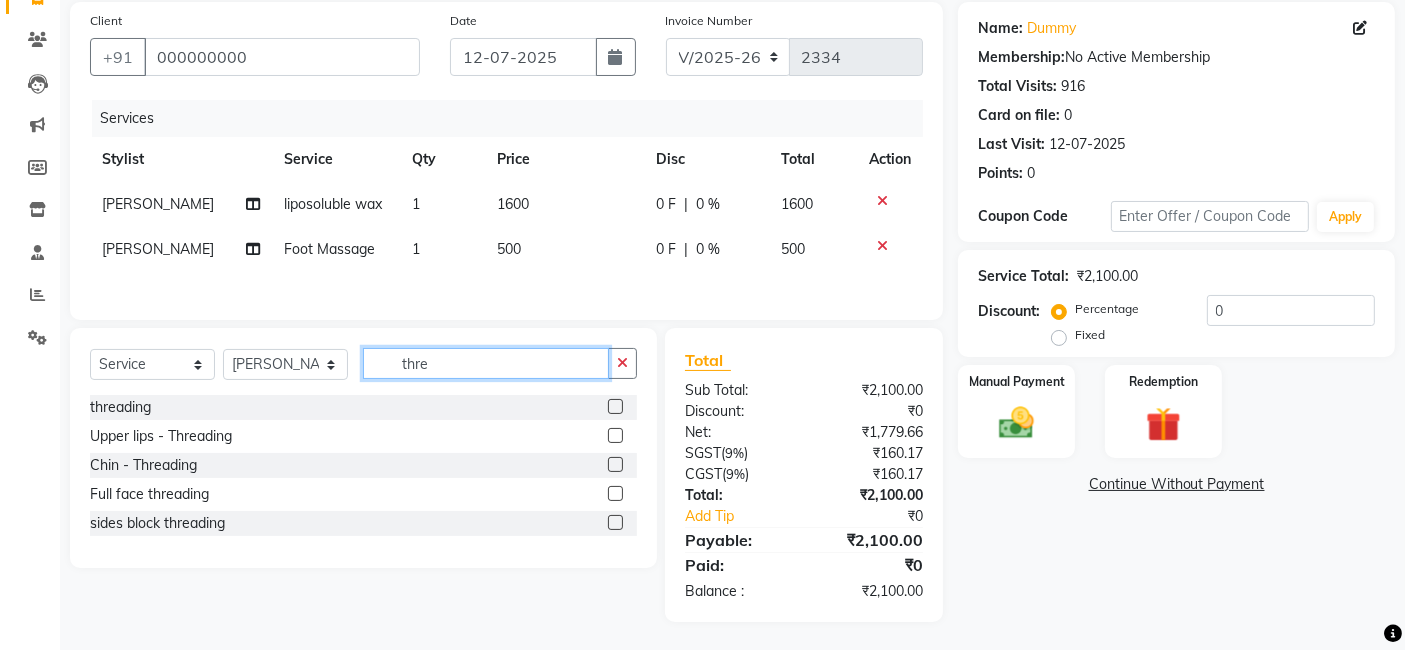 type on "thre" 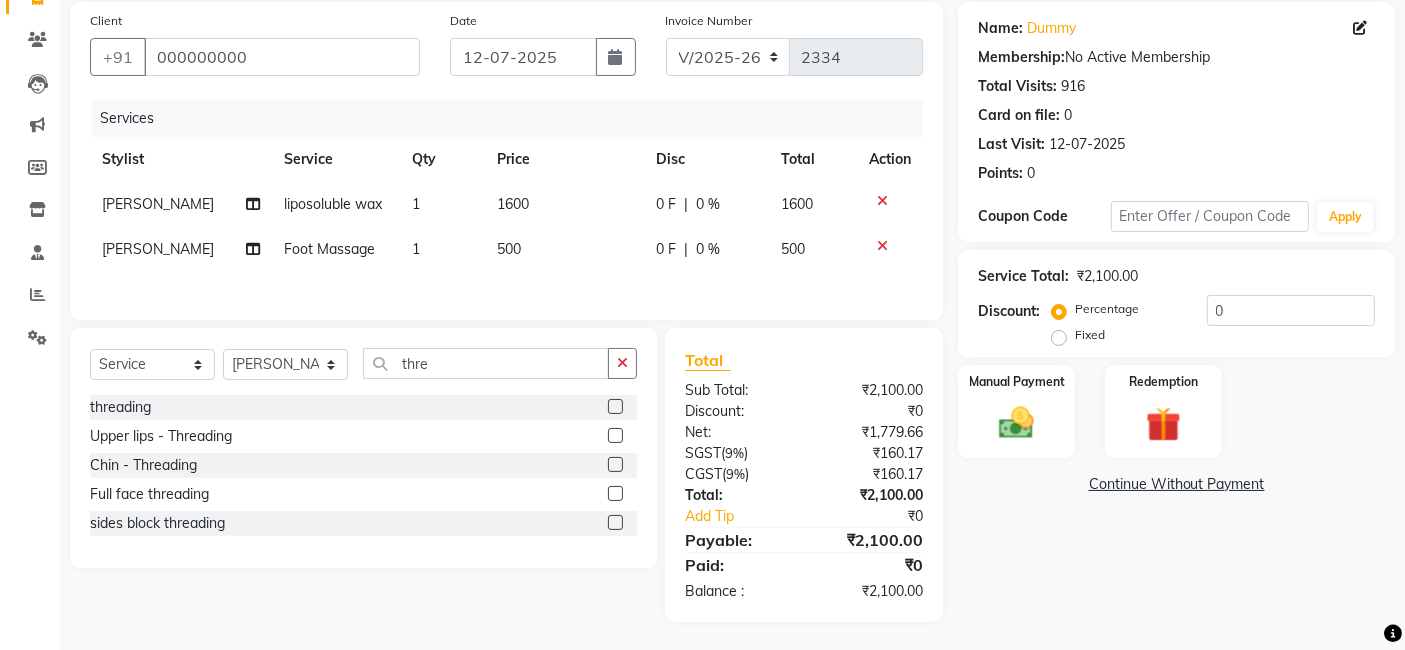 click 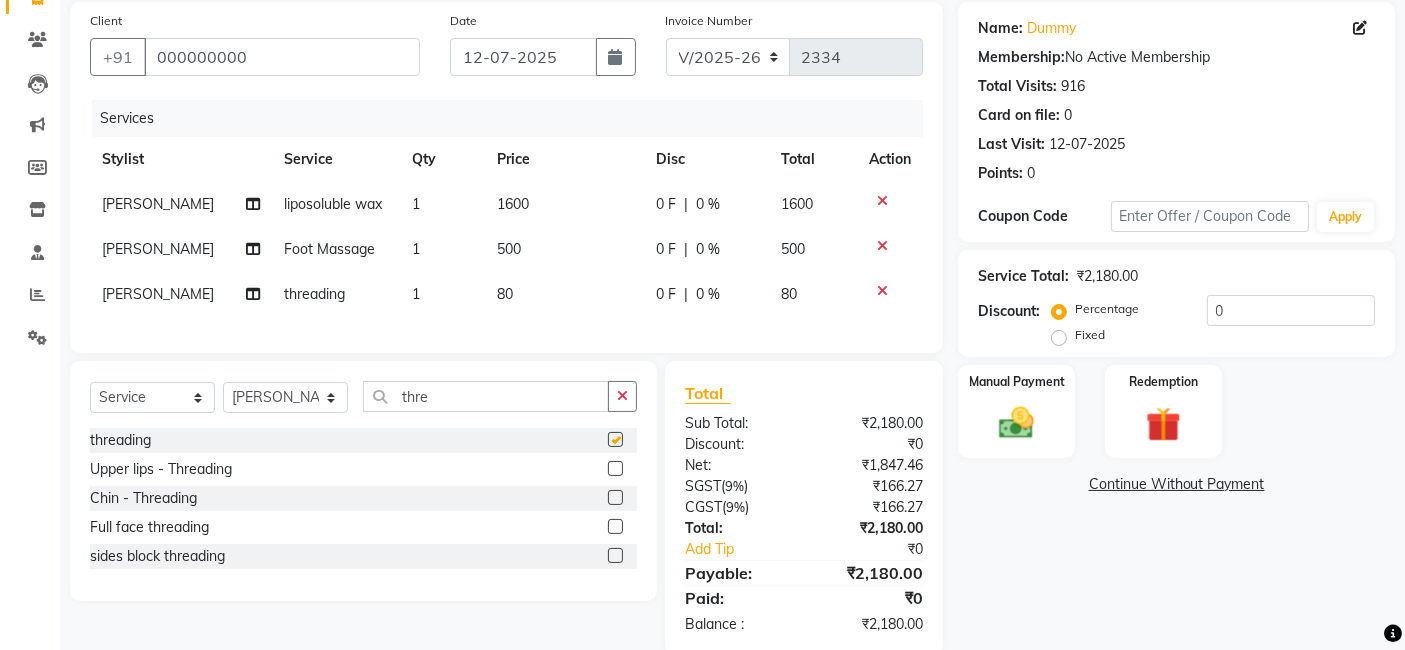 checkbox on "false" 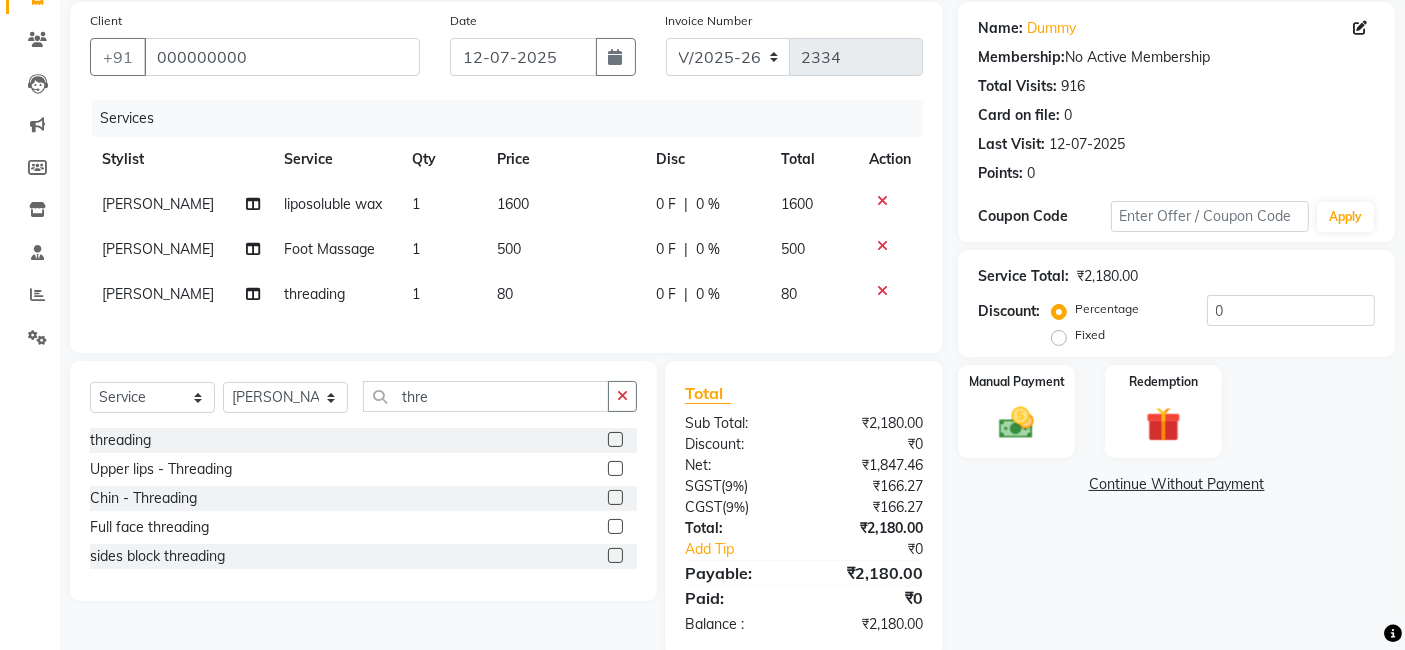 click on "80" 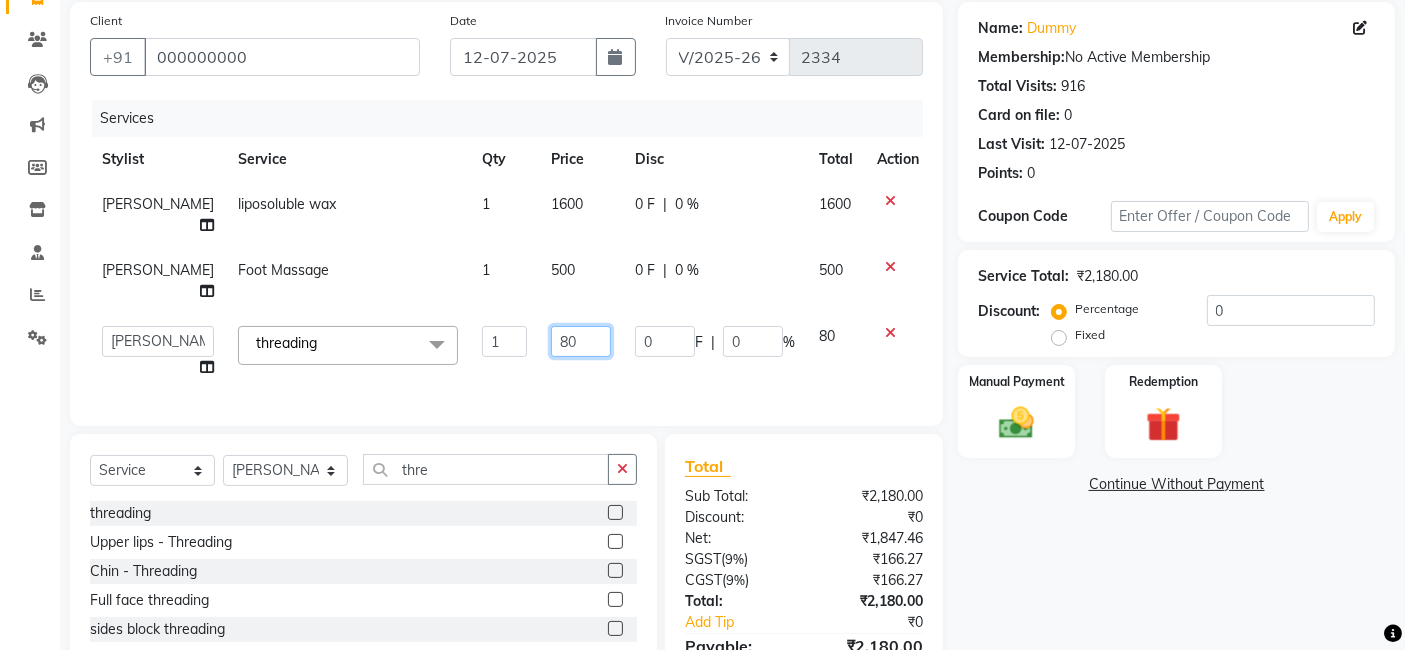 click on "80" 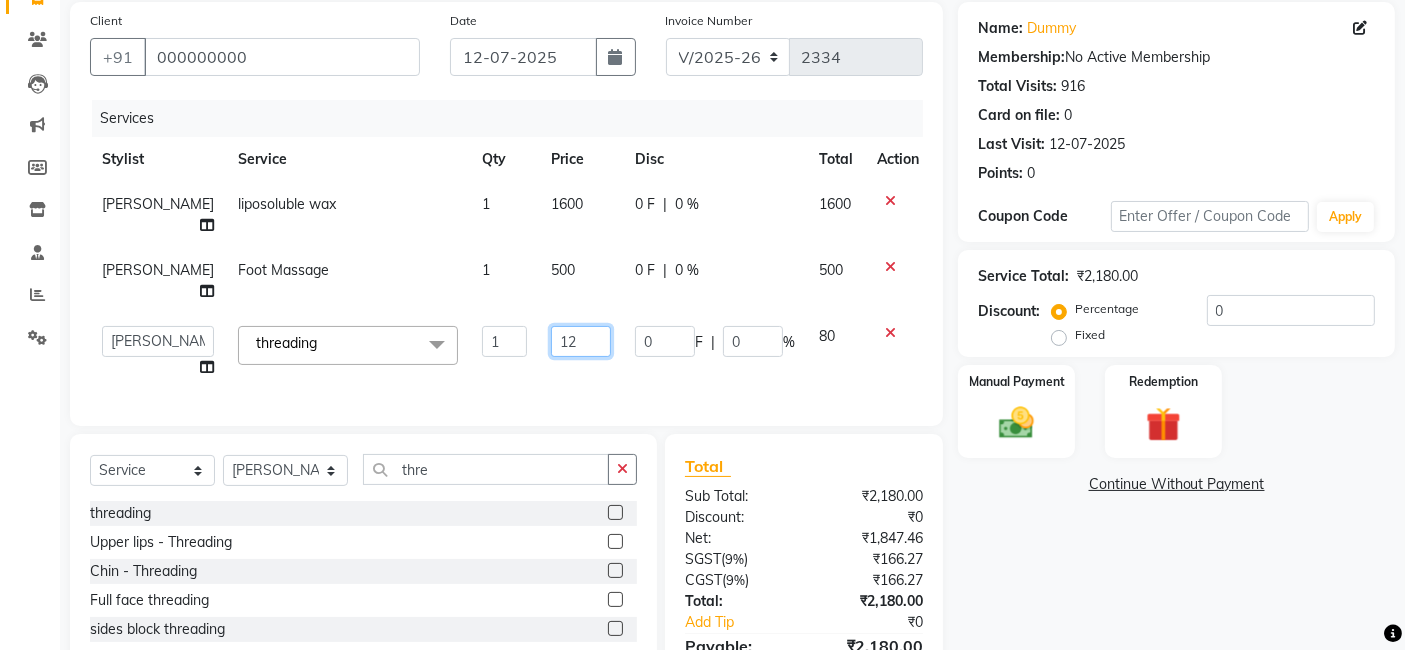 type on "120" 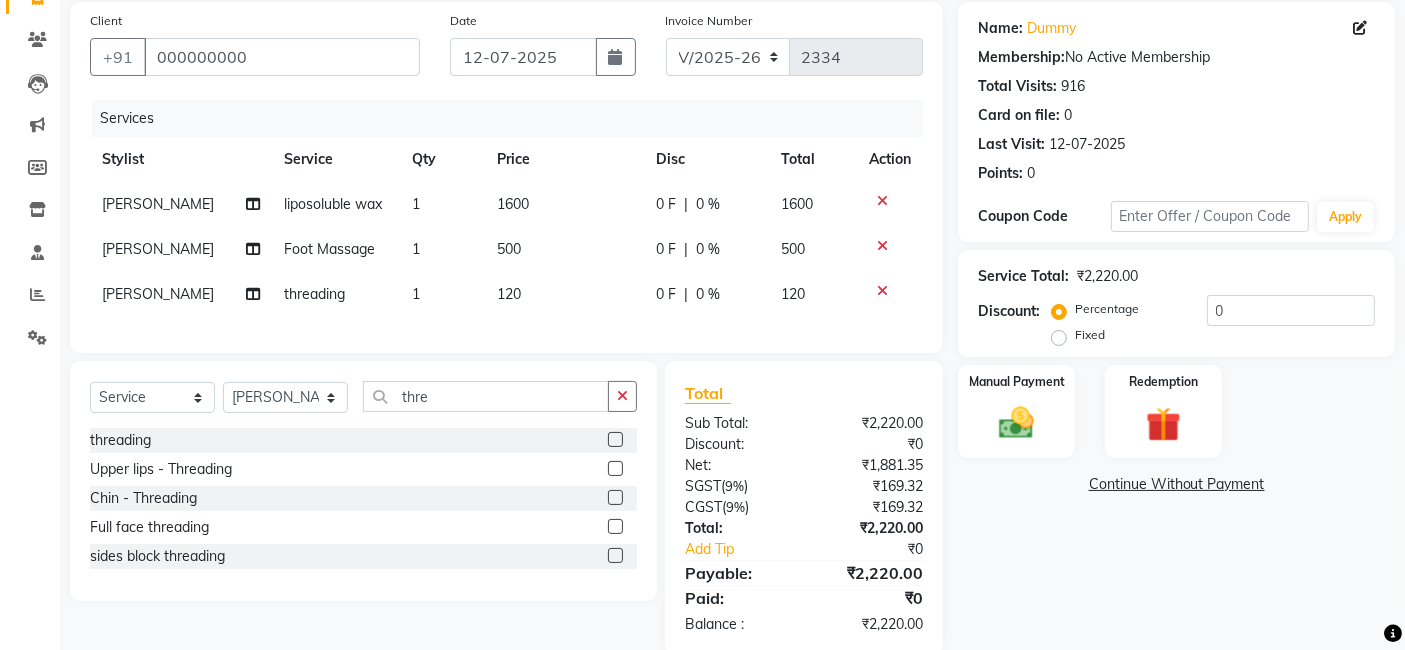 click on "Services Stylist Service Qty Price Disc Total Action [PERSON_NAME] liposoluble wax 1 1600 0 F | 0 % 1600 [PERSON_NAME] Foot Massage 1 500 0 F | 0 % 500 [PERSON_NAME] threading 1 120 0 F | 0 % 120" 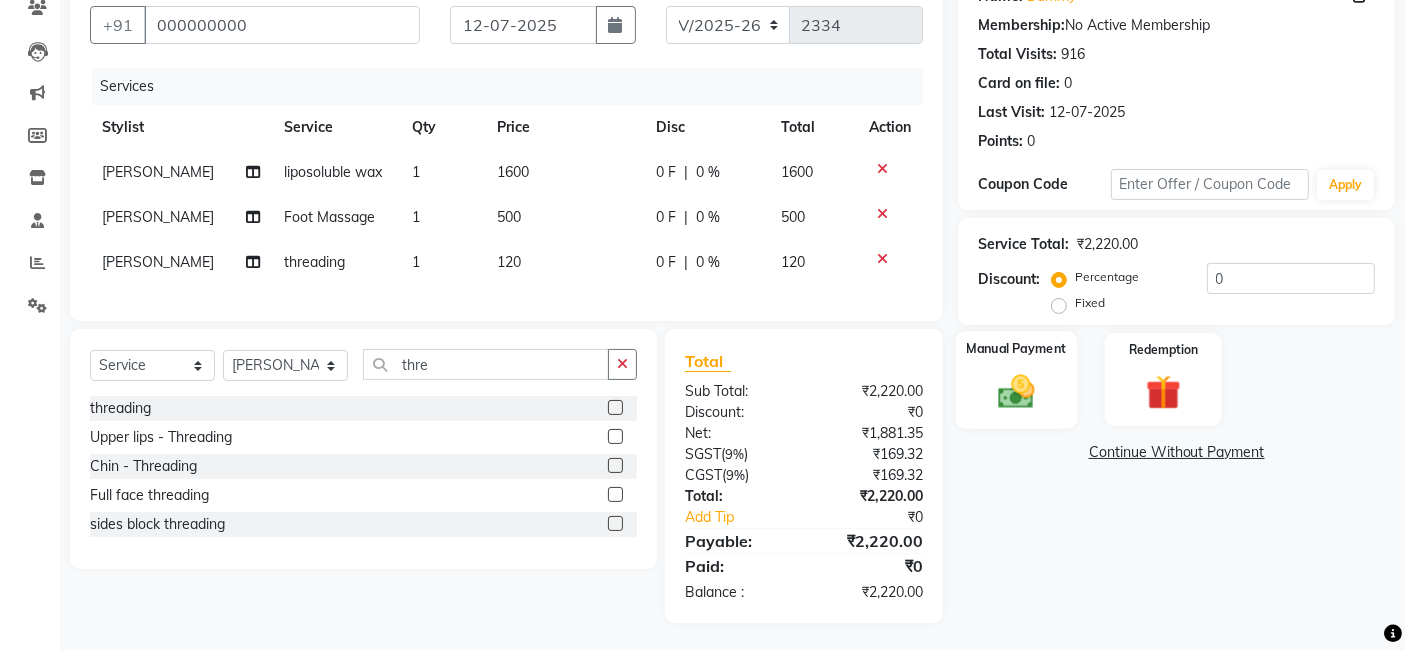 scroll, scrollTop: 198, scrollLeft: 0, axis: vertical 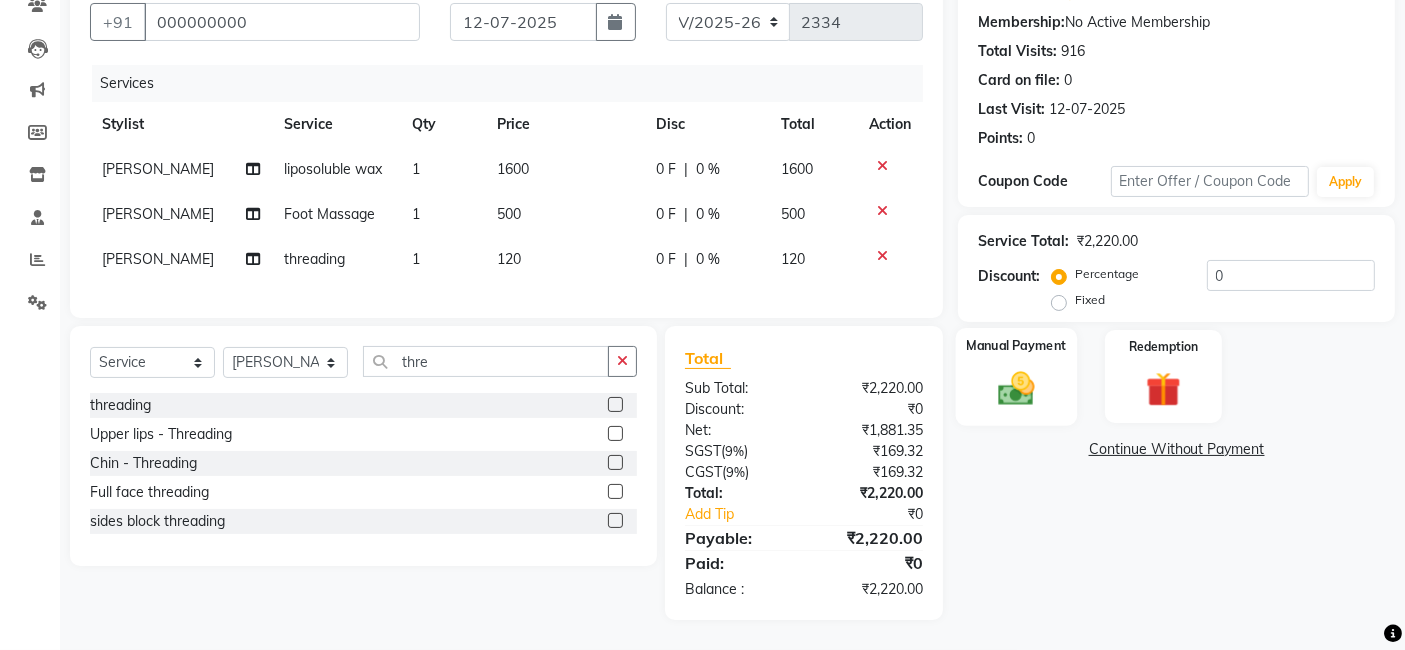 click 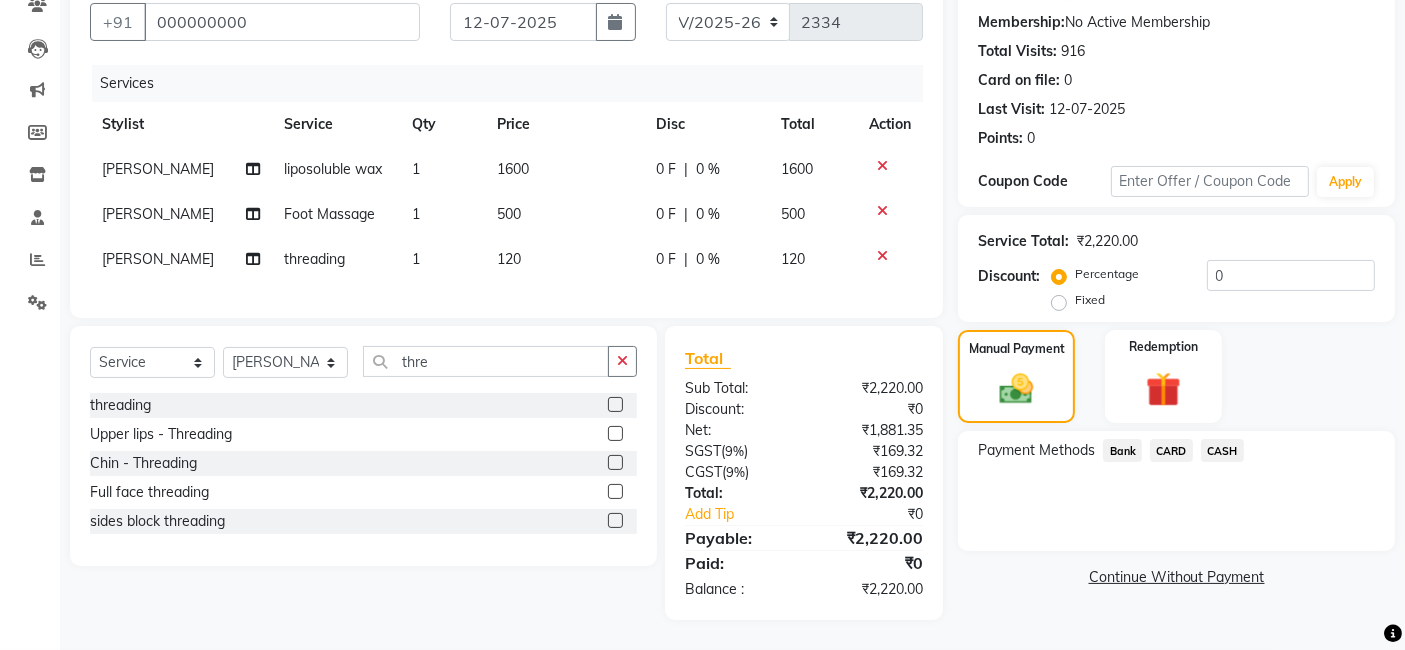click on "CARD" 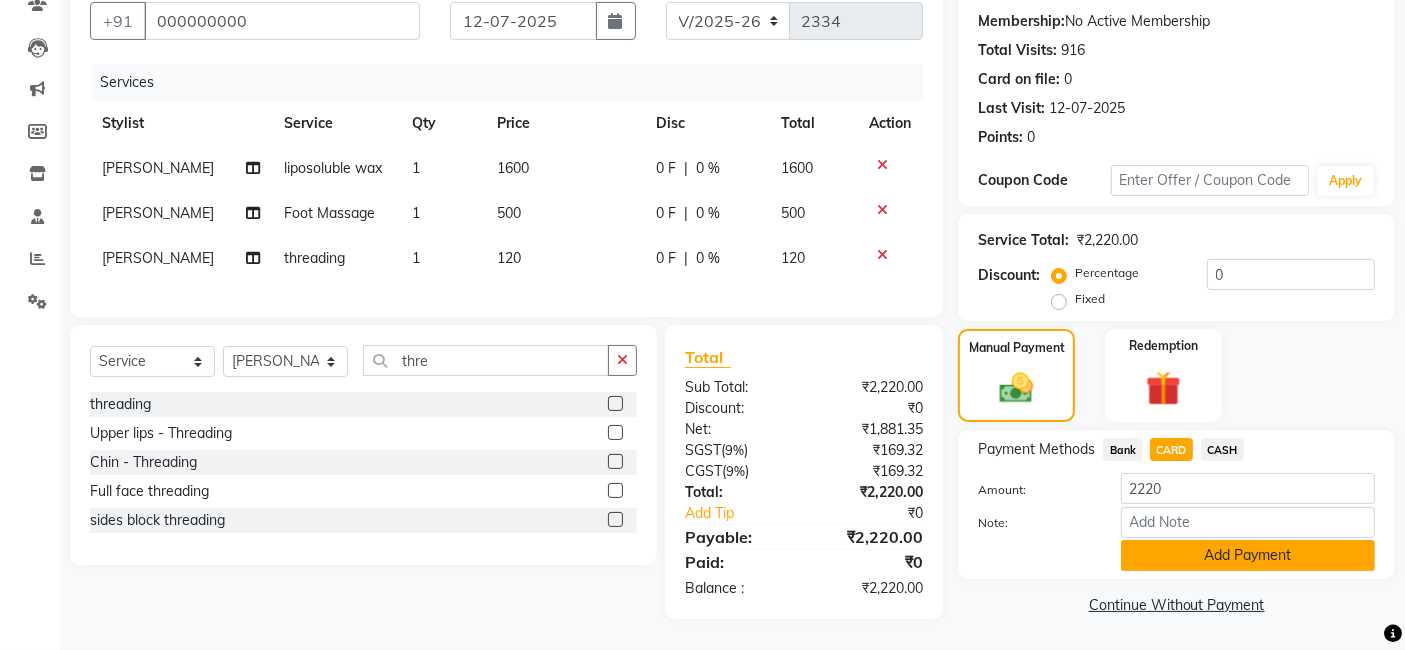 click on "Add Payment" 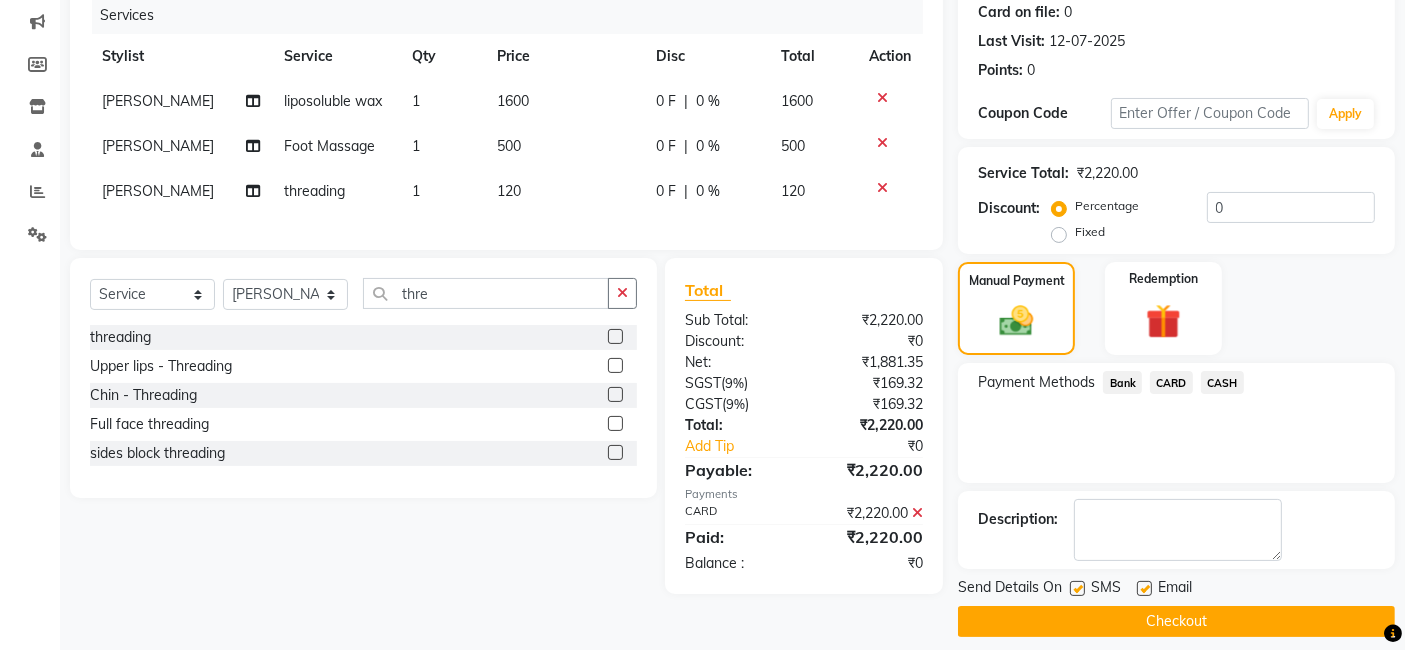 scroll, scrollTop: 266, scrollLeft: 0, axis: vertical 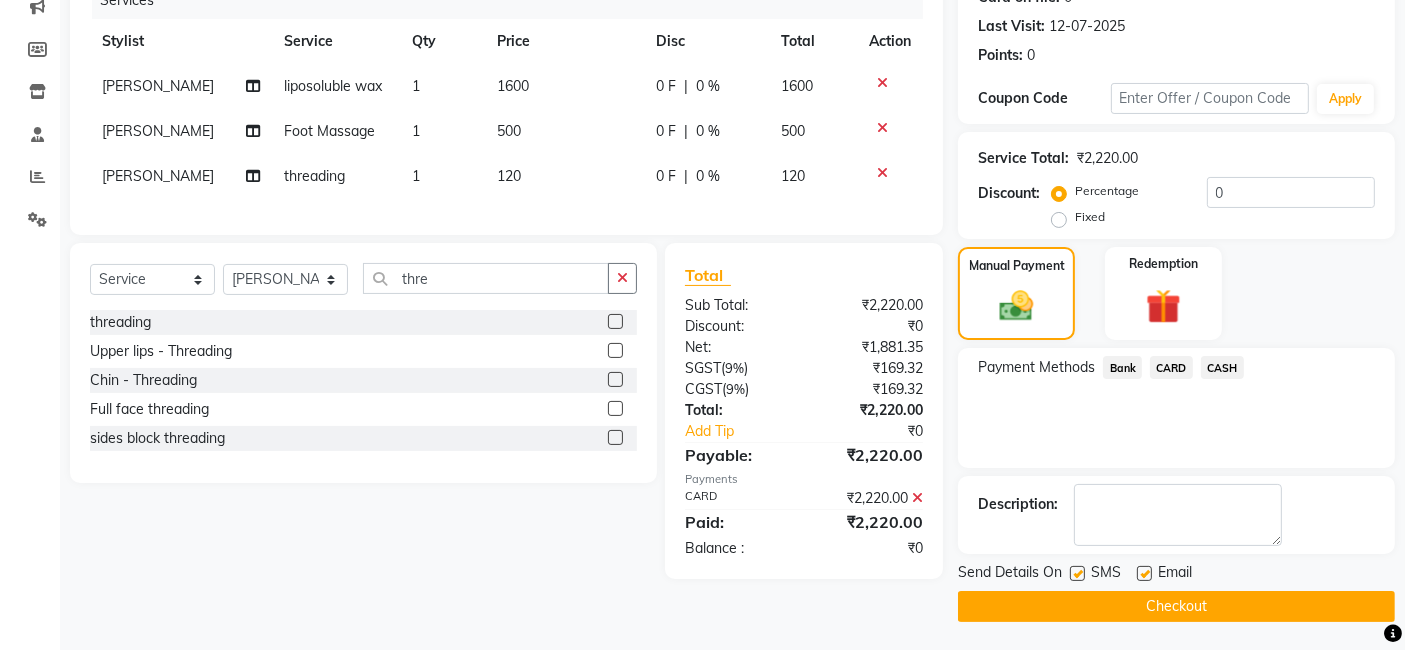 click on "Checkout" 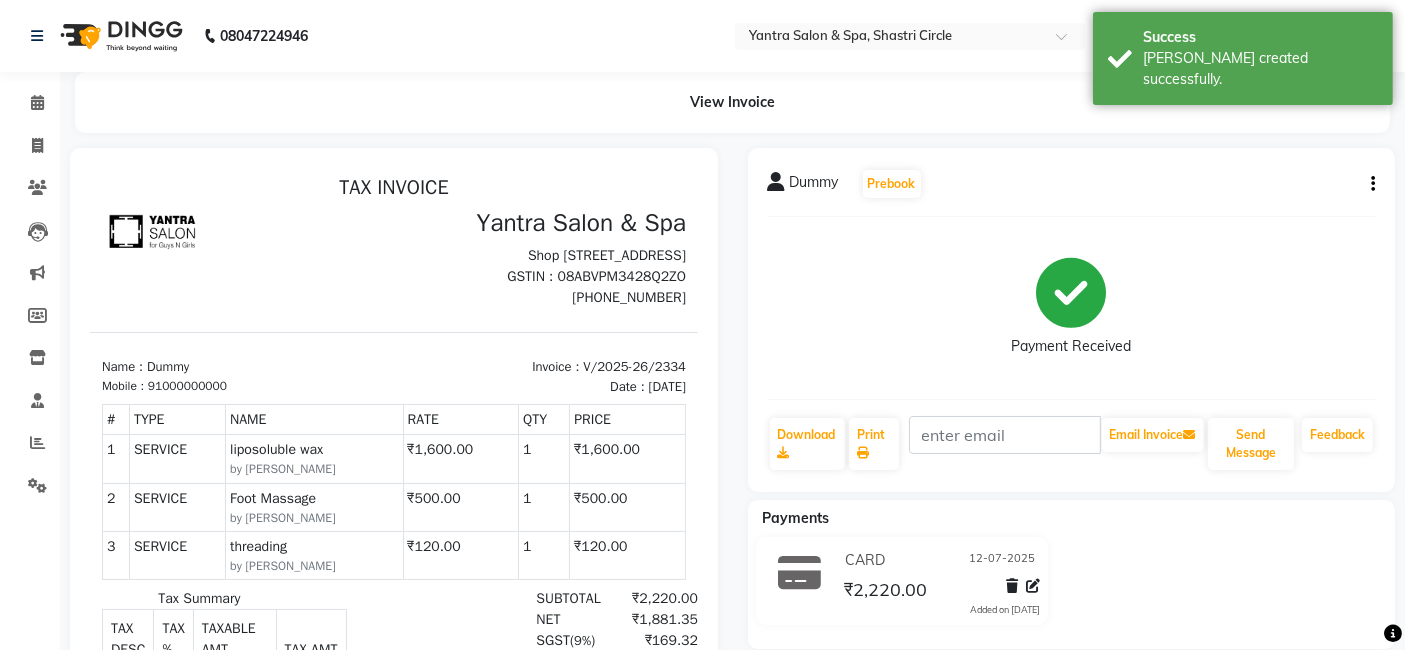 scroll, scrollTop: 0, scrollLeft: 0, axis: both 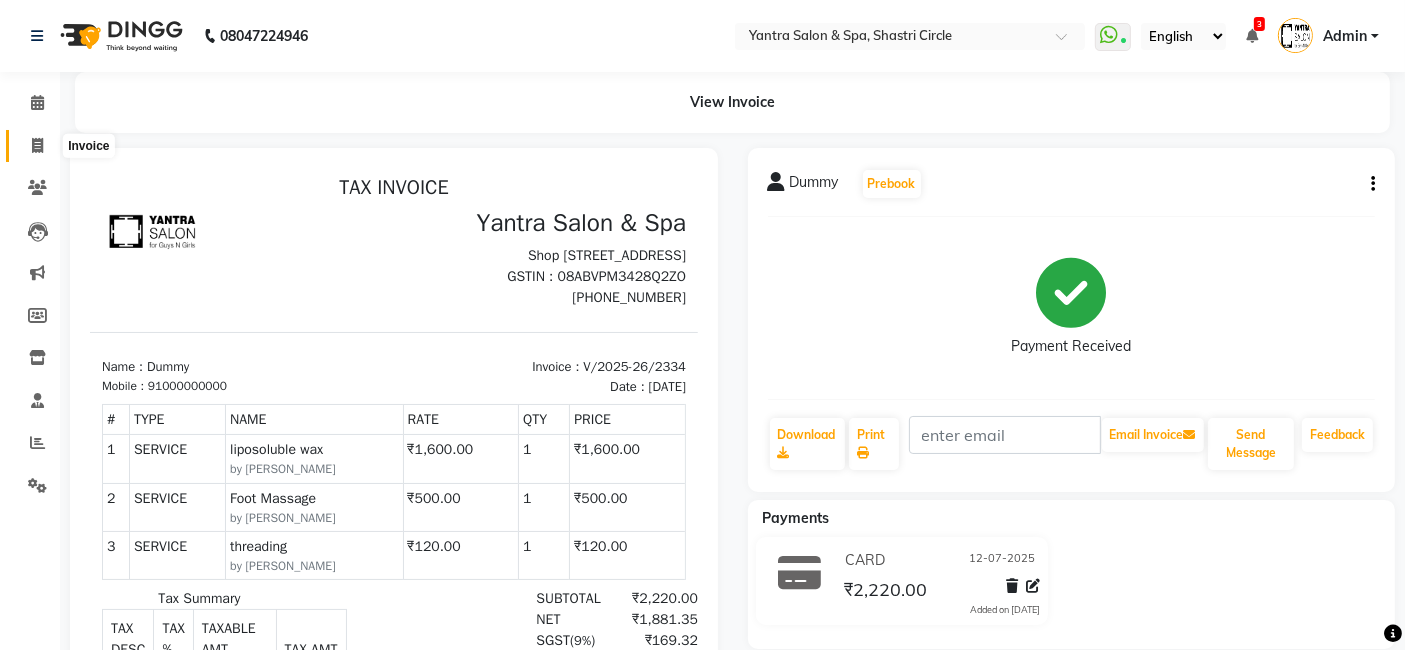 click 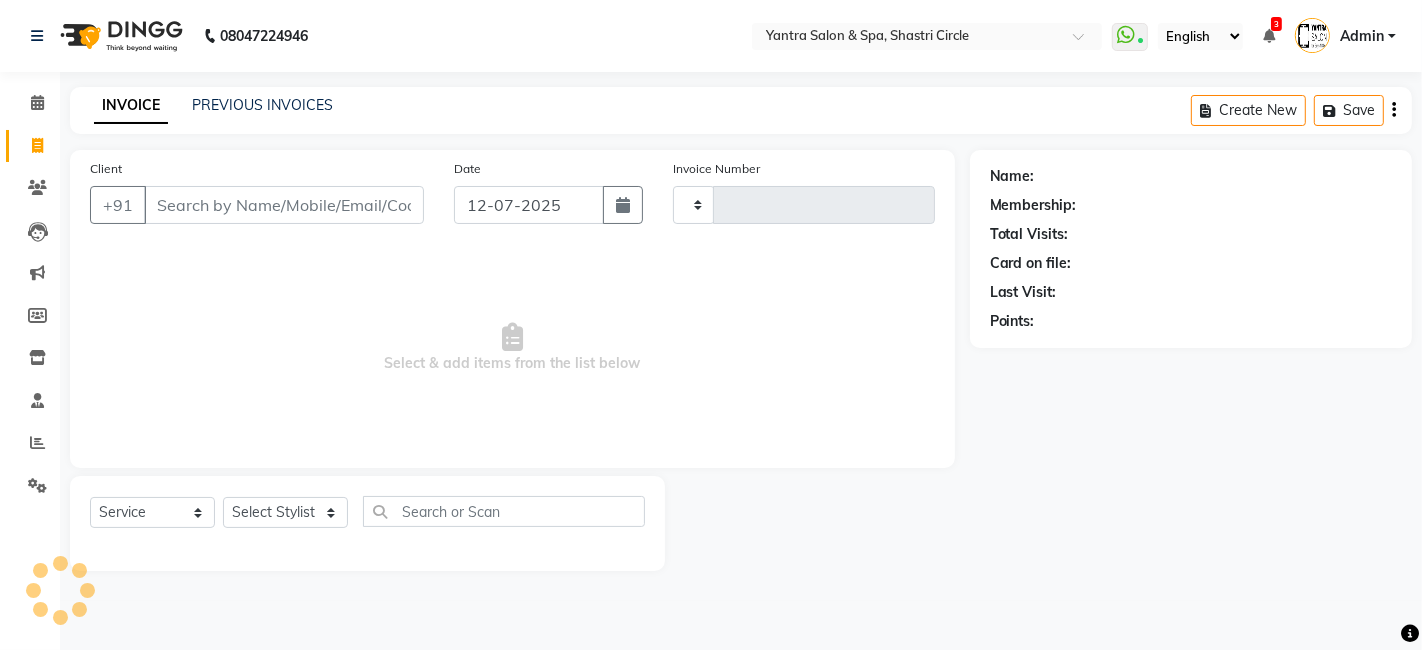 type on "2335" 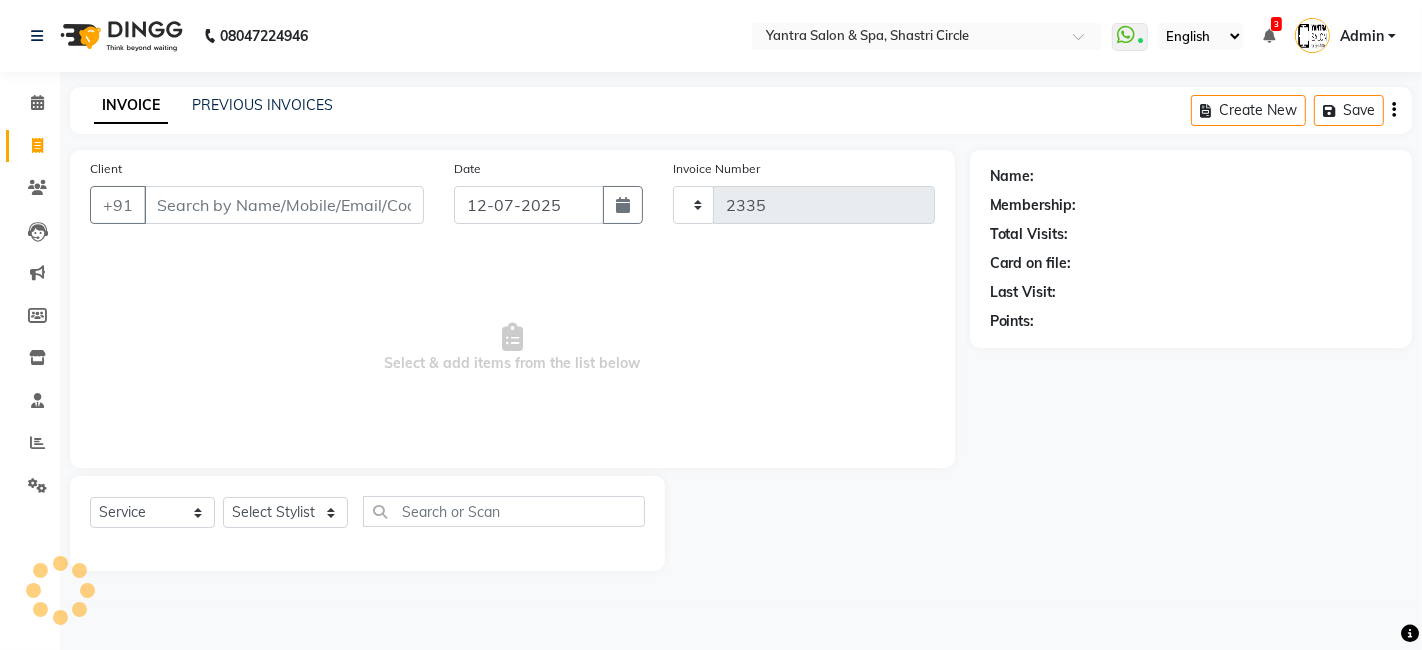 select on "154" 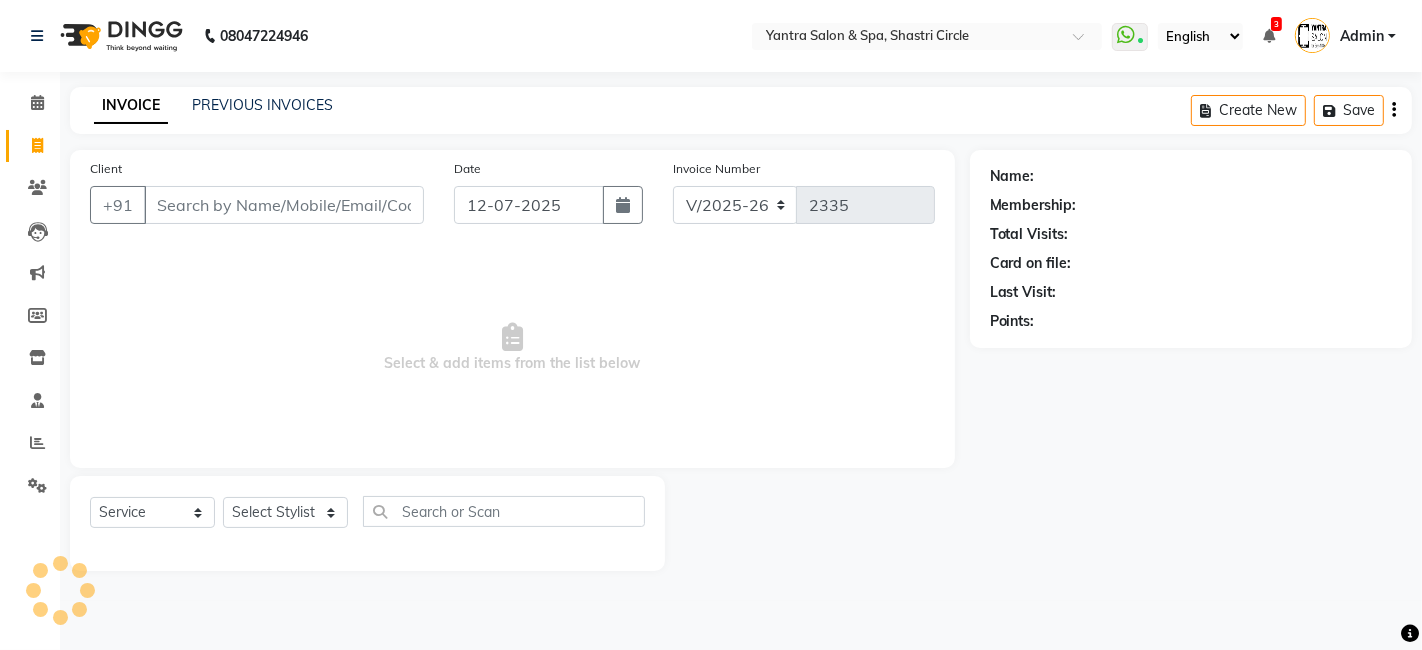 click on "Client" at bounding box center [284, 205] 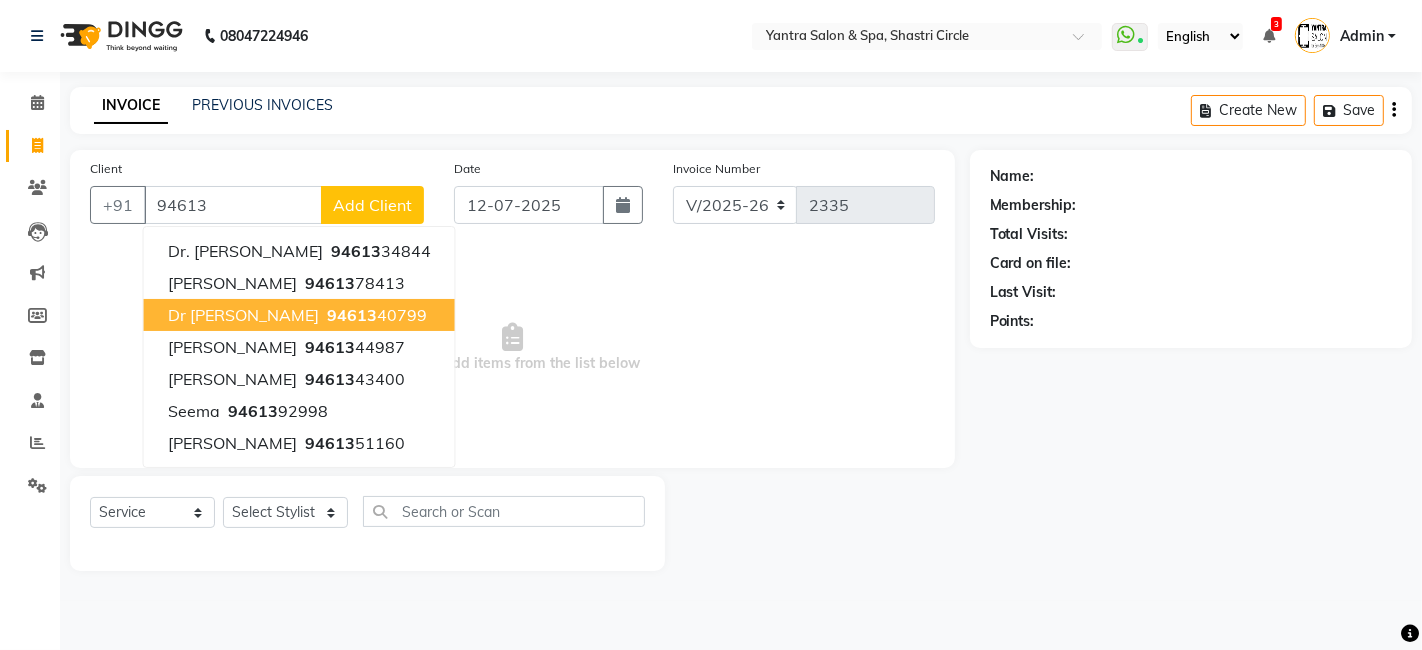 click on "94613 40799" at bounding box center [375, 315] 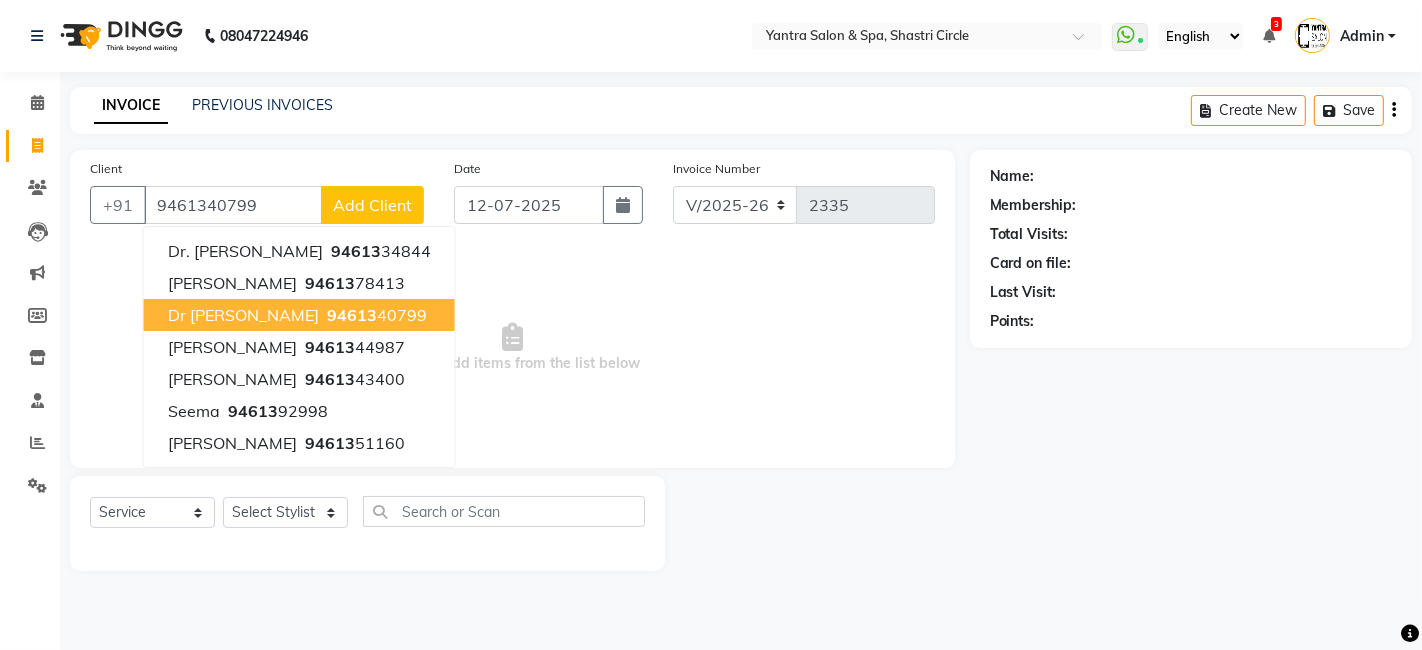 type on "9461340799" 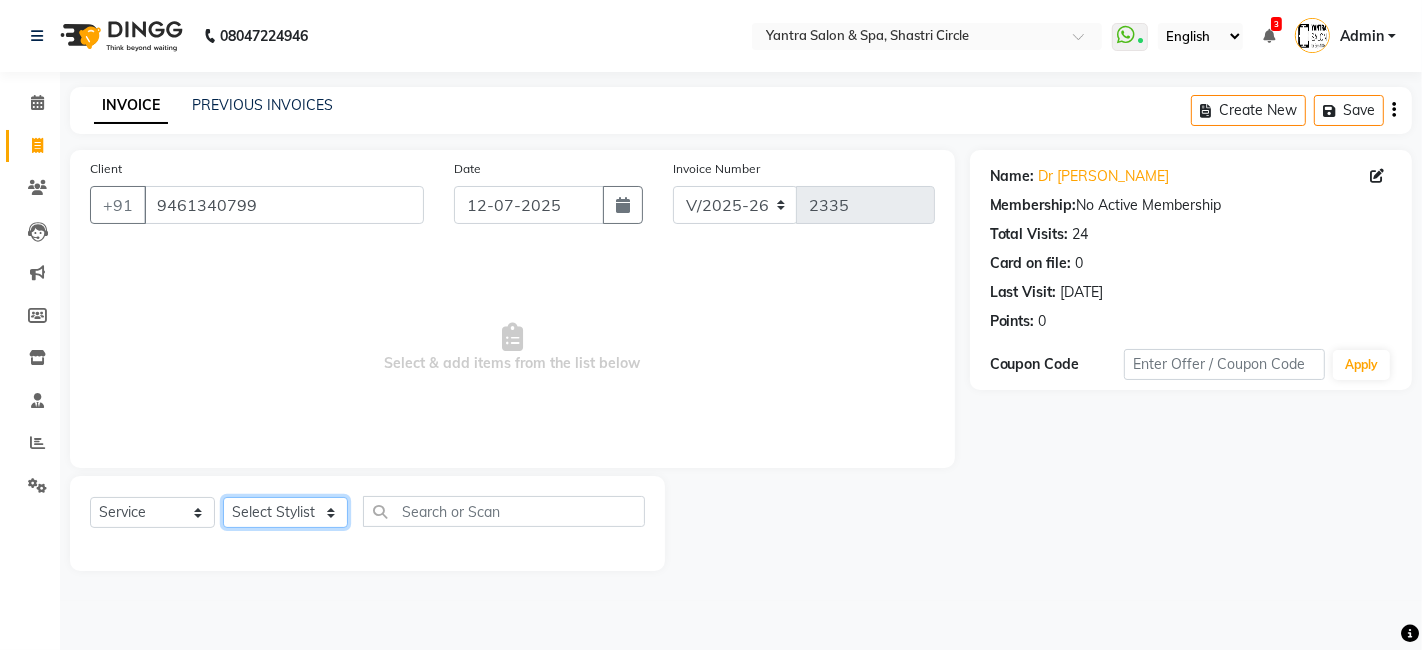 click on "Select Stylist [PERSON_NAME] [PERSON_NAME] Dev Dimple Director [PERSON_NAME] kajal [PERSON_NAME] lucky Manager [PERSON_NAME] maam [PERSON_NAME]  Pallavi Pinky [PERSON_NAME] [PERSON_NAME]" 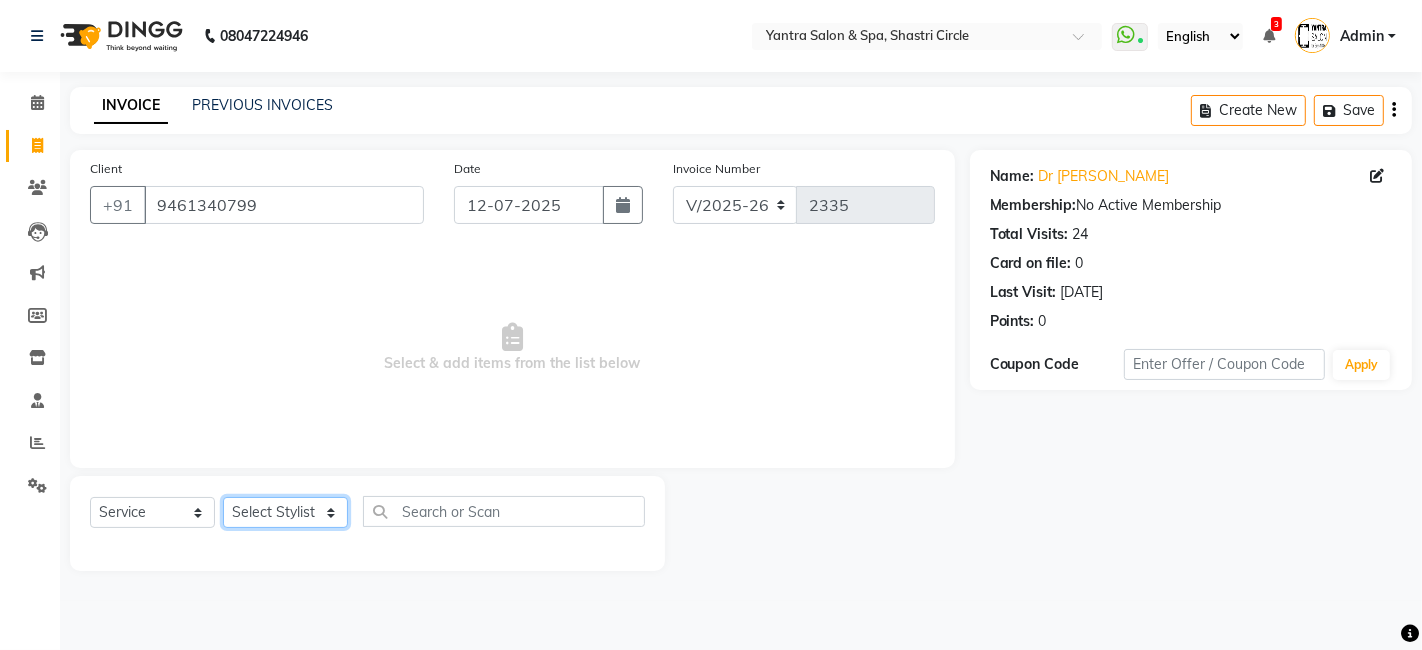 select on "58050" 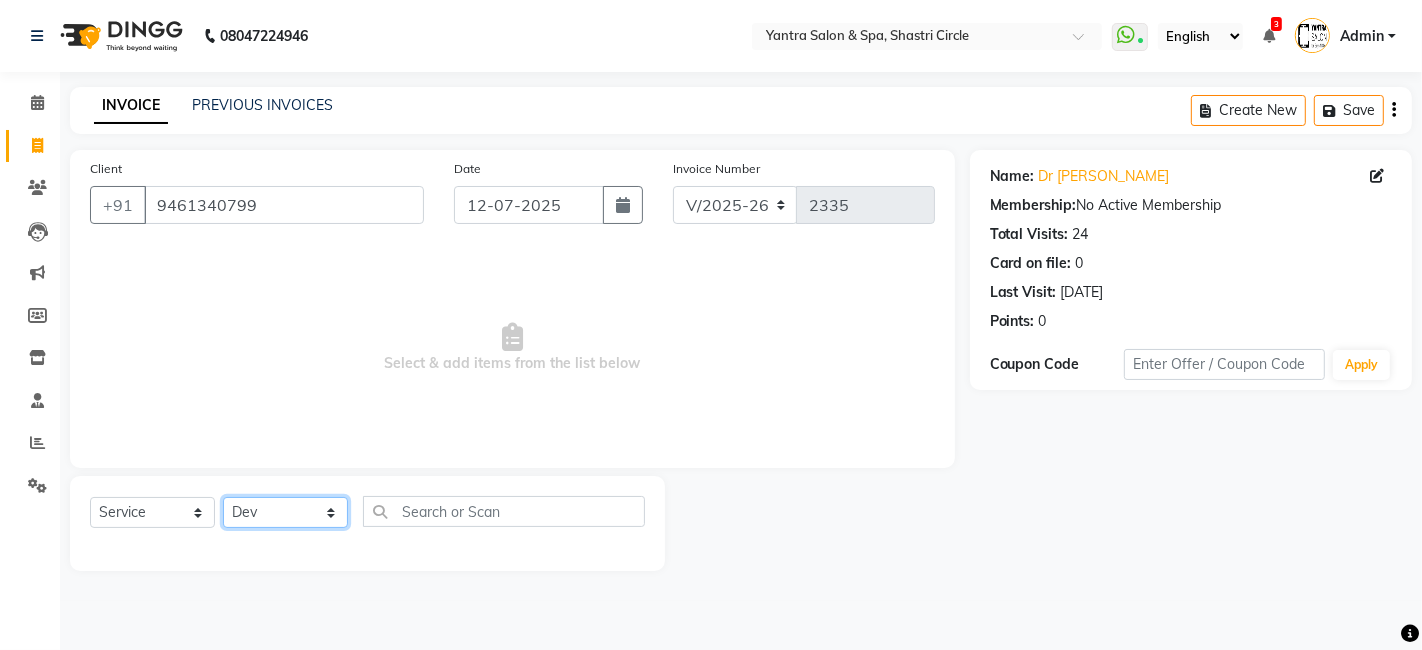 click on "Select Stylist [PERSON_NAME] [PERSON_NAME] Dev Dimple Director [PERSON_NAME] kajal [PERSON_NAME] lucky Manager [PERSON_NAME] maam [PERSON_NAME]  Pallavi Pinky [PERSON_NAME] [PERSON_NAME]" 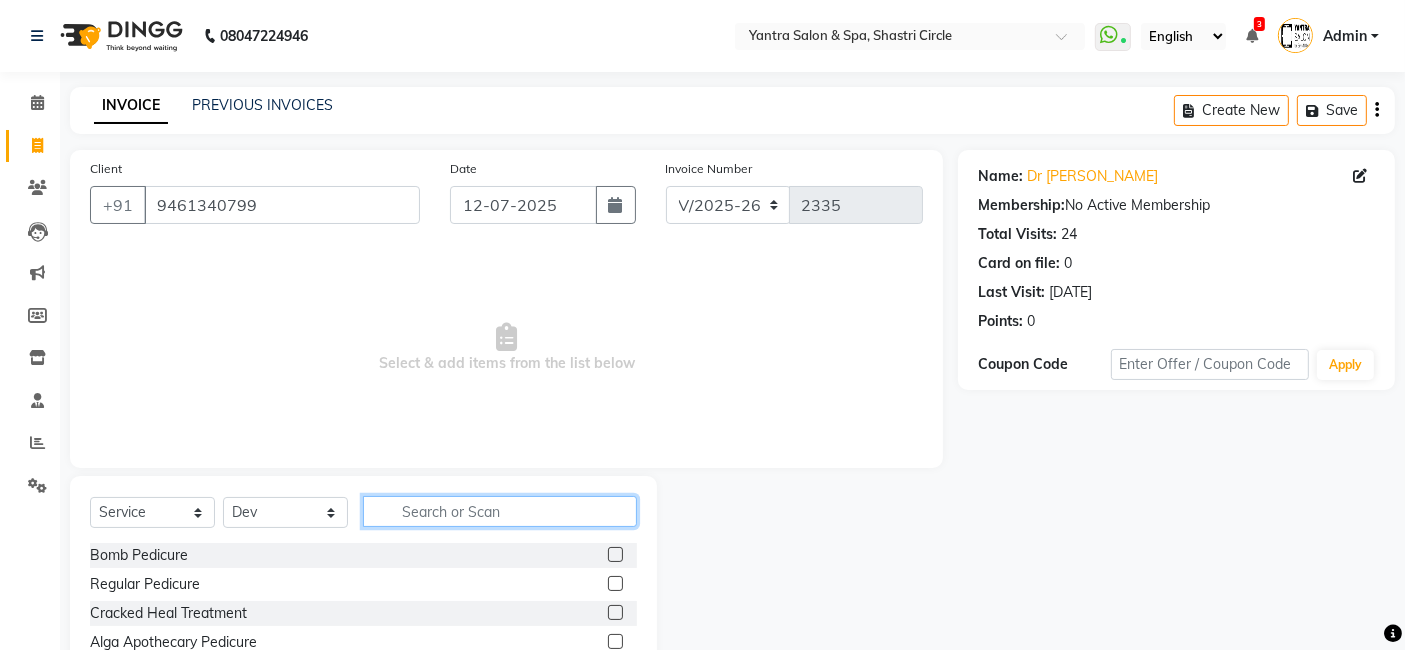 click 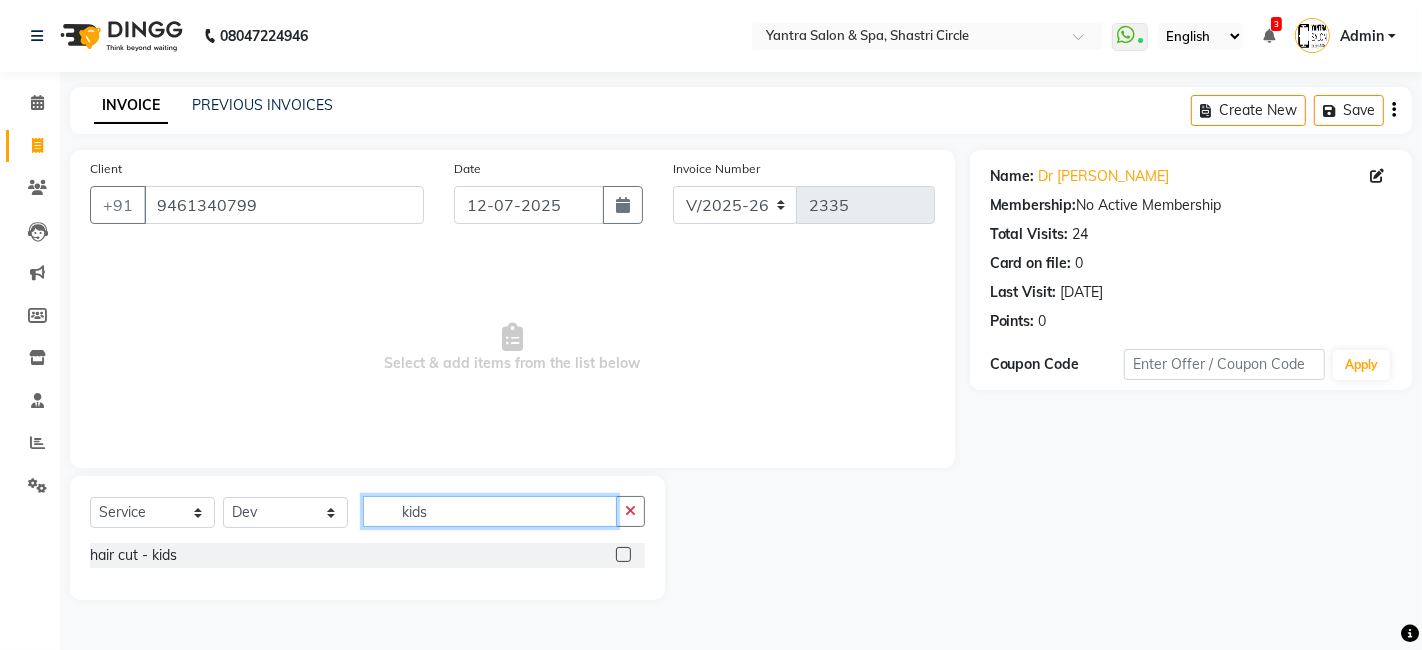 type on "kids" 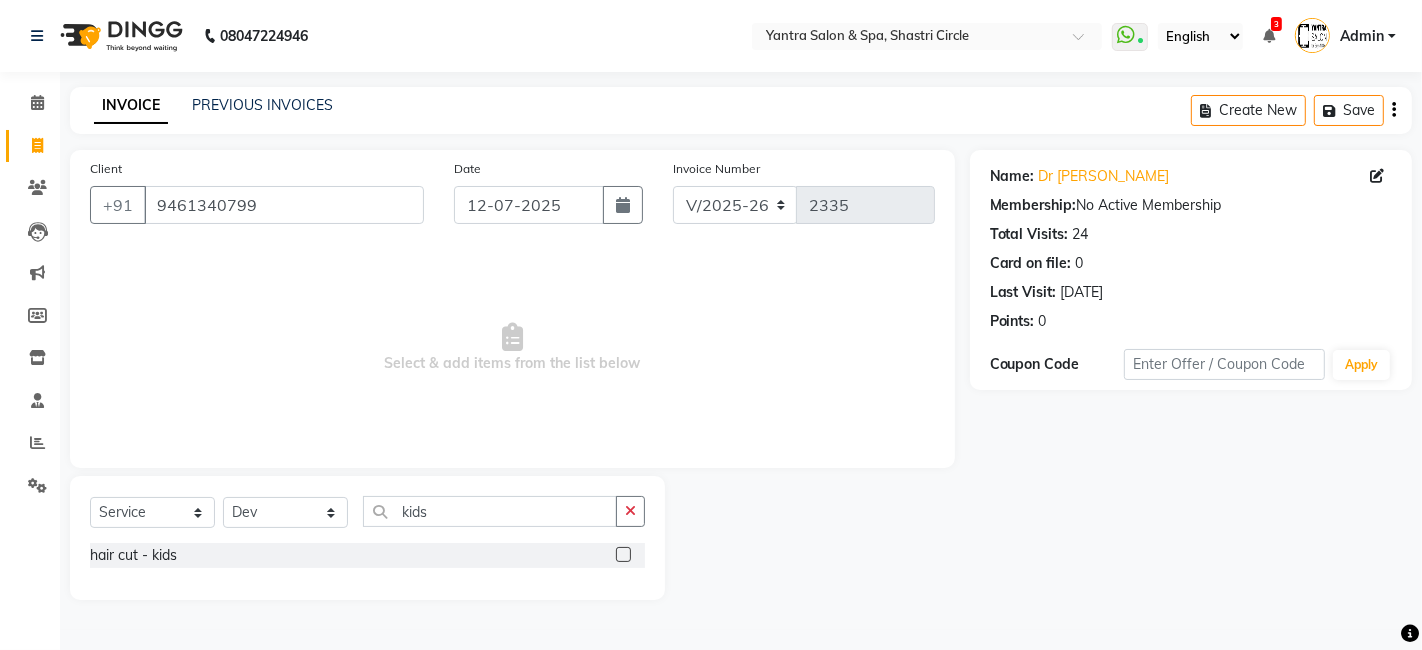click 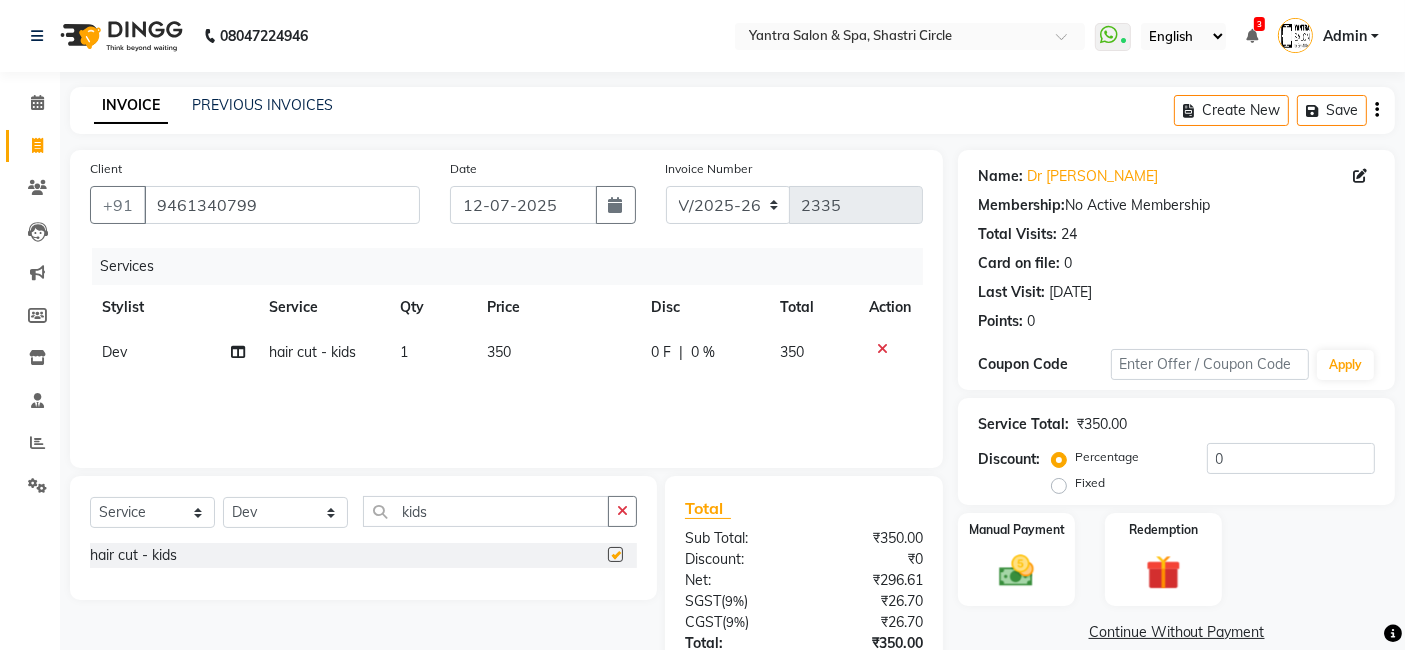 checkbox on "false" 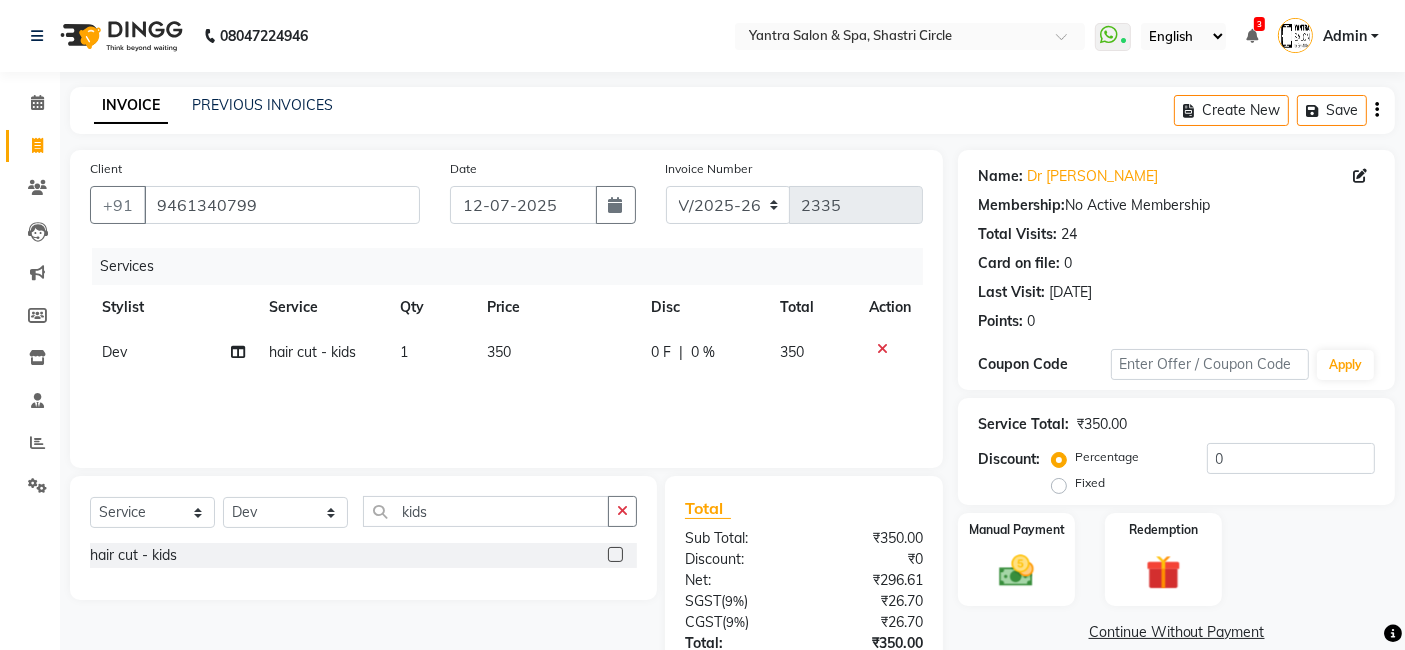 click on "350" 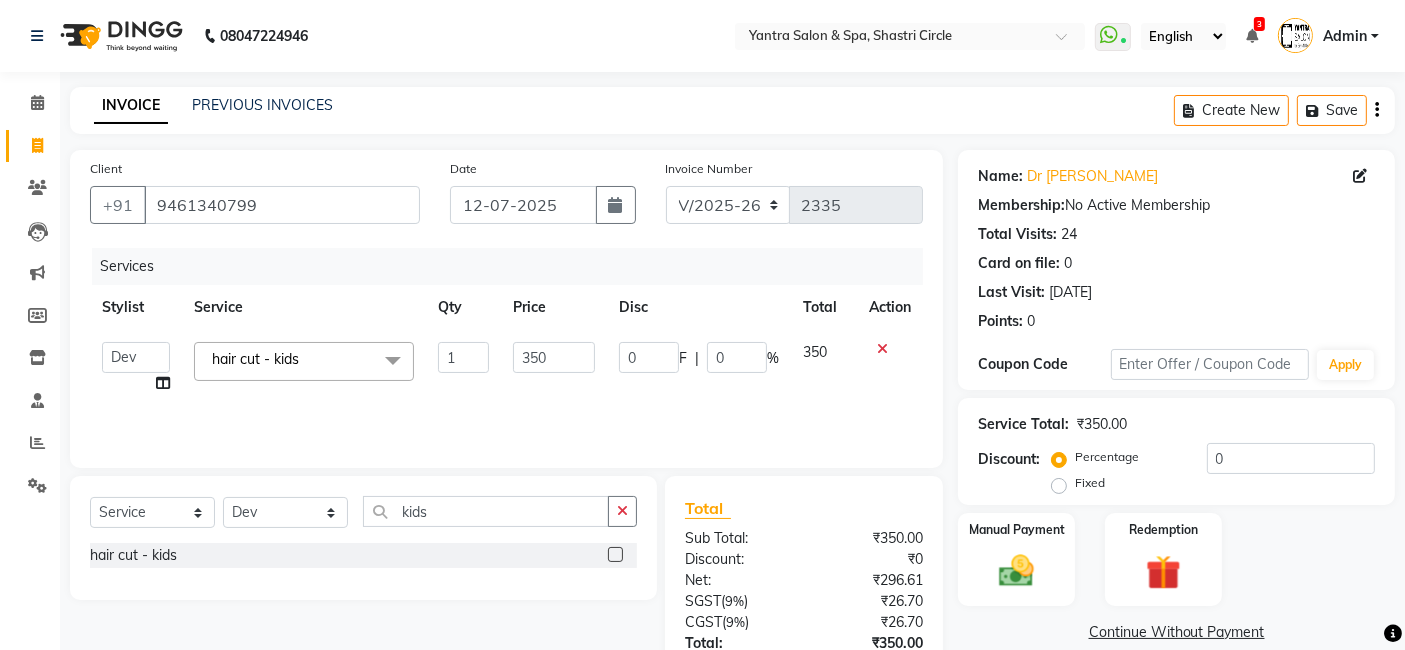 click on "350" 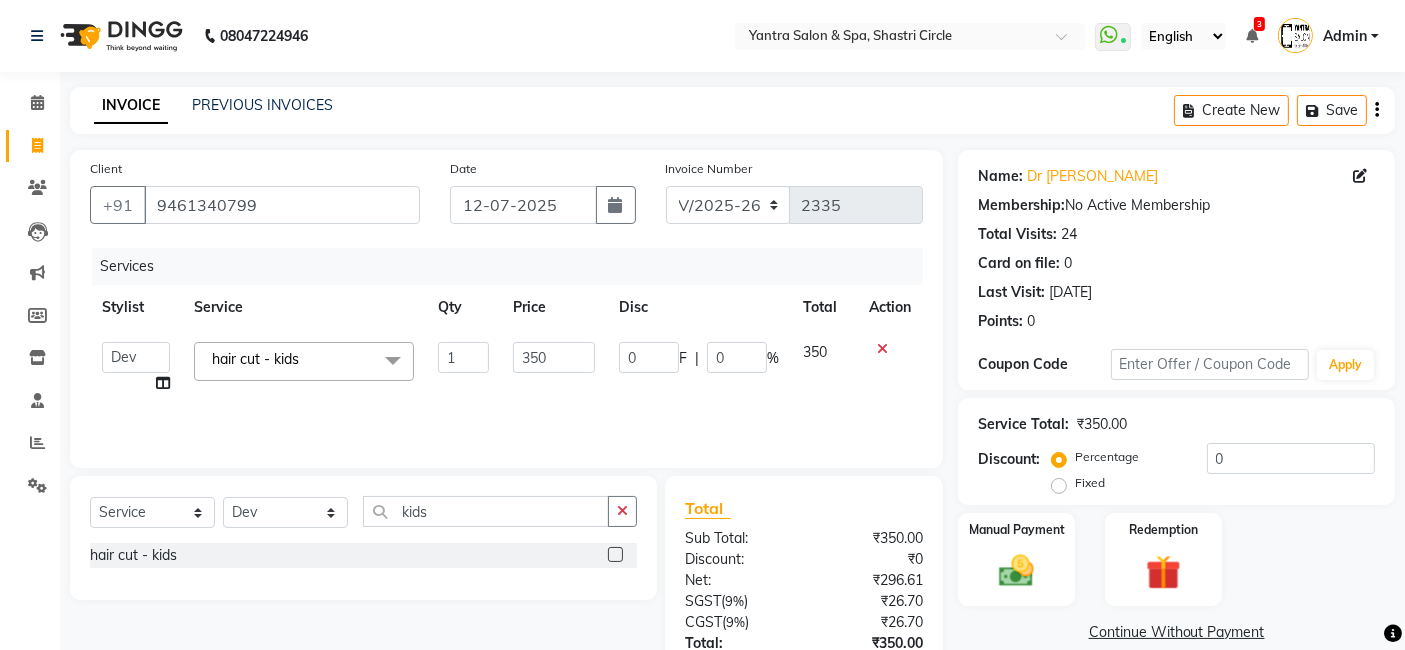 click on "350" 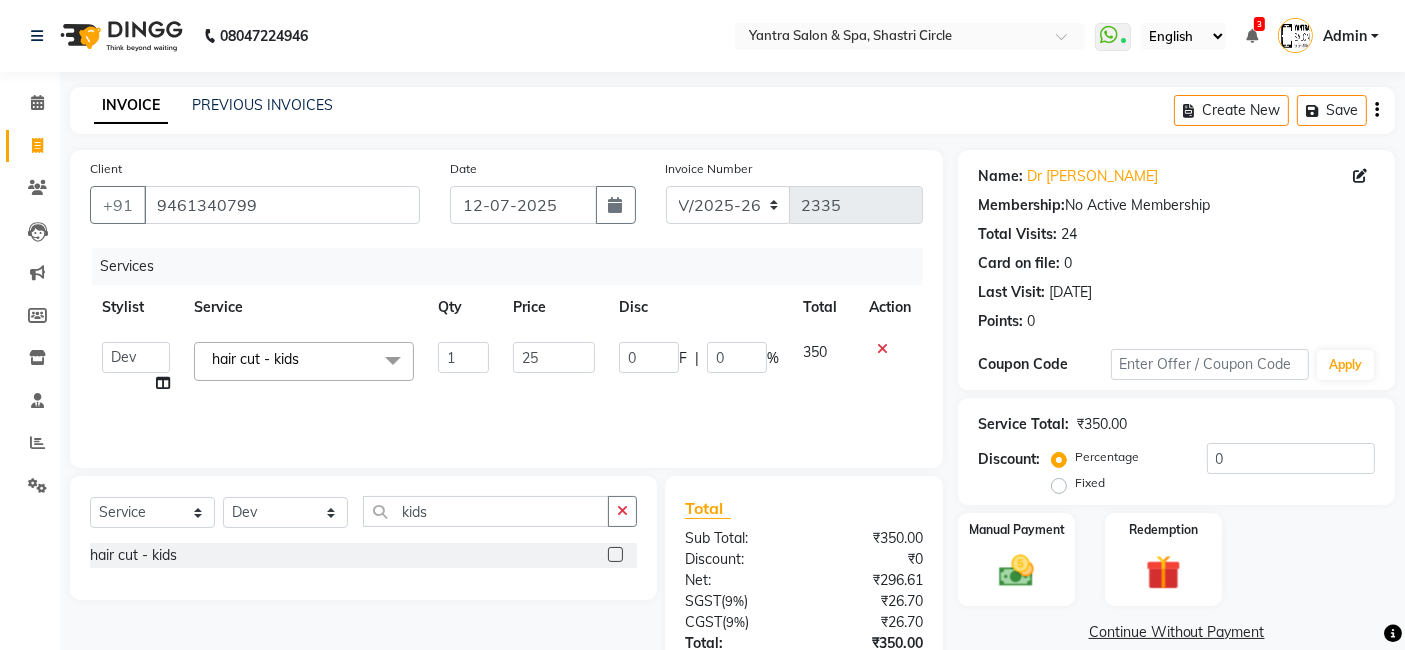 type on "250" 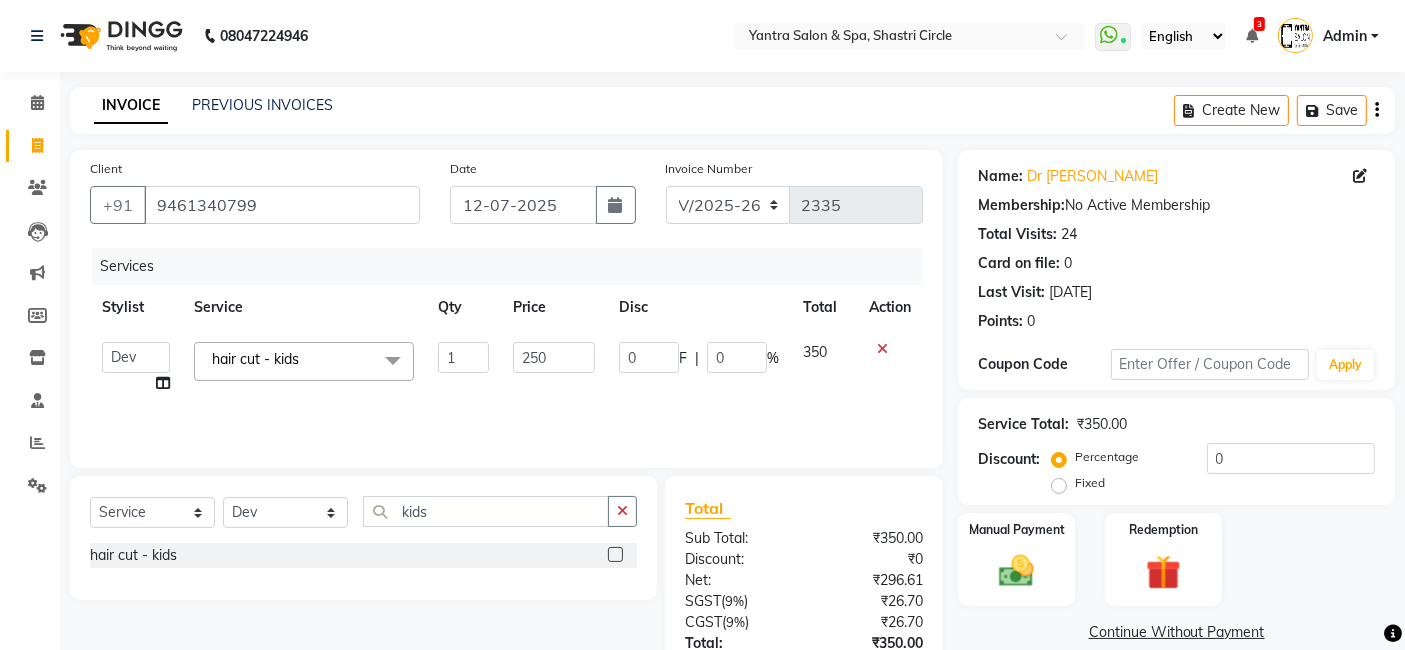 click on "Services Stylist Service Qty Price Disc Total Action  Arvind   ASHA   [PERSON_NAME]   Dev   Dimple   Director   [PERSON_NAME]   kajal   [PERSON_NAME]   lucky   Manager   [PERSON_NAME] maam   [PERSON_NAME]    Pallavi   Pinky   Priyanka   [PERSON_NAME]   [PERSON_NAME]  hair cut - kids  x Bomb Pedicure Regular Pedicure Cracked Heal Treatment Alga Apothecary Pedicure Gel polish remover  Donut Pedicure candle Pedicure Avl Express Pedicure Avl Pedicruise pedicure Avl Pedipure pedicure Pedi Pai pedicure Under arms polish Kanpeki body spa Regular Manicure Bomb Manicure Alga Apothecary Manicure Nail Extensions Gel nail pent Pedi Pai manicure Donut manicure Avl express manicure Avl Pedicruise manicure Avl Pedipure manicure Candle manicure Back polish Foot Massage Head Massage Back Massage Hand & Shoulder Massage Body Spa Relaxing Body Massage Aromatherapy Associates - Renewing Rose Aromatherapy Associates - intense nourishment Aromatherapy Associates Body Massage Full Body Bleach Body Polishing body scrub  face bleach back scrub bleach misc 1 0" 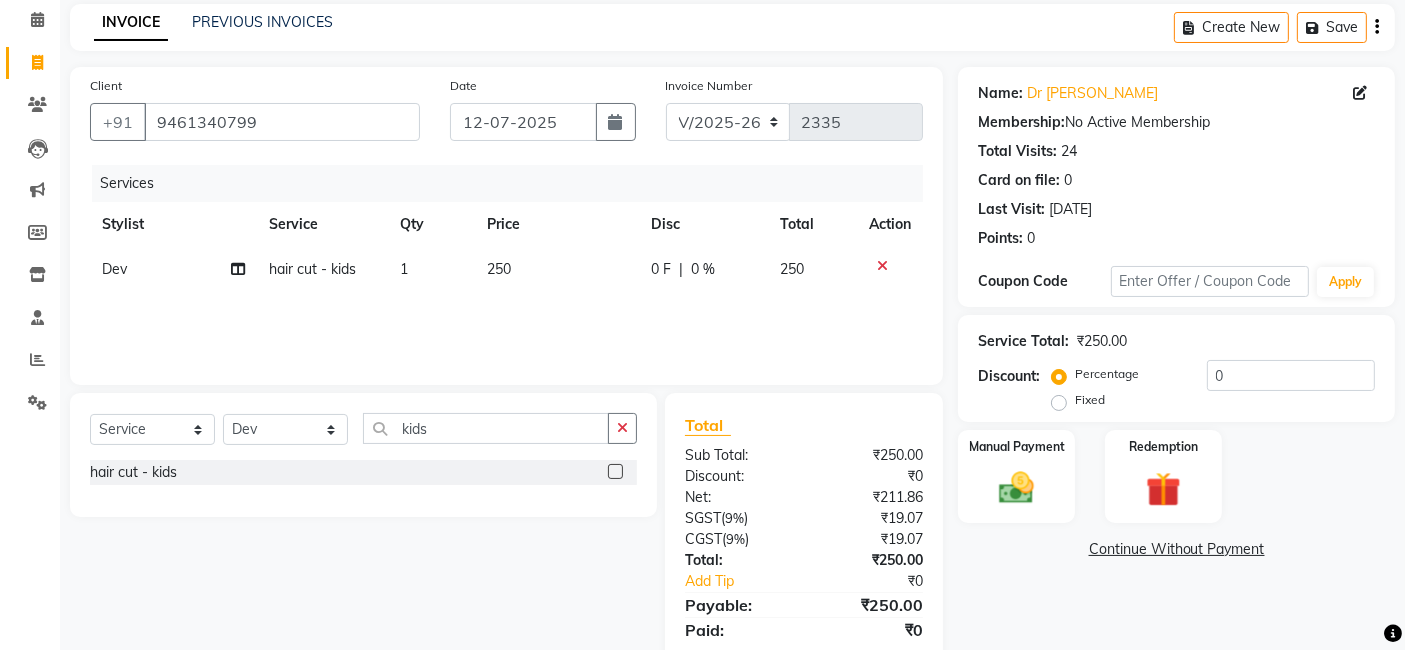scroll, scrollTop: 148, scrollLeft: 0, axis: vertical 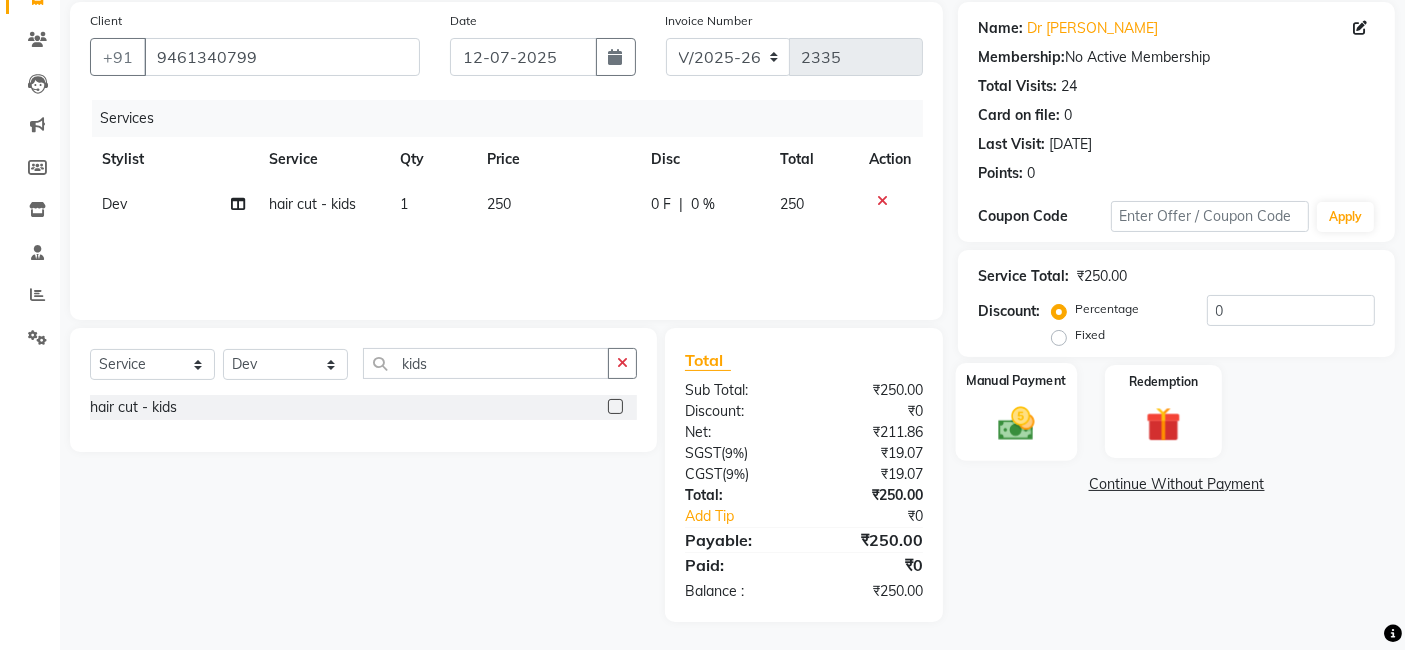 click 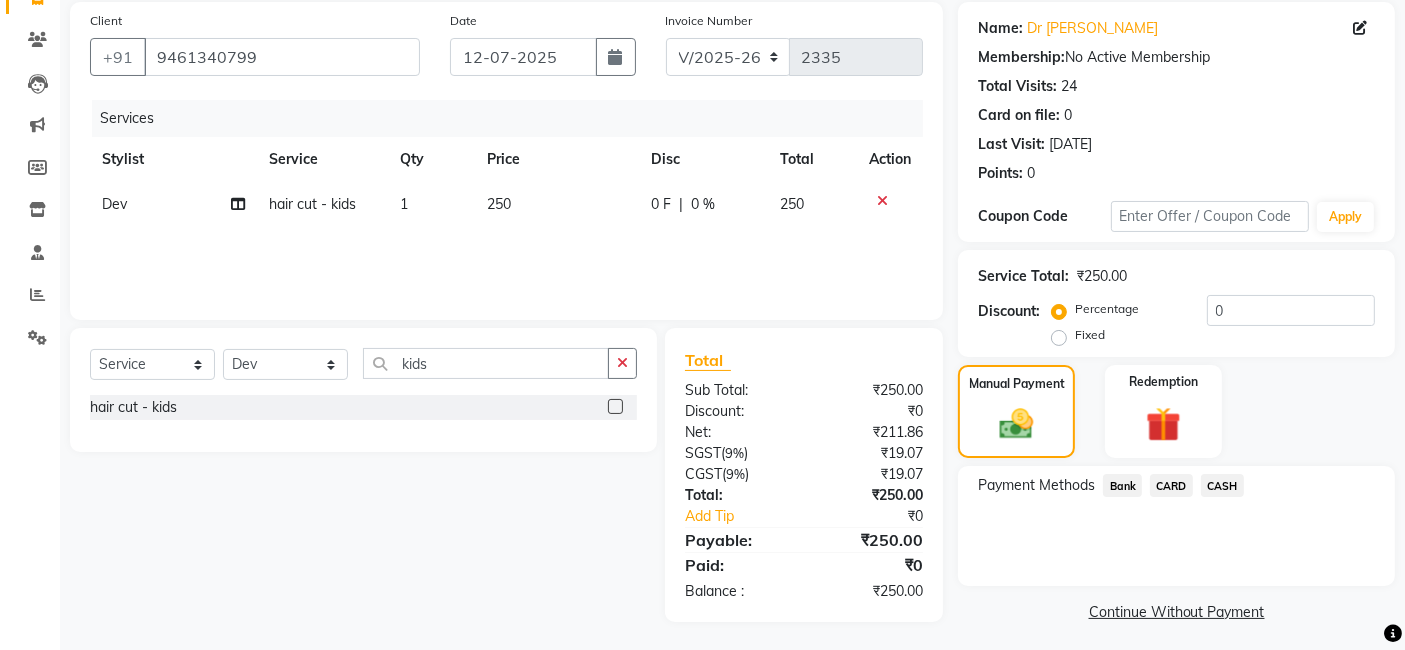 click on "Bank" 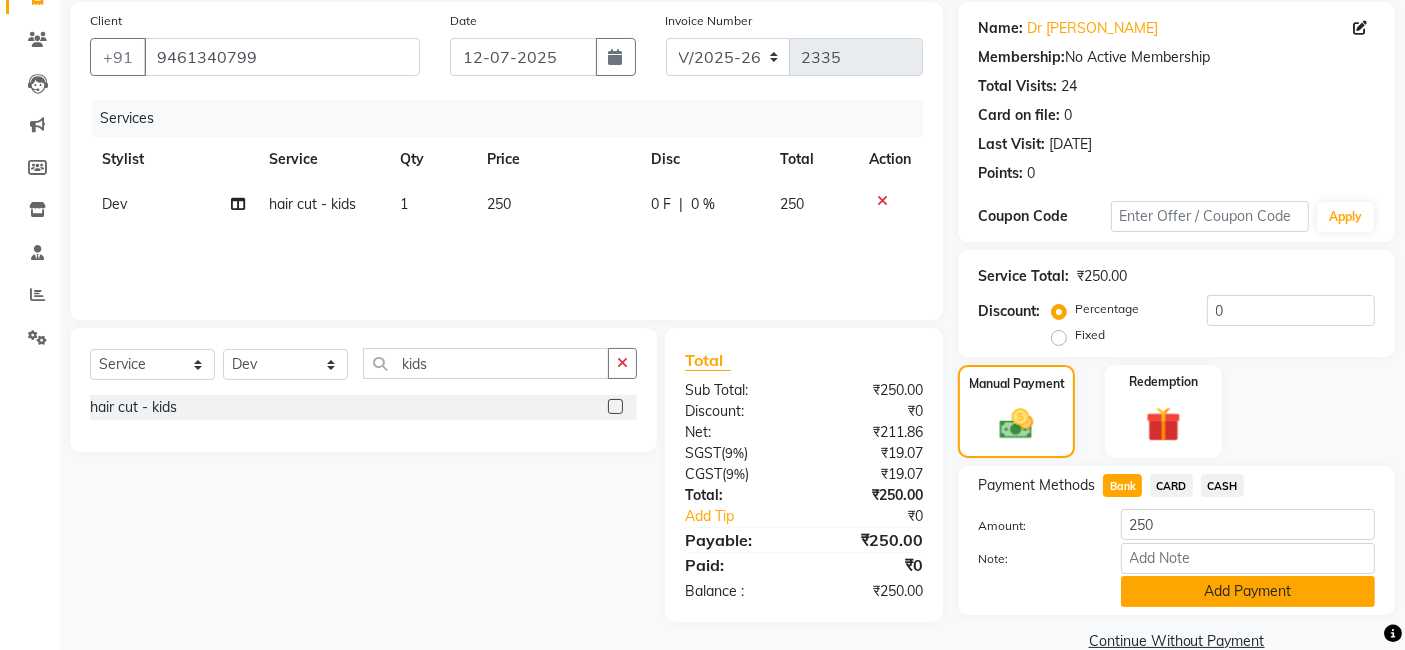 click on "Add Payment" 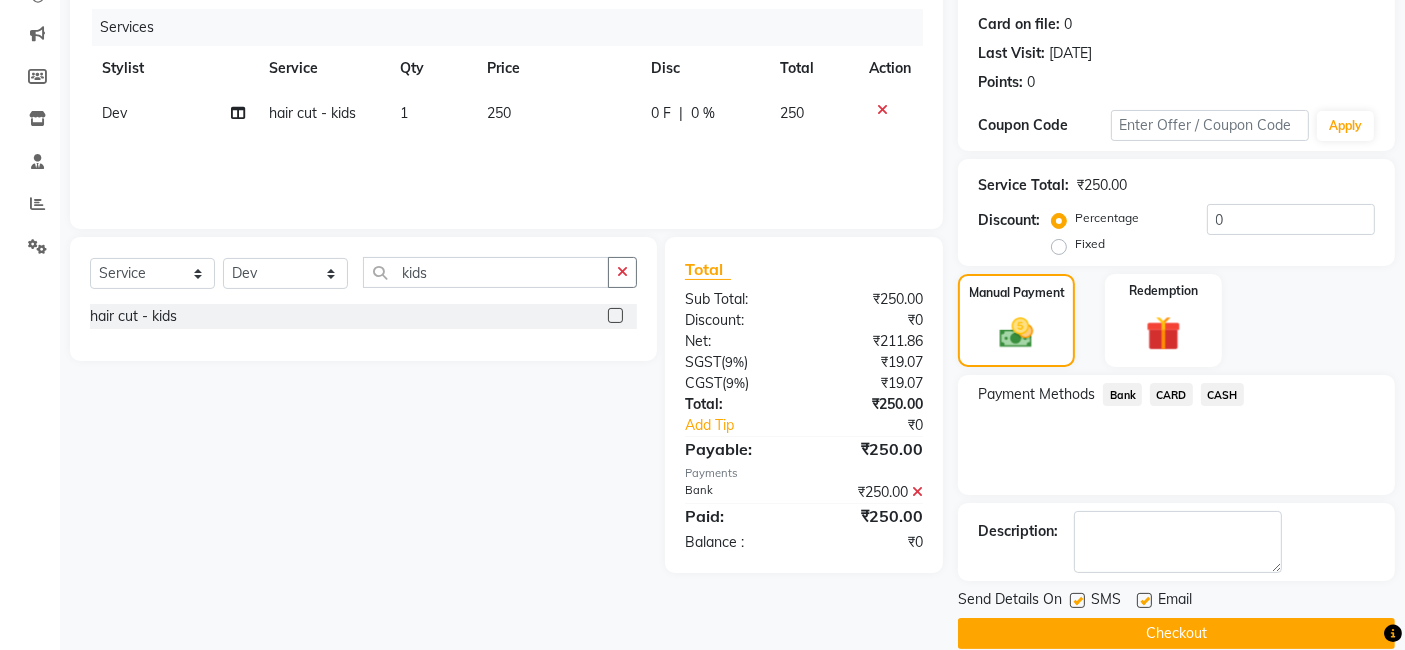 scroll, scrollTop: 260, scrollLeft: 0, axis: vertical 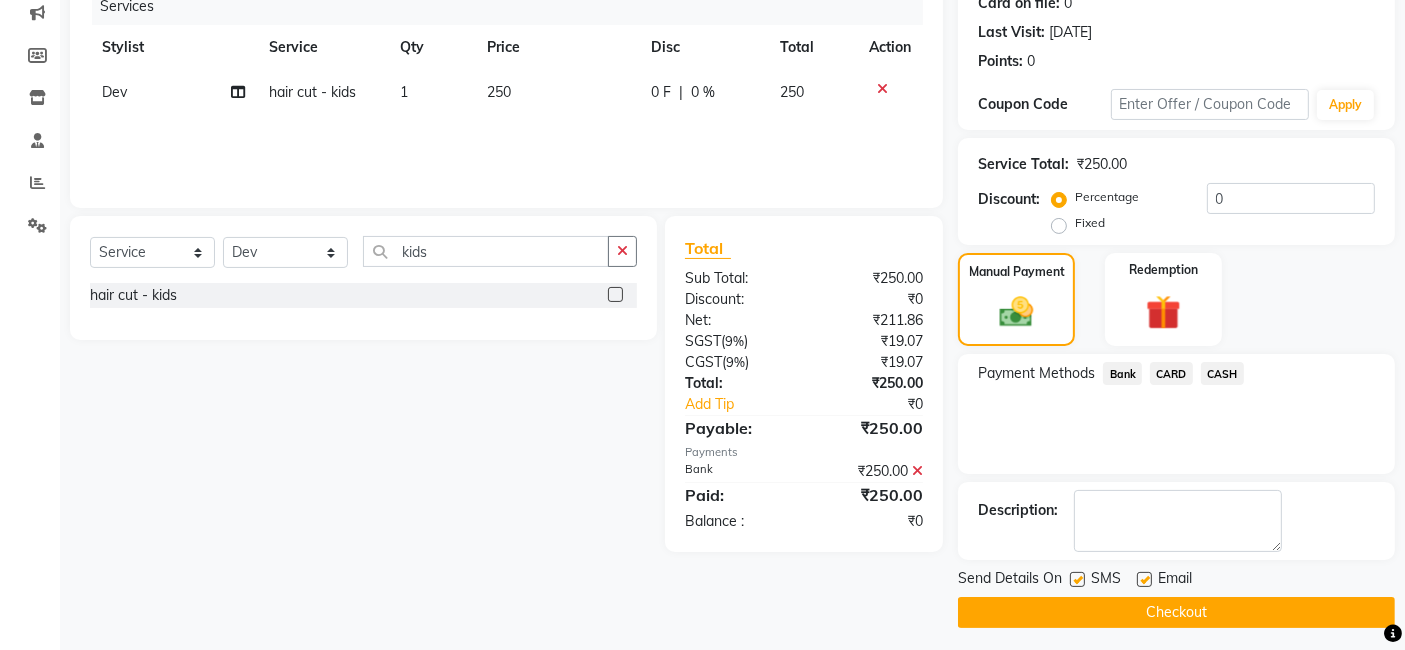 click on "Checkout" 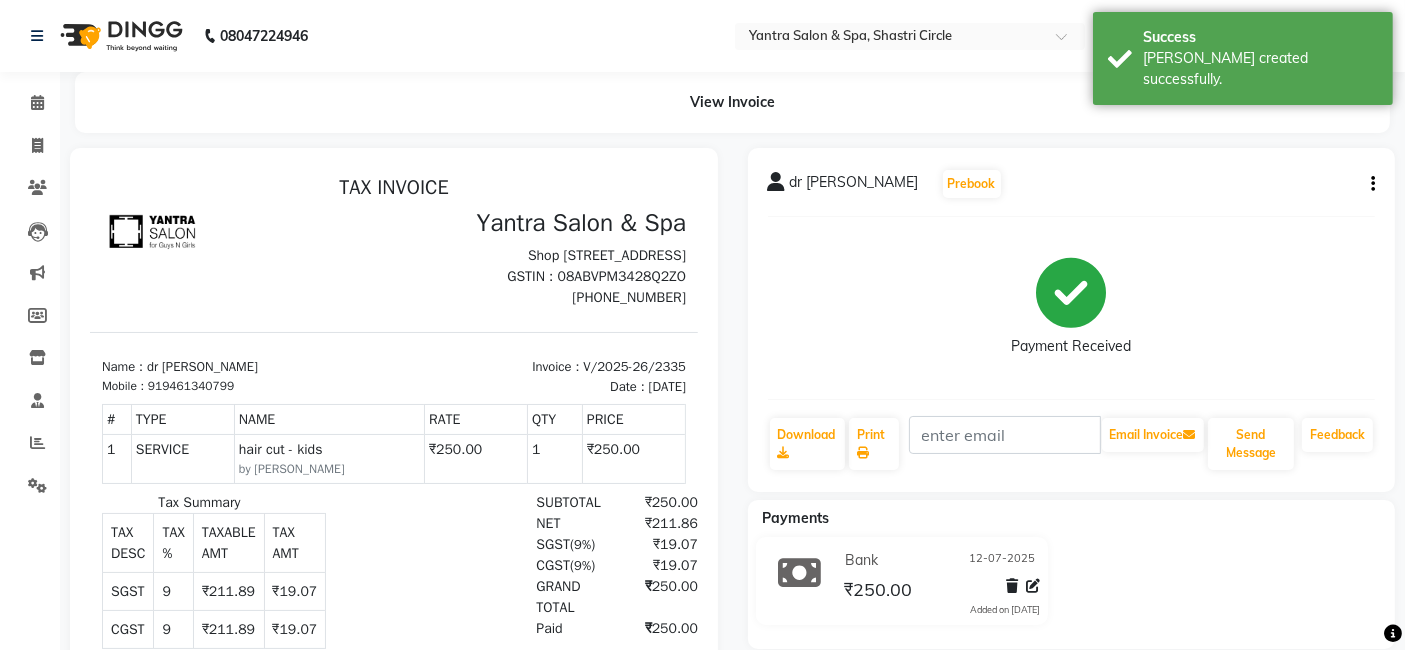 scroll, scrollTop: 0, scrollLeft: 0, axis: both 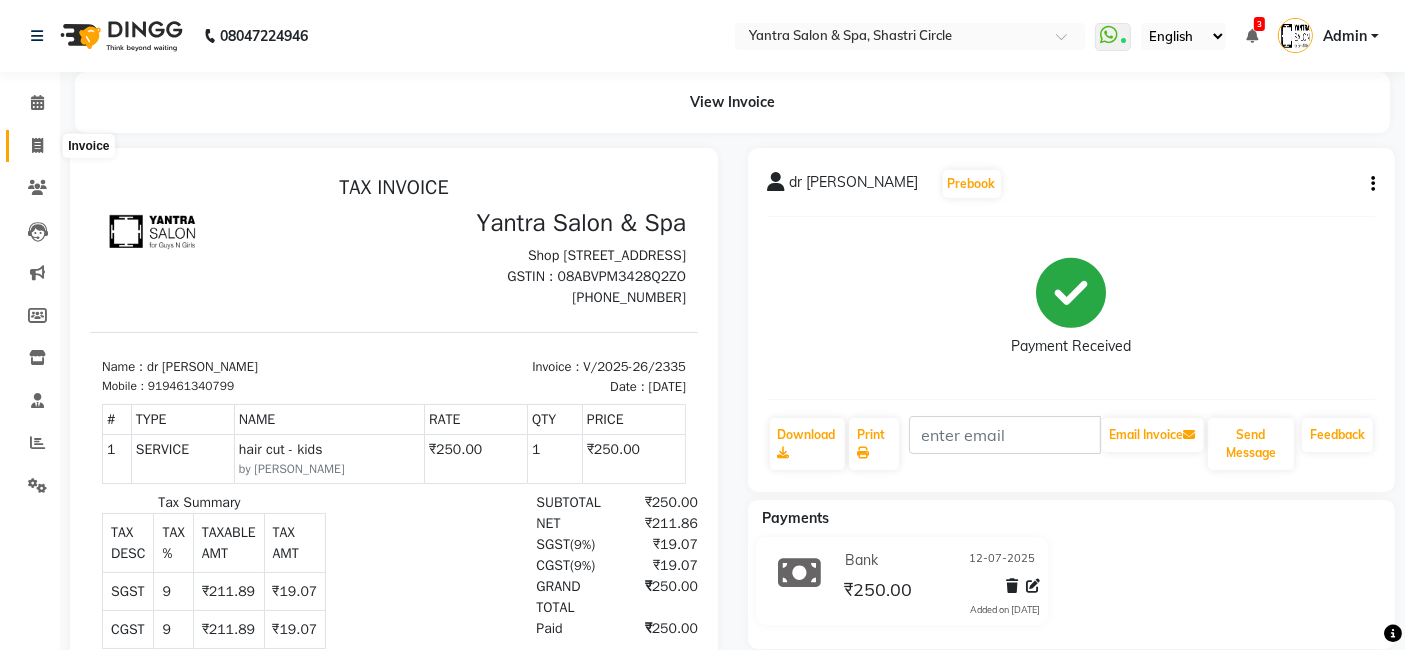 click 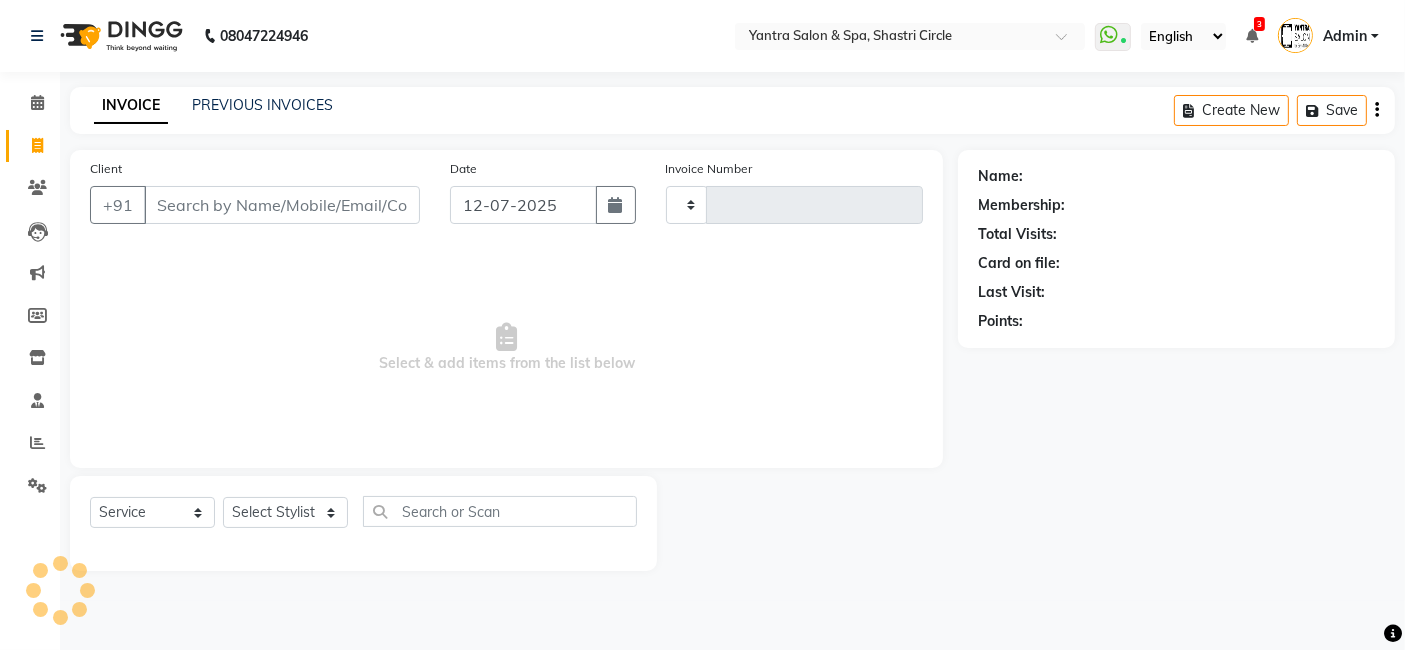 type on "2336" 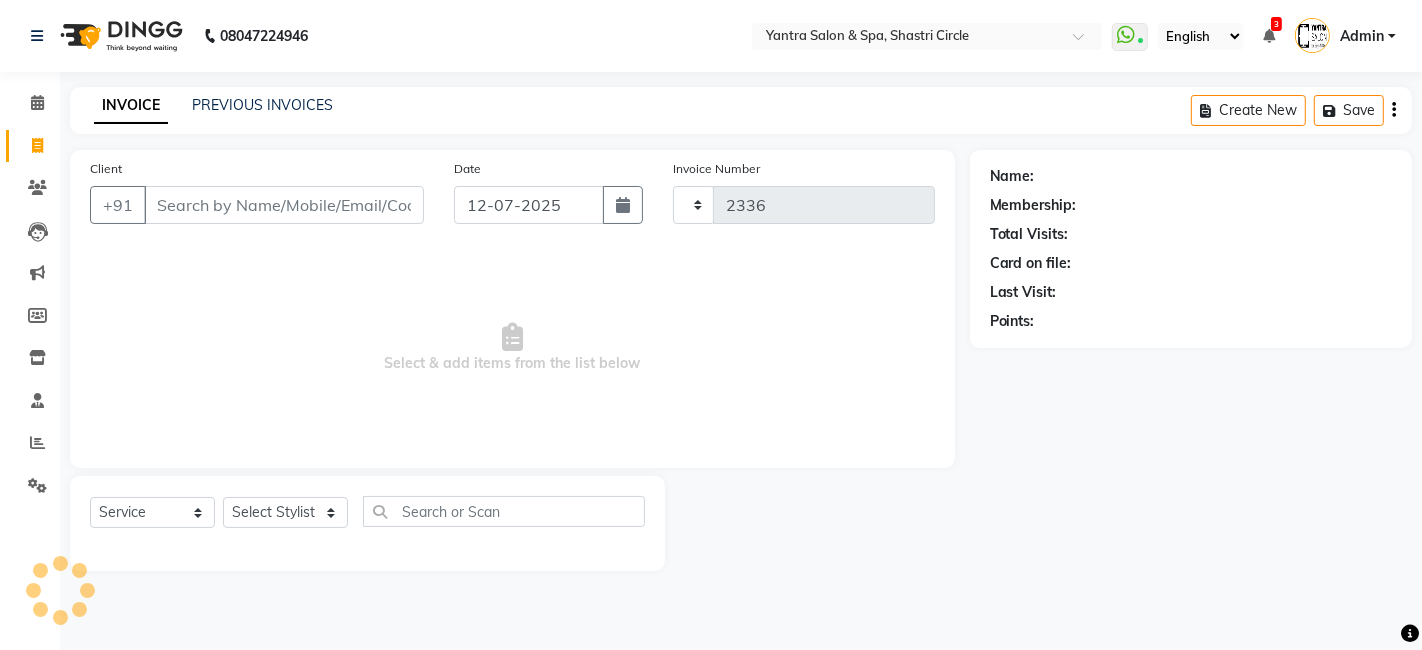 select on "154" 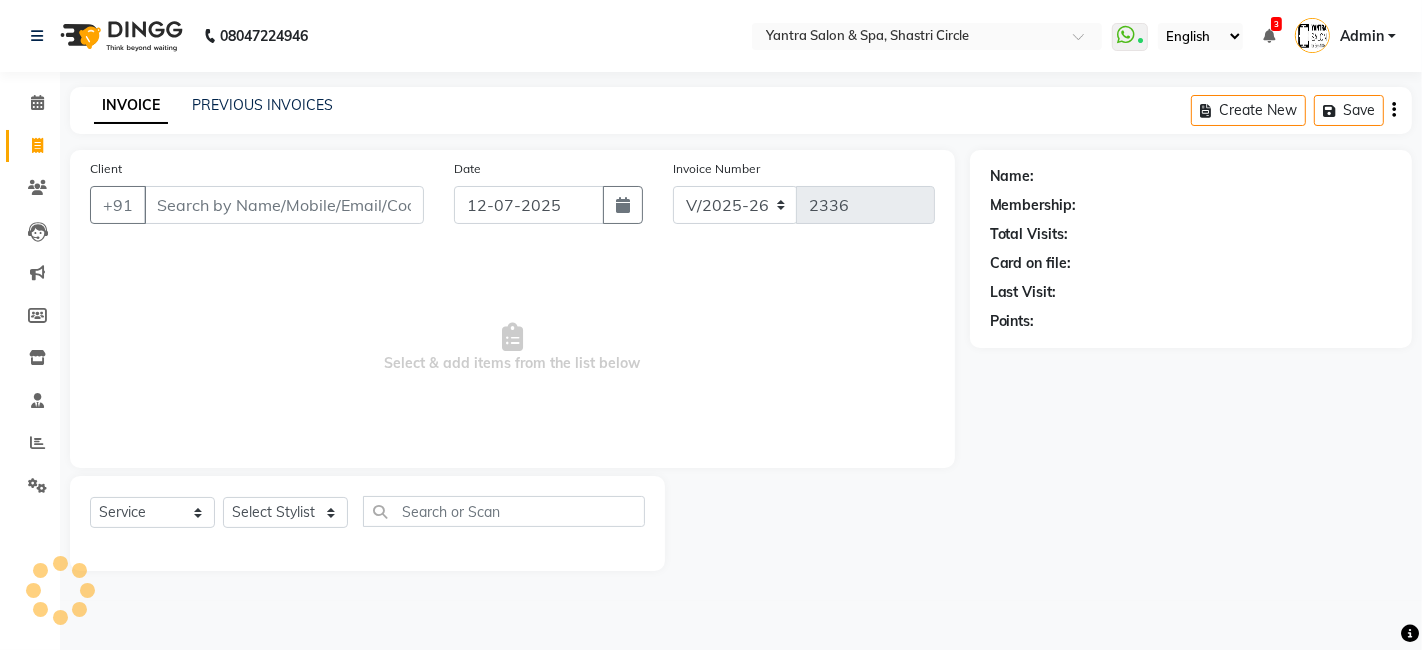 click on "Client" at bounding box center (284, 205) 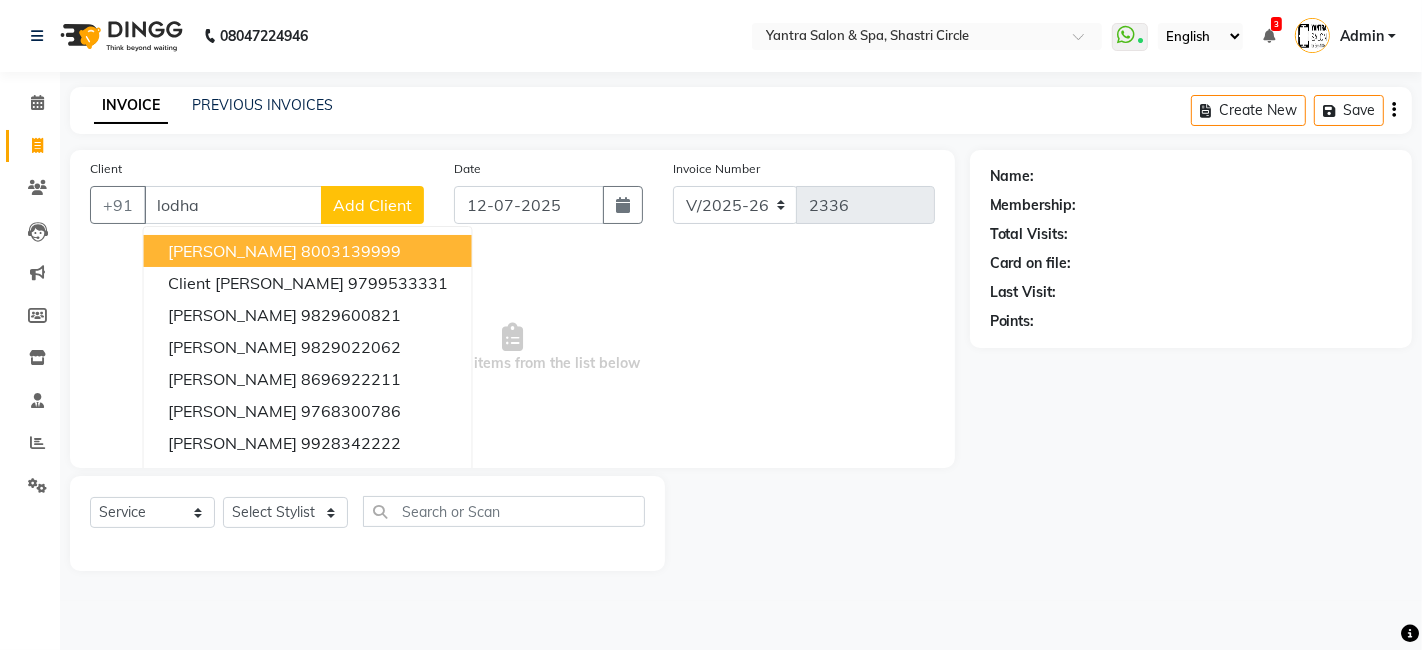 click on "[PERSON_NAME]" at bounding box center (232, 251) 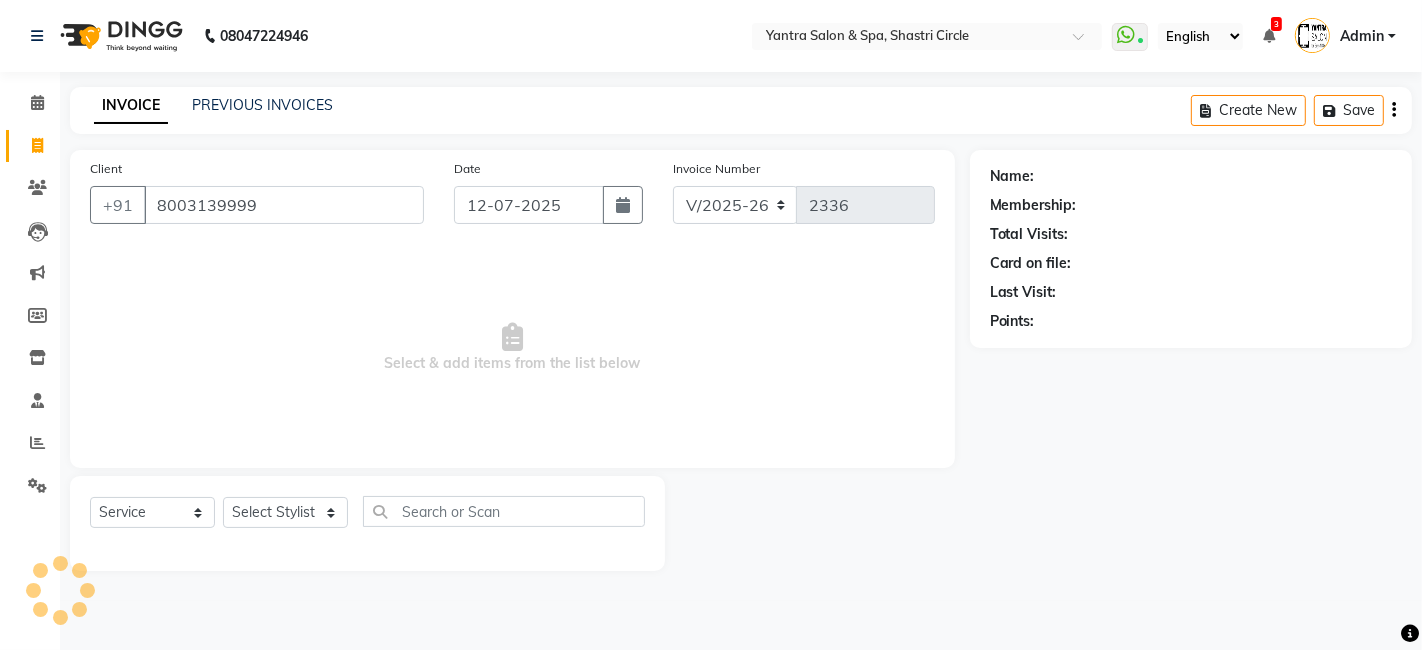 type on "8003139999" 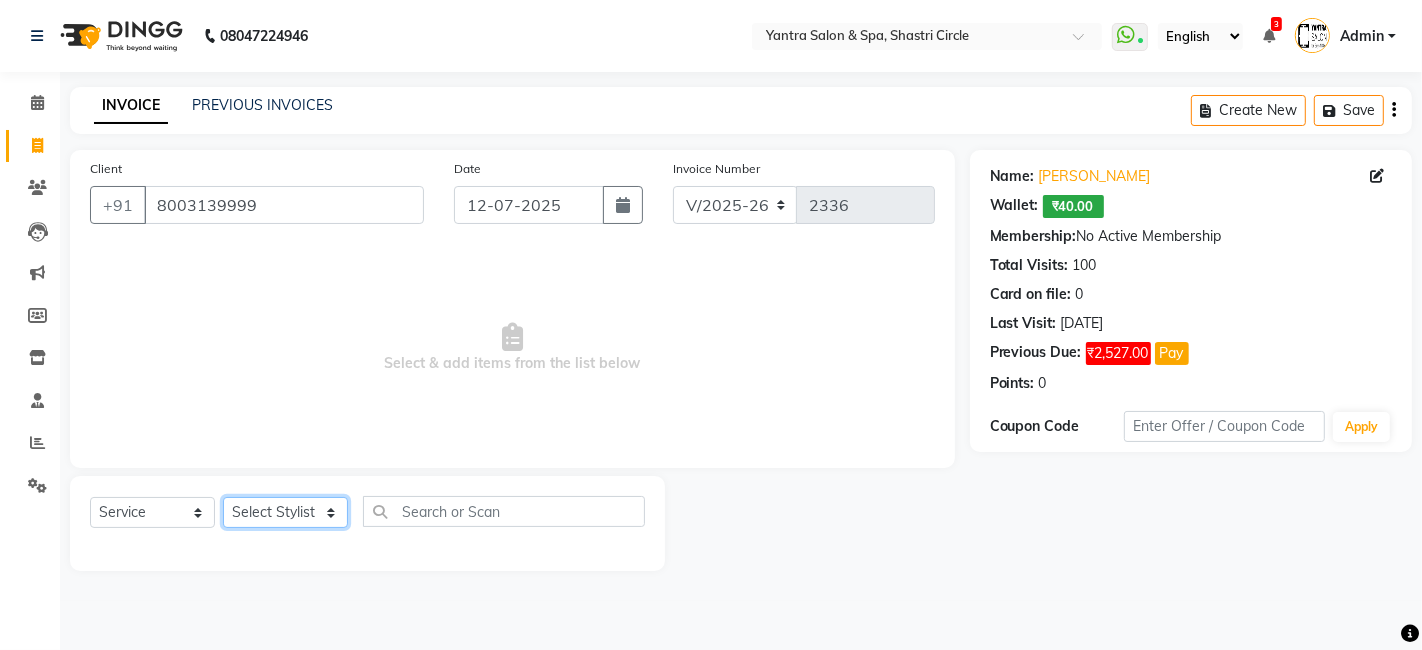 click on "Select Stylist [PERSON_NAME] [PERSON_NAME] Dev Dimple Director [PERSON_NAME] kajal [PERSON_NAME] lucky Manager [PERSON_NAME] maam [PERSON_NAME]  Pallavi Pinky [PERSON_NAME] [PERSON_NAME]" 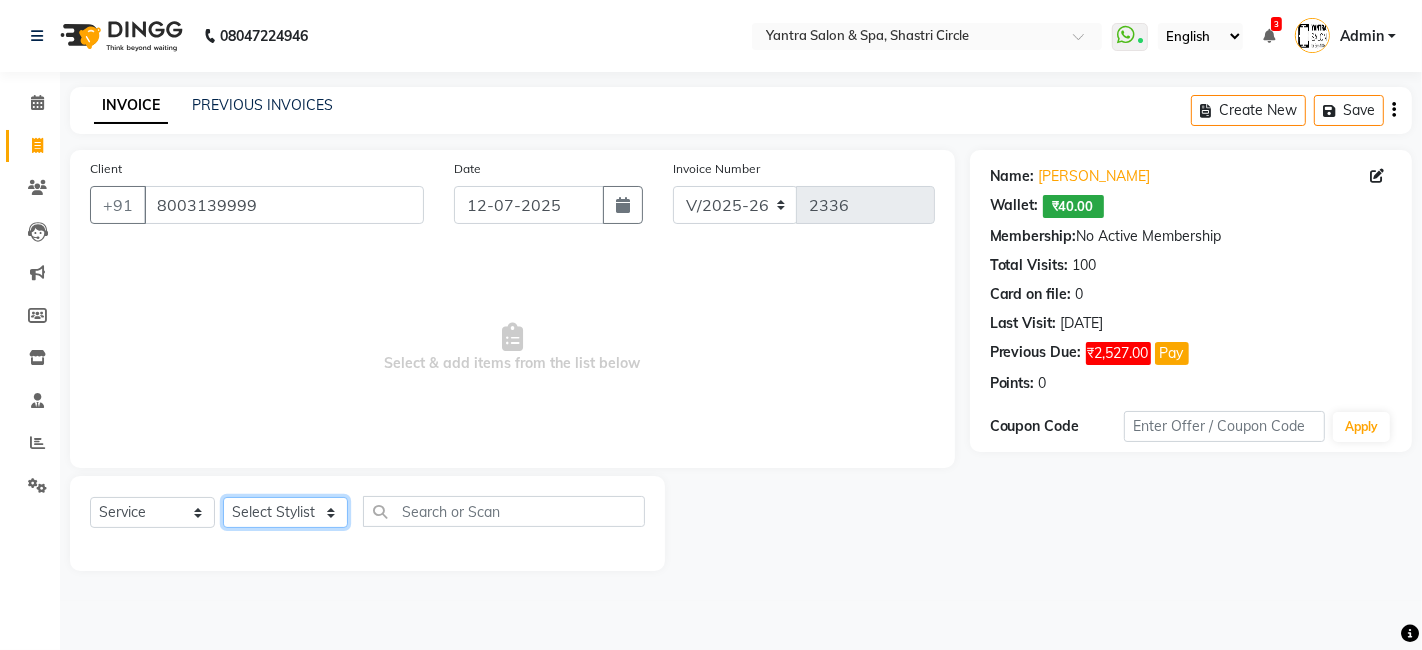 select on "44024" 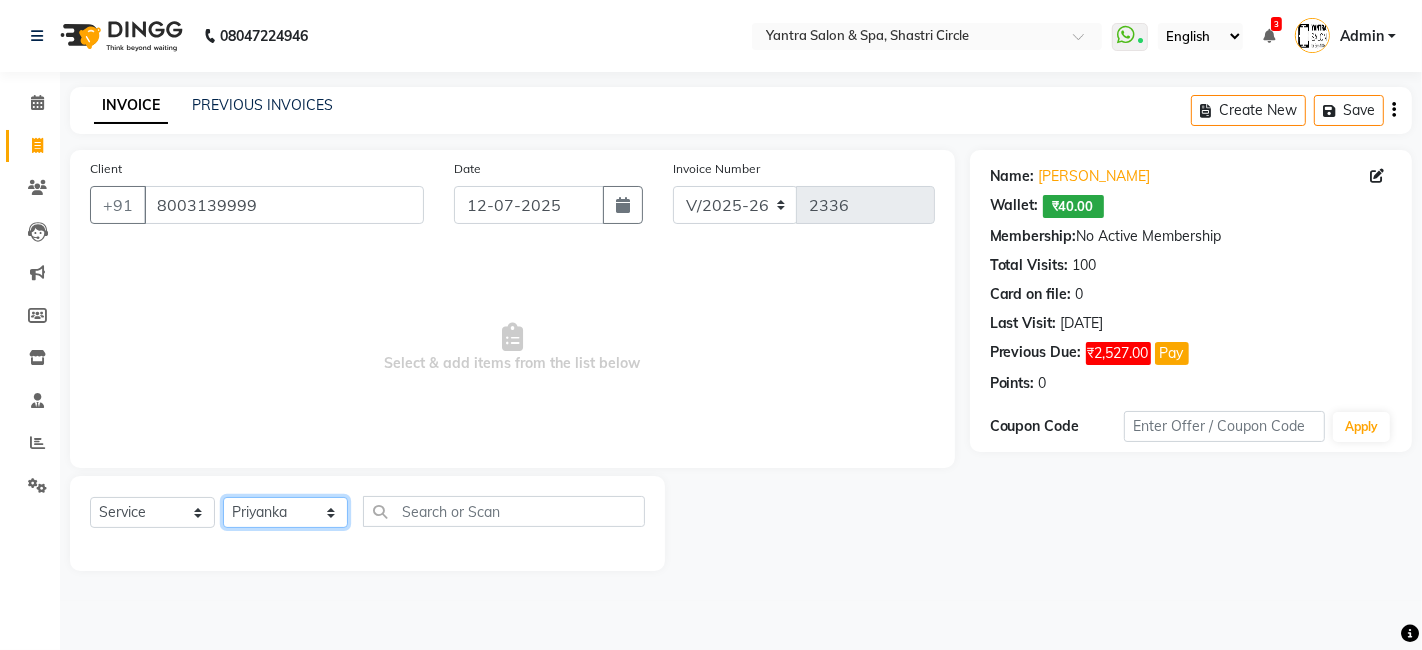 click on "Select Stylist [PERSON_NAME] [PERSON_NAME] Dev Dimple Director [PERSON_NAME] kajal [PERSON_NAME] lucky Manager [PERSON_NAME] maam [PERSON_NAME]  Pallavi Pinky [PERSON_NAME] [PERSON_NAME]" 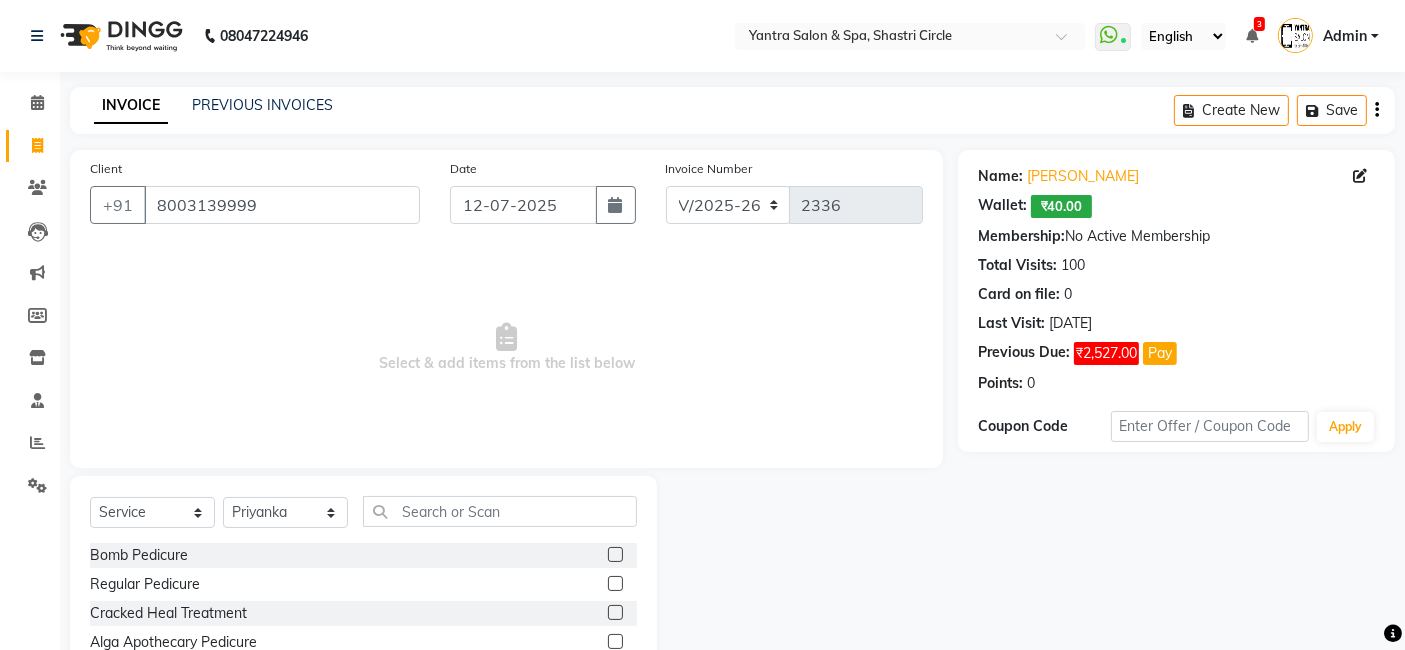 click on "Select  Service  Product  Membership  Package Voucher Prepaid Gift Card  Select Stylist [PERSON_NAME] [PERSON_NAME] Dev Dimple Director [PERSON_NAME] kajal [PERSON_NAME] lucky Manager [PERSON_NAME] maam [PERSON_NAME]  Pallavi Pinky [PERSON_NAME] [PERSON_NAME]" 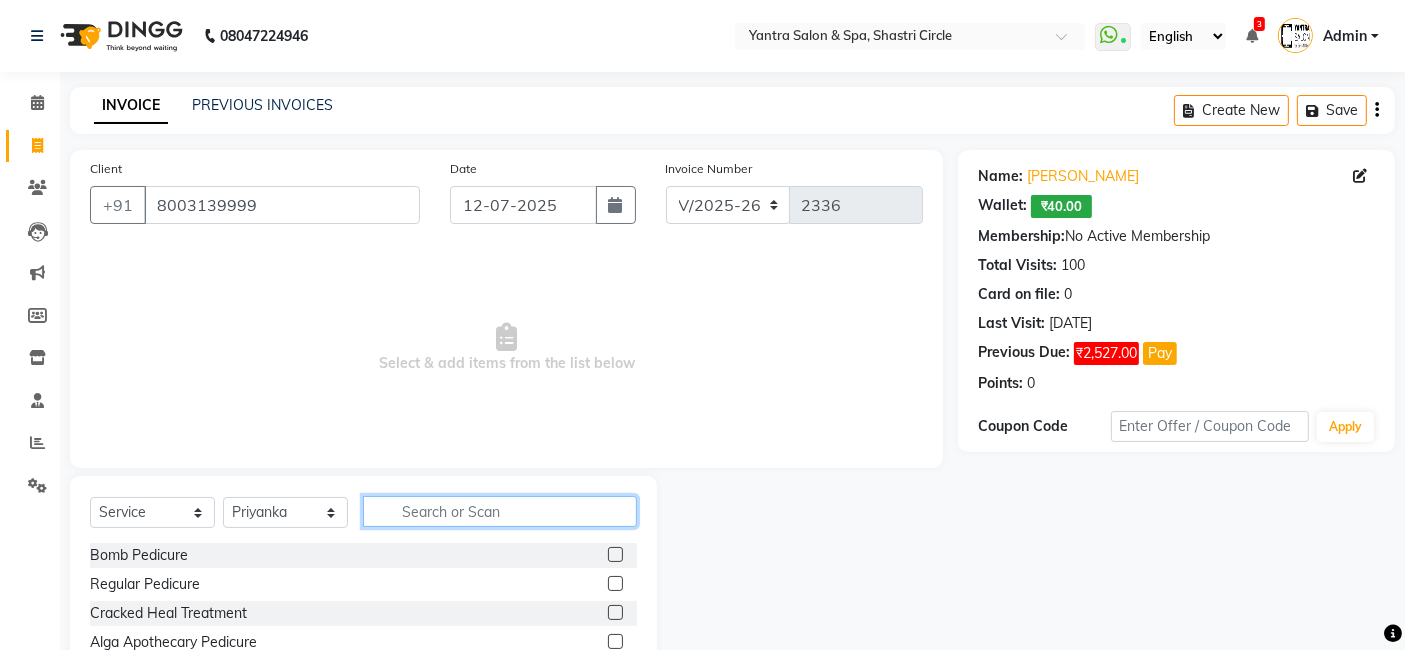 click 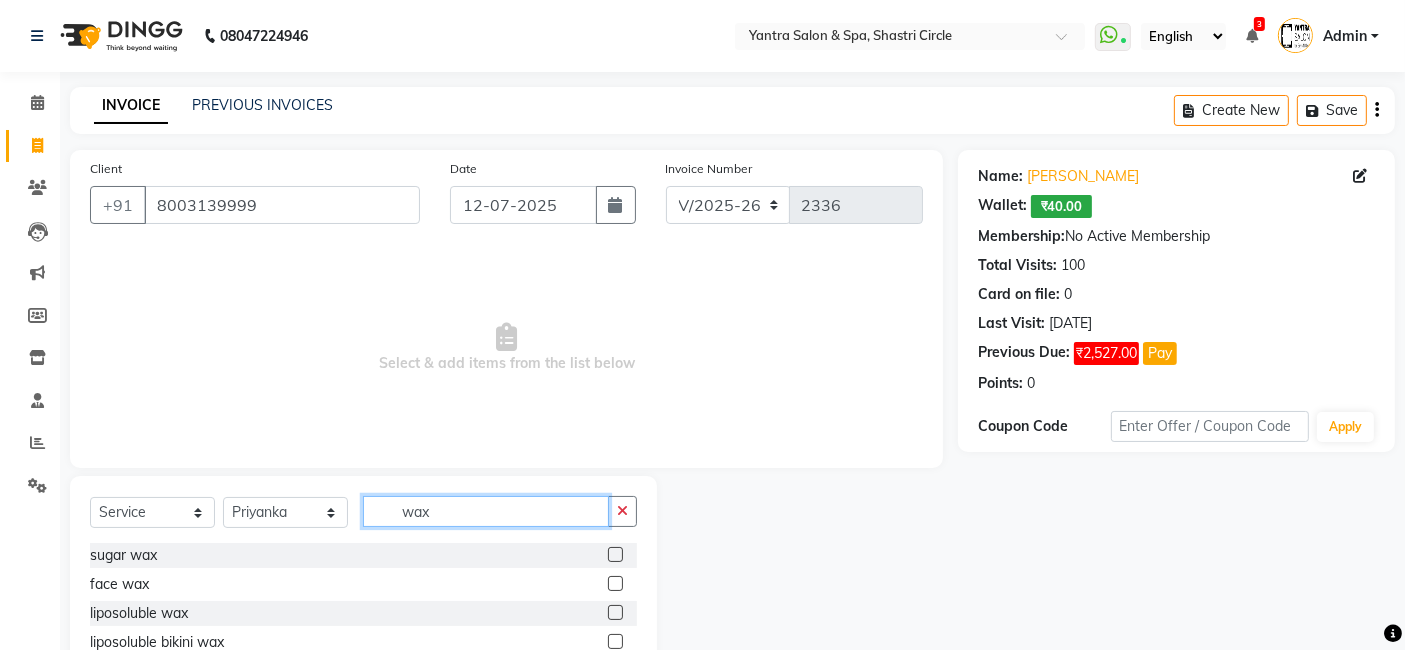 type on "wax" 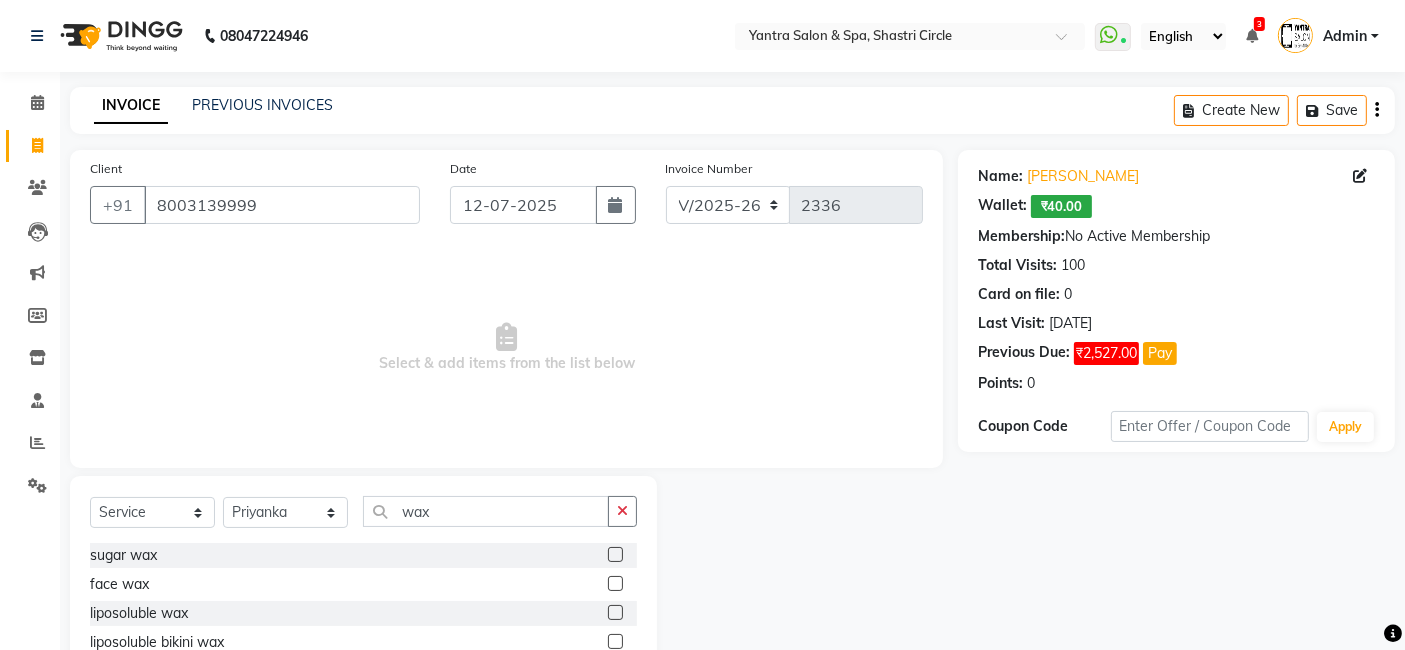 drag, startPoint x: 604, startPoint y: 609, endPoint x: 560, endPoint y: 553, distance: 71.21797 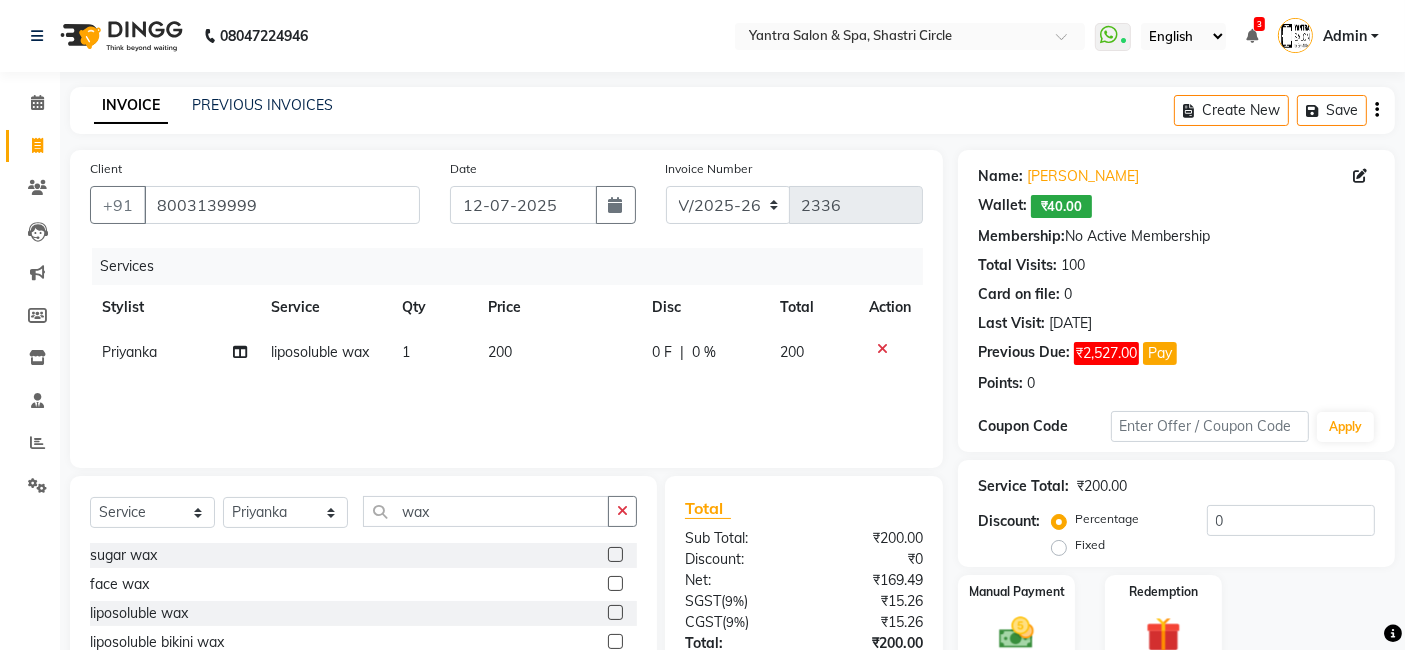 checkbox on "false" 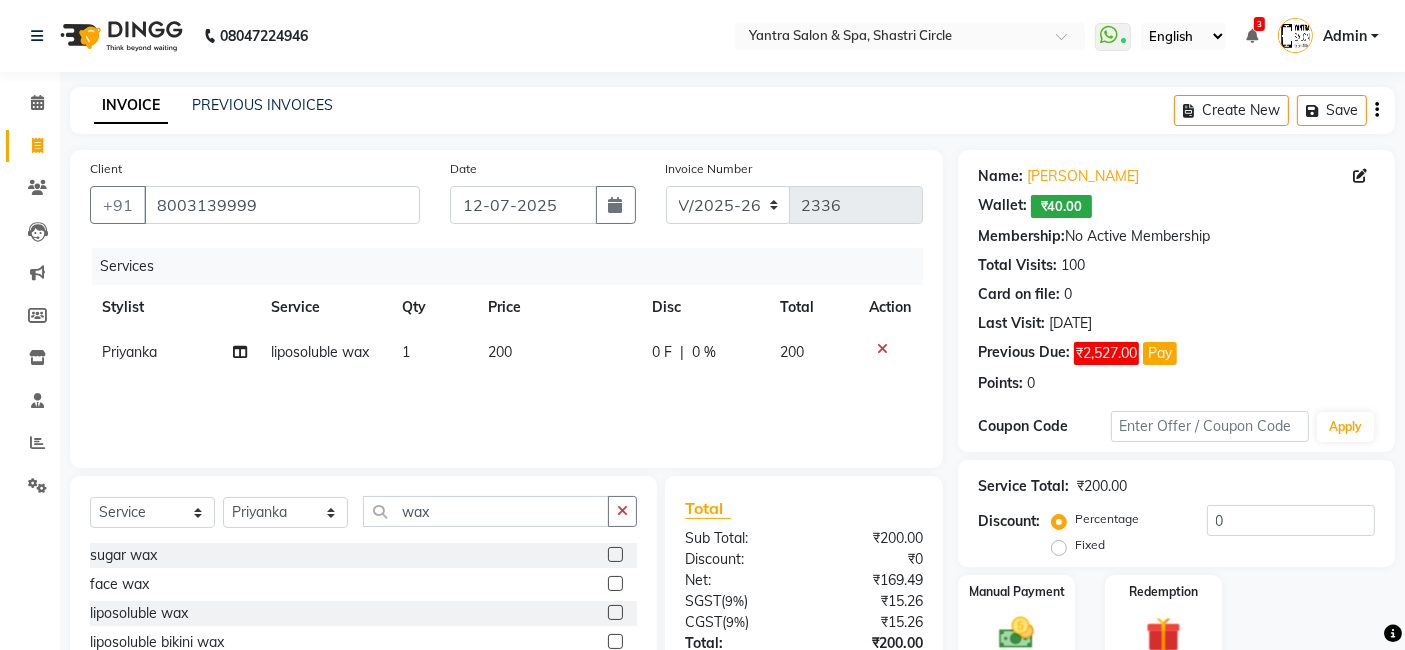 click on "200" 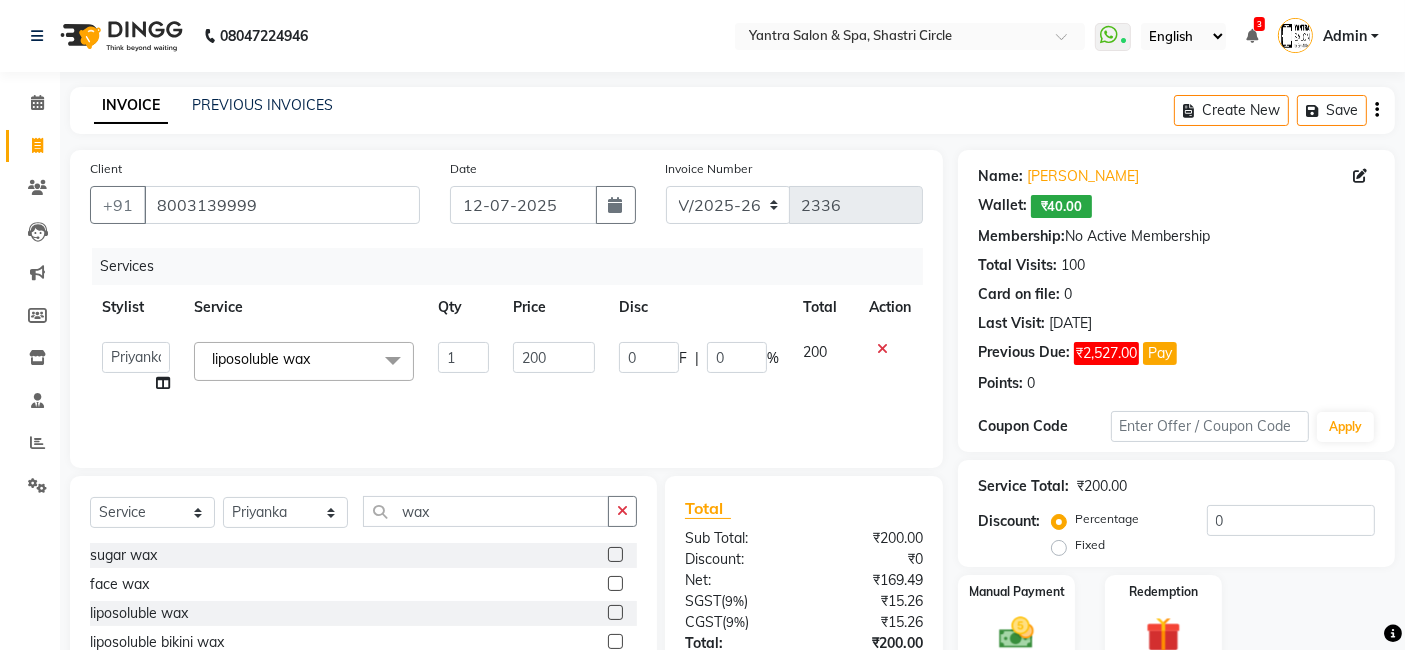 click on "200" 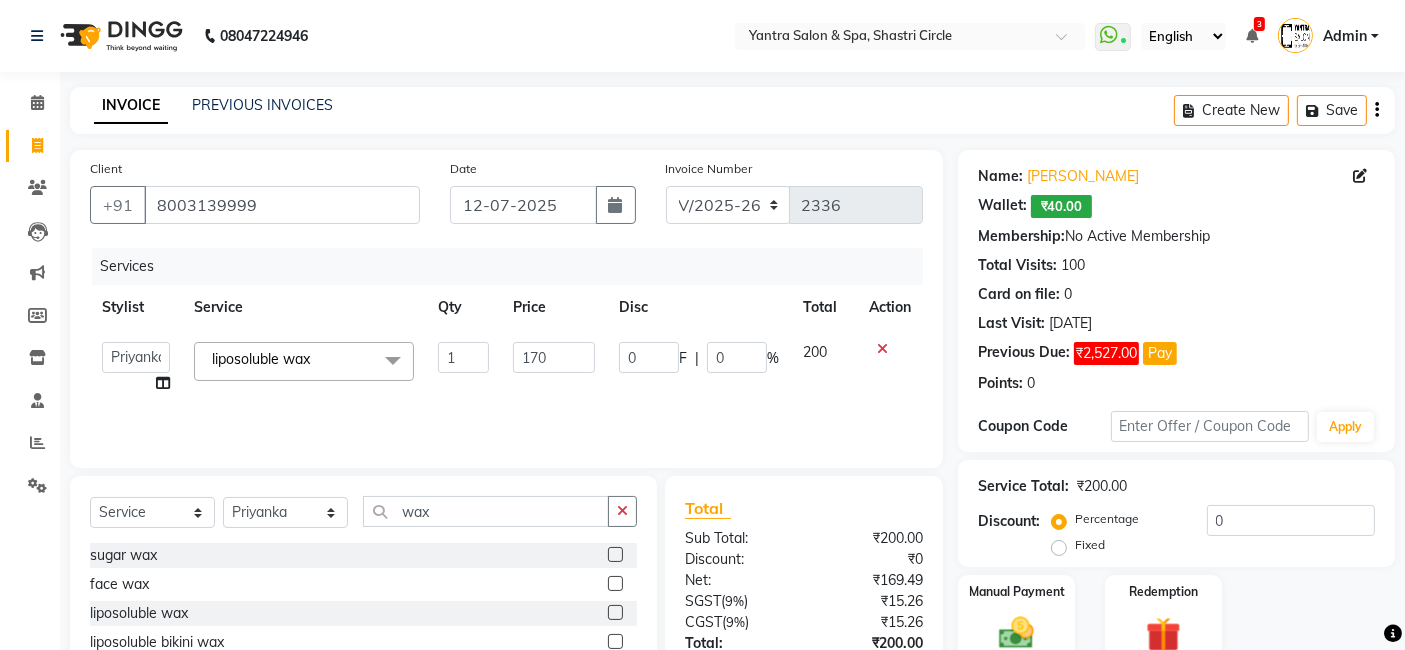 type on "1700" 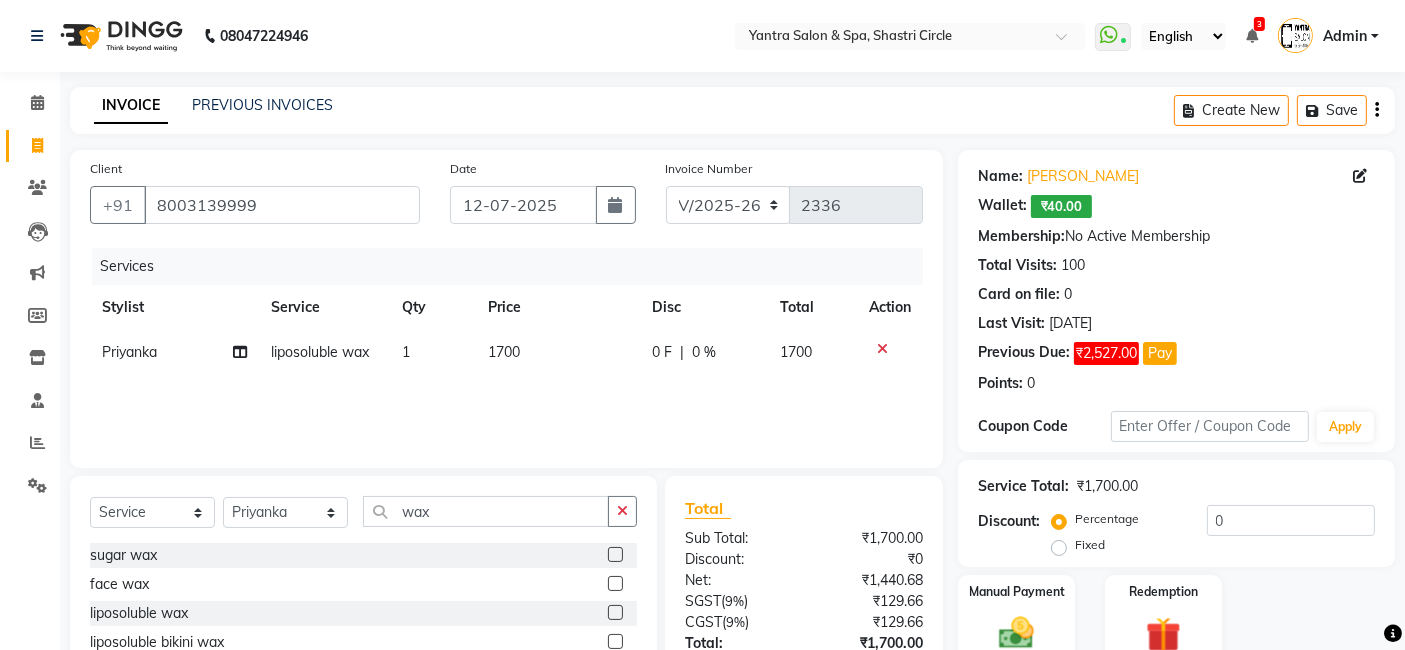 drag, startPoint x: 425, startPoint y: 398, endPoint x: 254, endPoint y: 375, distance: 172.53986 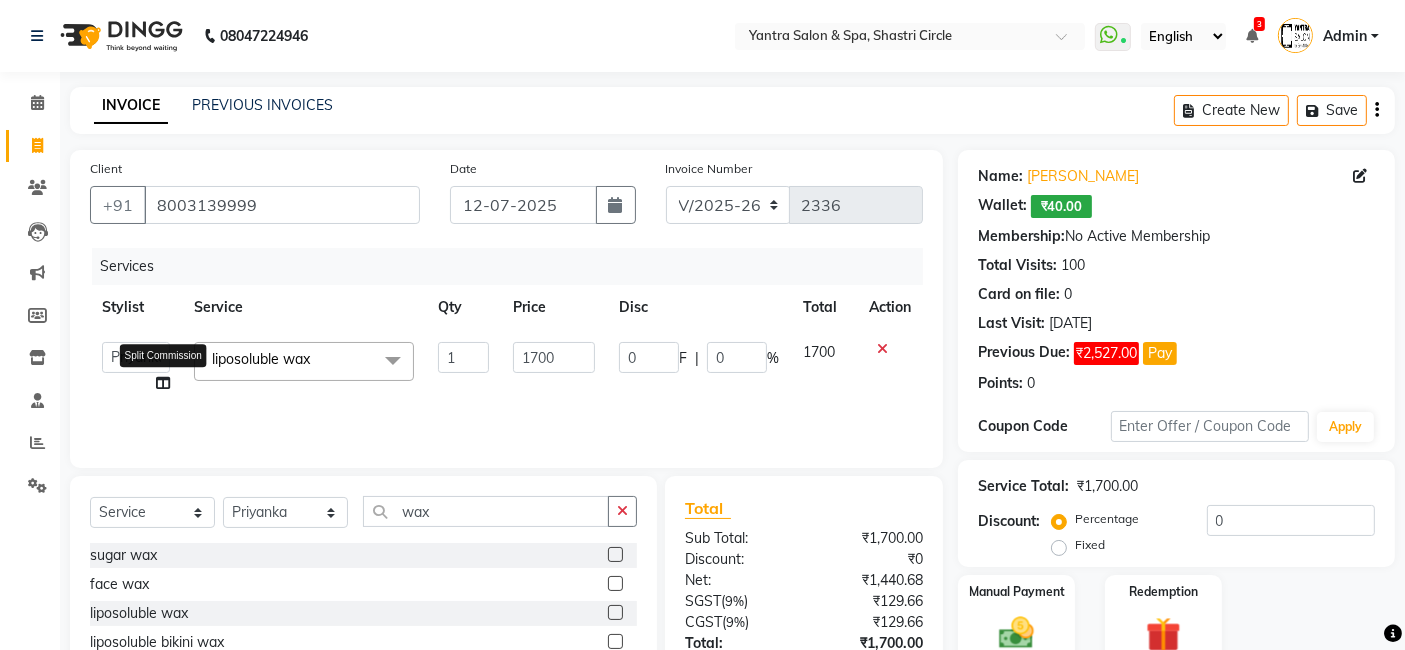 click 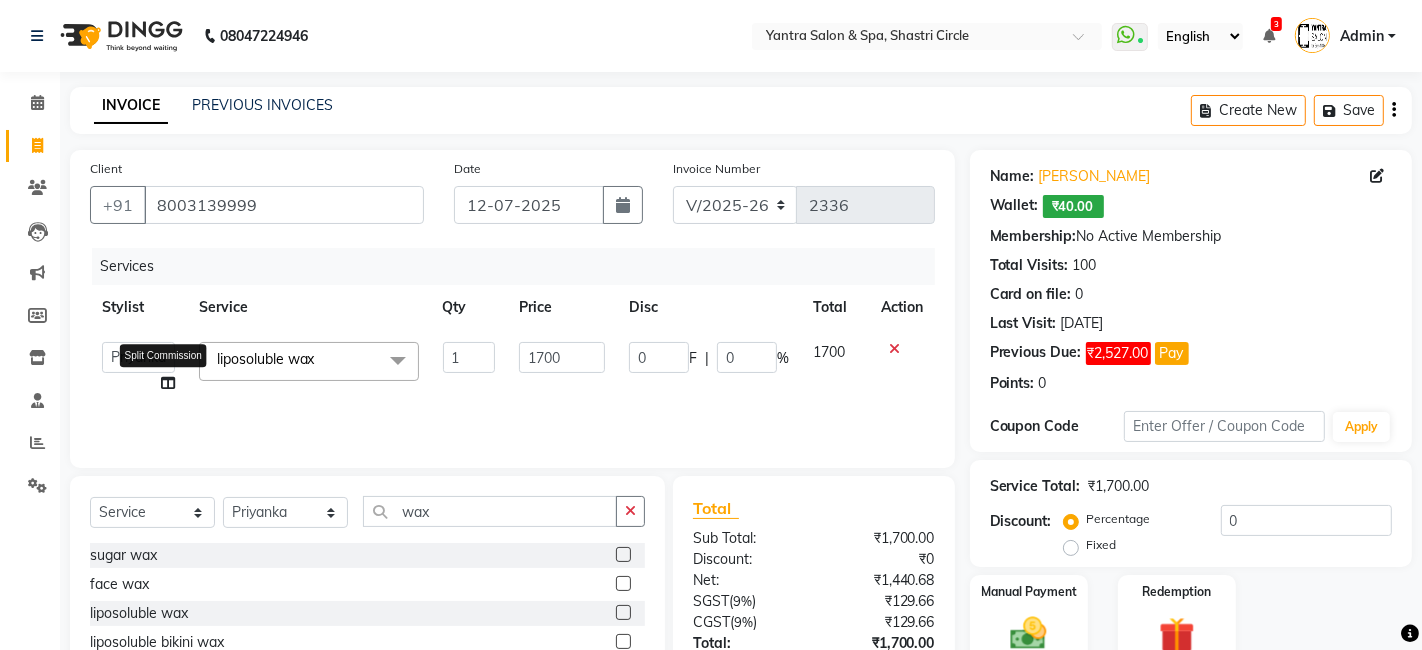 select on "44024" 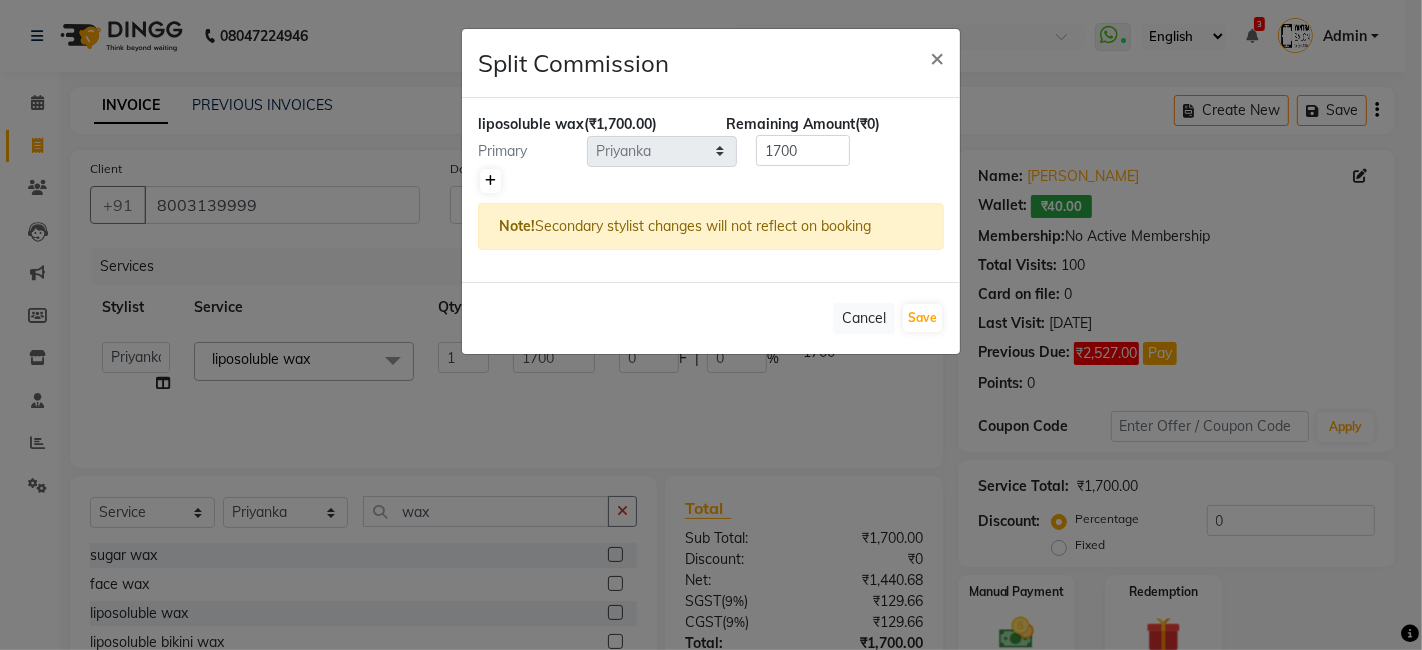 click 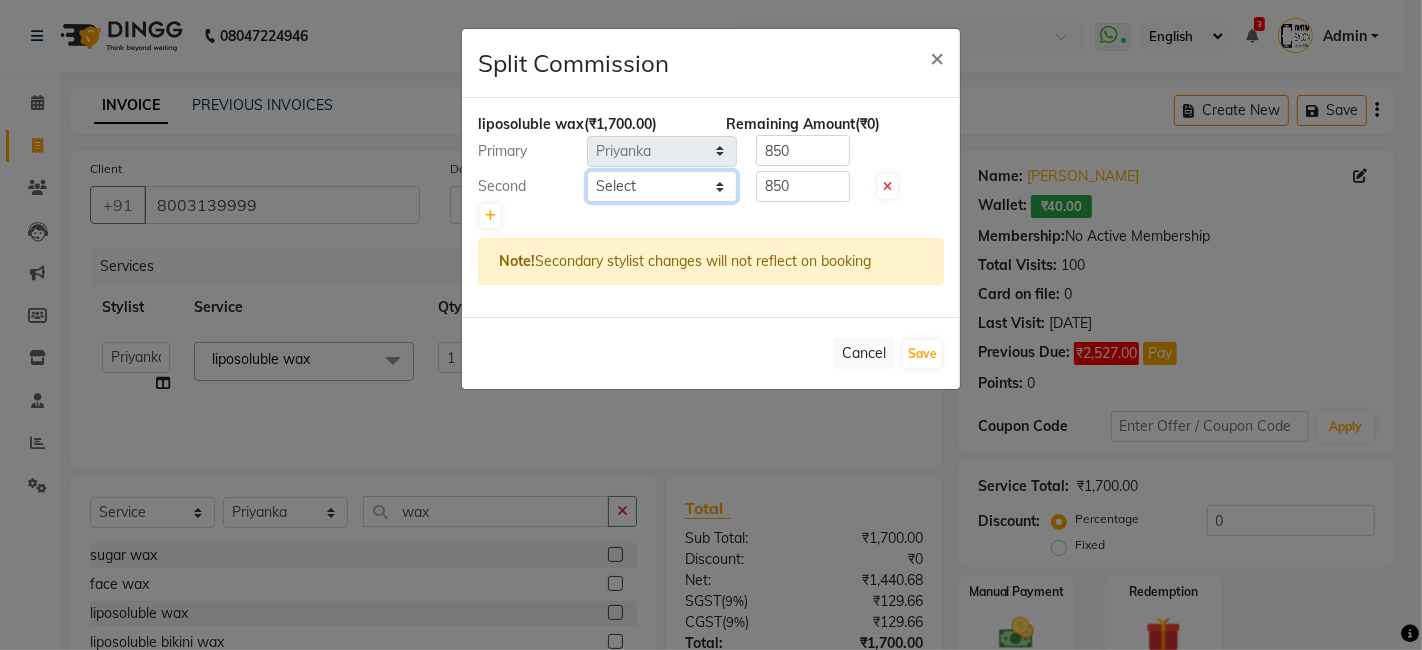 click on "Select  [PERSON_NAME]   [PERSON_NAME]   Dev   Dimple   Director   [PERSON_NAME]   kajal   [PERSON_NAME]   lucky   Manager   [PERSON_NAME] maam   [PERSON_NAME]    No Preference   Pallavi   Pinky   Priyanka   [PERSON_NAME]   [PERSON_NAME]" 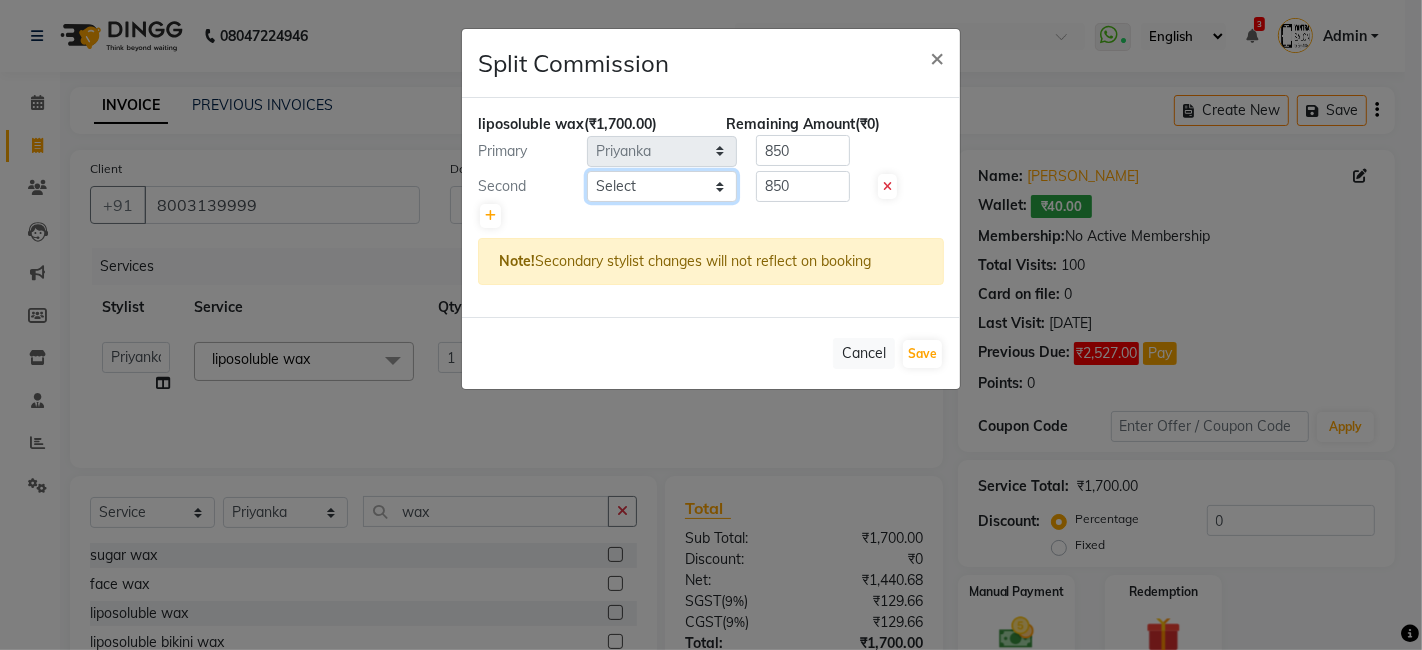 select on "18135" 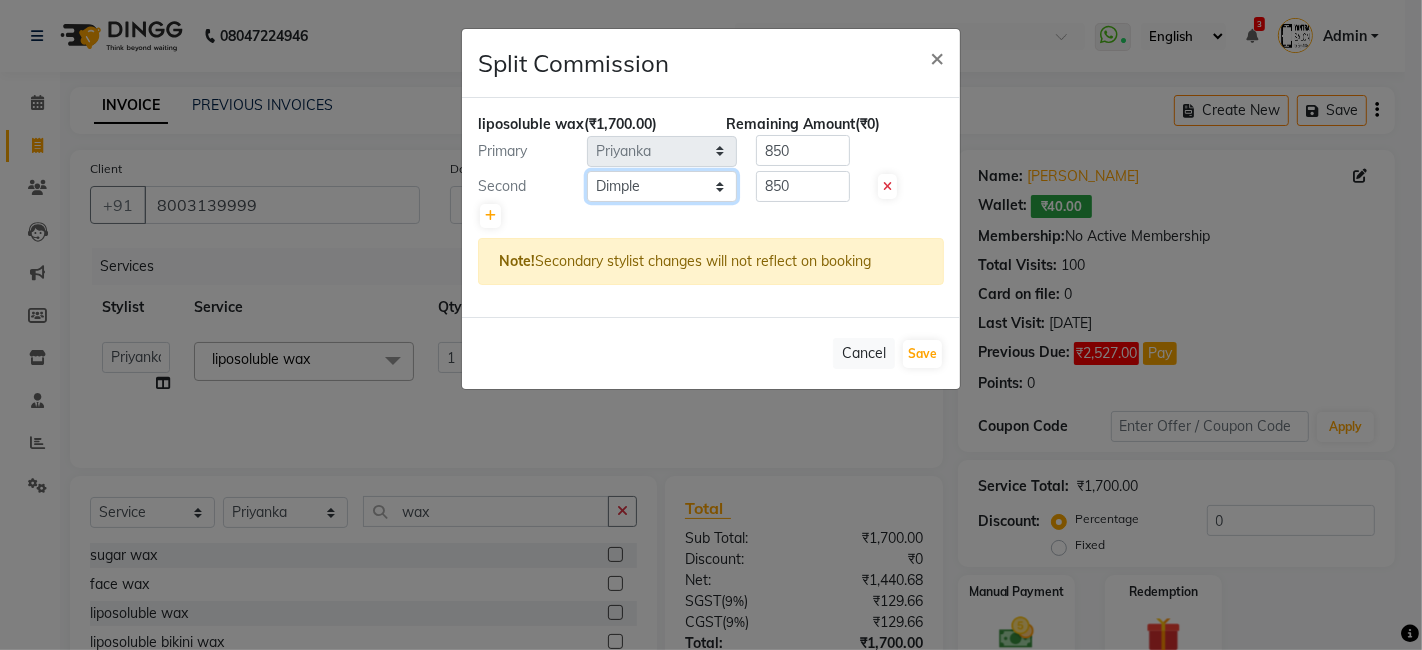 click on "Select  [PERSON_NAME]   [PERSON_NAME]   Dev   Dimple   Director   [PERSON_NAME]   kajal   [PERSON_NAME]   lucky   Manager   [PERSON_NAME] maam   [PERSON_NAME]    No Preference   Pallavi   Pinky   Priyanka   [PERSON_NAME]   [PERSON_NAME]" 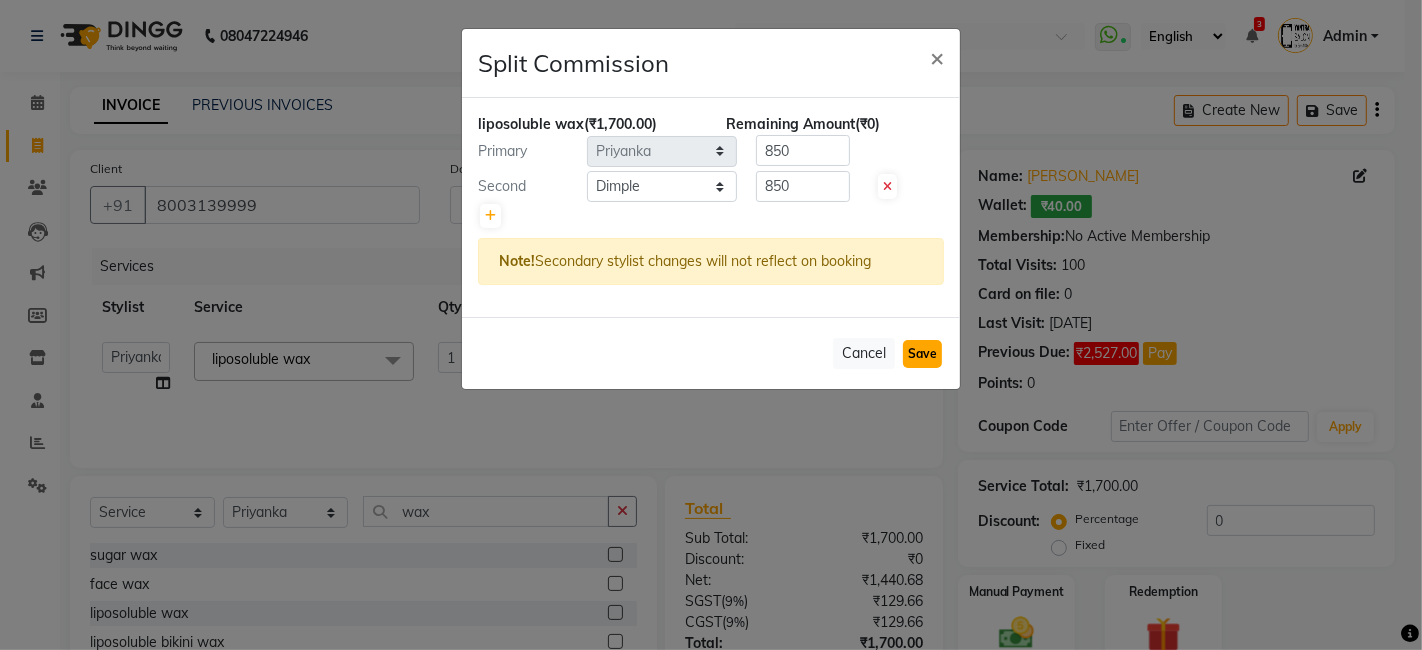 click on "Save" 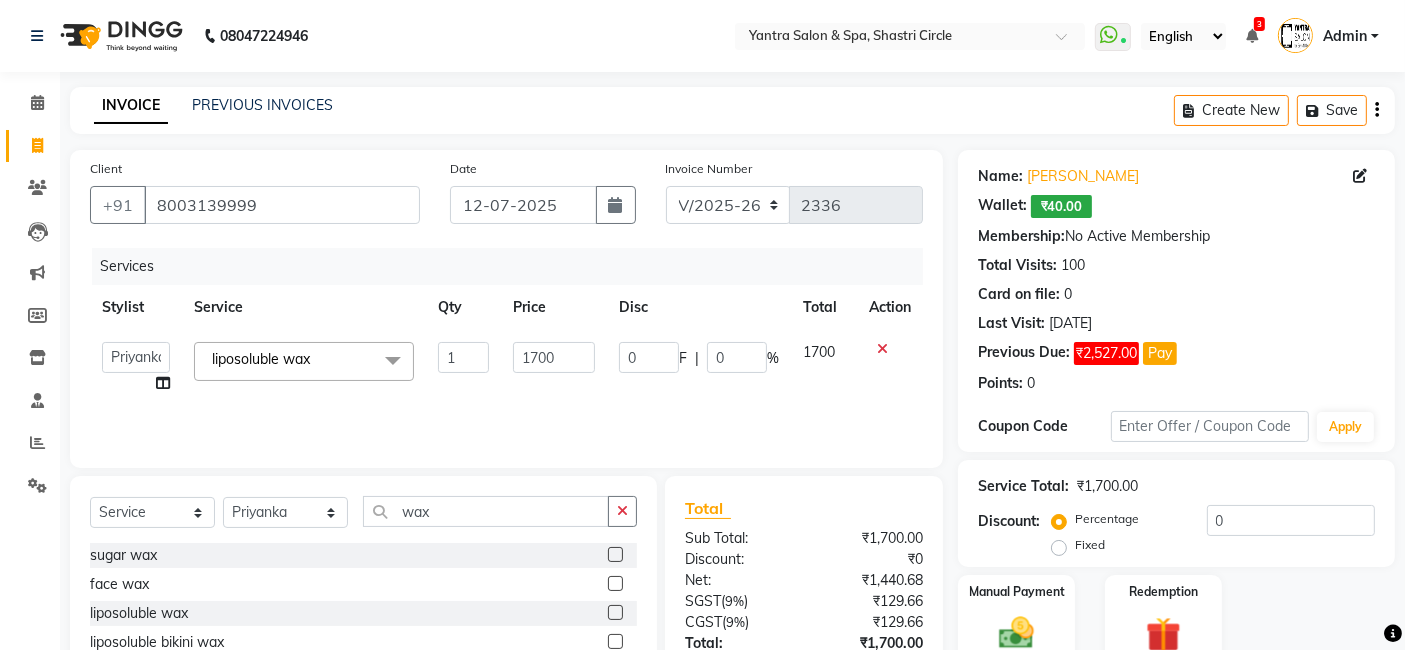 click 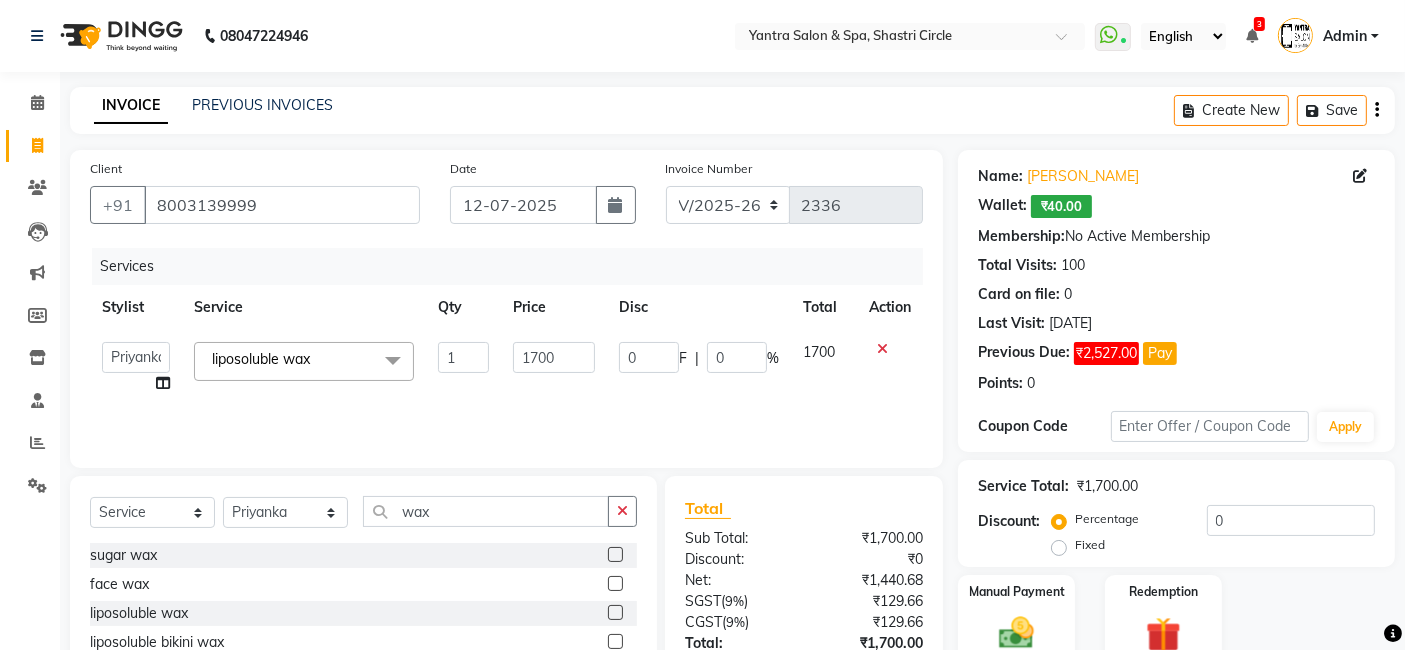 click at bounding box center [614, 613] 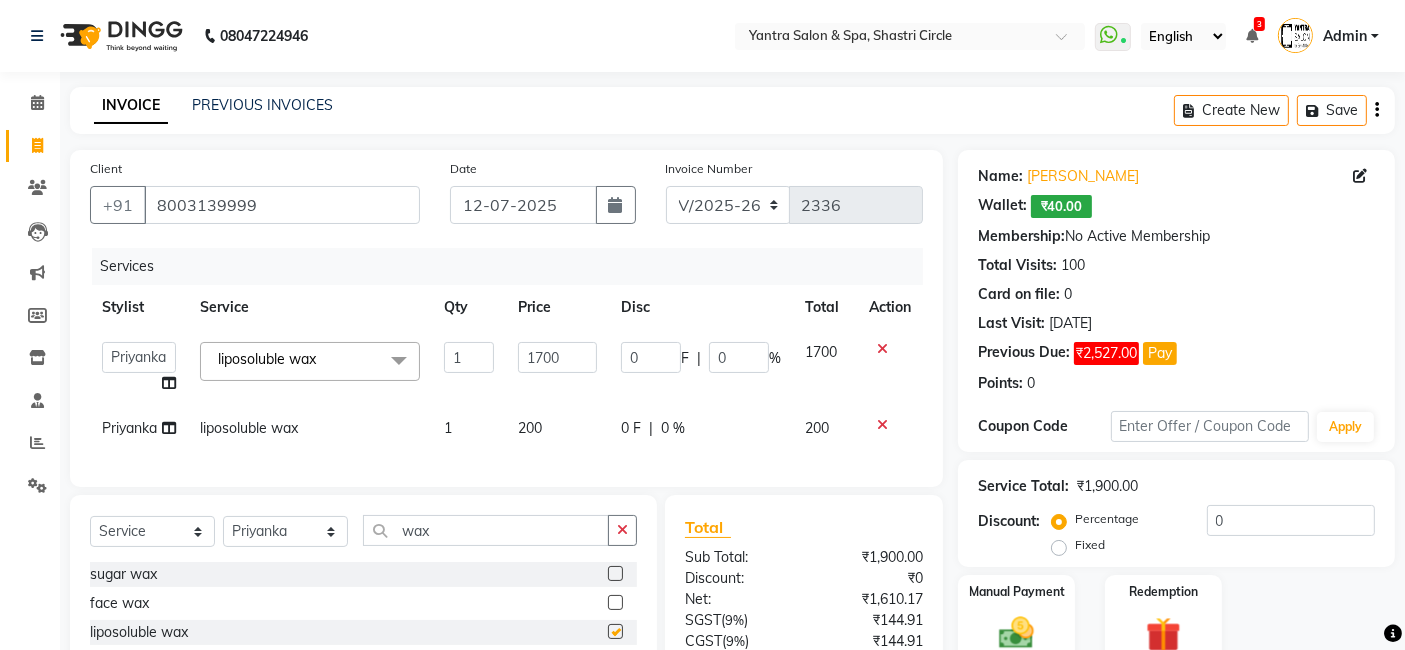 checkbox on "false" 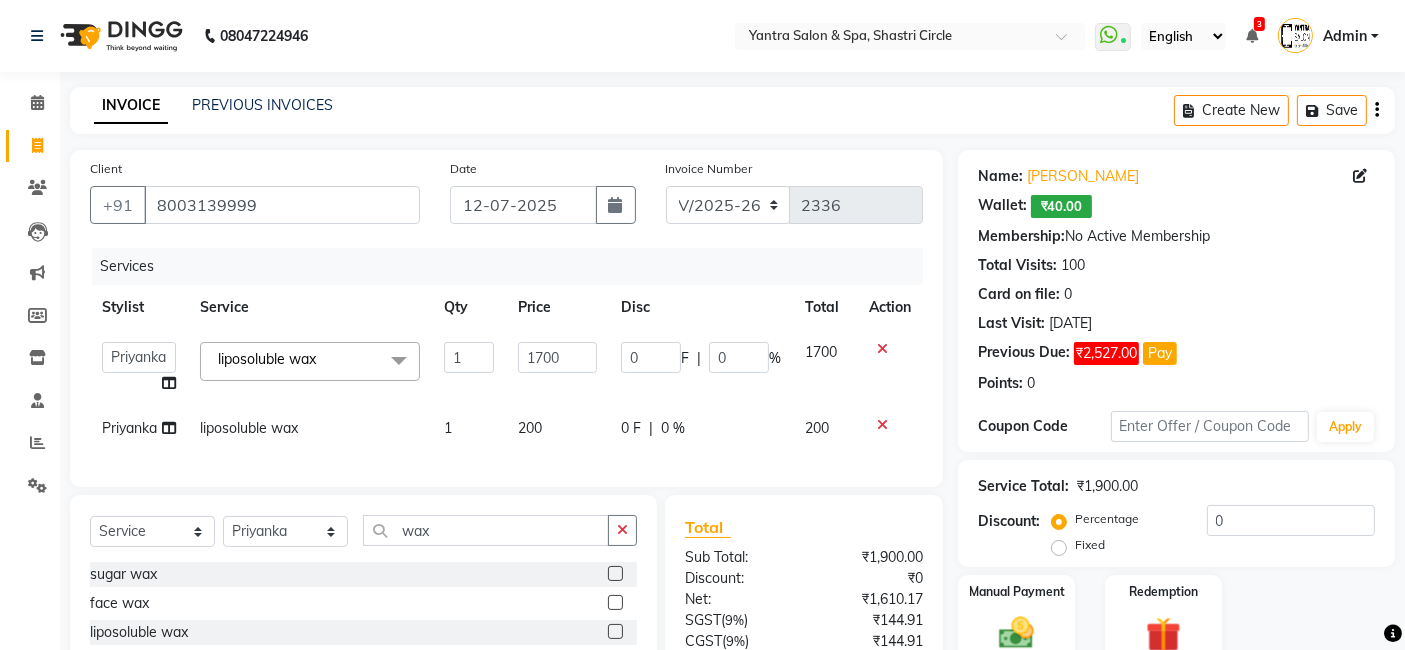 click on "200" 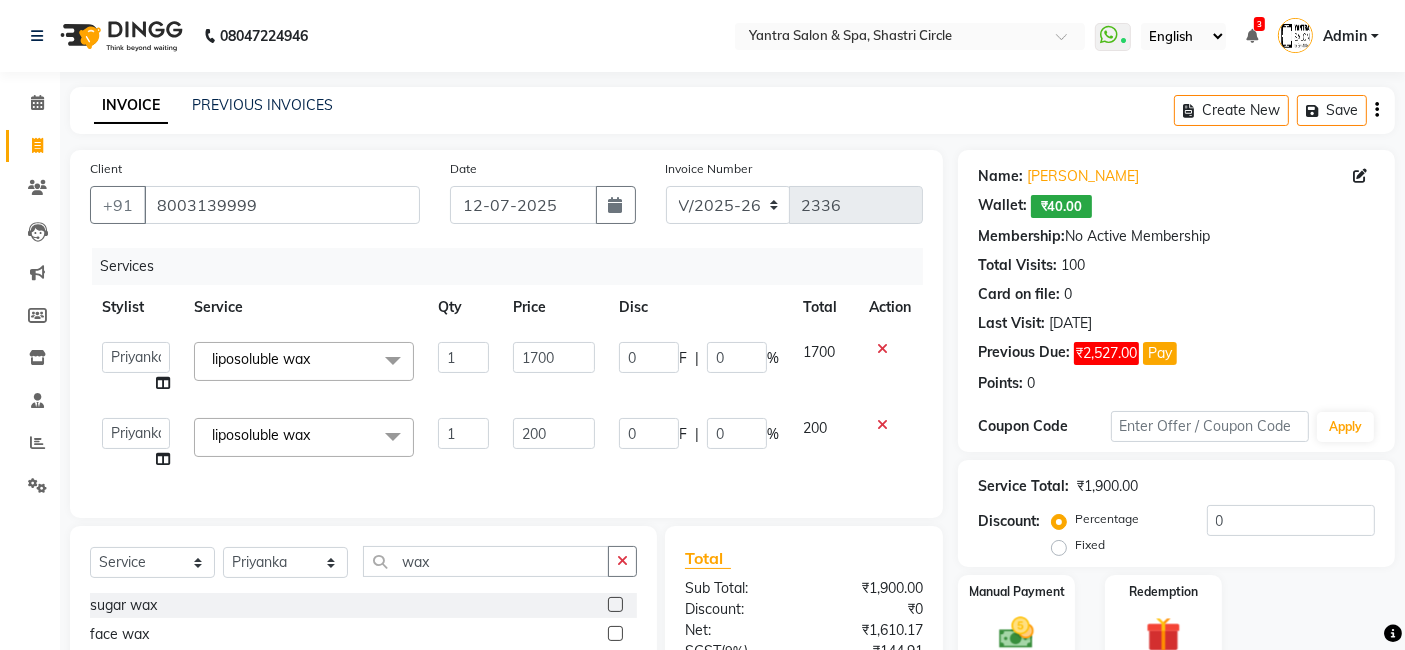 click on "200" 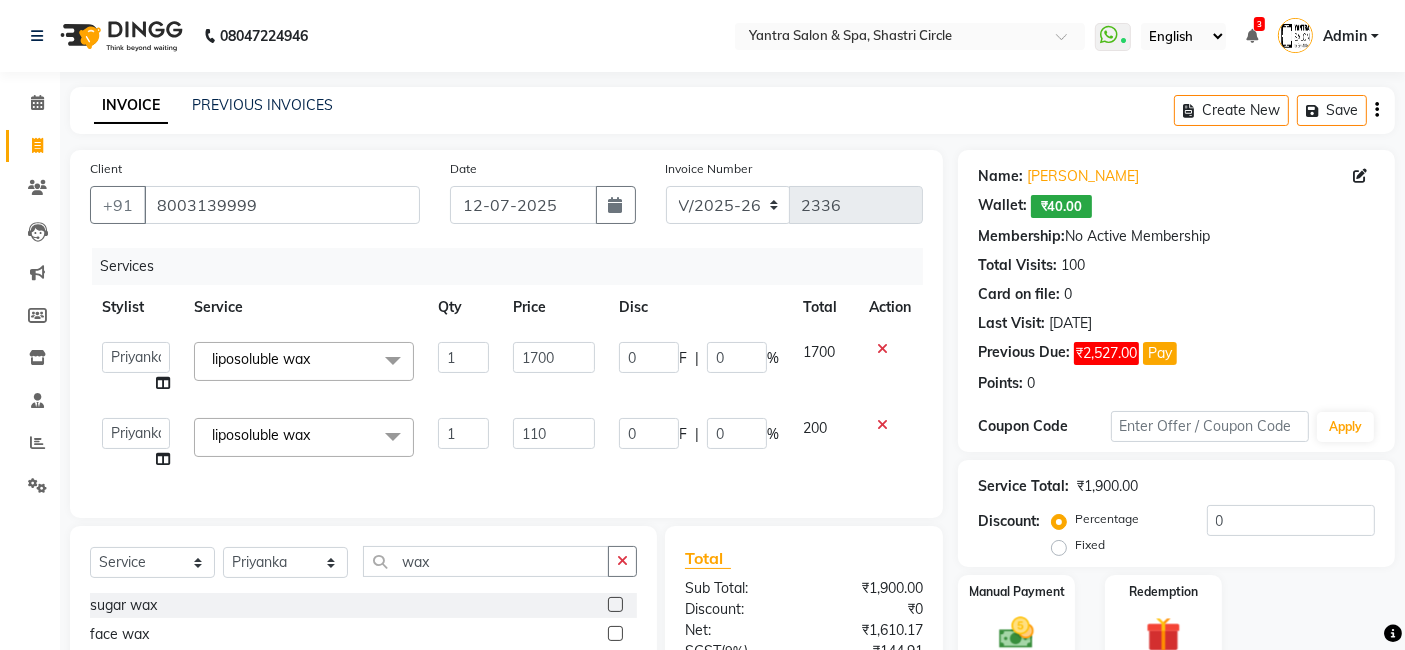 type on "1100" 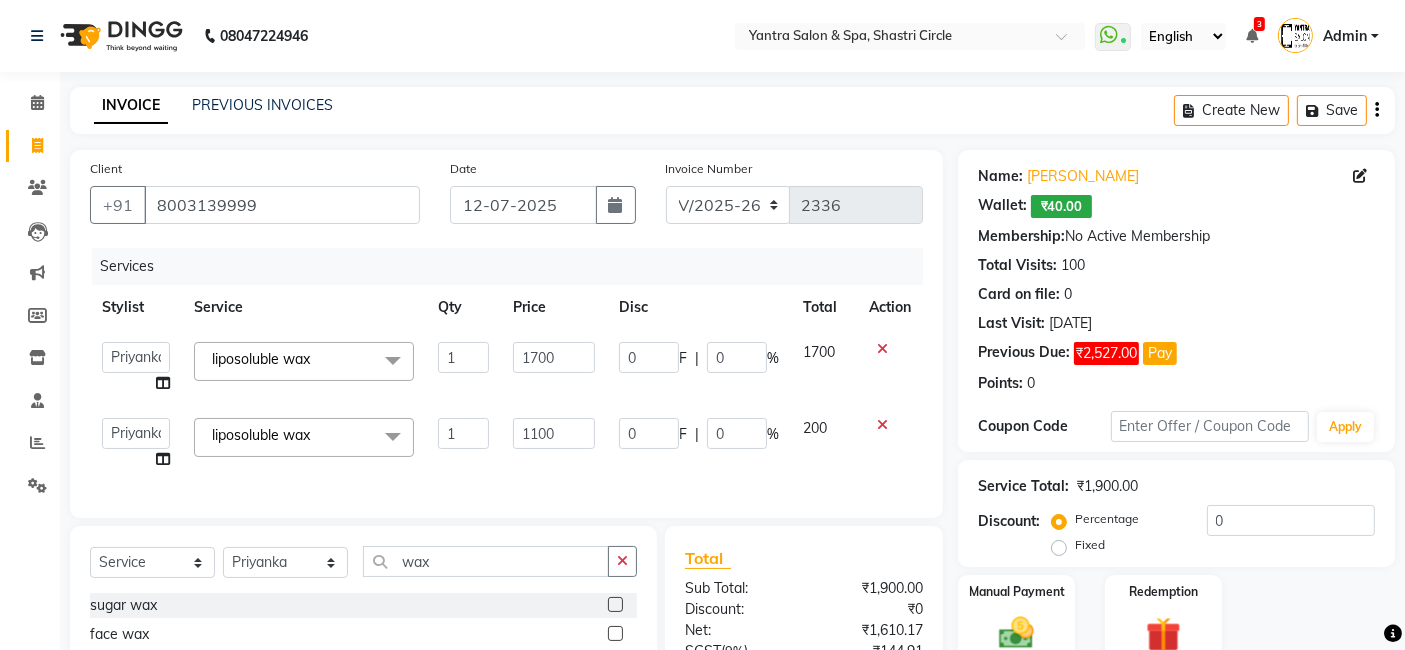 click on "Services Stylist Service Qty Price Disc Total Action  Arvind   ASHA   [PERSON_NAME]   Dev   Dimple   Director   [PERSON_NAME]   kajal   [PERSON_NAME]   lucky   Manager   [PERSON_NAME] maam   [PERSON_NAME]    Pallavi   Pinky   Priyanka   [PERSON_NAME]   [PERSON_NAME]  liposoluble wax  x Bomb Pedicure Regular Pedicure Cracked Heal Treatment Alga Apothecary Pedicure Gel polish remover  Donut Pedicure candle Pedicure Avl Express Pedicure Avl Pedicruise pedicure Avl Pedipure pedicure Pedi Pai pedicure Under arms polish Kanpeki body spa Regular Manicure Bomb Manicure Alga Apothecary Manicure Nail Extensions Gel nail pent Pedi Pai manicure Donut manicure Avl express manicure Avl Pedicruise manicure Avl Pedipure manicure Candle manicure Back polish Foot Massage Head Massage Back Massage Hand & Shoulder Massage Body Spa Relaxing Body Massage Aromatherapy Associates - Renewing Rose Aromatherapy Associates - intense nourishment Aromatherapy Associates Body Massage Full Body Bleach Body Polishing body scrub  face bleach back scrub bleach misc 1 0" 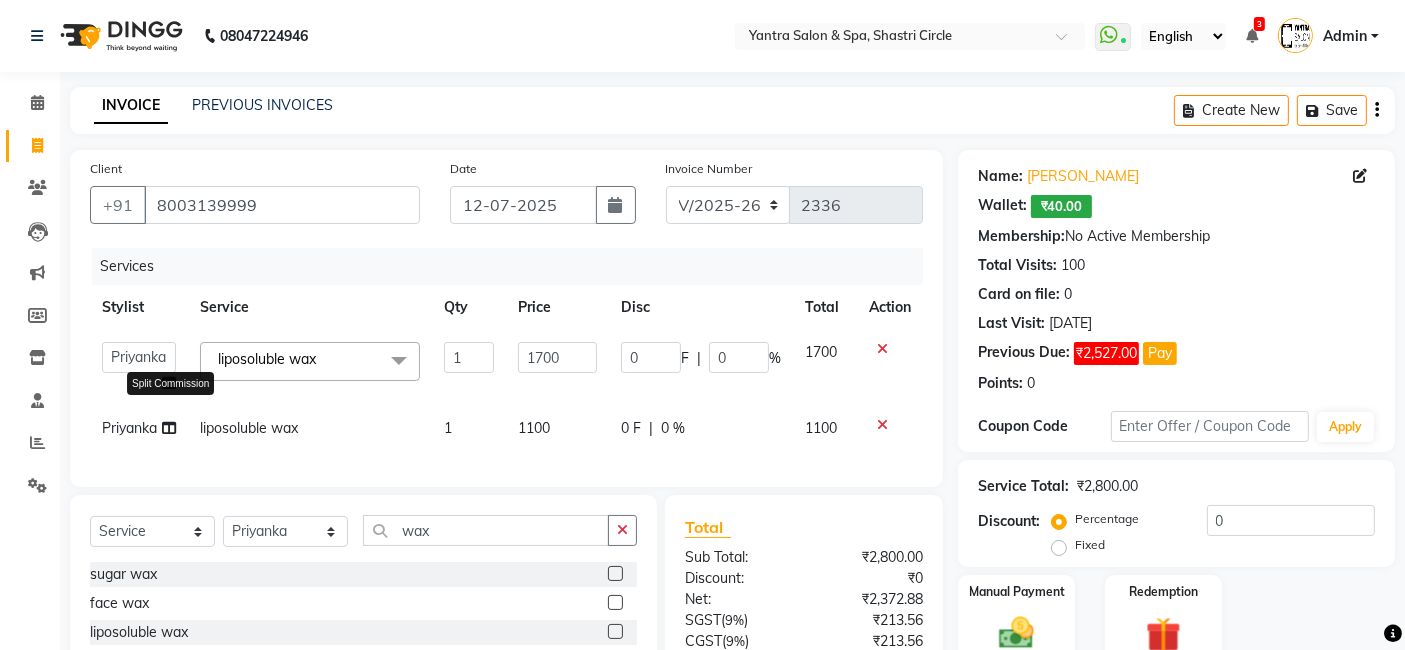 click 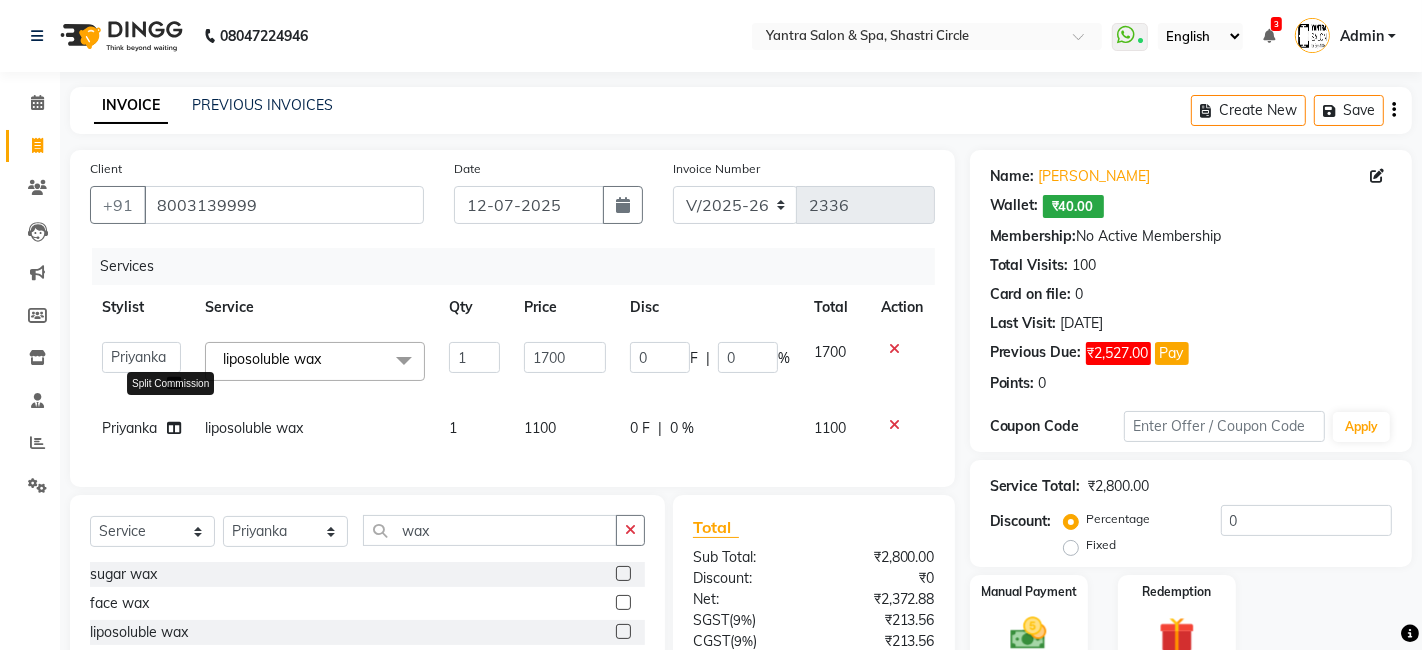 select on "44024" 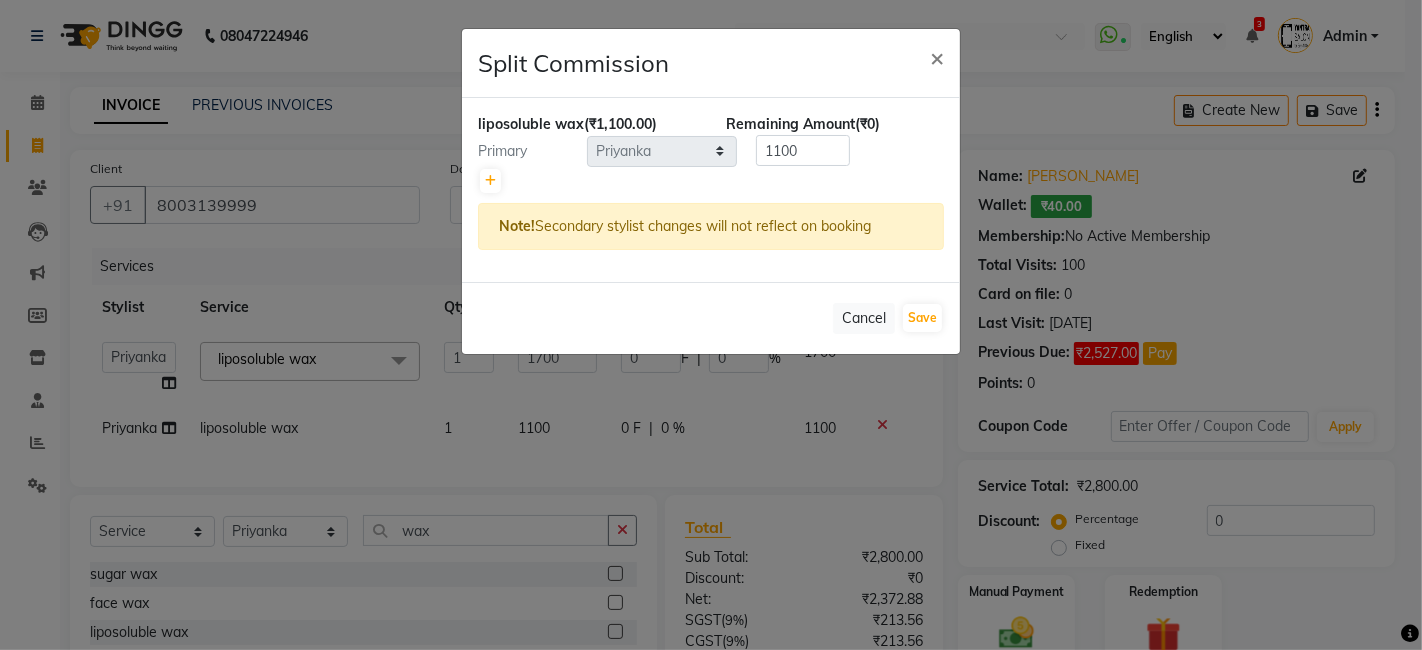 click 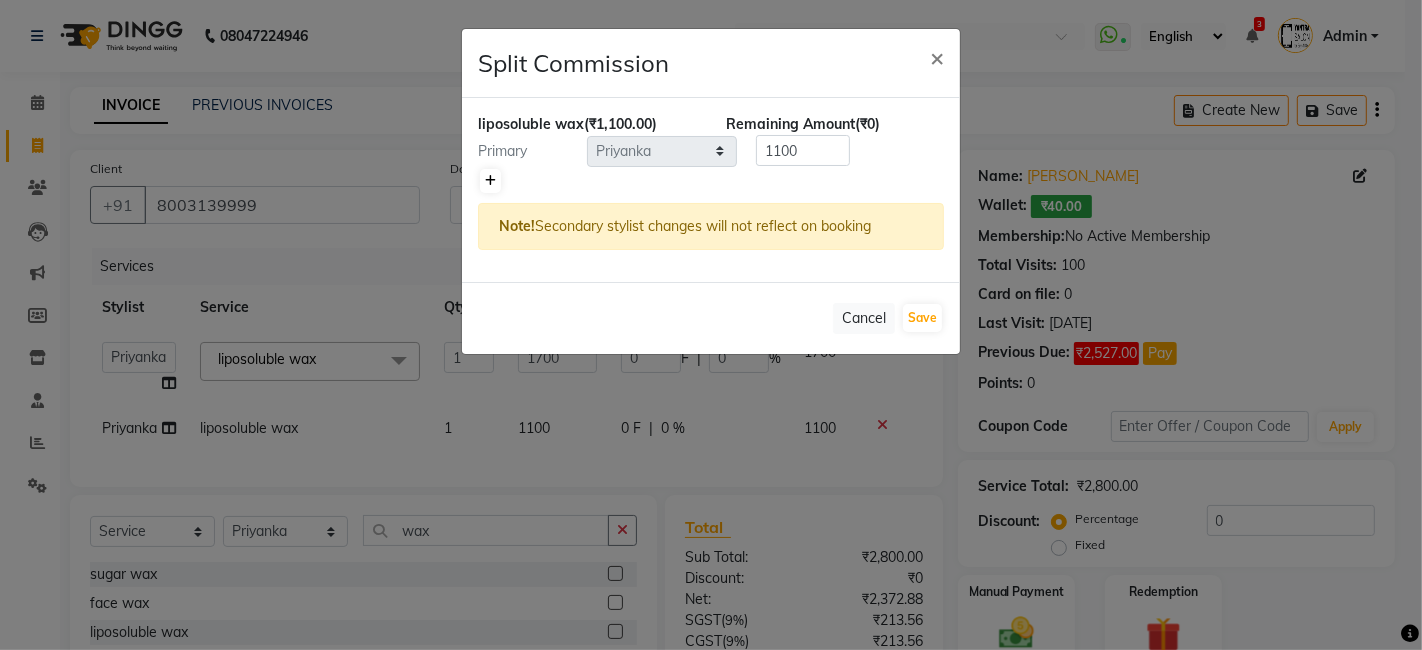 click 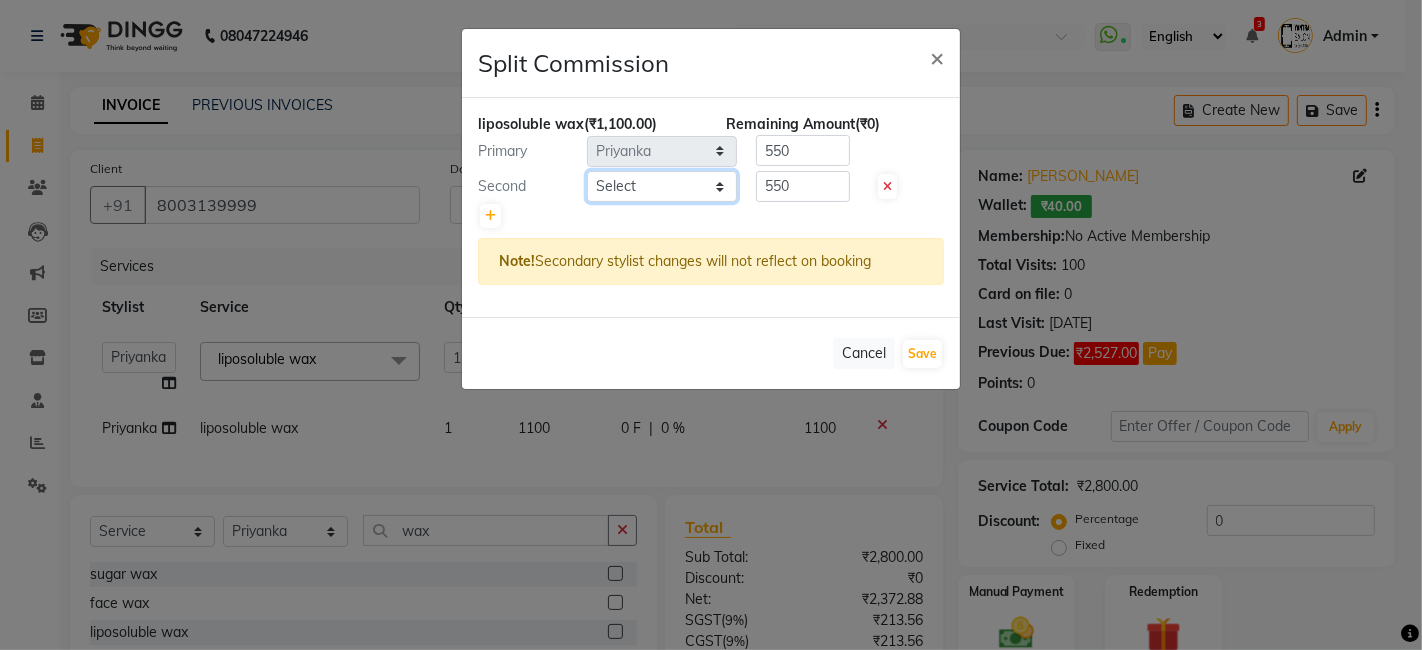 click on "Select  [PERSON_NAME]   [PERSON_NAME]   Dev   Dimple   Director   [PERSON_NAME]   kajal   [PERSON_NAME]   lucky   Manager   [PERSON_NAME] maam   [PERSON_NAME]    No Preference   Pallavi   Pinky   Priyanka   [PERSON_NAME]   [PERSON_NAME]" 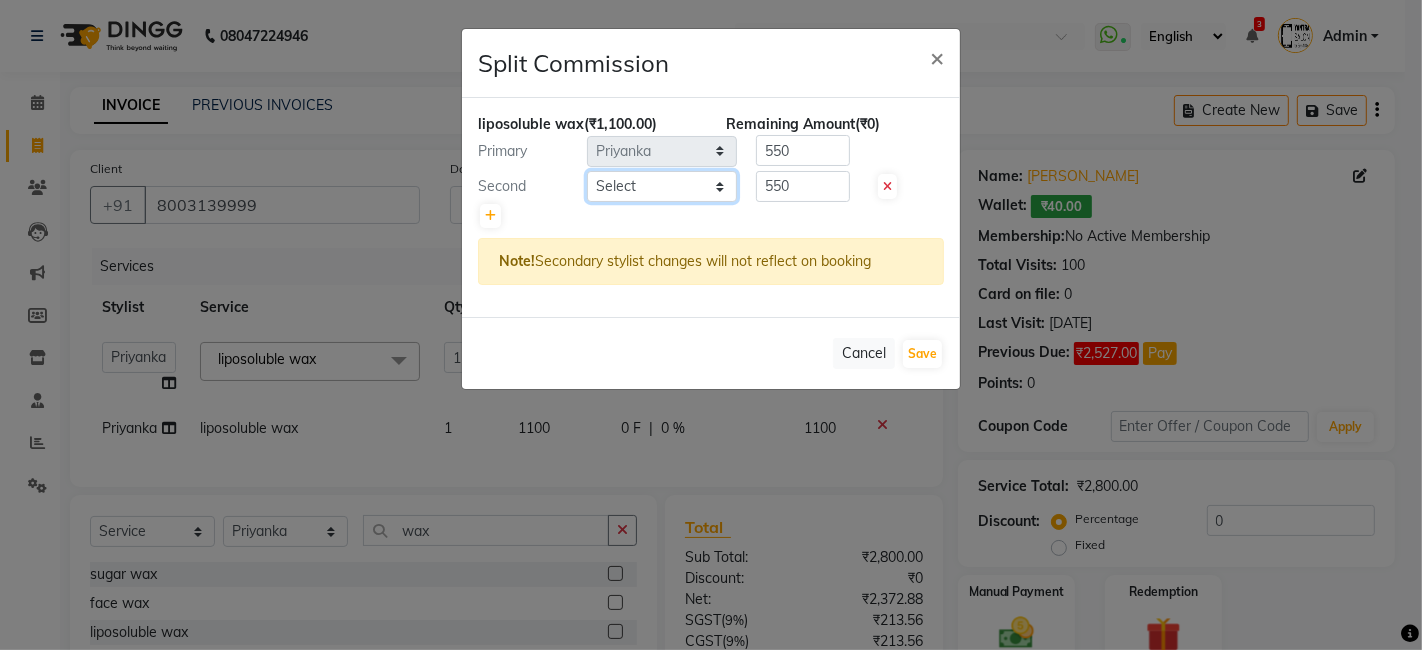 select on "18135" 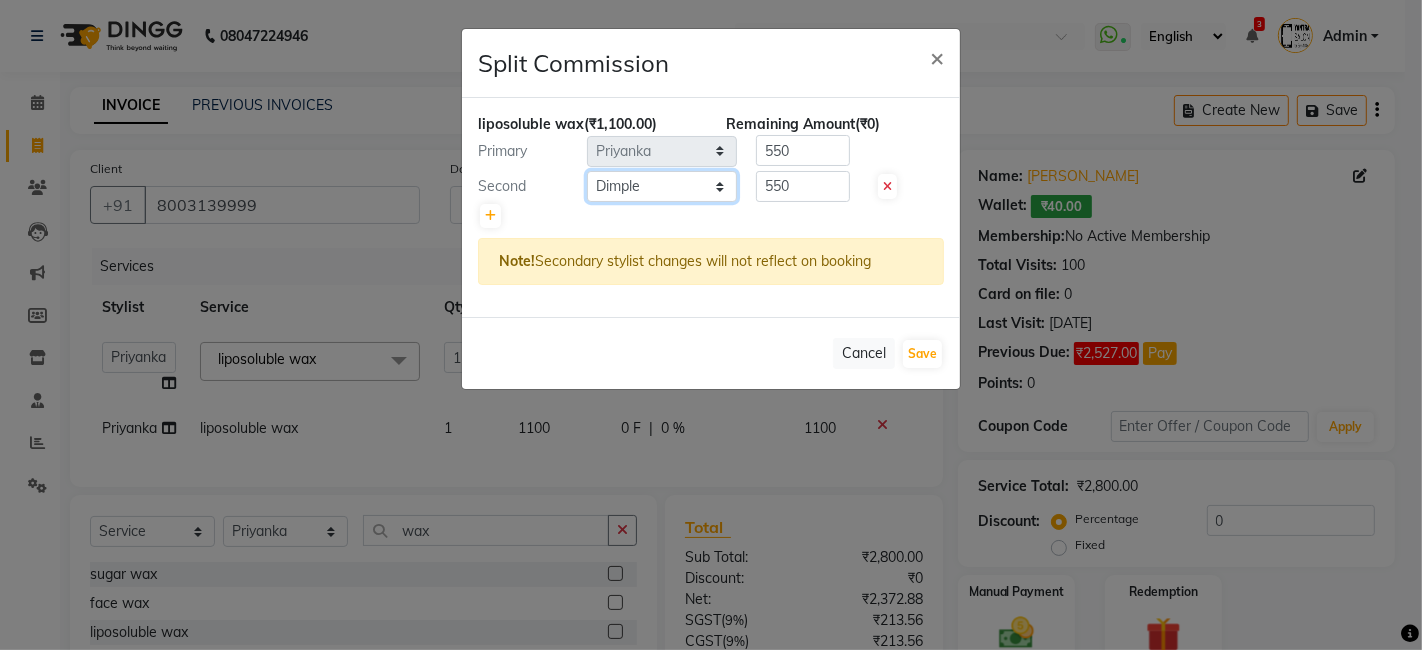 click on "Select  [PERSON_NAME]   [PERSON_NAME]   Dev   Dimple   Director   [PERSON_NAME]   kajal   [PERSON_NAME]   lucky   Manager   [PERSON_NAME] maam   [PERSON_NAME]    No Preference   Pallavi   Pinky   Priyanka   [PERSON_NAME]   [PERSON_NAME]" 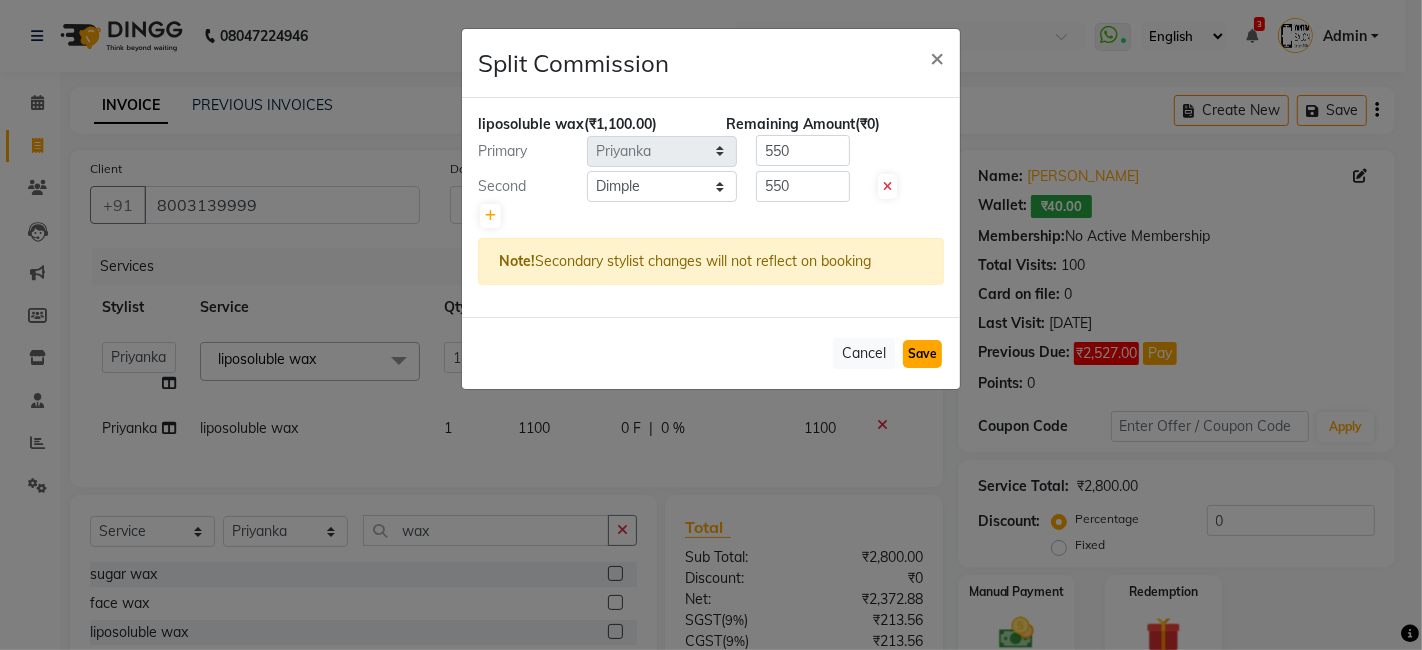 click on "Save" 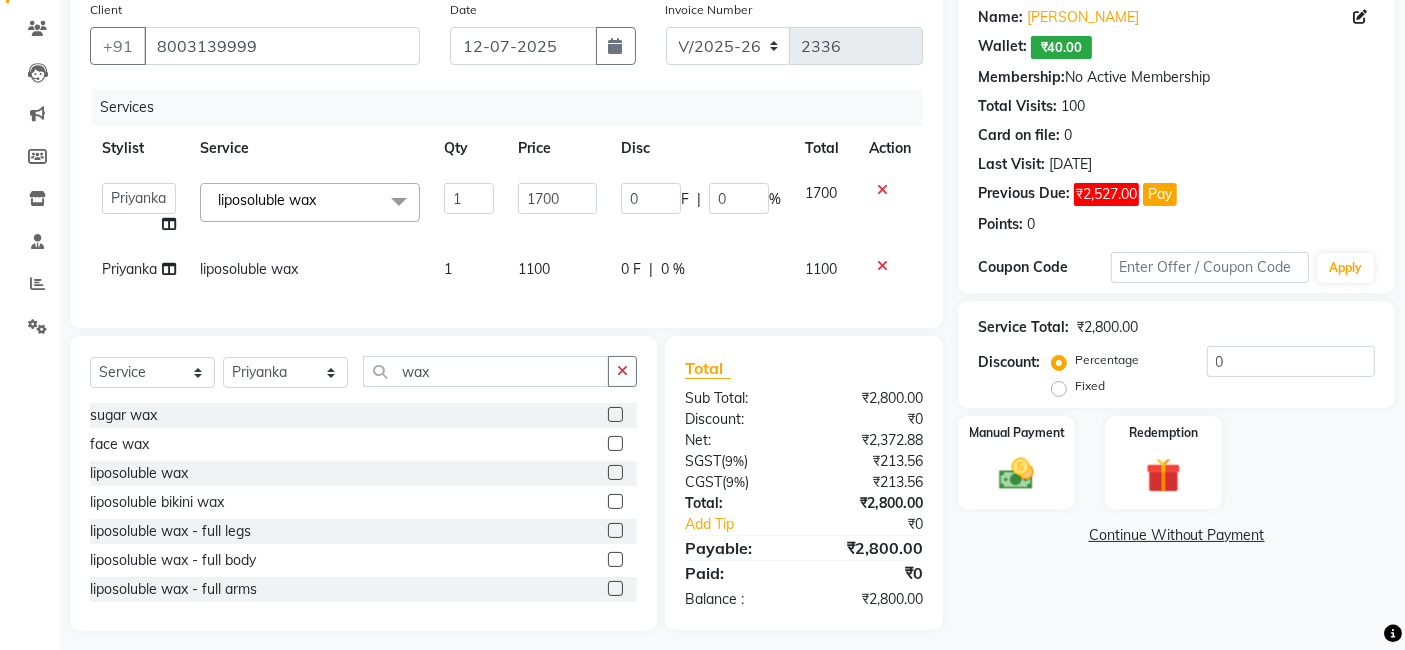 scroll, scrollTop: 185, scrollLeft: 0, axis: vertical 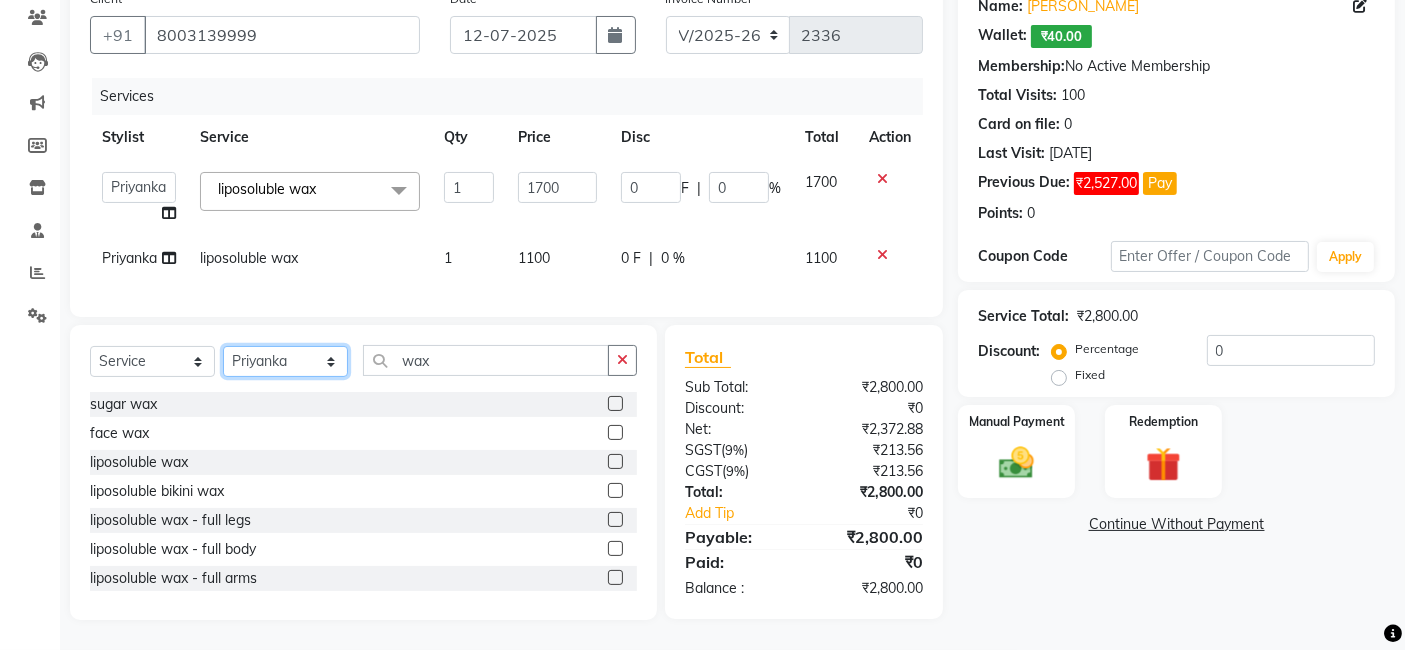 click on "Select Stylist [PERSON_NAME] [PERSON_NAME] Dev Dimple Director [PERSON_NAME] kajal [PERSON_NAME] lucky Manager [PERSON_NAME] maam [PERSON_NAME]  Pallavi Pinky [PERSON_NAME] [PERSON_NAME]" 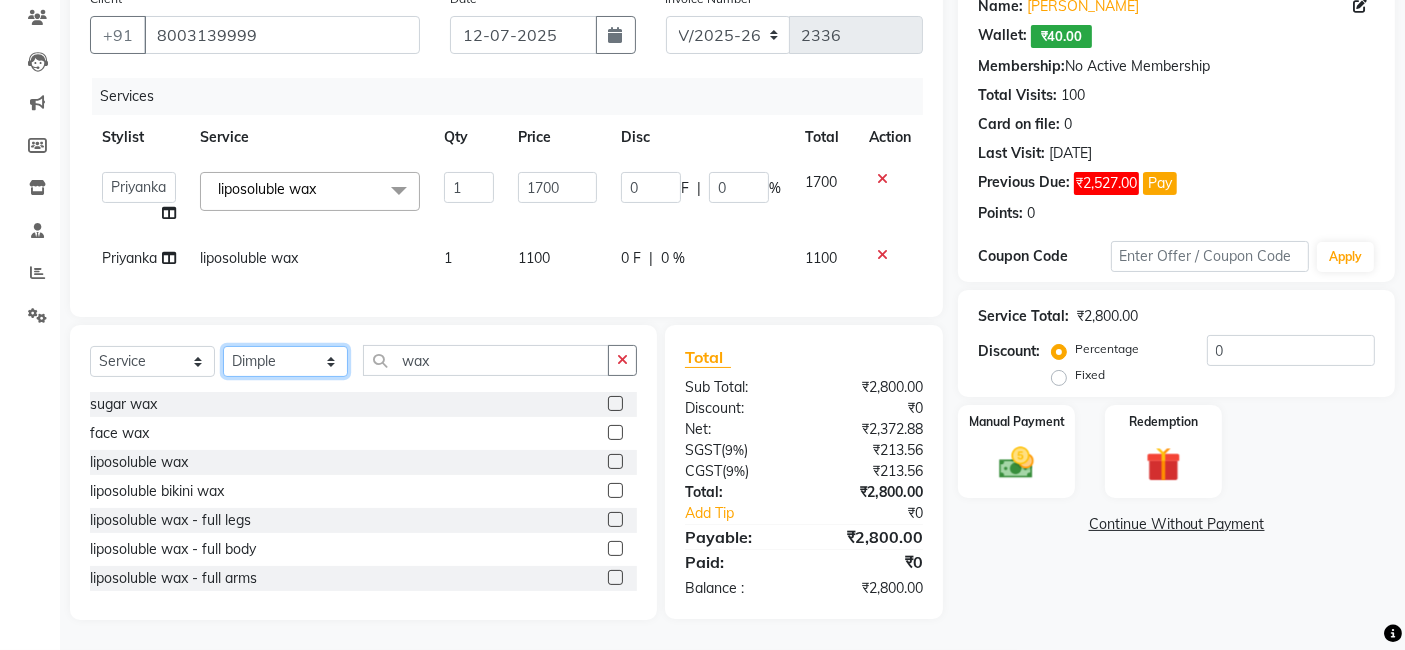 click on "Select Stylist [PERSON_NAME] [PERSON_NAME] Dev Dimple Director [PERSON_NAME] kajal [PERSON_NAME] lucky Manager [PERSON_NAME] maam [PERSON_NAME]  Pallavi Pinky [PERSON_NAME] [PERSON_NAME]" 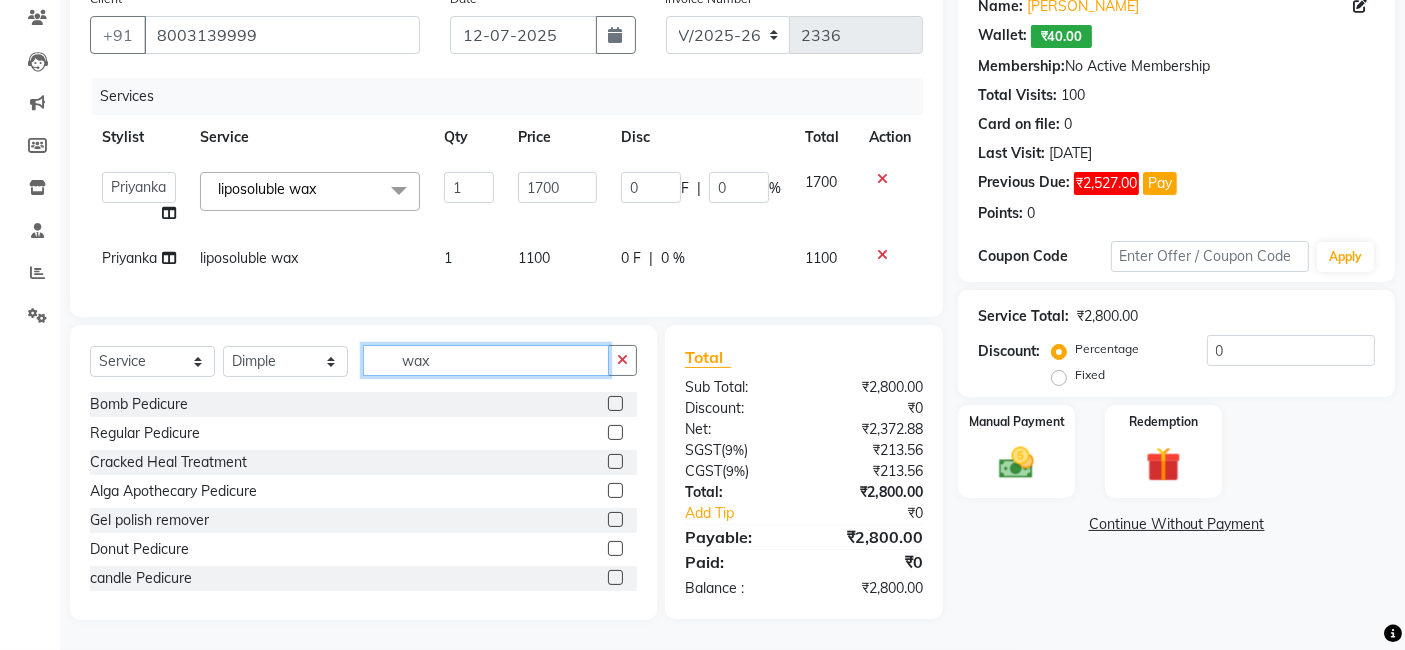 click on "wax" 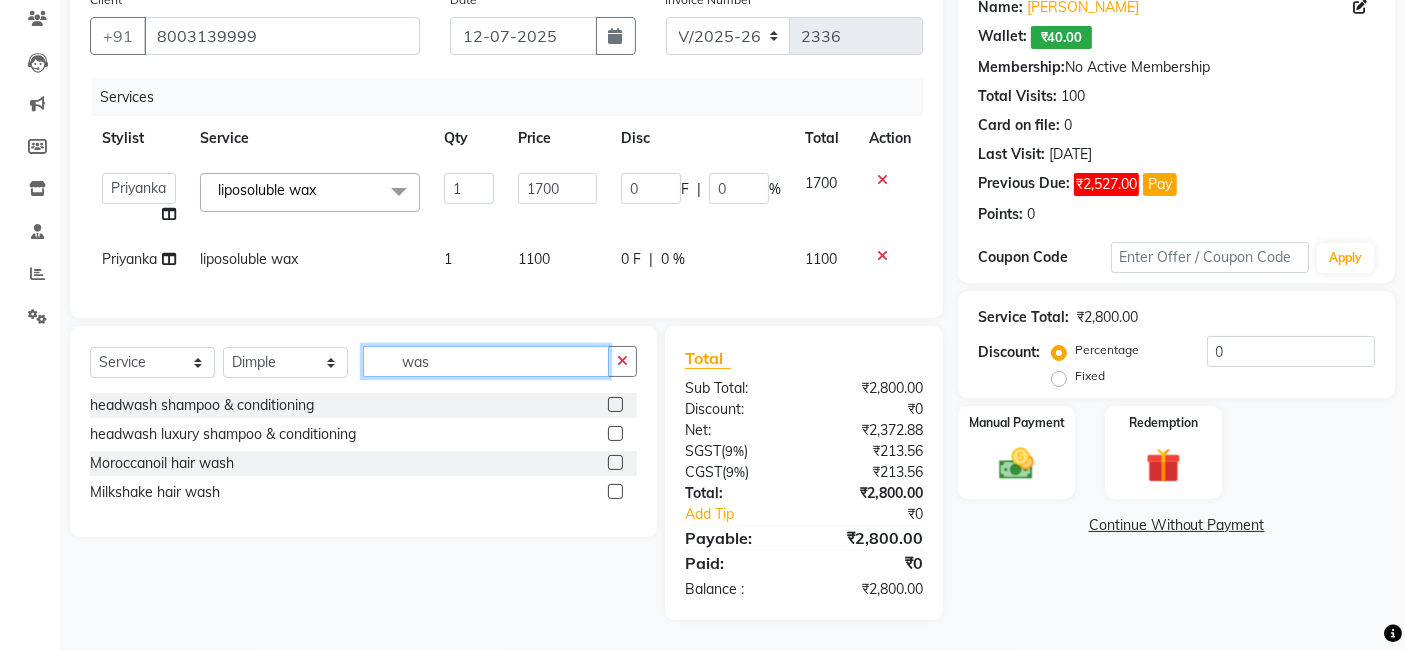 scroll, scrollTop: 184, scrollLeft: 0, axis: vertical 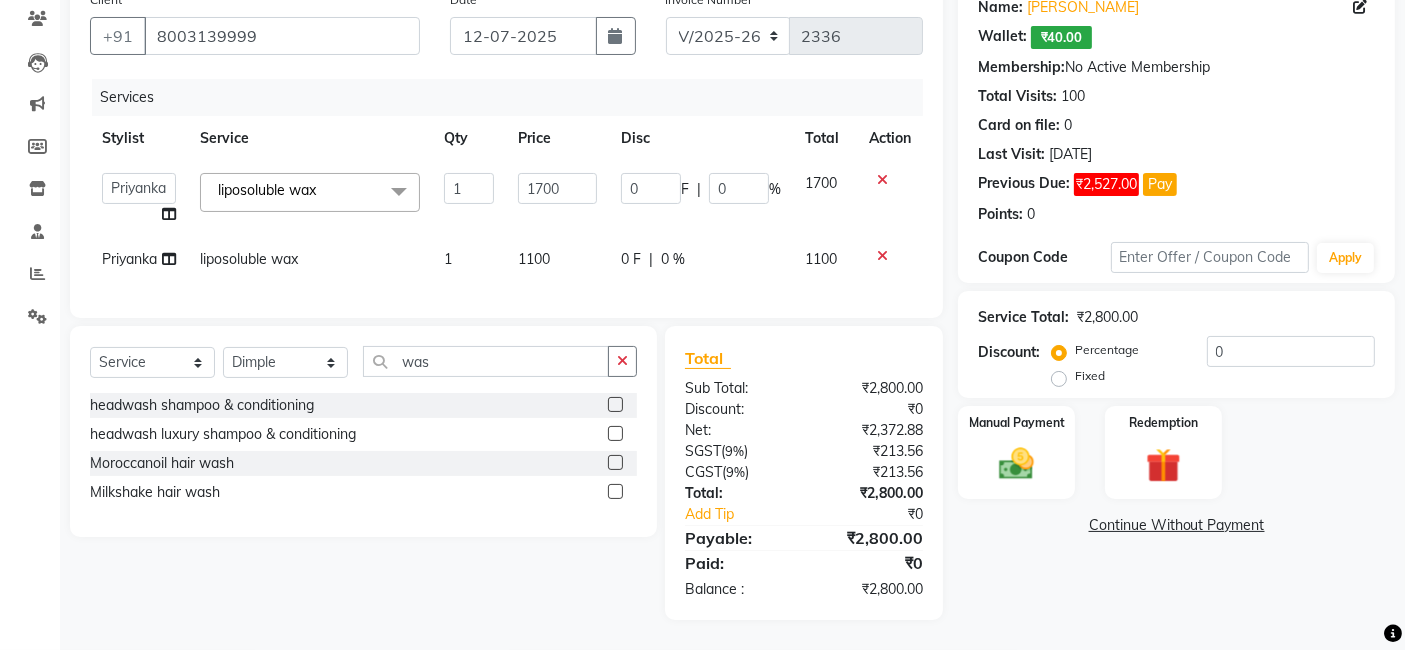 click 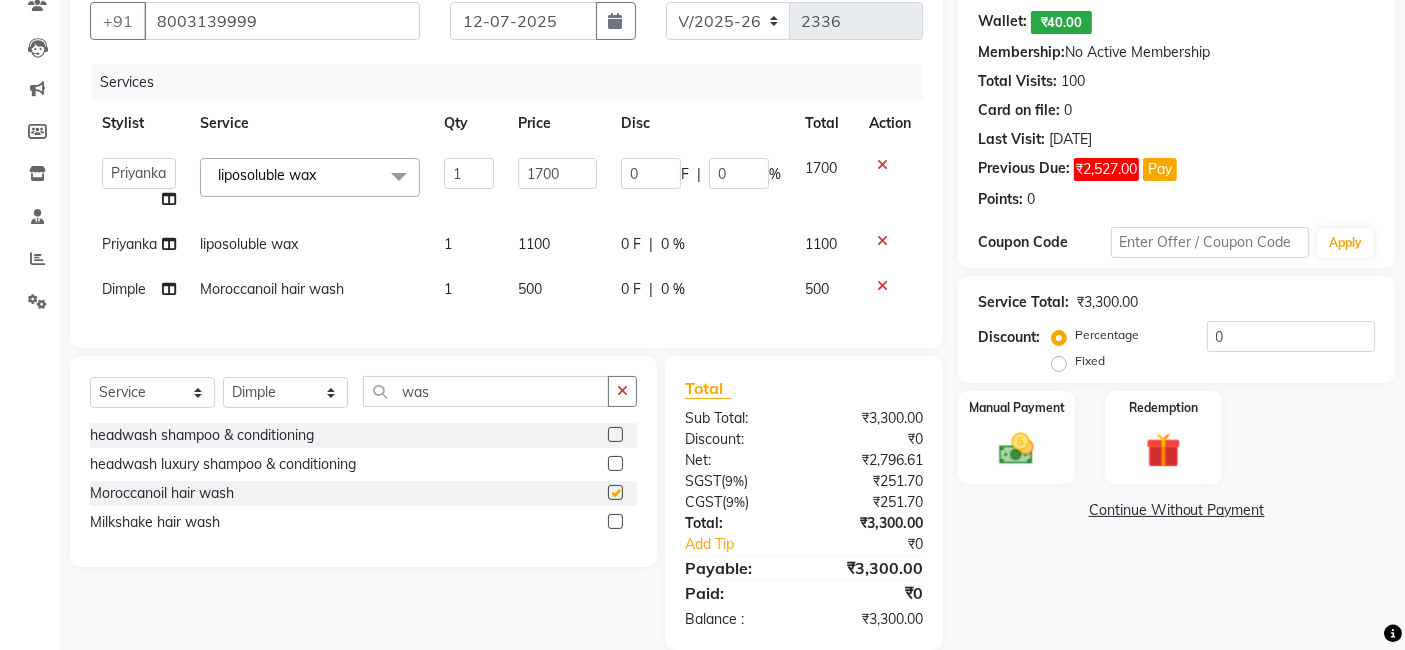 checkbox on "false" 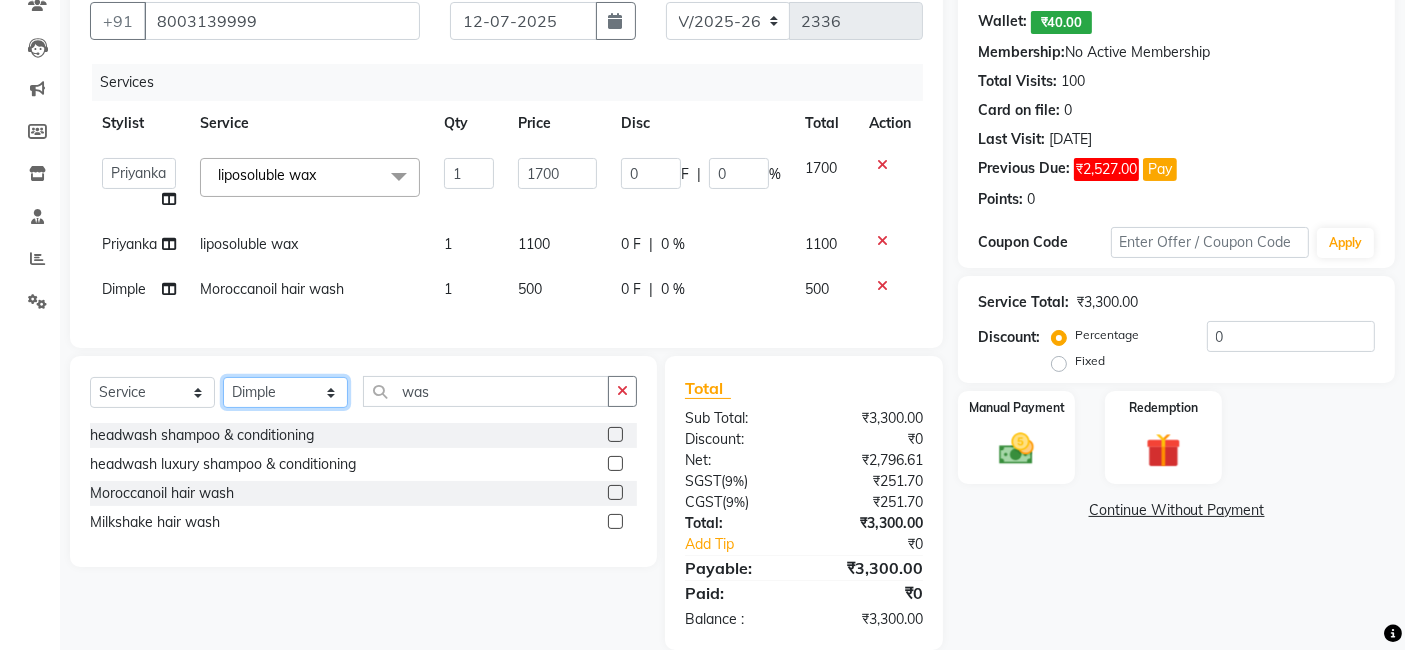 click on "Select Stylist [PERSON_NAME] [PERSON_NAME] Dev Dimple Director [PERSON_NAME] kajal [PERSON_NAME] lucky Manager [PERSON_NAME] maam [PERSON_NAME]  Pallavi Pinky [PERSON_NAME] [PERSON_NAME]" 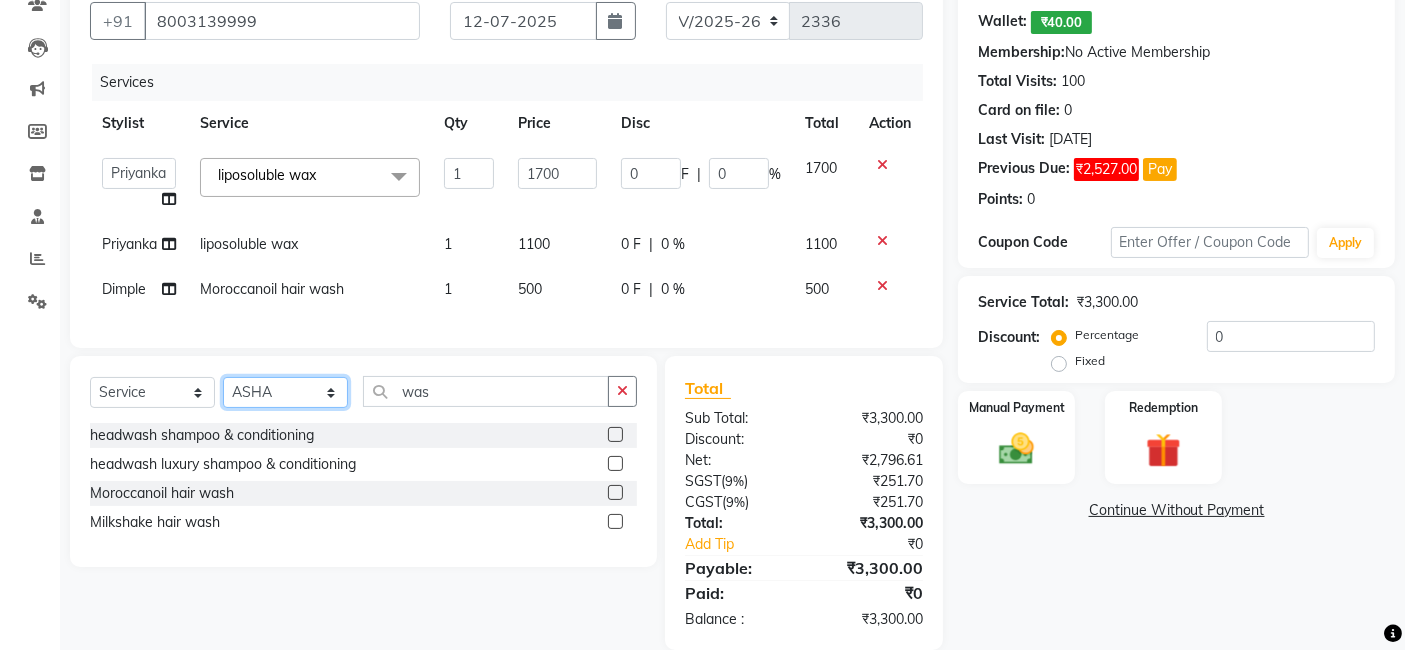 click on "Select Stylist [PERSON_NAME] [PERSON_NAME] Dev Dimple Director [PERSON_NAME] kajal [PERSON_NAME] lucky Manager [PERSON_NAME] maam [PERSON_NAME]  Pallavi Pinky [PERSON_NAME] [PERSON_NAME]" 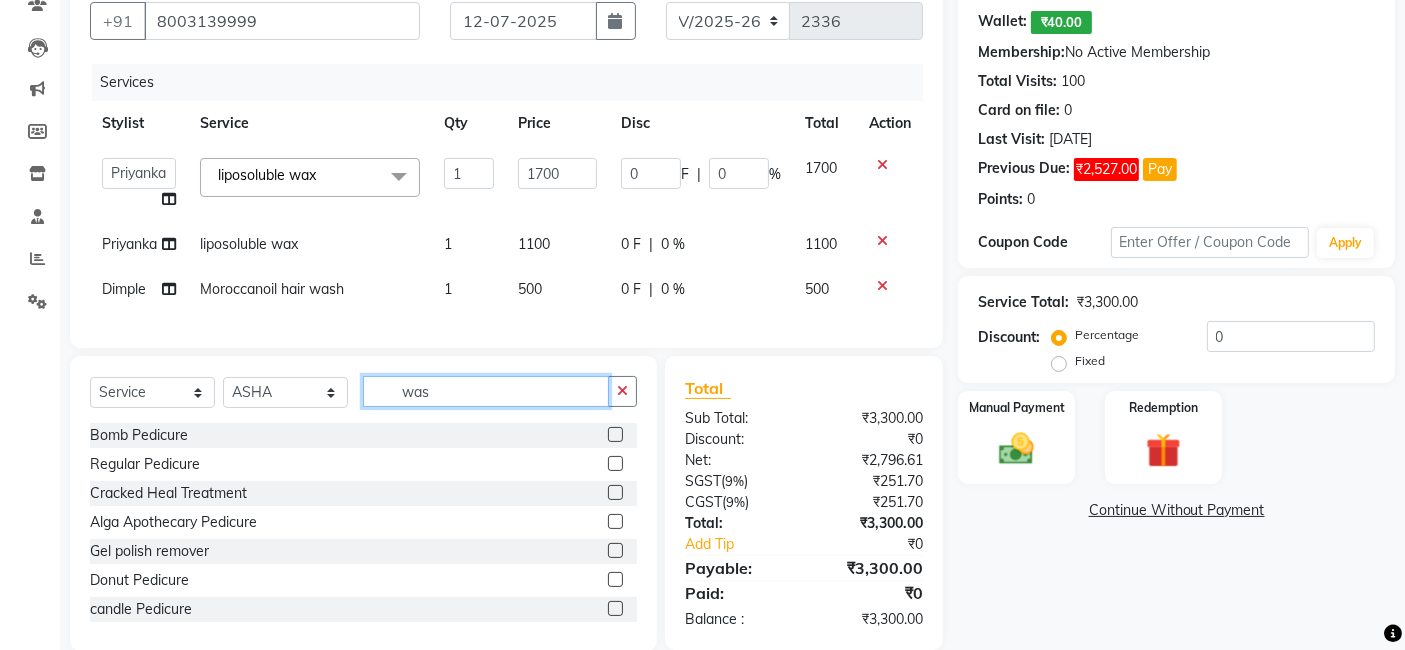 click on "was" 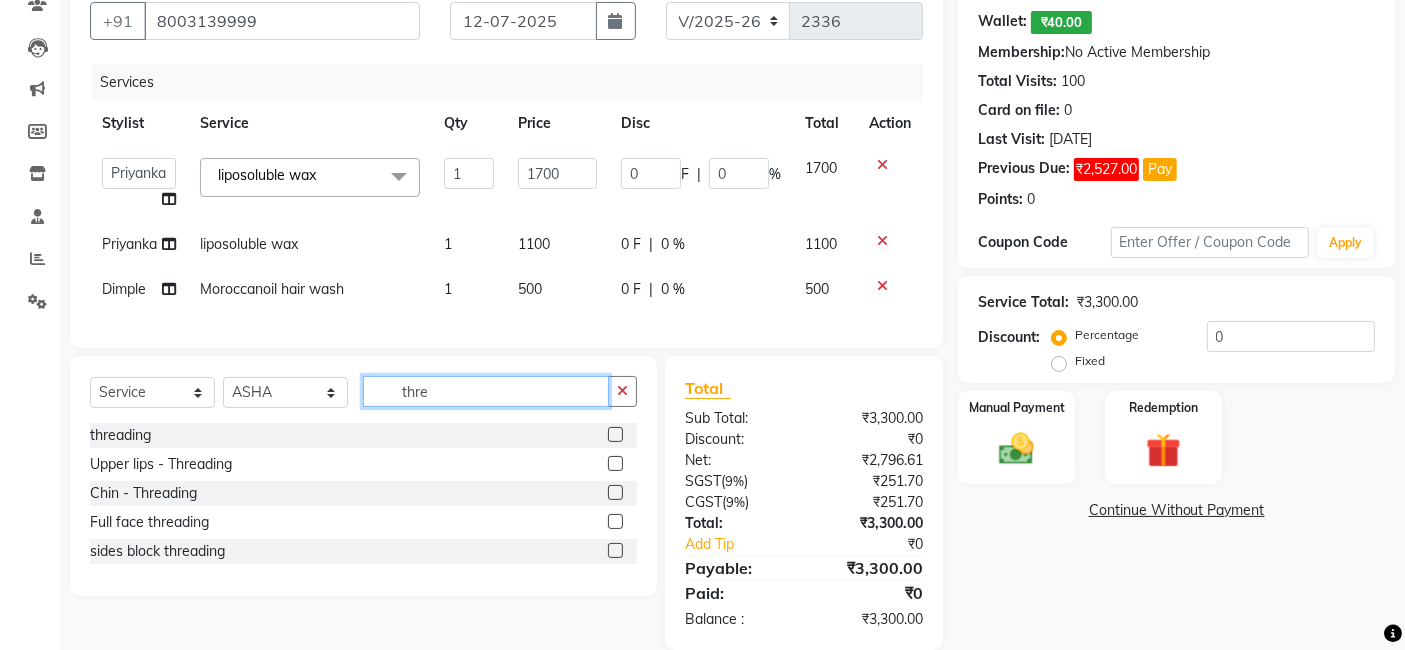 type on "thre" 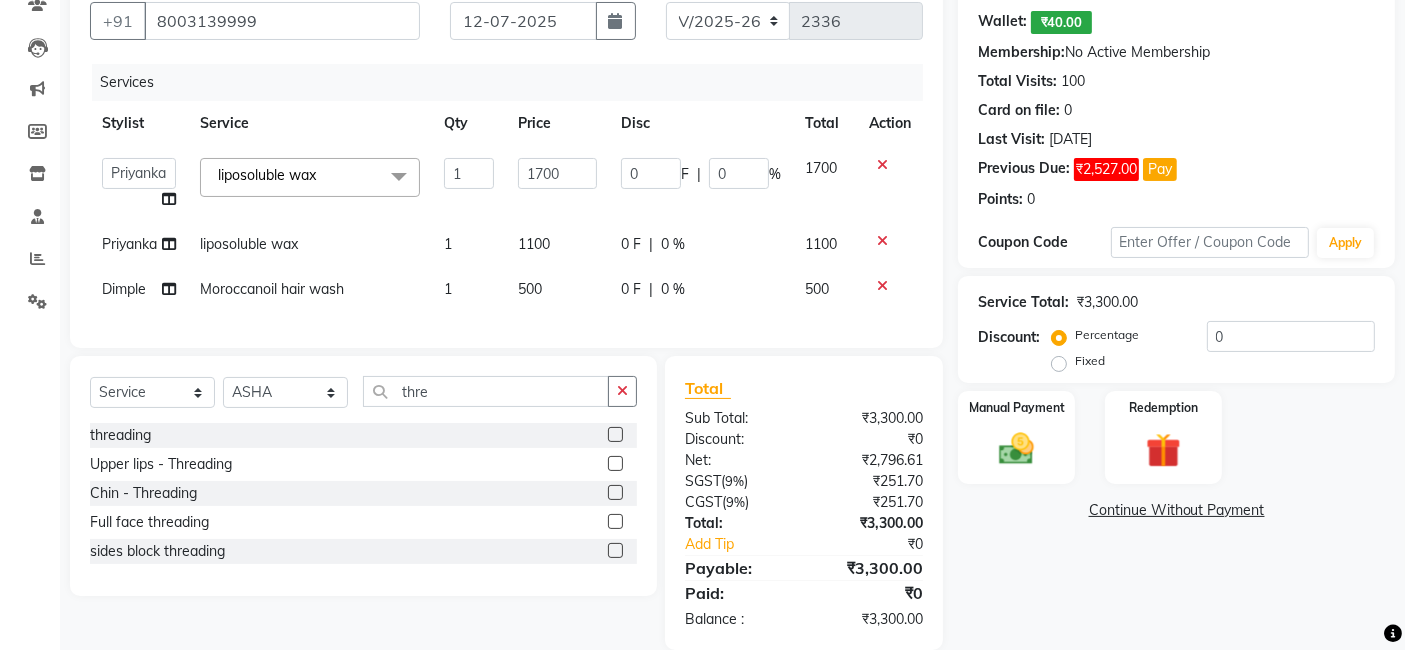 click 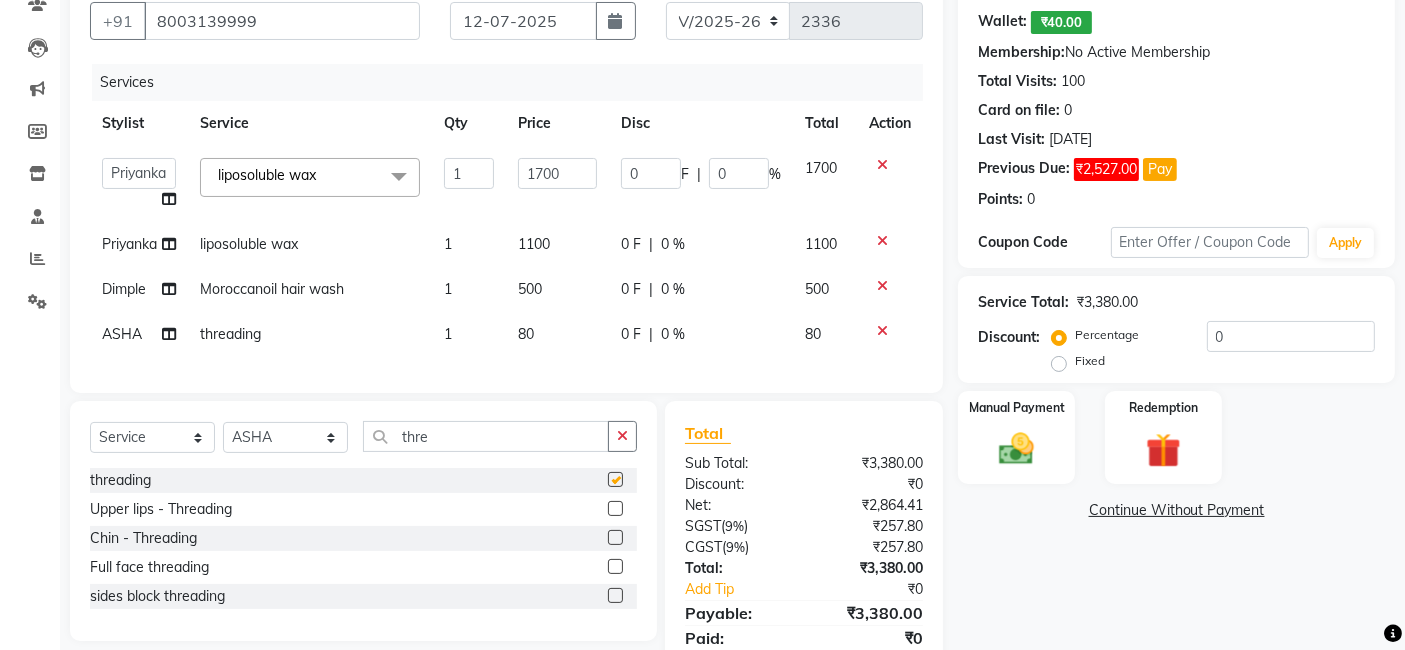 click on "80" 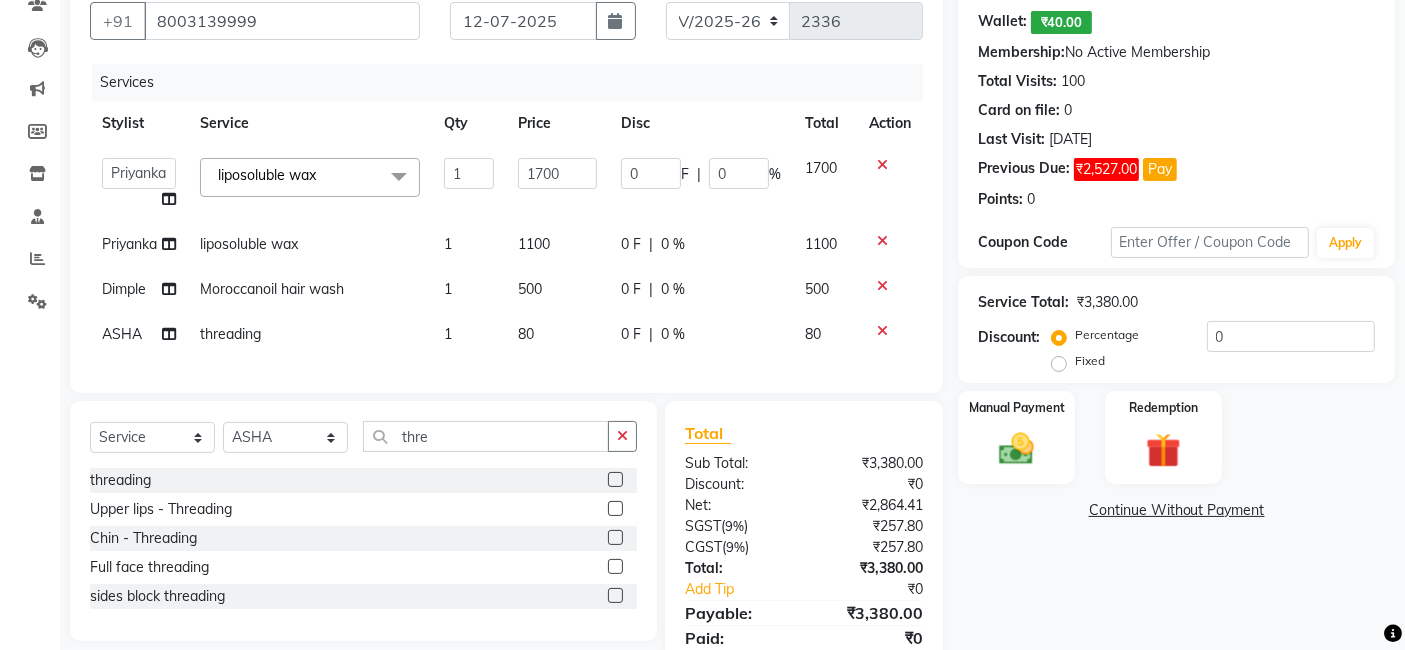checkbox on "false" 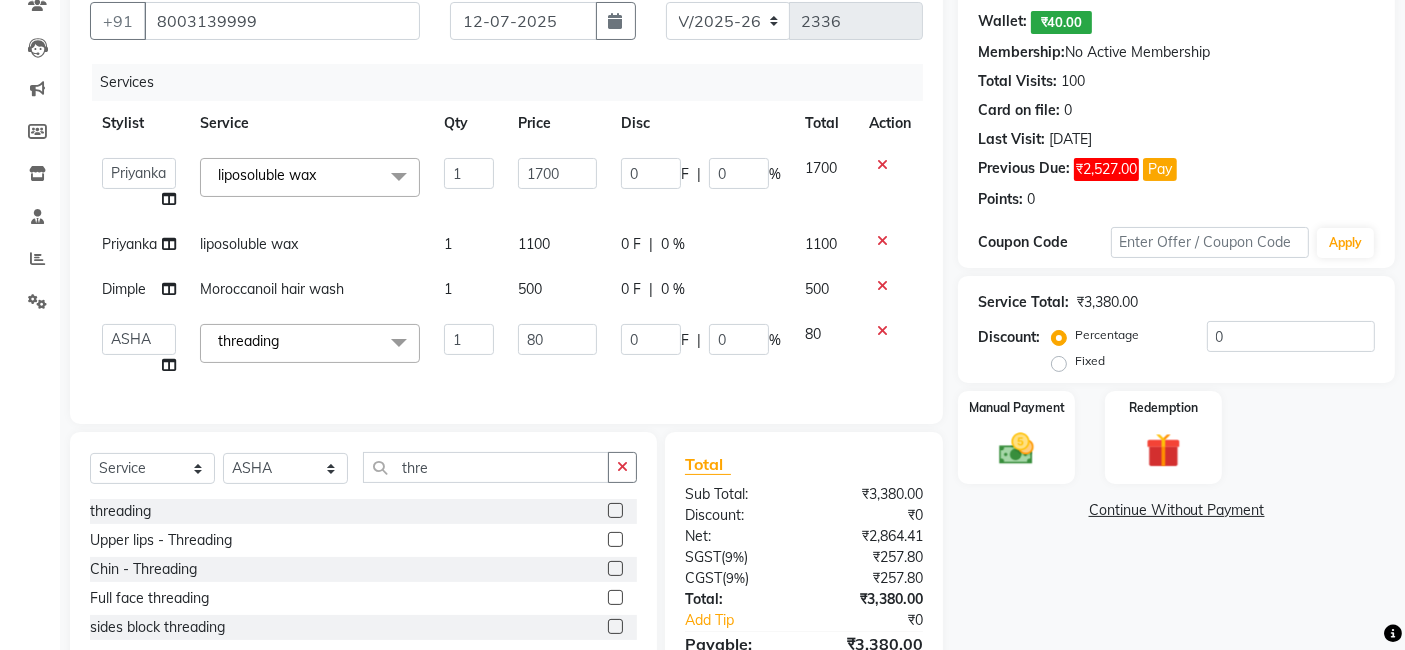 click on "80" 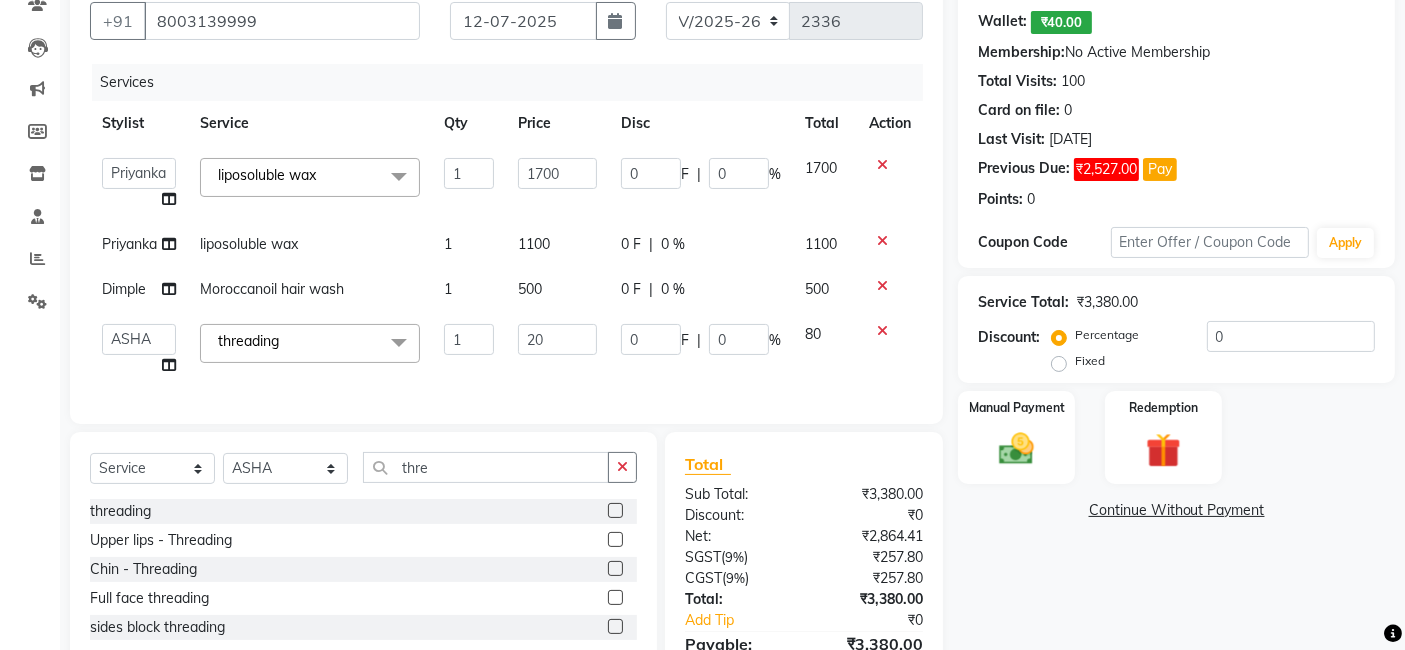type on "200" 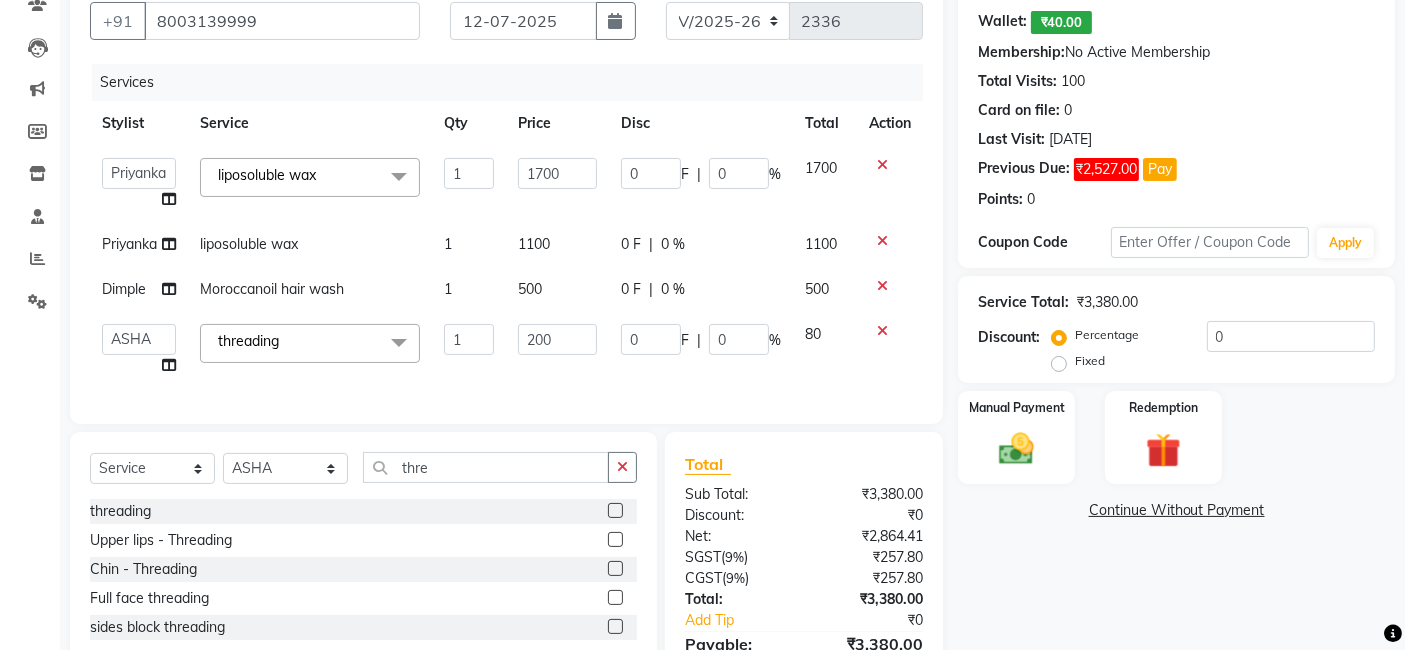 click on "Services Stylist Service Qty Price Disc Total Action  Arvind   ASHA   [PERSON_NAME]   Dev   Dimple   Director   [PERSON_NAME]   kajal   [PERSON_NAME]   lucky   Manager   [PERSON_NAME] maam   [PERSON_NAME]    Pallavi   Pinky   Priyanka   [PERSON_NAME]   [PERSON_NAME]  liposoluble wax  x Bomb Pedicure Regular Pedicure Cracked Heal Treatment Alga Apothecary Pedicure Gel polish remover  Donut Pedicure candle Pedicure Avl Express Pedicure Avl Pedicruise pedicure Avl Pedipure pedicure Pedi Pai pedicure Under arms polish Kanpeki body spa Regular Manicure Bomb Manicure Alga Apothecary Manicure Nail Extensions Gel nail pent Pedi Pai manicure Donut manicure Avl express manicure Avl Pedicruise manicure Avl Pedipure manicure Candle manicure Back polish Foot Massage Head Massage Back Massage Hand & Shoulder Massage Body Spa Relaxing Body Massage Aromatherapy Associates - Renewing Rose Aromatherapy Associates - intense nourishment Aromatherapy Associates Body Massage Full Body Bleach Body Polishing body scrub  face bleach back scrub bleach misc 1 0" 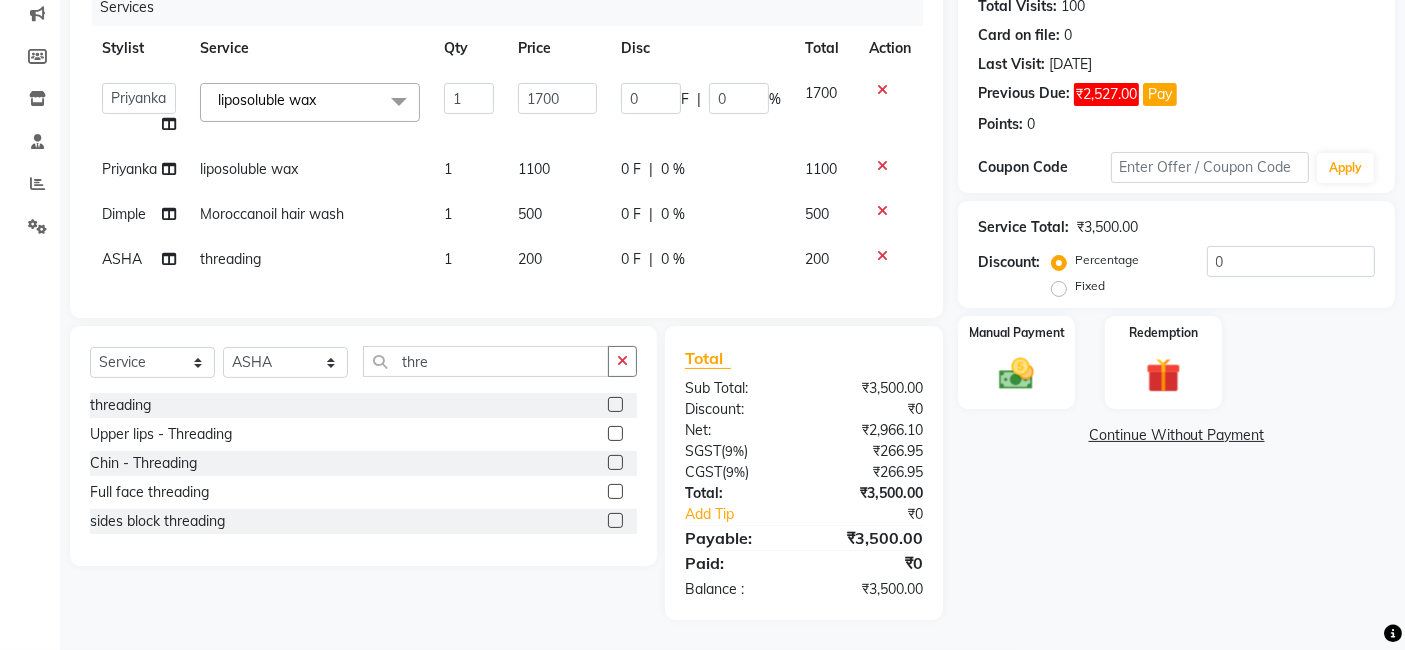 scroll, scrollTop: 274, scrollLeft: 0, axis: vertical 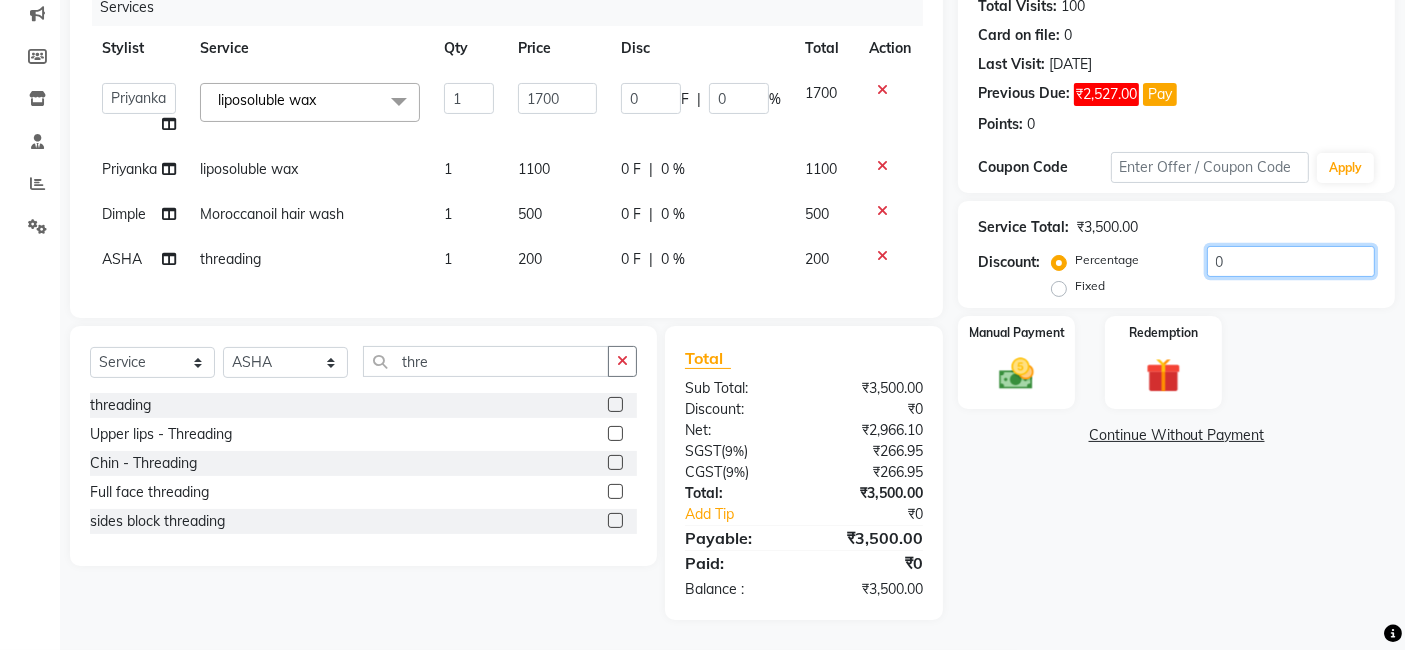 click on "0" 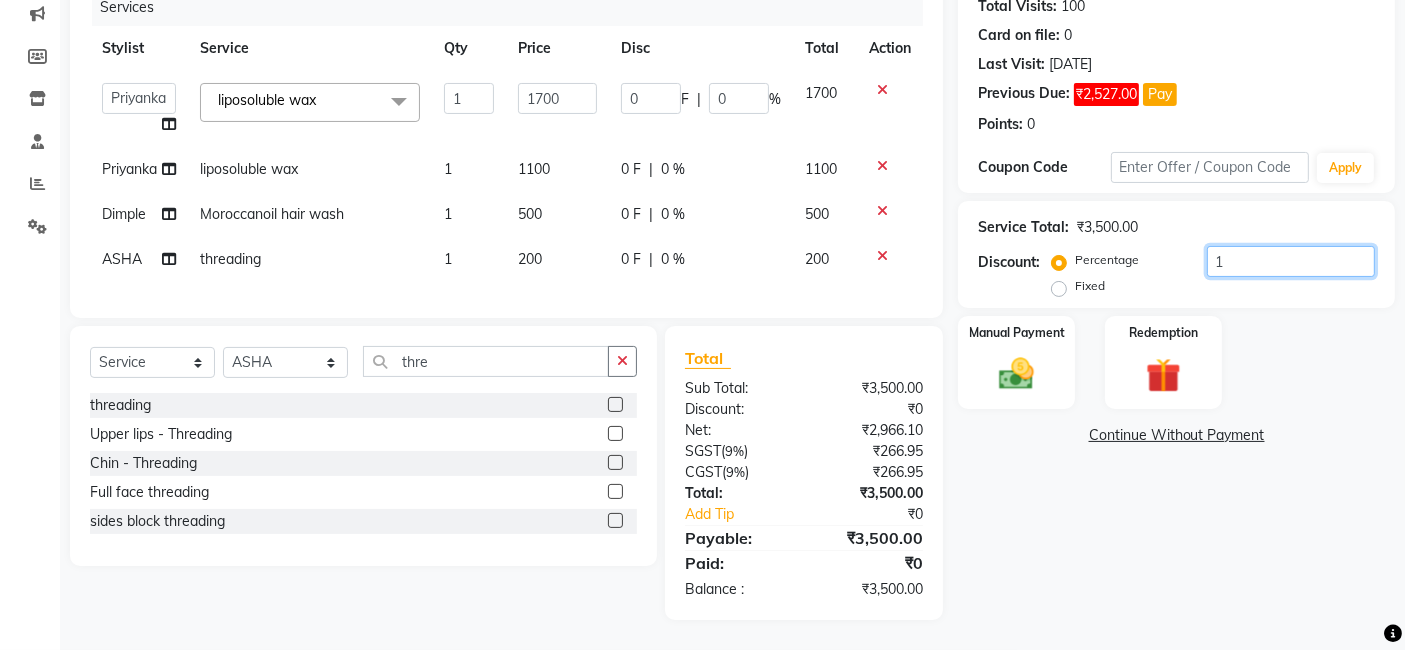type on "17" 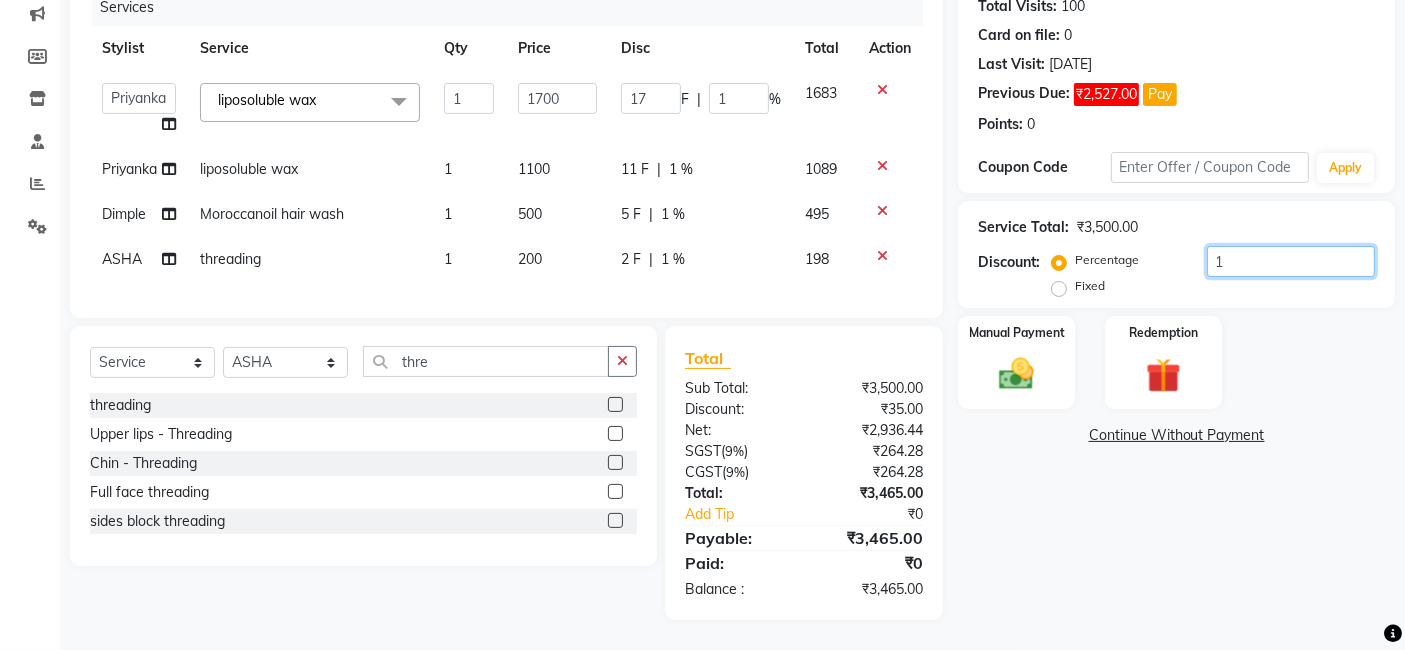 type on "10" 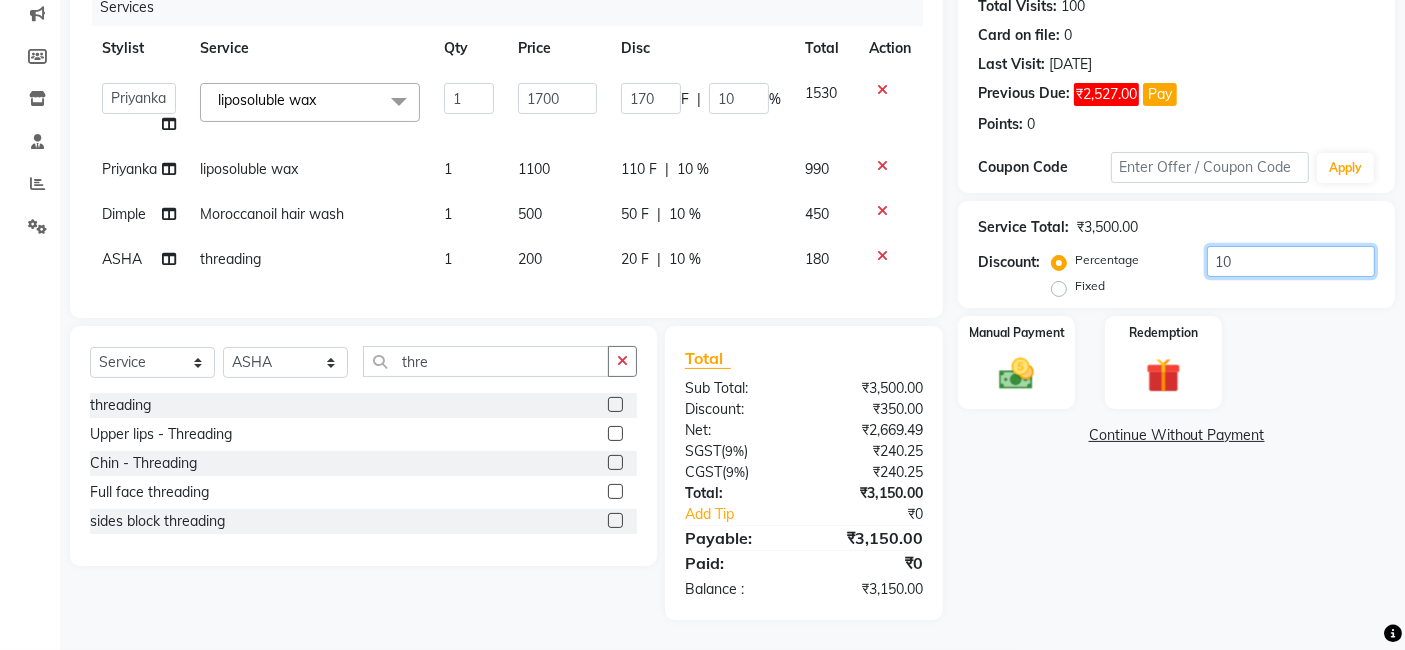 type on "10" 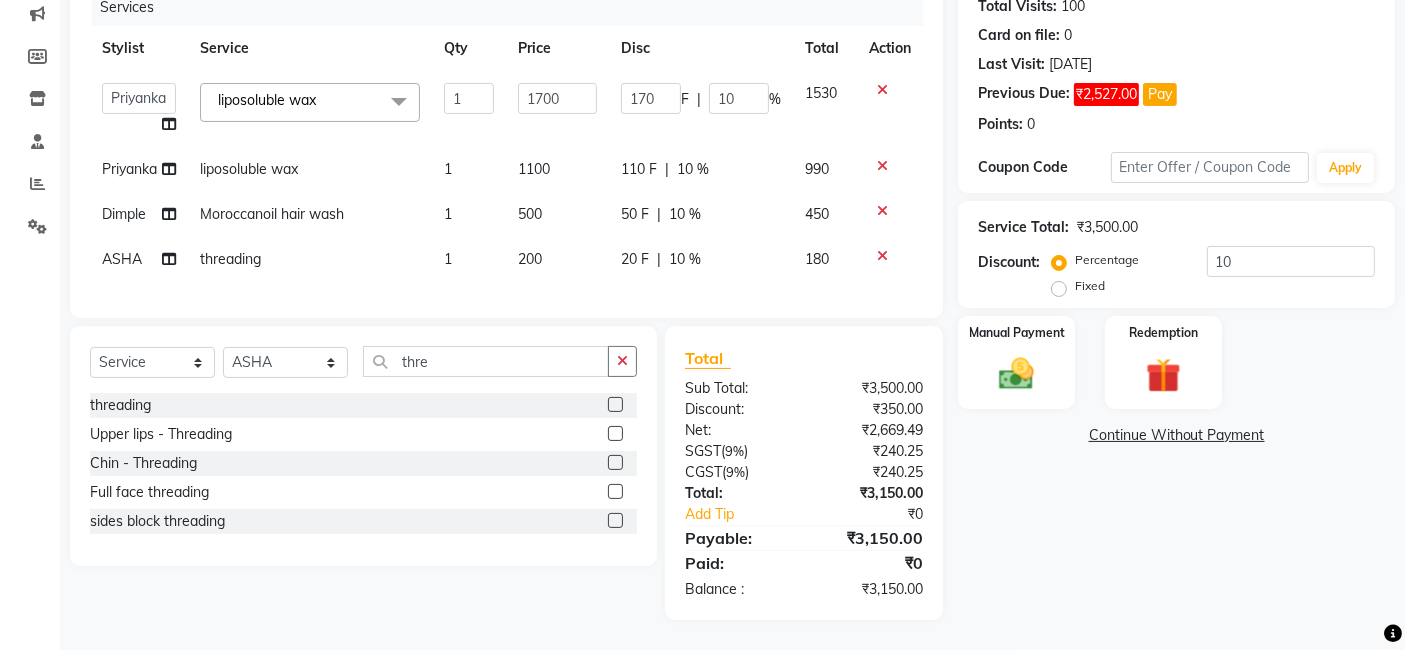 click on "Manual Payment Redemption" 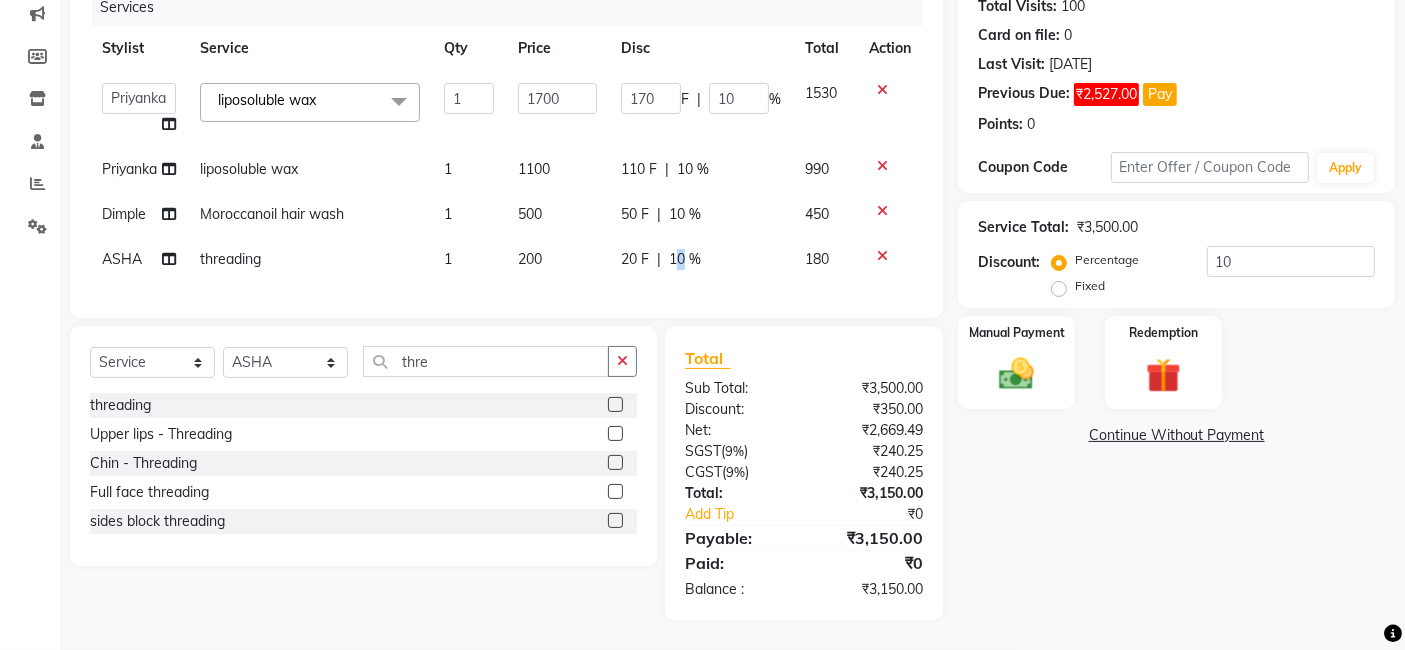 click on "10 %" 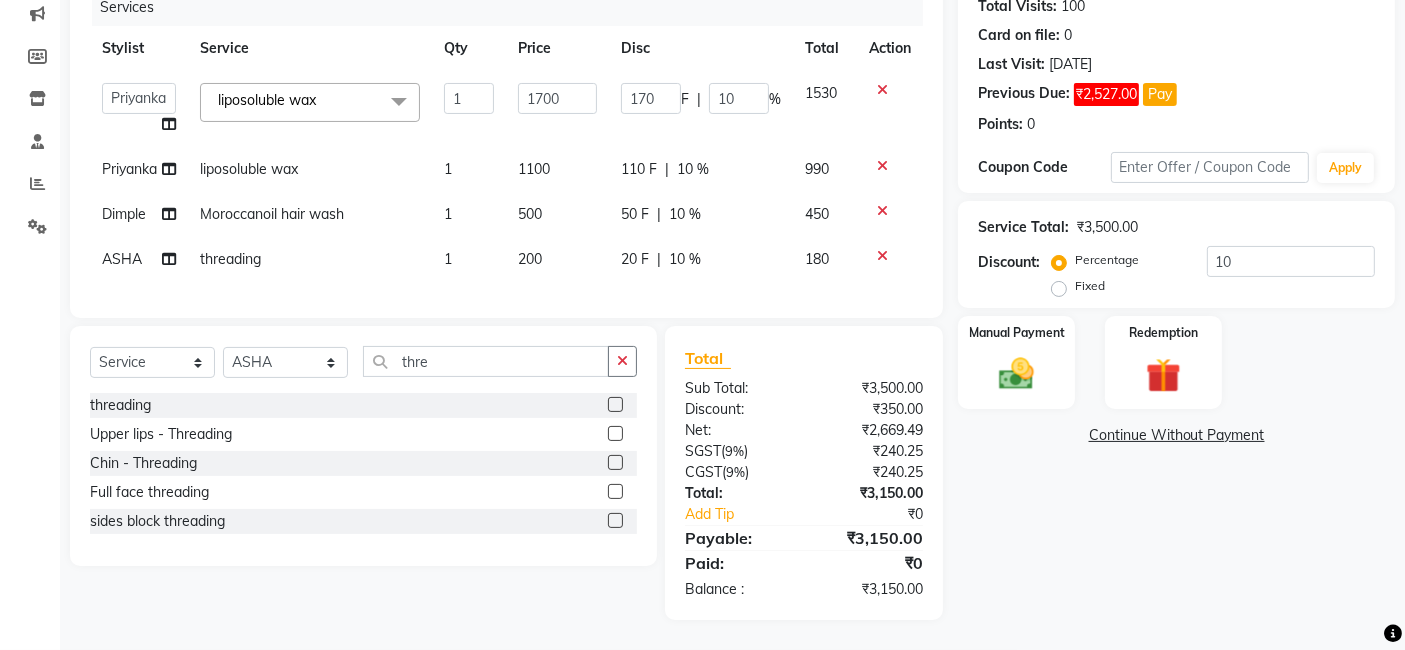 select on "8429" 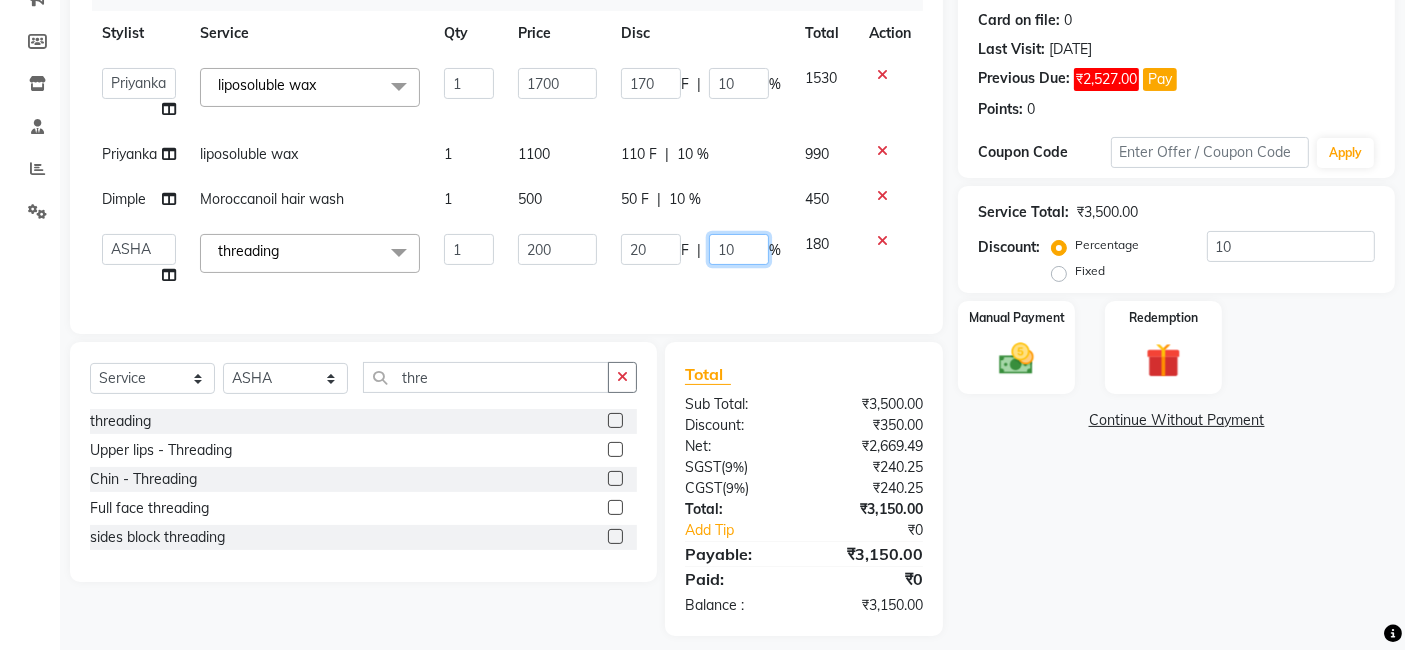 click on "10" 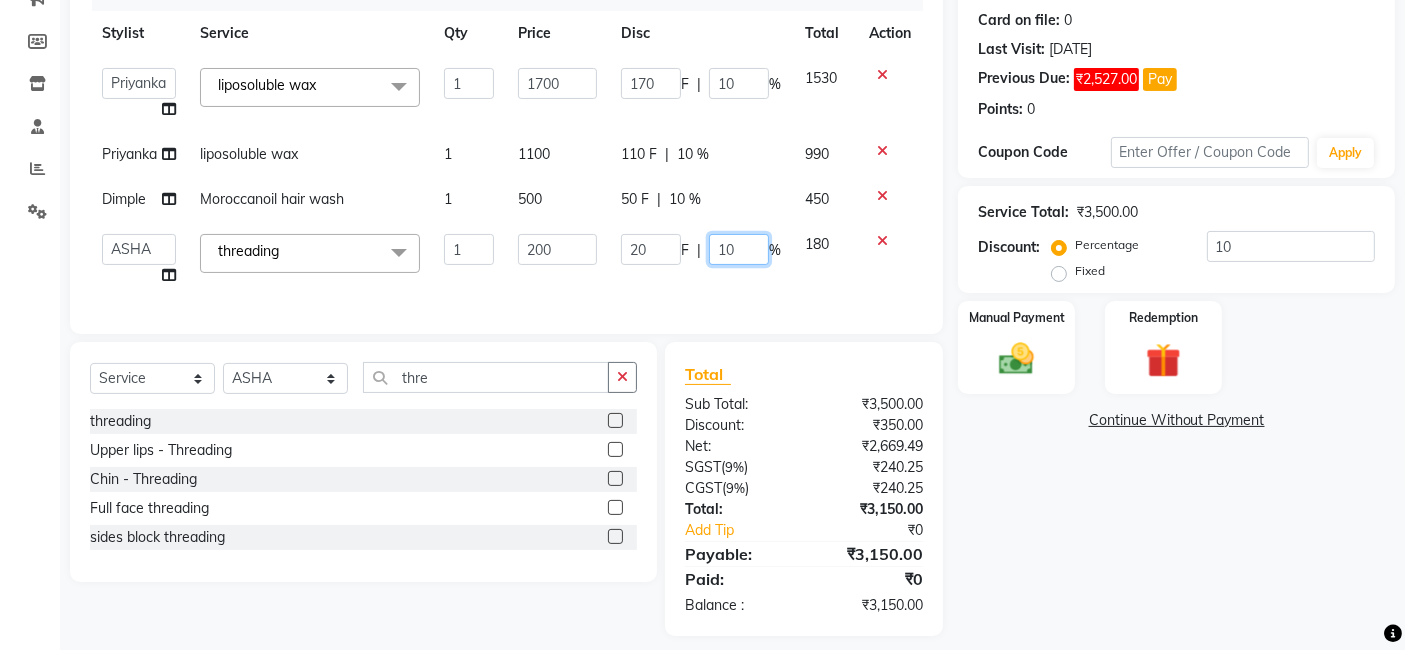 scroll, scrollTop: 305, scrollLeft: 0, axis: vertical 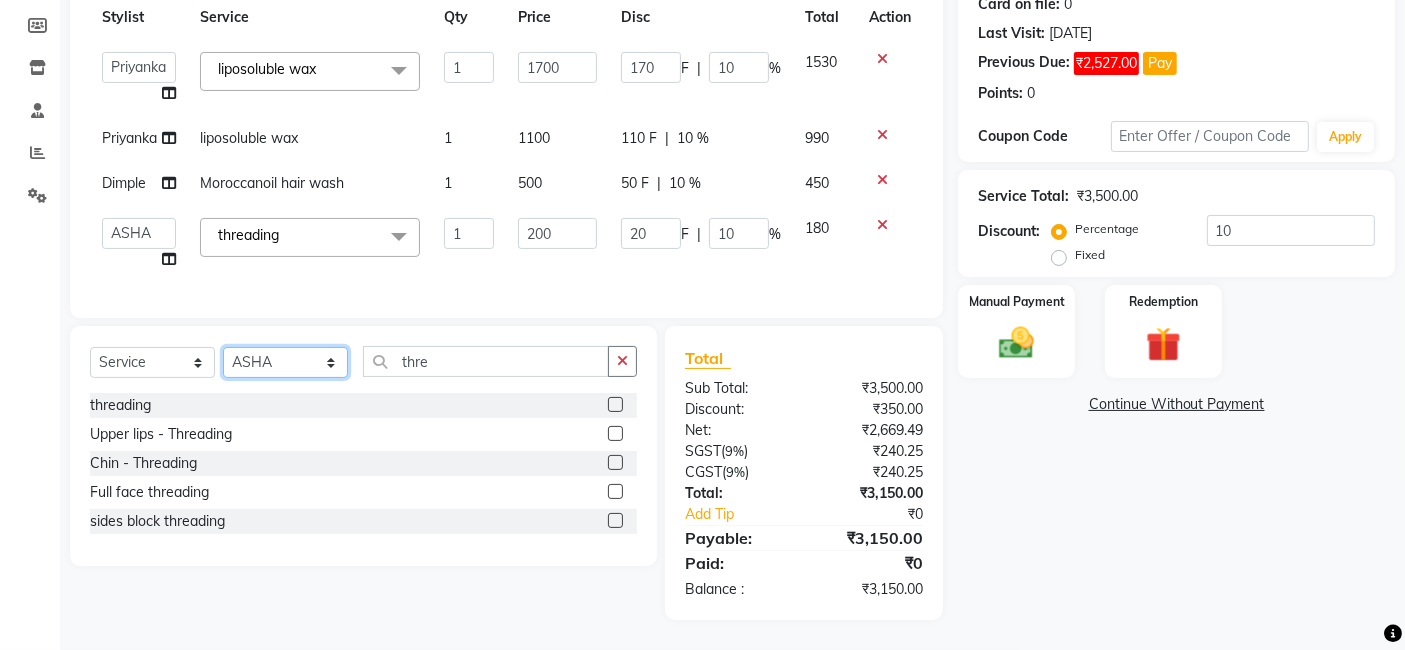 click on "Select Stylist [PERSON_NAME] [PERSON_NAME] Dev Dimple Director [PERSON_NAME] kajal [PERSON_NAME] lucky Manager [PERSON_NAME] maam [PERSON_NAME]  Pallavi Pinky [PERSON_NAME] [PERSON_NAME]" 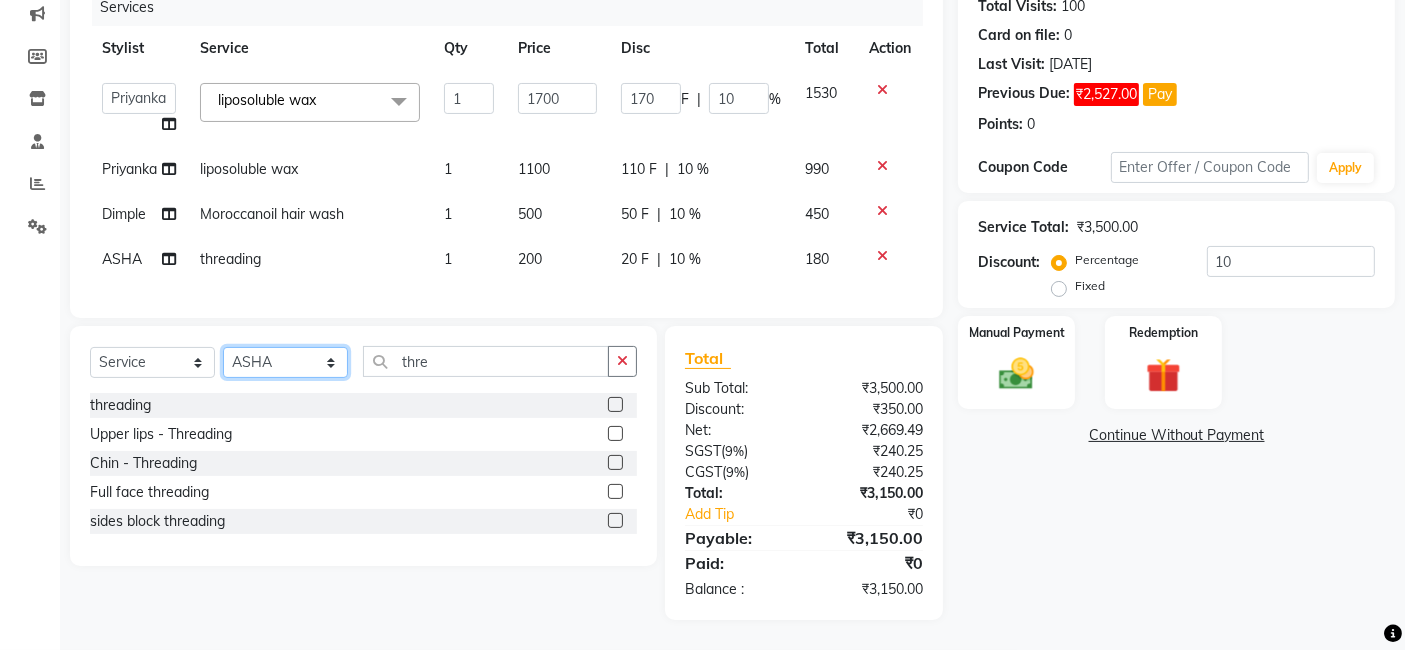 scroll, scrollTop: 274, scrollLeft: 0, axis: vertical 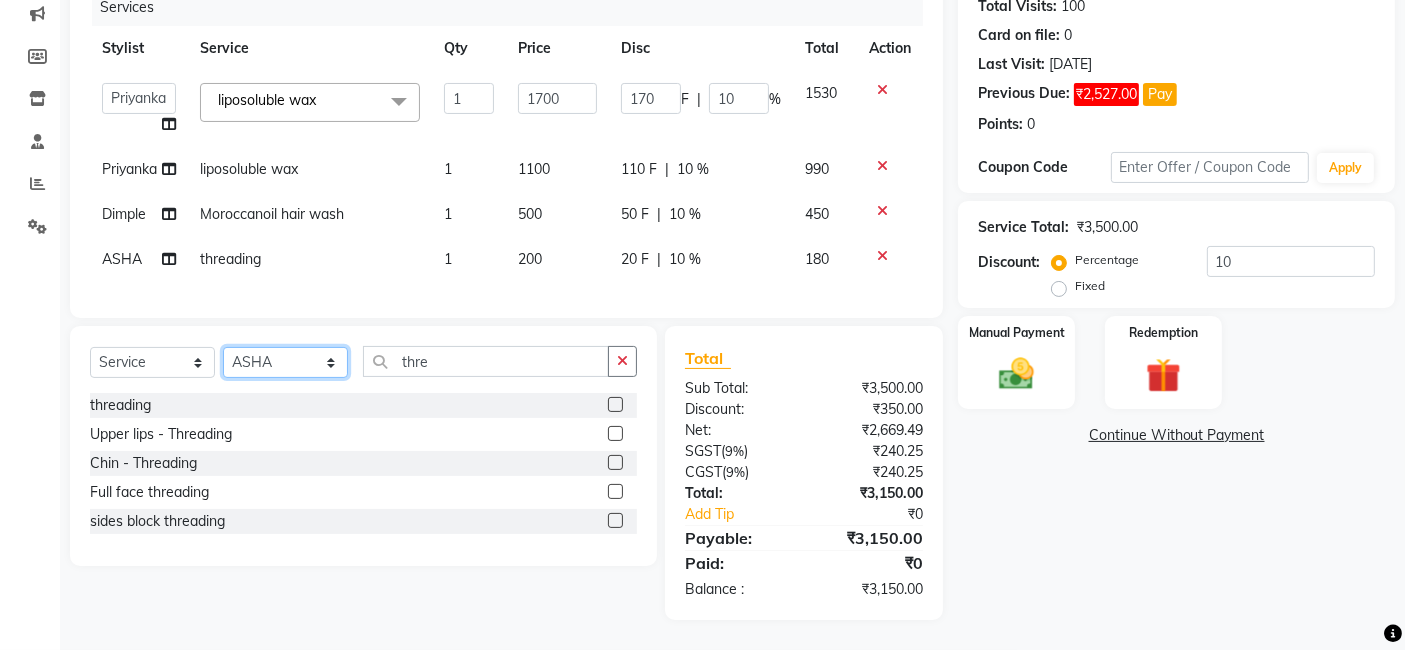 select on "44019" 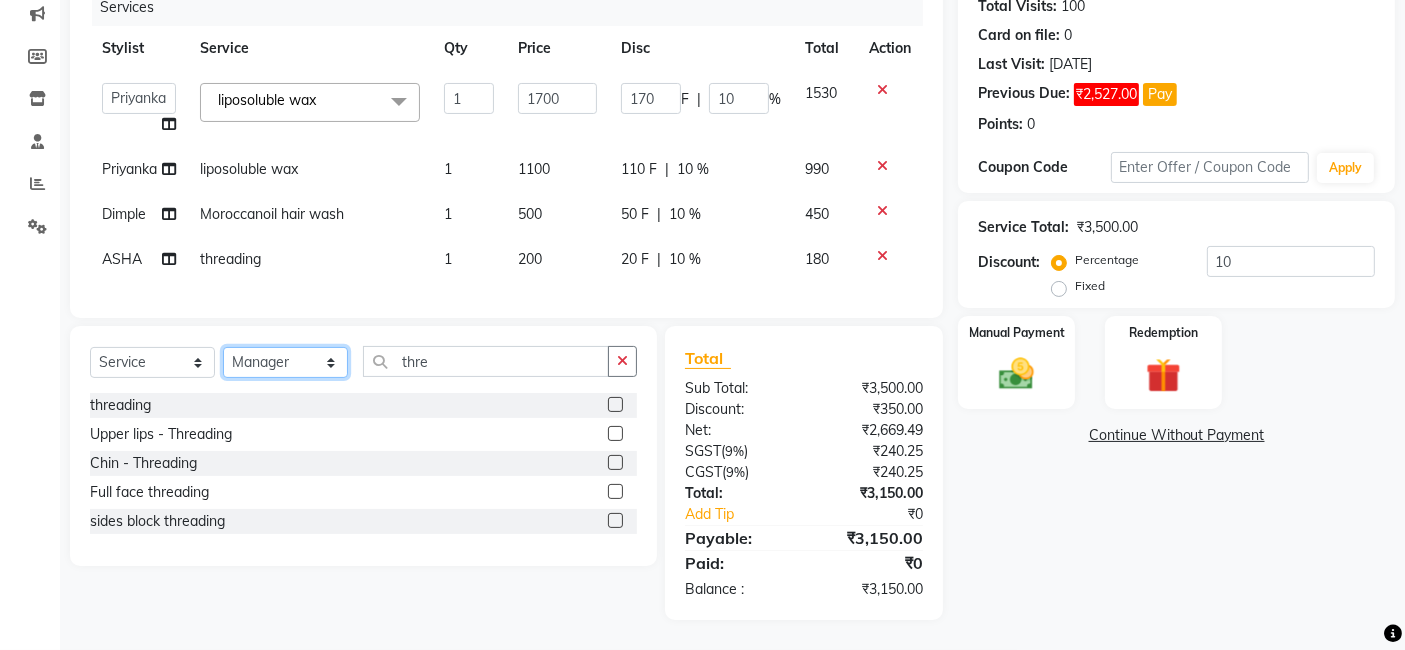 click on "Select Stylist [PERSON_NAME] [PERSON_NAME] Dev Dimple Director [PERSON_NAME] kajal [PERSON_NAME] lucky Manager [PERSON_NAME] maam [PERSON_NAME]  Pallavi Pinky [PERSON_NAME] [PERSON_NAME]" 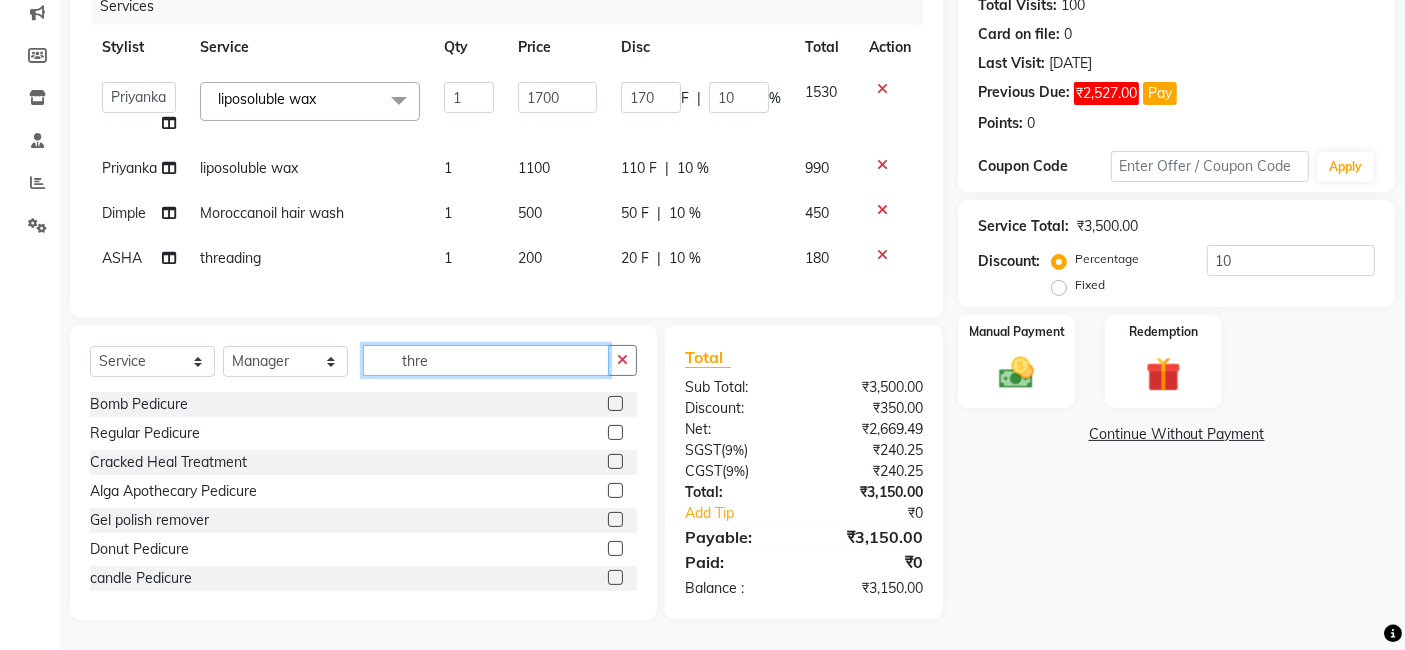 click on "thre" 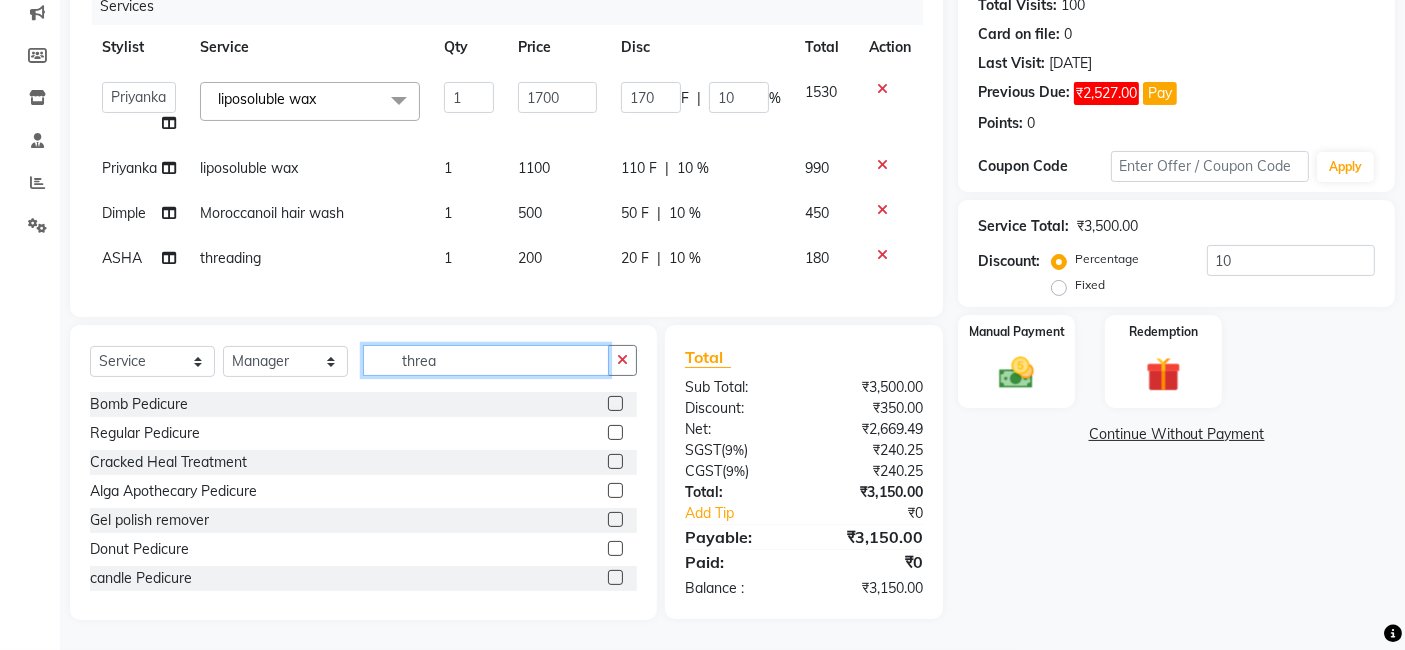 click on "threa" 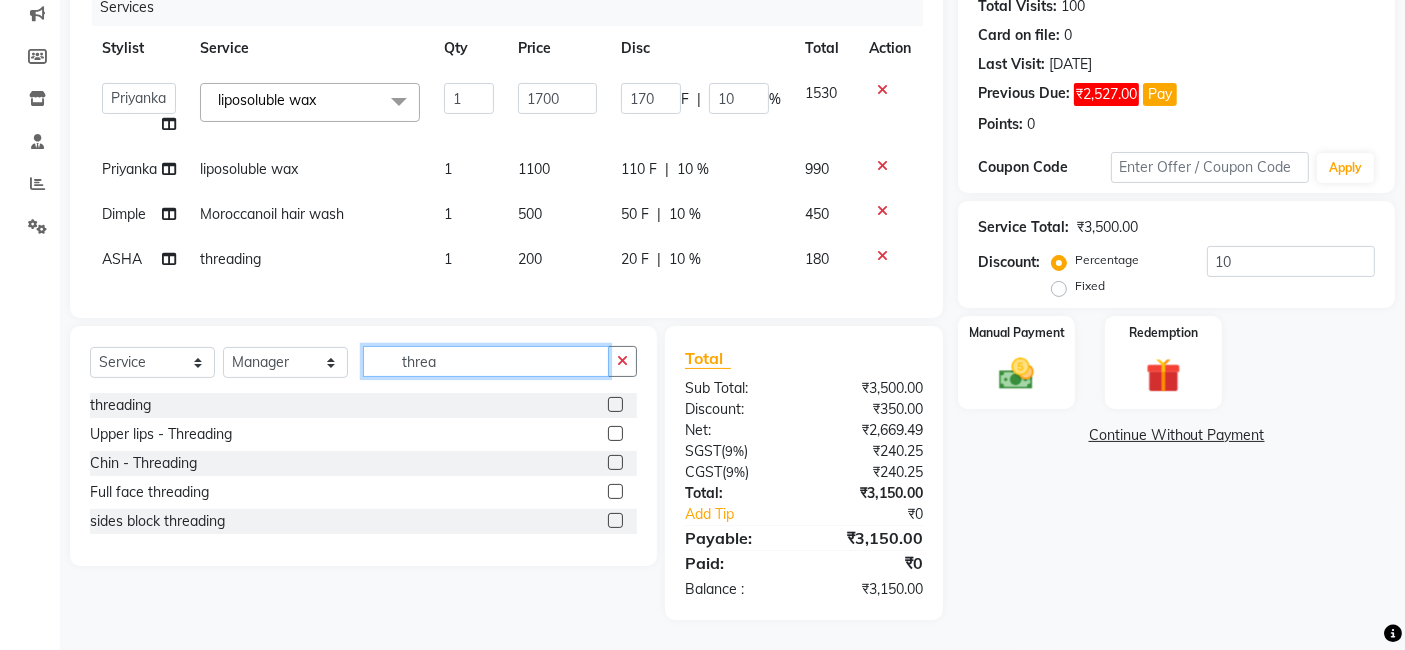 click on "threa" 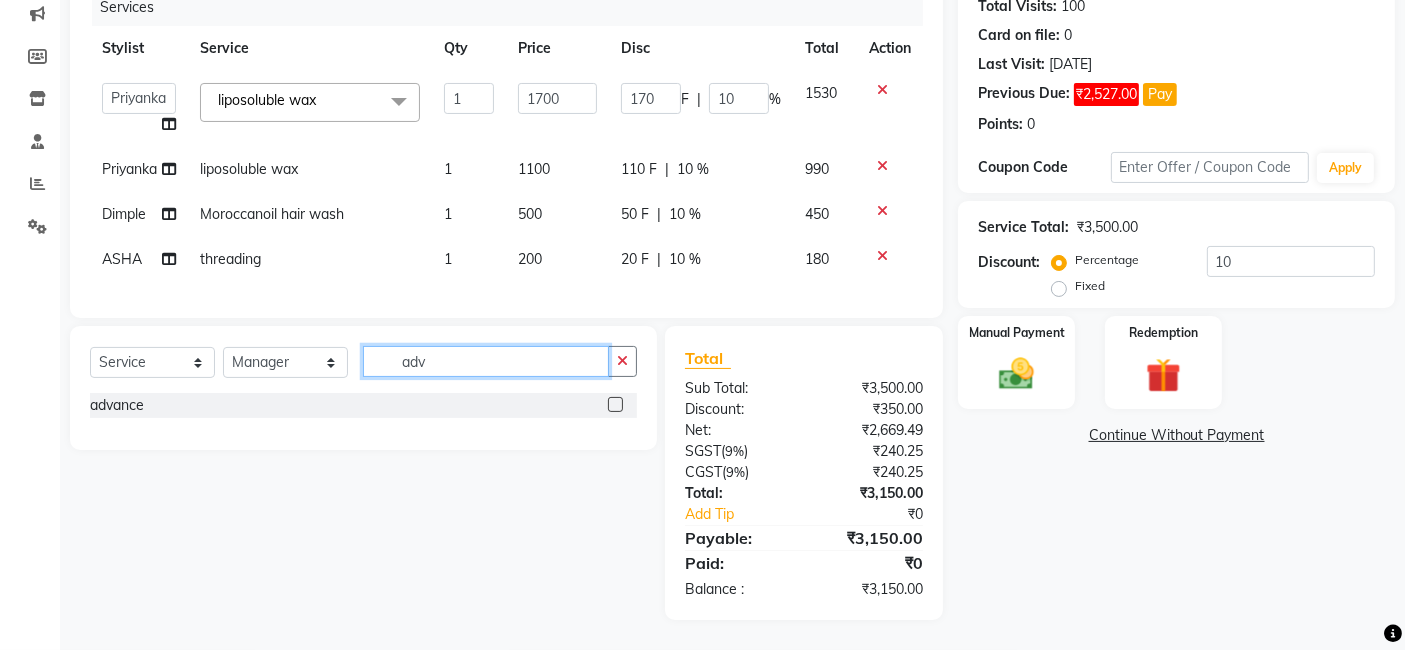 type on "adv" 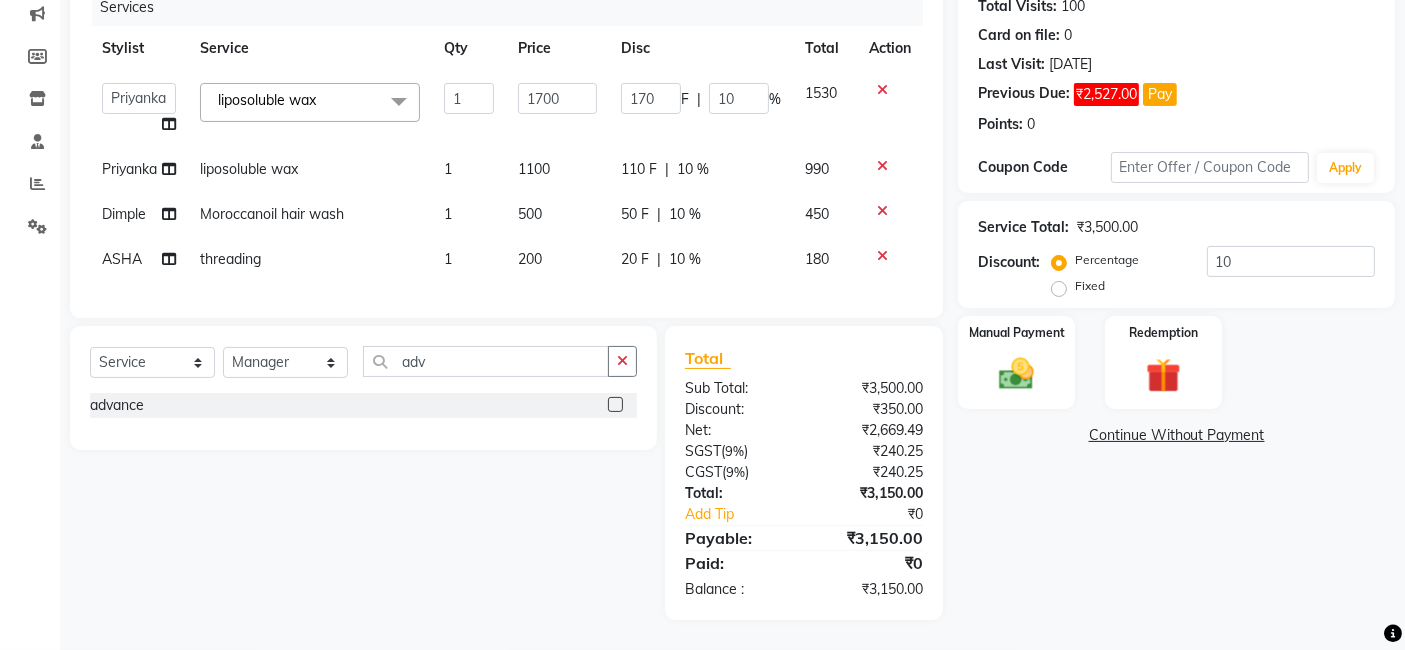 click 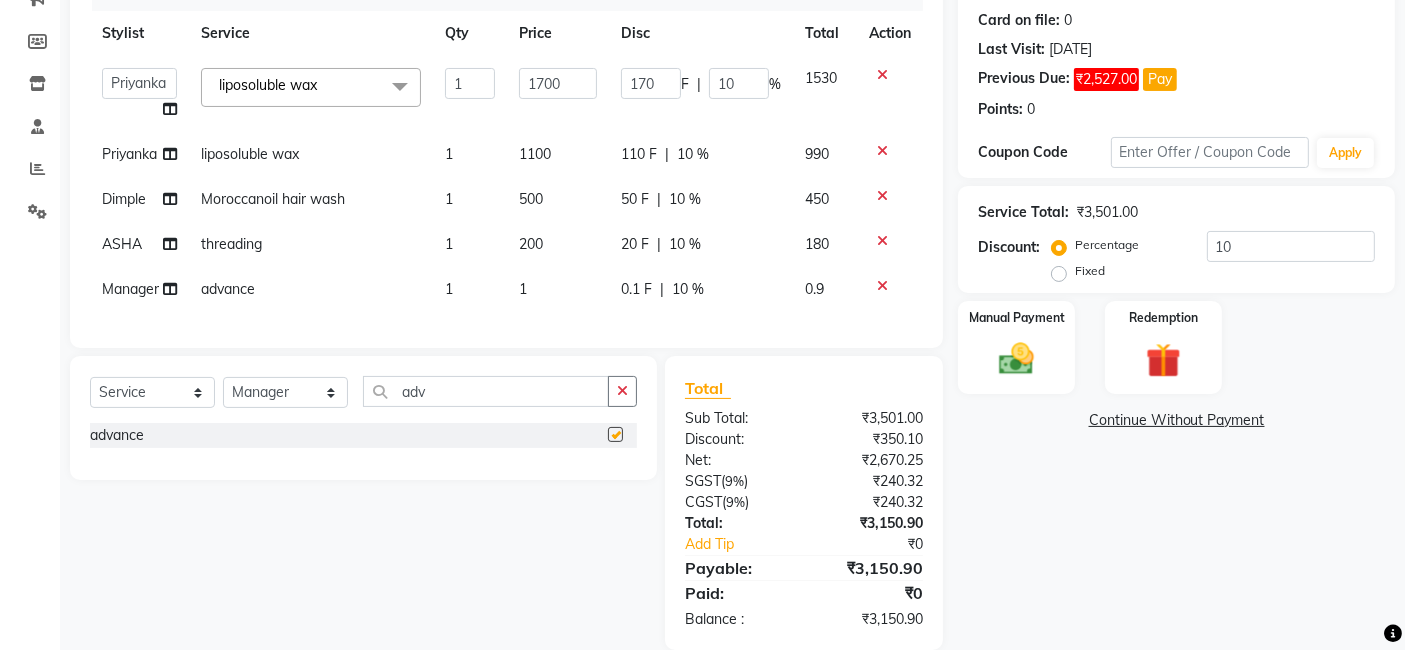 checkbox on "false" 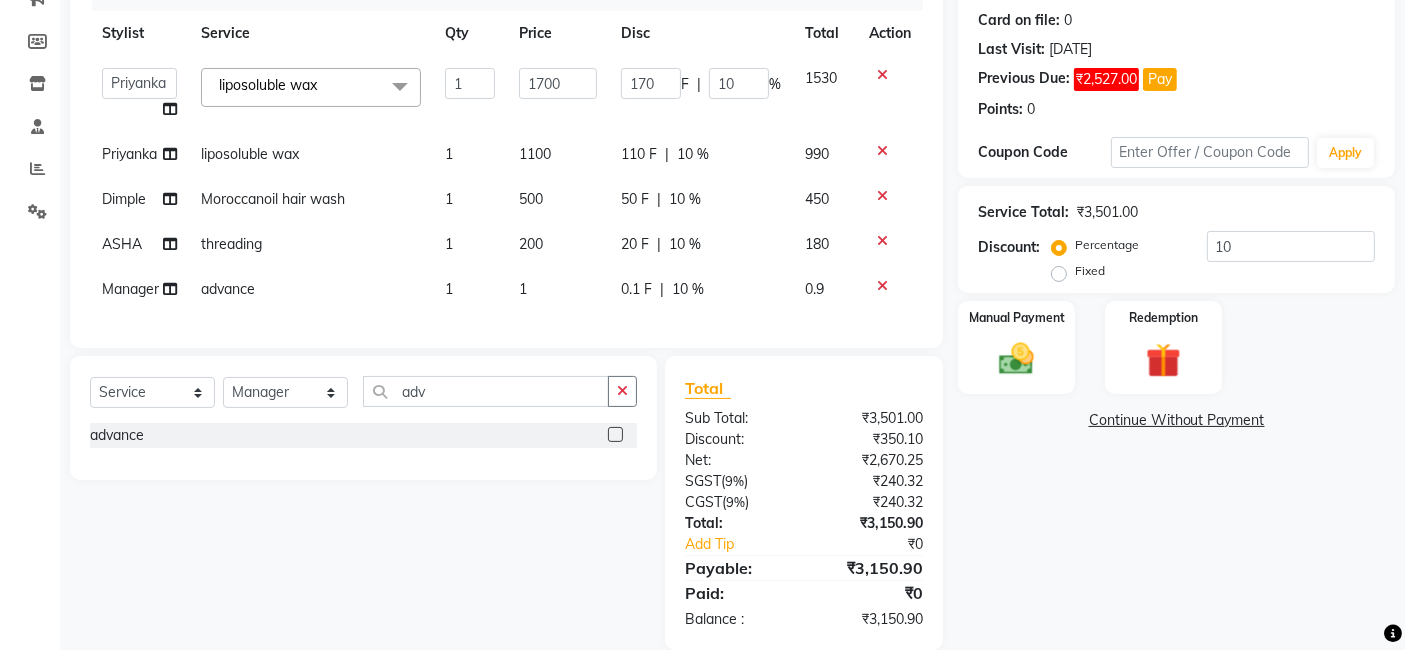 click on "1" 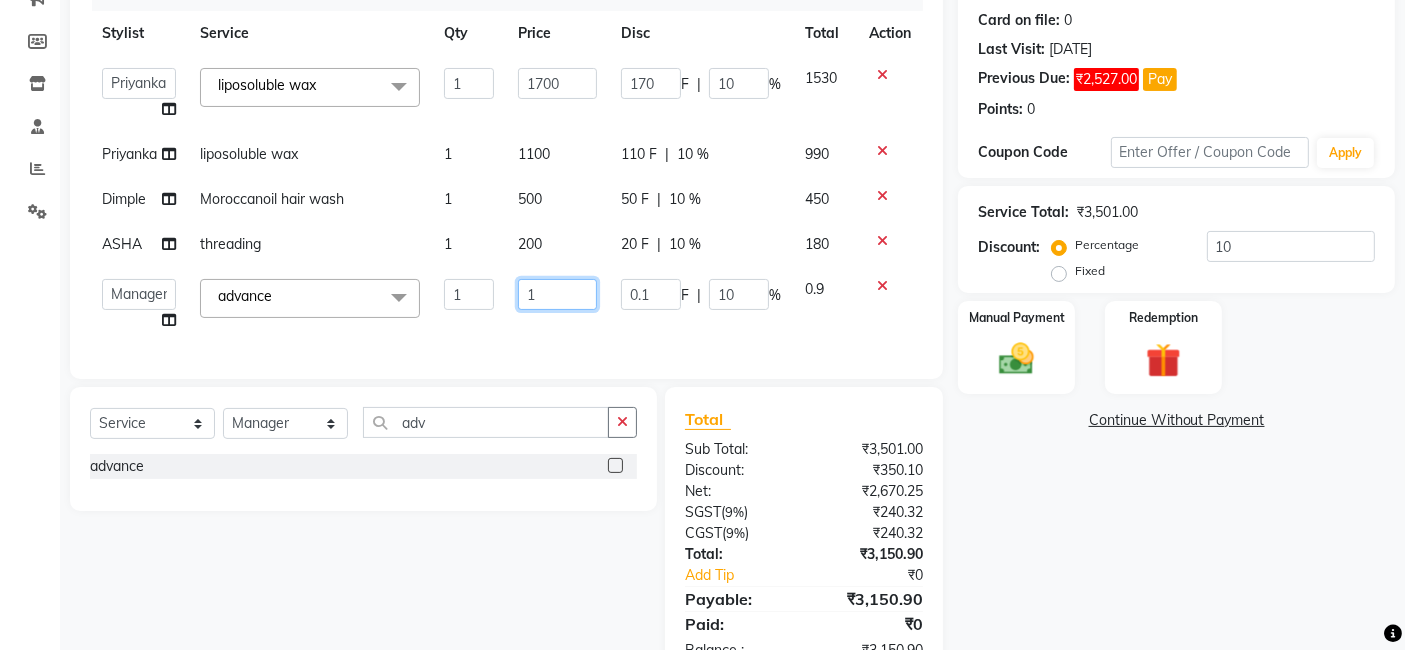 click on "1" 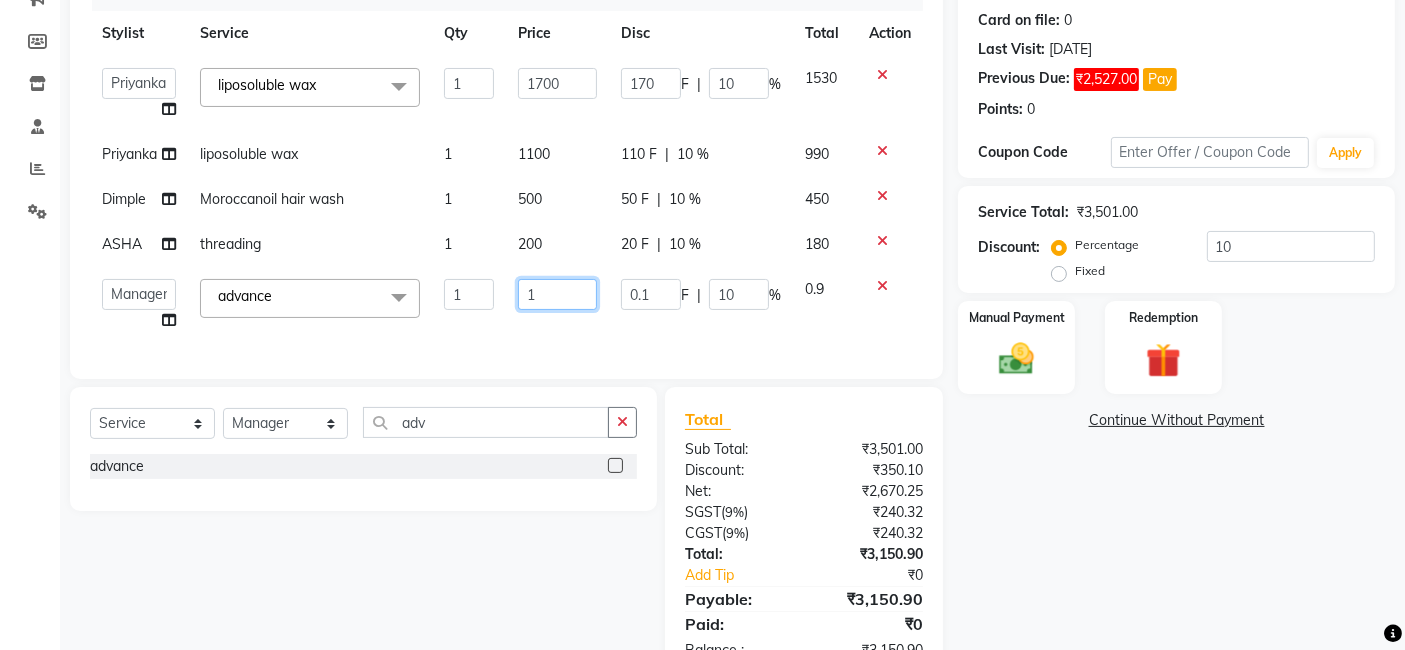 click on "1" 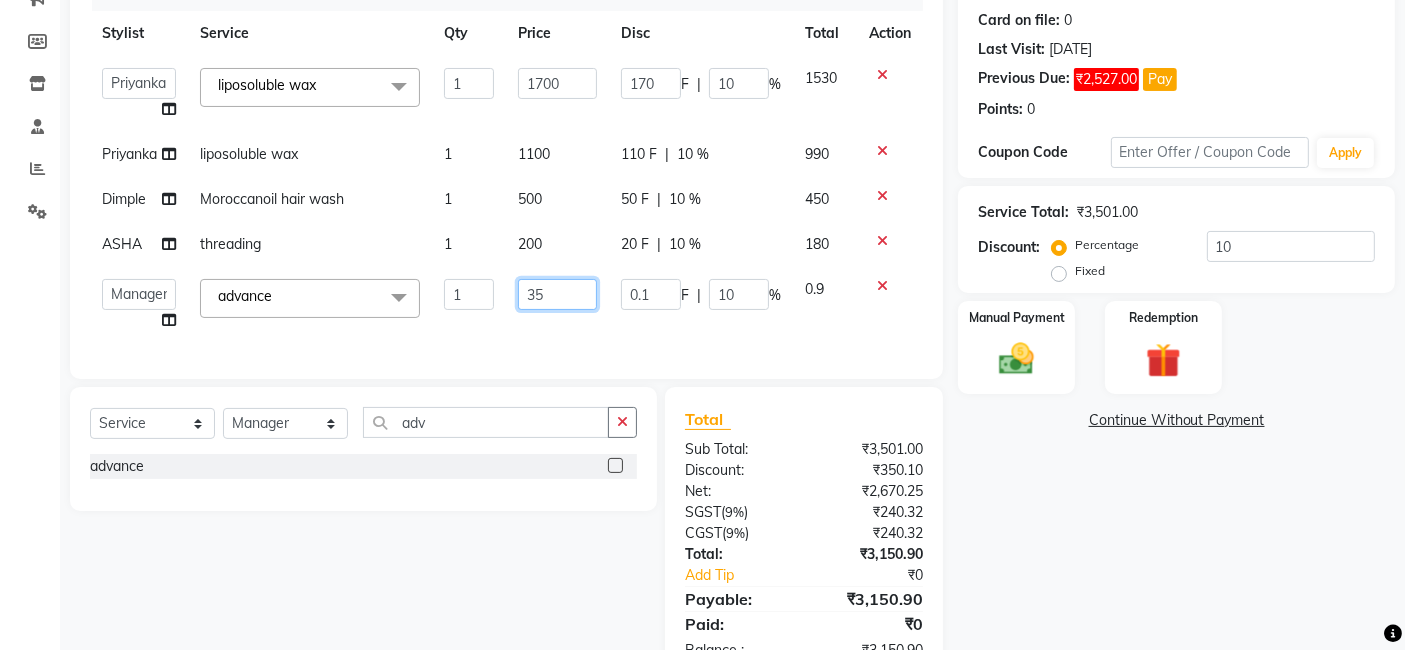 type on "350" 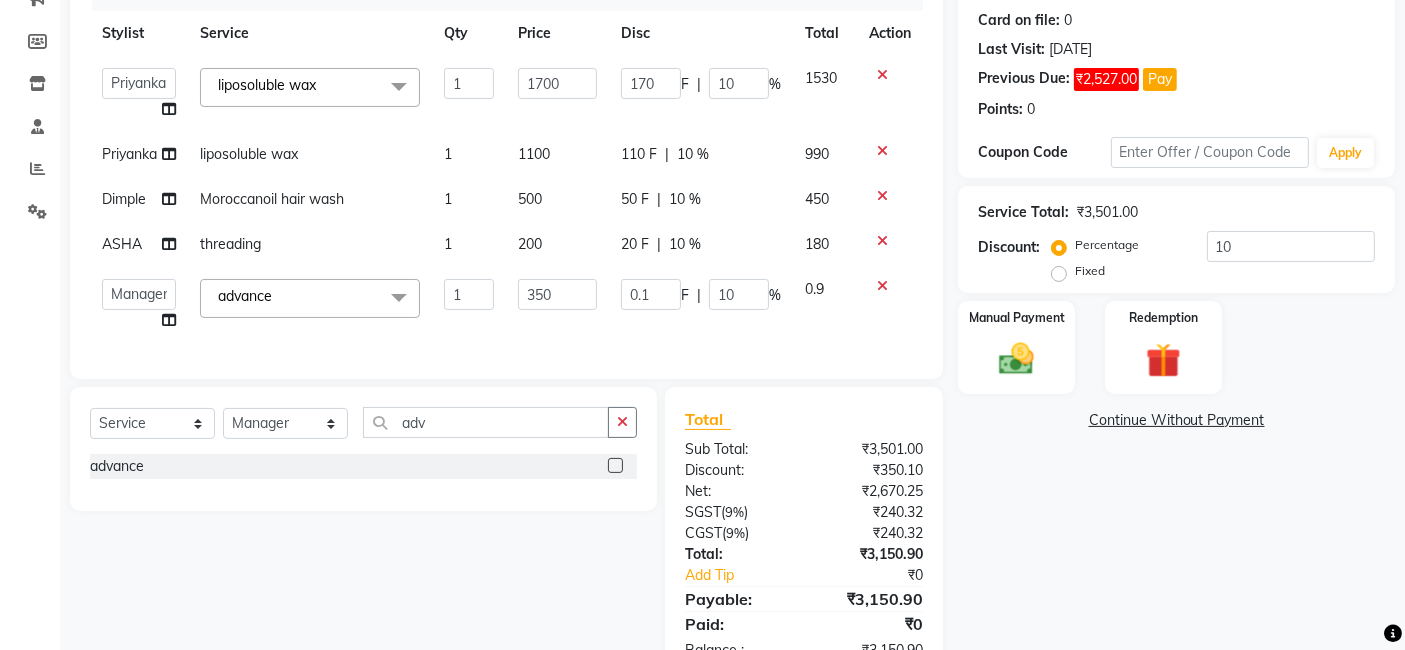 click on "Services Stylist Service Qty Price Disc Total Action  Arvind   ASHA   [PERSON_NAME]   Dev   Dimple   Director   [PERSON_NAME]   kajal   [PERSON_NAME]   lucky   Manager   [PERSON_NAME] maam   [PERSON_NAME]    Pallavi   Pinky   Priyanka   [PERSON_NAME]   [PERSON_NAME]  liposoluble wax  x Bomb Pedicure Regular Pedicure Cracked Heal Treatment Alga Apothecary Pedicure Gel polish remover  Donut Pedicure candle Pedicure Avl Express Pedicure Avl Pedicruise pedicure Avl Pedipure pedicure Pedi Pai pedicure Under arms polish Kanpeki body spa Regular Manicure Bomb Manicure Alga Apothecary Manicure Nail Extensions Gel nail pent Pedi Pai manicure Donut manicure Avl express manicure Avl Pedicruise manicure Avl Pedipure manicure Candle manicure Back polish Foot Massage Head Massage Back Massage Hand & Shoulder Massage Body Spa Relaxing Body Massage Aromatherapy Associates - Renewing Rose Aromatherapy Associates - intense nourishment Aromatherapy Associates Body Massage Full Body Bleach Body Polishing body scrub  face bleach back scrub bleach misc 1 F" 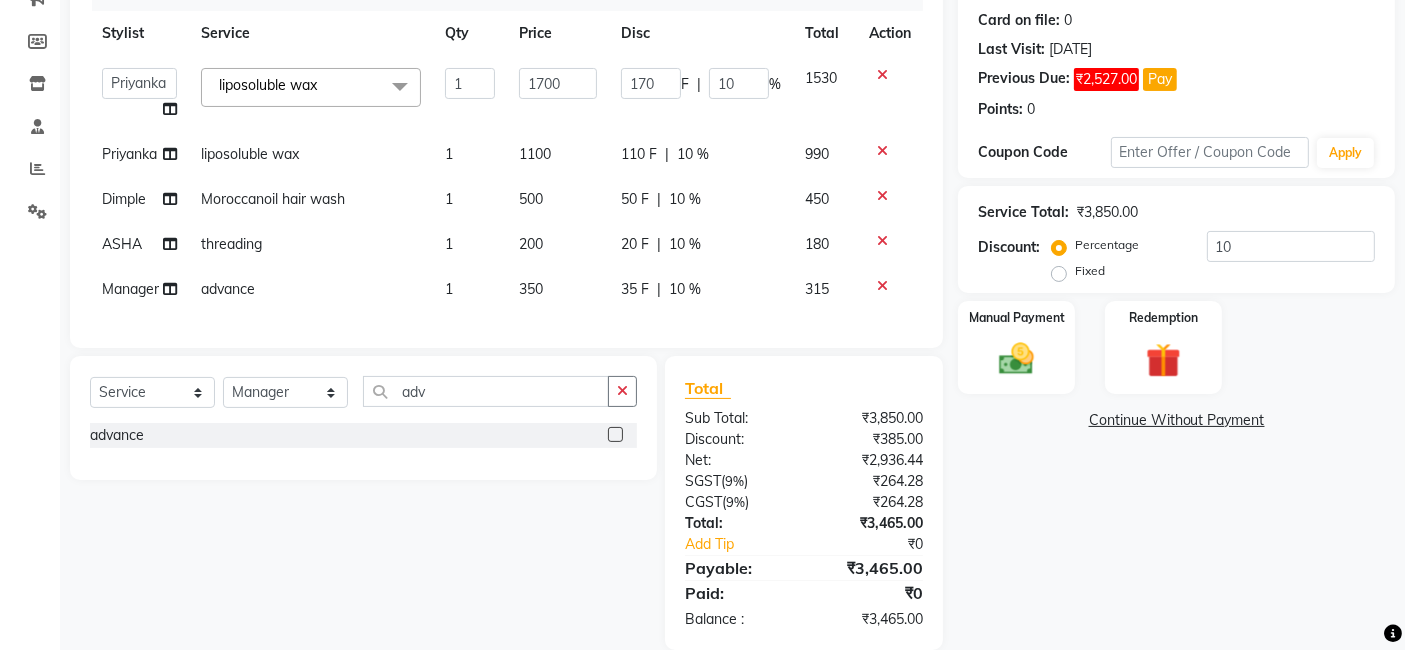 click on "35 F | 10 %" 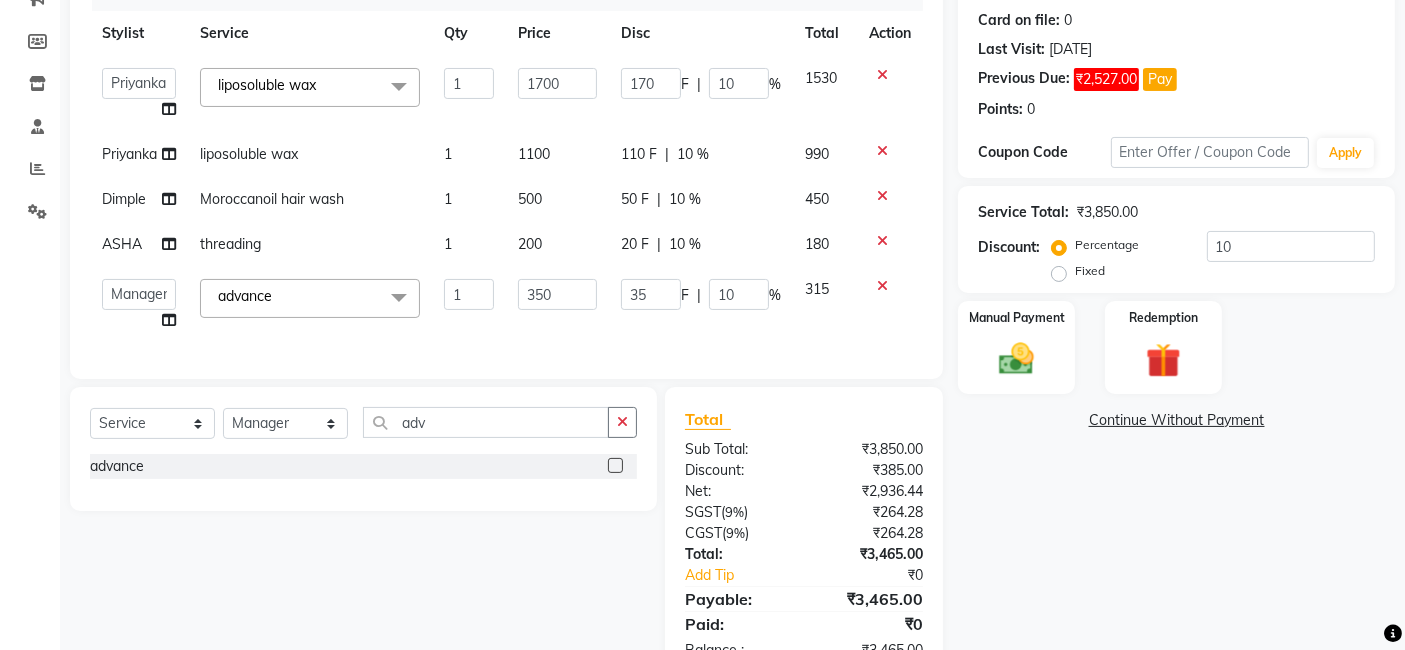 click on "10" 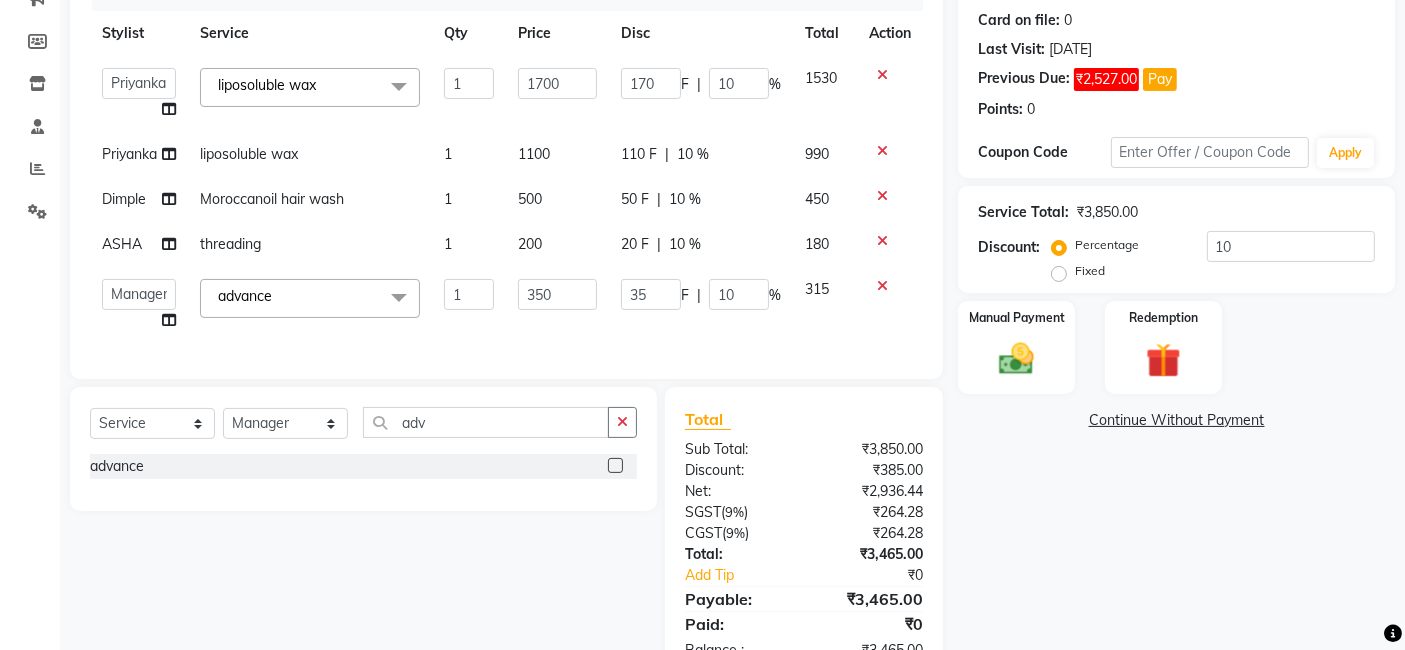 click on "10" 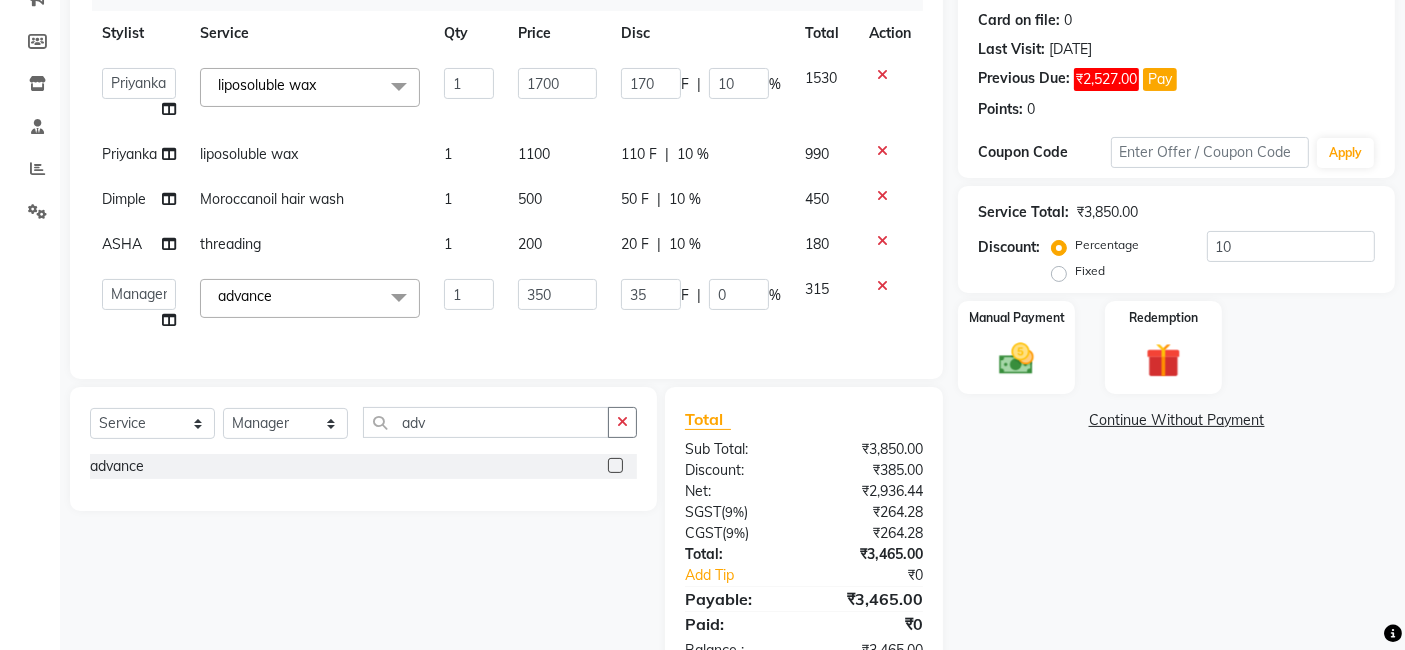 click on "Services Stylist Service Qty Price Disc Total Action  Arvind   ASHA   [PERSON_NAME]   Dev   Dimple   Director   [PERSON_NAME]   kajal   [PERSON_NAME]   lucky   Manager   [PERSON_NAME] maam   [PERSON_NAME]    Pallavi   Pinky   Priyanka   [PERSON_NAME]   [PERSON_NAME]  liposoluble wax  x Bomb Pedicure Regular Pedicure Cracked Heal Treatment Alga Apothecary Pedicure Gel polish remover  Donut Pedicure candle Pedicure Avl Express Pedicure Avl Pedicruise pedicure Avl Pedipure pedicure Pedi Pai pedicure Under arms polish Kanpeki body spa Regular Manicure Bomb Manicure Alga Apothecary Manicure Nail Extensions Gel nail pent Pedi Pai manicure Donut manicure Avl express manicure Avl Pedicruise manicure Avl Pedipure manicure Candle manicure Back polish Foot Massage Head Massage Back Massage Hand & Shoulder Massage Body Spa Relaxing Body Massage Aromatherapy Associates - Renewing Rose Aromatherapy Associates - intense nourishment Aromatherapy Associates Body Massage Full Body Bleach Body Polishing body scrub  face bleach back scrub bleach misc 1 F" 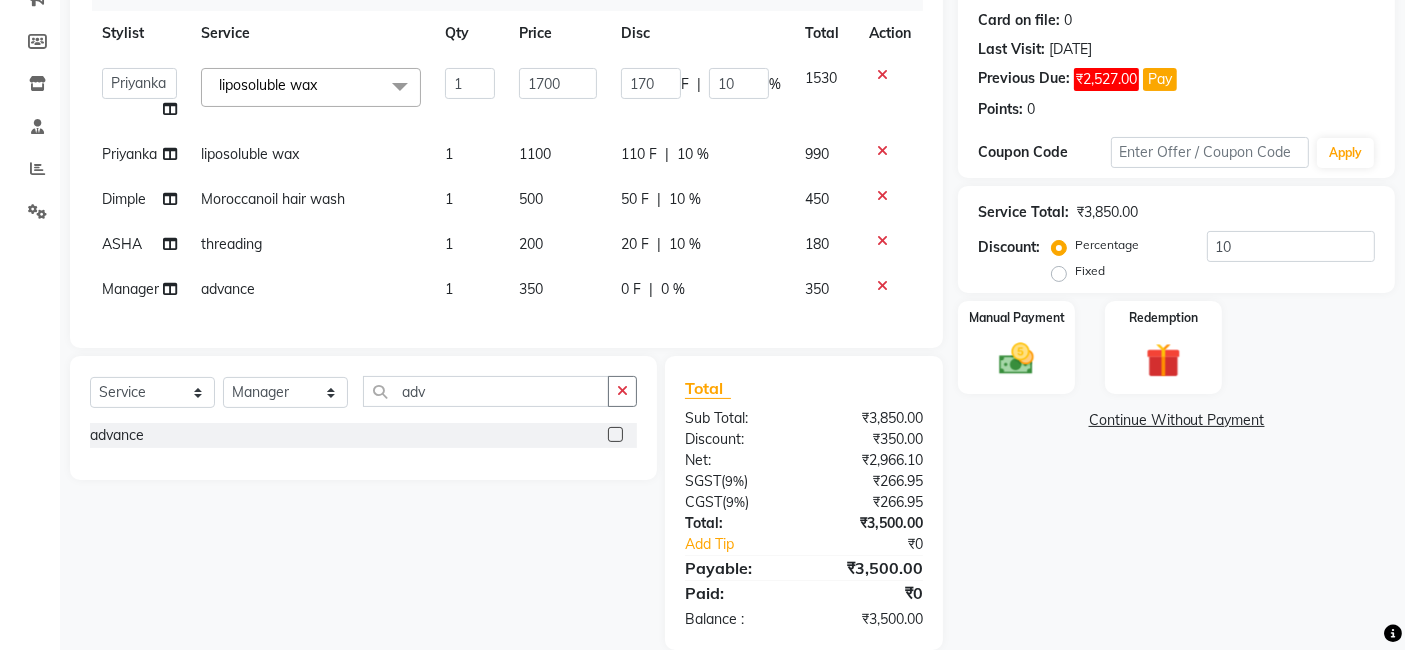 scroll, scrollTop: 320, scrollLeft: 0, axis: vertical 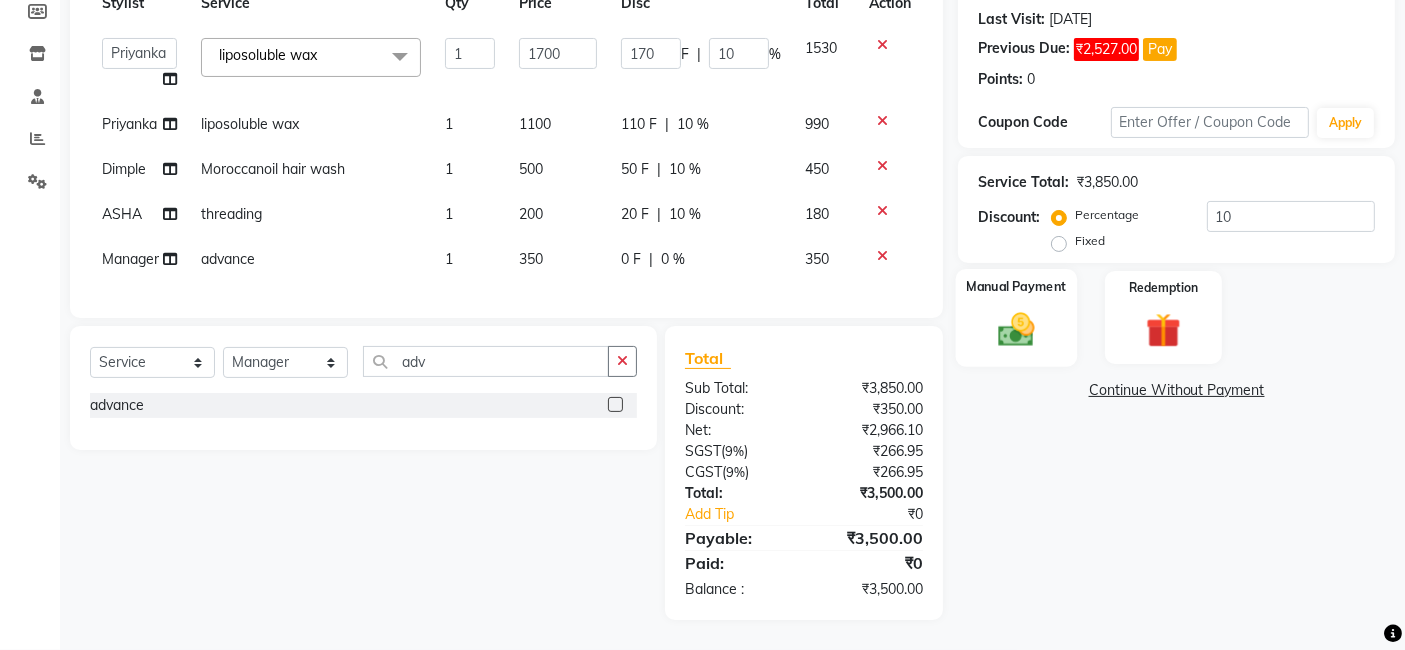 click on "Manual Payment" 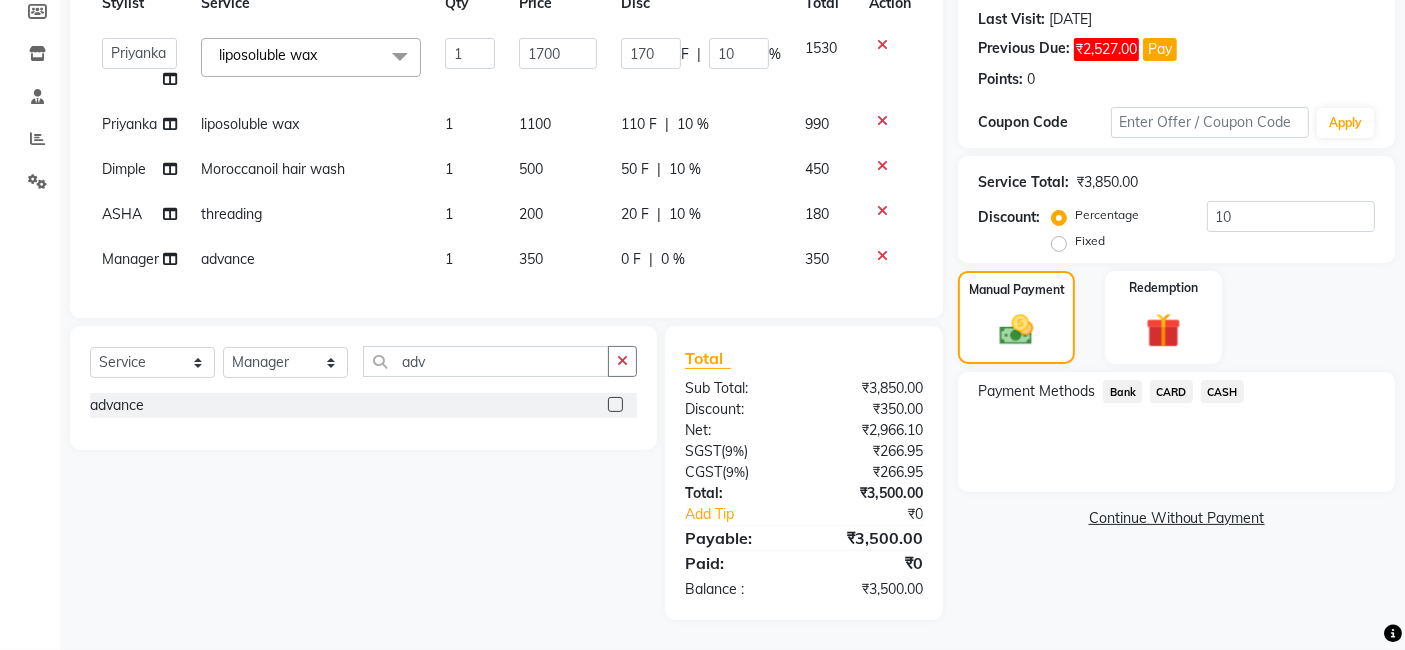 click on "Bank" 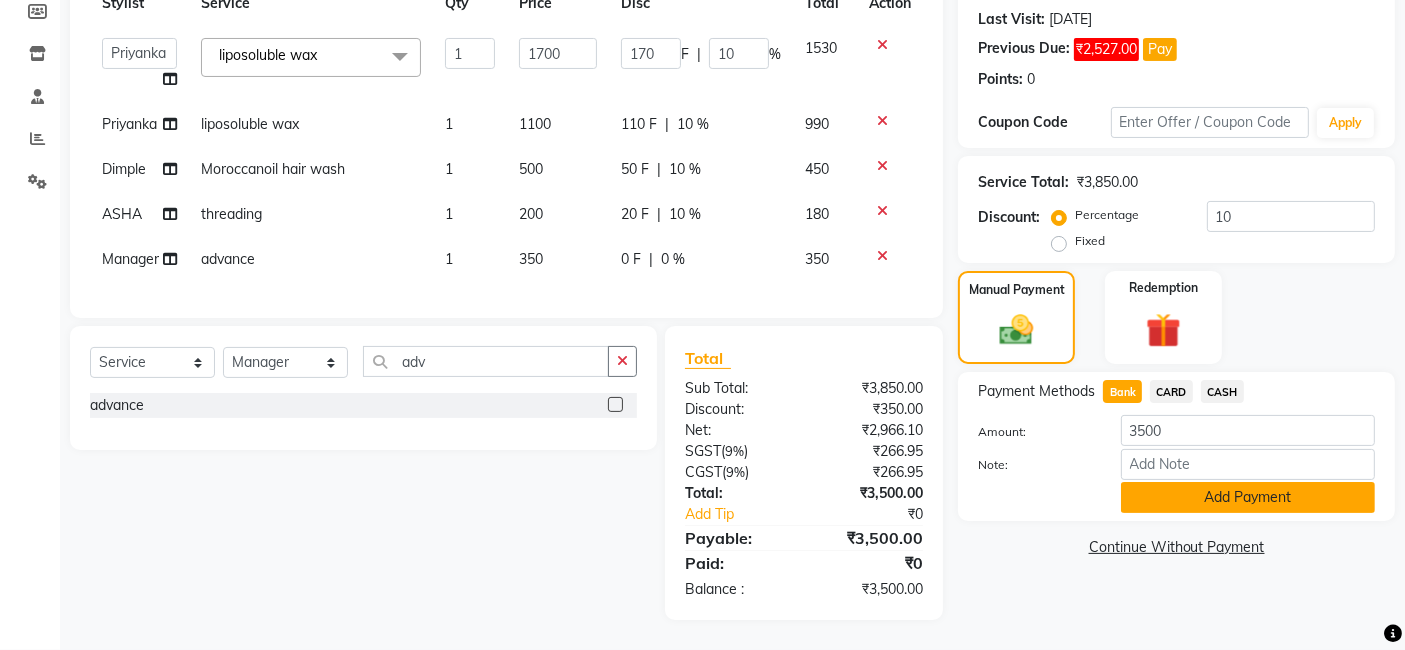 click on "Add Payment" 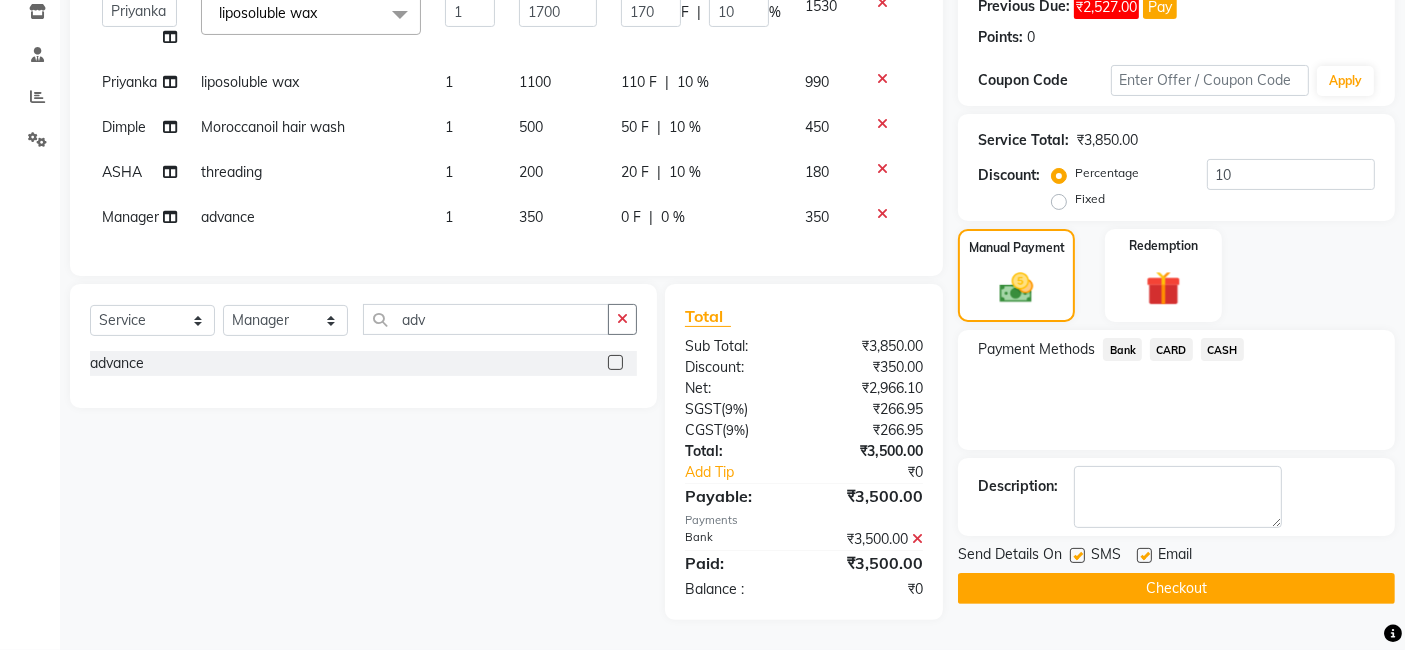 scroll, scrollTop: 361, scrollLeft: 0, axis: vertical 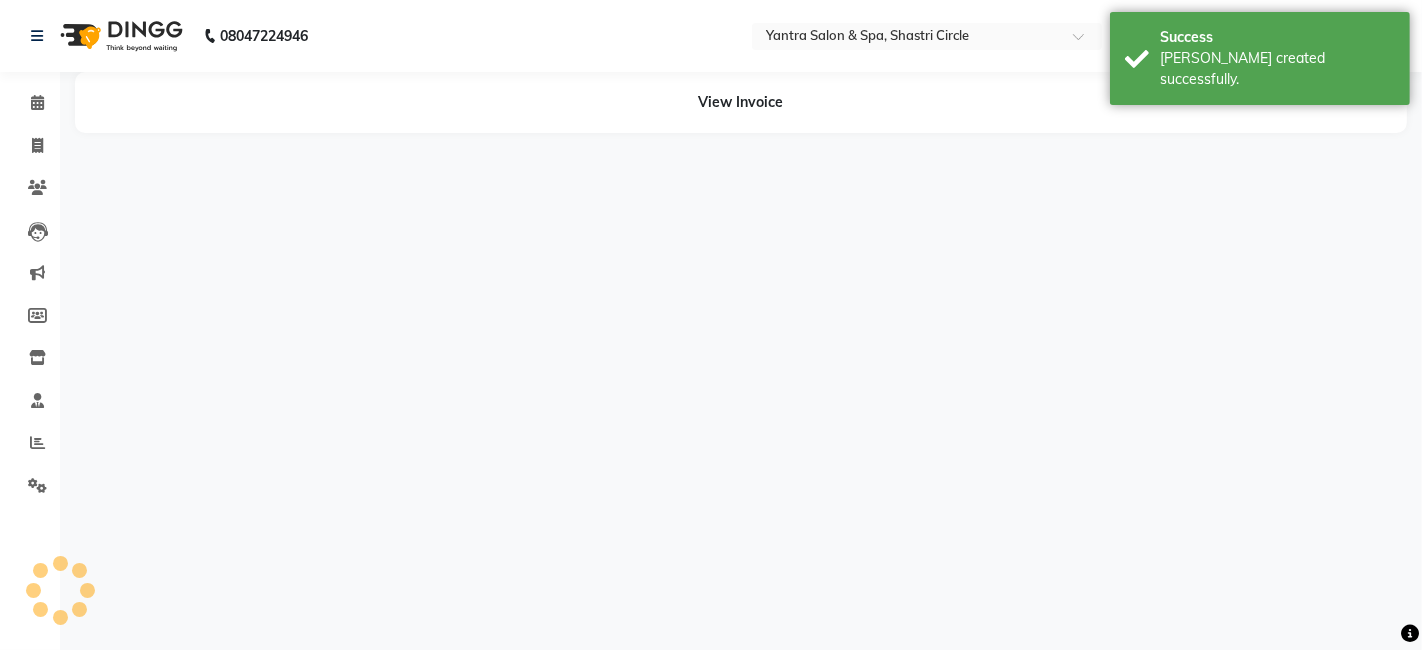 select on "44024" 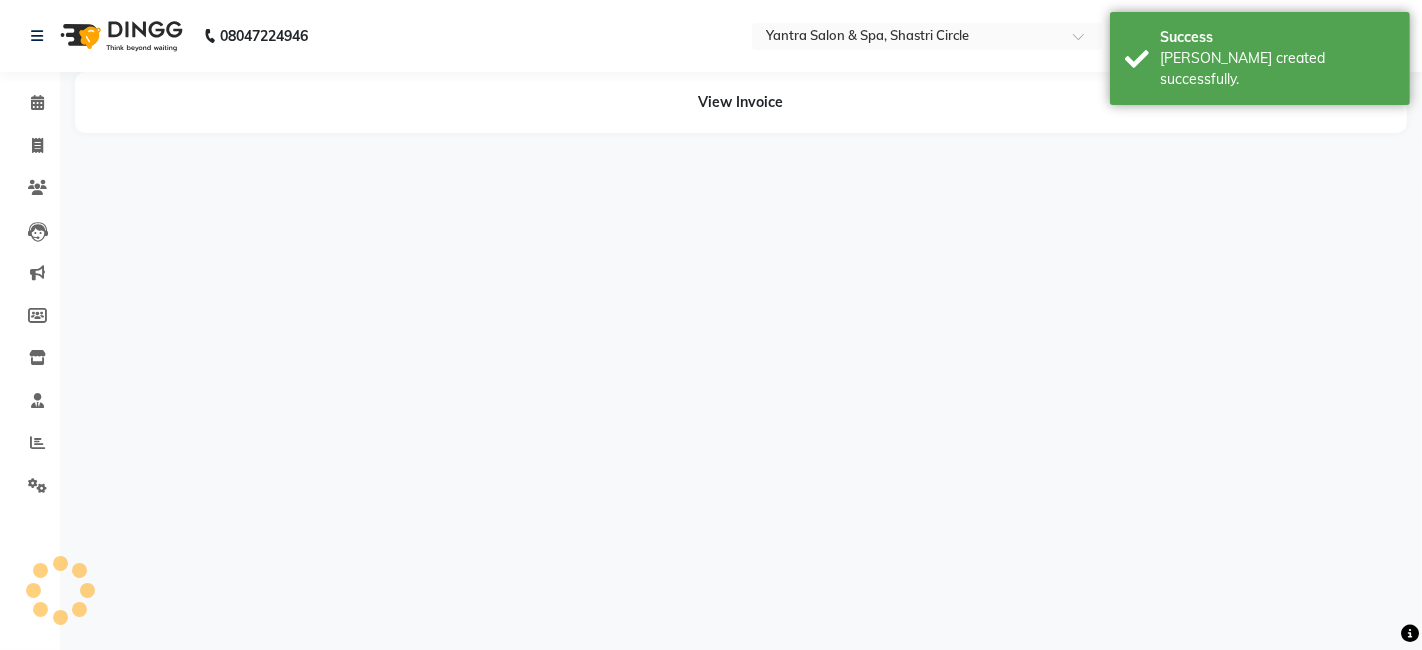 select on "18135" 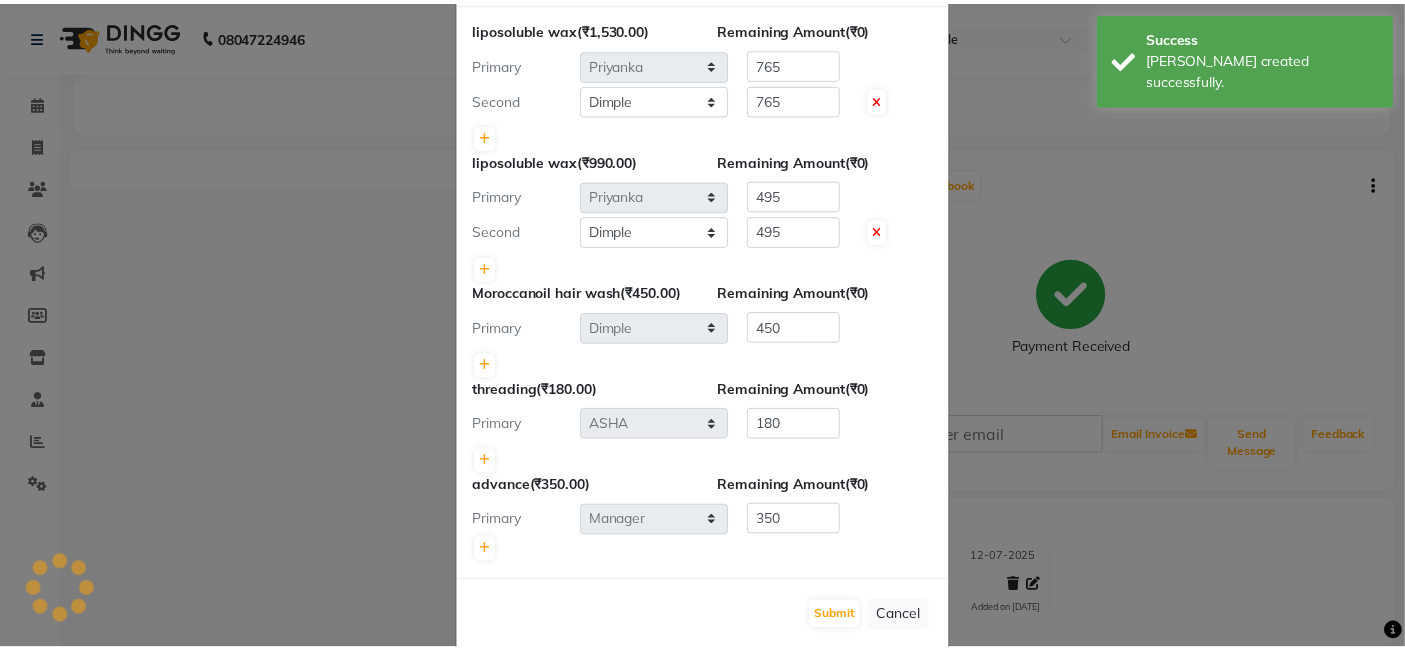 scroll, scrollTop: 142, scrollLeft: 0, axis: vertical 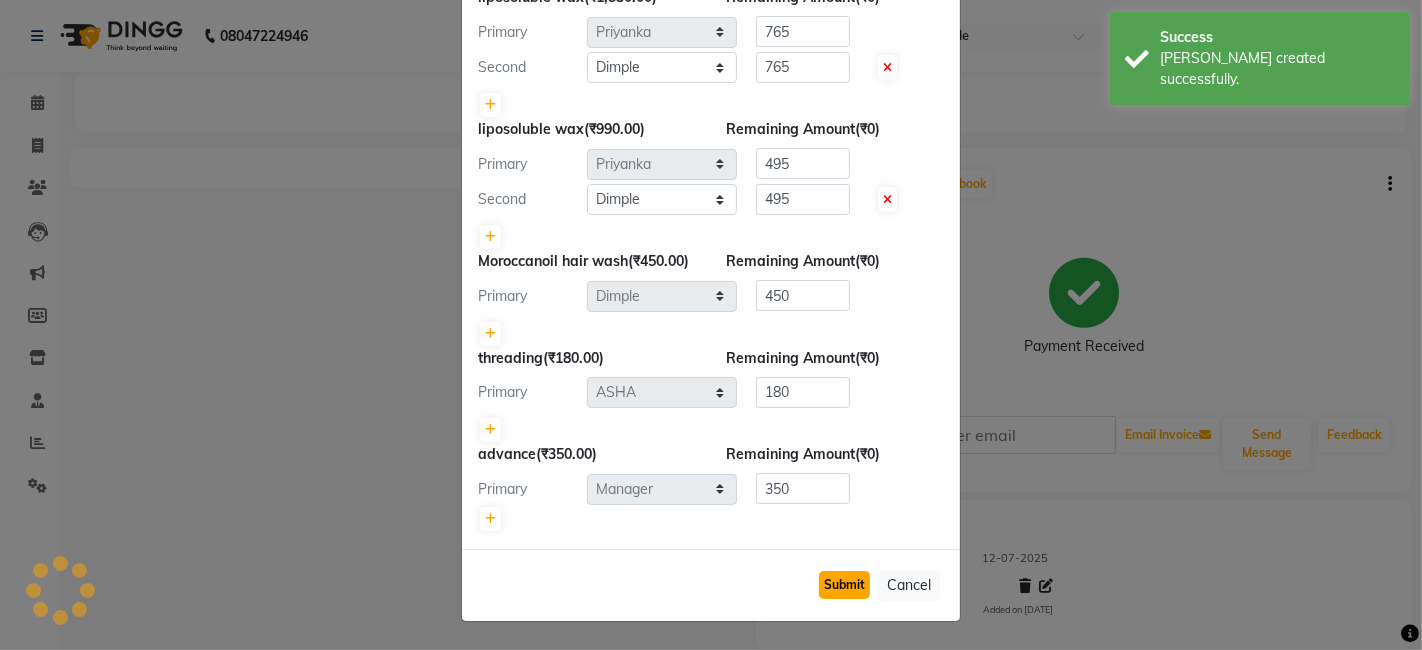 click on "Submit" 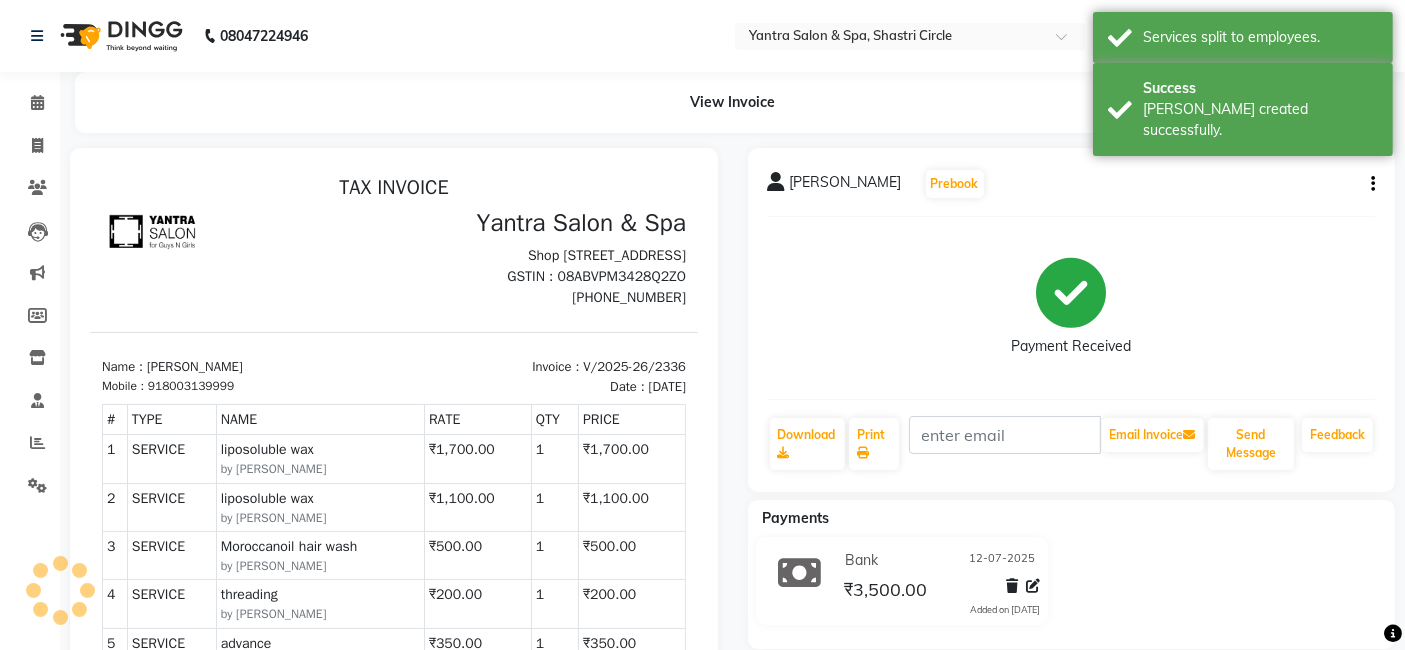 scroll, scrollTop: 0, scrollLeft: 0, axis: both 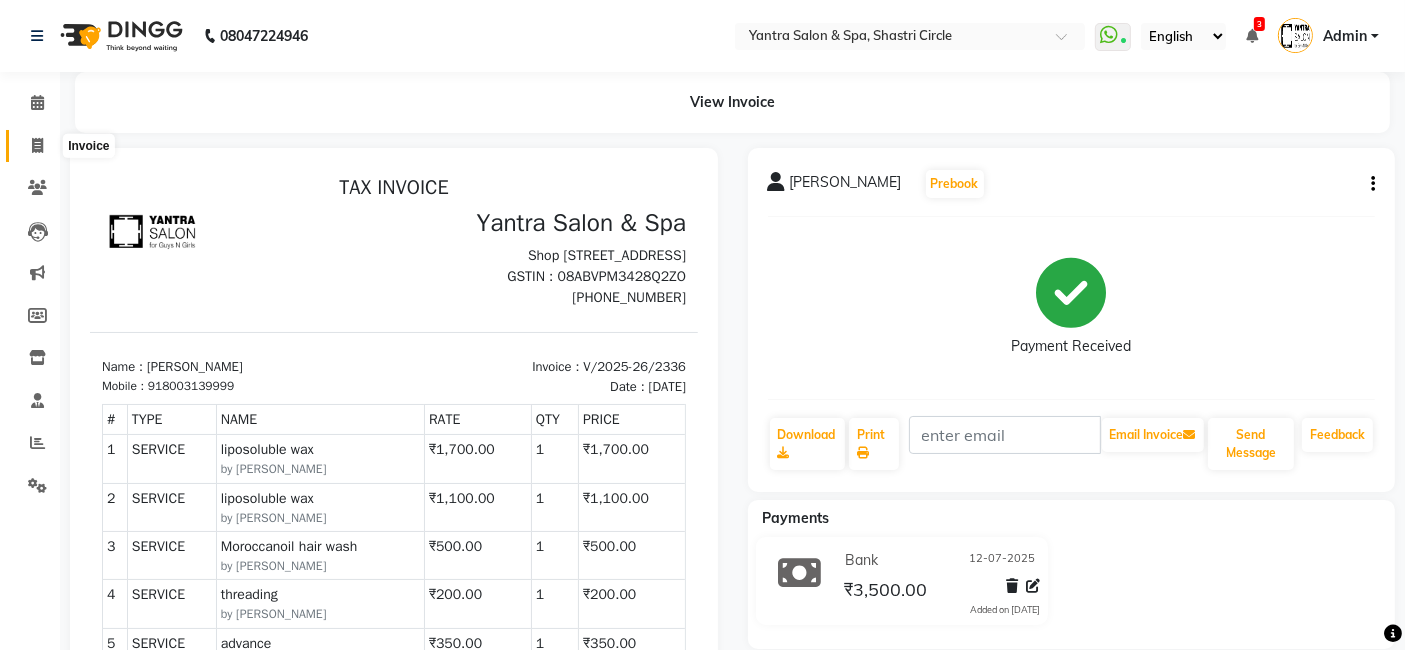 click 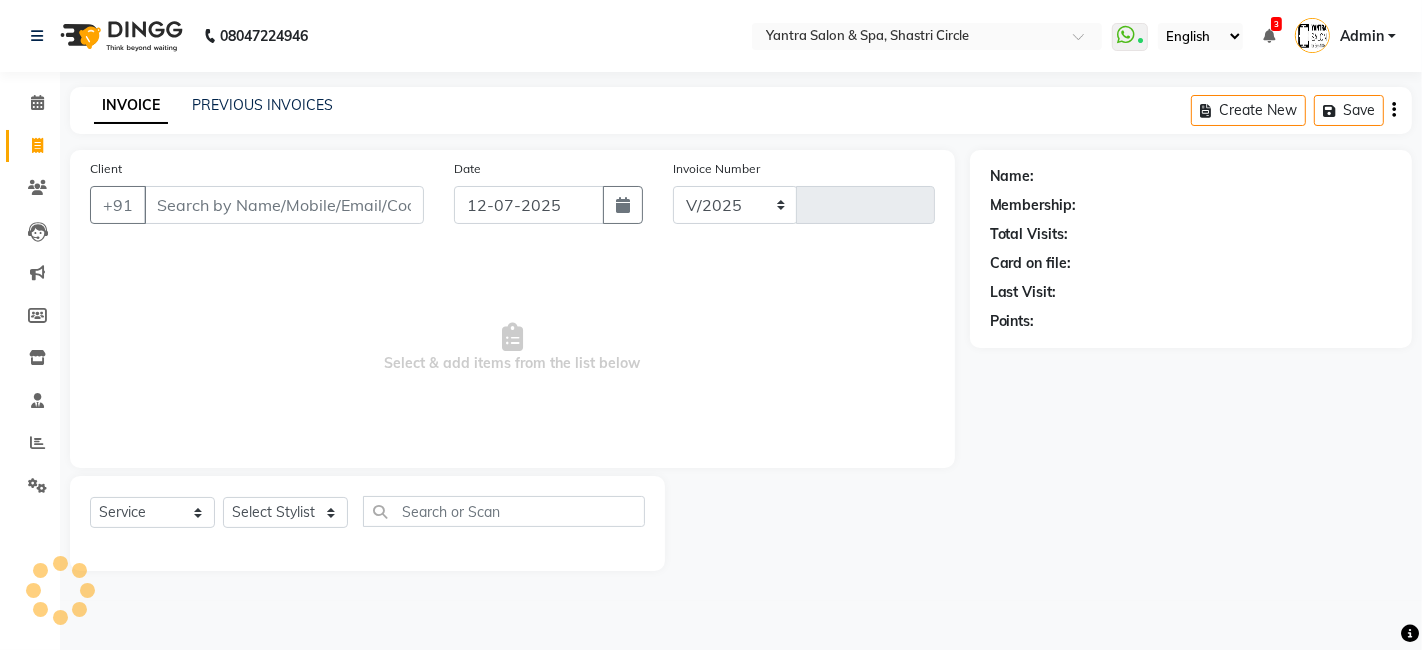 select on "154" 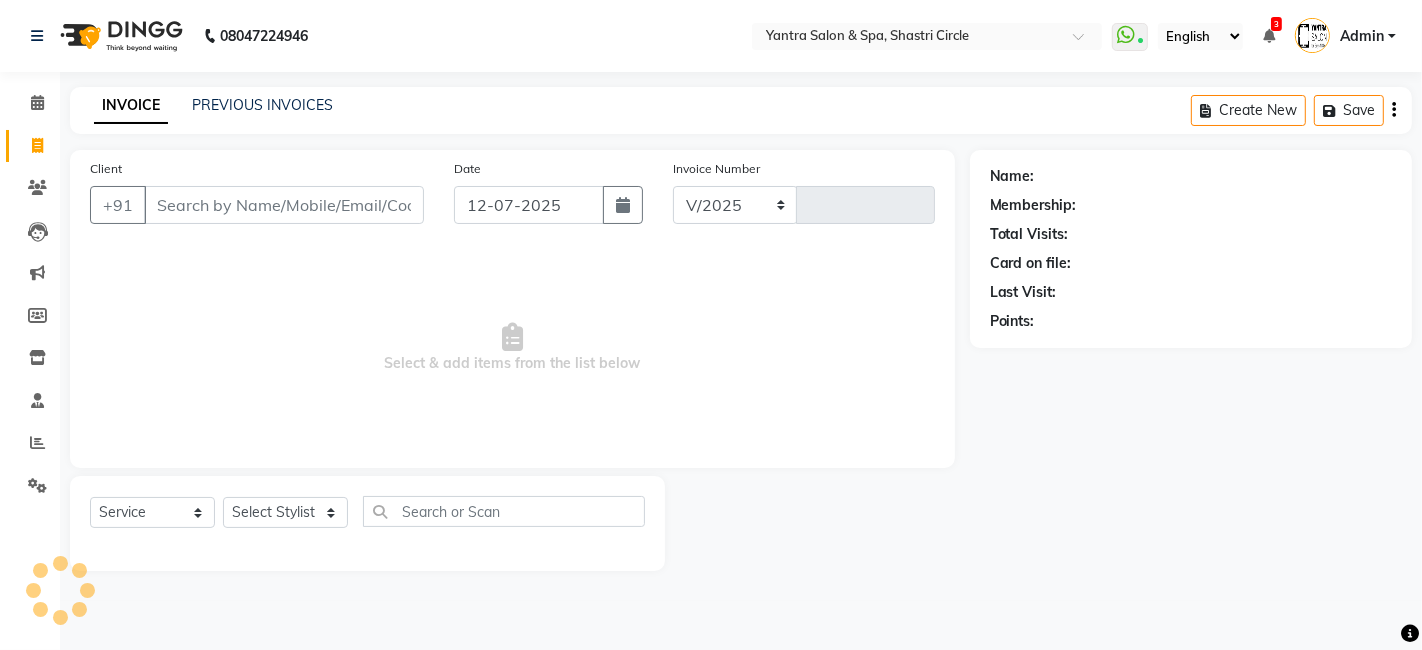 type on "2337" 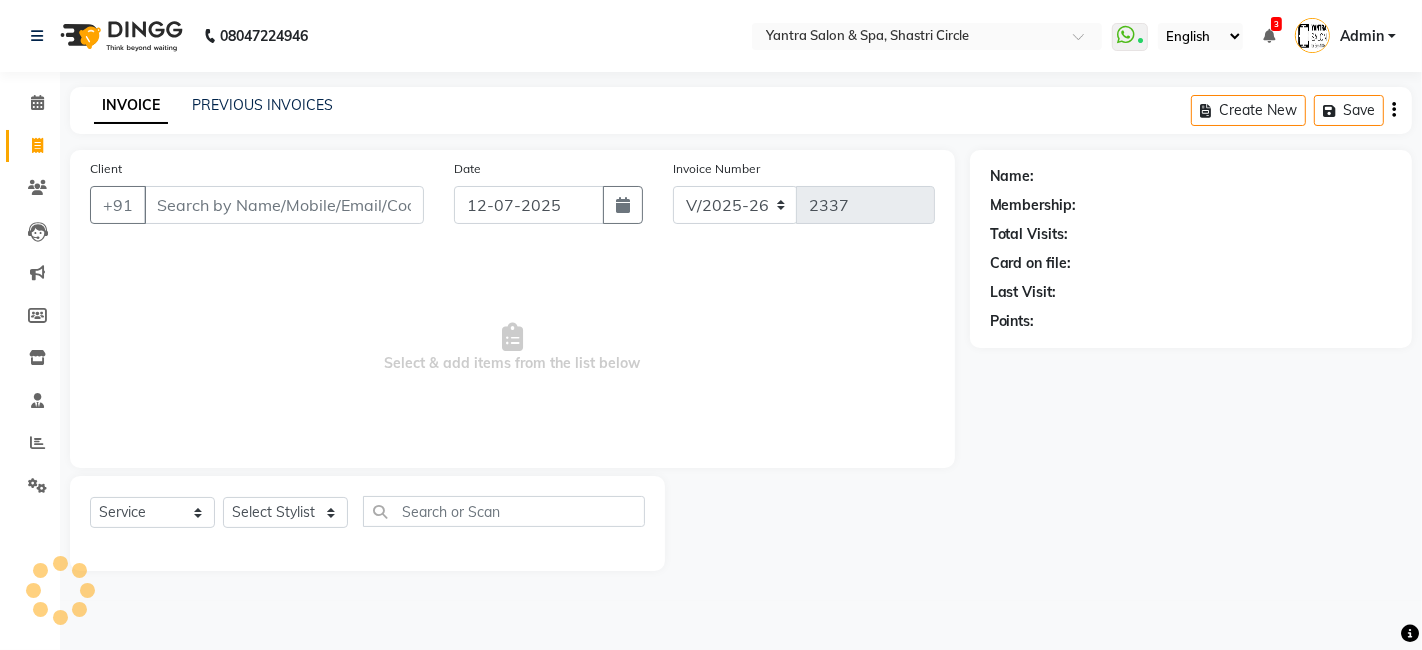 click on "Client" at bounding box center [284, 205] 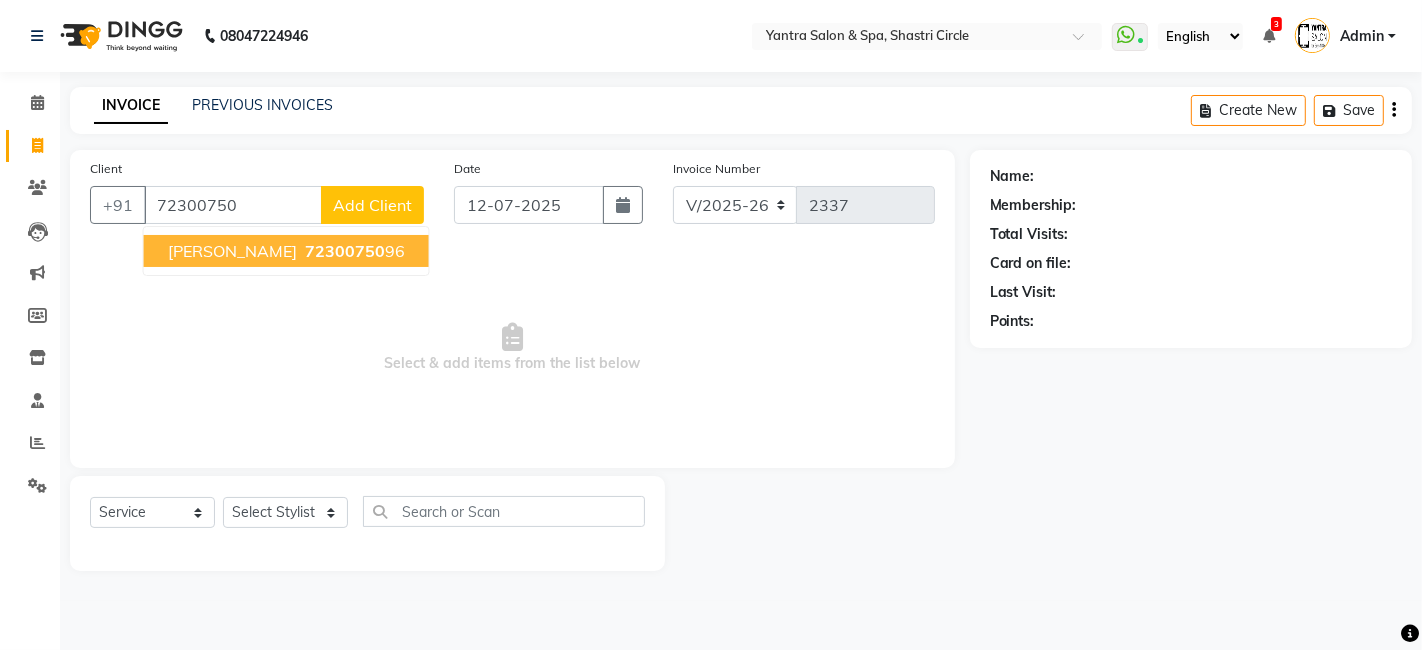 click on "72300750" at bounding box center (345, 251) 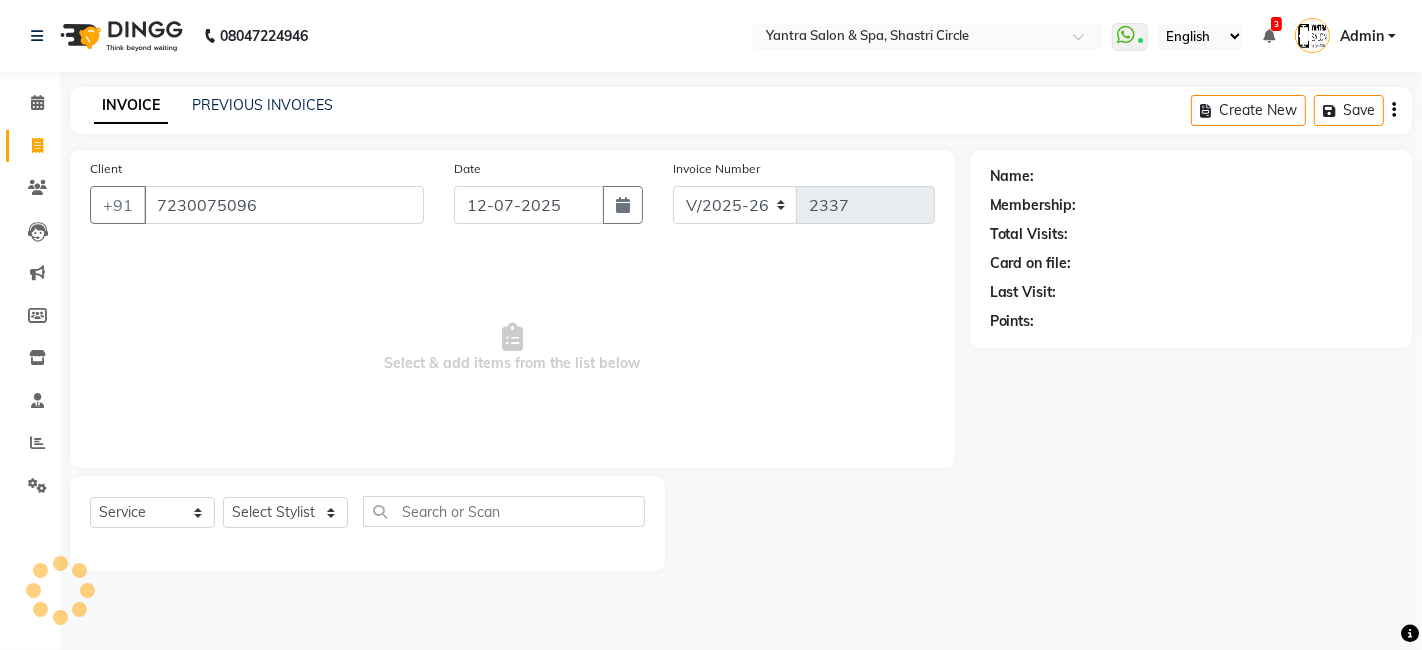 type on "7230075096" 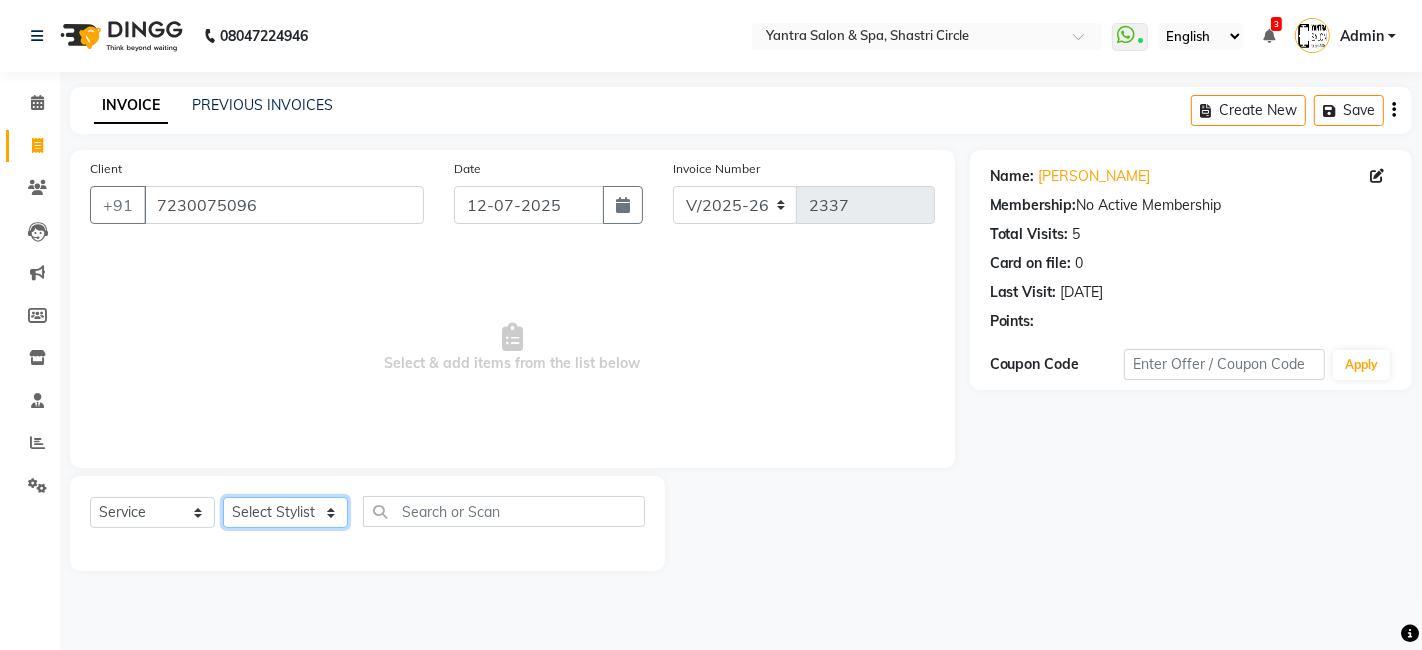 click on "Select Stylist [PERSON_NAME] [PERSON_NAME] Dev Dimple Director [PERSON_NAME] kajal [PERSON_NAME] lucky Manager [PERSON_NAME] maam [PERSON_NAME]  Pallavi Pinky [PERSON_NAME] [PERSON_NAME]" 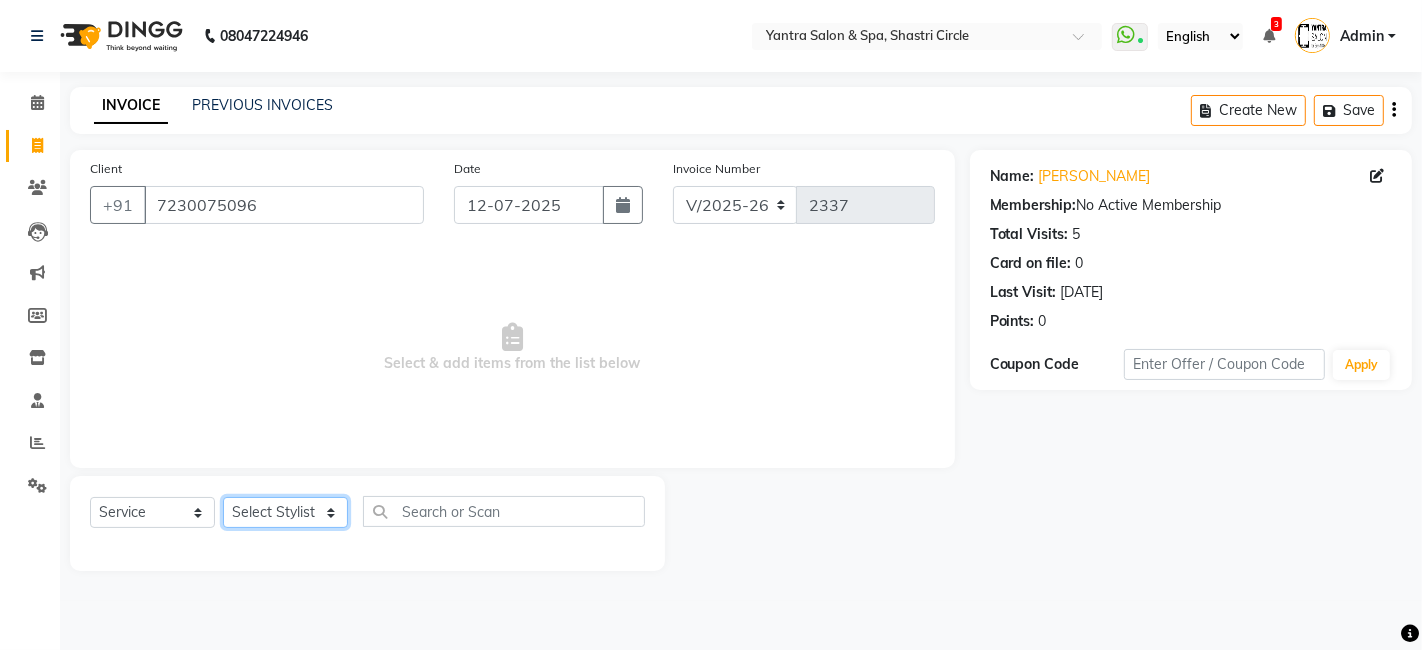 select on "15716" 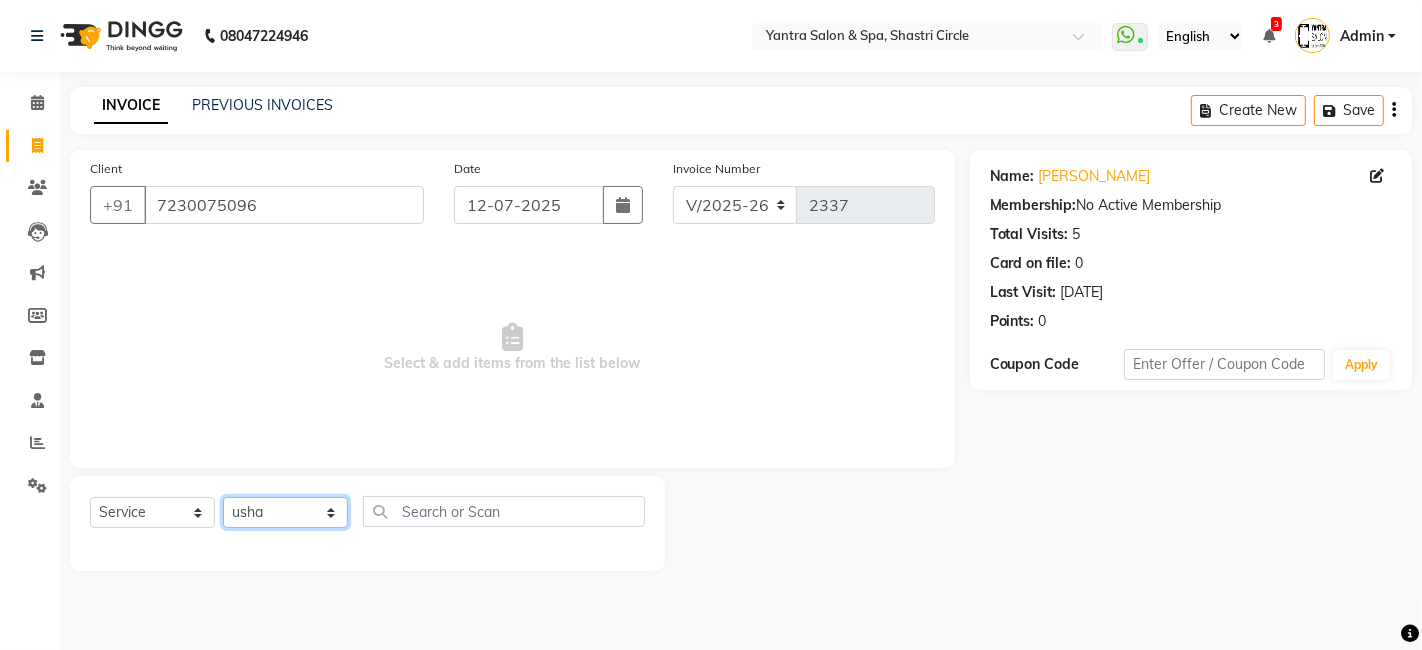 click on "Select Stylist [PERSON_NAME] [PERSON_NAME] Dev Dimple Director [PERSON_NAME] kajal [PERSON_NAME] lucky Manager [PERSON_NAME] maam [PERSON_NAME]  Pallavi Pinky [PERSON_NAME] [PERSON_NAME]" 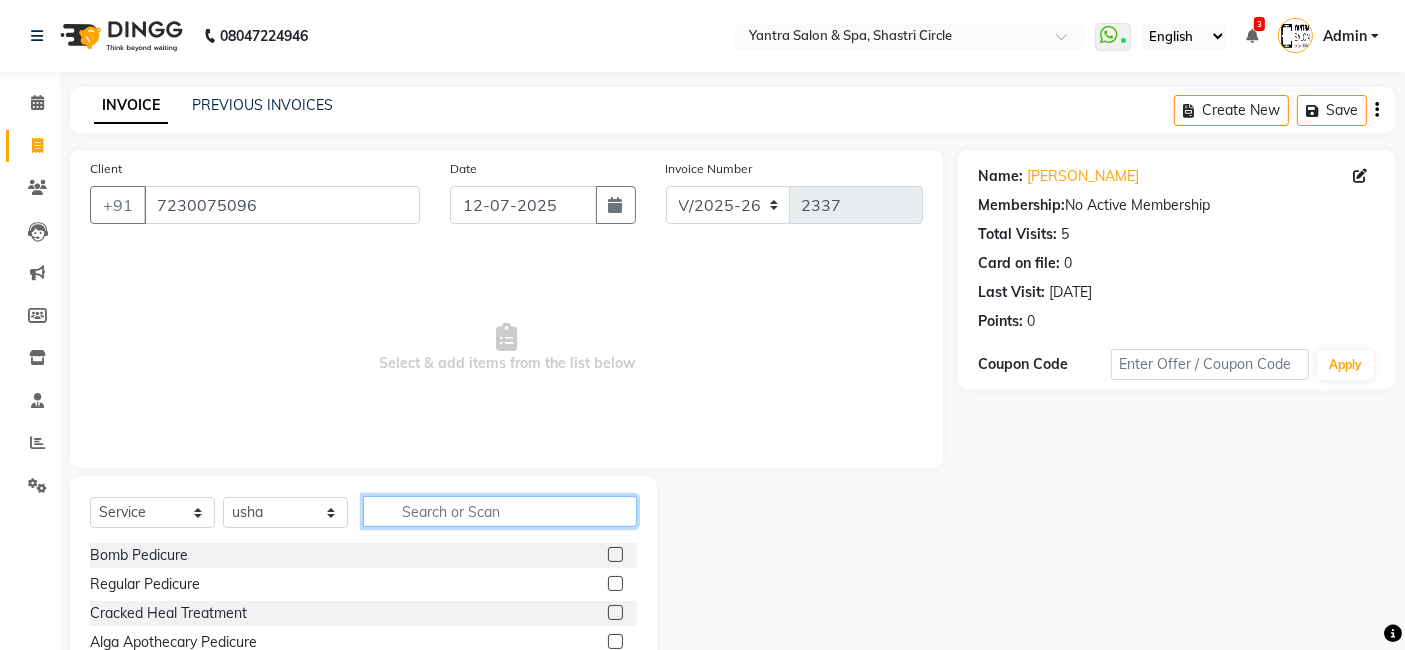 click 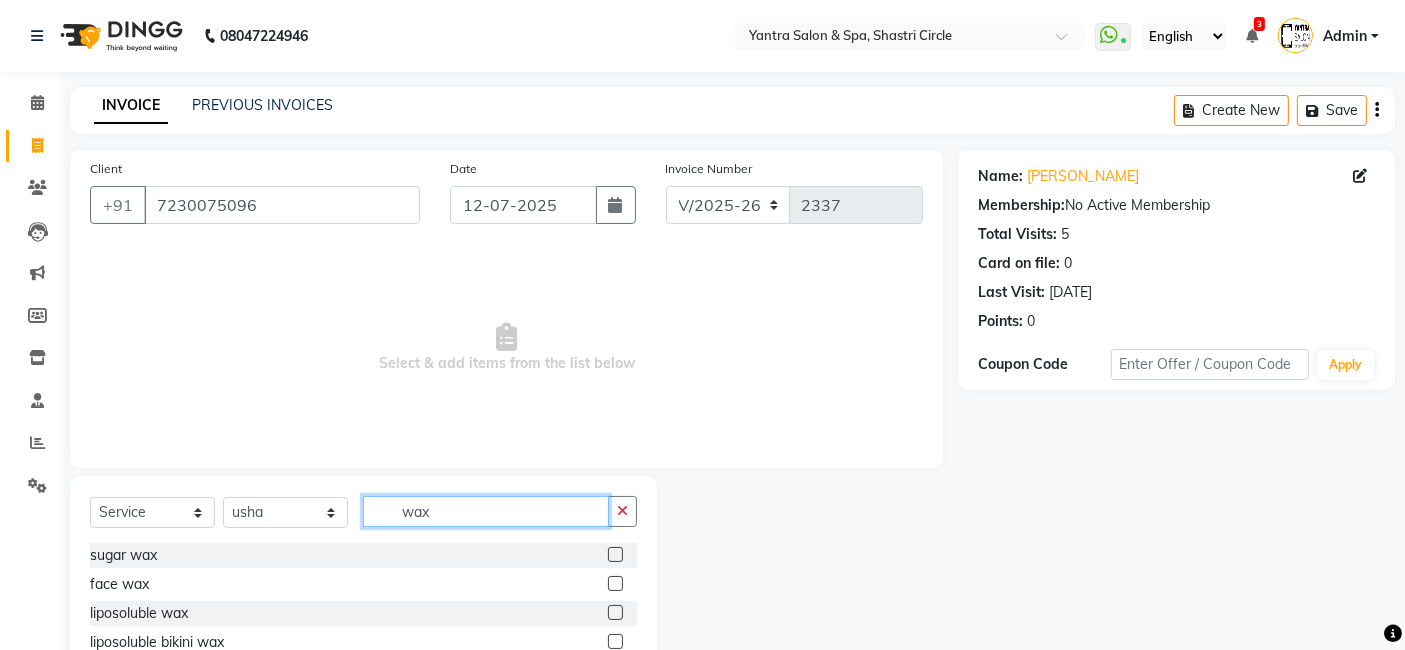 type on "wax" 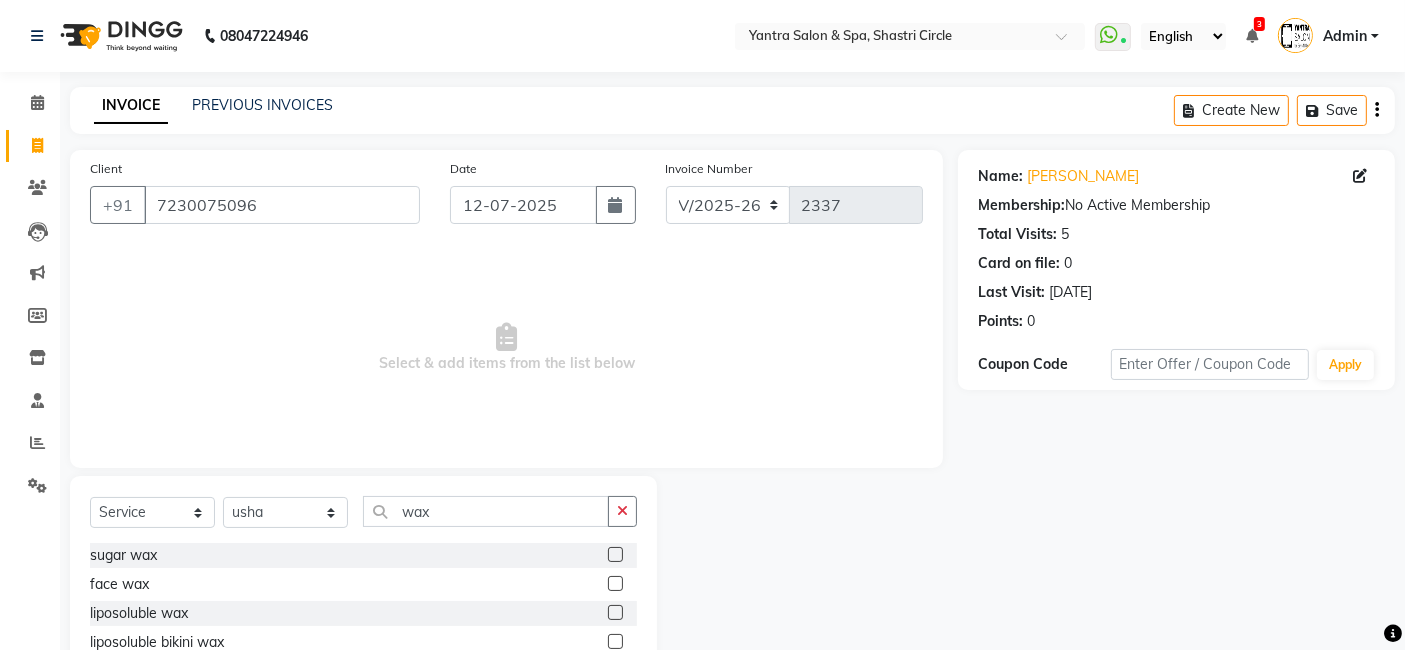 click 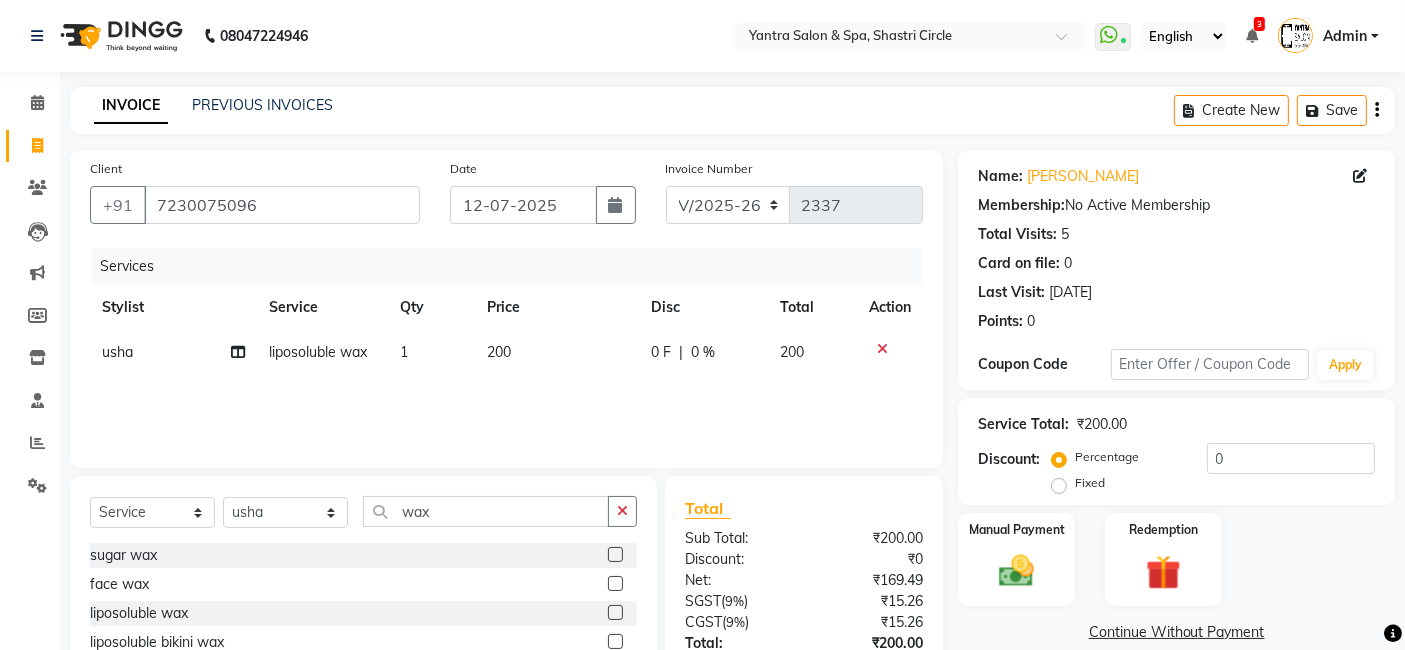 checkbox on "false" 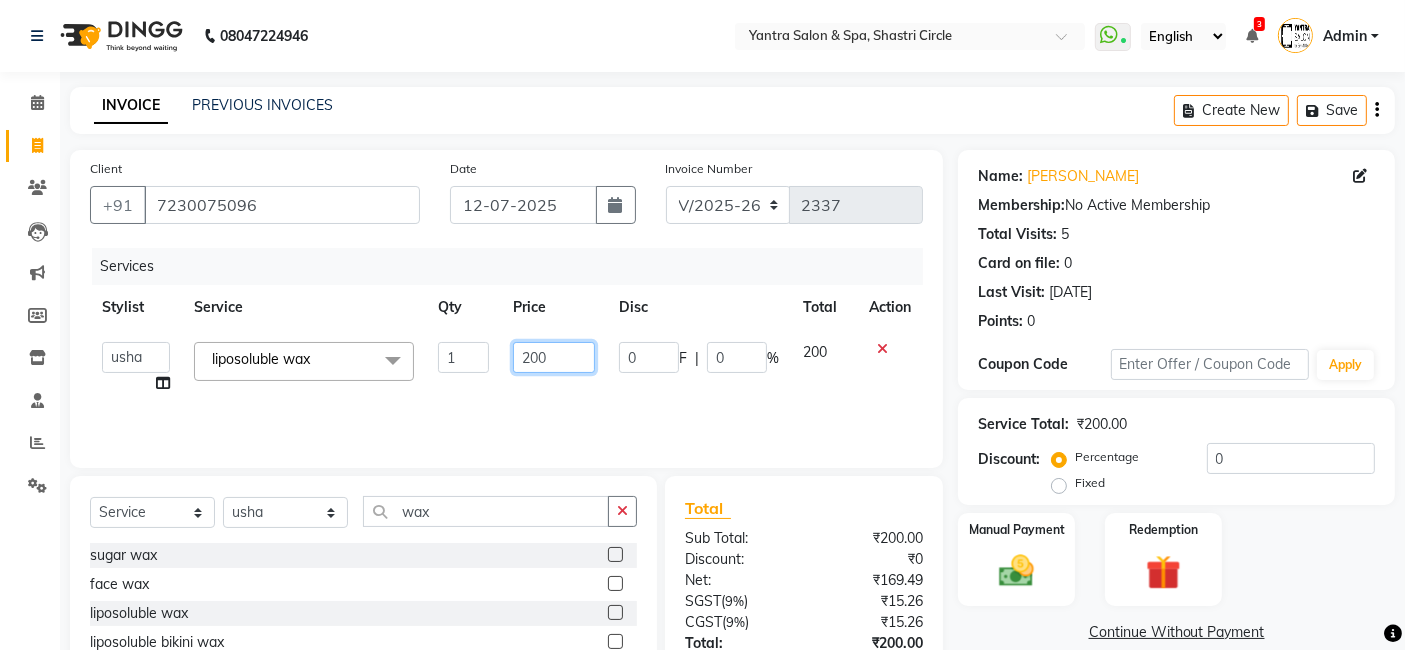click on "200" 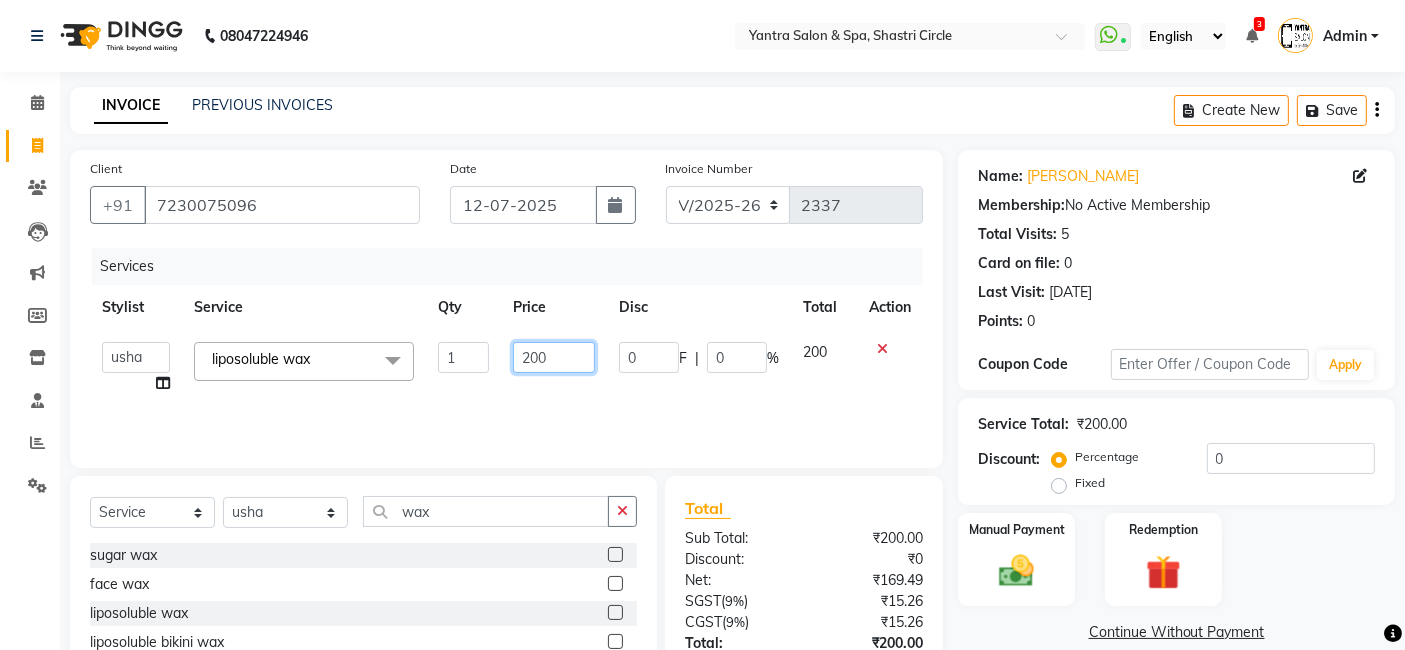 type on "1200" 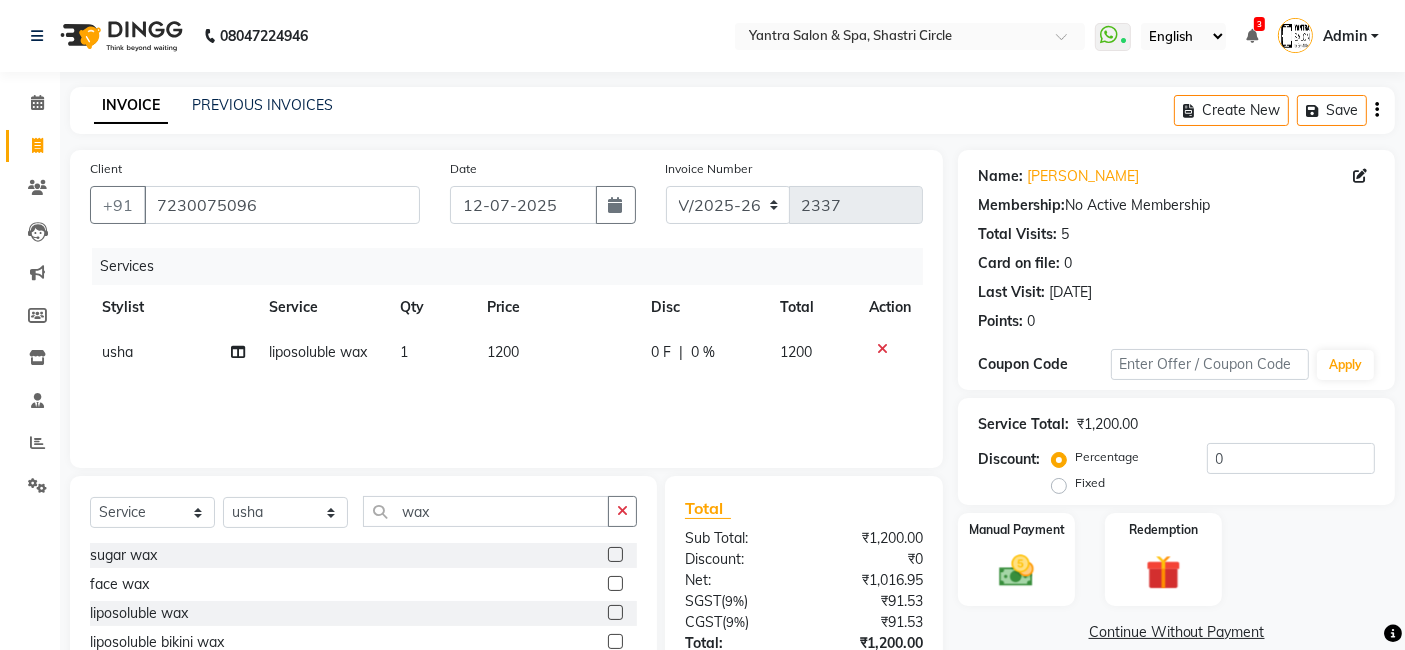 click on "Services Stylist Service Qty Price Disc Total Action usha liposoluble wax 1 1200 0 F | 0 % 1200" 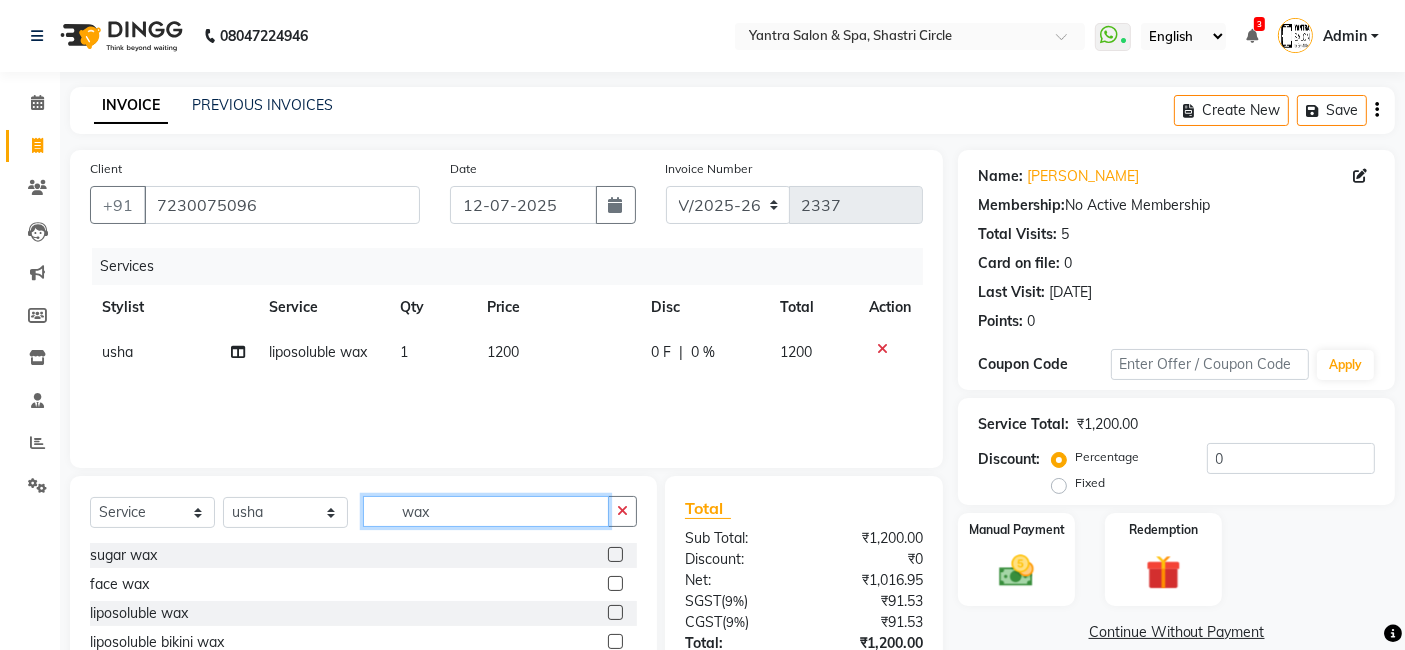 click on "wax" 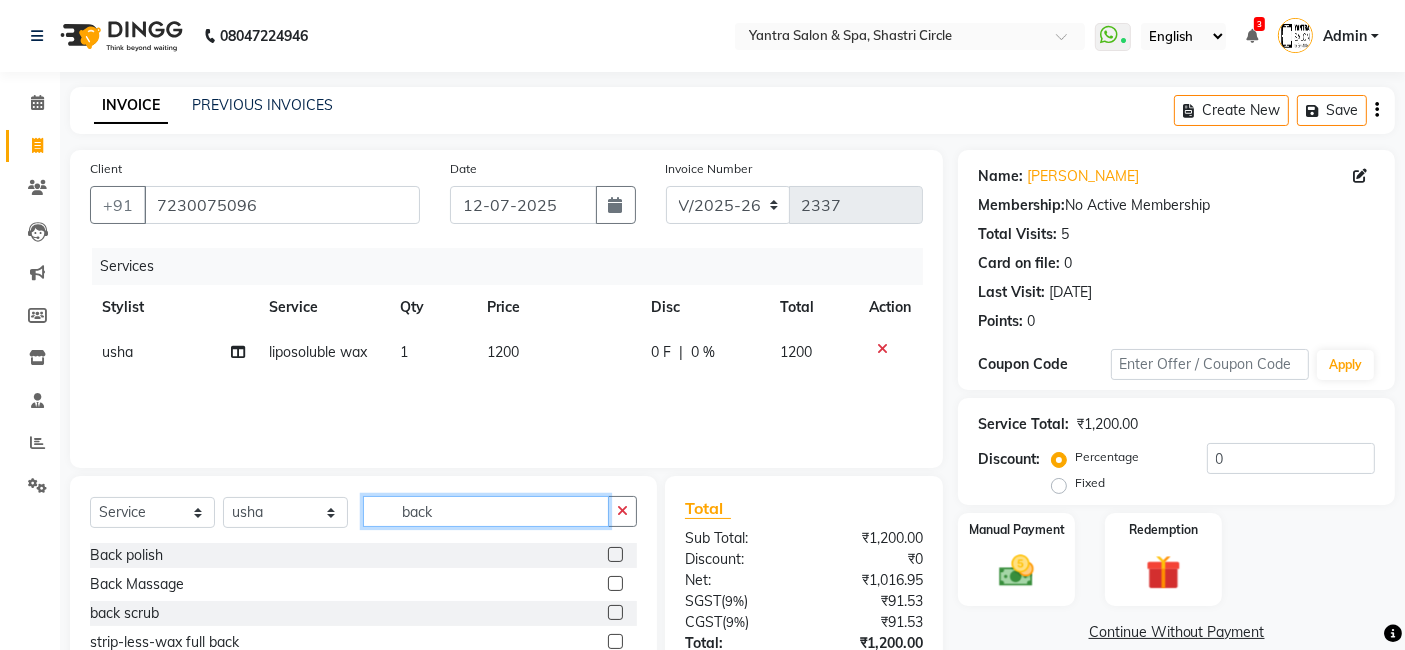 type on "back" 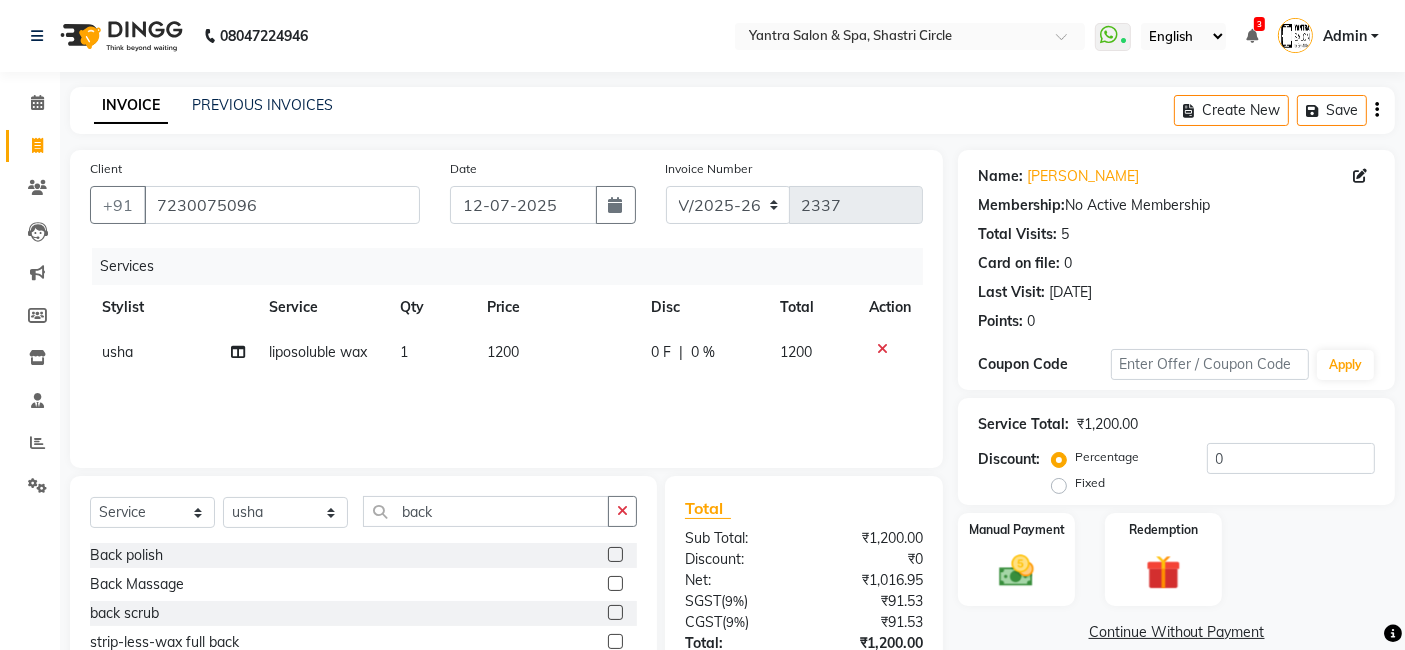click 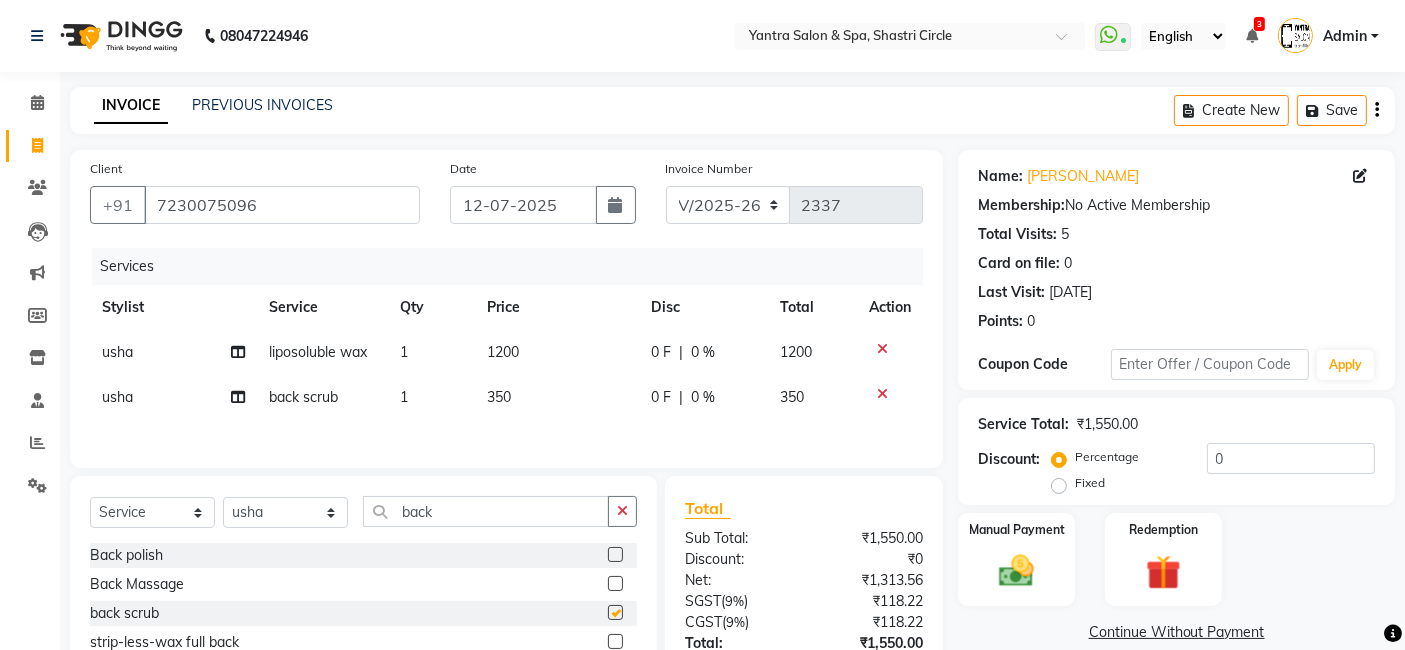 checkbox on "false" 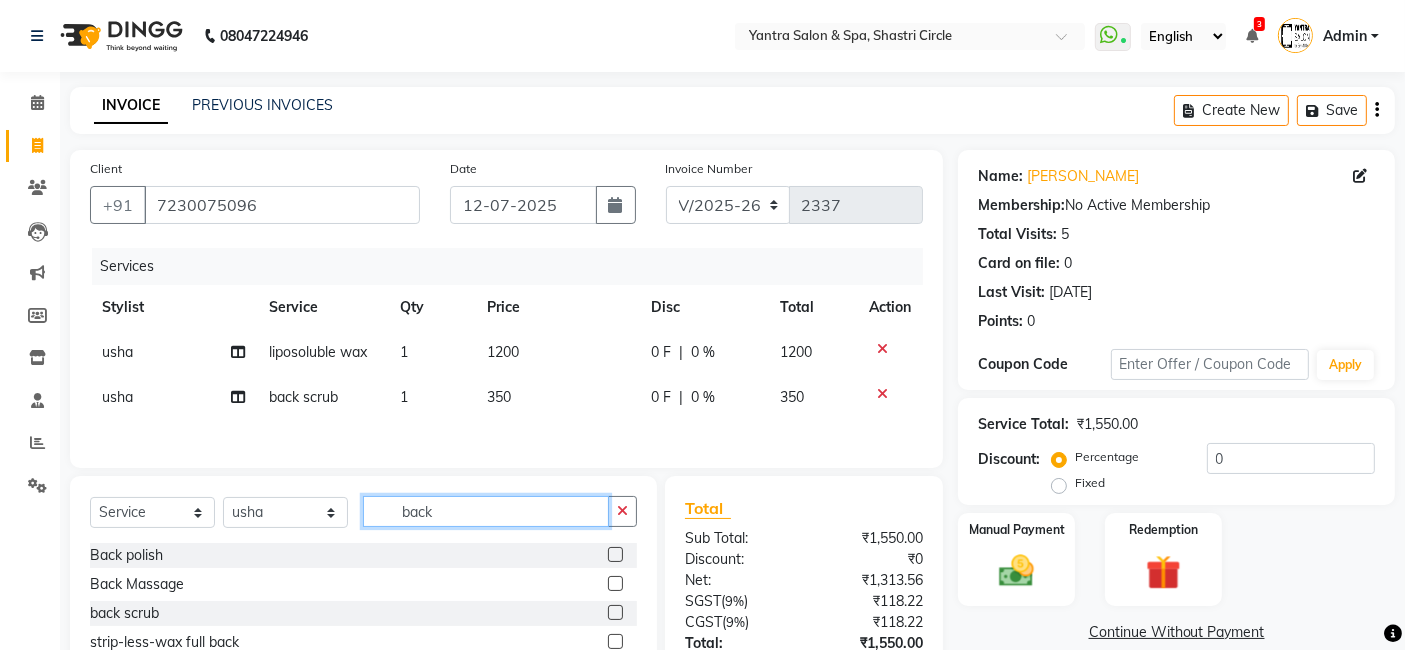 click on "back" 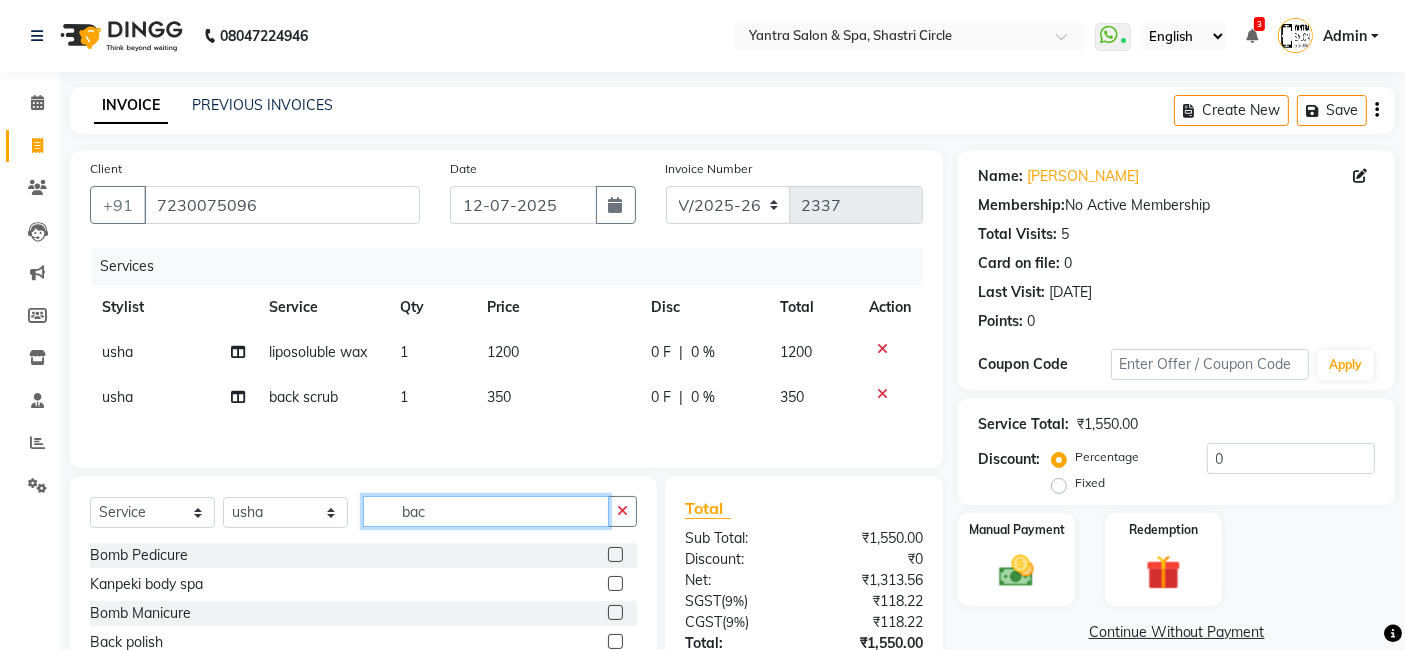 type on "back" 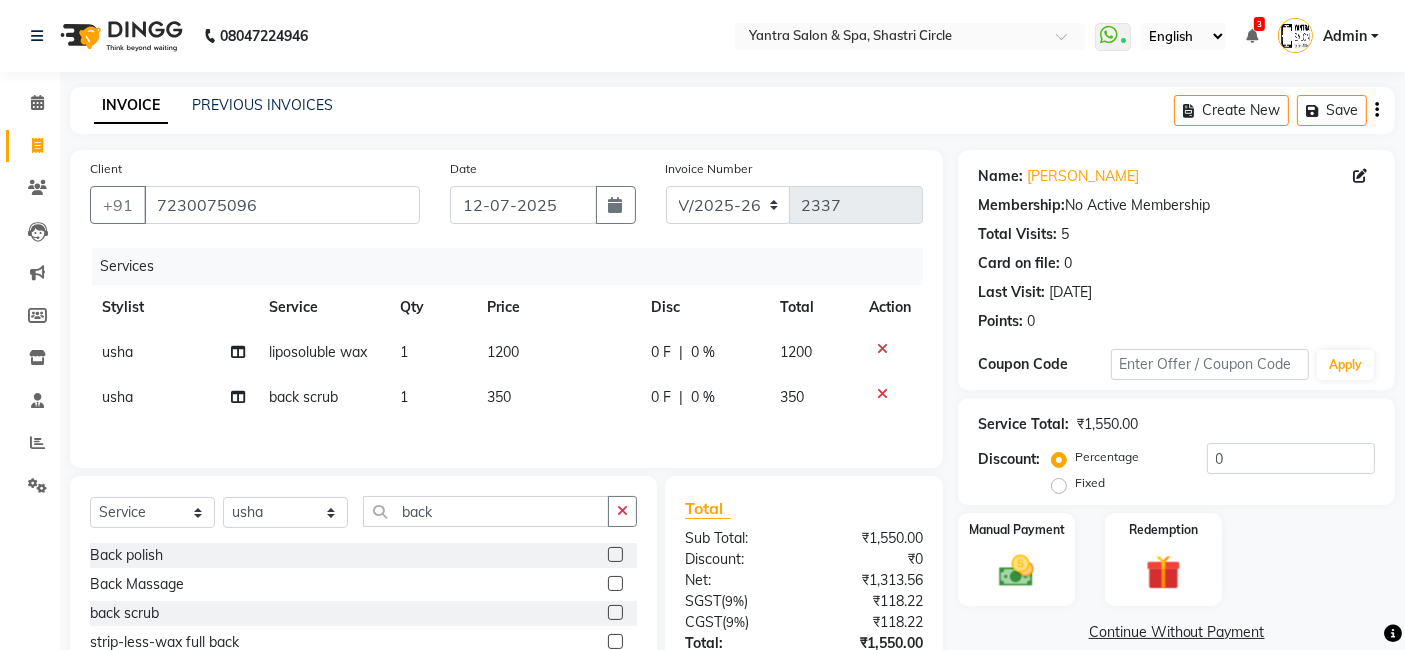click 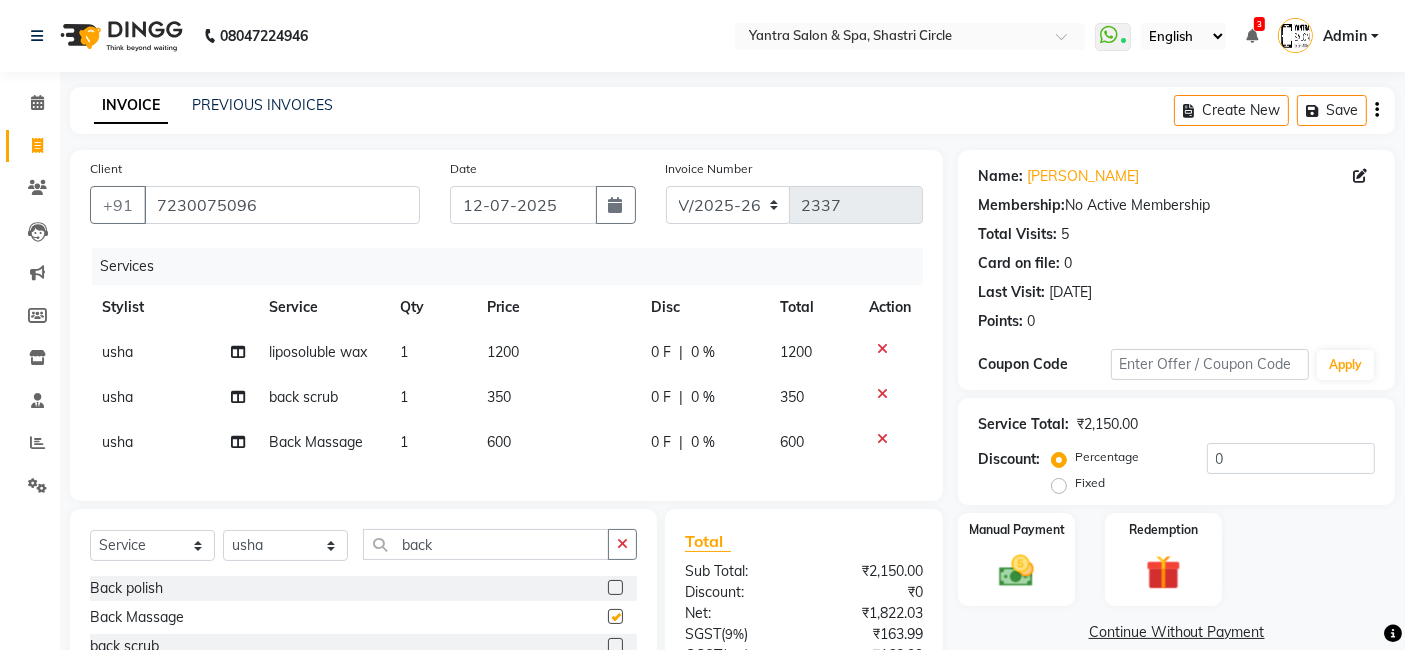 checkbox on "false" 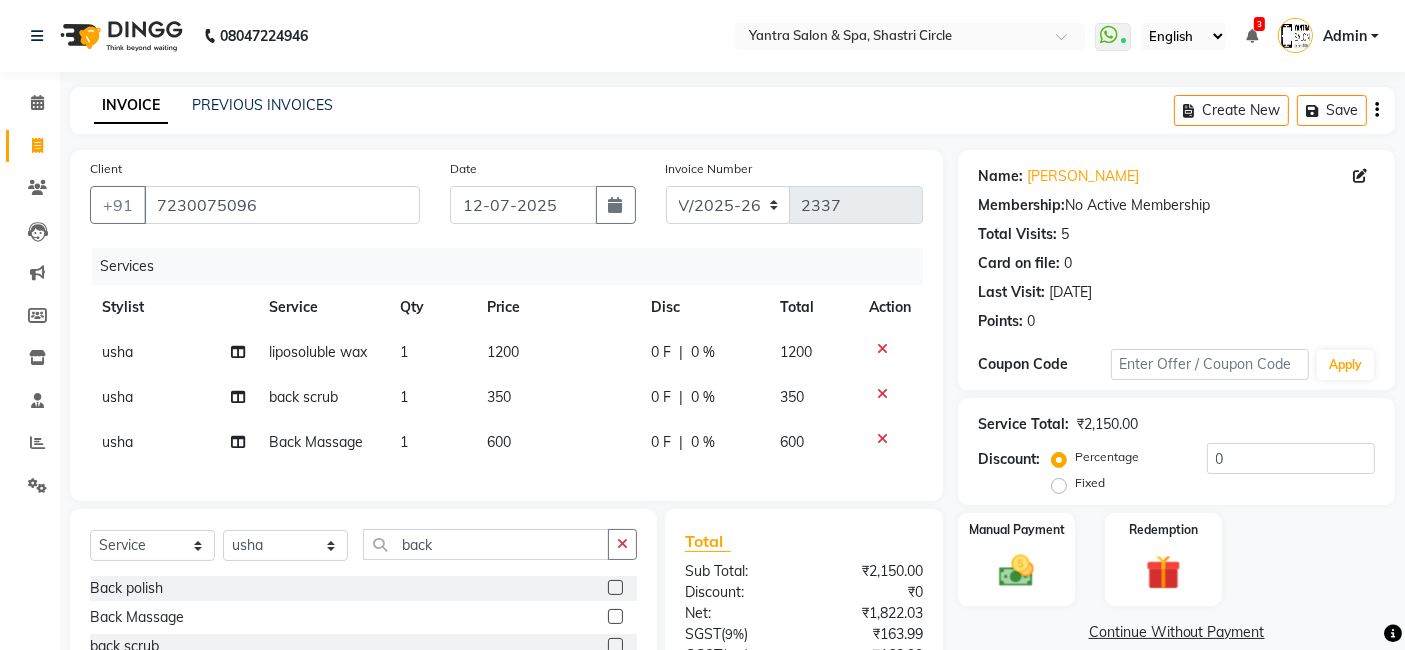 click on "600" 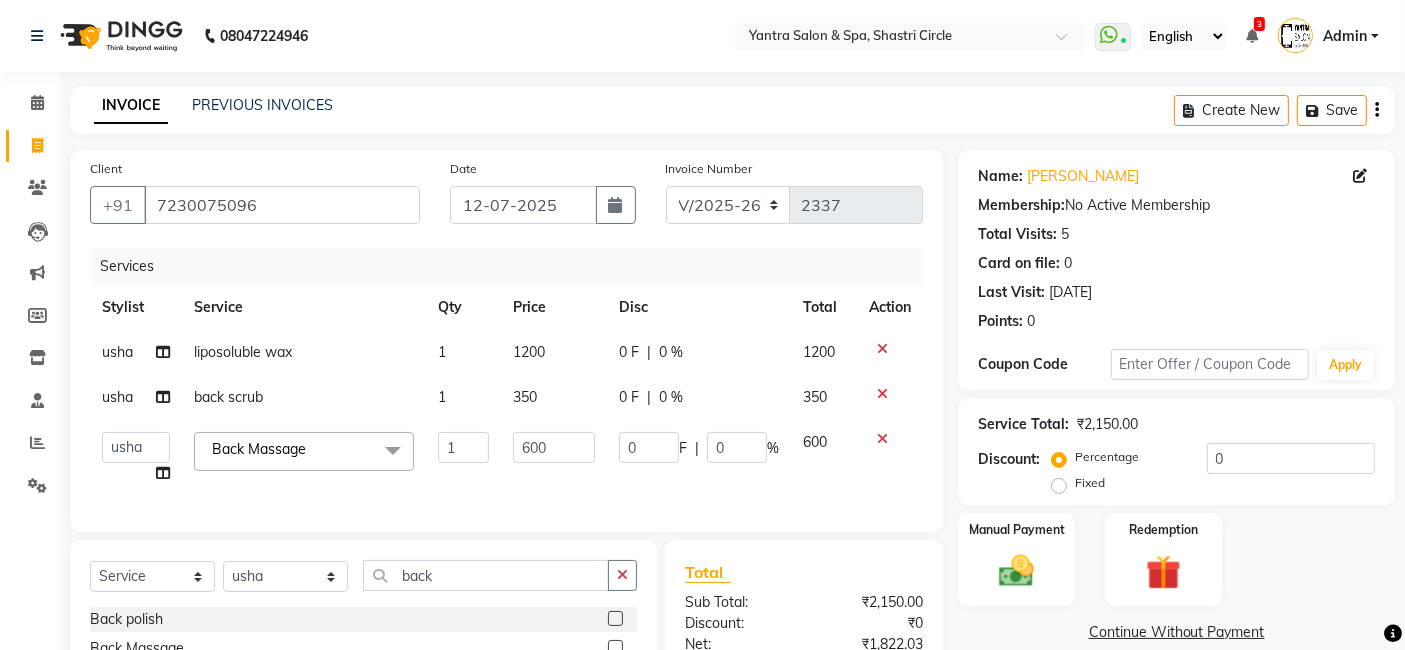 click on "600" 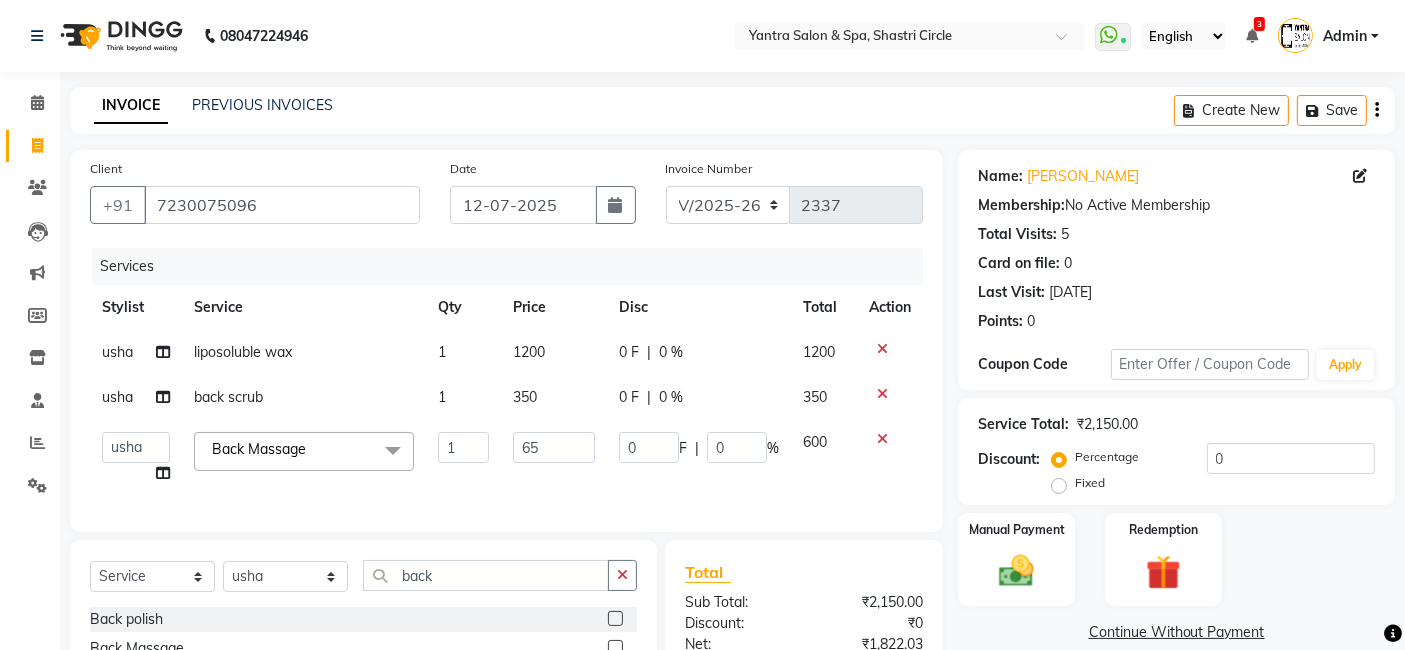 type on "650" 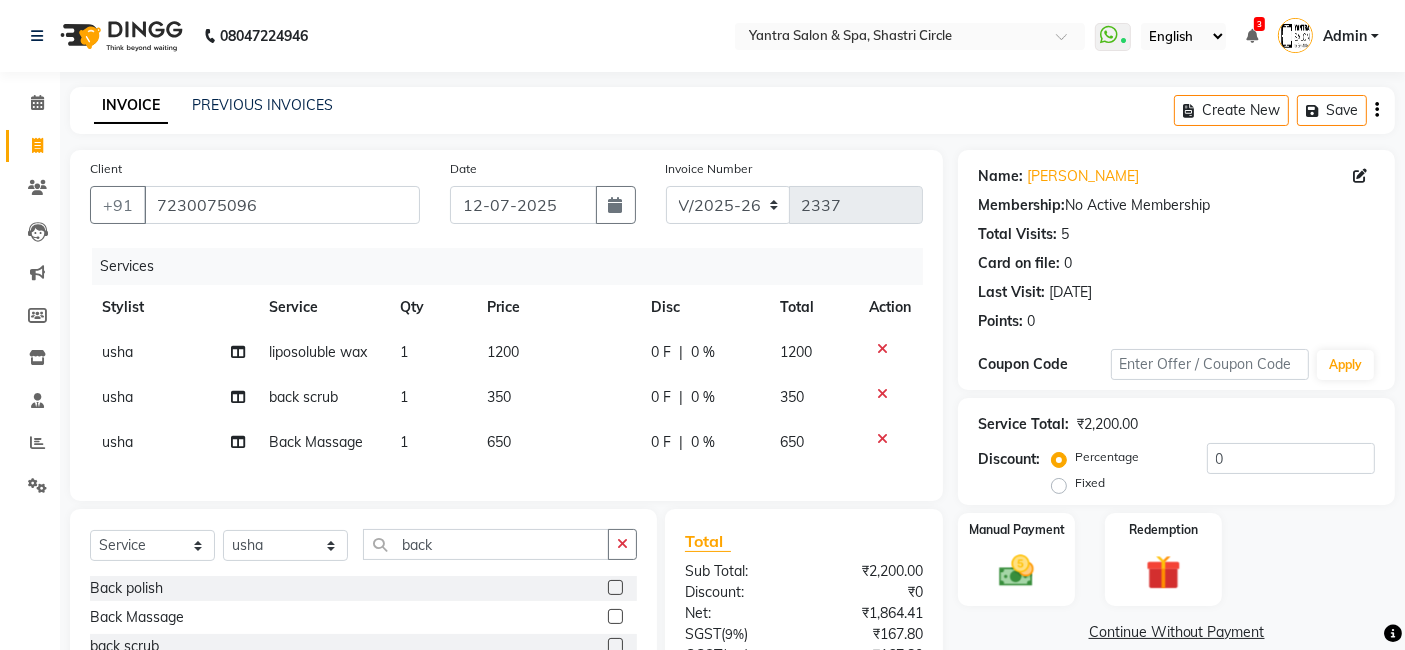 click on "Services Stylist Service Qty Price Disc Total Action usha liposoluble wax 1 1200 0 F | 0 % 1200 usha back scrub 1 350 0 F | 0 % 350 usha Back Massage 1 650 0 F | 0 % 650" 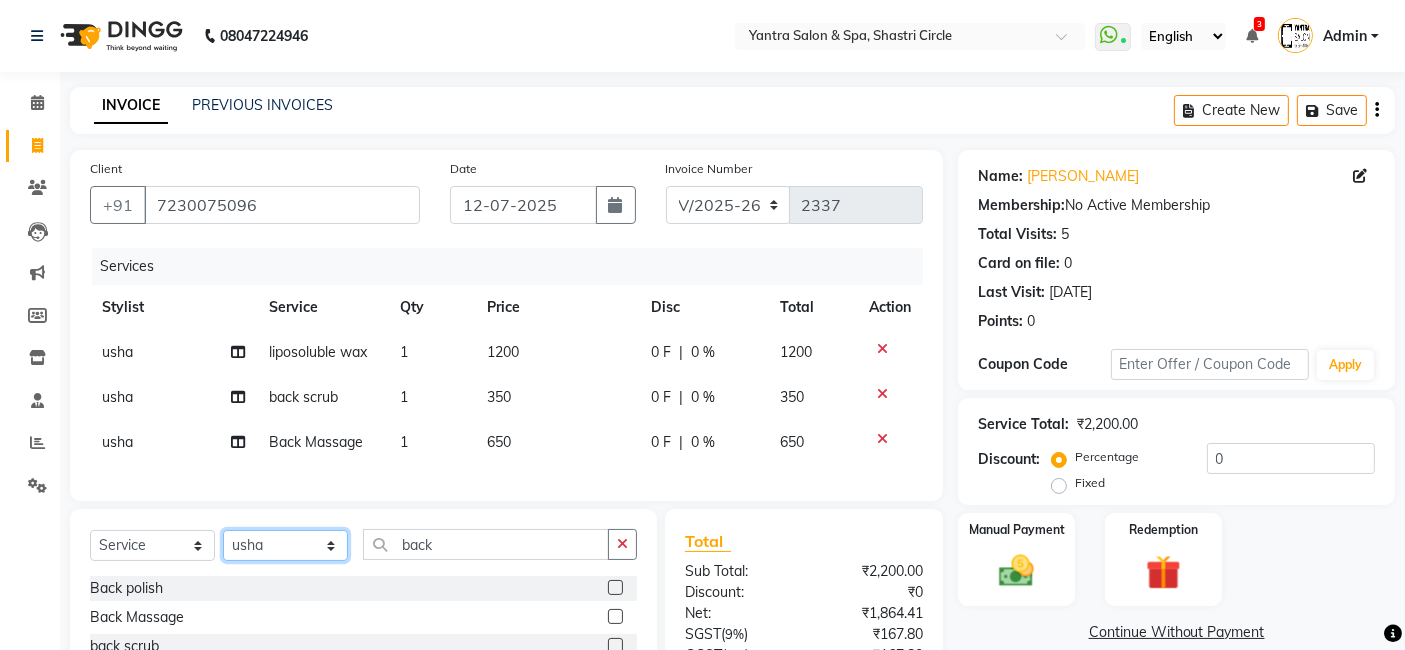 click on "Select Stylist [PERSON_NAME] [PERSON_NAME] Dev Dimple Director [PERSON_NAME] kajal [PERSON_NAME] lucky Manager [PERSON_NAME] maam [PERSON_NAME]  Pallavi Pinky [PERSON_NAME] [PERSON_NAME]" 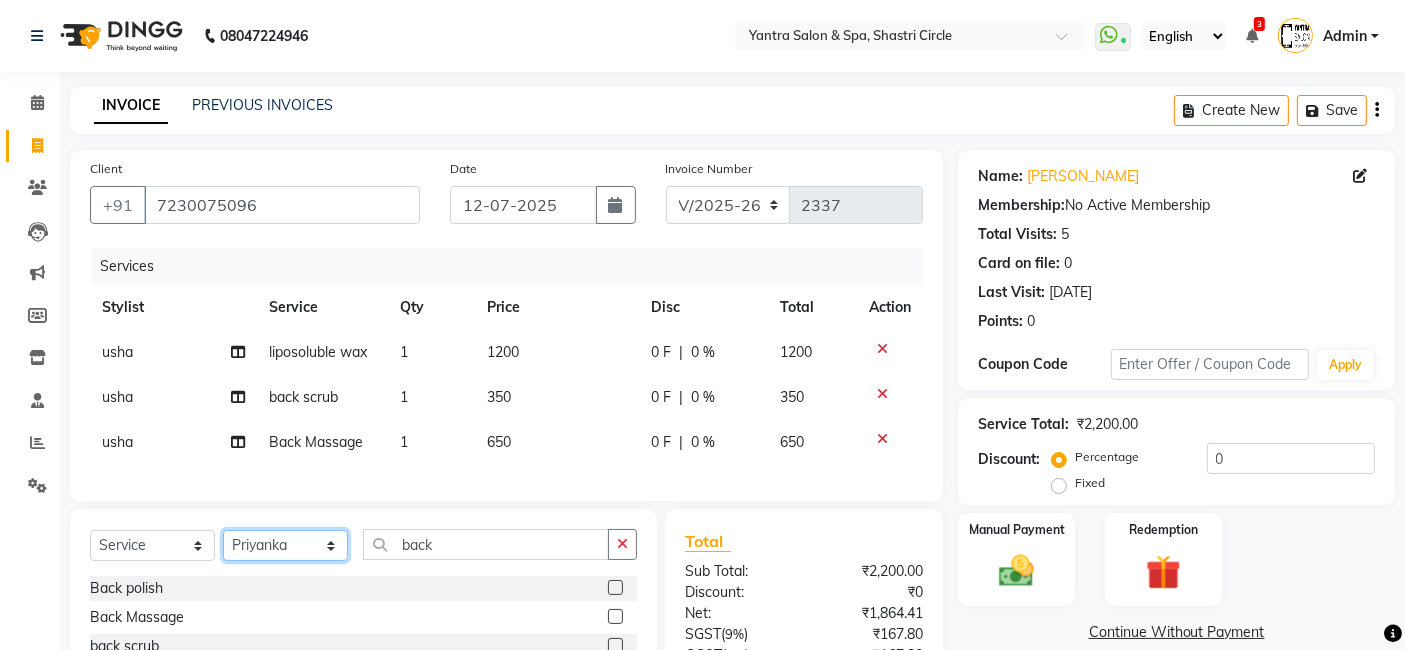 click on "Select Stylist [PERSON_NAME] [PERSON_NAME] Dev Dimple Director [PERSON_NAME] kajal [PERSON_NAME] lucky Manager [PERSON_NAME] maam [PERSON_NAME]  Pallavi Pinky [PERSON_NAME] [PERSON_NAME]" 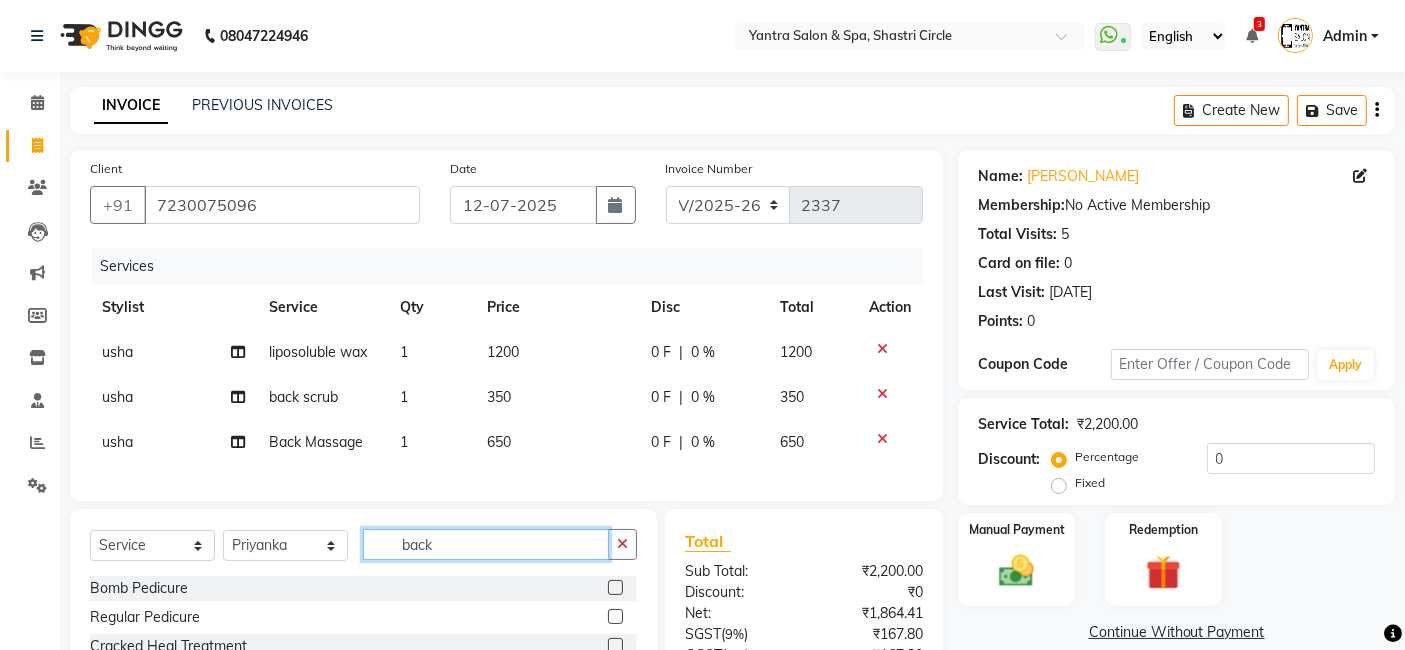 click on "back" 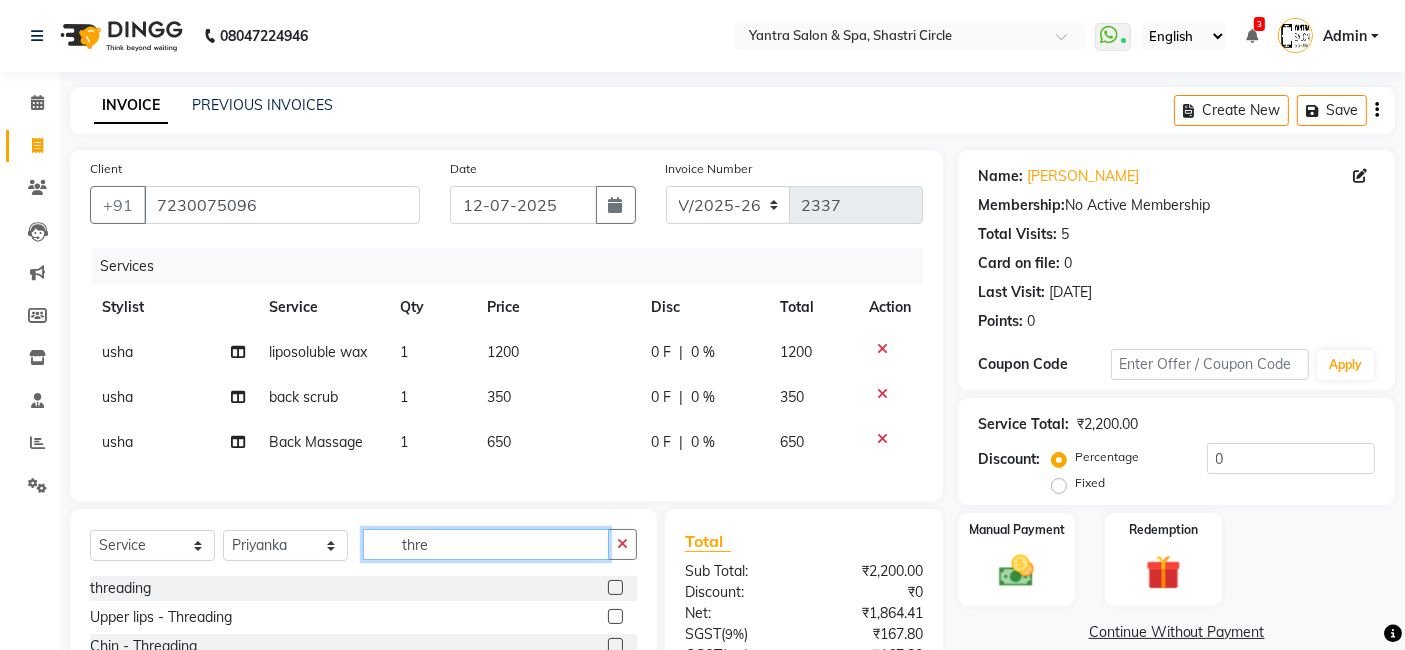 type on "thre" 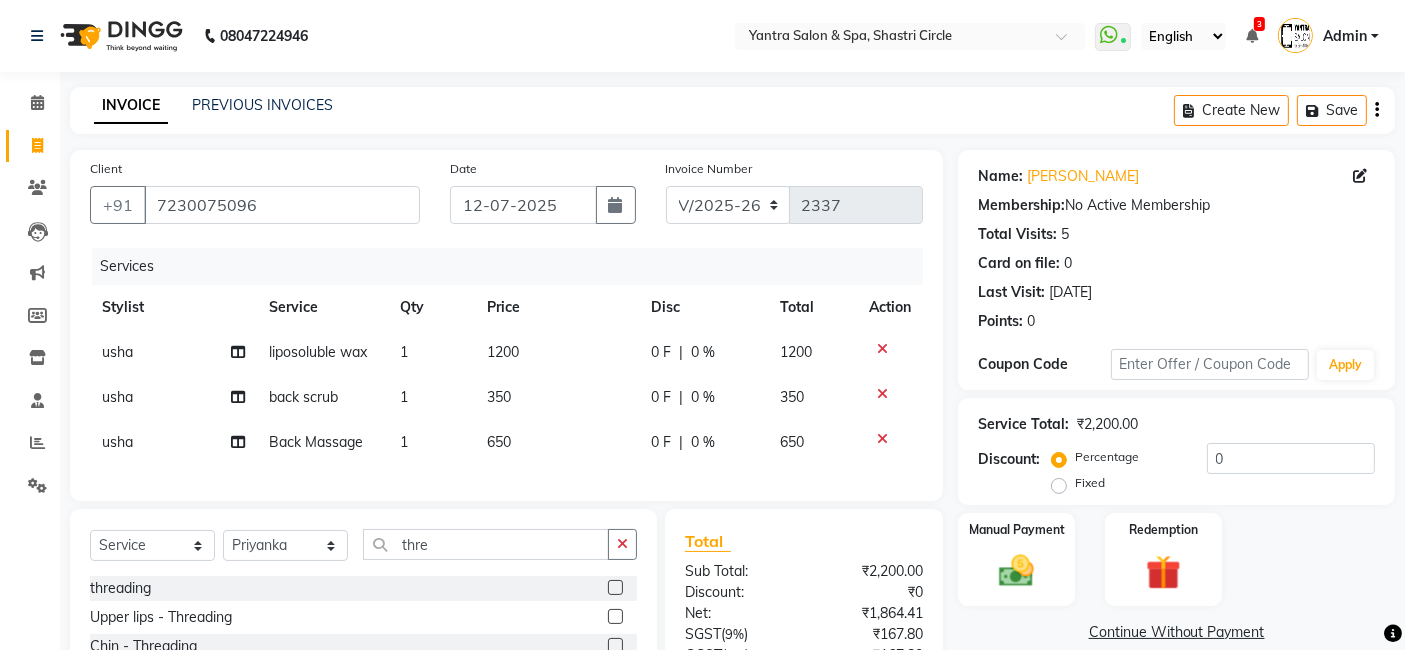click 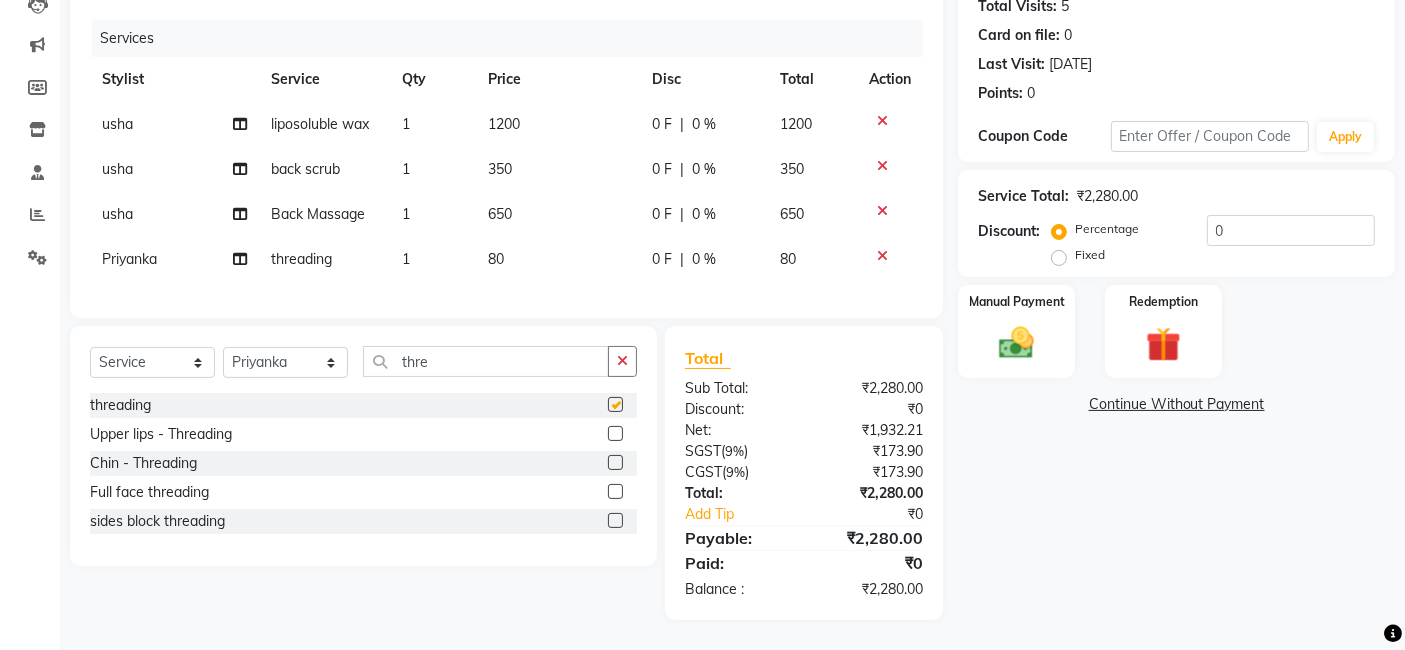 checkbox on "false" 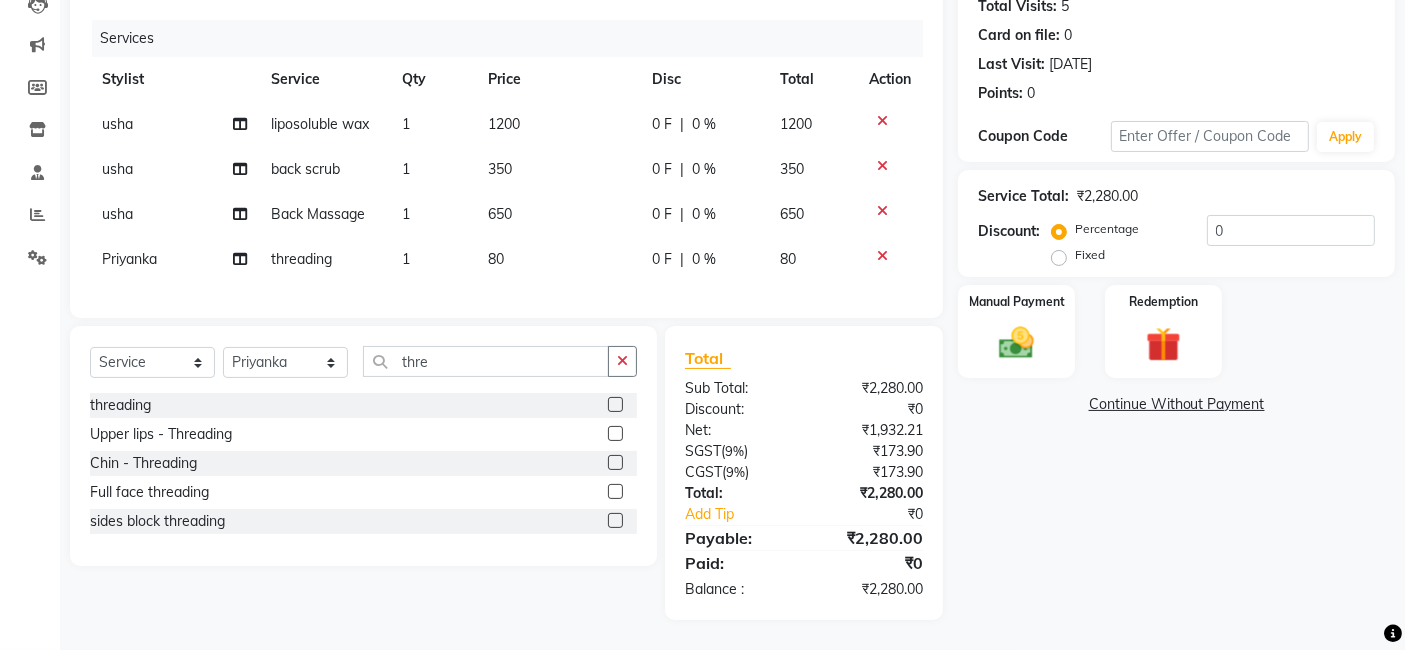 scroll, scrollTop: 243, scrollLeft: 0, axis: vertical 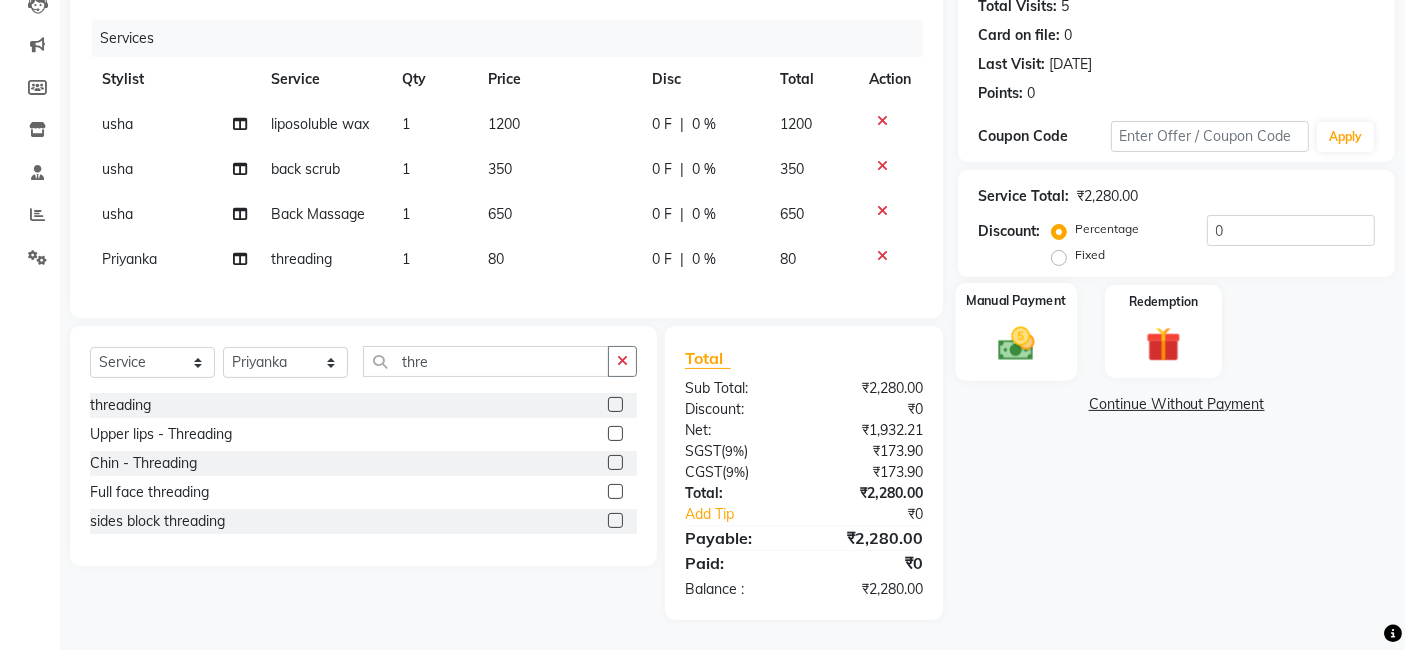 click 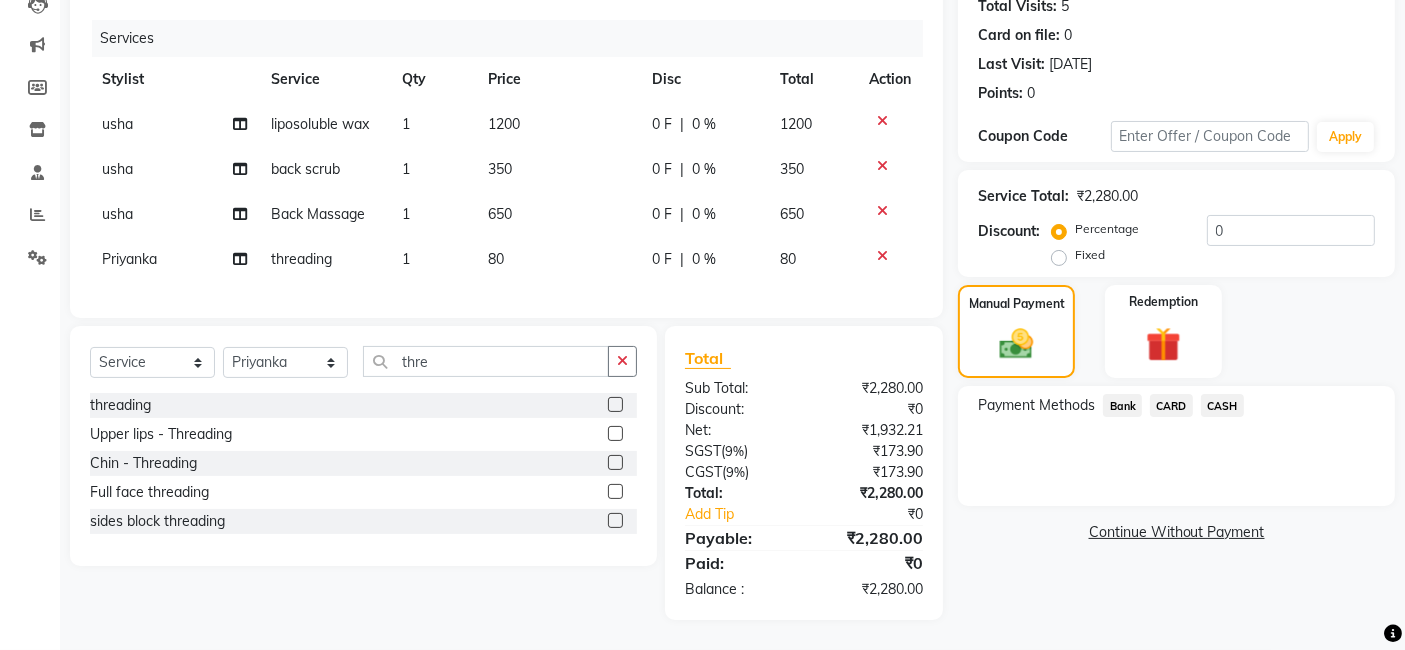 drag, startPoint x: 1120, startPoint y: 387, endPoint x: 1130, endPoint y: 408, distance: 23.259407 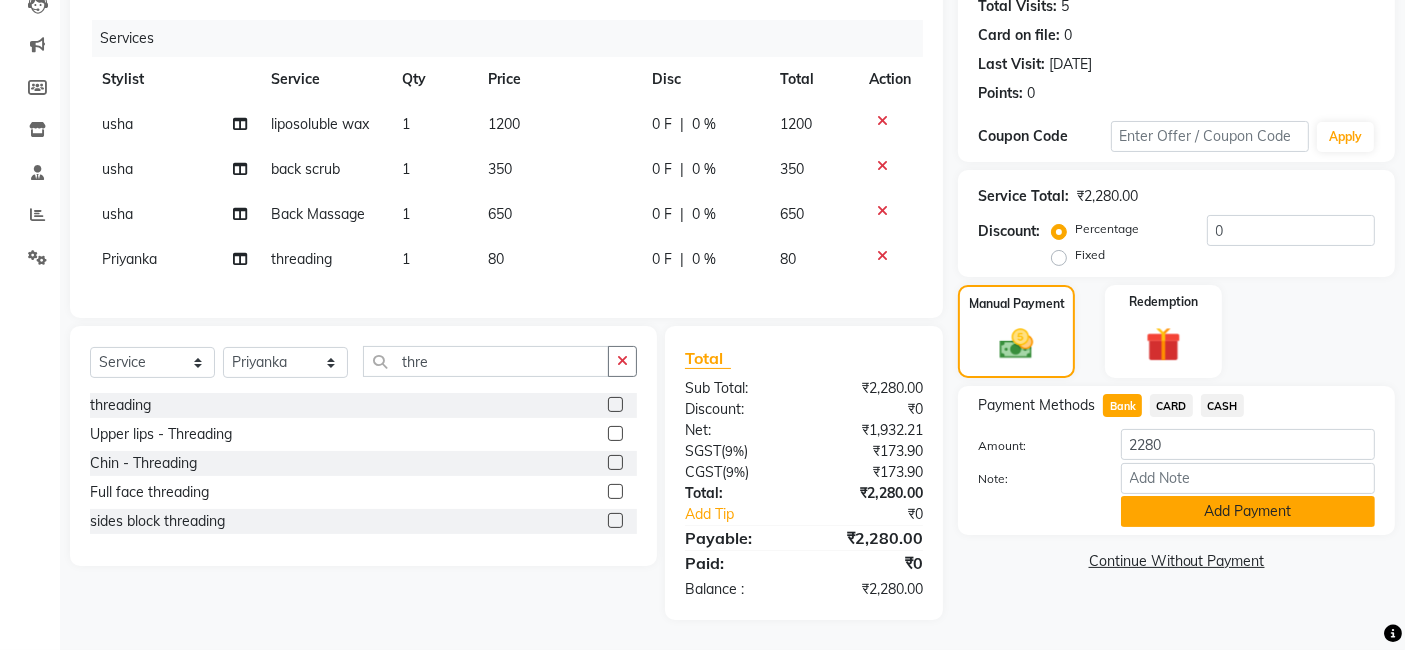 click on "Add Payment" 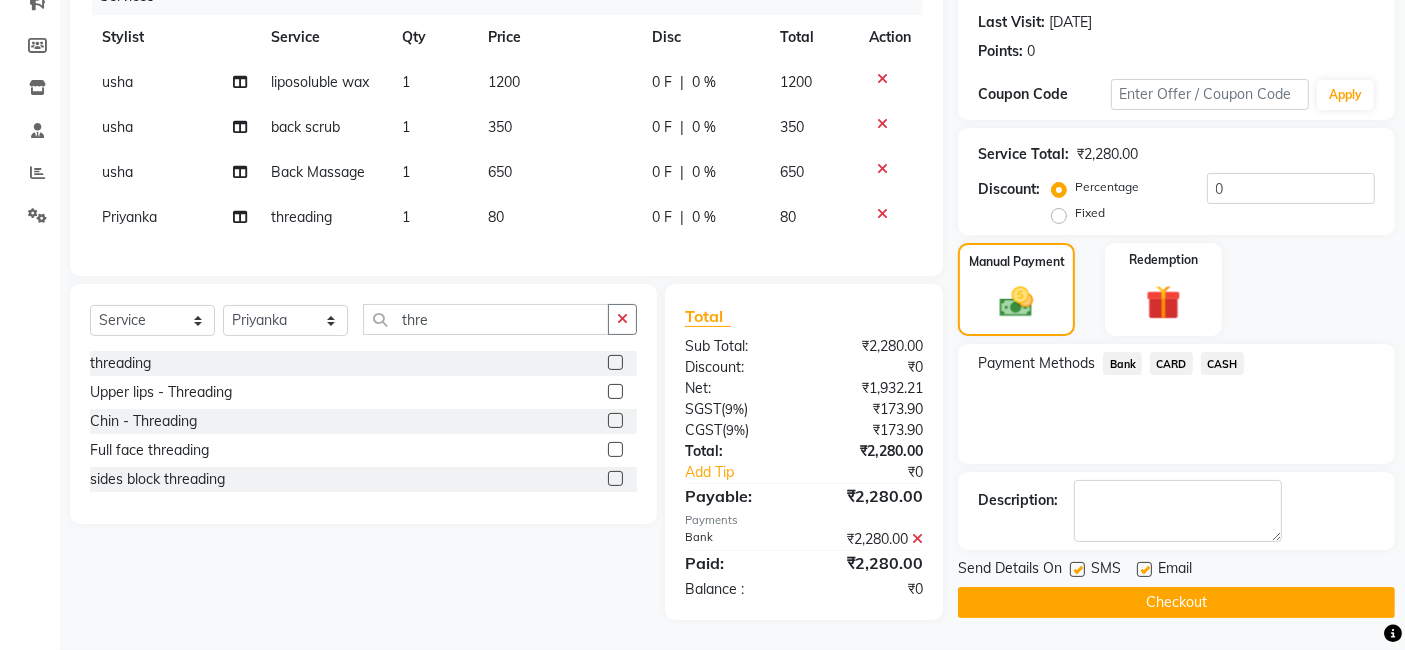 scroll, scrollTop: 285, scrollLeft: 0, axis: vertical 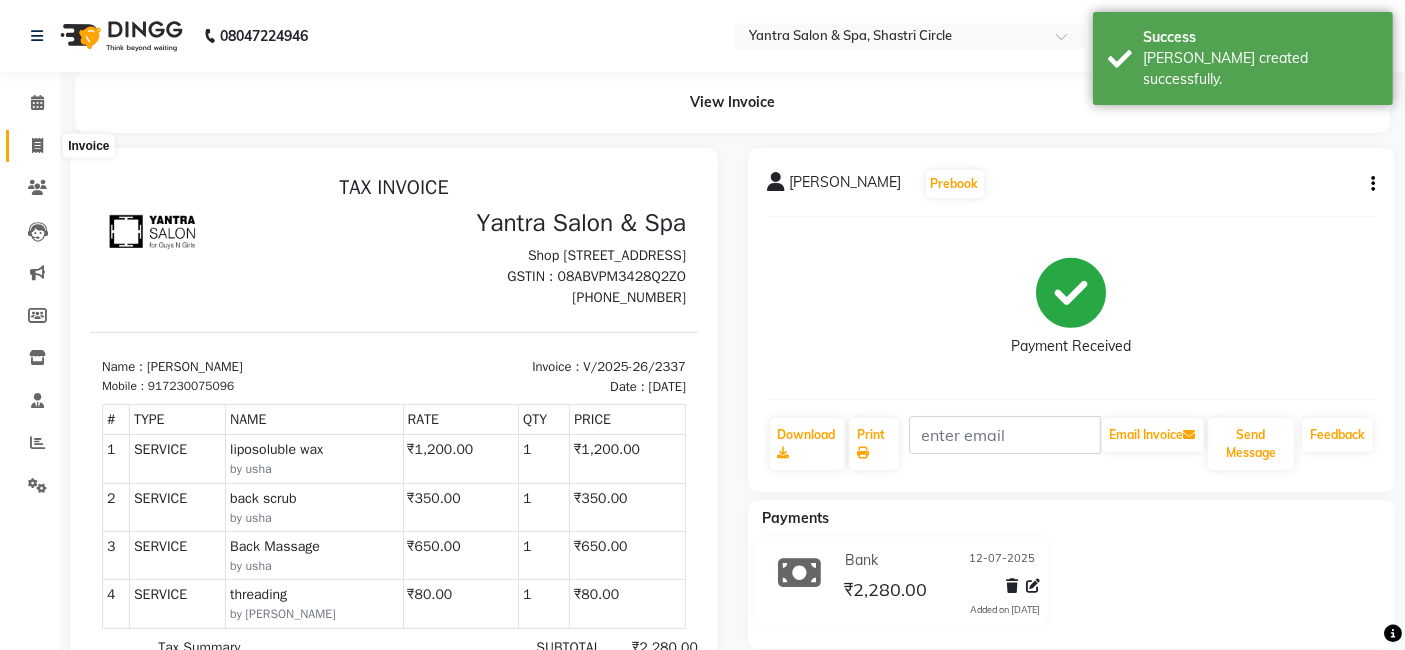 click 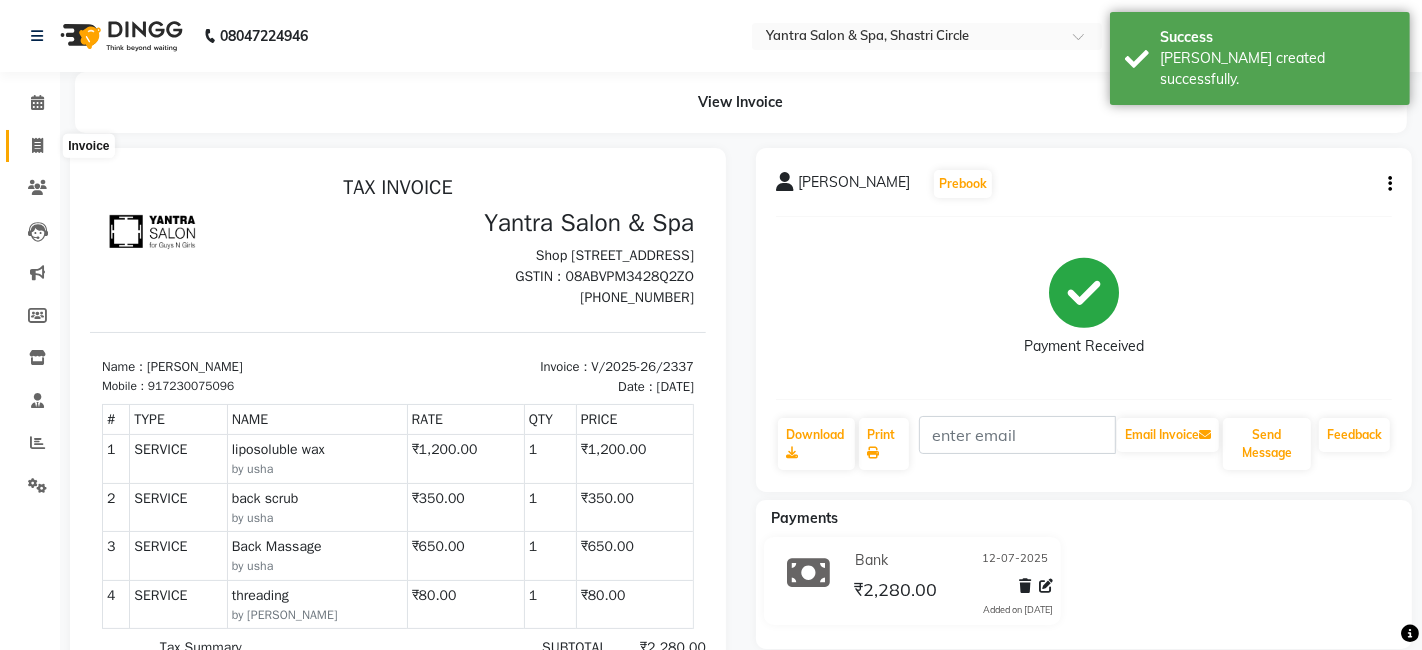 select on "154" 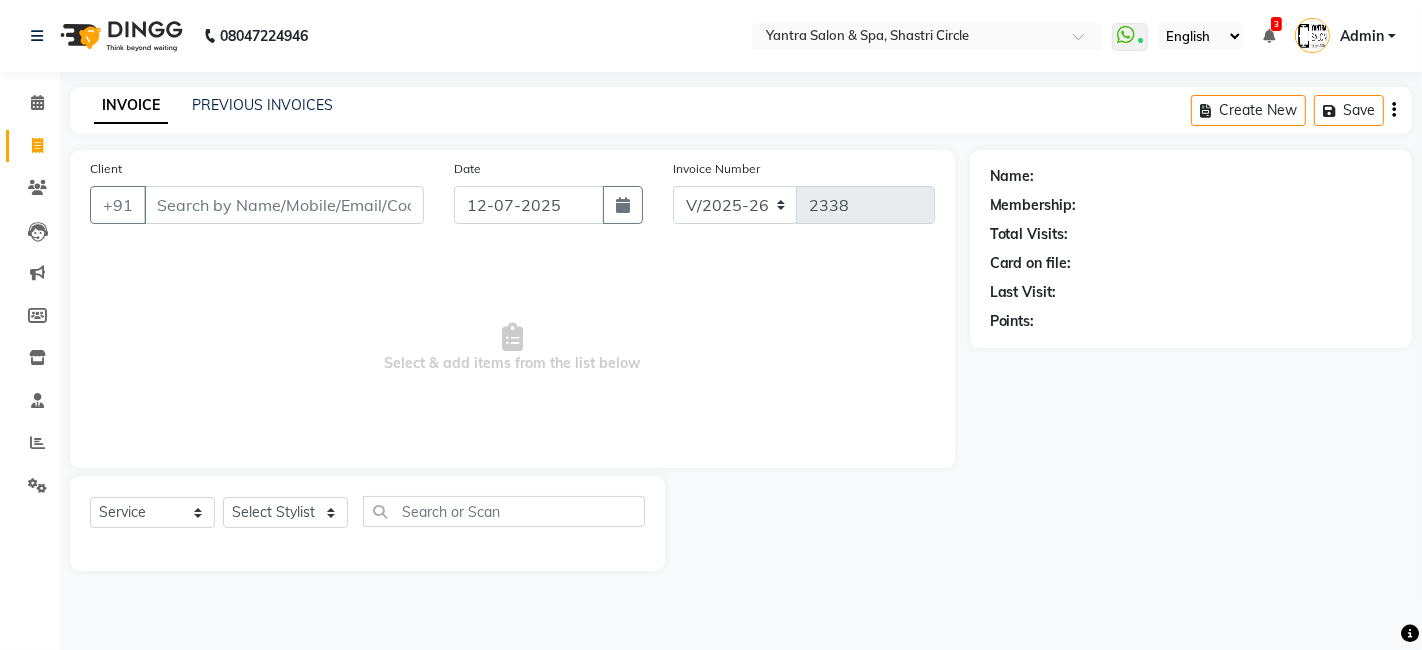 click on "Client" at bounding box center [284, 205] 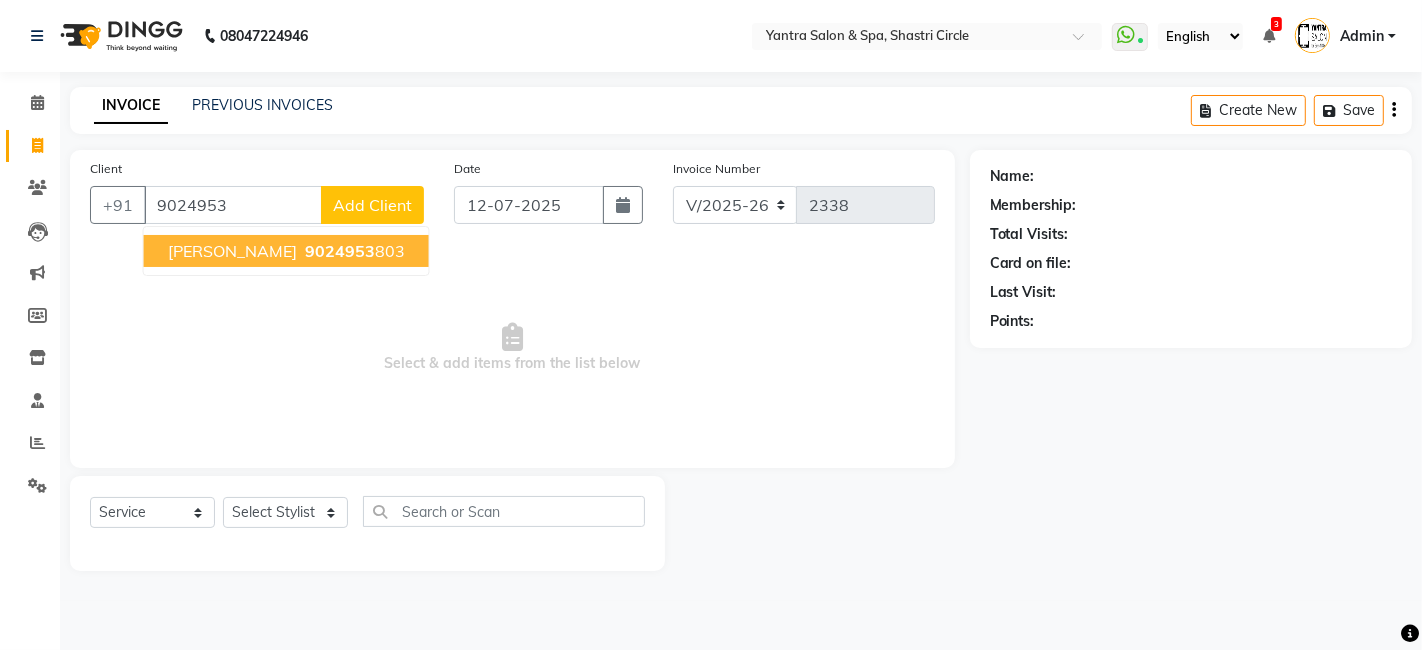 click on "[PERSON_NAME]   9024953 803" at bounding box center [286, 251] 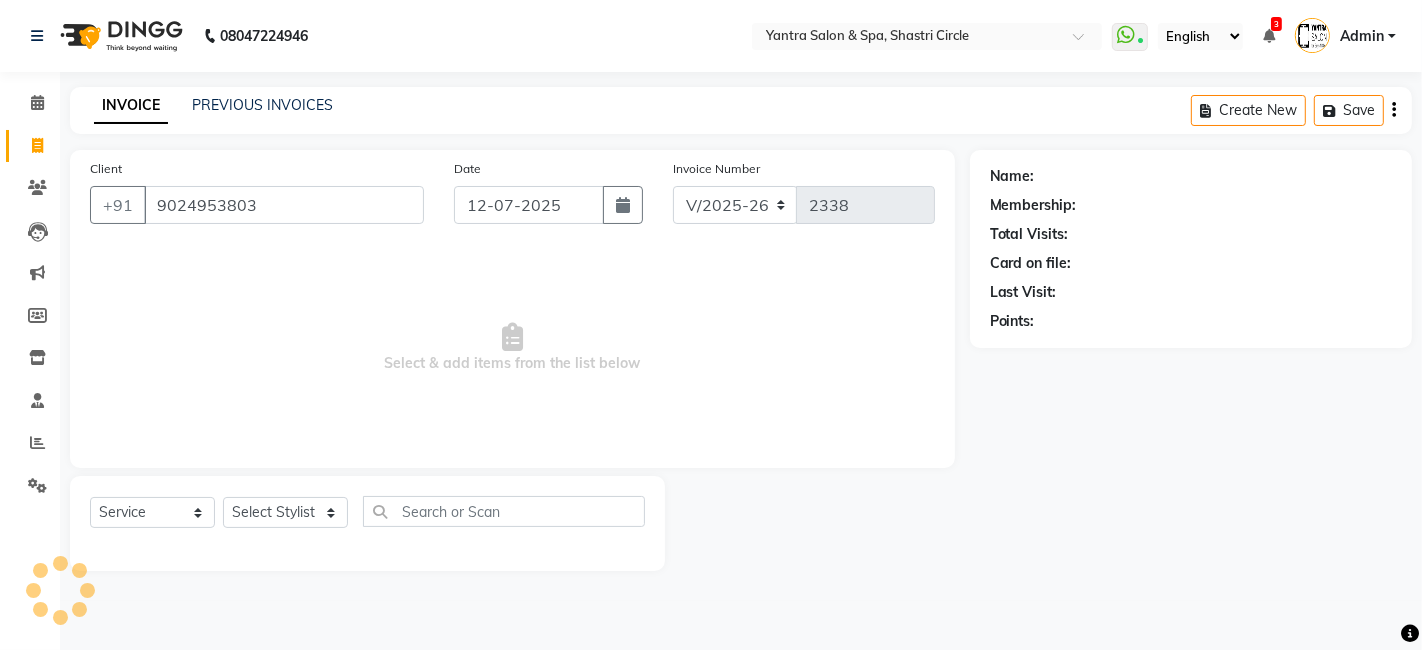 type on "9024953803" 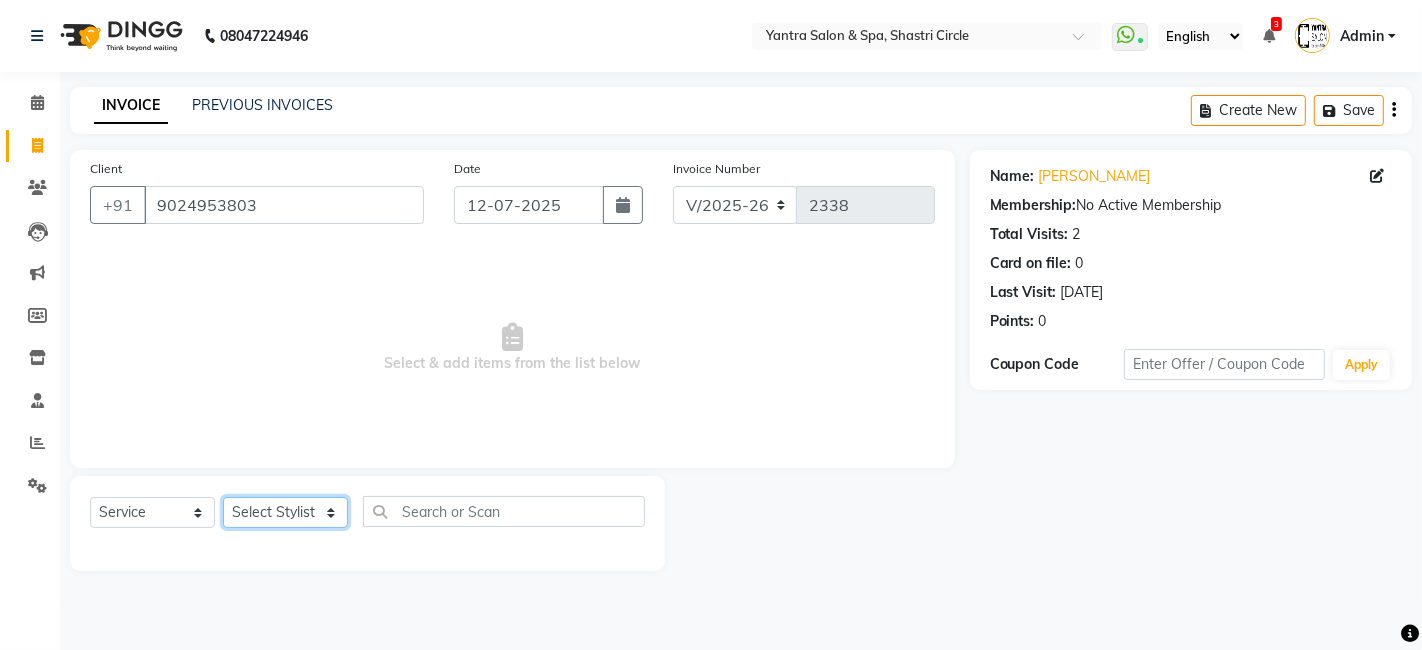 click on "Select Stylist [PERSON_NAME] [PERSON_NAME] Dev Dimple Director [PERSON_NAME] kajal [PERSON_NAME] lucky Manager [PERSON_NAME] maam [PERSON_NAME]  Pallavi Pinky [PERSON_NAME] [PERSON_NAME]" 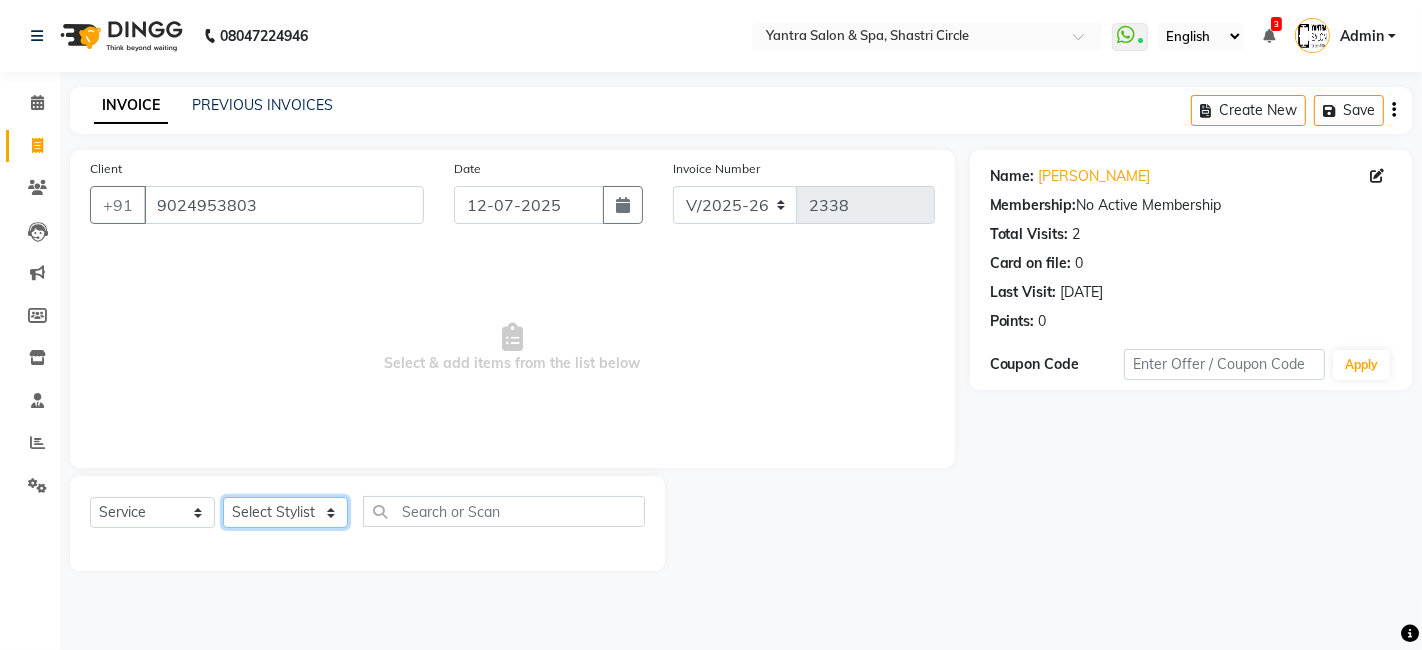 select on "44022" 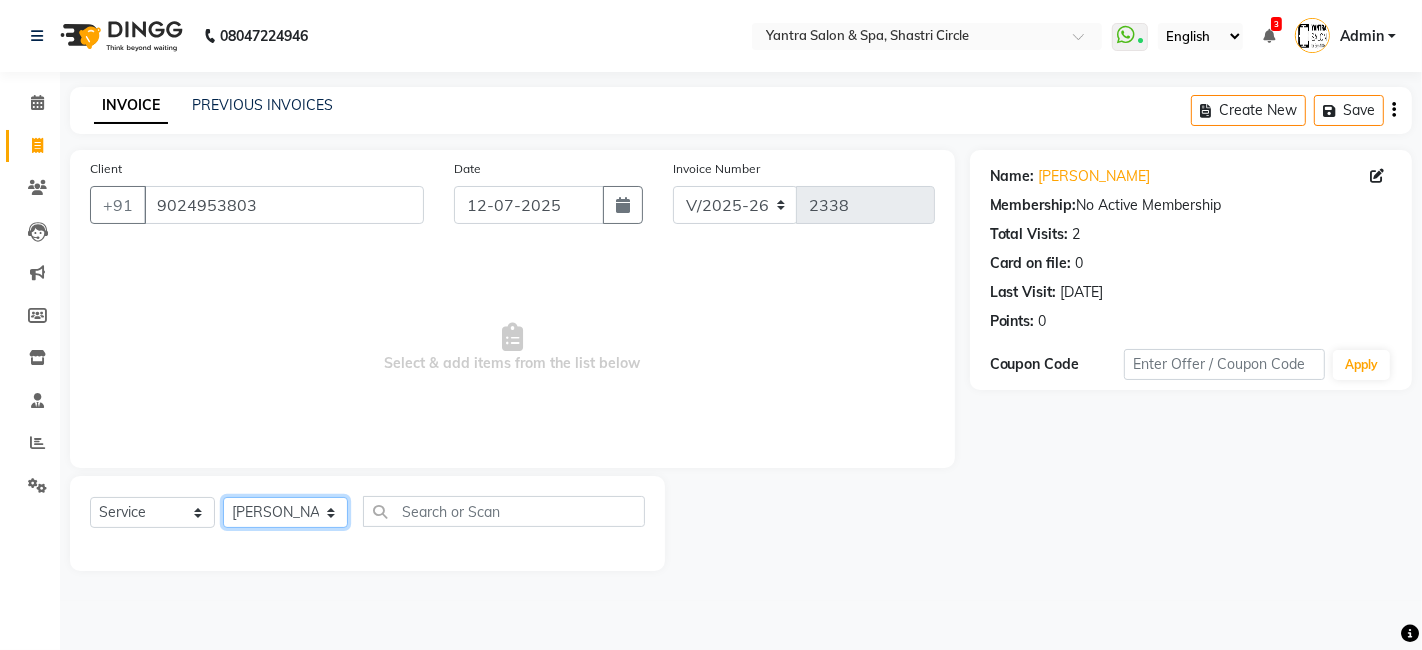 click on "Select Stylist [PERSON_NAME] [PERSON_NAME] Dev Dimple Director [PERSON_NAME] kajal [PERSON_NAME] lucky Manager [PERSON_NAME] maam [PERSON_NAME]  Pallavi Pinky [PERSON_NAME] [PERSON_NAME]" 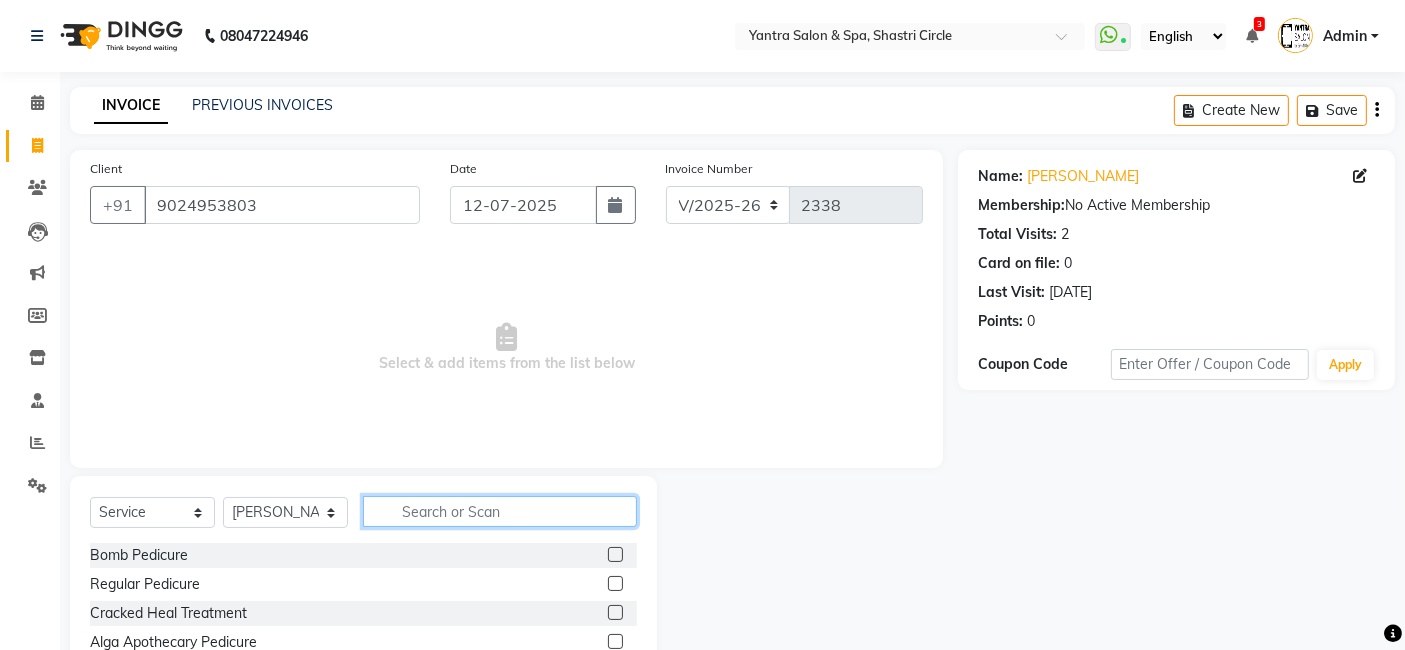 click 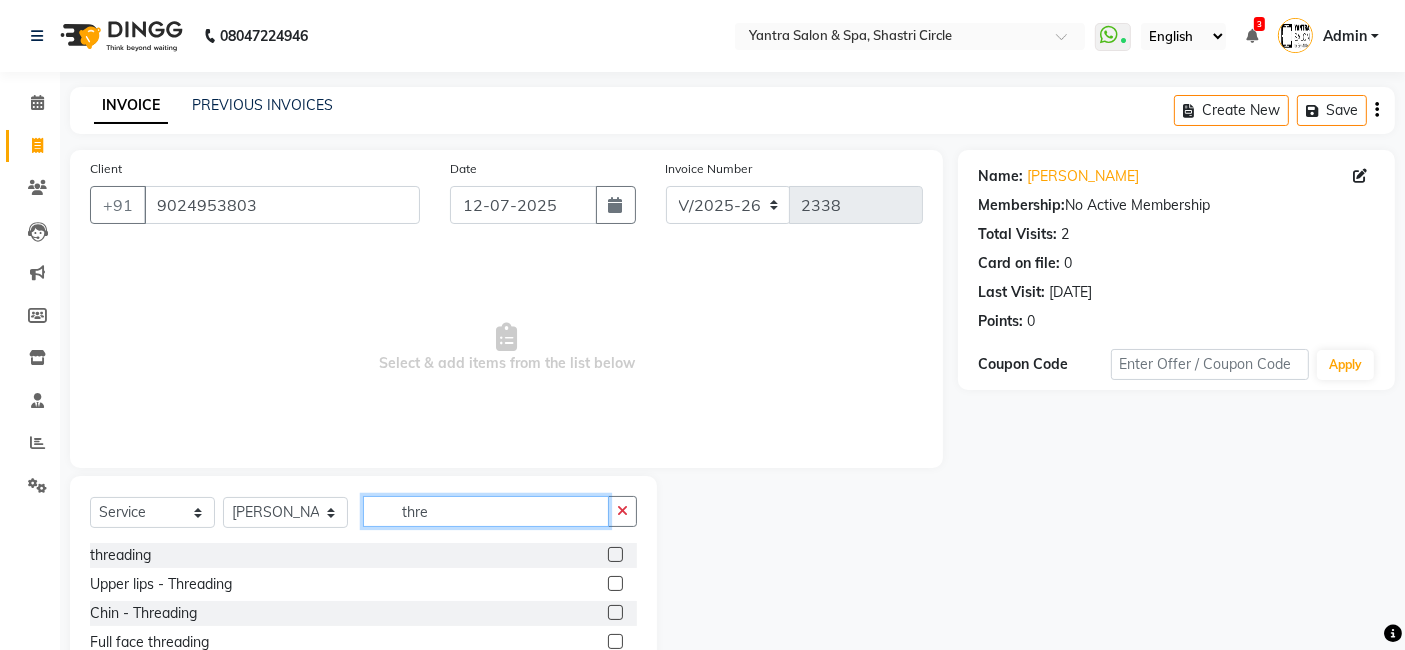 type on "thre" 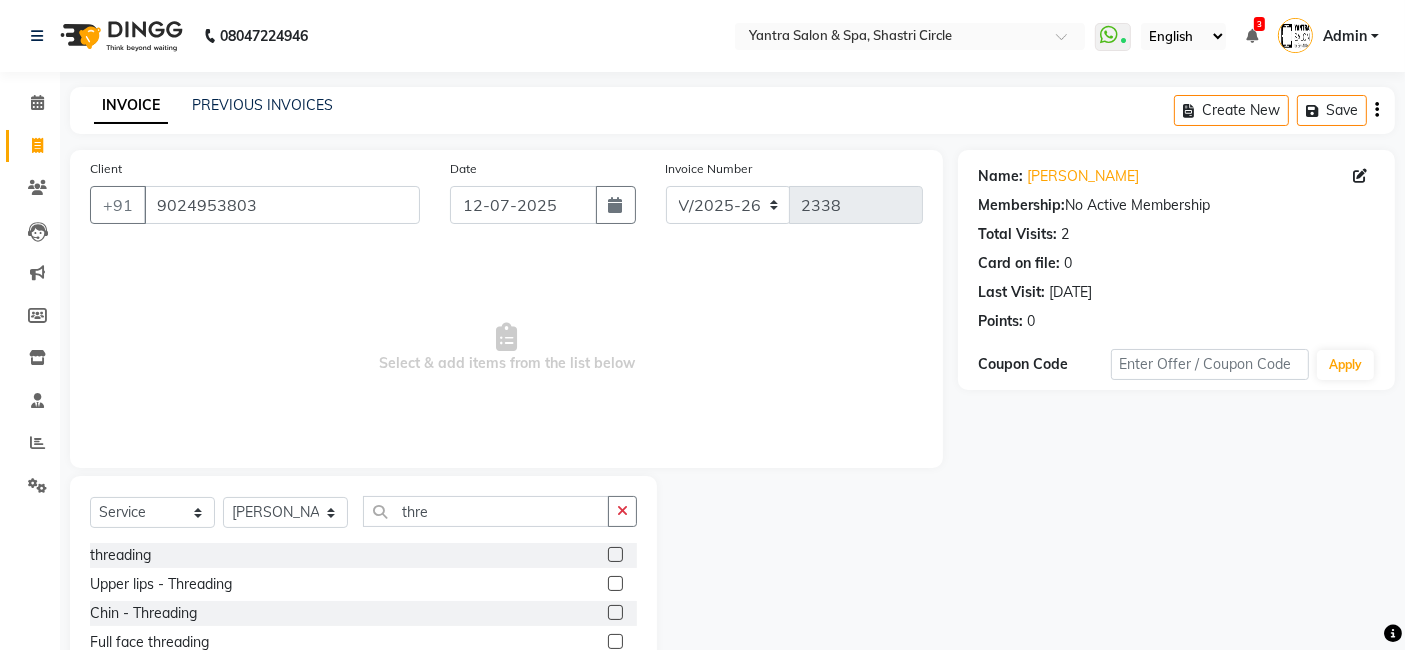 click 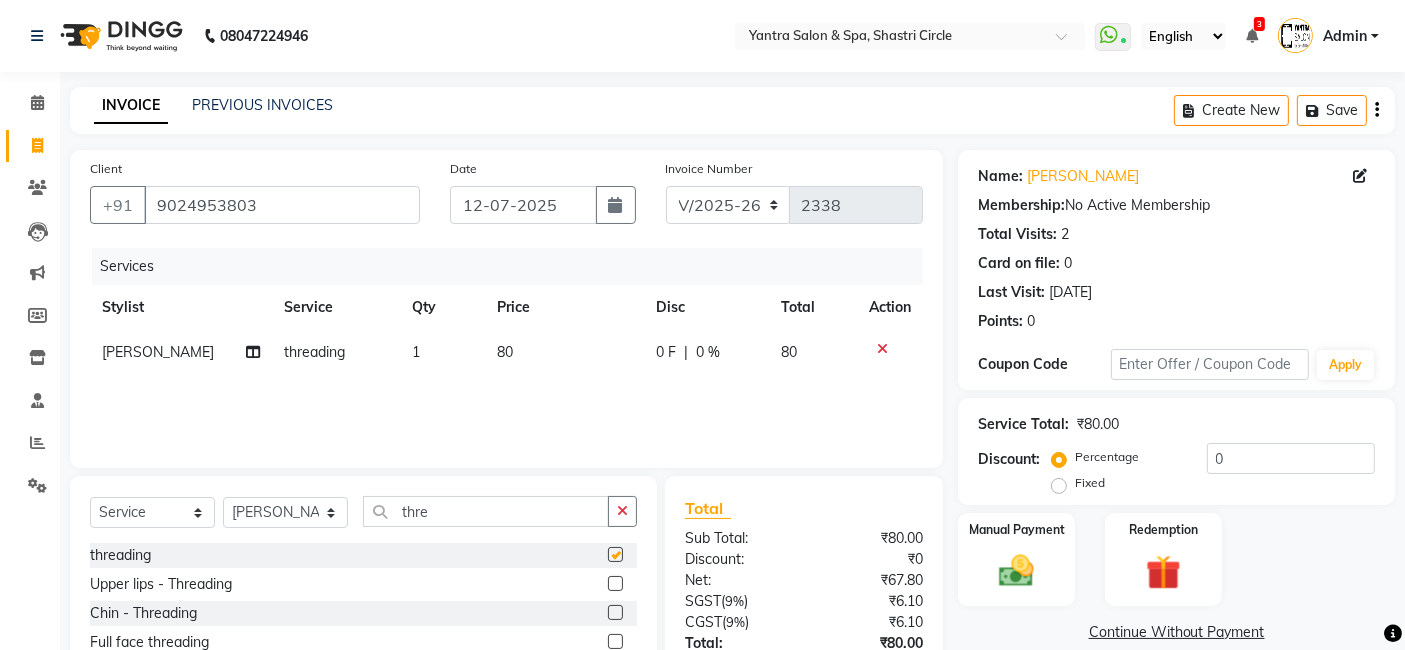 checkbox on "false" 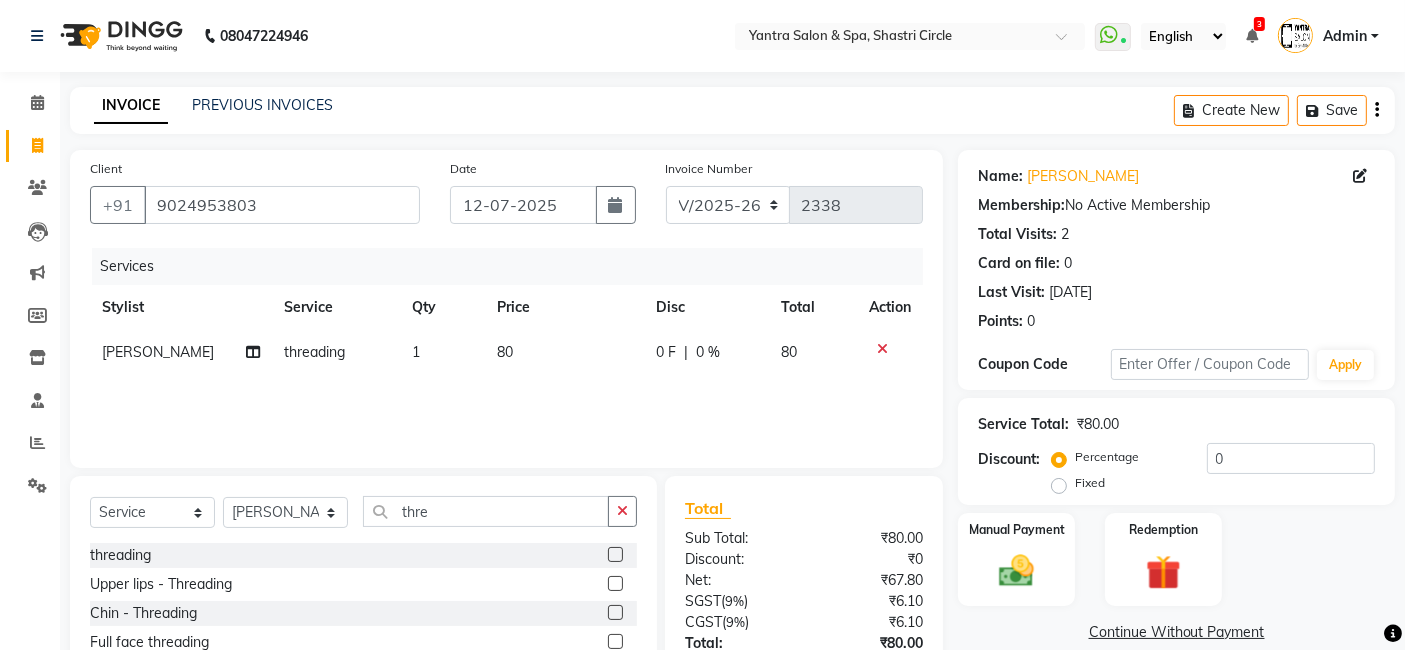 click on "80" 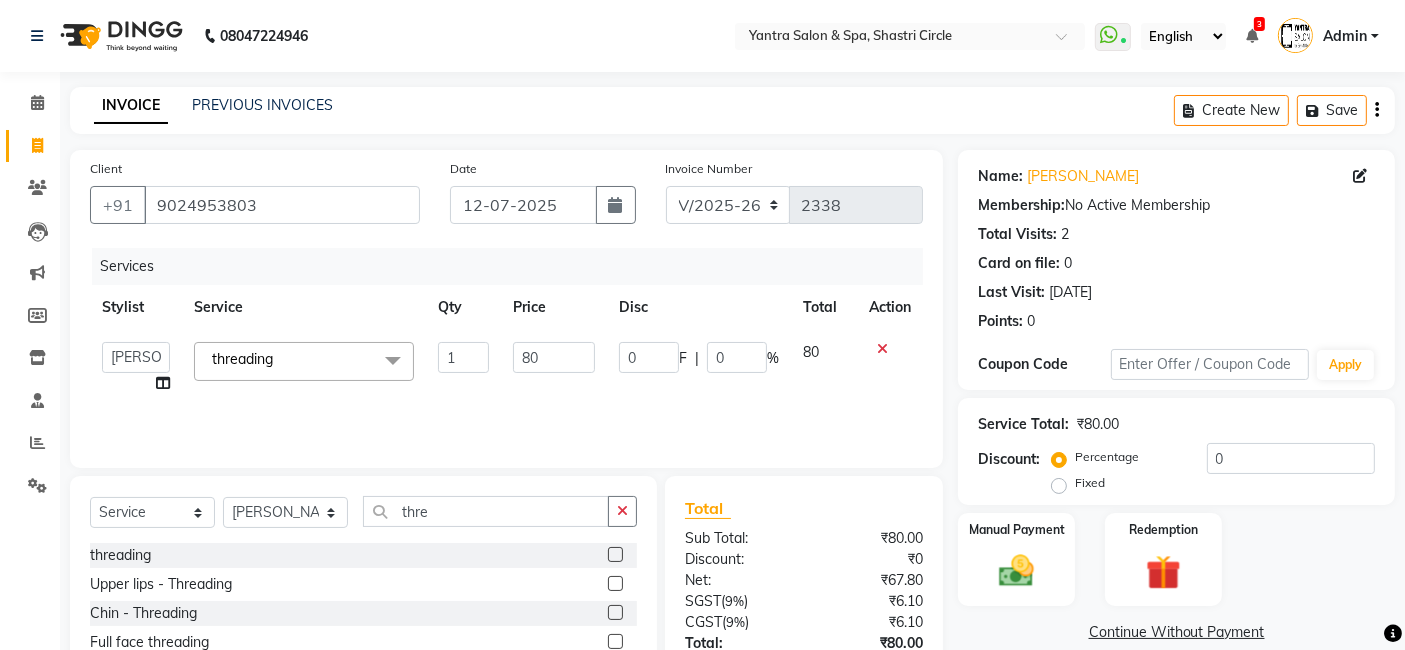 click on "80" 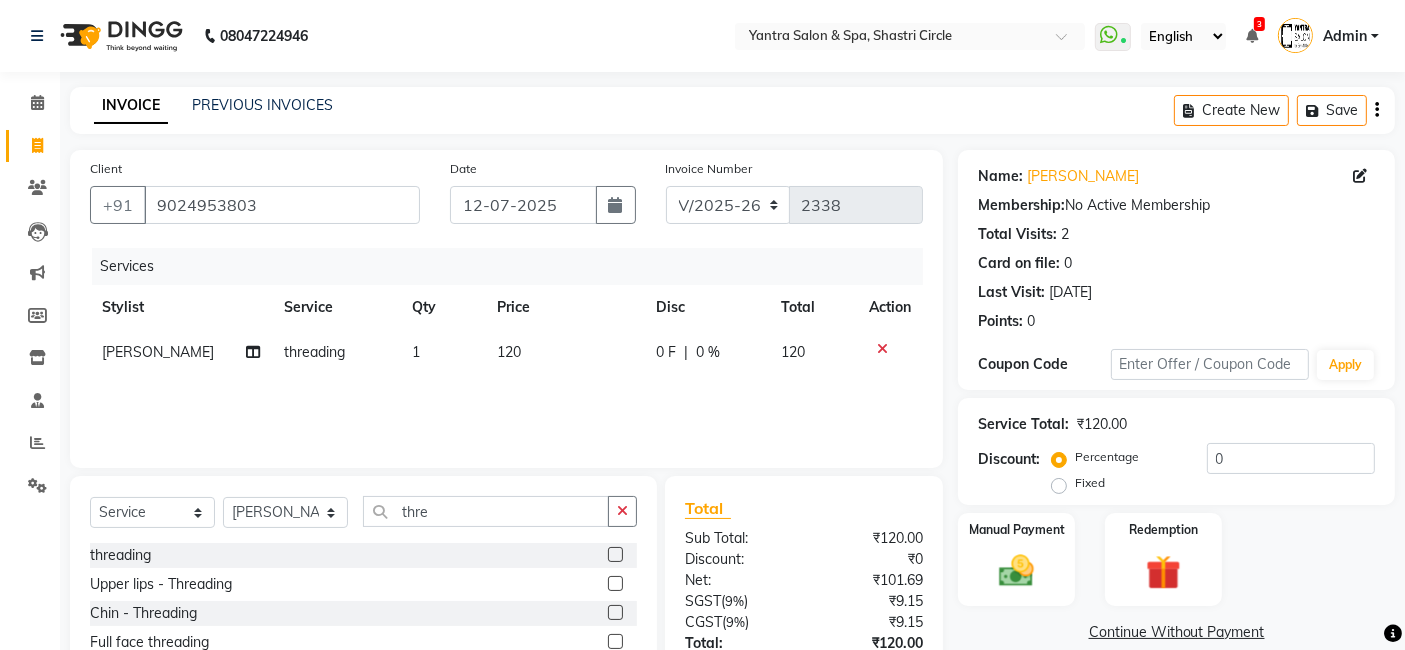 drag, startPoint x: 613, startPoint y: 416, endPoint x: 882, endPoint y: 415, distance: 269.00186 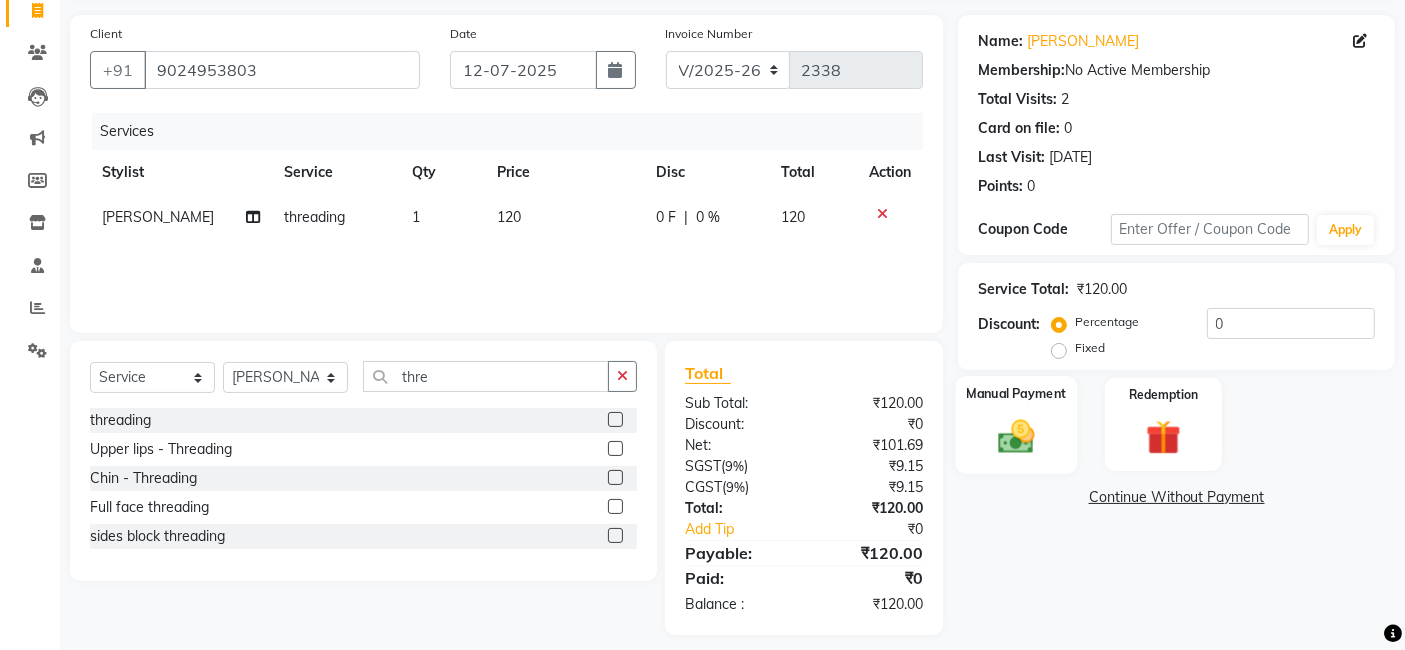 scroll, scrollTop: 148, scrollLeft: 0, axis: vertical 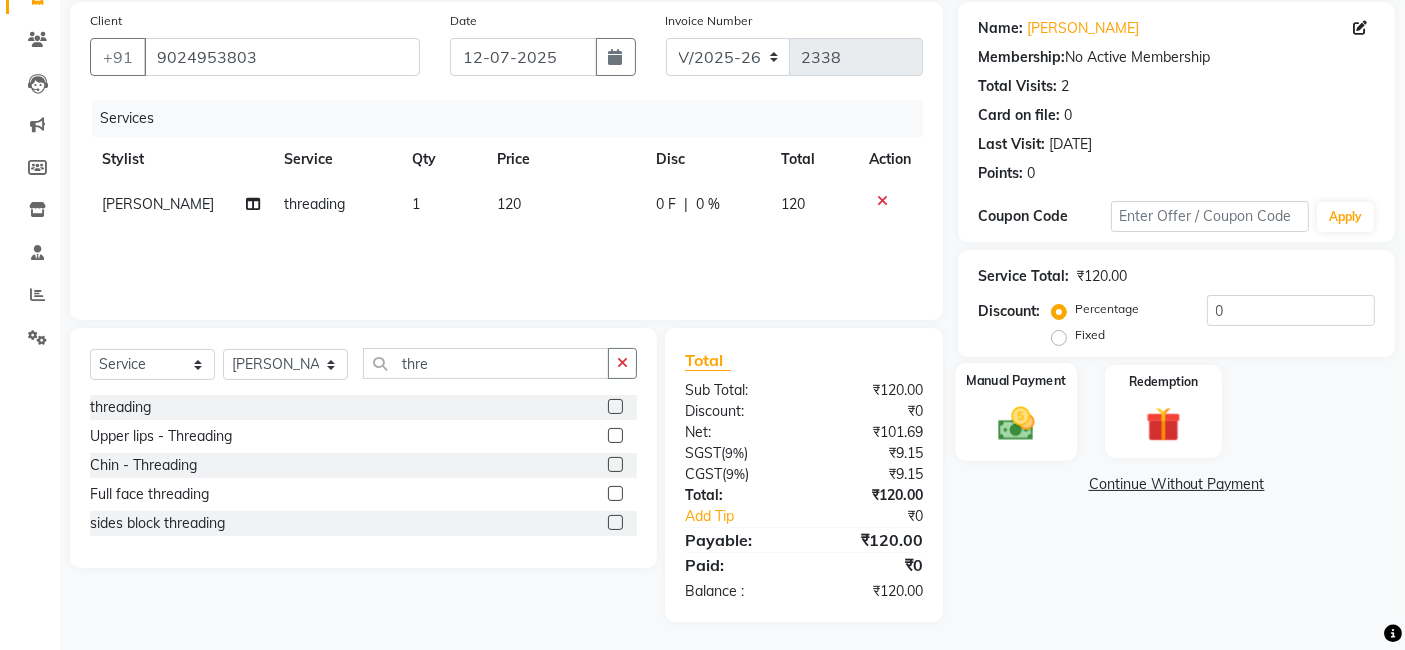 click 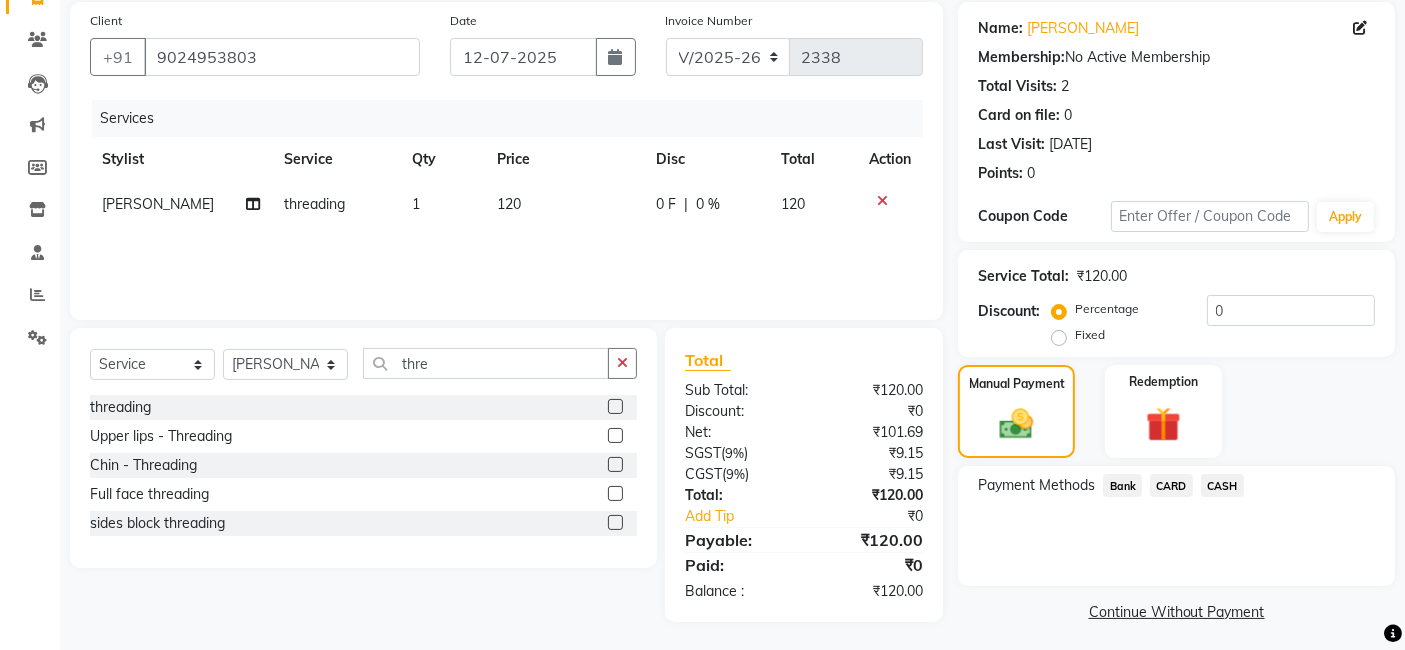 drag, startPoint x: 1118, startPoint y: 478, endPoint x: 1115, endPoint y: 506, distance: 28.160255 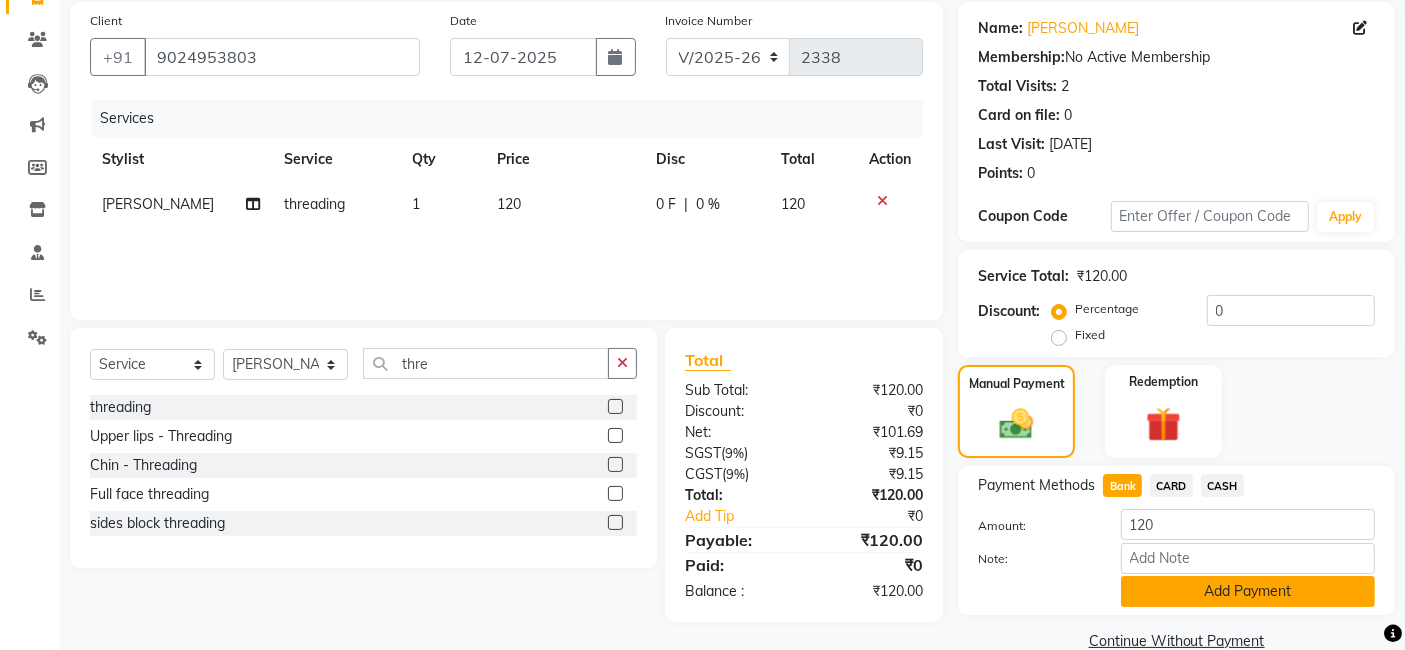 click on "Add Payment" 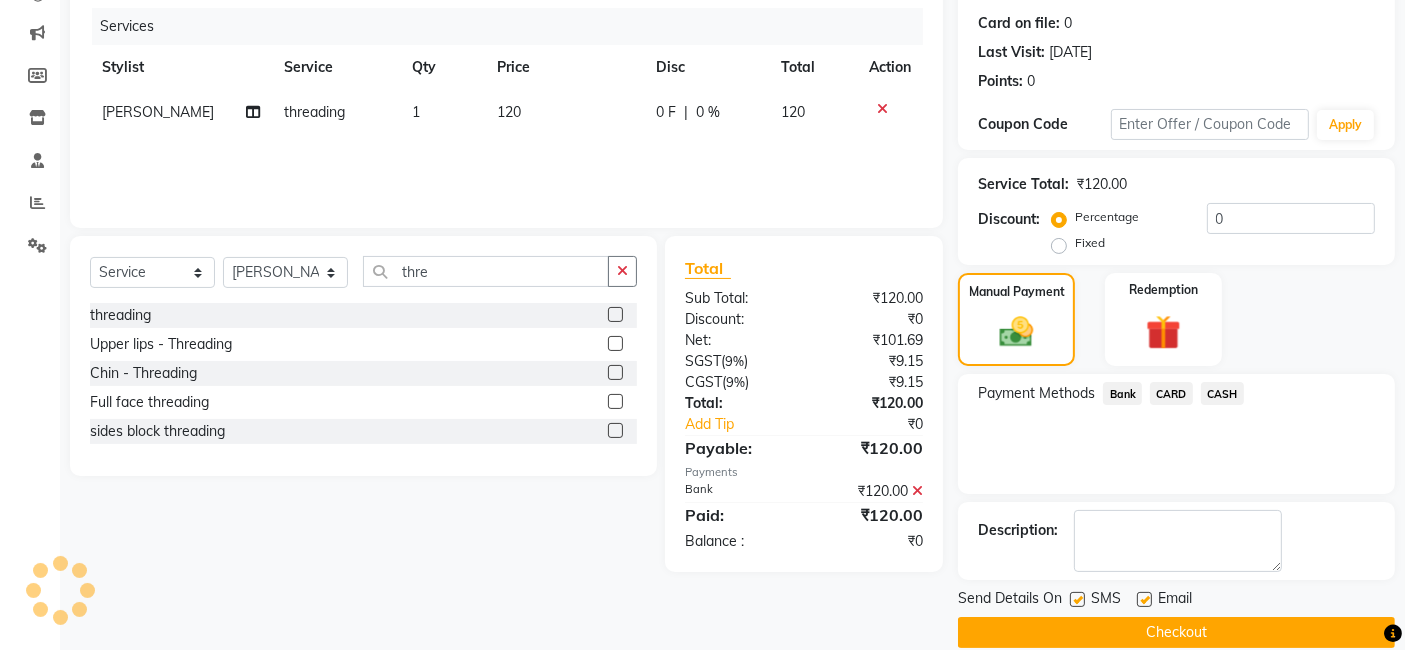 scroll, scrollTop: 266, scrollLeft: 0, axis: vertical 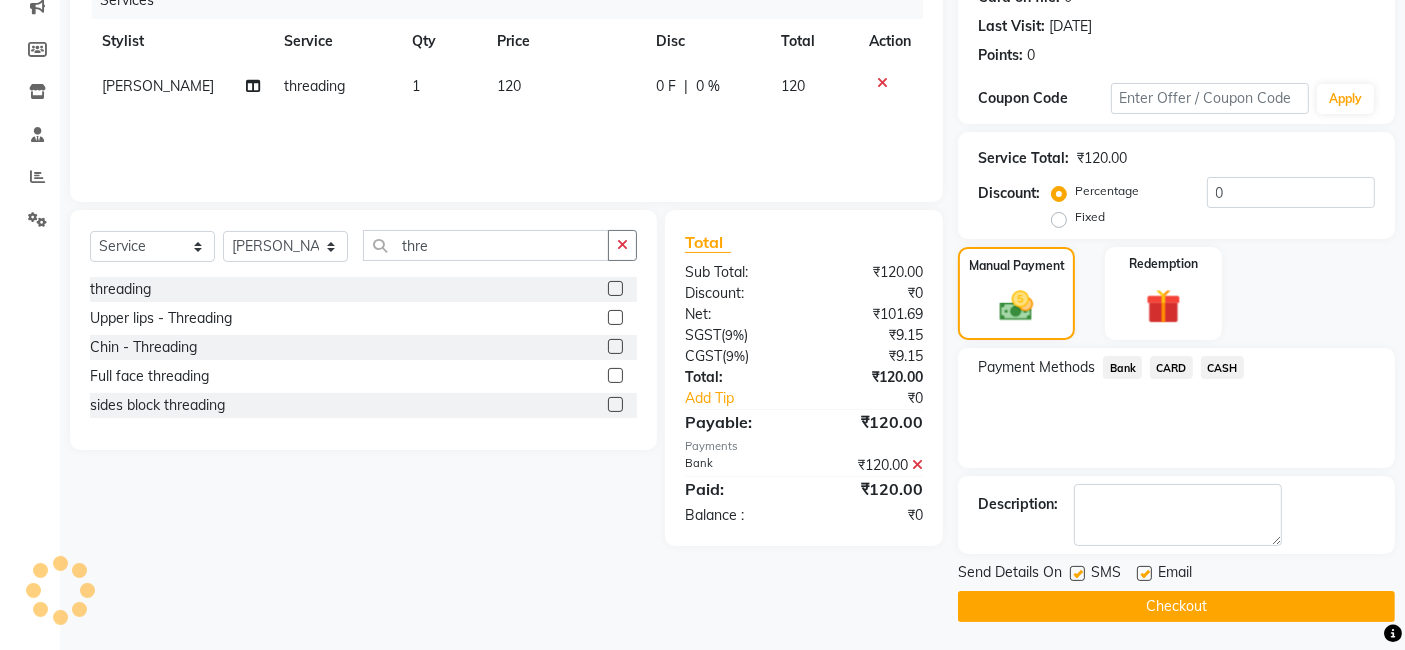 click on "Checkout" 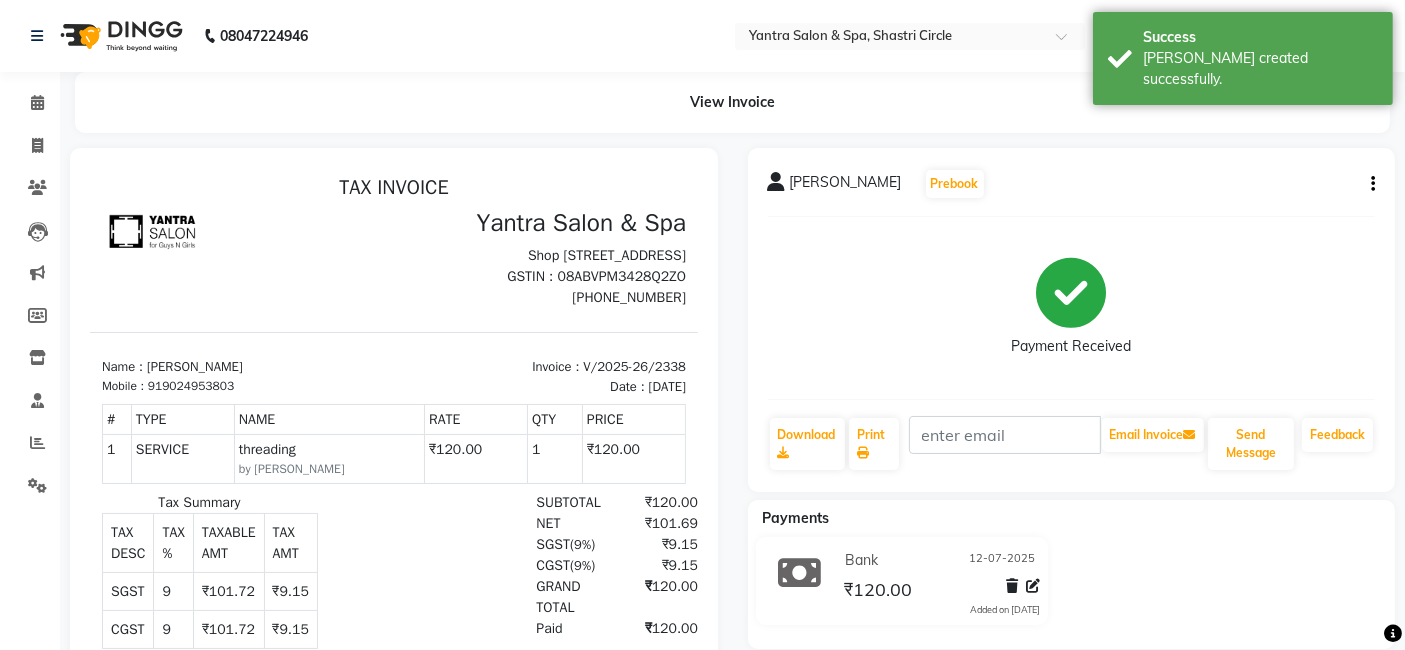 scroll, scrollTop: 0, scrollLeft: 0, axis: both 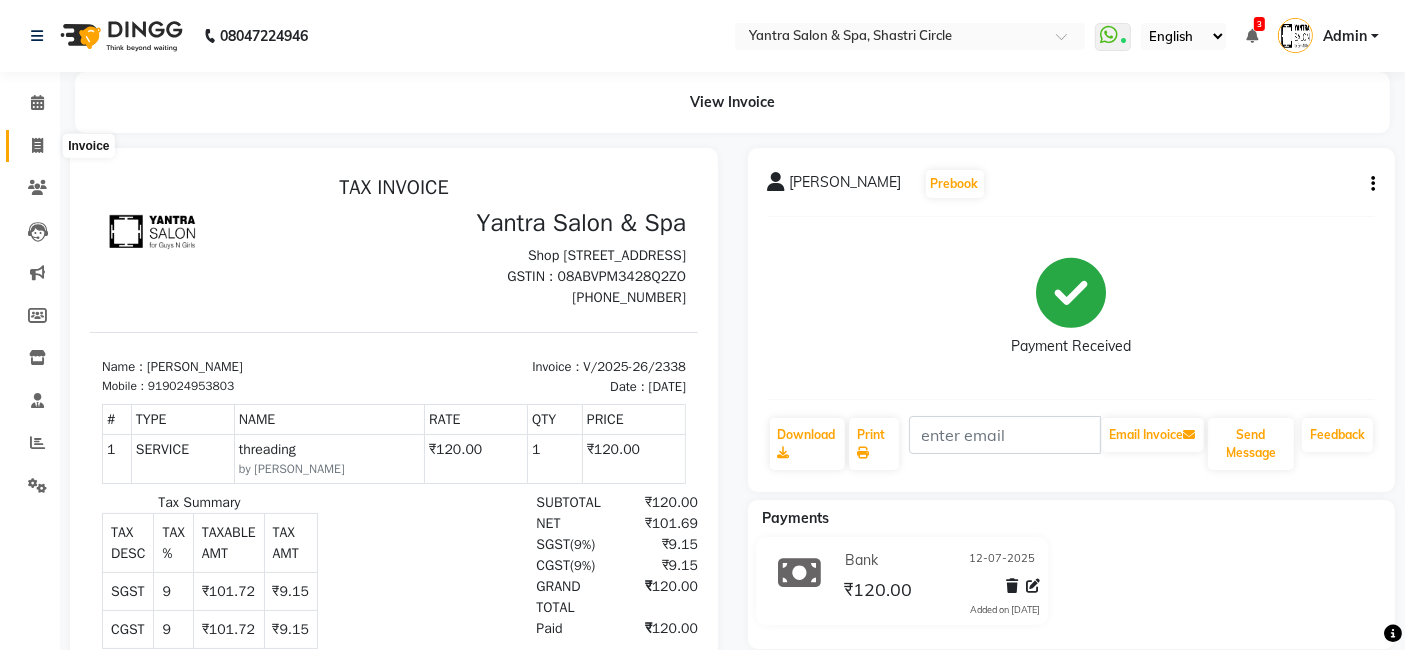 click 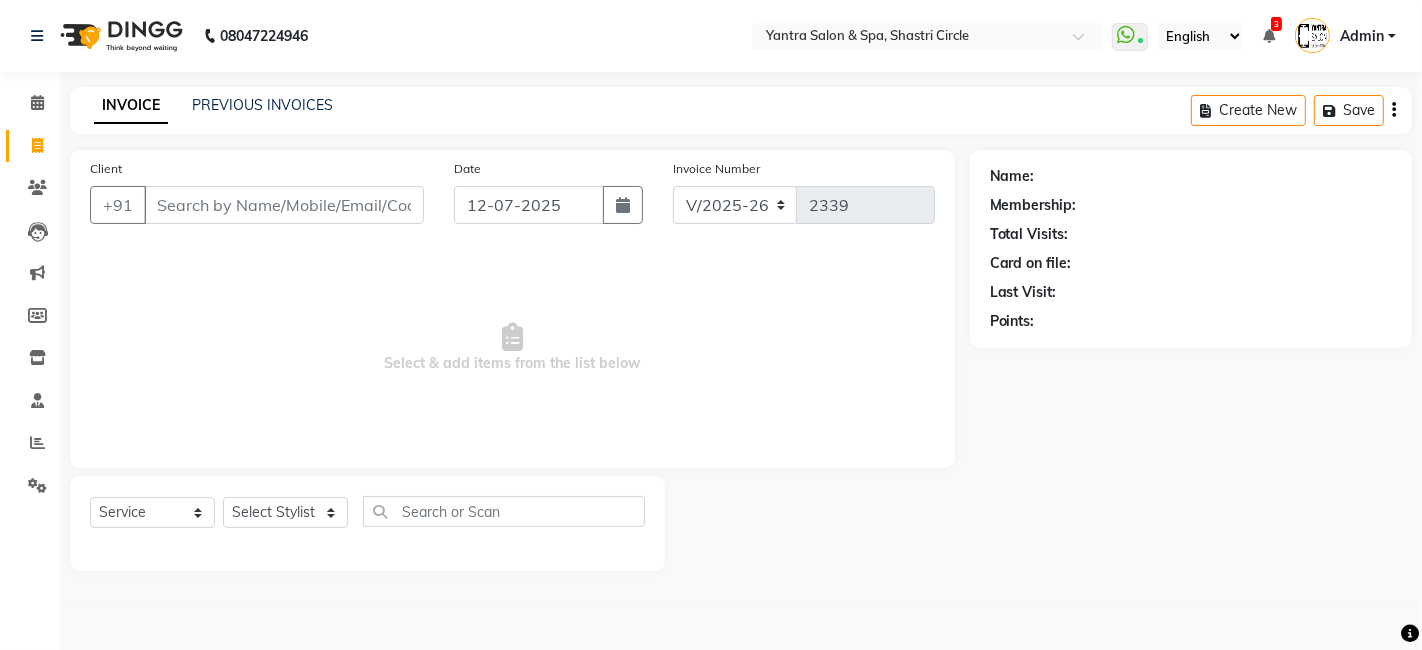 click on "Client" at bounding box center [284, 205] 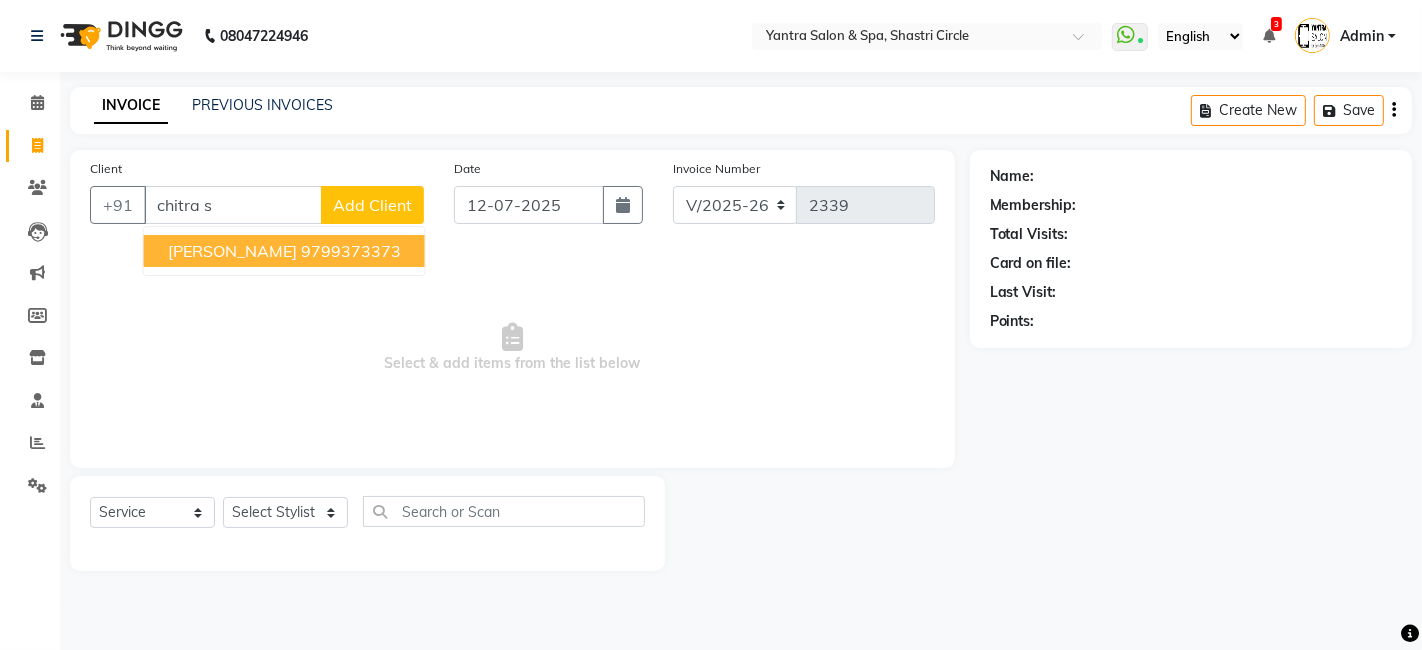 click on "[PERSON_NAME]  9799373373" at bounding box center [284, 251] 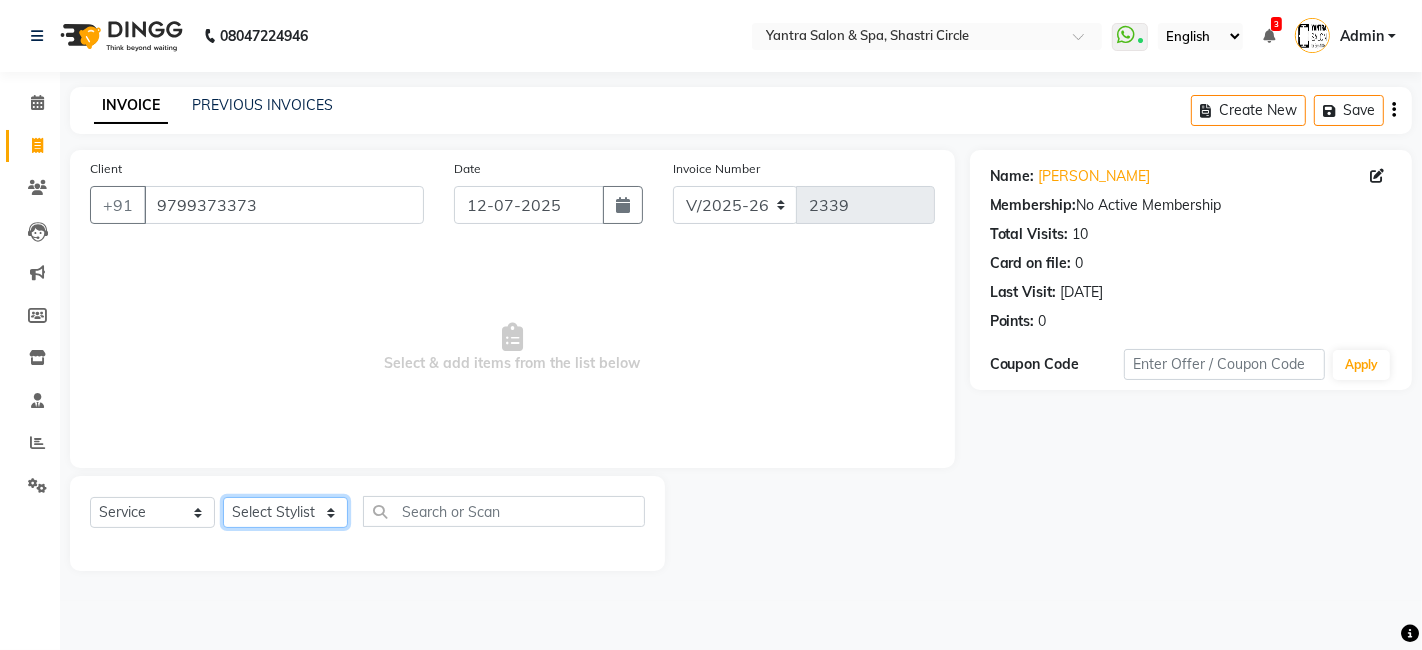 click on "Select Stylist [PERSON_NAME] [PERSON_NAME] Dev Dimple Director [PERSON_NAME] kajal [PERSON_NAME] lucky Manager [PERSON_NAME] maam [PERSON_NAME]  Pallavi Pinky [PERSON_NAME] [PERSON_NAME]" 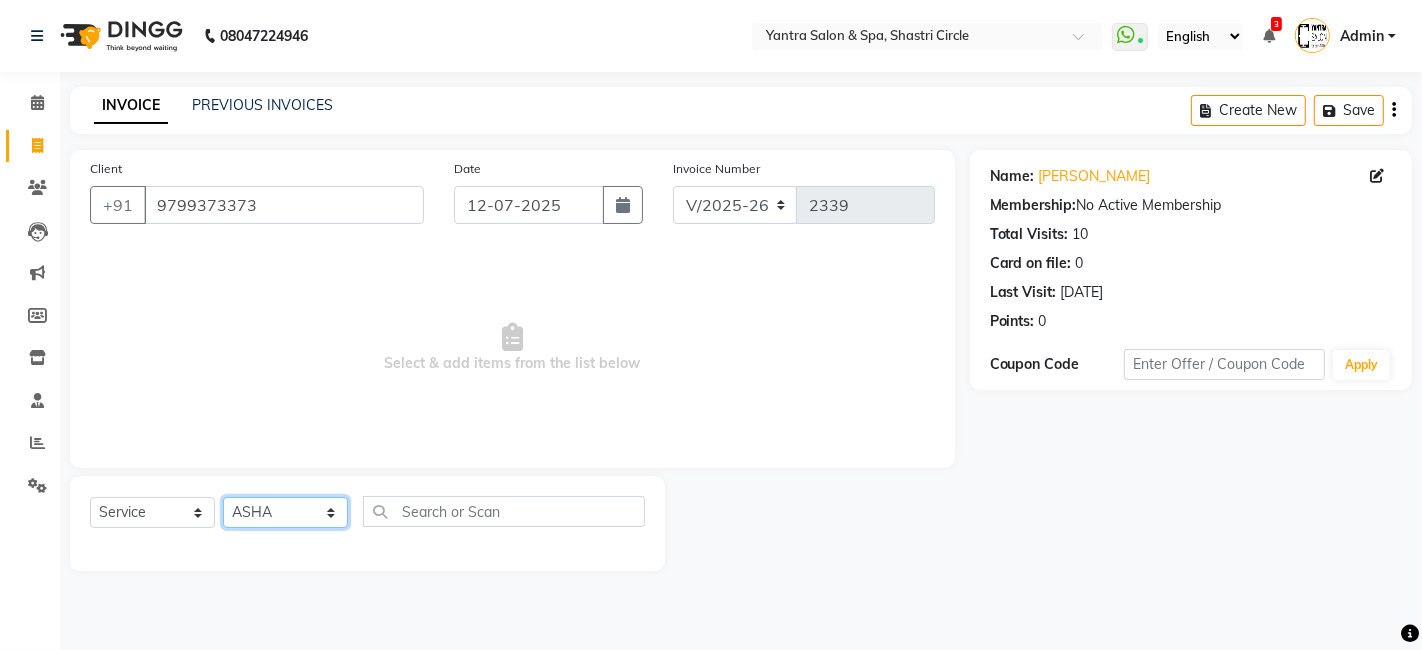 click on "Select Stylist [PERSON_NAME] [PERSON_NAME] Dev Dimple Director [PERSON_NAME] kajal [PERSON_NAME] lucky Manager [PERSON_NAME] maam [PERSON_NAME]  Pallavi Pinky [PERSON_NAME] [PERSON_NAME]" 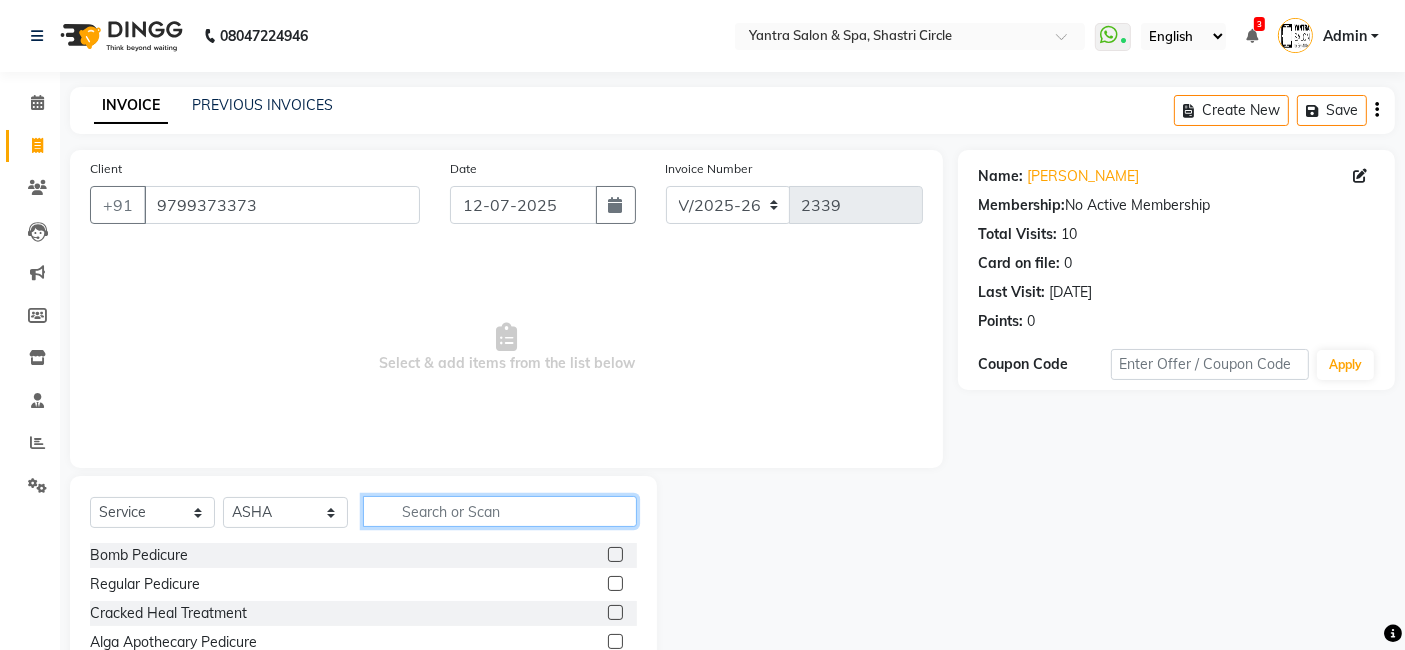 click 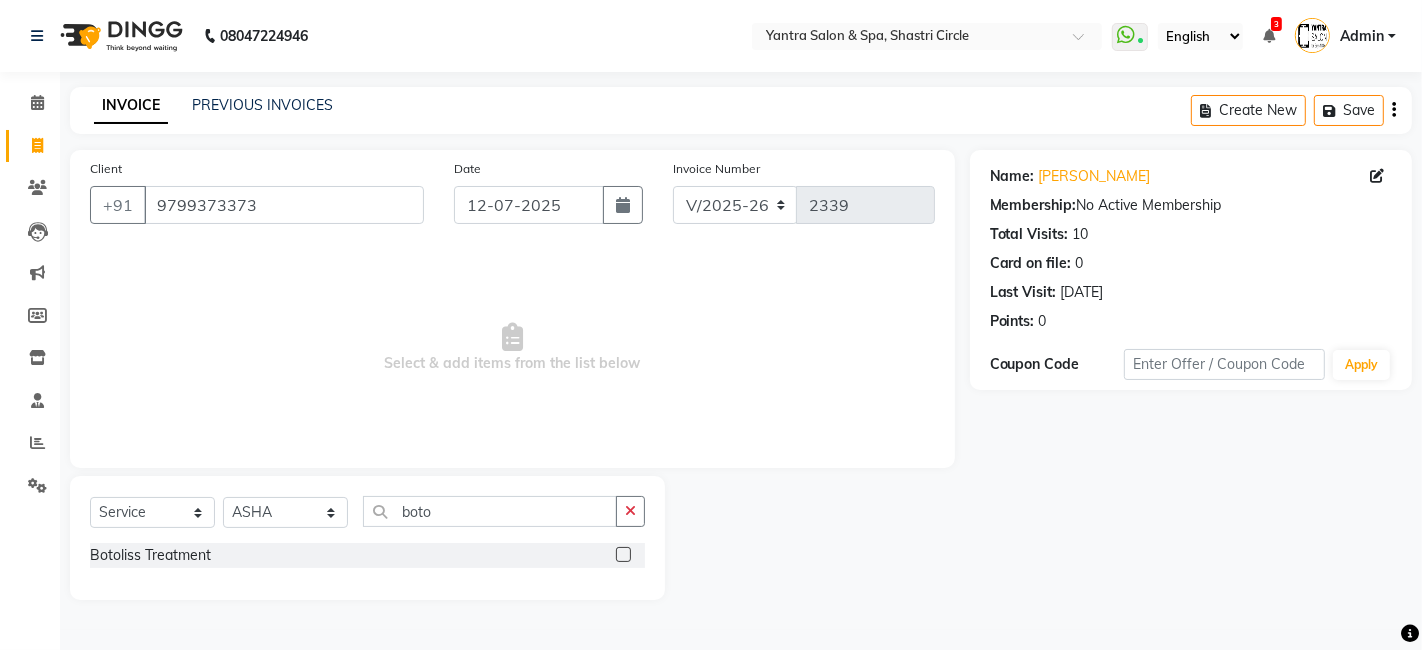 click 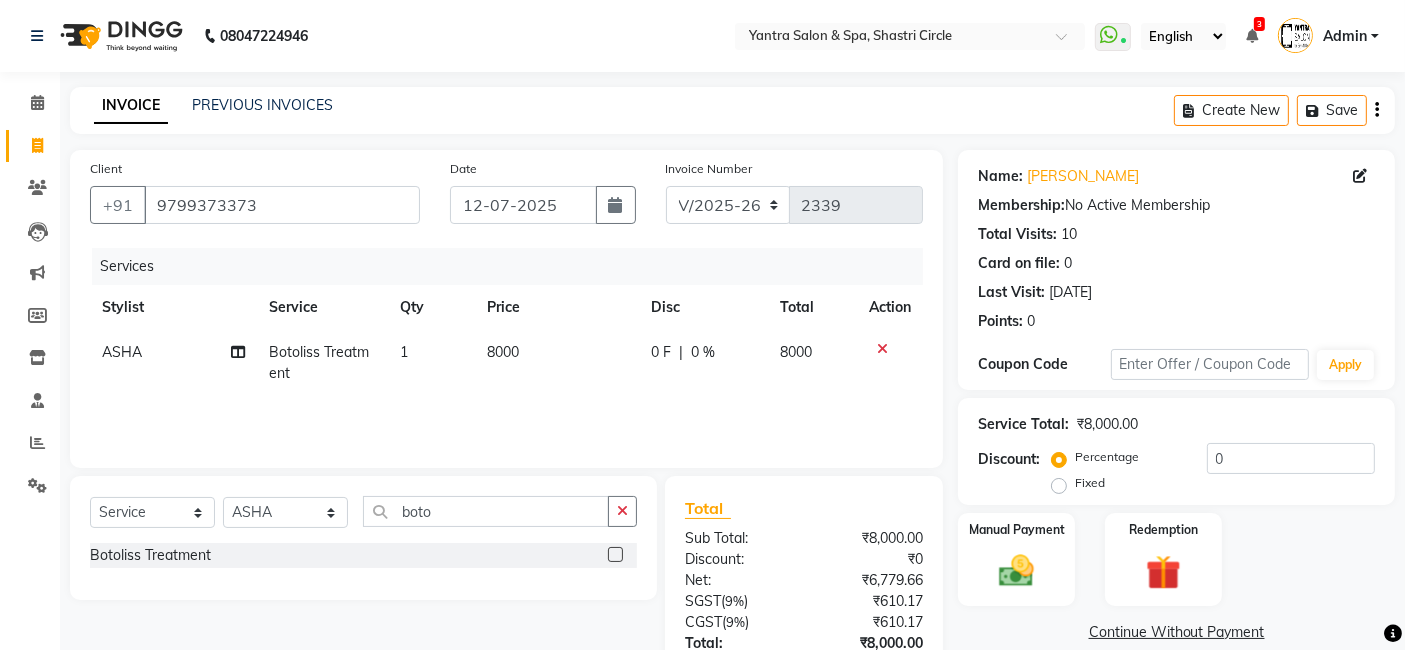 click on "8000" 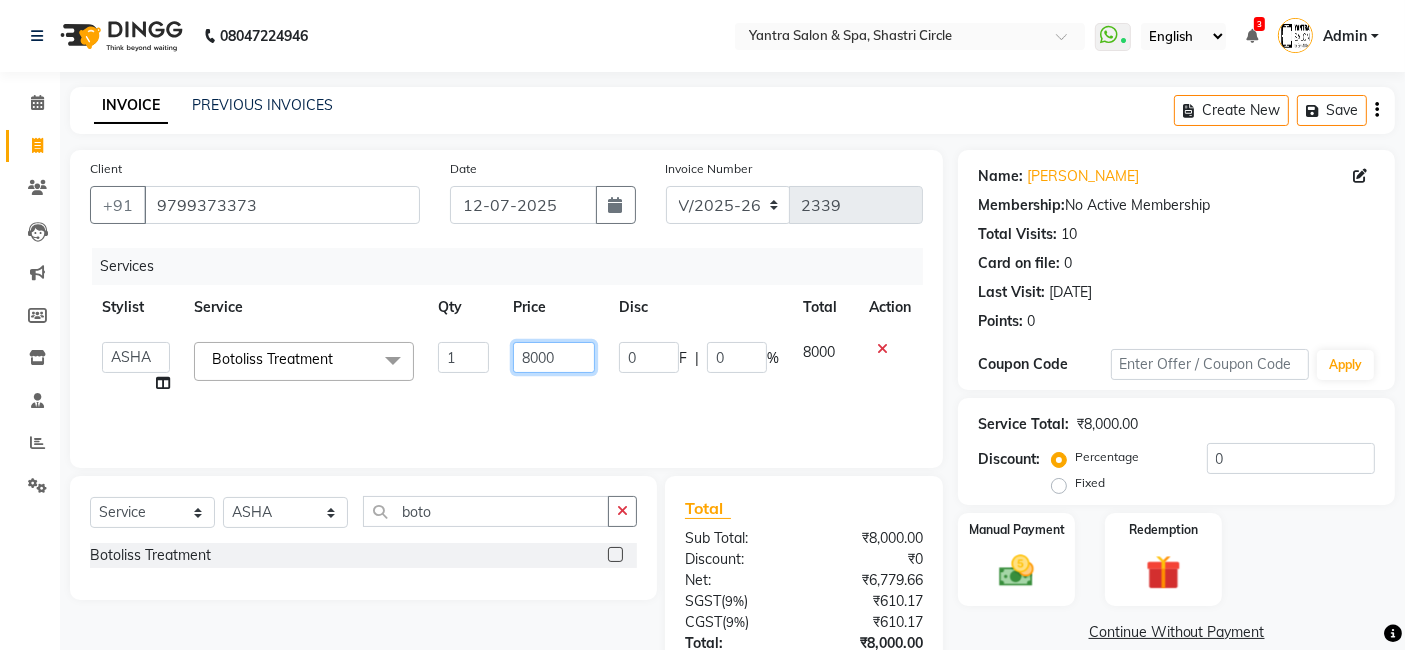 click on "8000" 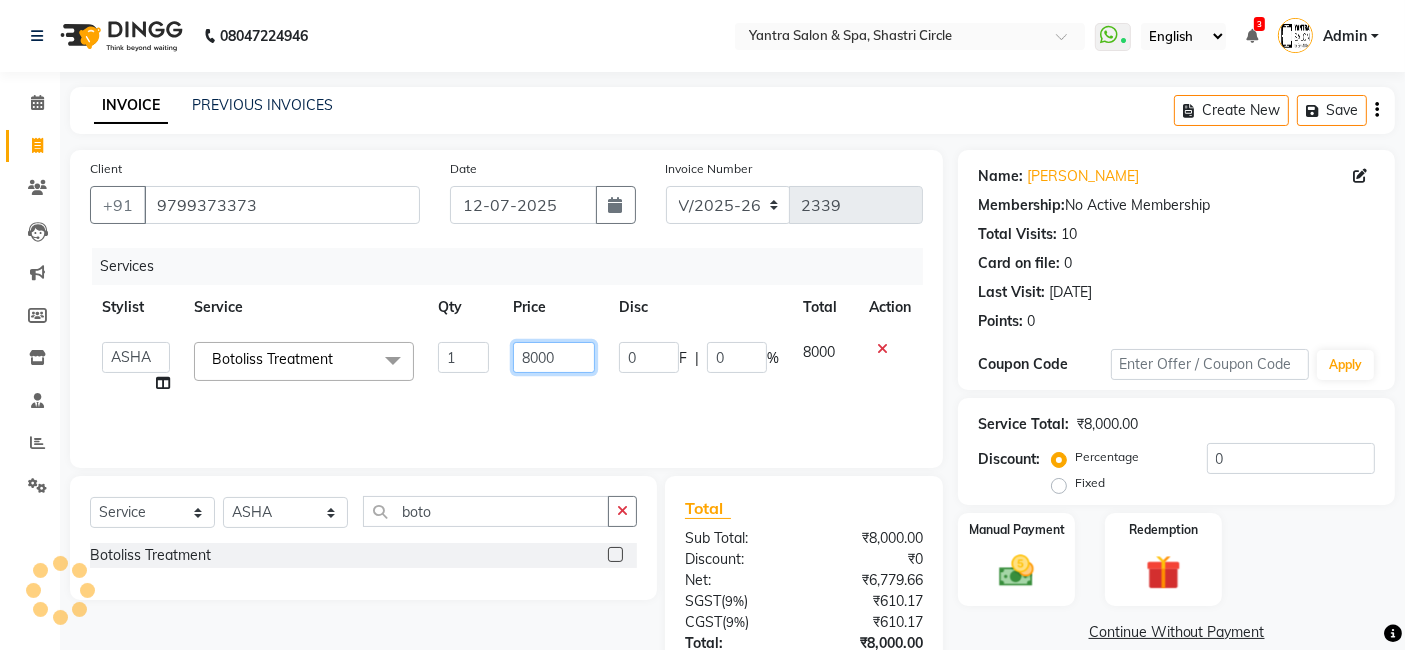 click on "8000" 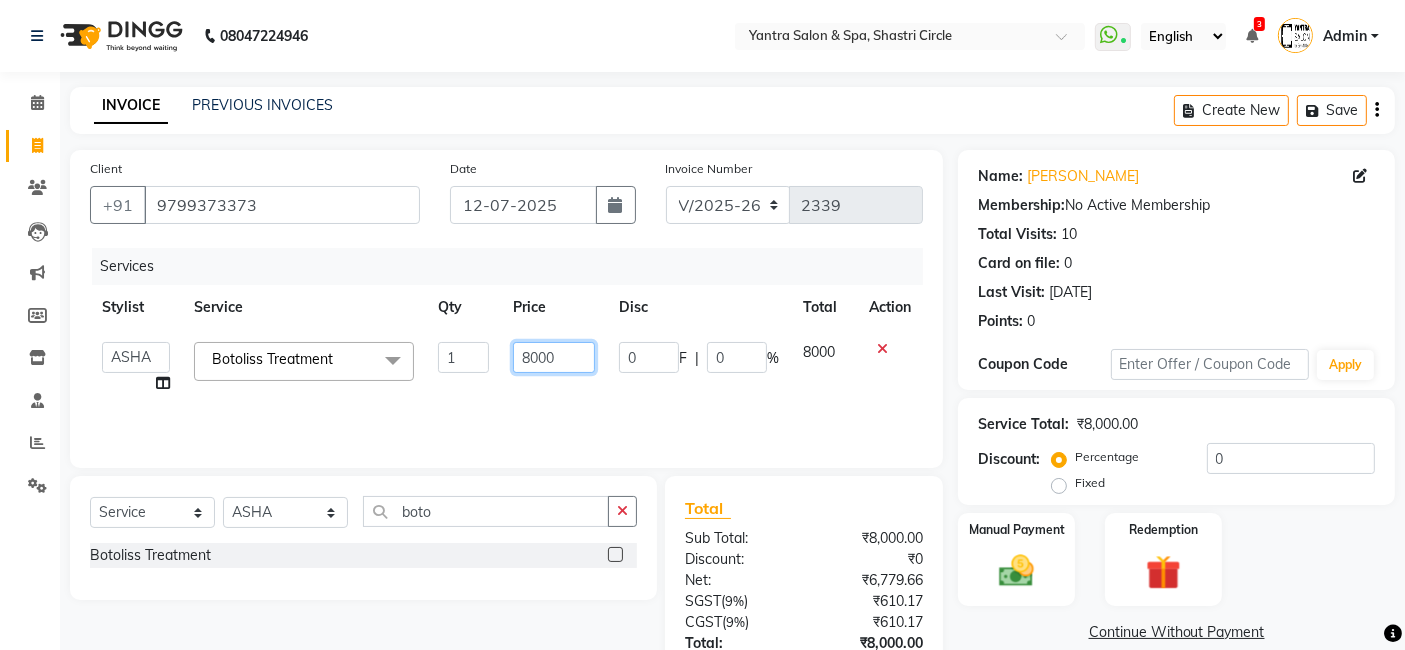 click on "8000" 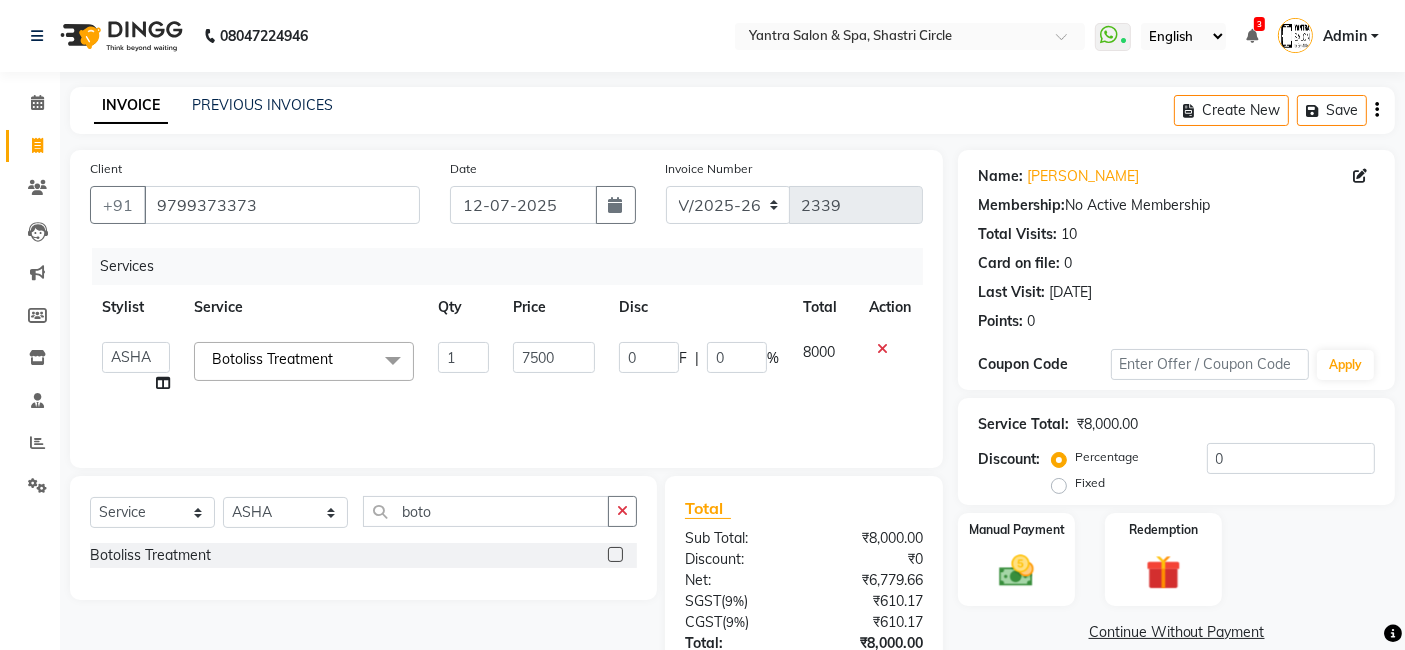 drag, startPoint x: 594, startPoint y: 413, endPoint x: 357, endPoint y: 404, distance: 237.17082 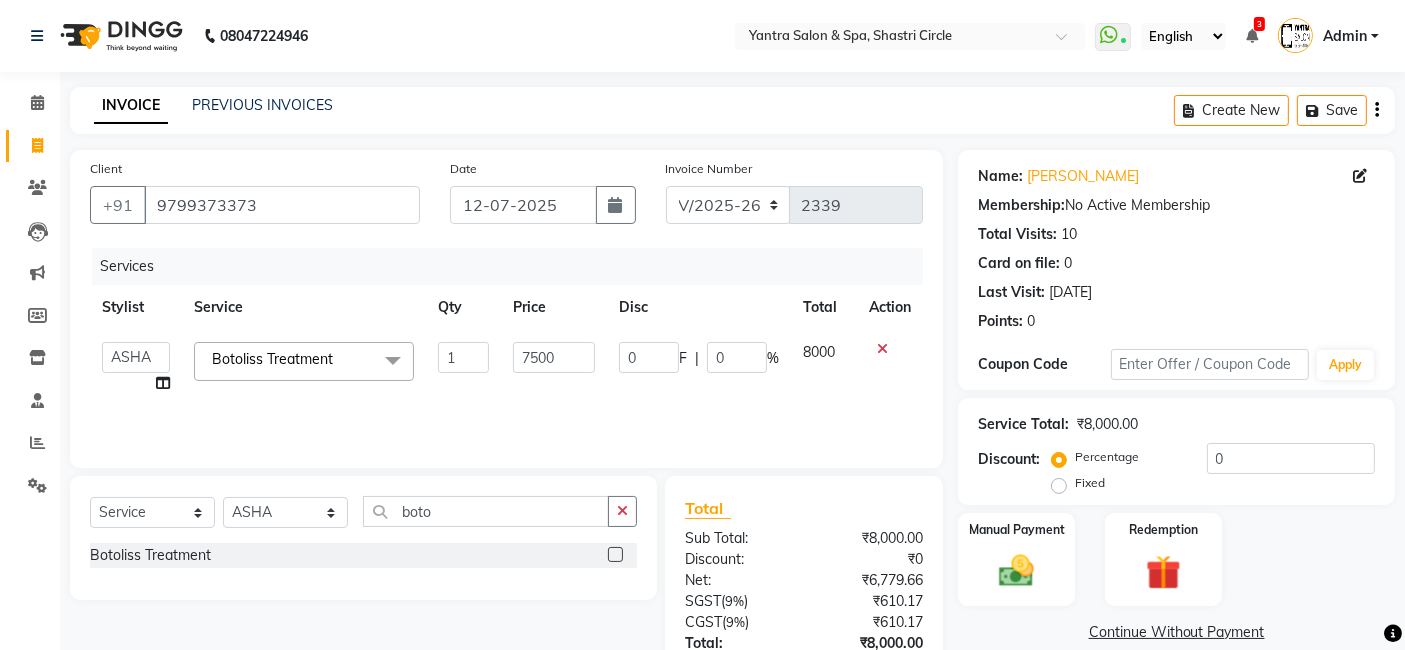 click on "Services Stylist Service Qty Price Disc Total Action  Arvind   ASHA   [PERSON_NAME]   Dev   Dimple   Director   [PERSON_NAME]   kajal   [PERSON_NAME]   lucky   Manager   [PERSON_NAME] maam   [PERSON_NAME]    Pallavi   Pinky   Priyanka   [PERSON_NAME]   [PERSON_NAME]  Botoliss Treatment  x Bomb Pedicure Regular Pedicure Cracked Heal Treatment Alga Apothecary Pedicure Gel polish remover  Donut Pedicure candle Pedicure Avl Express Pedicure Avl Pedicruise pedicure Avl Pedipure pedicure Pedi Pai pedicure Under arms polish Kanpeki body spa Regular Manicure Bomb Manicure Alga Apothecary Manicure Nail Extensions Gel nail pent Pedi Pai manicure Donut manicure Avl express manicure Avl Pedicruise manicure Avl Pedipure manicure Candle manicure Back polish Foot Massage Head Massage Back Massage Hand & Shoulder Massage Body Spa Relaxing Body Massage Aromatherapy Associates - Renewing Rose Aromatherapy Associates - intense nourishment Aromatherapy Associates Body Massage Full Body Bleach Body Polishing body scrub  face bleach back scrub bleach misc" 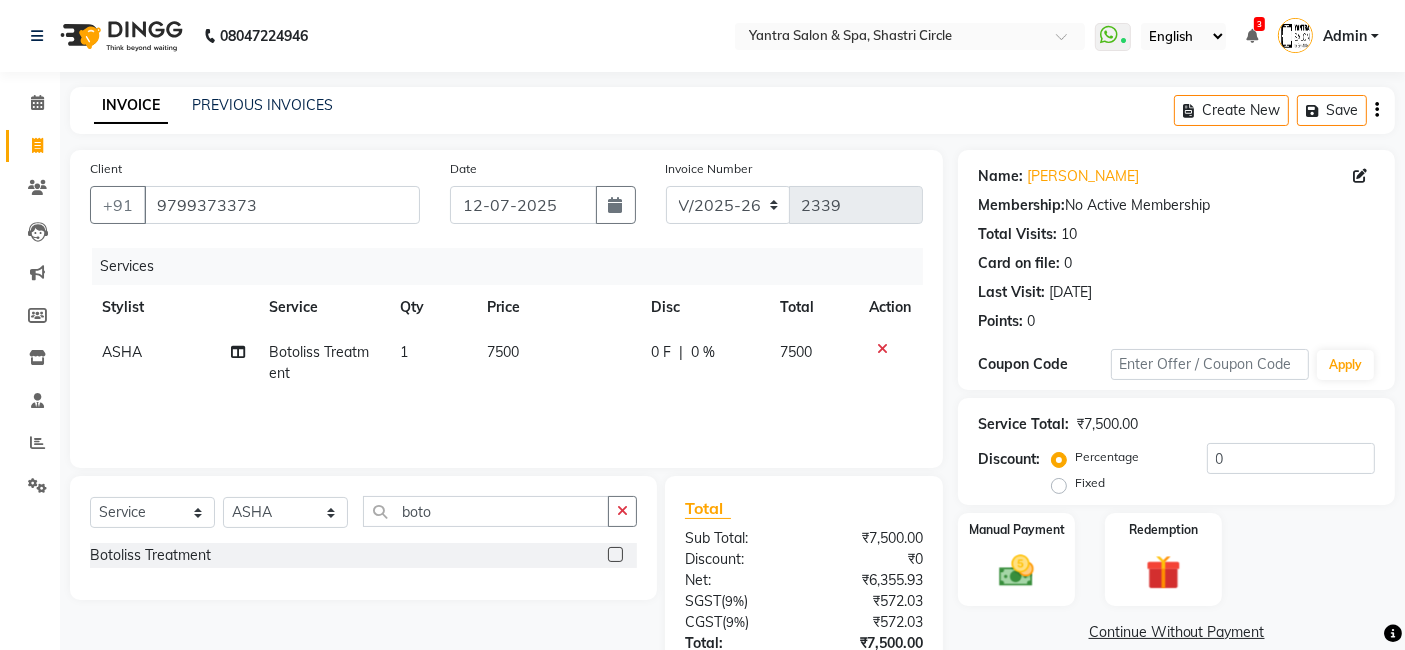 click on "ASHA" 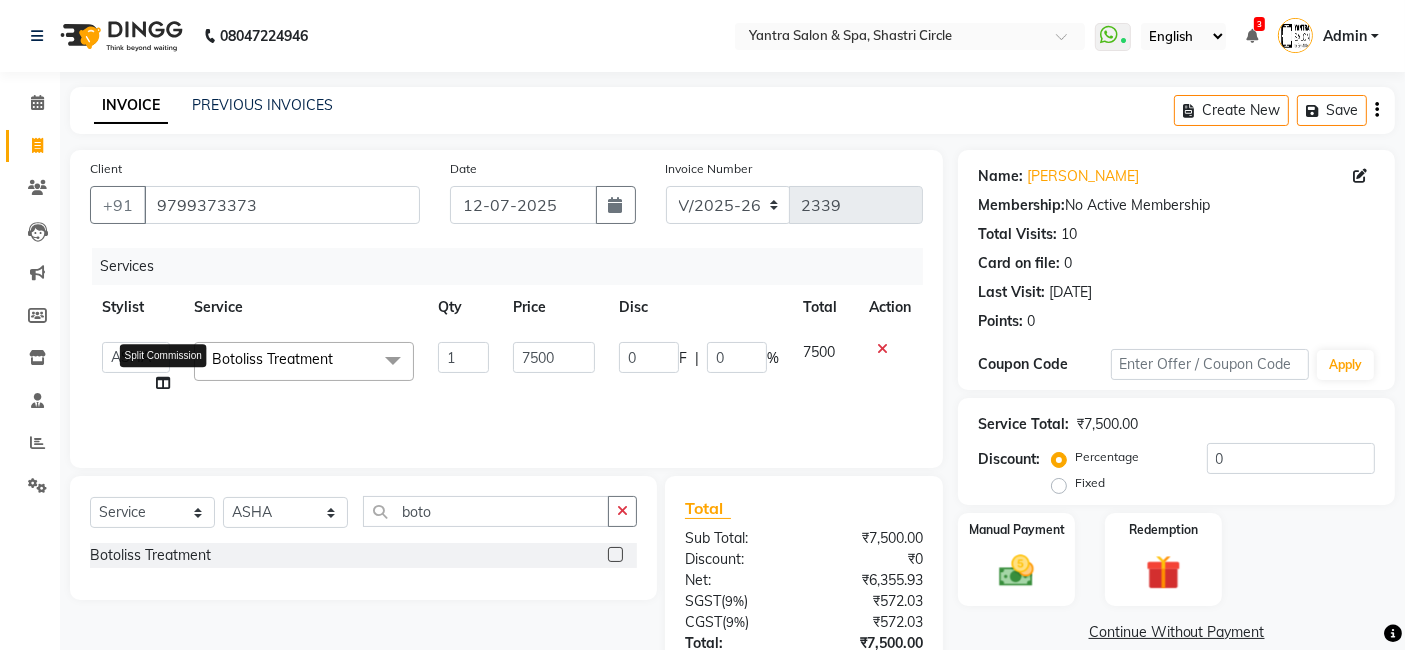 click 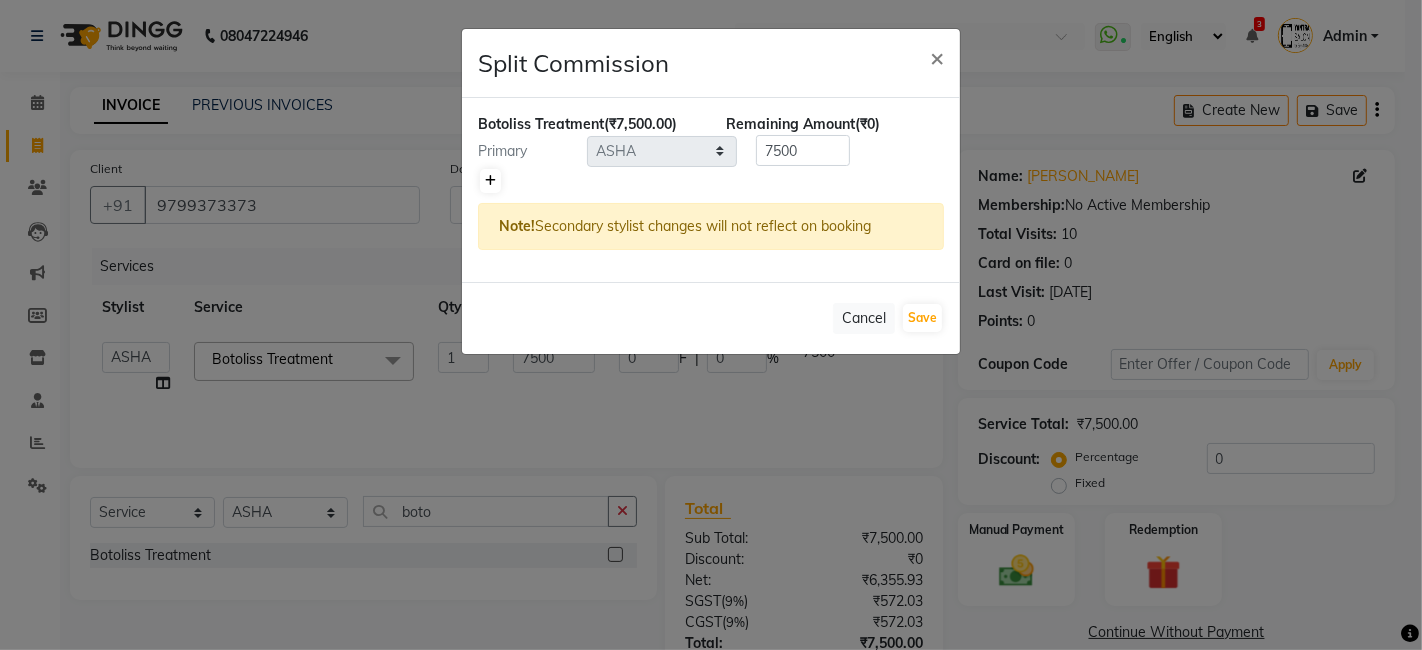 click 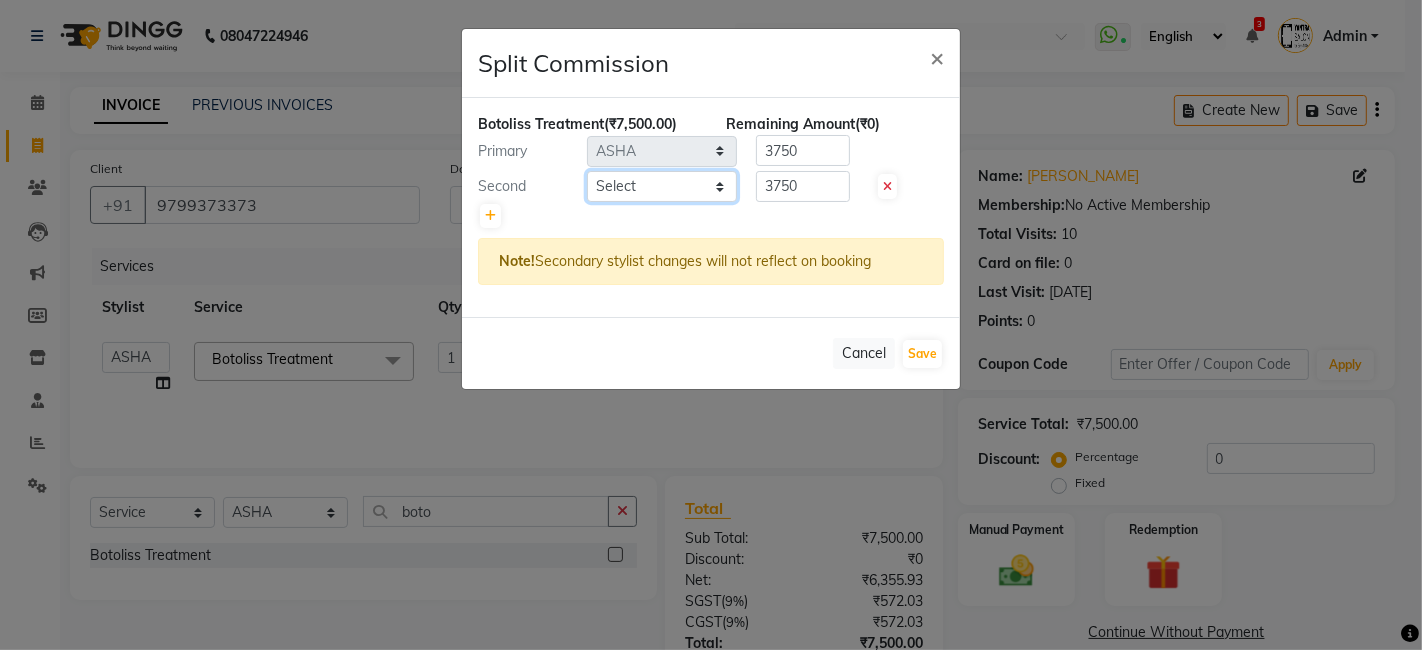 click on "Select  [PERSON_NAME]   [PERSON_NAME]   Dev   Dimple   Director   [PERSON_NAME]   kajal   [PERSON_NAME]   lucky   Manager   [PERSON_NAME] maam   [PERSON_NAME]    No Preference   Pallavi   Pinky   Priyanka   [PERSON_NAME]   [PERSON_NAME]" 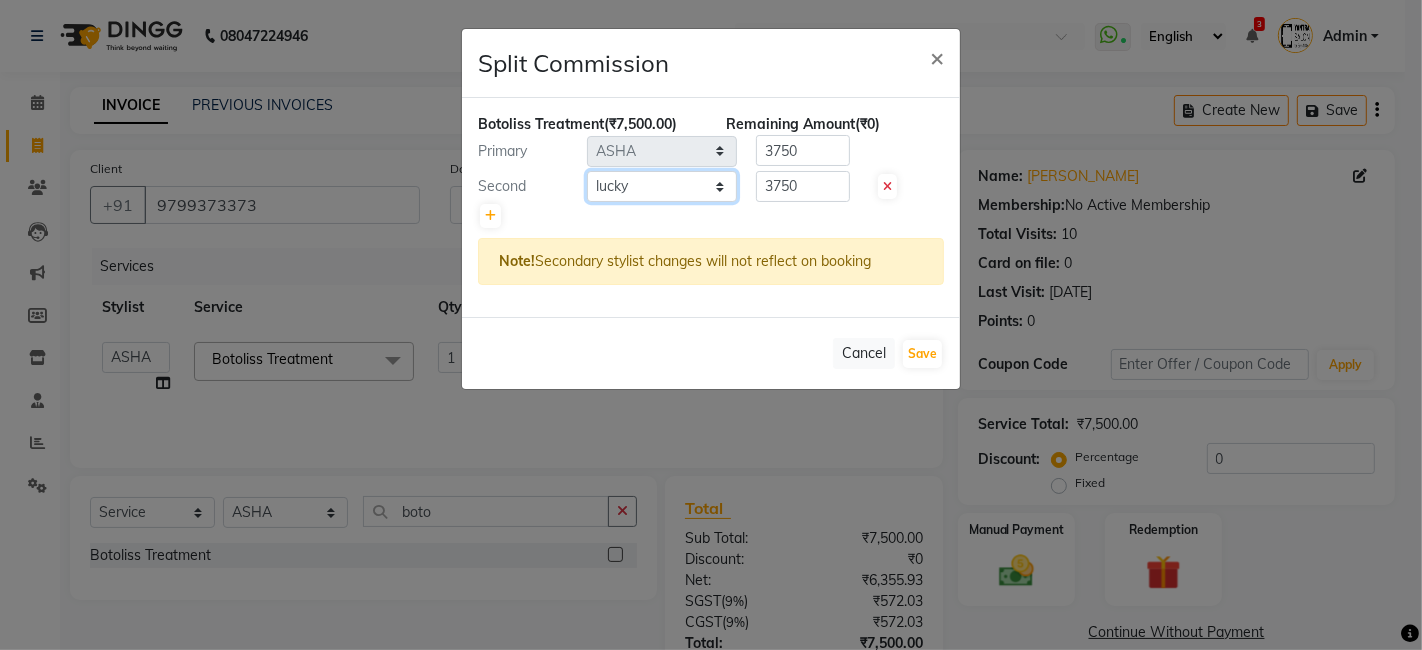 click on "Select  [PERSON_NAME]   [PERSON_NAME]   Dev   Dimple   Director   [PERSON_NAME]   kajal   [PERSON_NAME]   lucky   Manager   [PERSON_NAME] maam   [PERSON_NAME]    No Preference   Pallavi   Pinky   Priyanka   [PERSON_NAME]   [PERSON_NAME]" 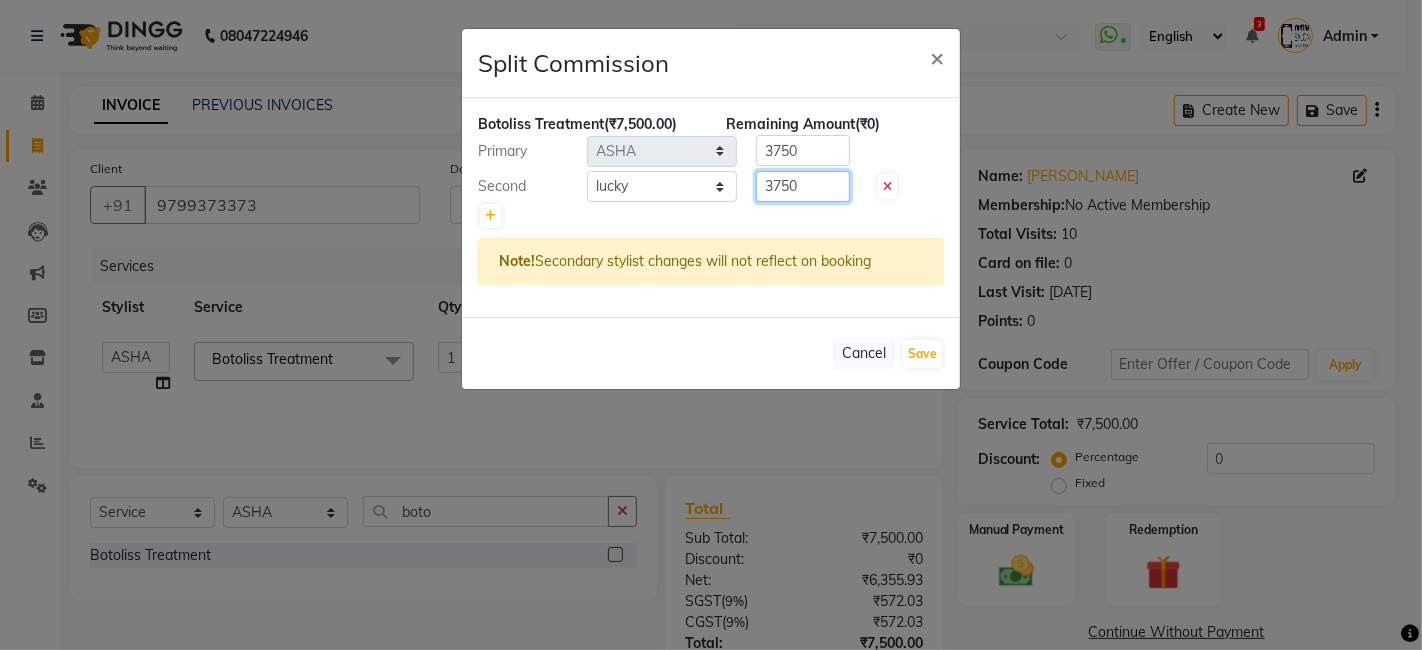click on "3750" 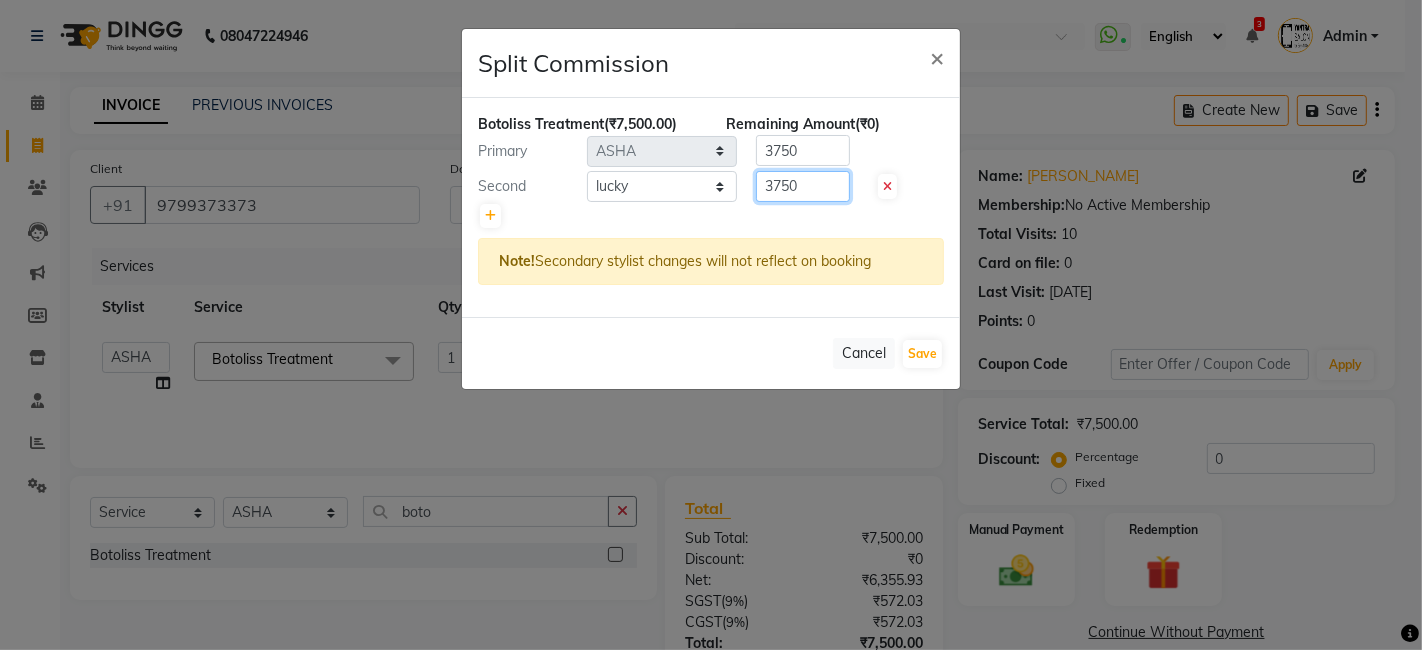 click on "3750" 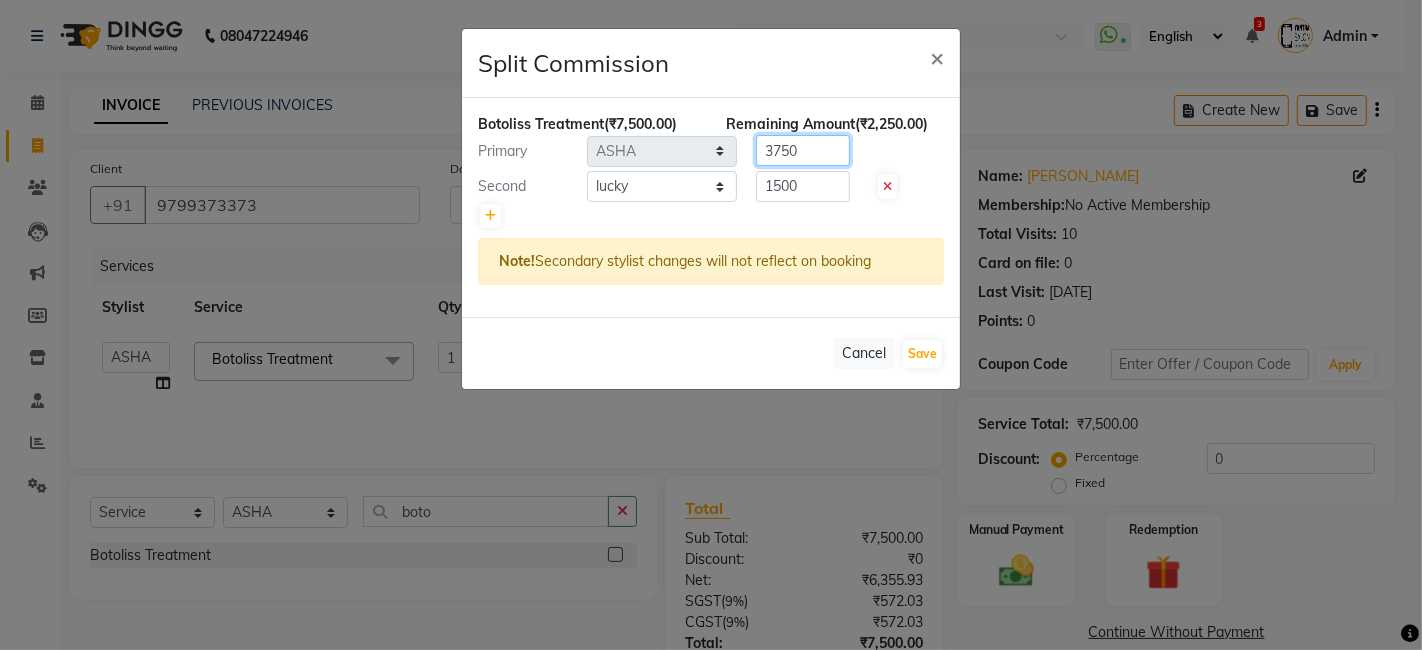 click on "3750" 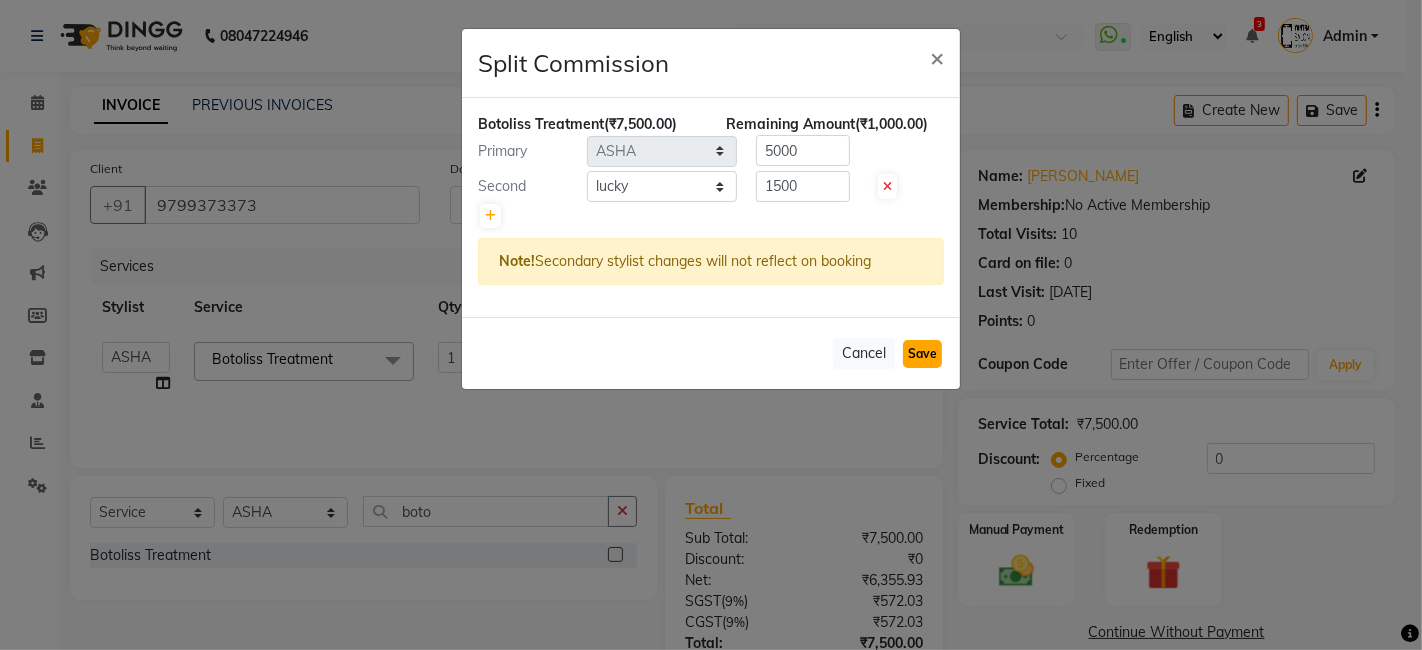 click on "Save" 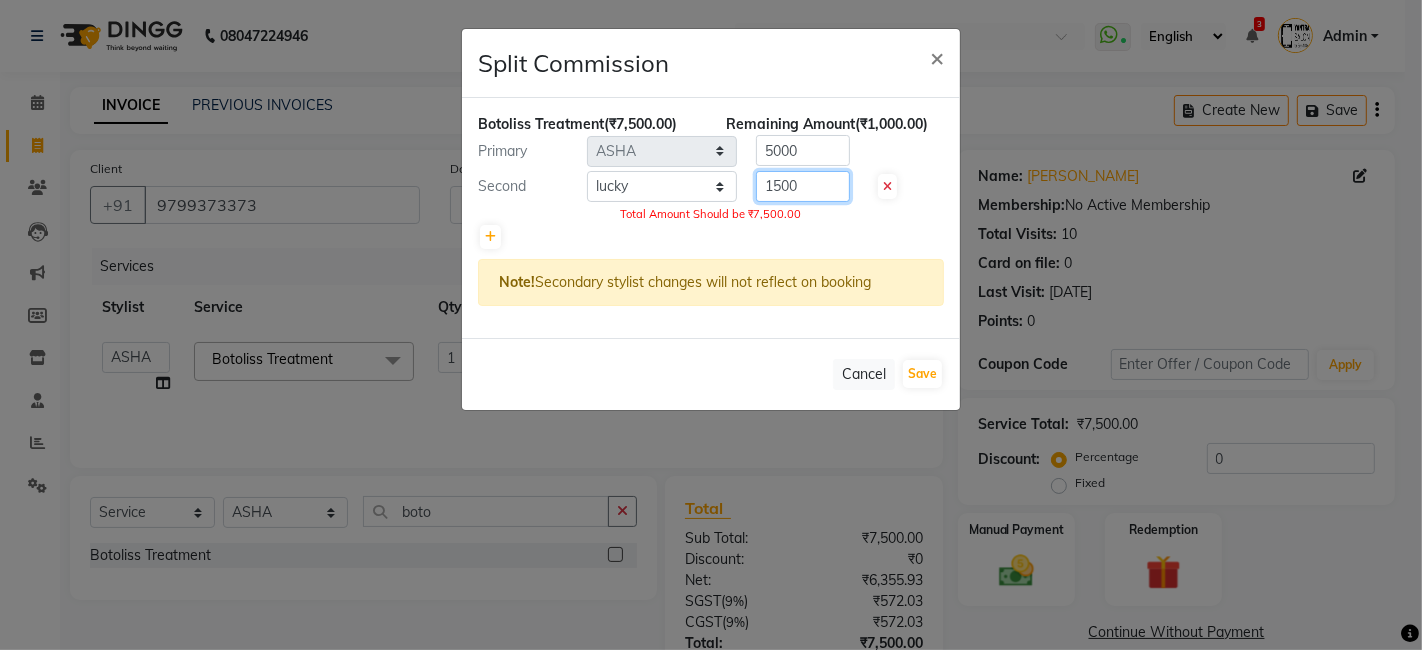 click on "1500" 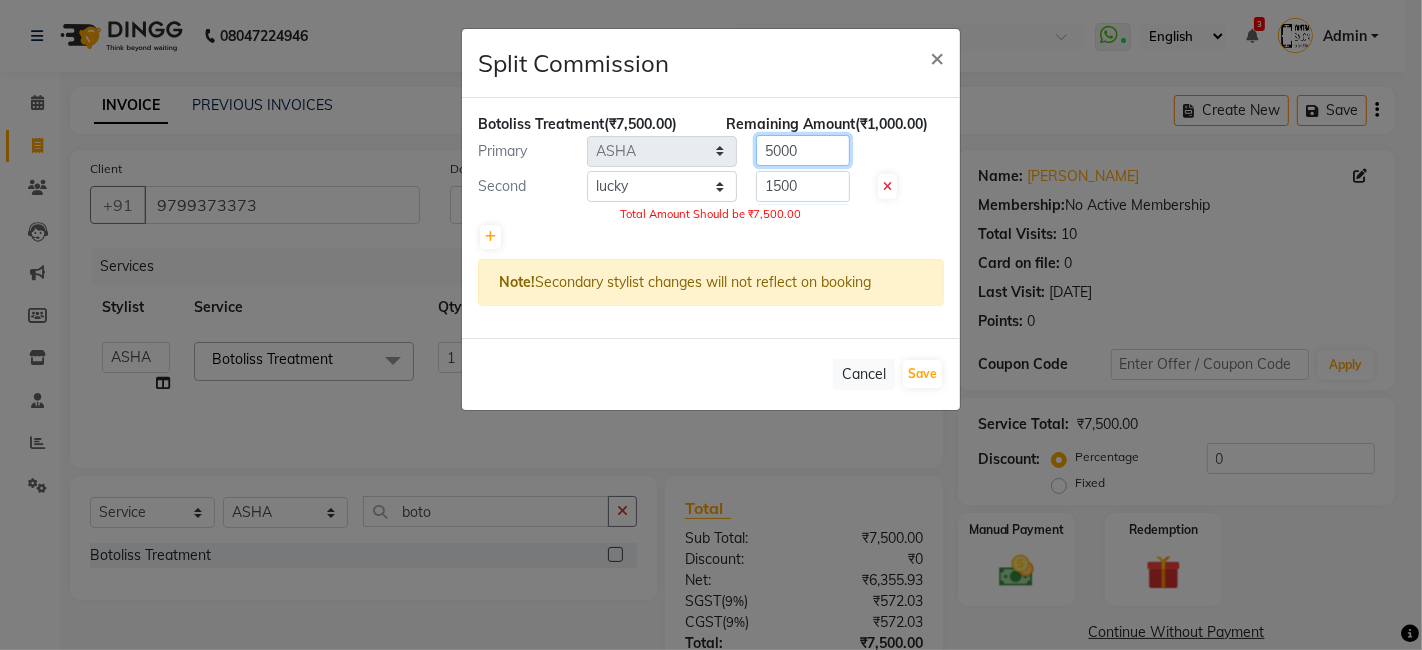 click on "5000" 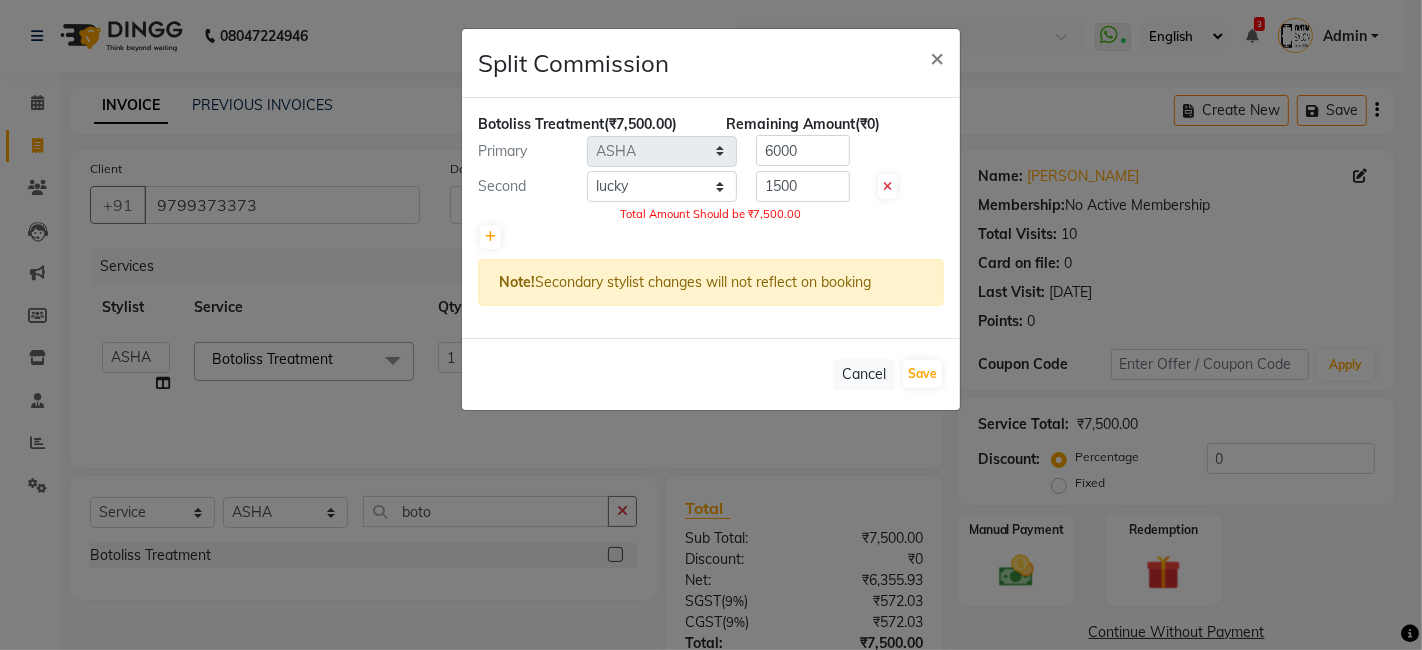 click on "Total Amount Should be ₹7,500.00" 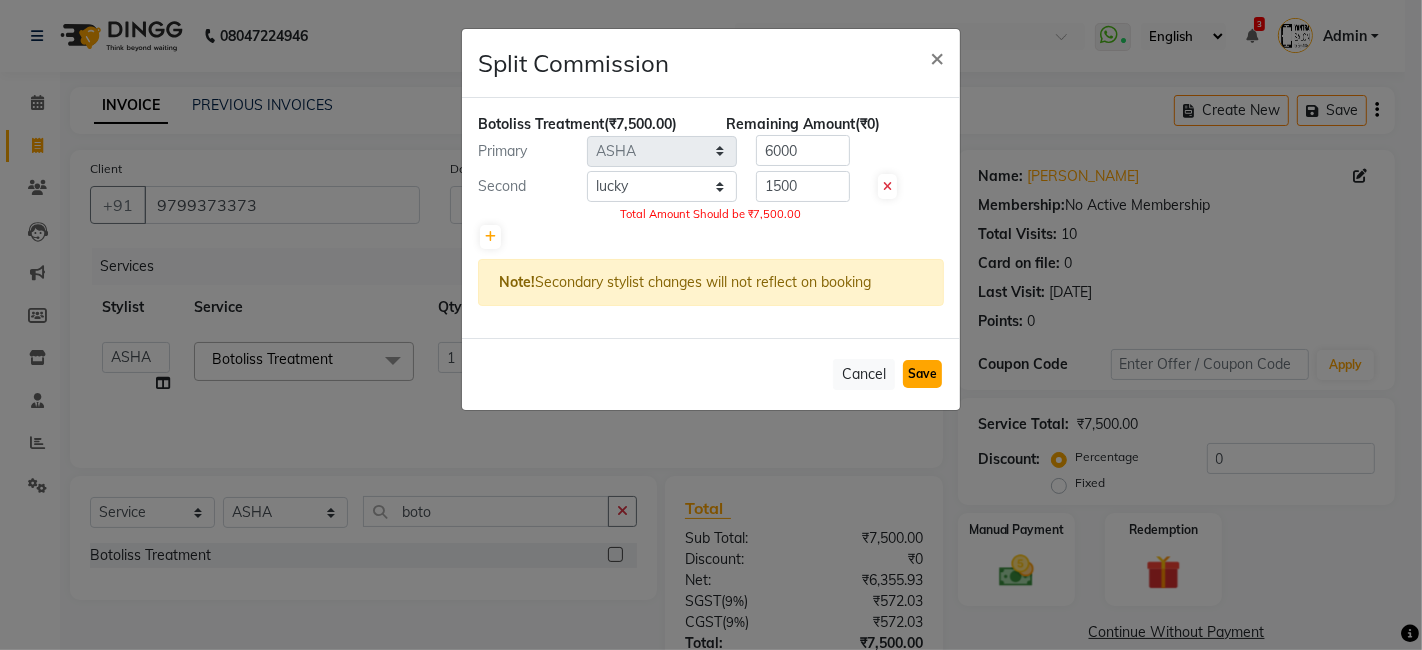 click on "Save" 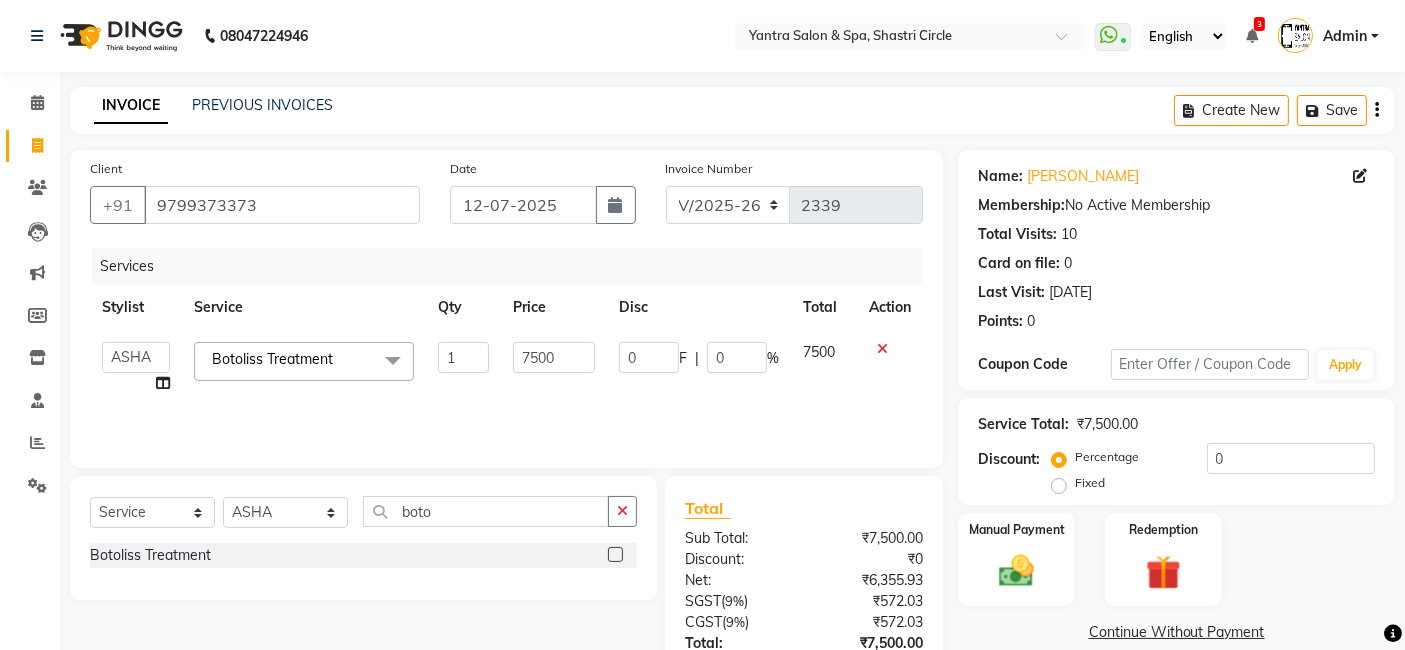 scroll, scrollTop: 111, scrollLeft: 0, axis: vertical 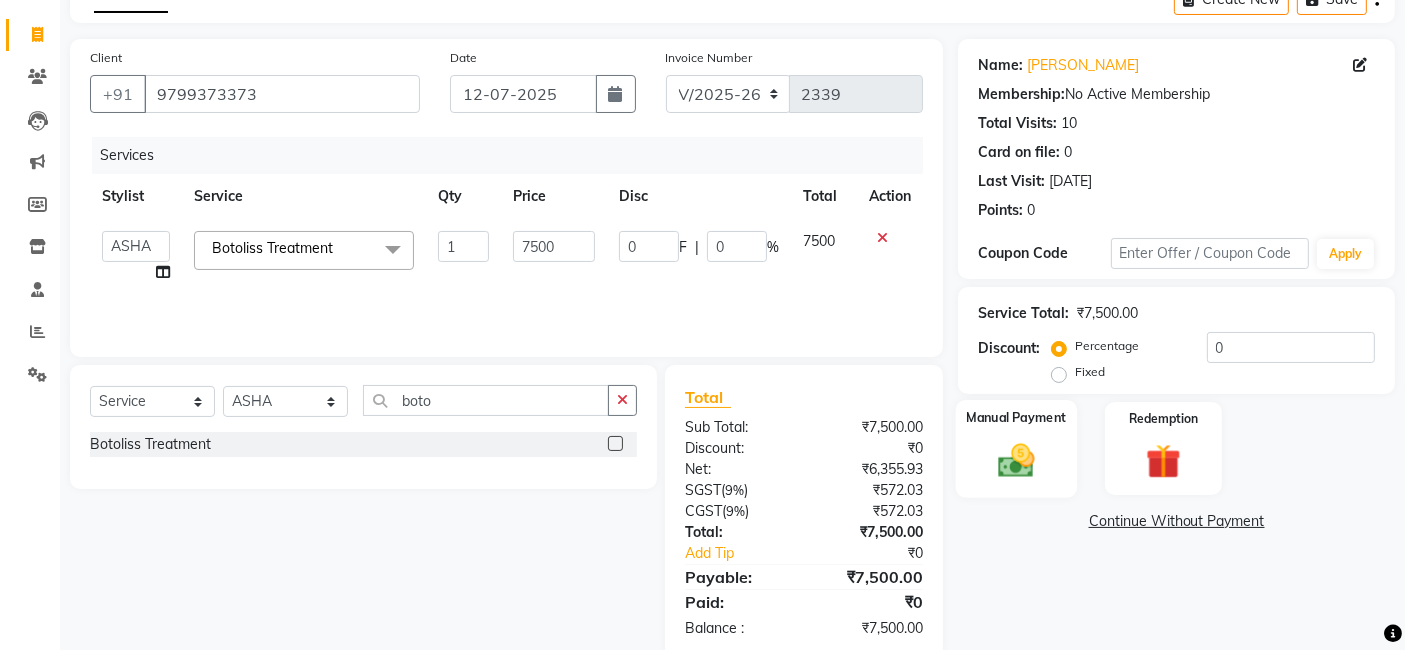 click 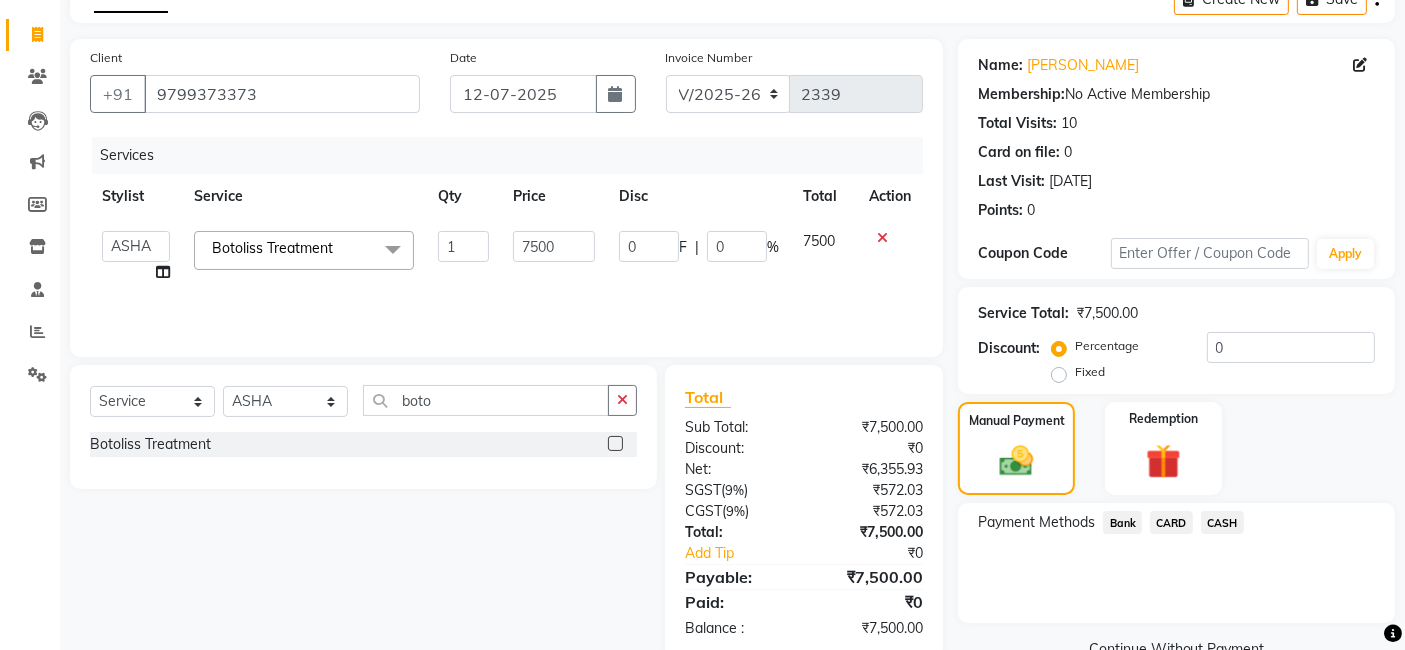 click on "CASH" 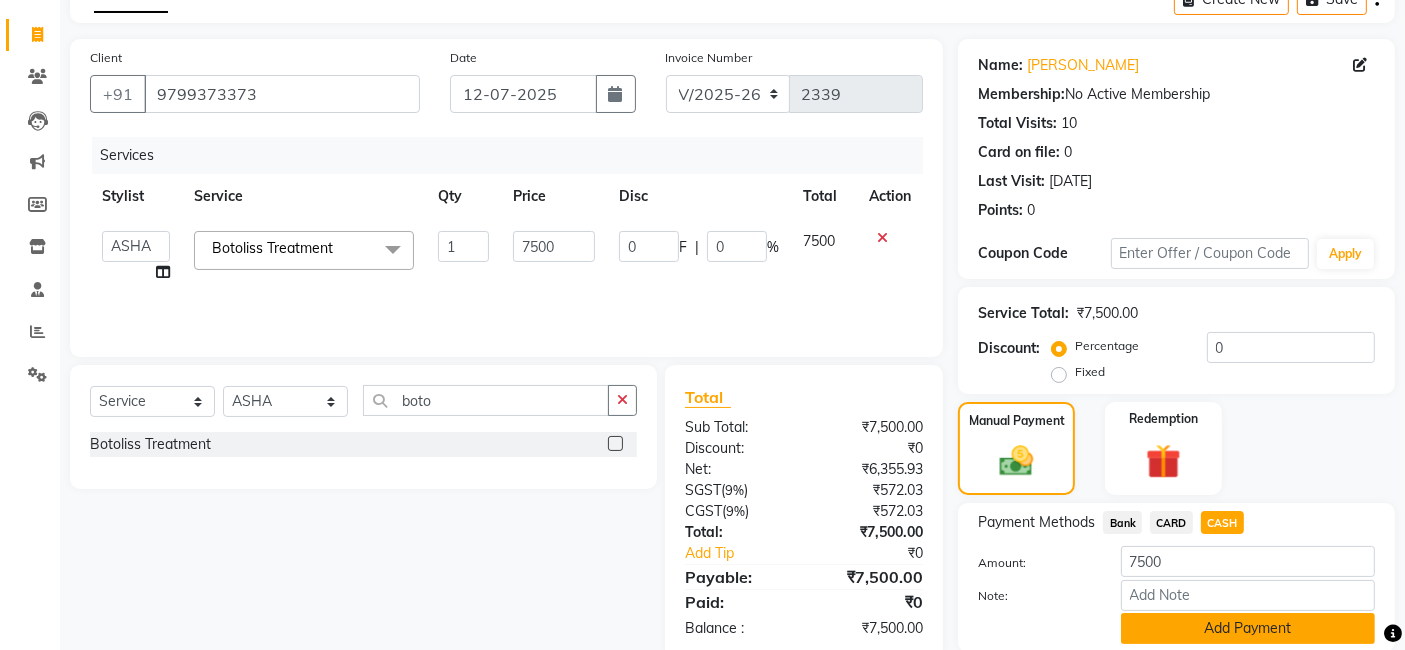click on "Add Payment" 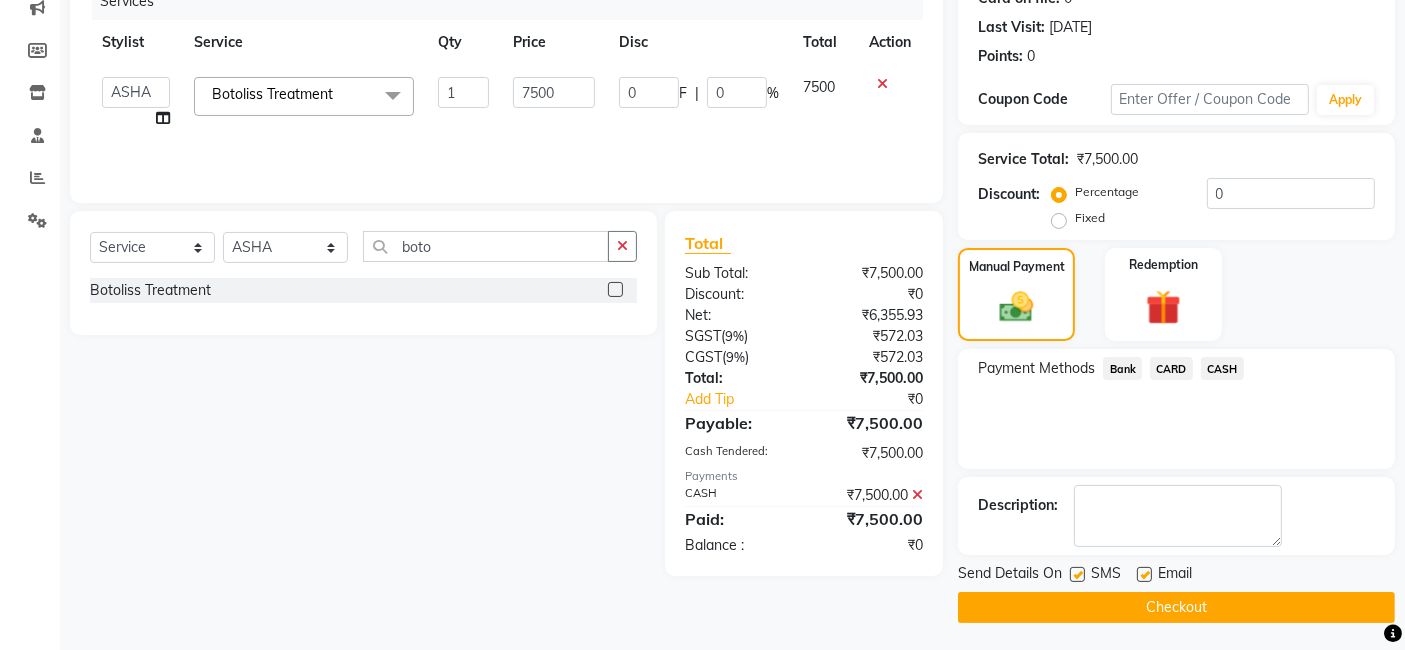 scroll, scrollTop: 266, scrollLeft: 0, axis: vertical 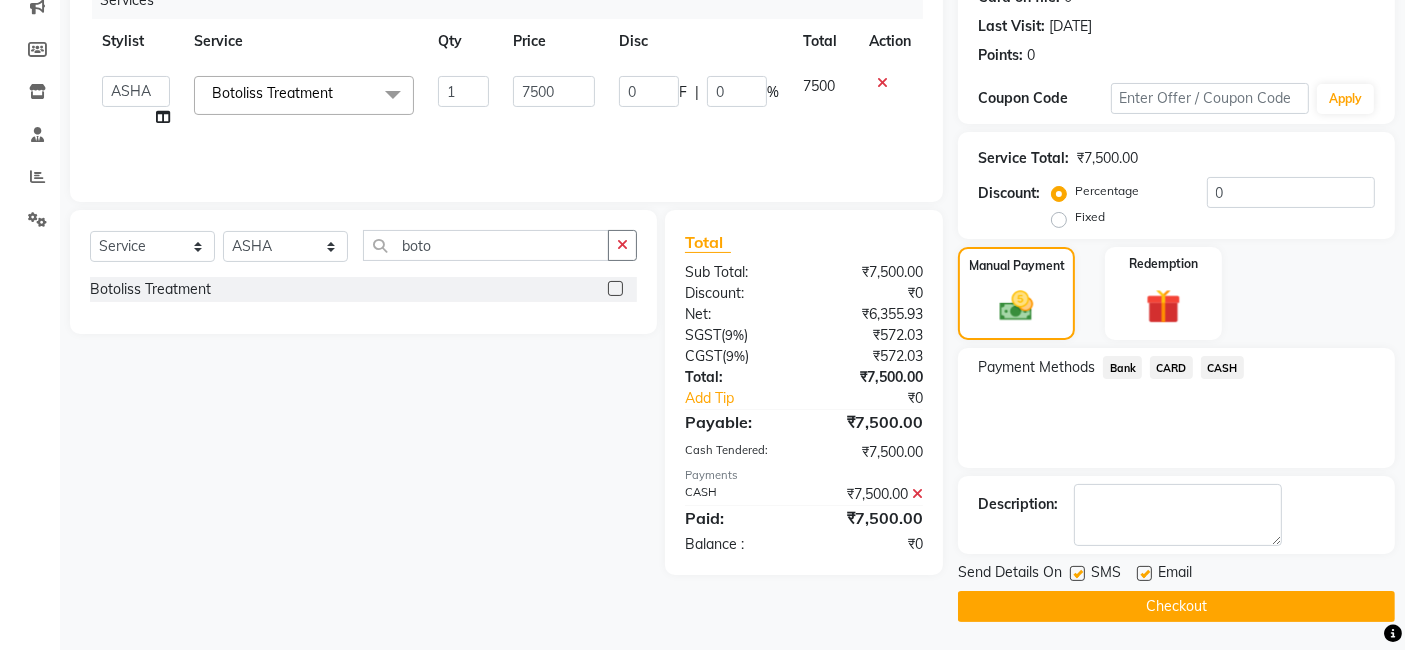 click on "Checkout" 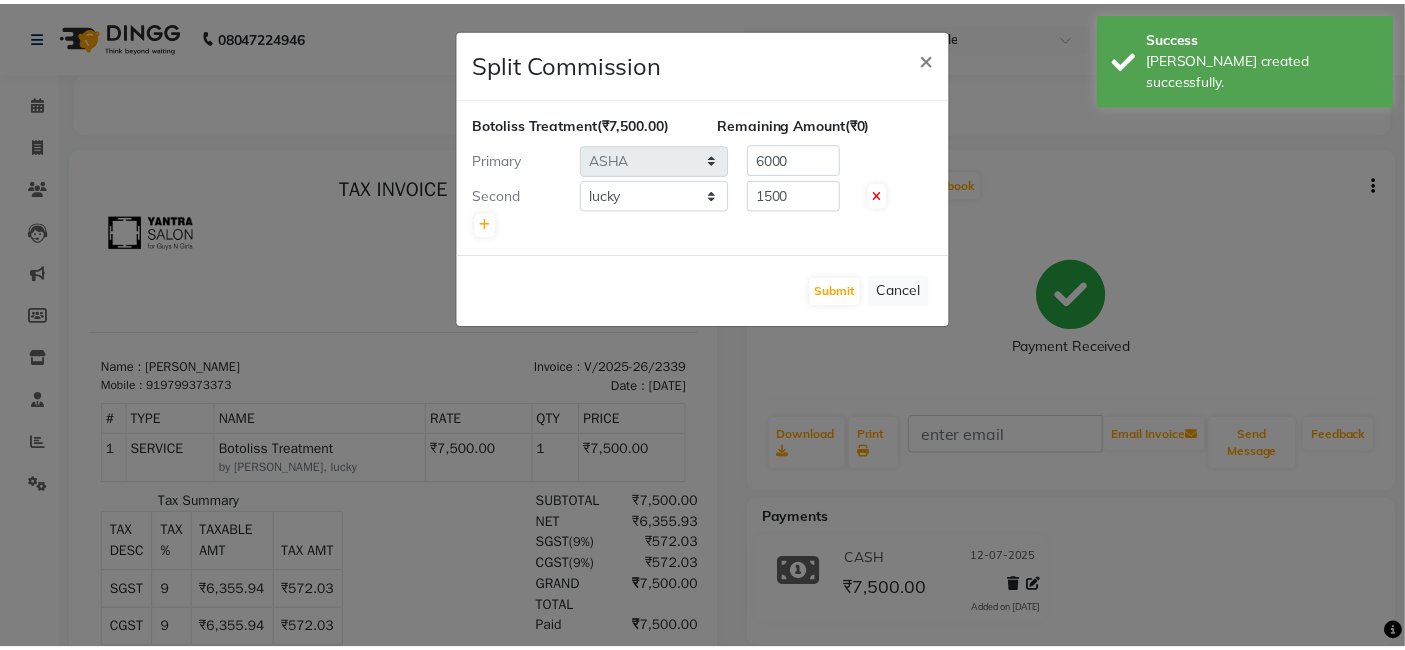 scroll, scrollTop: 0, scrollLeft: 0, axis: both 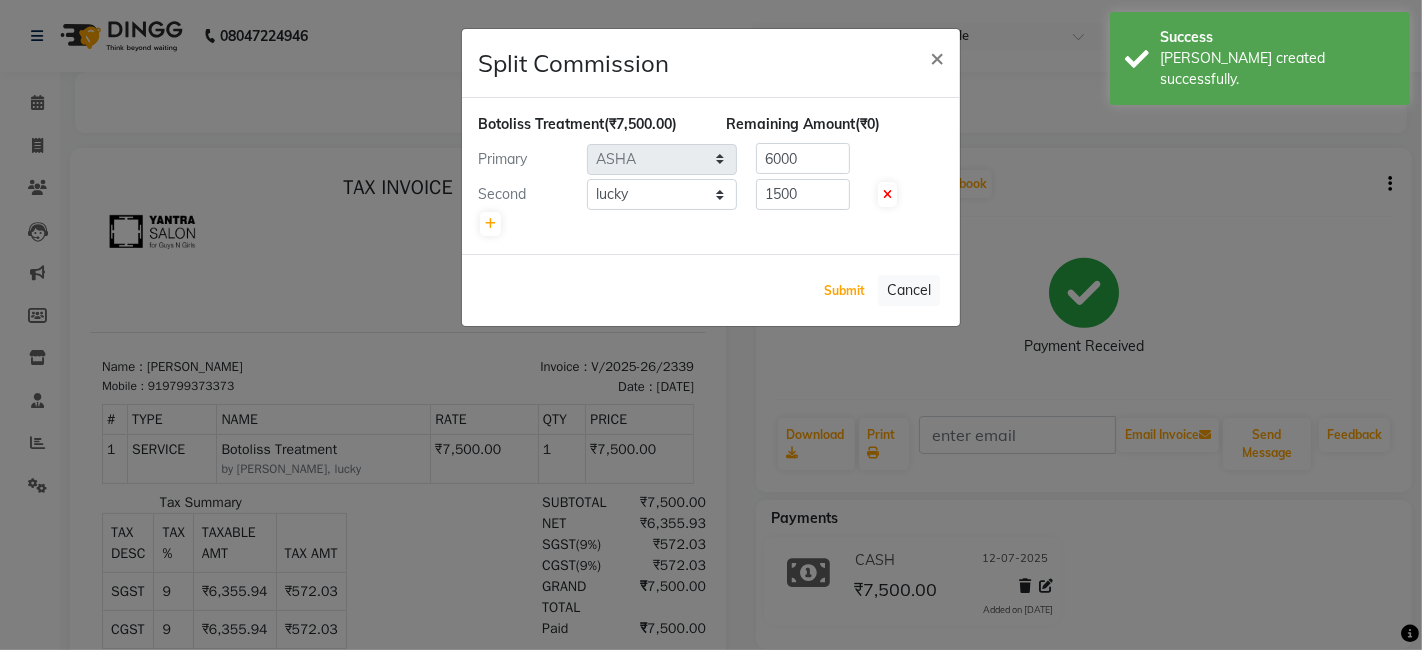 drag, startPoint x: 834, startPoint y: 281, endPoint x: 746, endPoint y: 288, distance: 88.27797 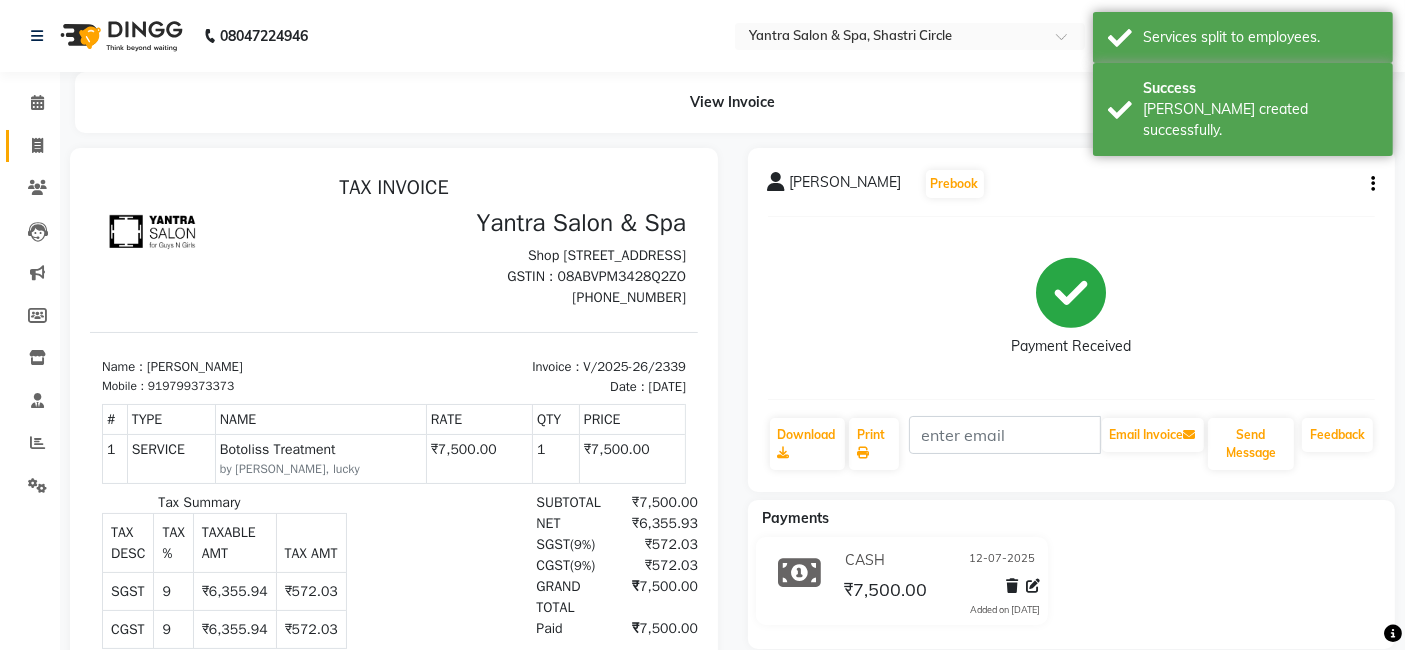 drag, startPoint x: 11, startPoint y: 143, endPoint x: 37, endPoint y: 152, distance: 27.513634 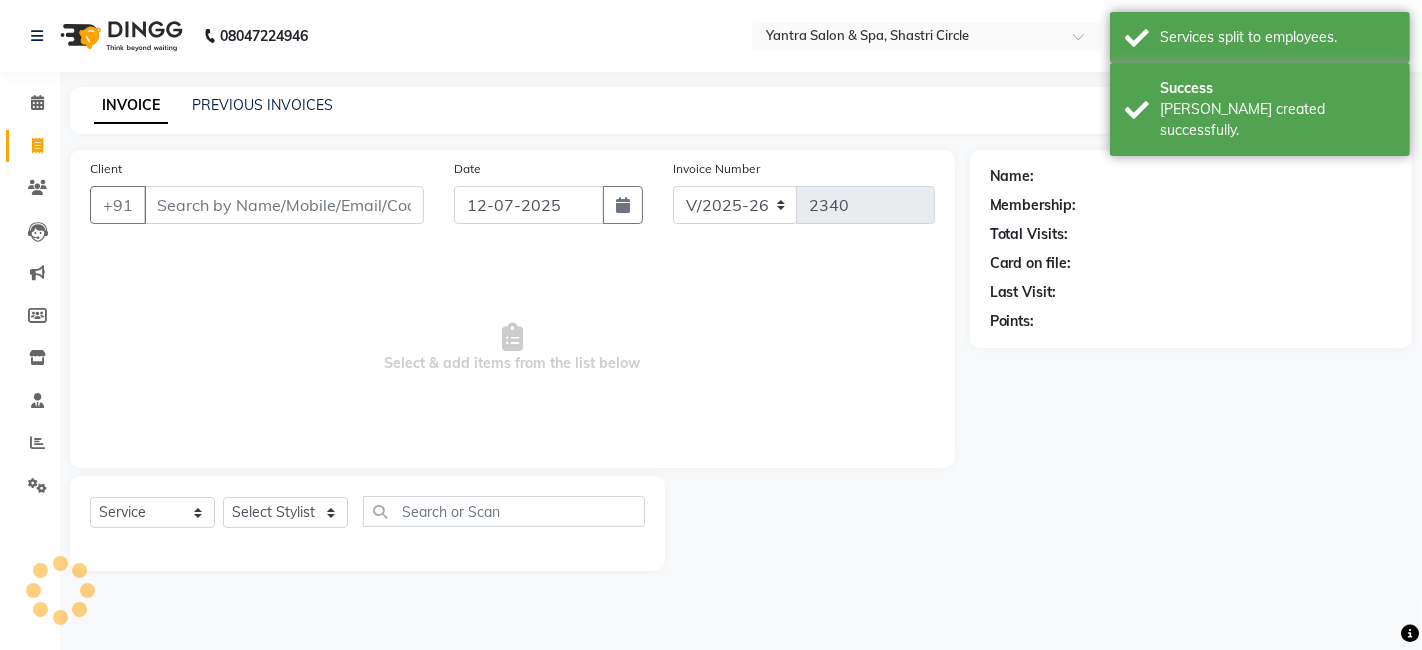 click on "Client" at bounding box center [284, 205] 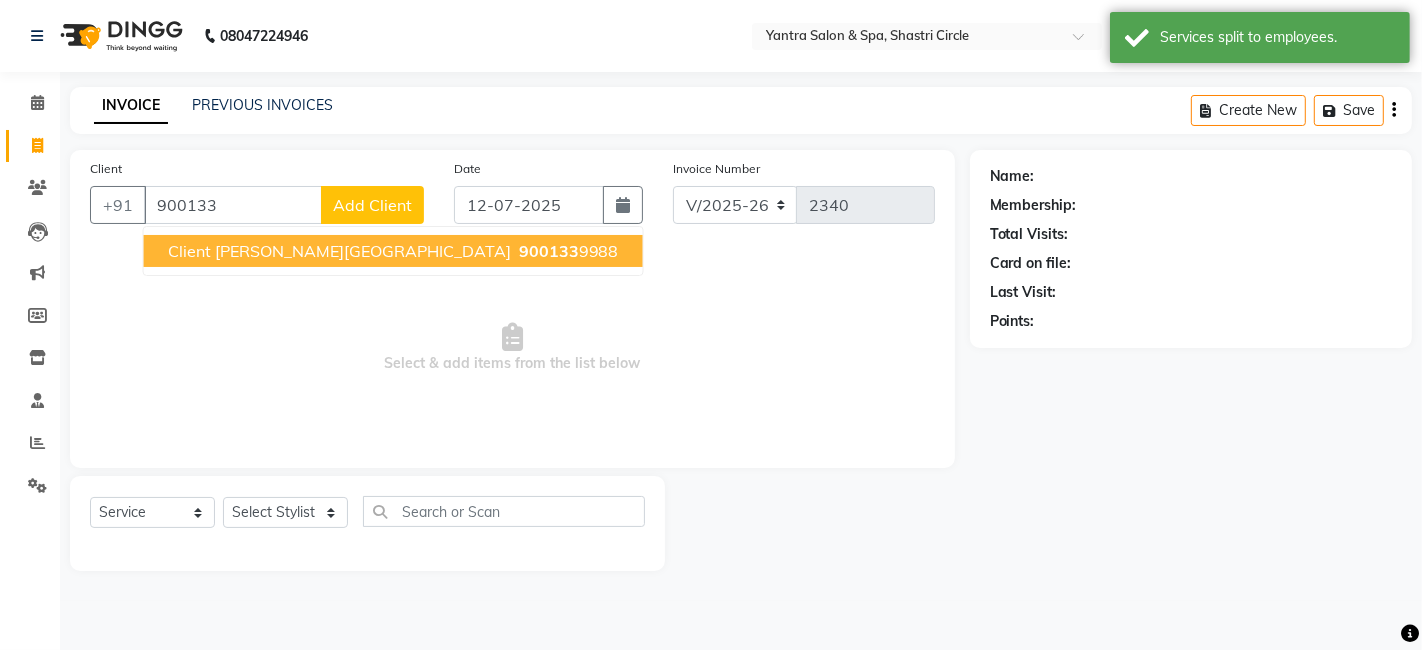 click on "Client [PERSON_NAME][GEOGRAPHIC_DATA]" at bounding box center [339, 251] 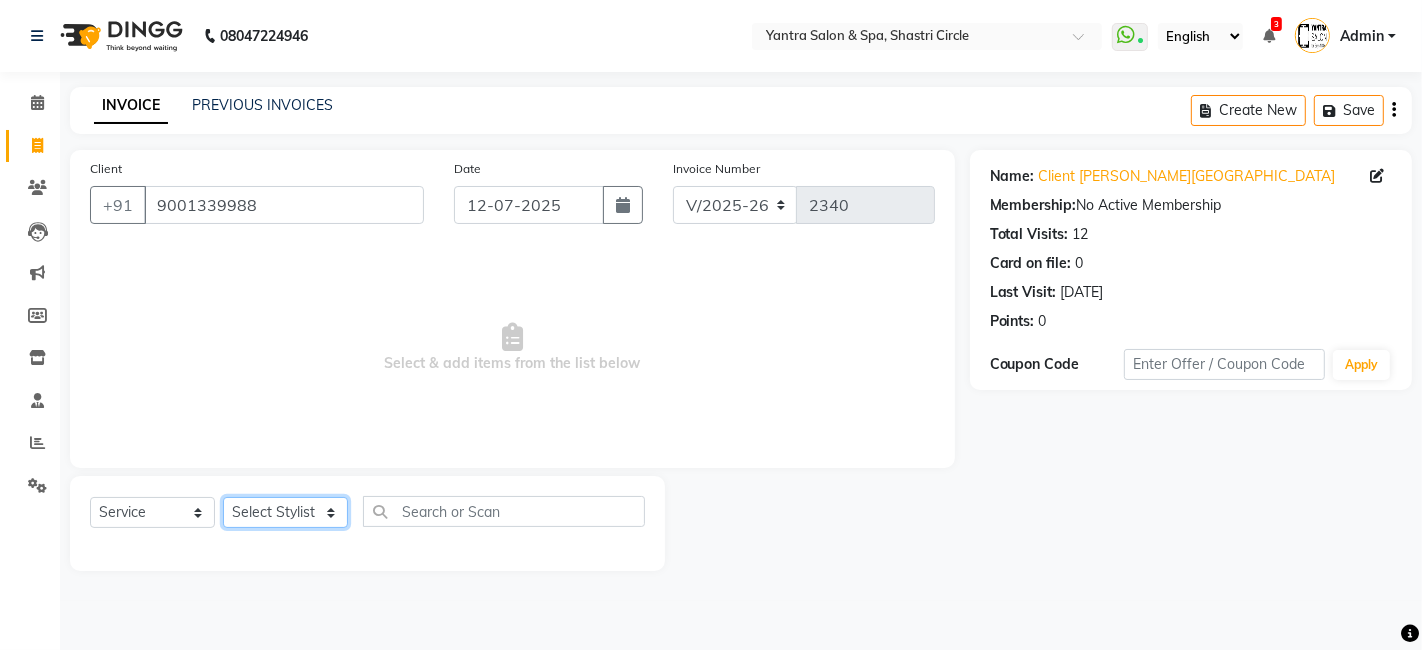 click on "Select Stylist [PERSON_NAME] [PERSON_NAME] Dev Dimple Director [PERSON_NAME] kajal [PERSON_NAME] lucky Manager [PERSON_NAME] maam [PERSON_NAME]  Pallavi Pinky [PERSON_NAME] [PERSON_NAME]" 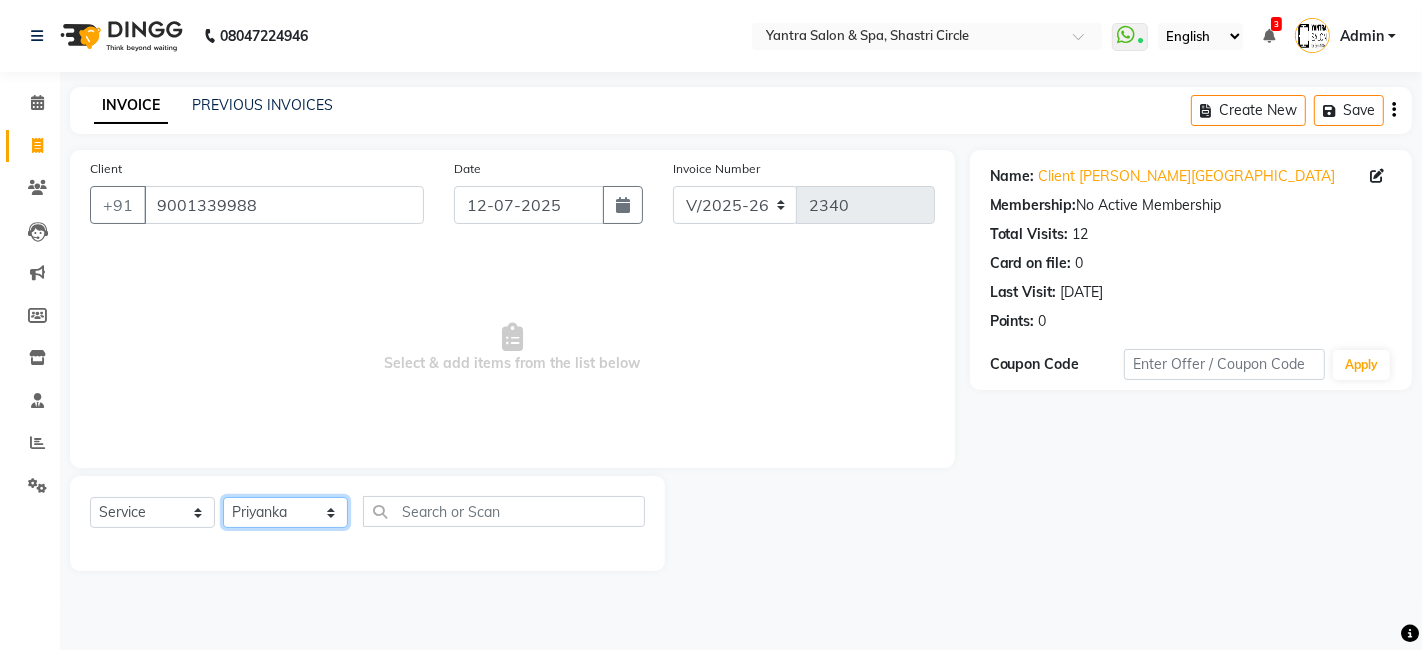 click on "Select Stylist [PERSON_NAME] [PERSON_NAME] Dev Dimple Director [PERSON_NAME] kajal [PERSON_NAME] lucky Manager [PERSON_NAME] maam [PERSON_NAME]  Pallavi Pinky [PERSON_NAME] [PERSON_NAME]" 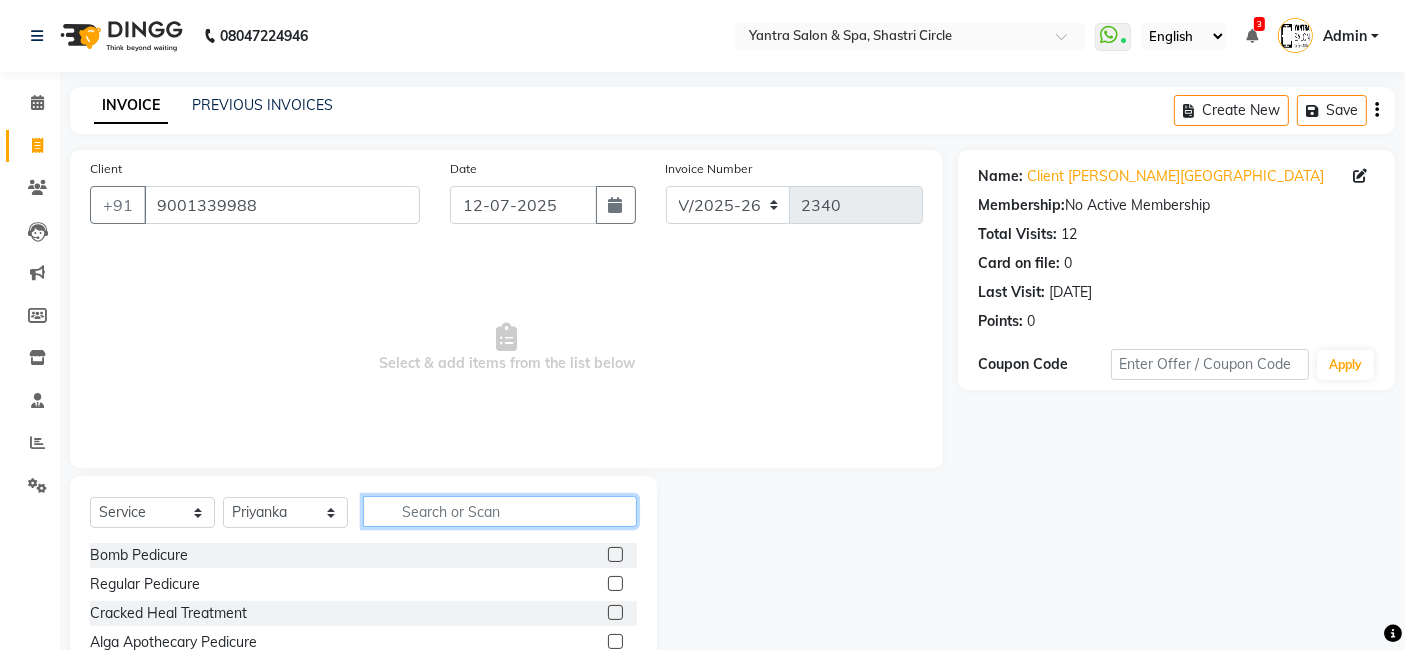 click 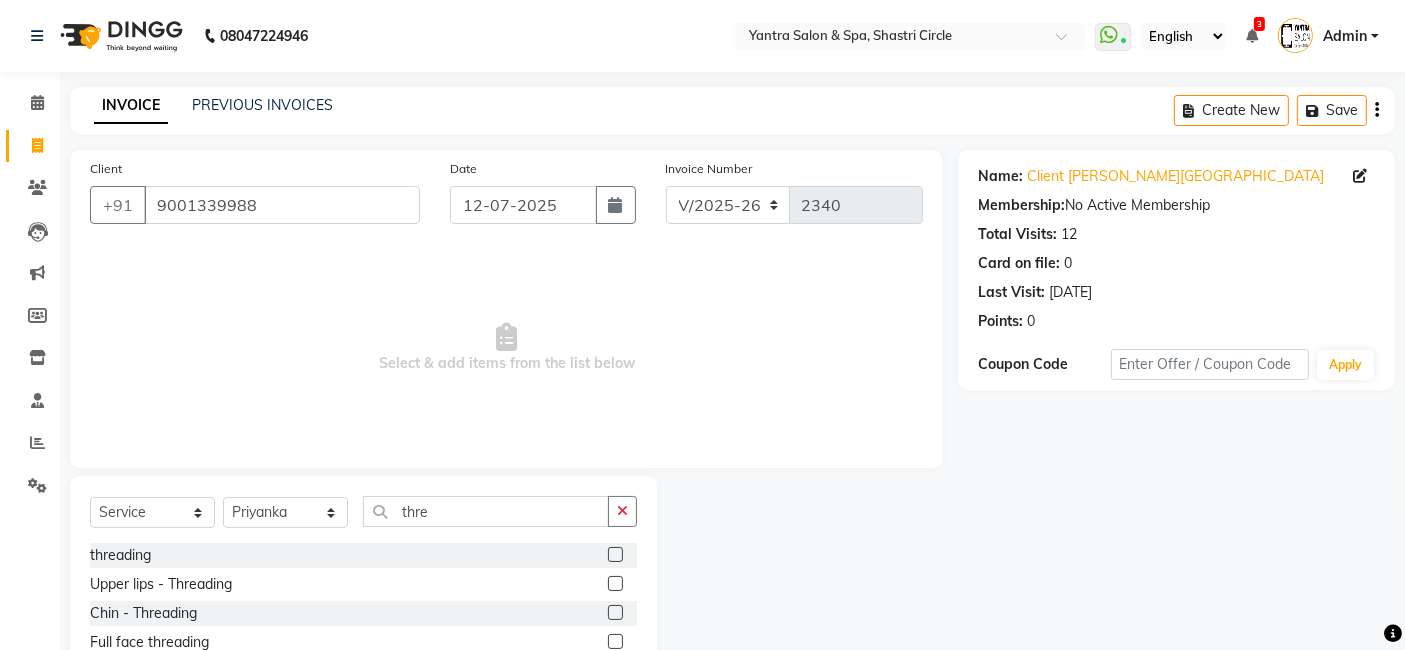 click 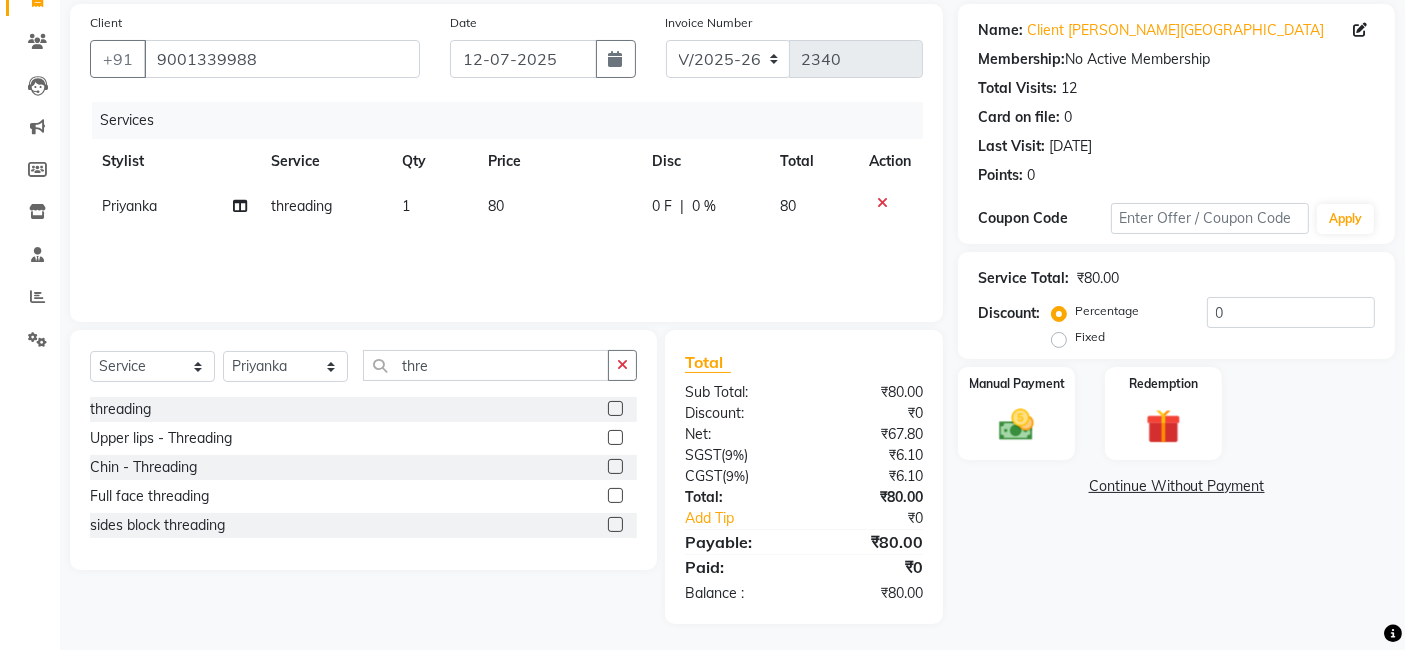 scroll, scrollTop: 148, scrollLeft: 0, axis: vertical 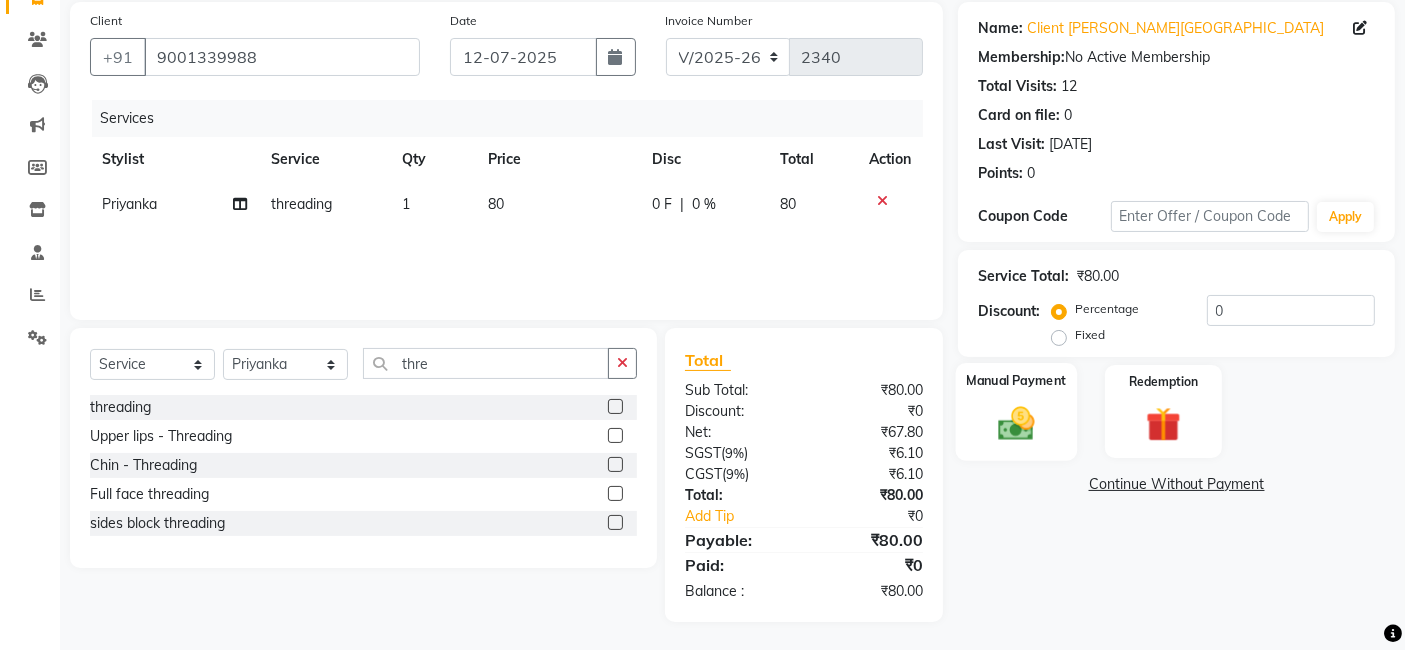 click 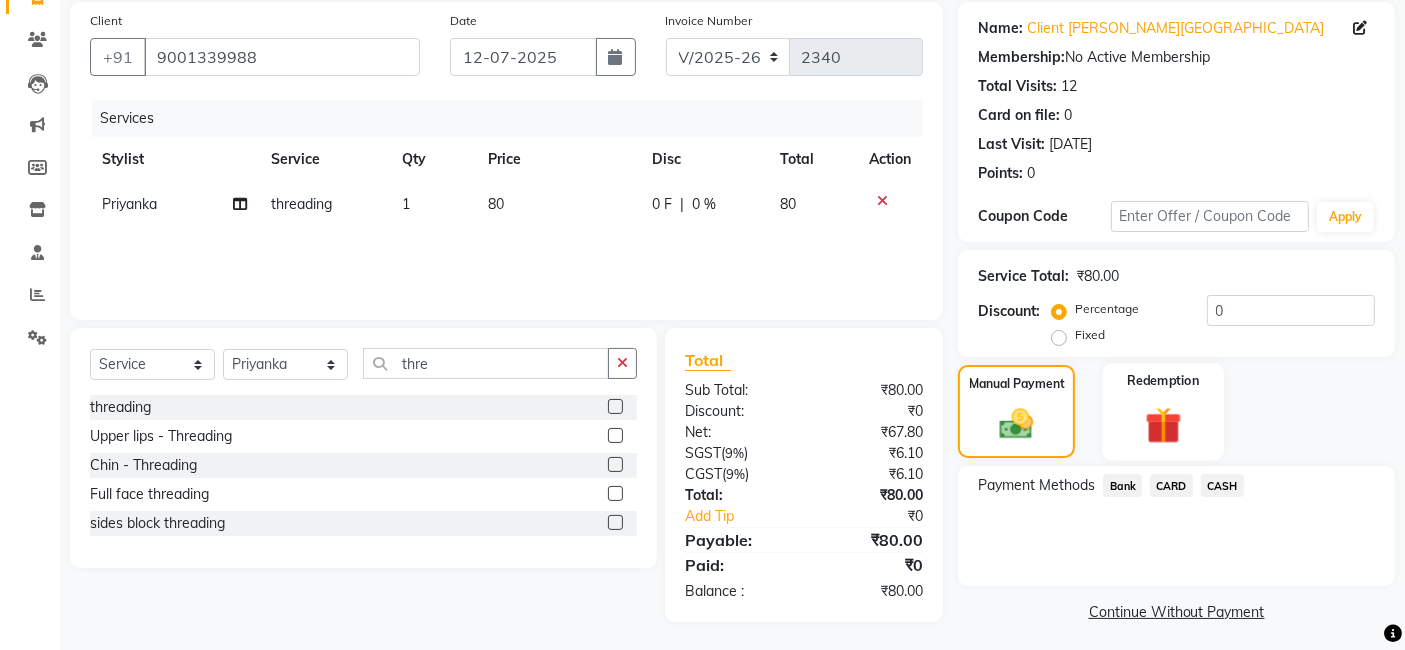 scroll, scrollTop: 154, scrollLeft: 0, axis: vertical 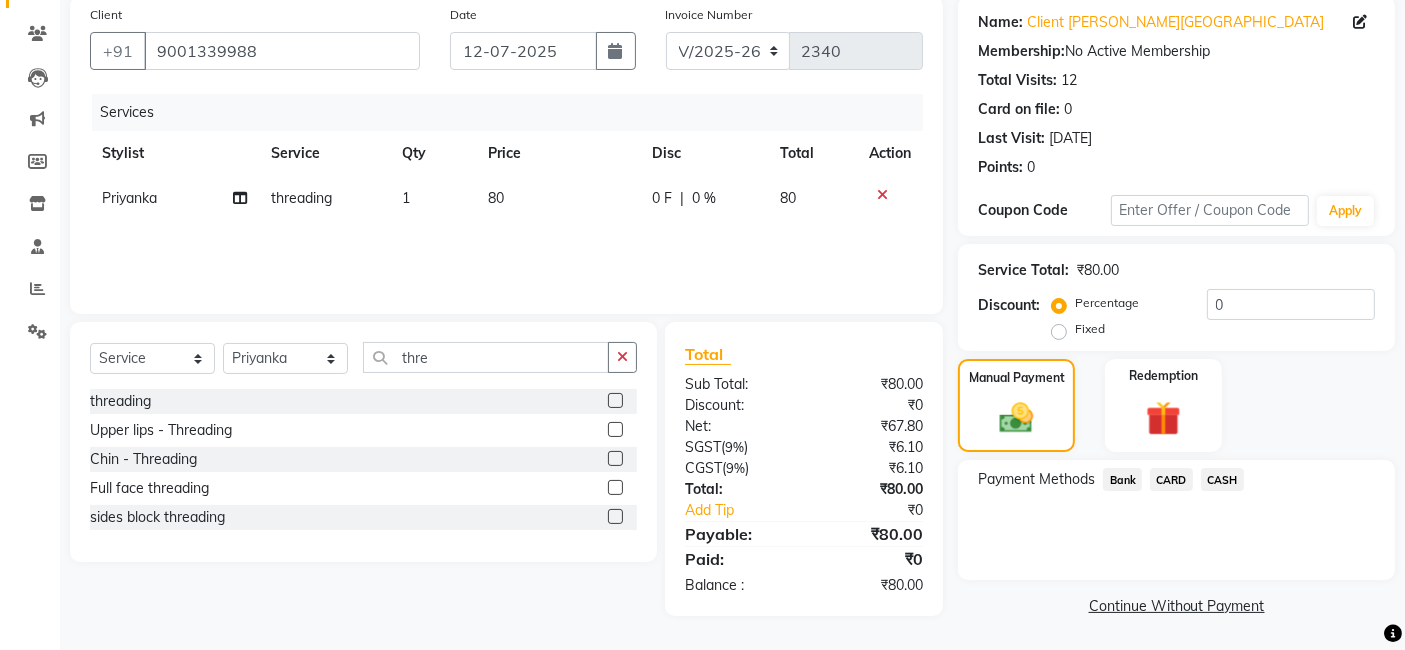 click on "Bank" 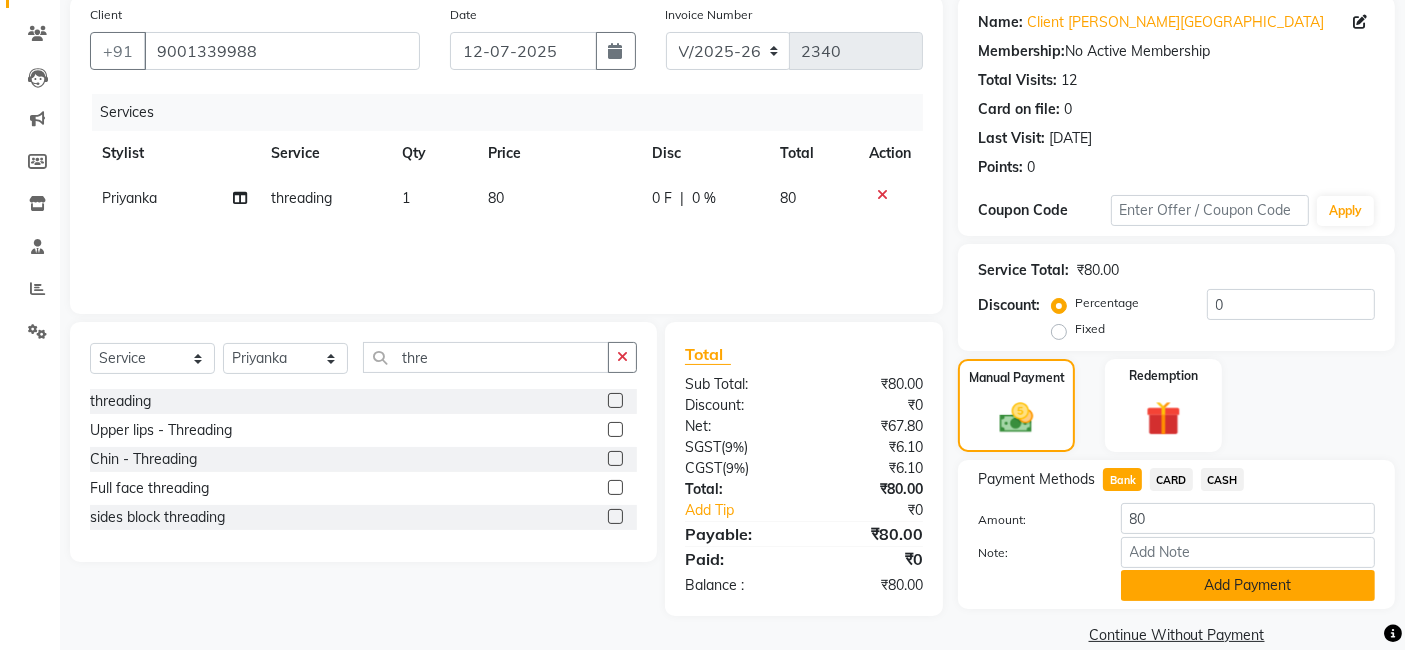 click on "Add Payment" 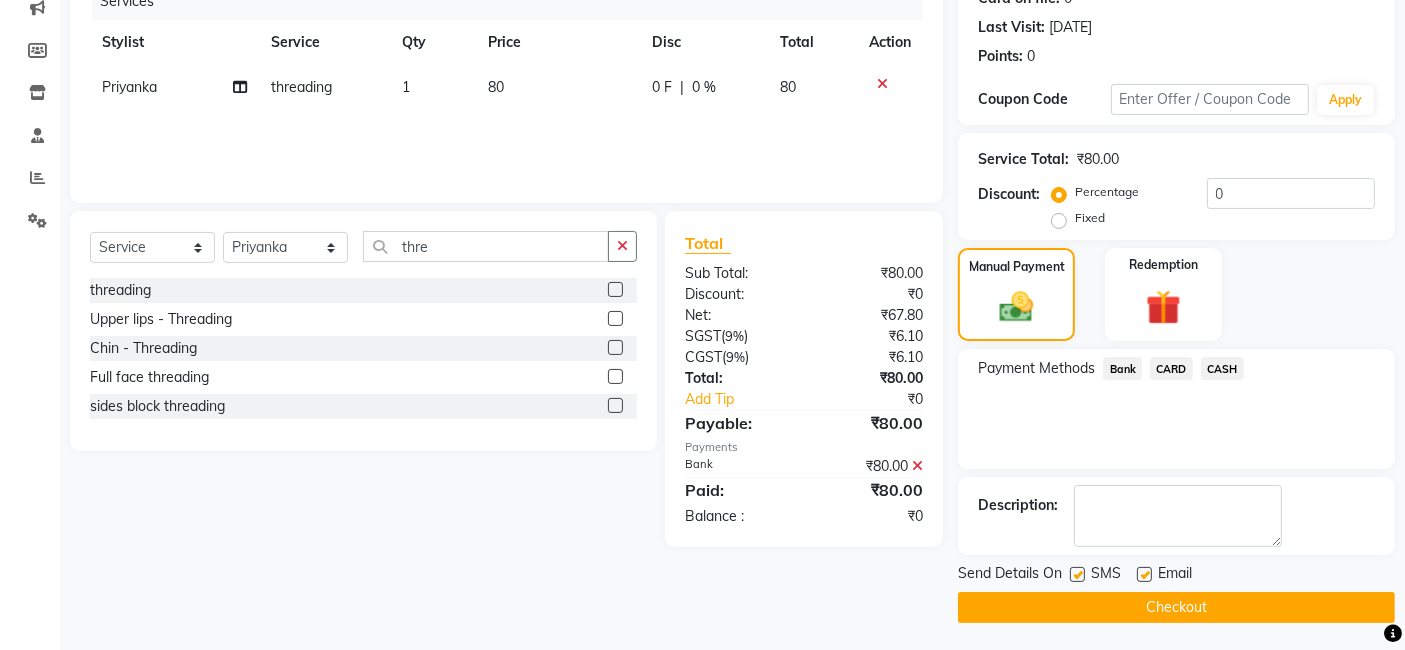 scroll, scrollTop: 266, scrollLeft: 0, axis: vertical 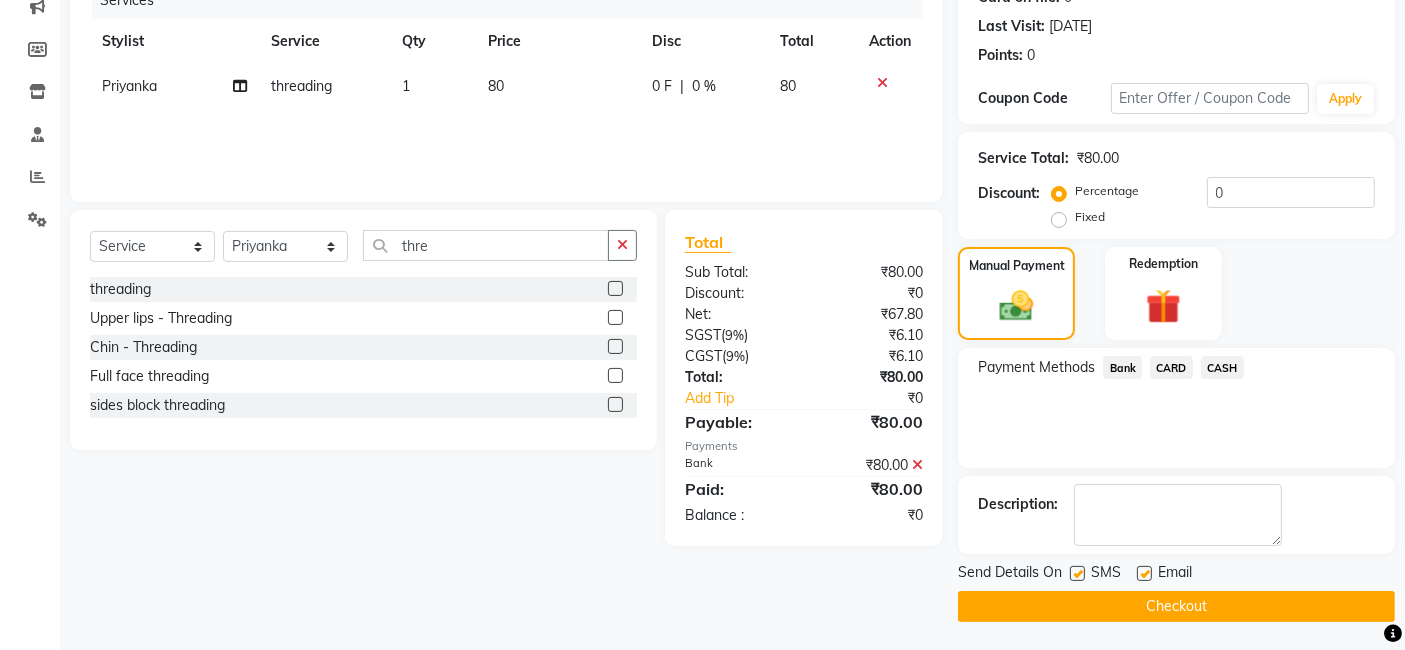 click on "Checkout" 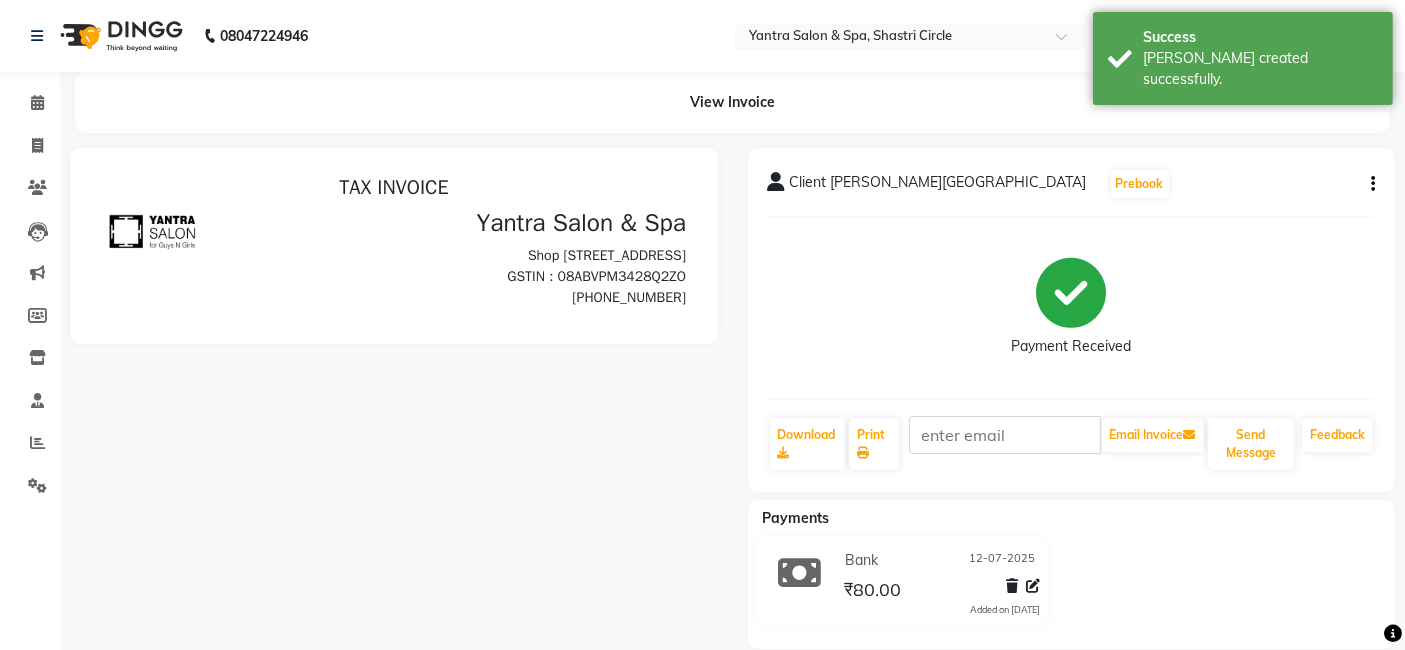 scroll, scrollTop: 0, scrollLeft: 0, axis: both 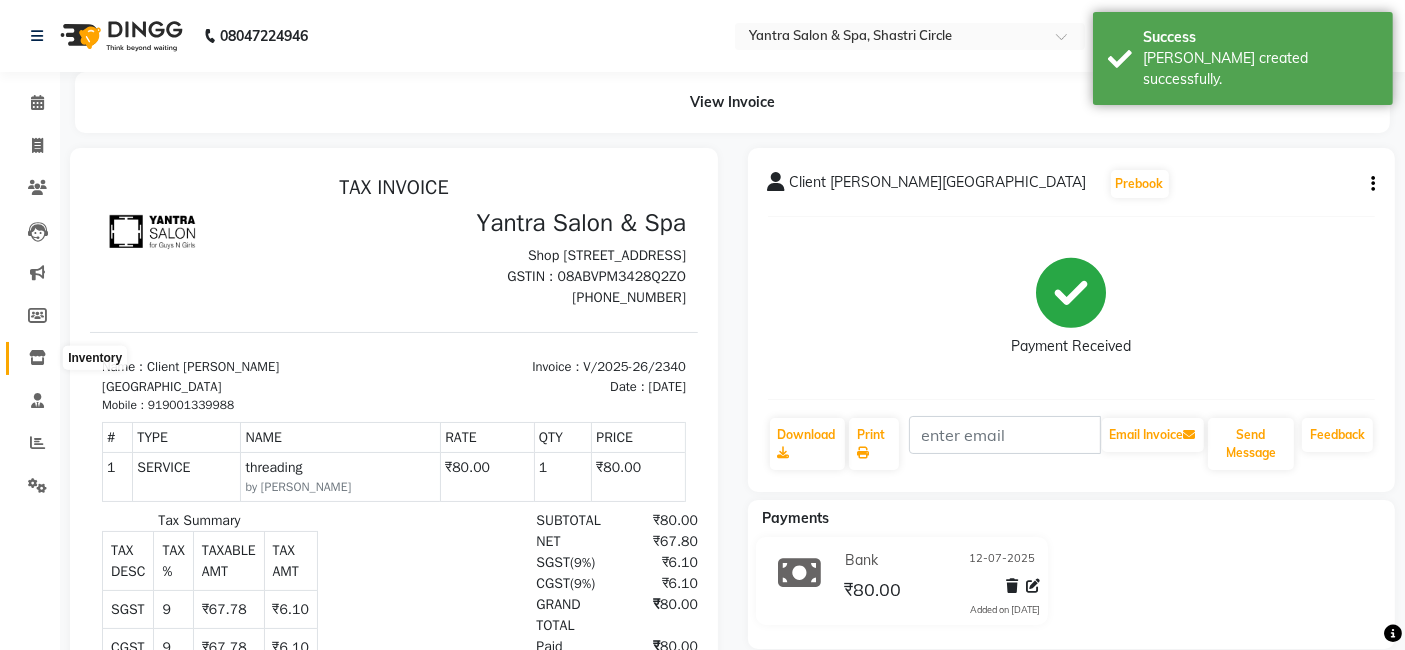 click 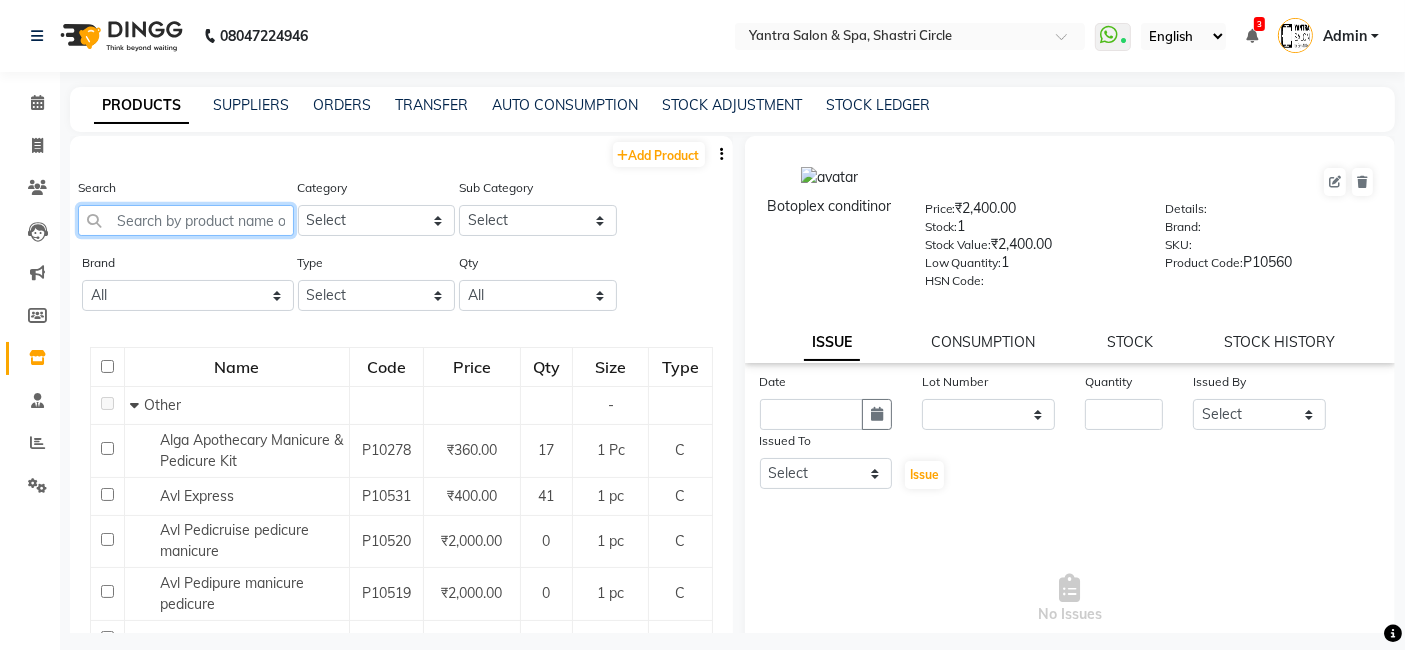 click 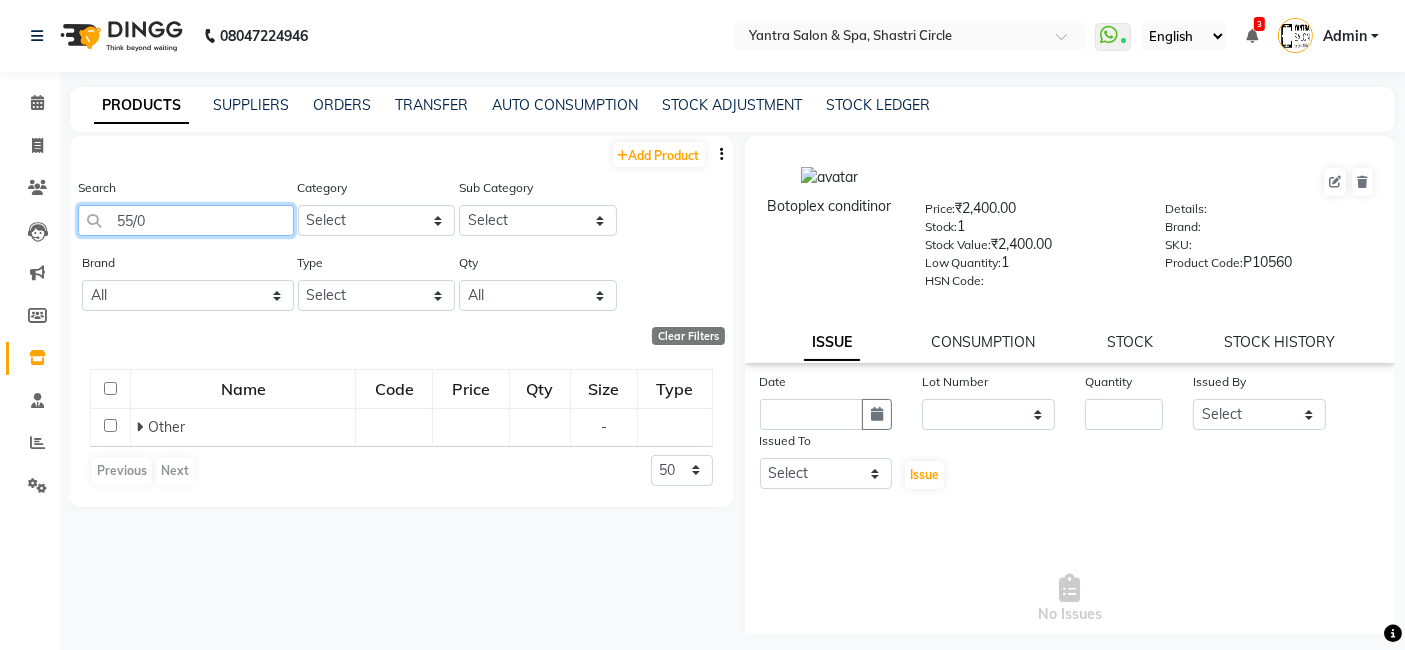 scroll, scrollTop: 0, scrollLeft: 0, axis: both 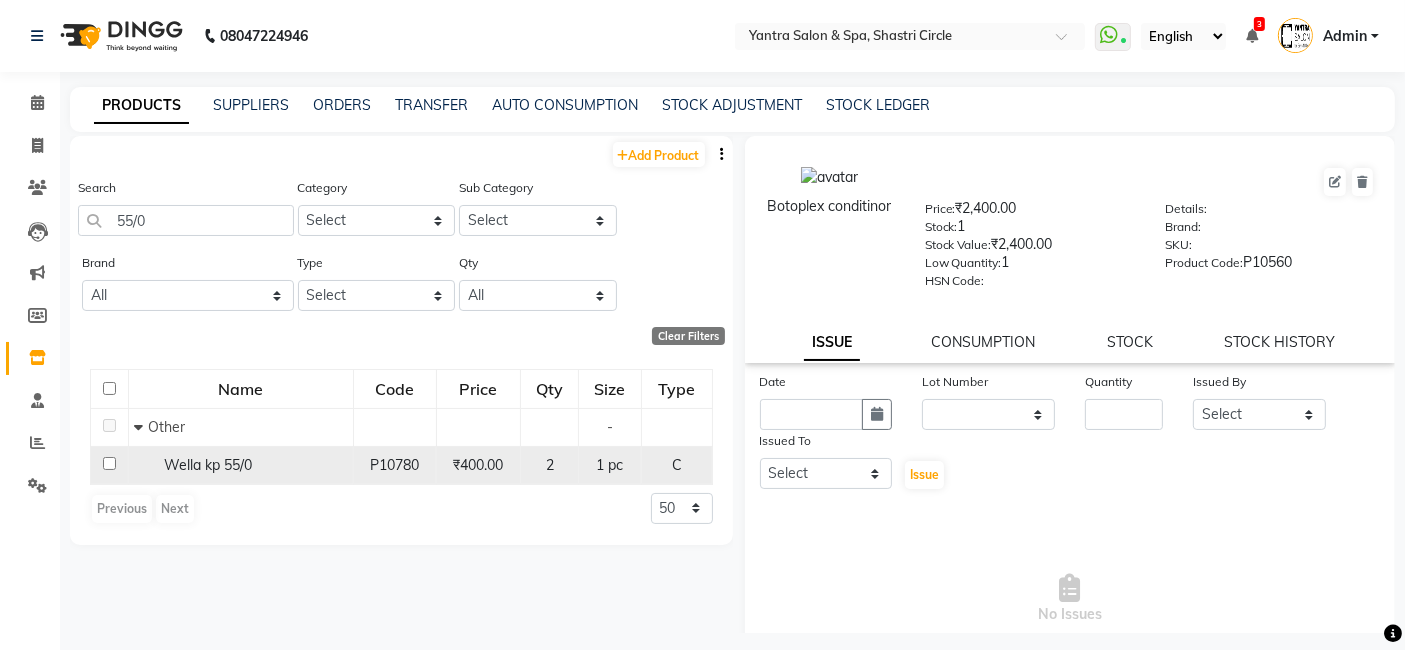 click on "Wella kp 55/0" 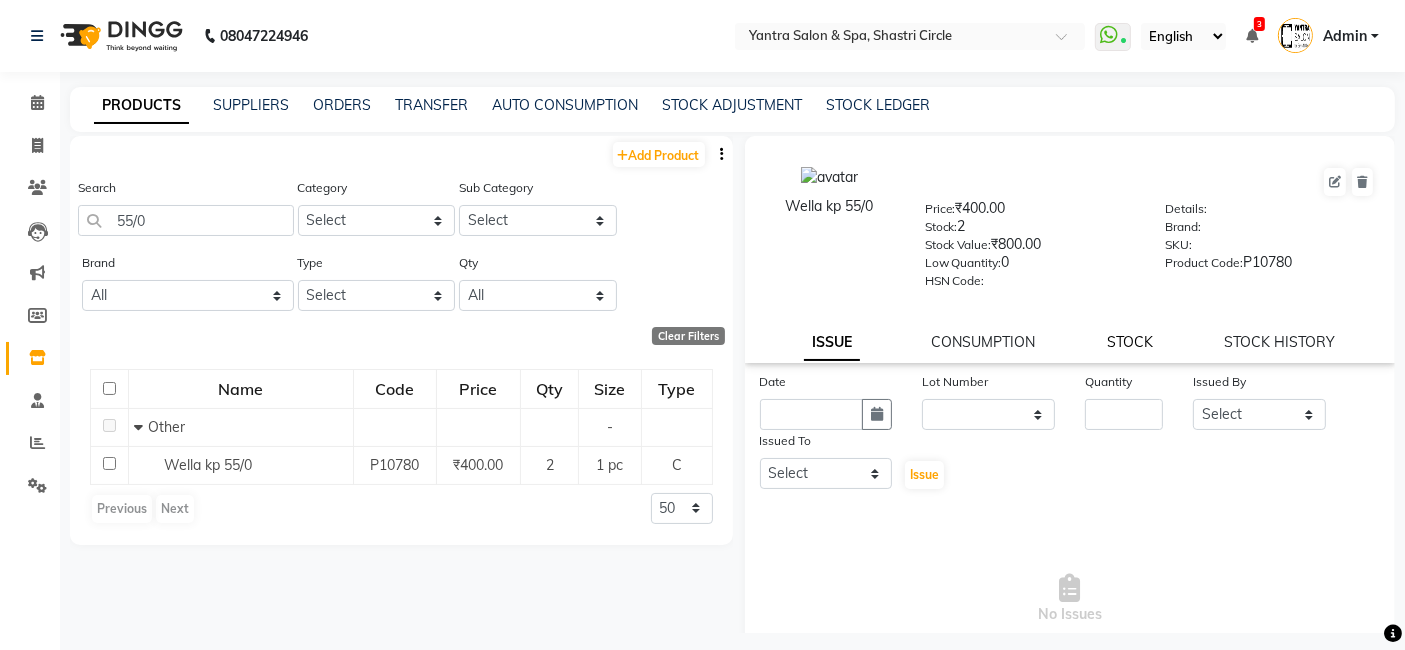 click on "STOCK" 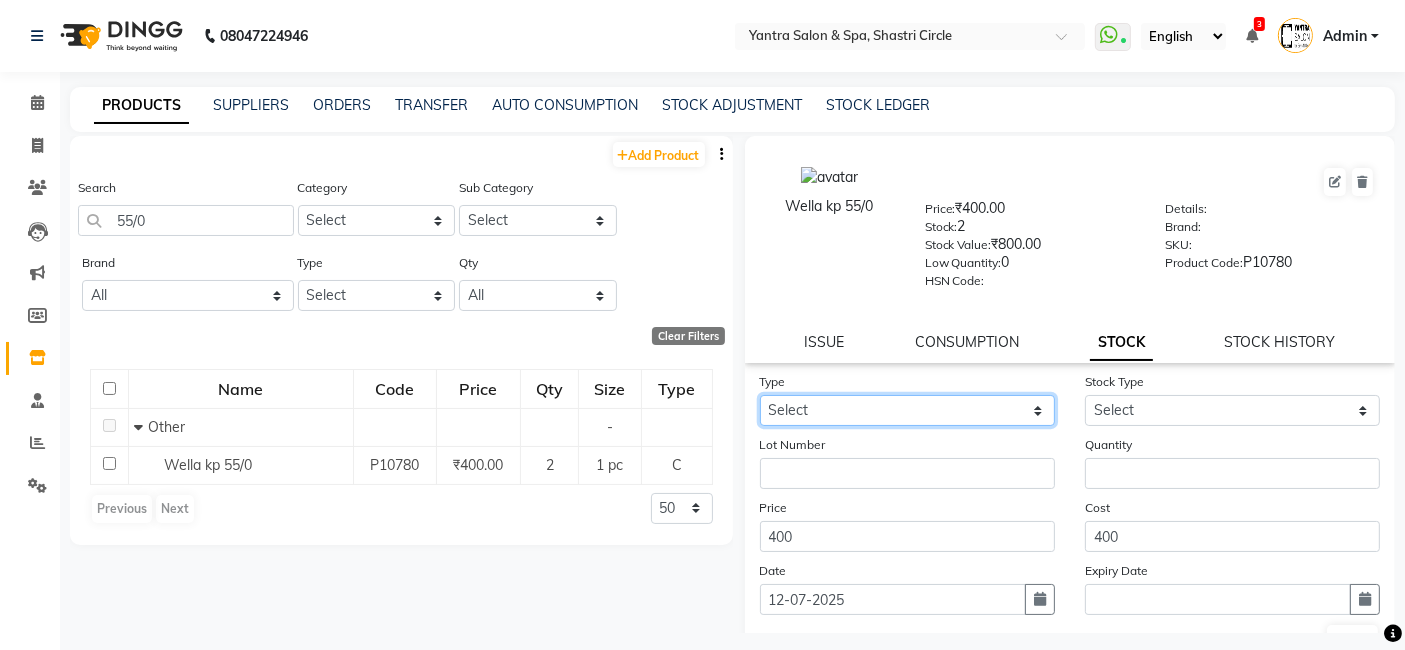 drag, startPoint x: 872, startPoint y: 418, endPoint x: 863, endPoint y: 424, distance: 10.816654 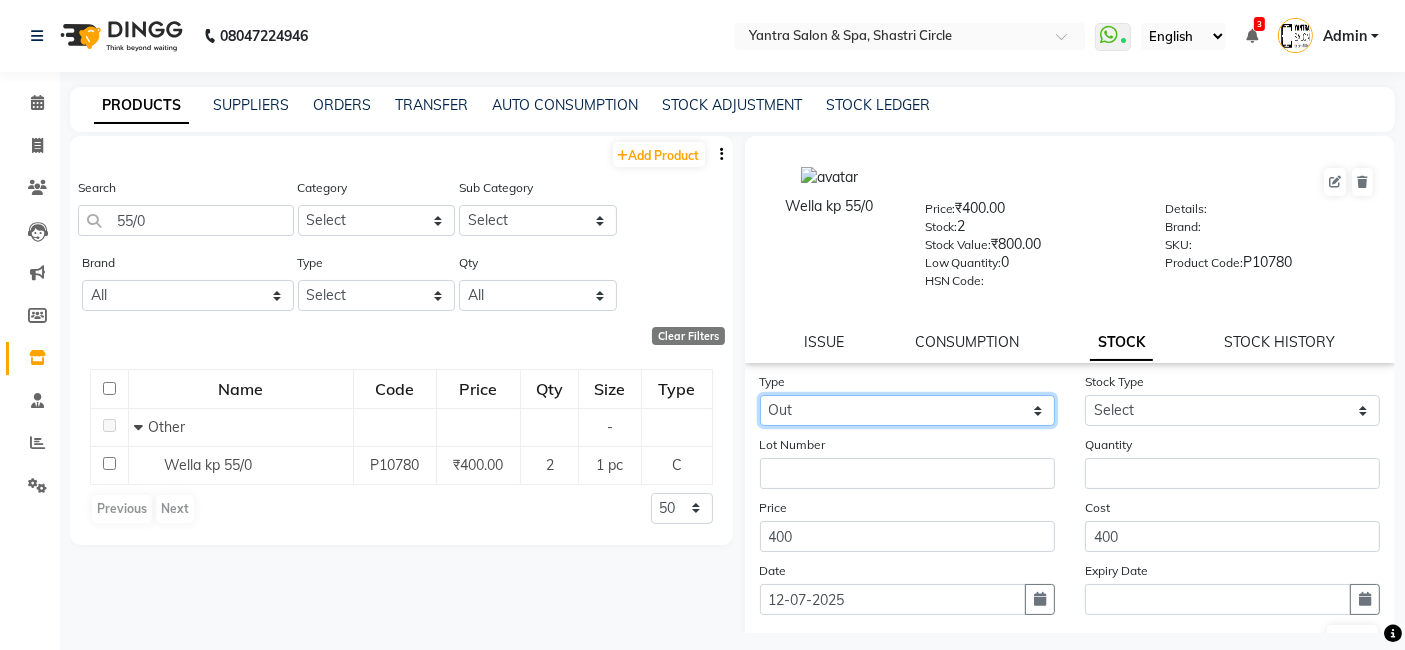 click on "Select In Out" 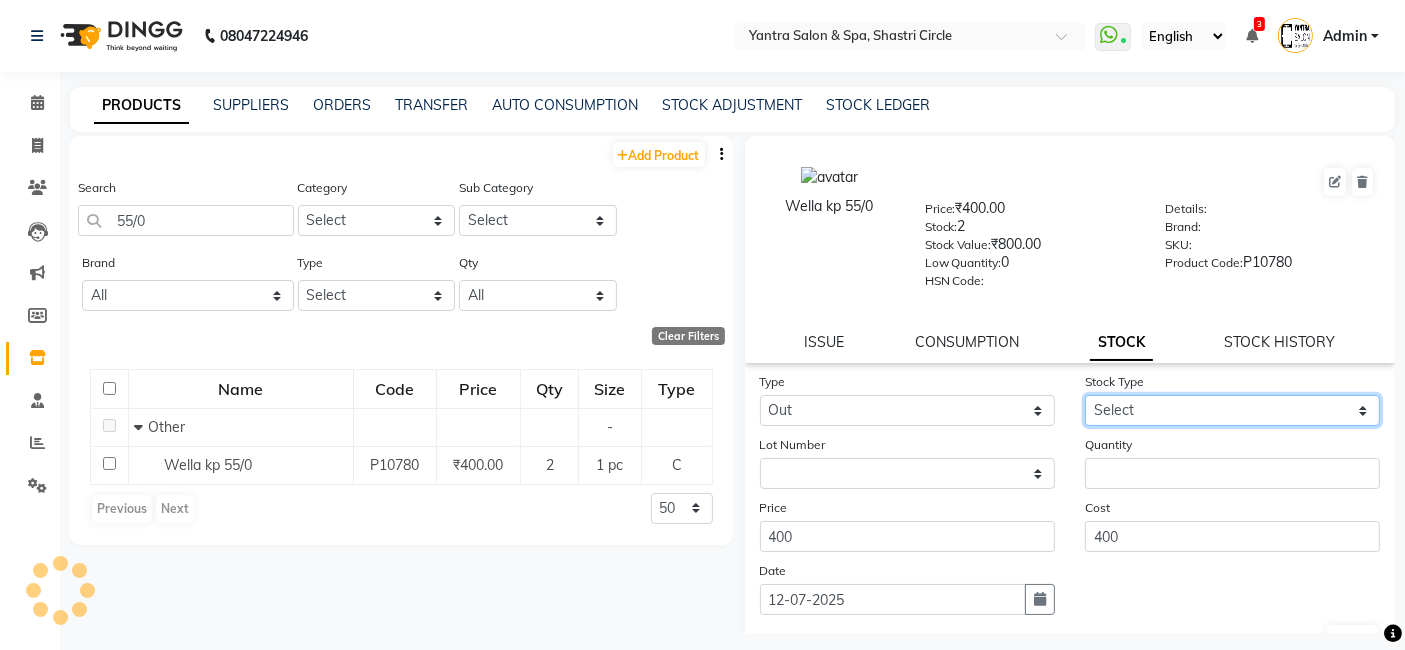 click on "Select Internal Use Damaged Expired Adjustment Return Other" 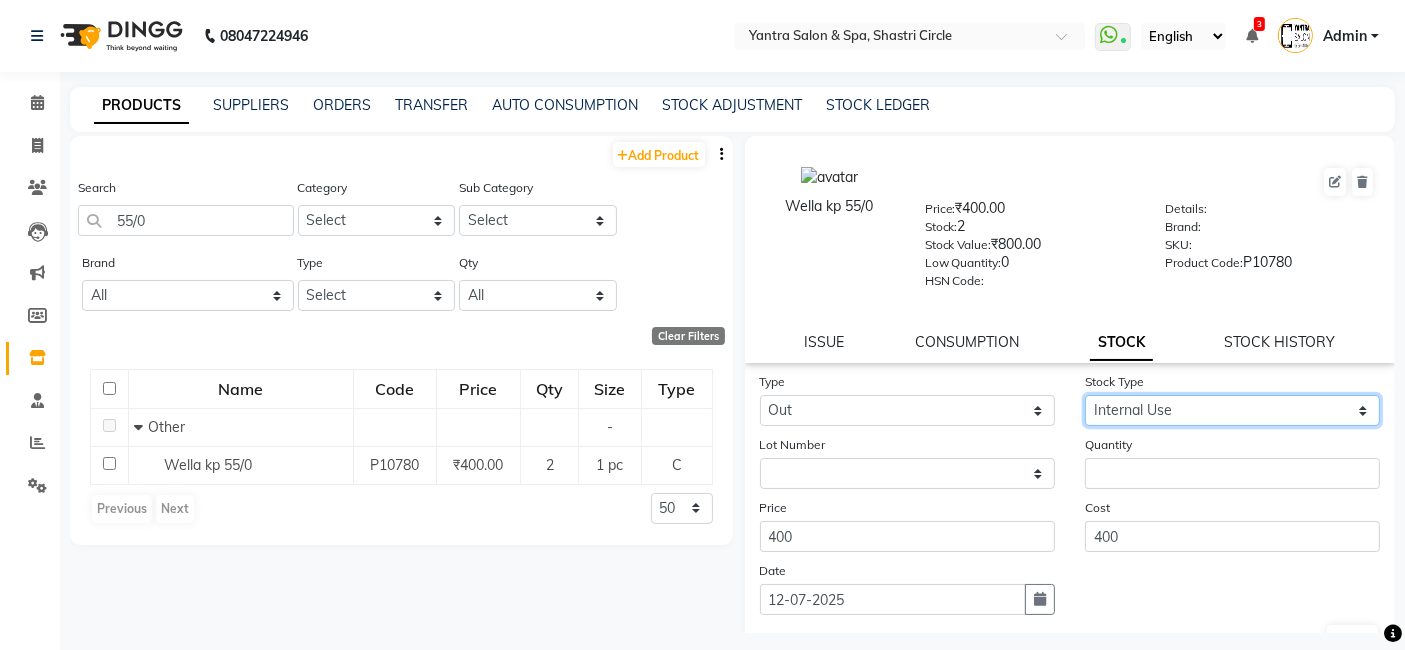 click on "Select Internal Use Damaged Expired Adjustment Return Other" 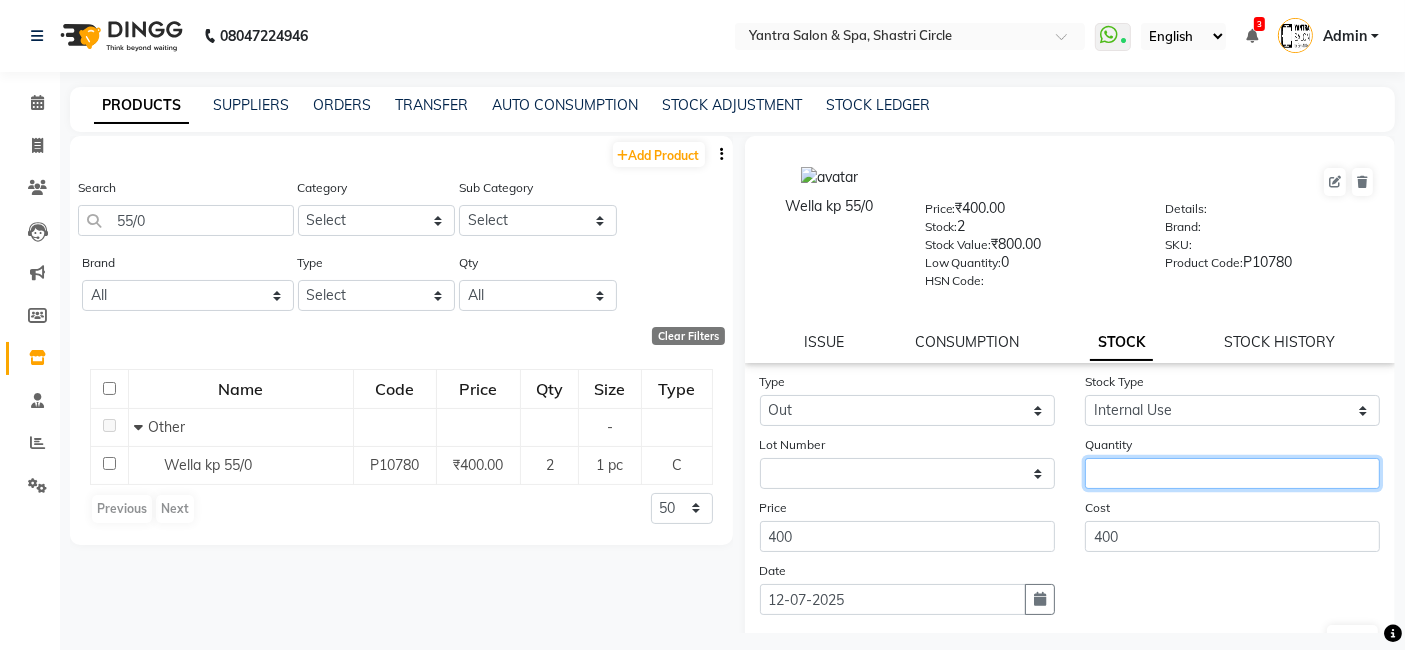 click 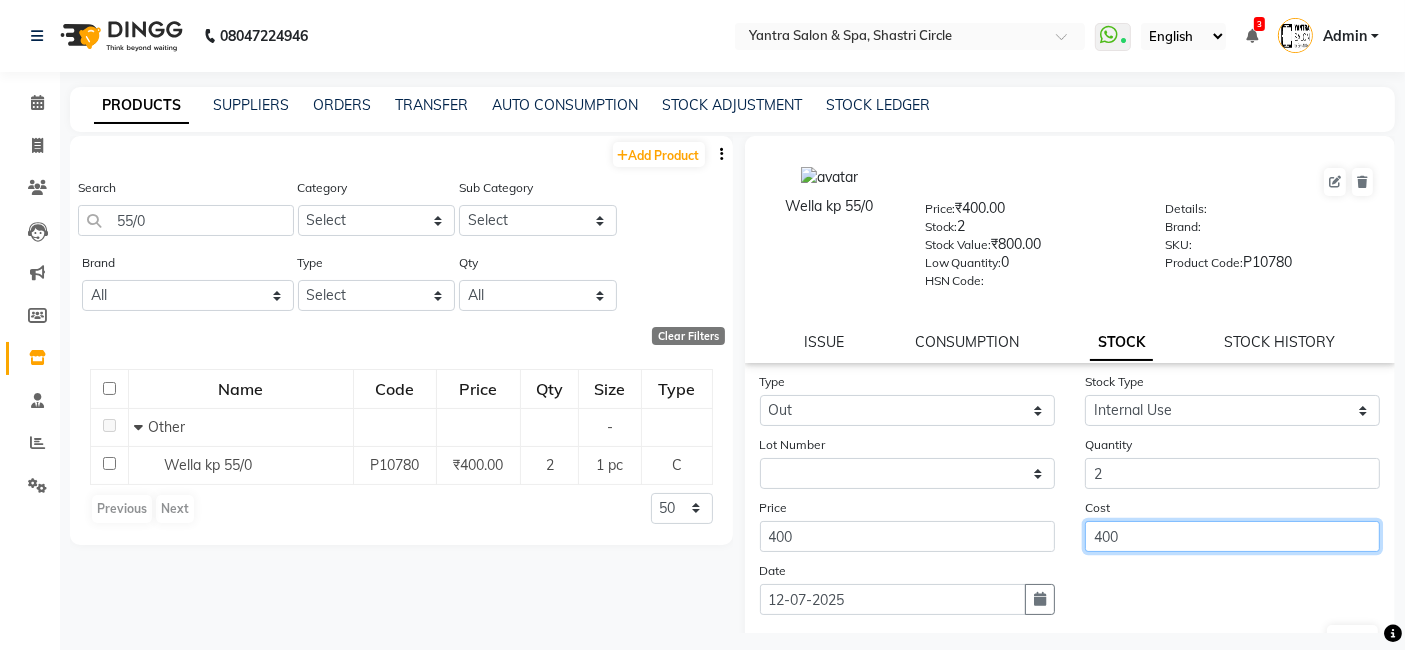 click on "400" 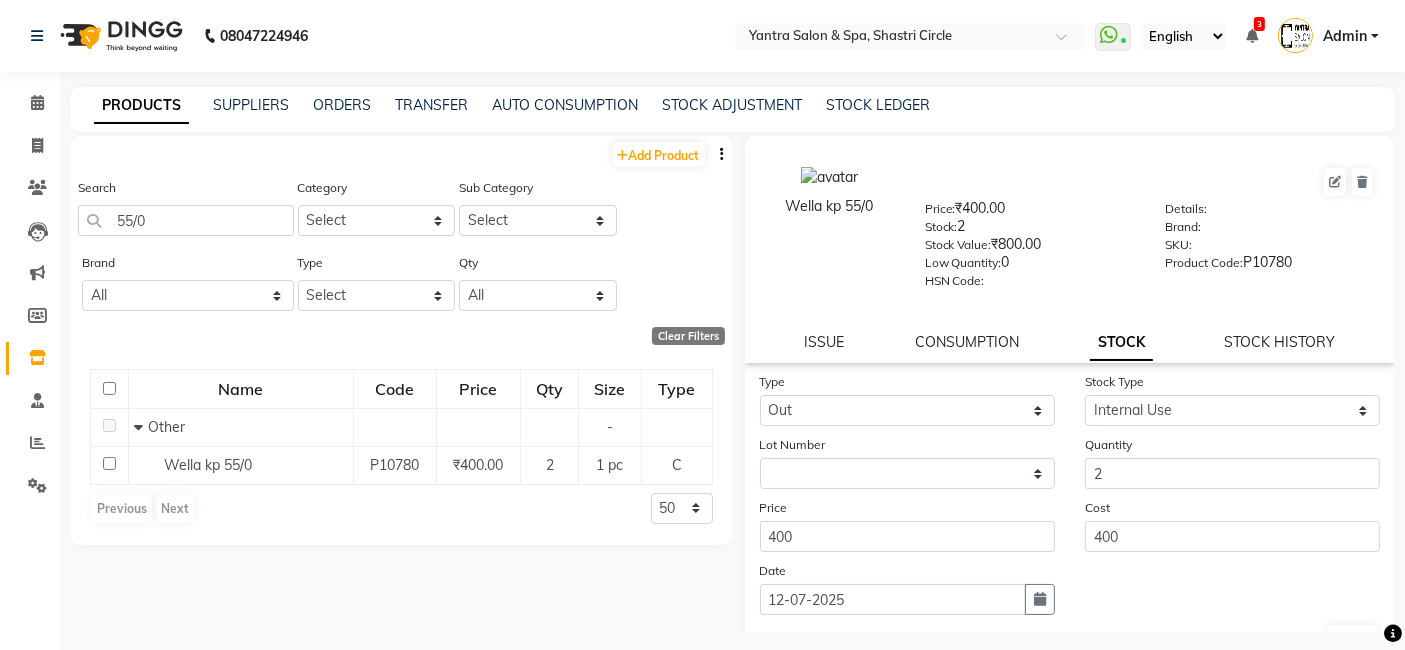 drag, startPoint x: 1233, startPoint y: 606, endPoint x: 1262, endPoint y: 609, distance: 29.15476 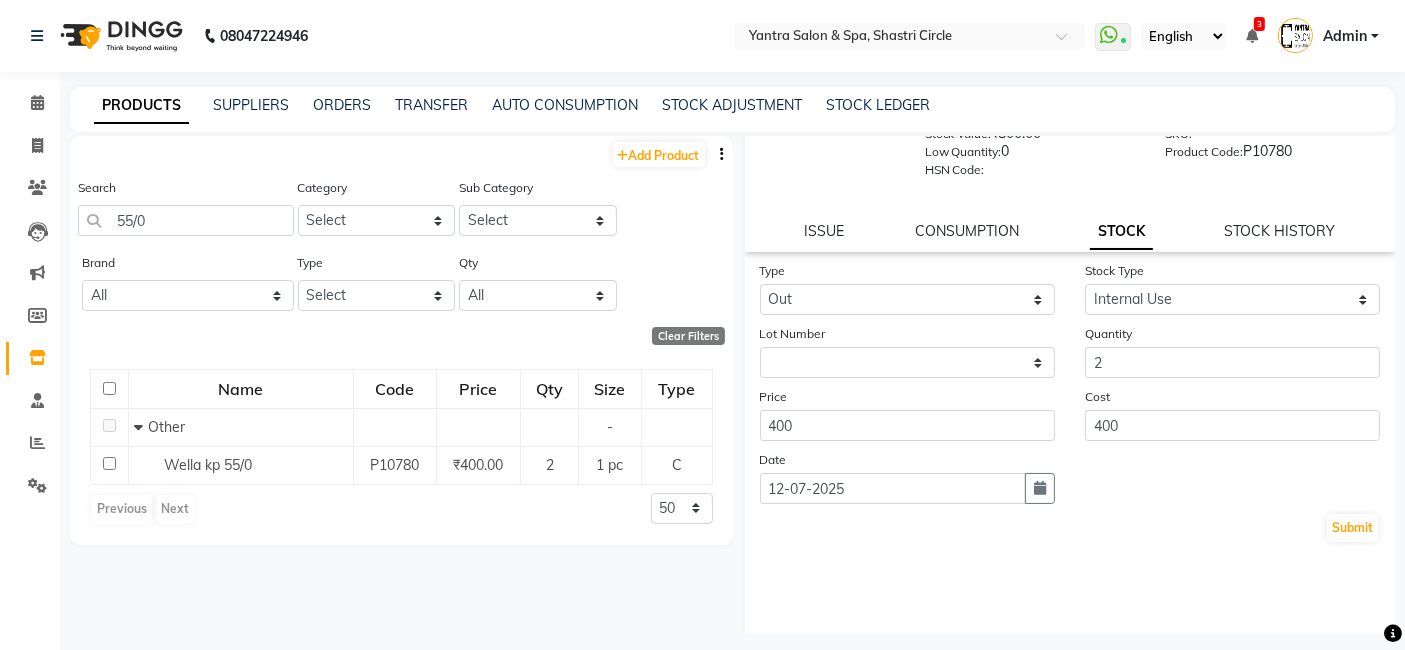click on "Type Select In Out Stock Type Select Internal Use Damaged Expired Adjustment Return Other Lot Number None Quantity 2 Price 400 Cost 400 Date [DATE]  Submit" 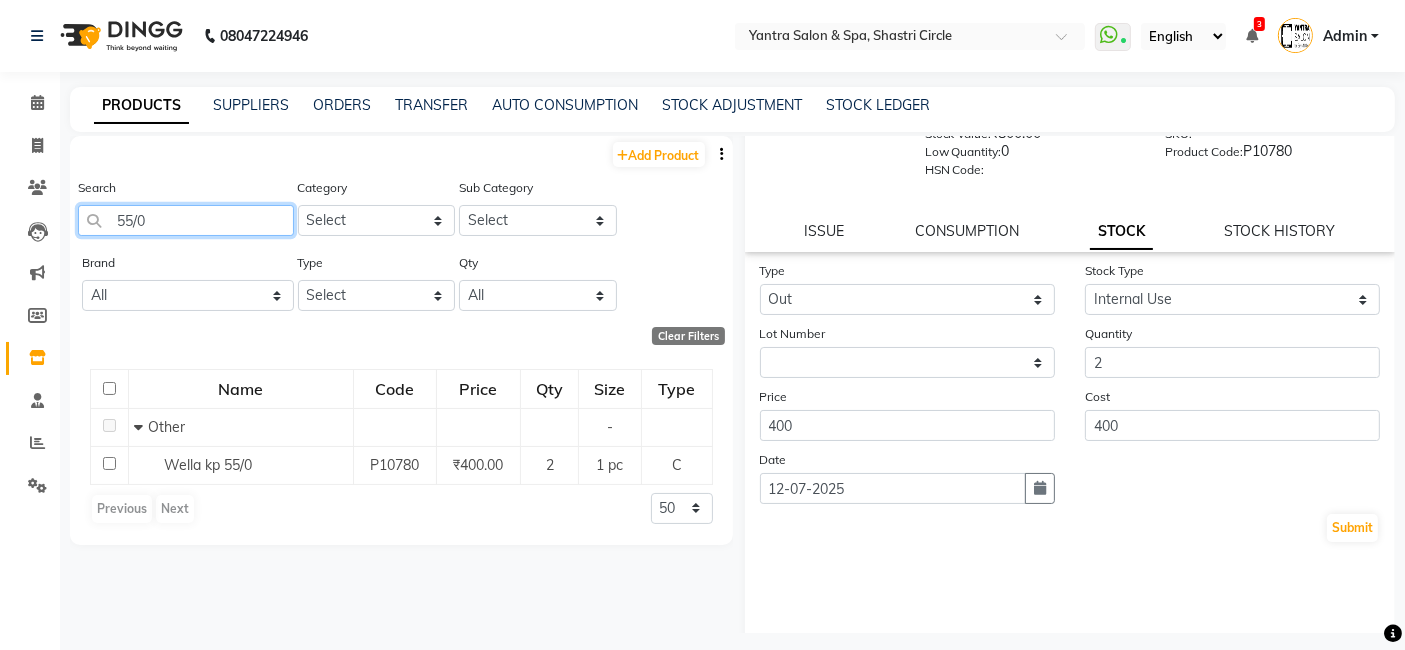 click on "55/0" 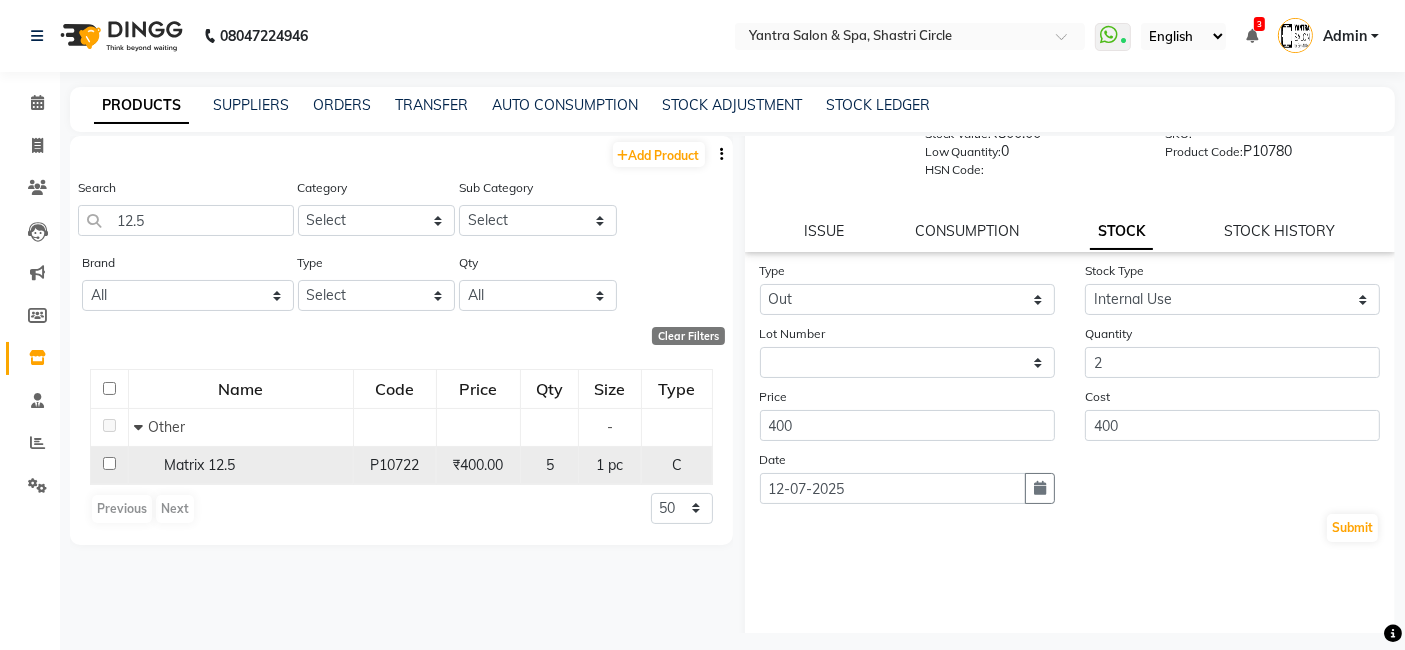 click on "Matrix 12.5" 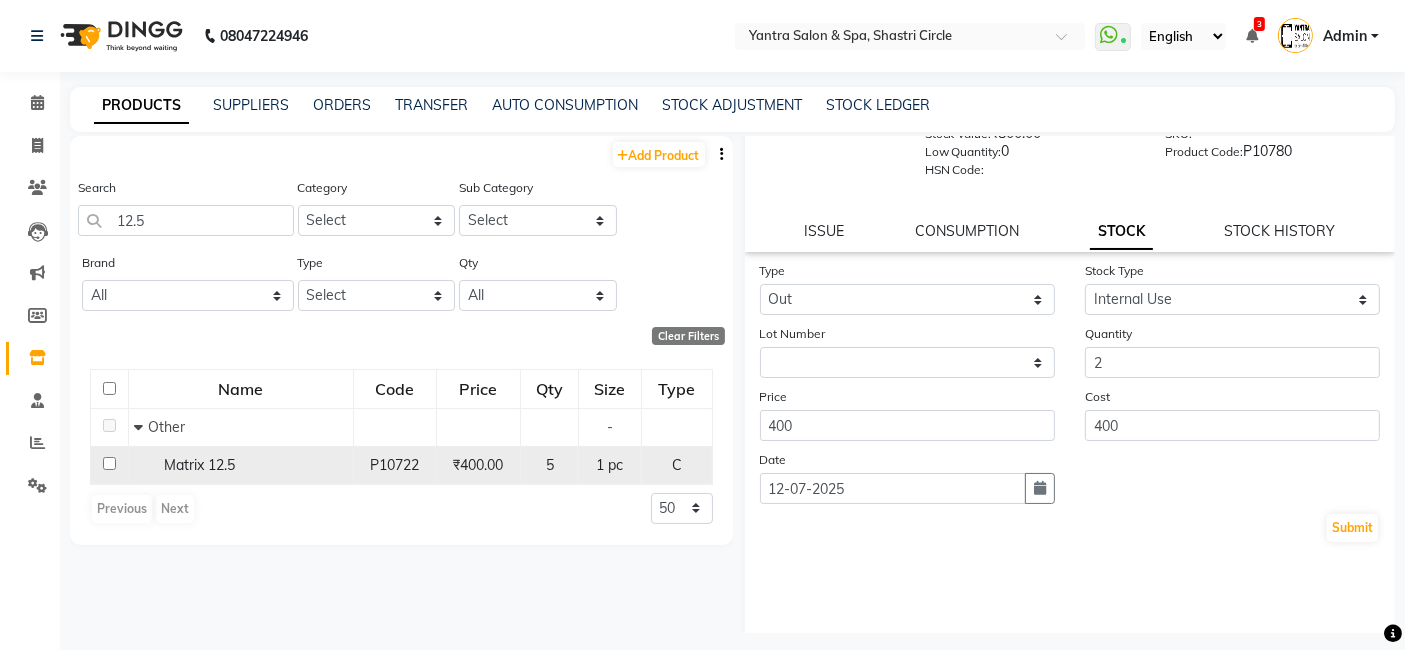 scroll, scrollTop: 0, scrollLeft: 0, axis: both 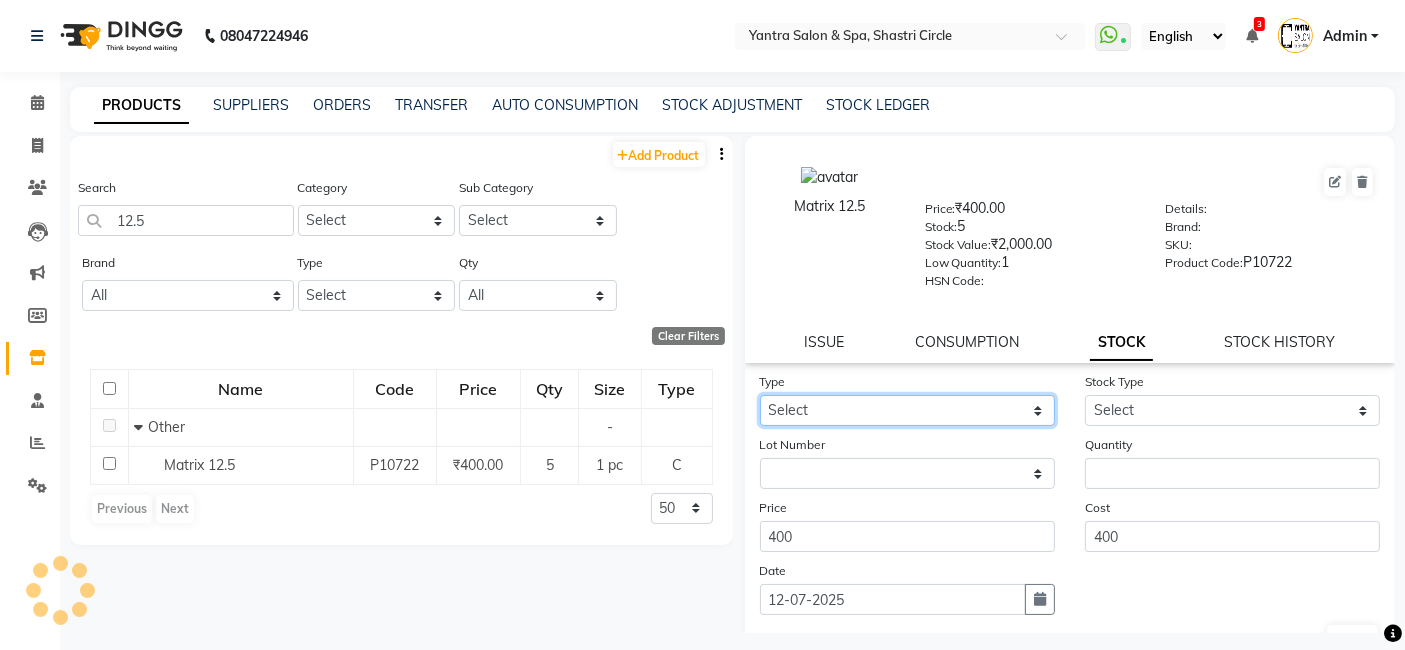 click on "Select In Out" 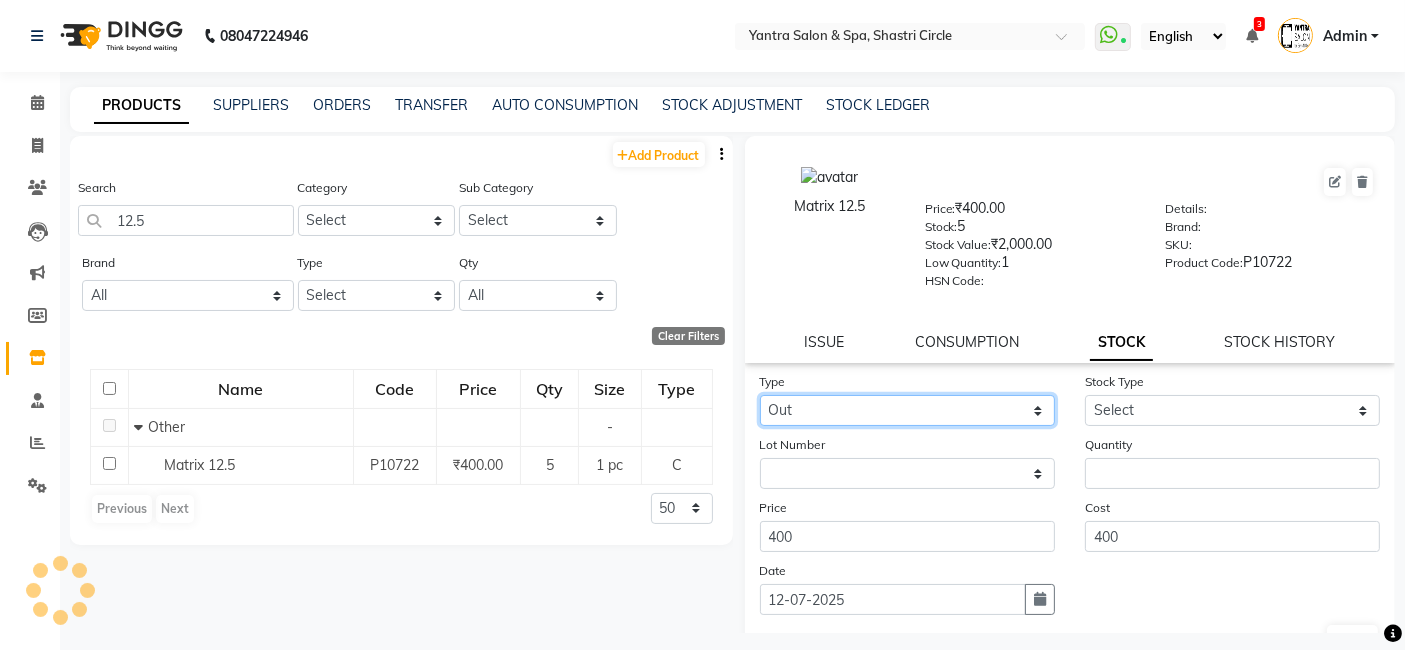 click on "Select In Out" 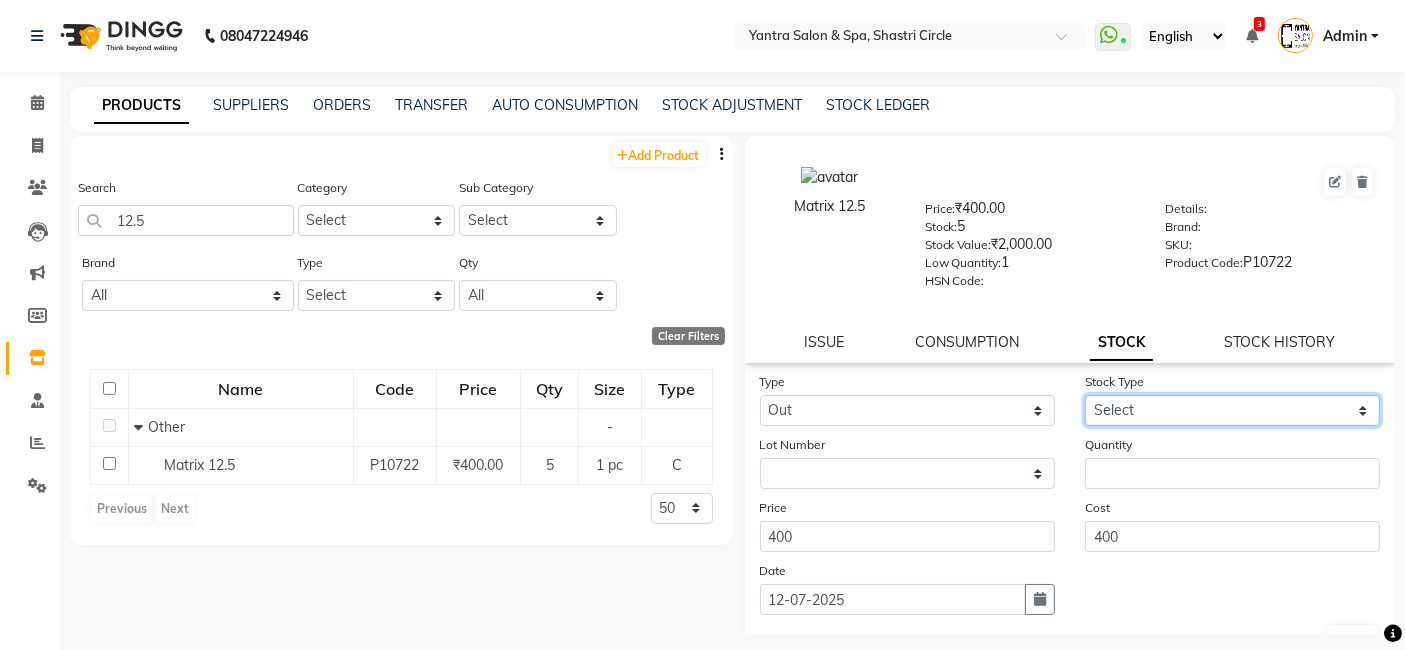 drag, startPoint x: 1091, startPoint y: 418, endPoint x: 1099, endPoint y: 425, distance: 10.630146 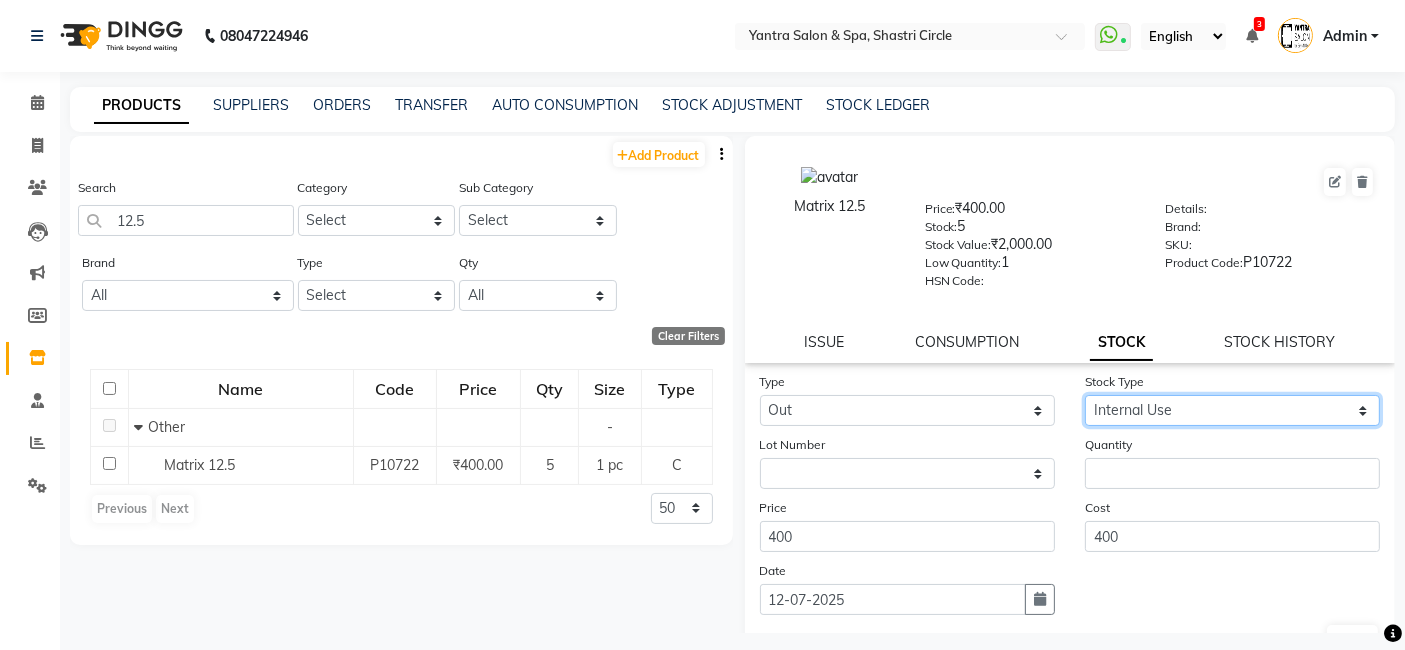 click on "Select Internal Use Damaged Expired Adjustment Return Other" 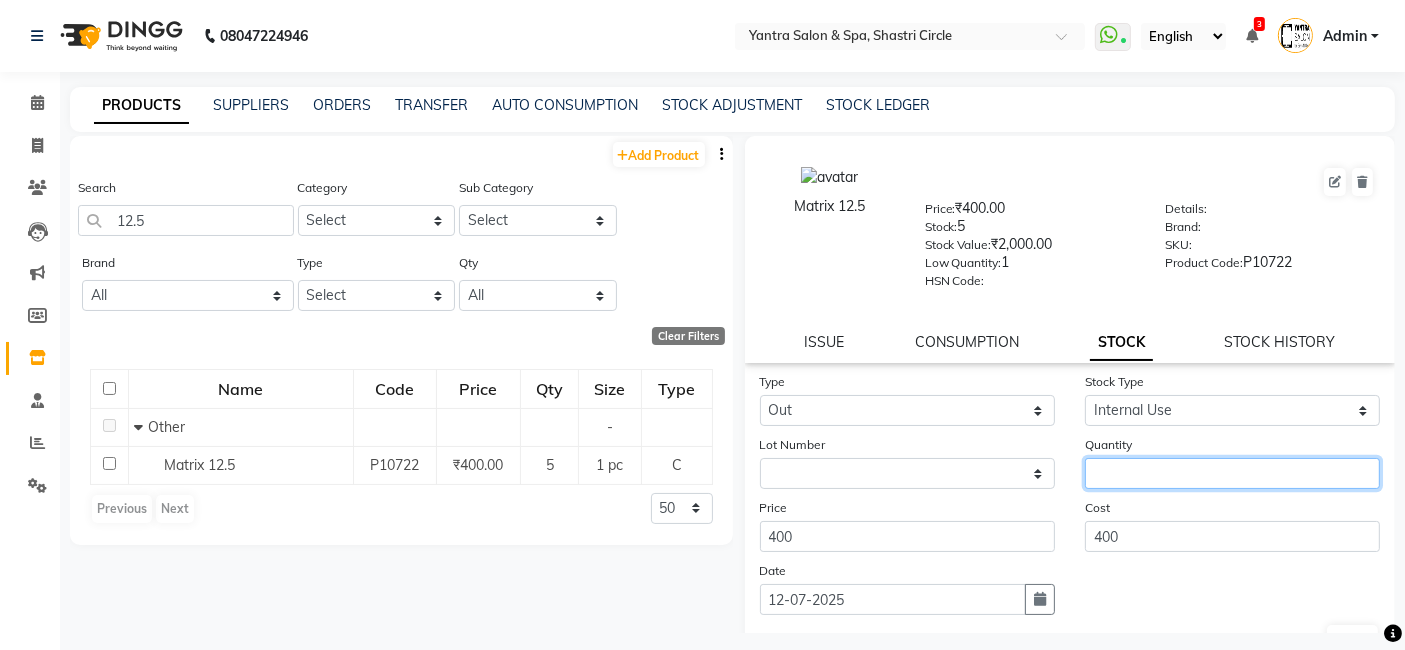 click on "Type Select In Out Stock Type Select Internal Use Damaged Expired Adjustment Return Other Lot Number None Quantity Price 400 Cost 400 Date [DATE]  Submit" 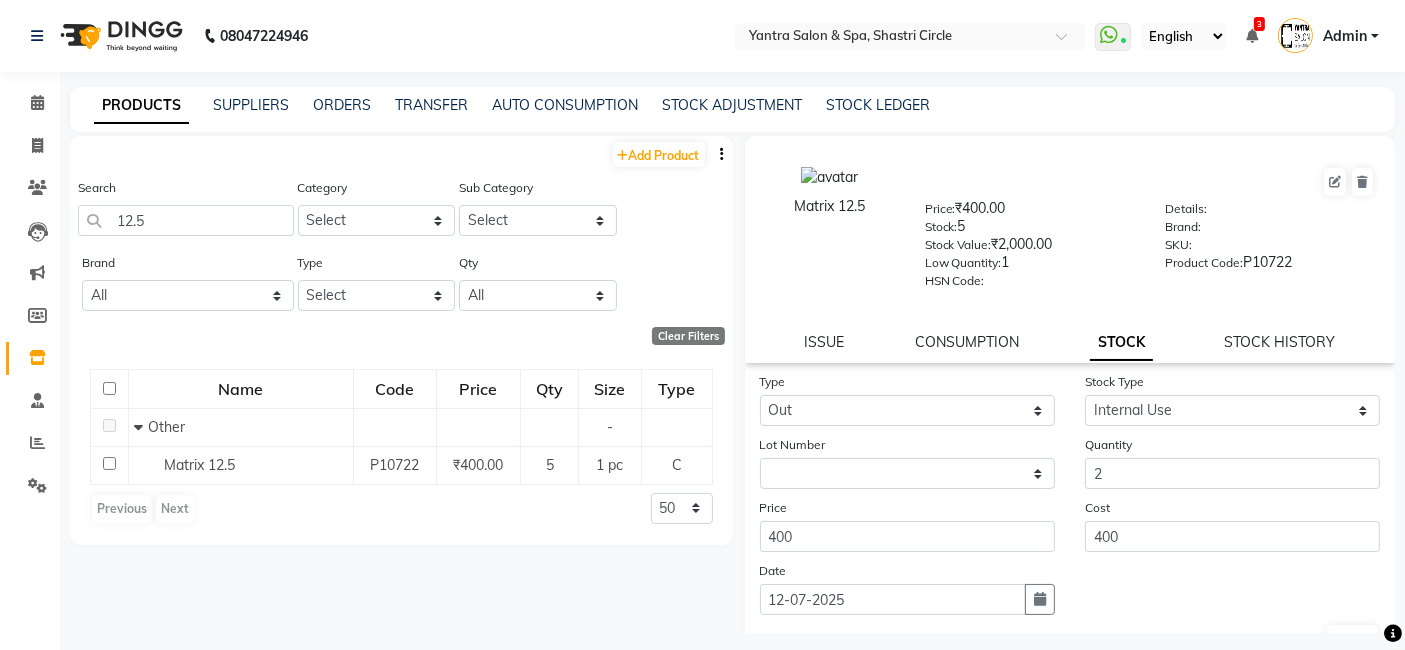 click on "Date [DATE]" 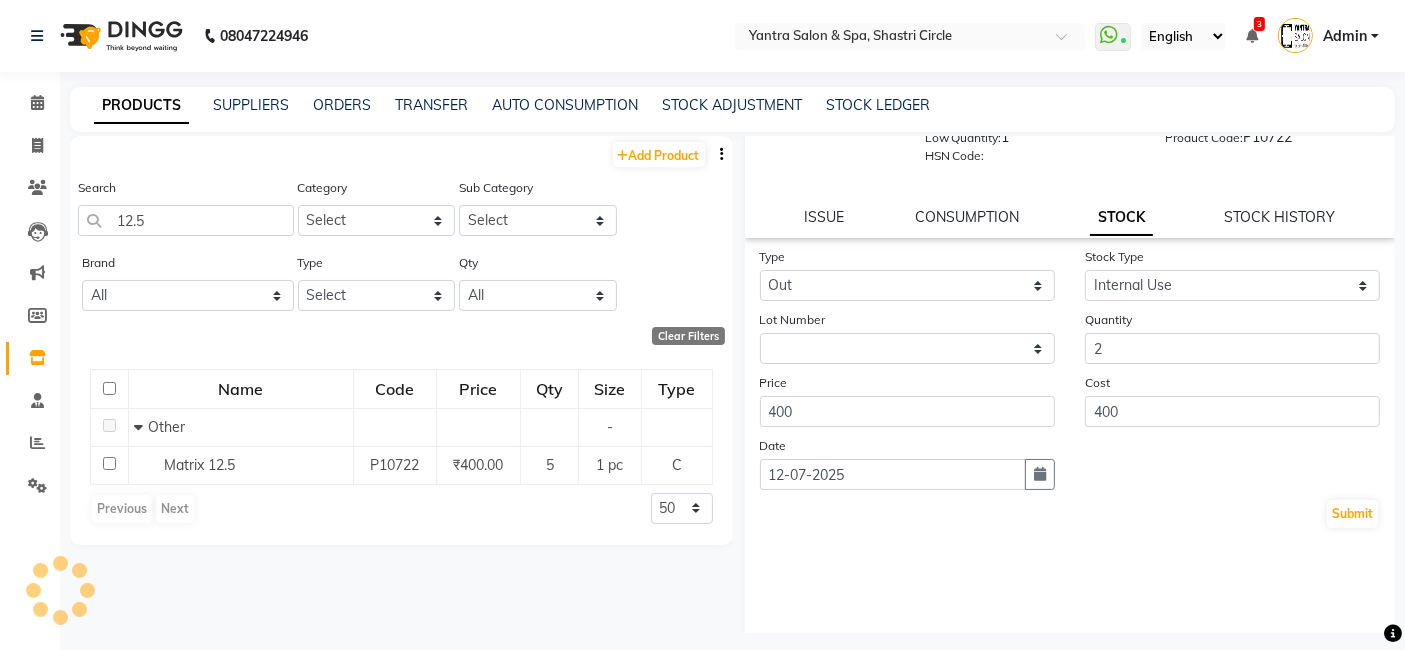 scroll, scrollTop: 138, scrollLeft: 0, axis: vertical 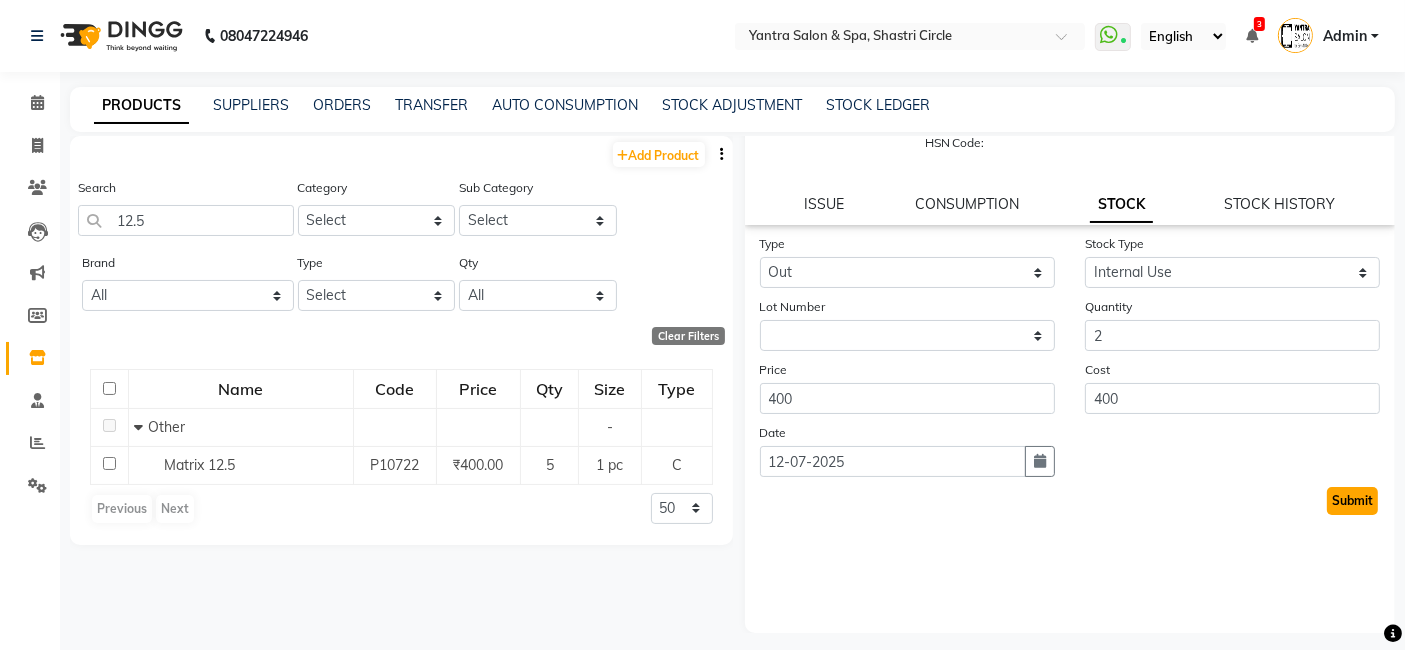 click on "Submit" 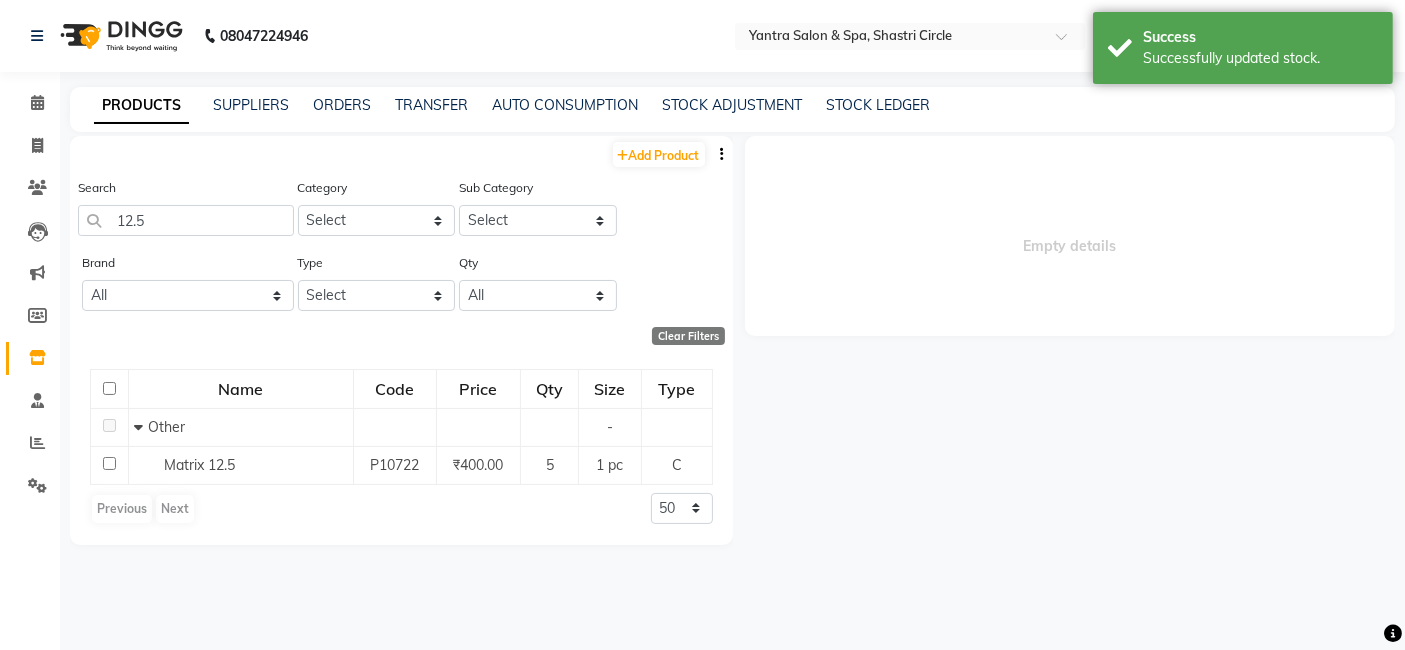 scroll, scrollTop: 0, scrollLeft: 0, axis: both 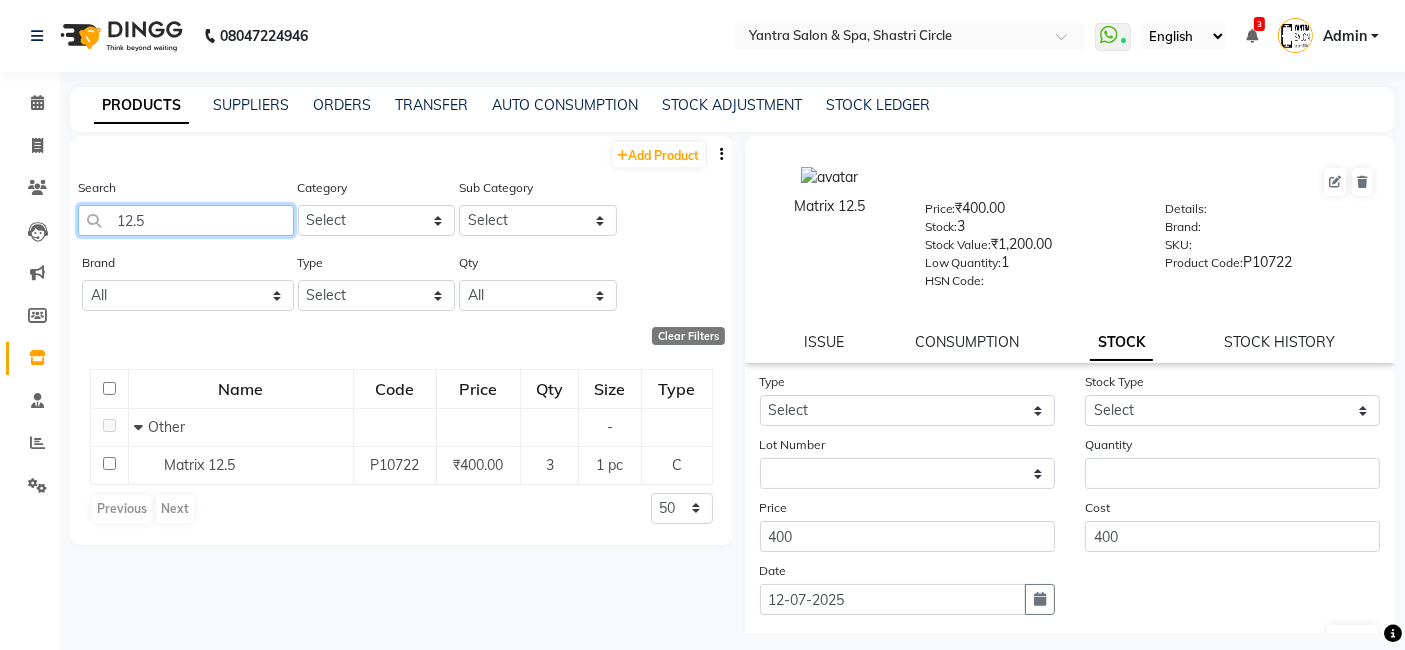 click on "12.5" 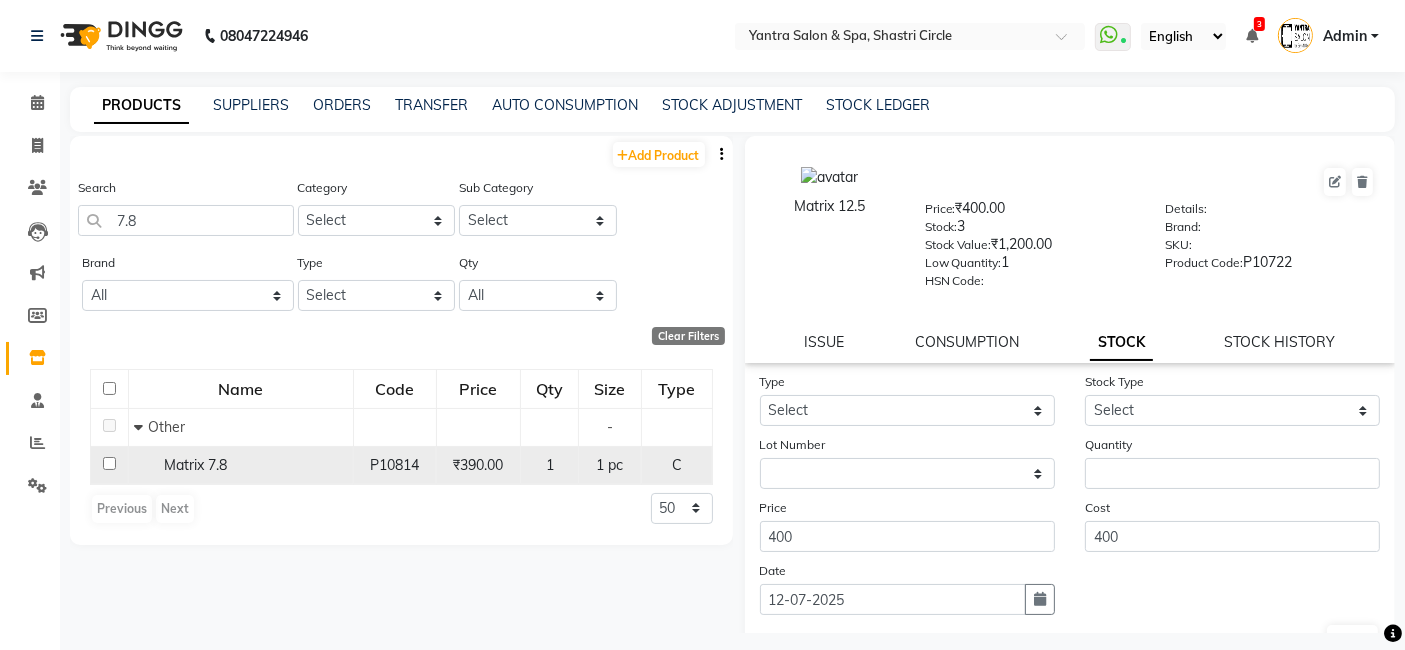 click on "Matrix 7.8" 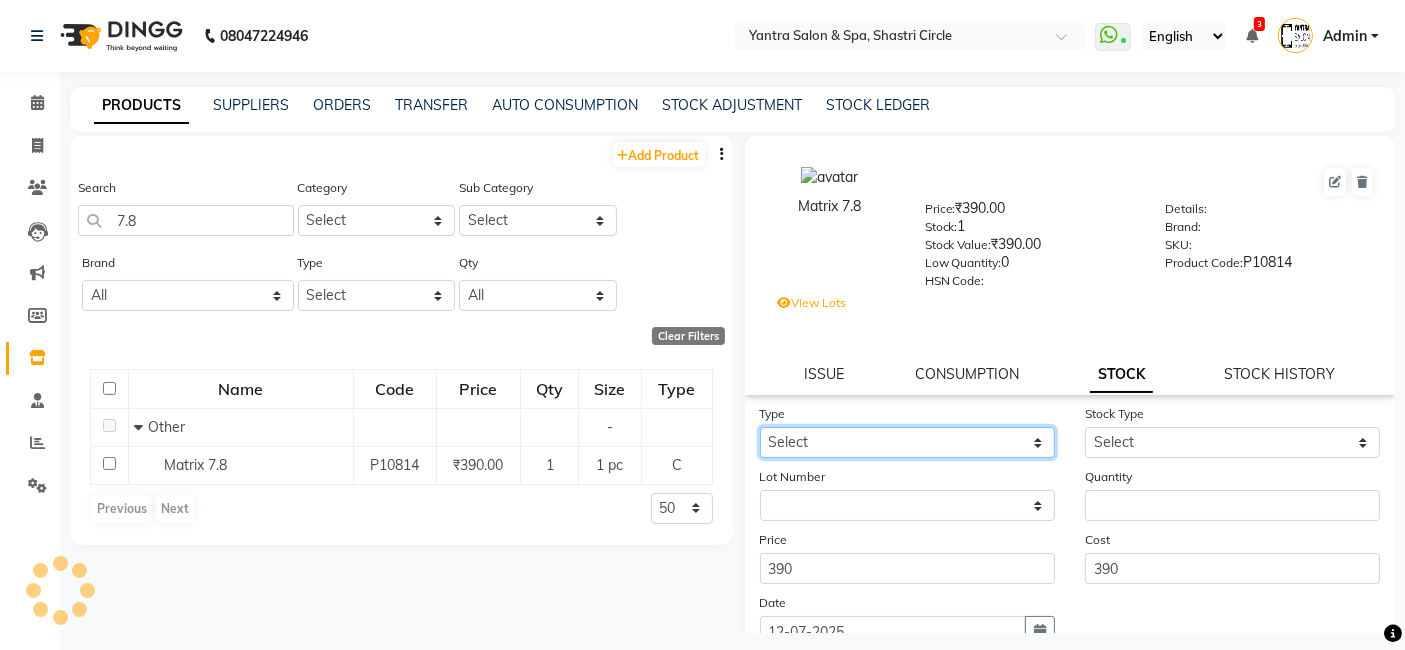 click on "Select In Out" 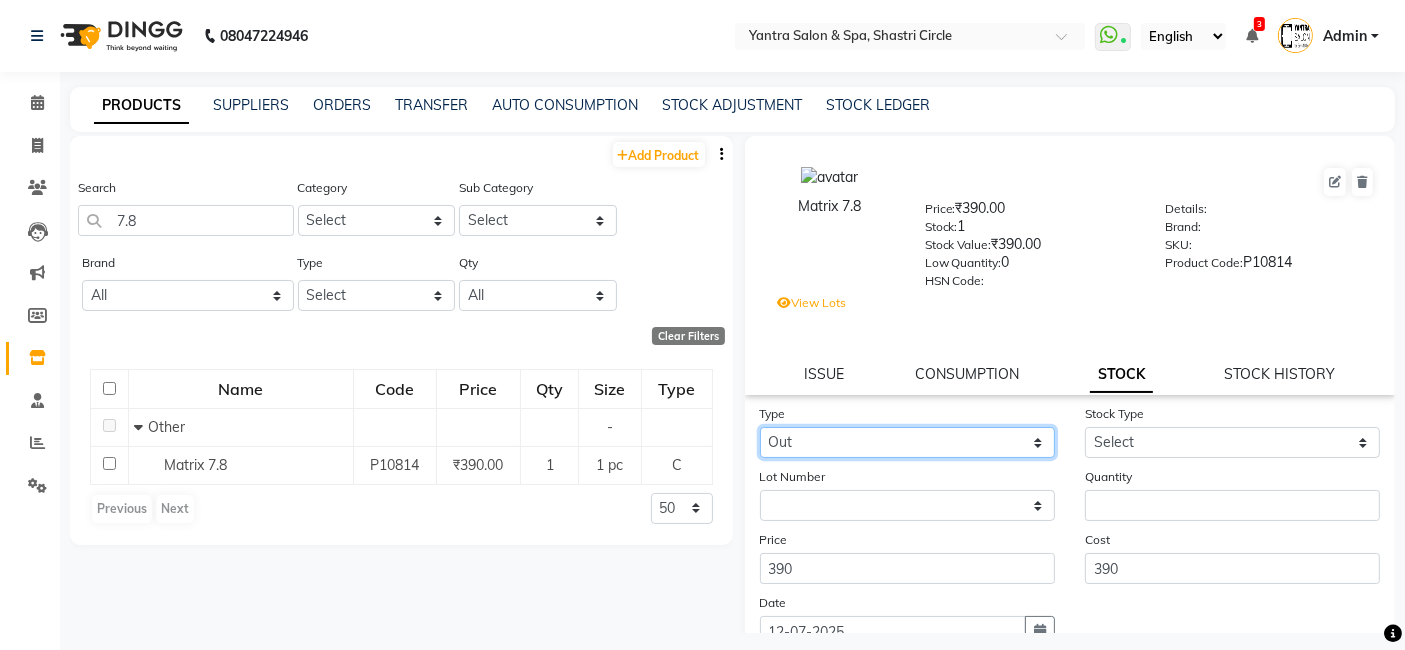 click on "Select In Out" 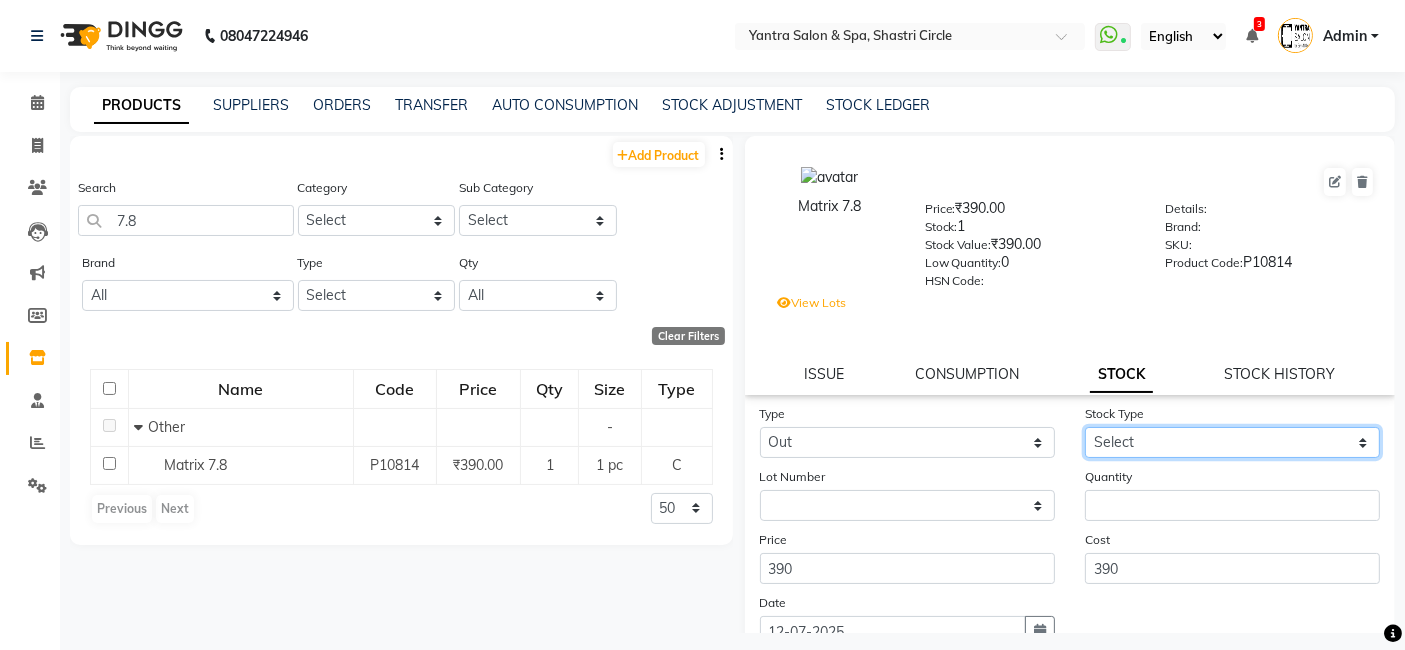 drag, startPoint x: 1140, startPoint y: 444, endPoint x: 1142, endPoint y: 455, distance: 11.18034 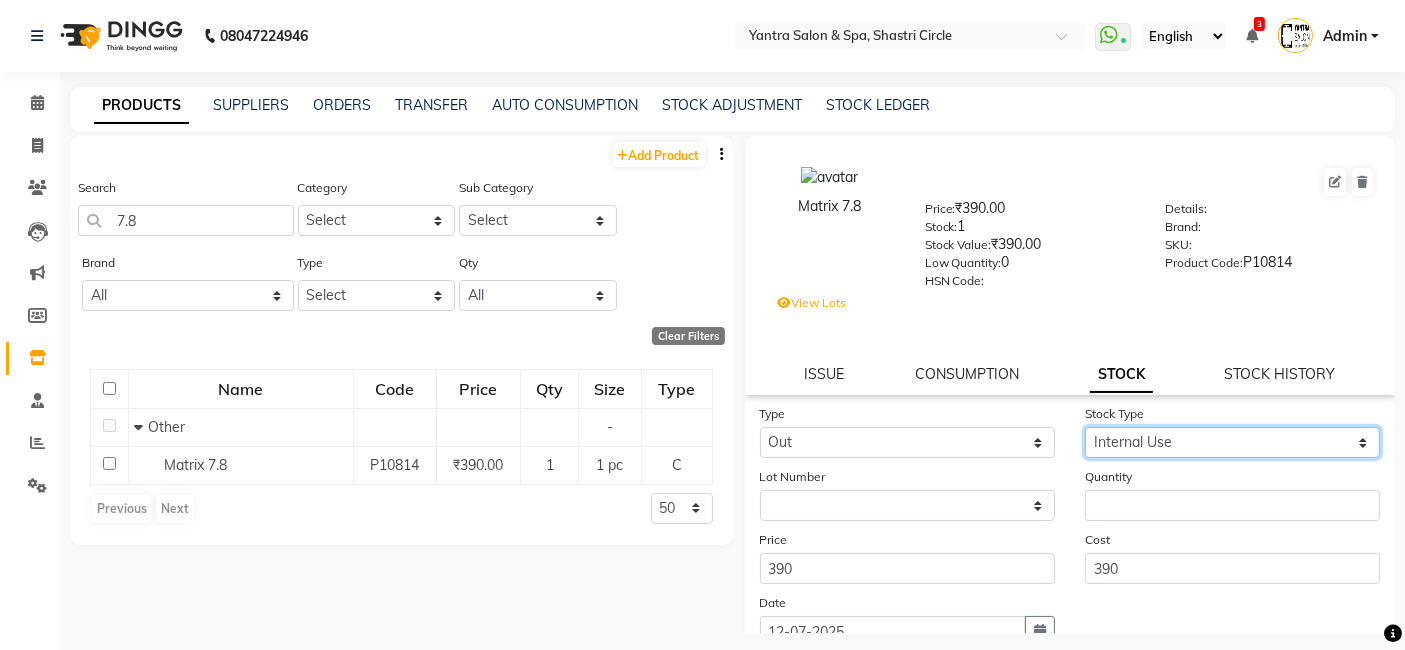 click on "Select Internal Use Damaged Expired Adjustment Return Other" 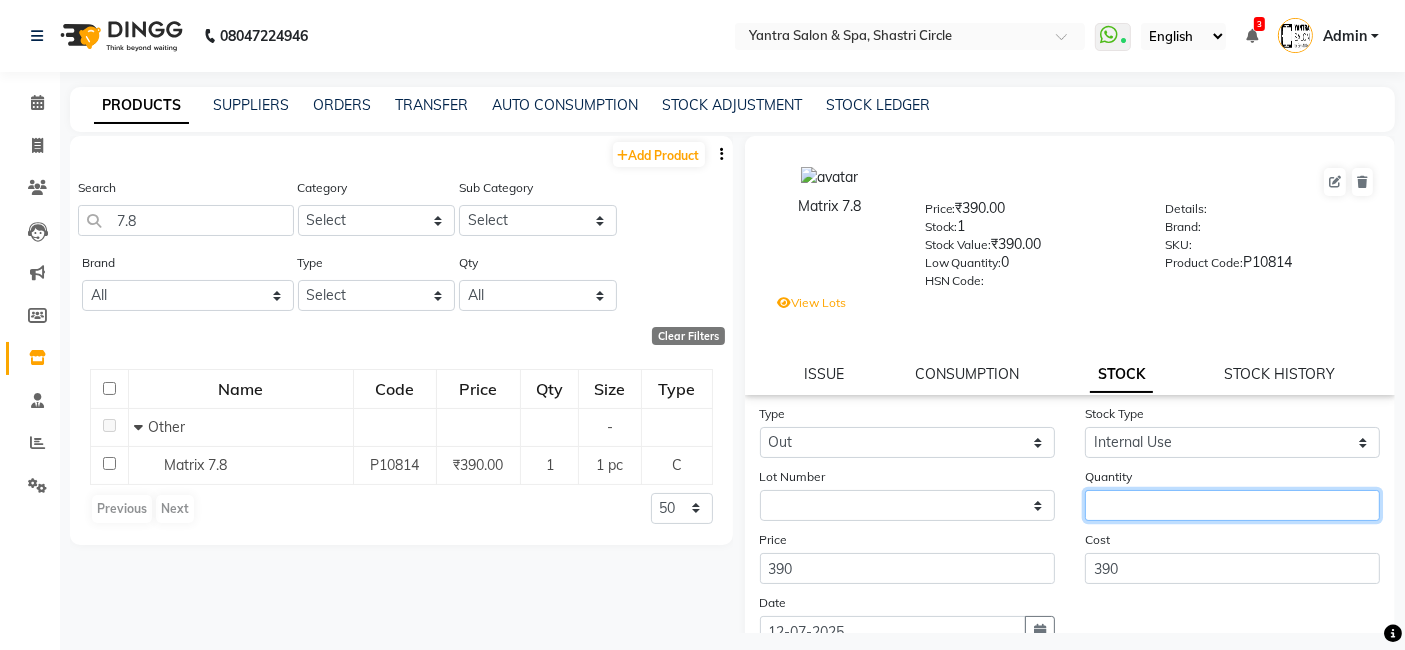 click 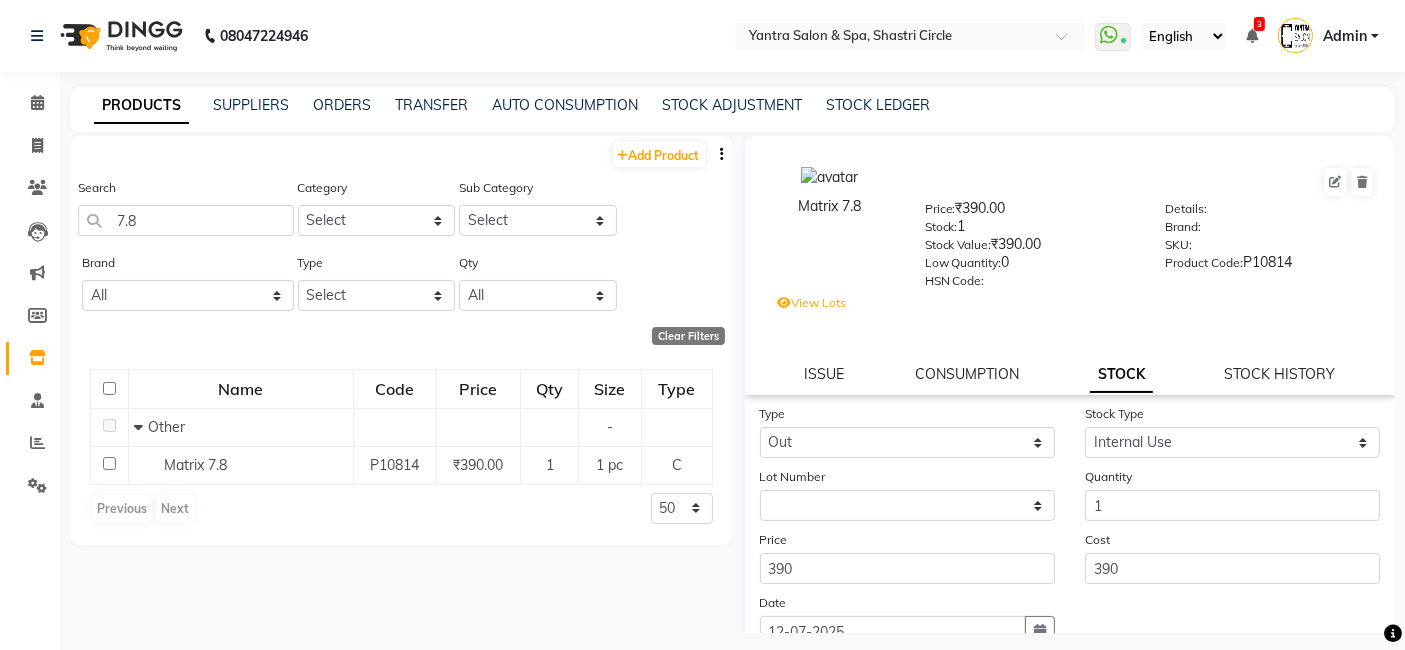 click on "Cost 390" 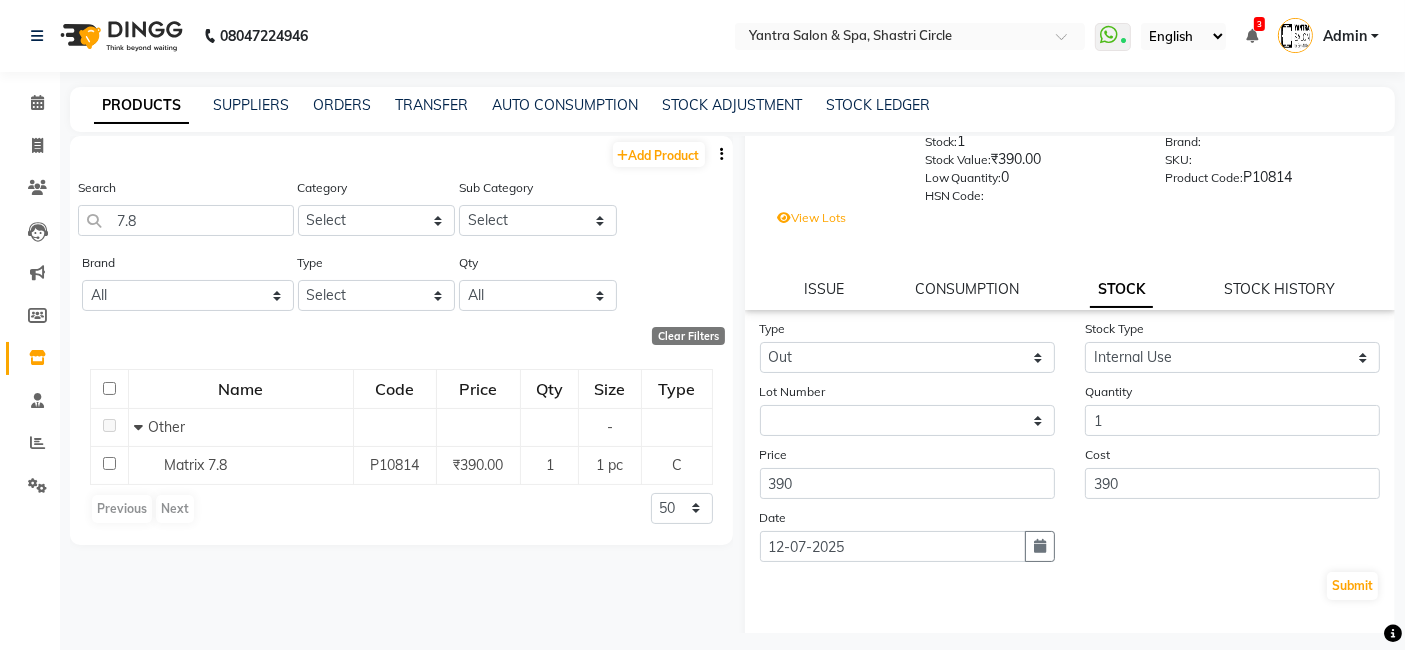 scroll, scrollTop: 171, scrollLeft: 0, axis: vertical 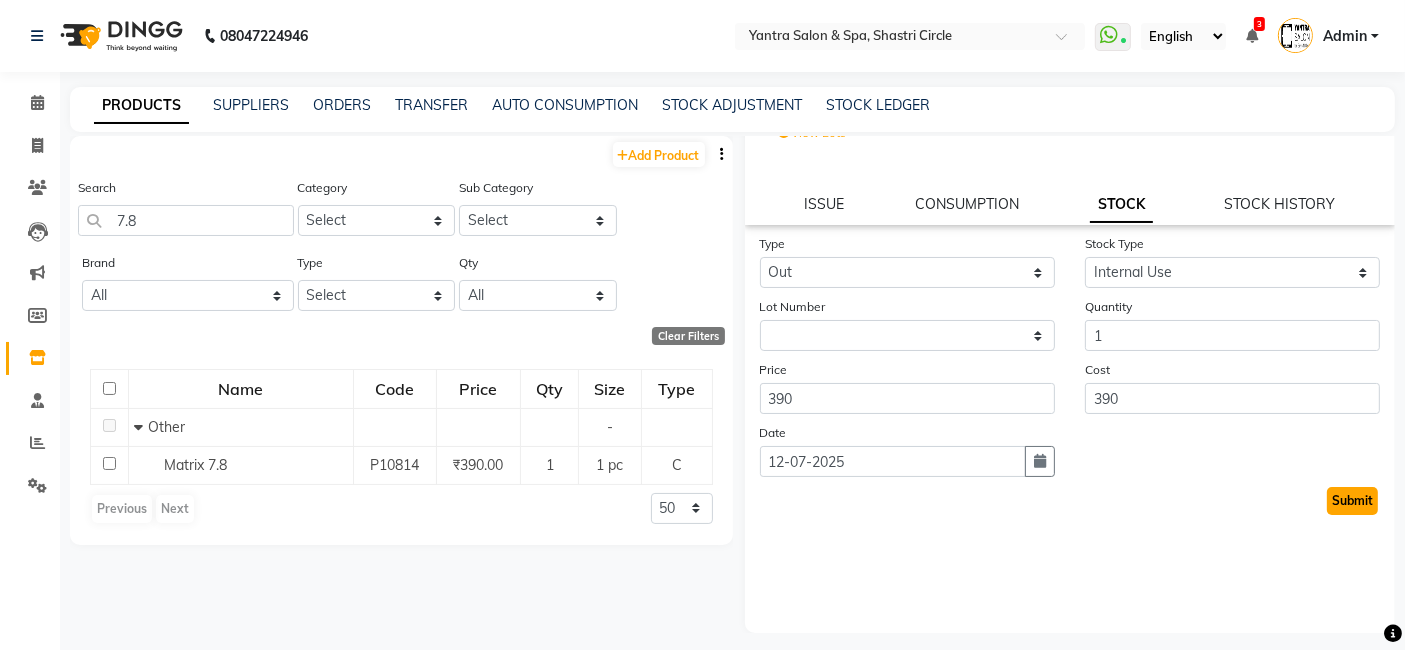 click on "Submit" 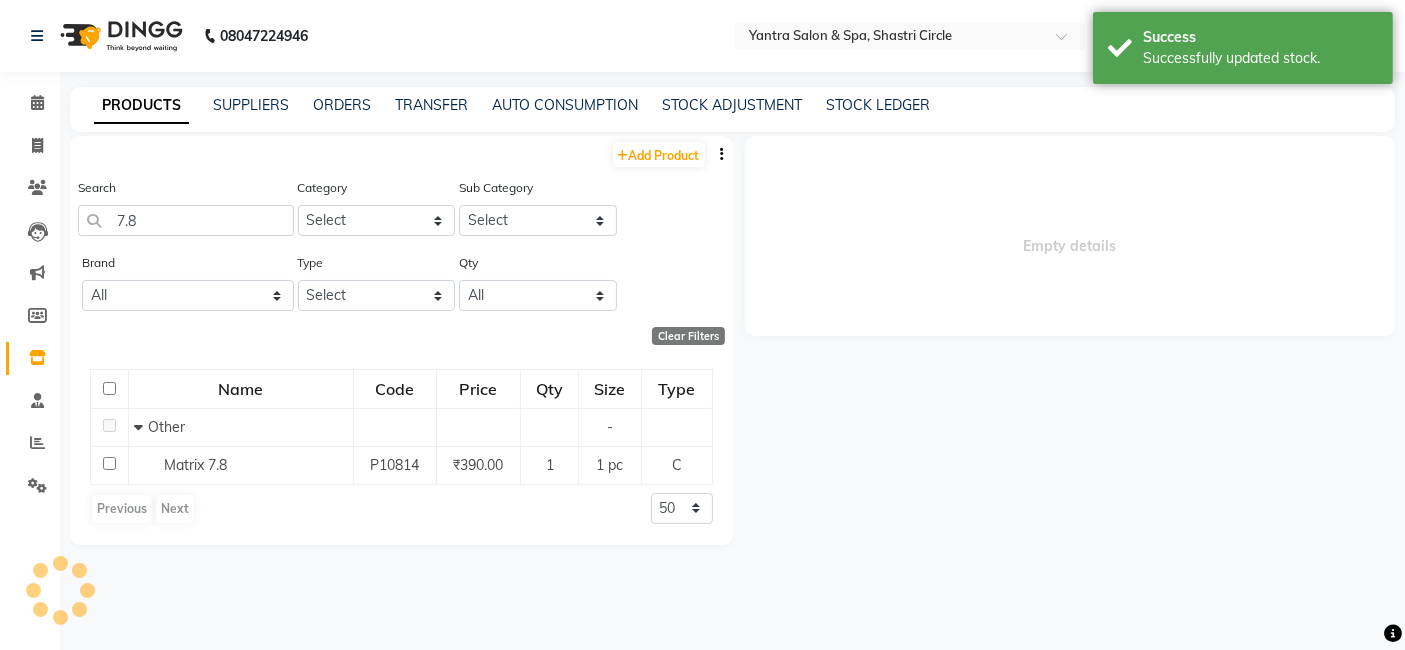 scroll, scrollTop: 0, scrollLeft: 0, axis: both 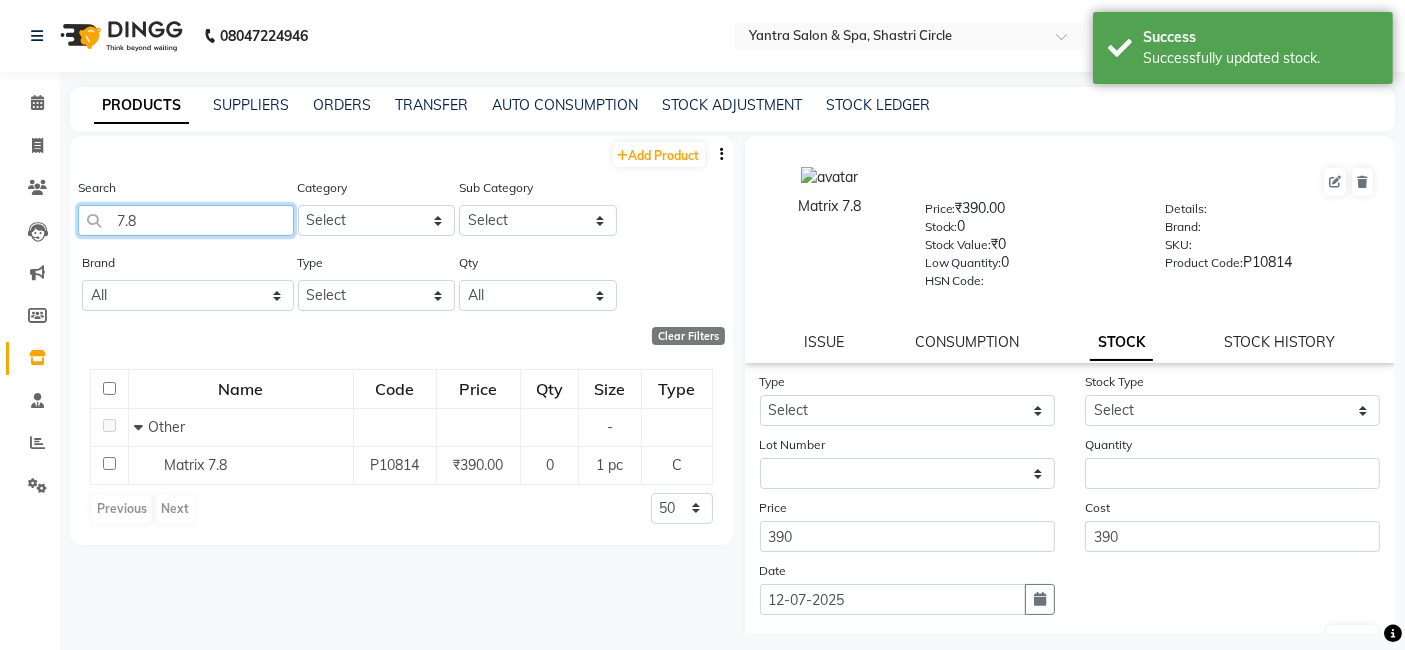 click on "7.8" 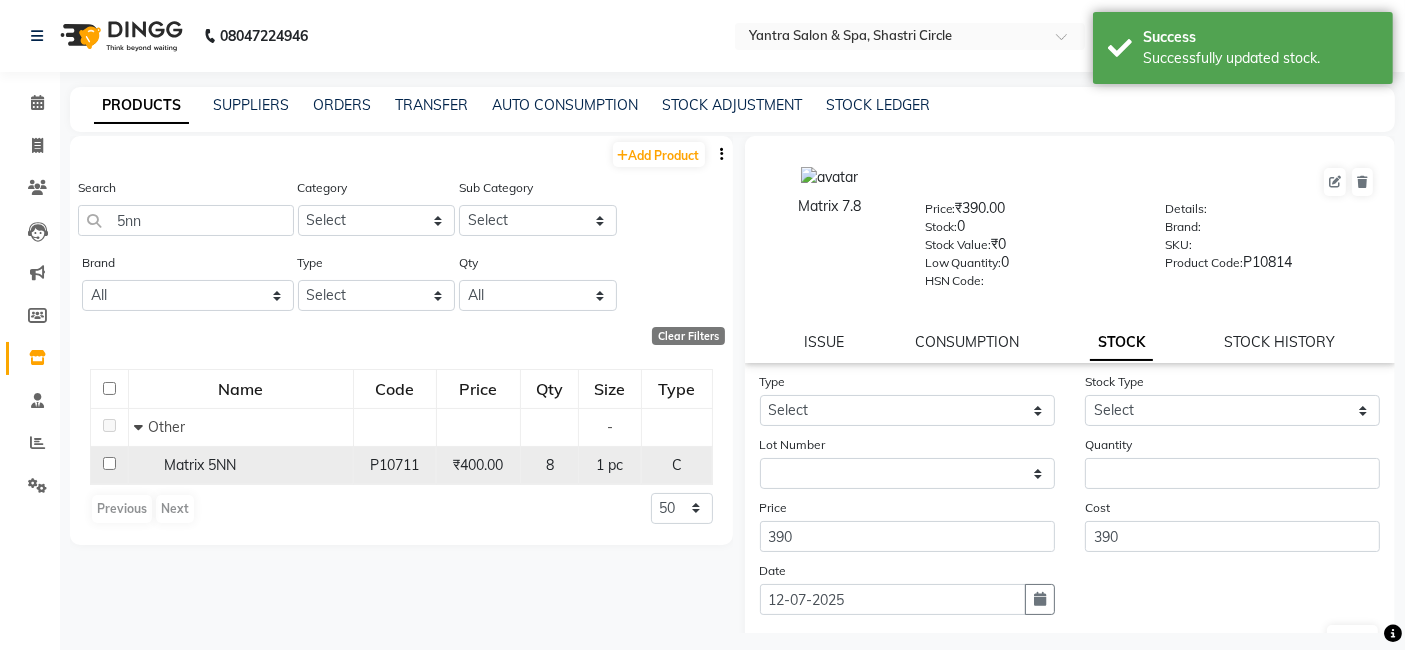 click on "Matrix 5NN" 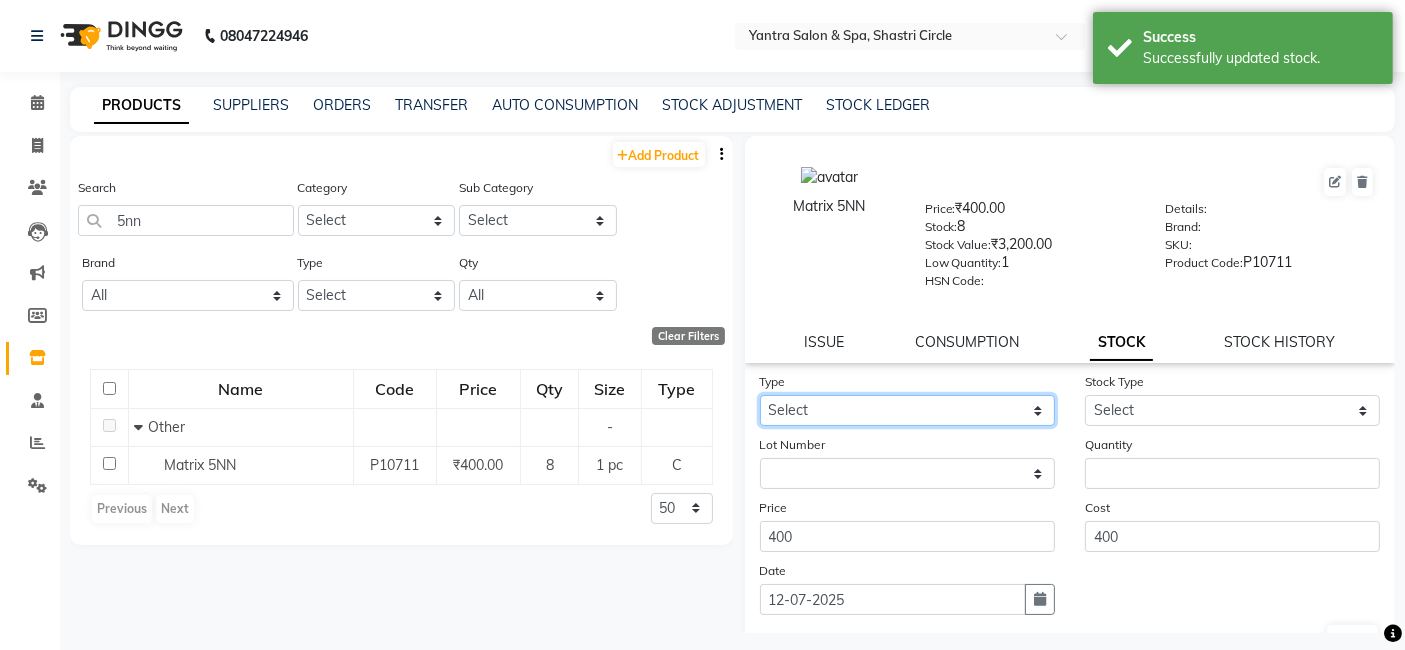 click on "Select In Out" 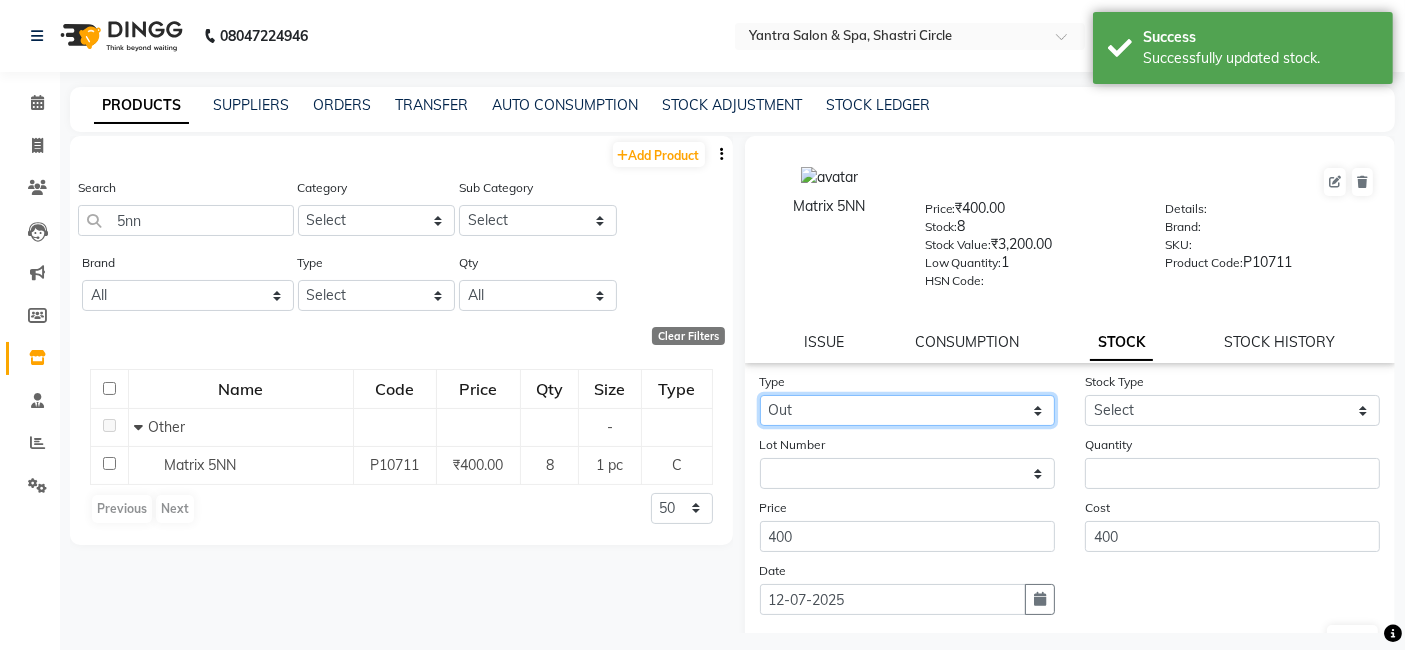 click on "Select In Out" 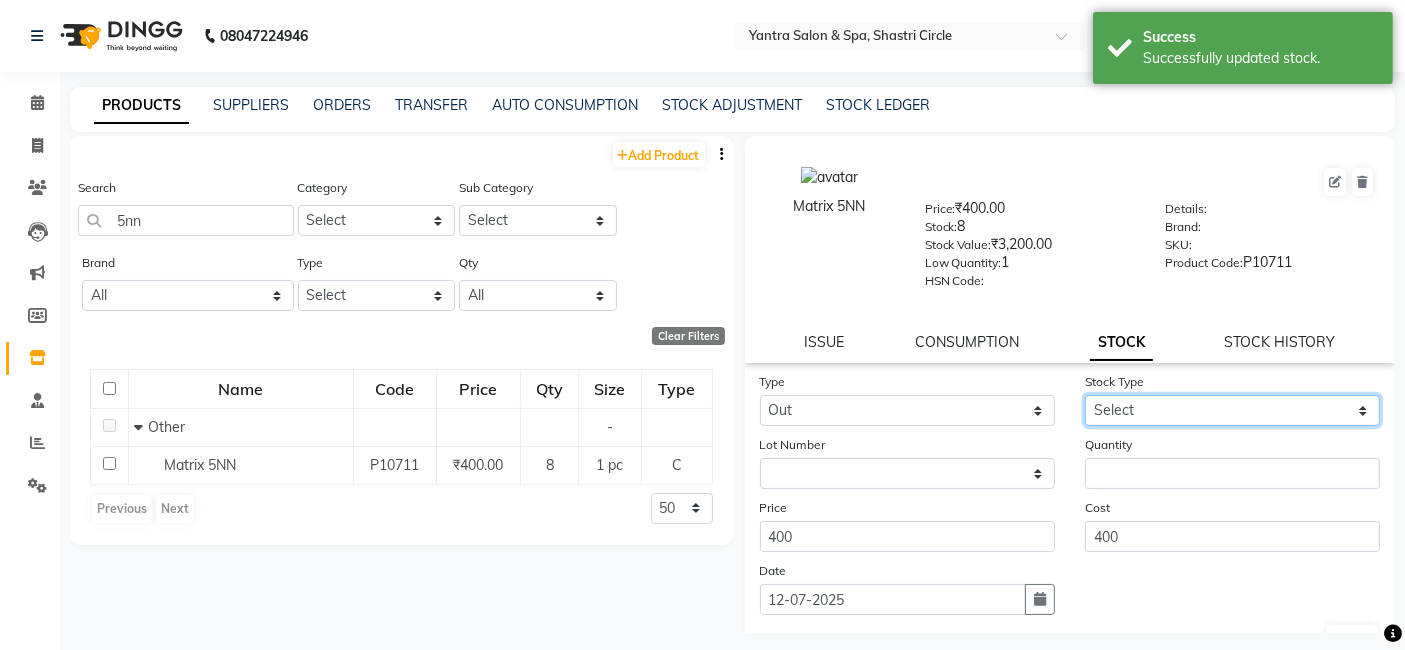 drag, startPoint x: 1131, startPoint y: 412, endPoint x: 1134, endPoint y: 425, distance: 13.341664 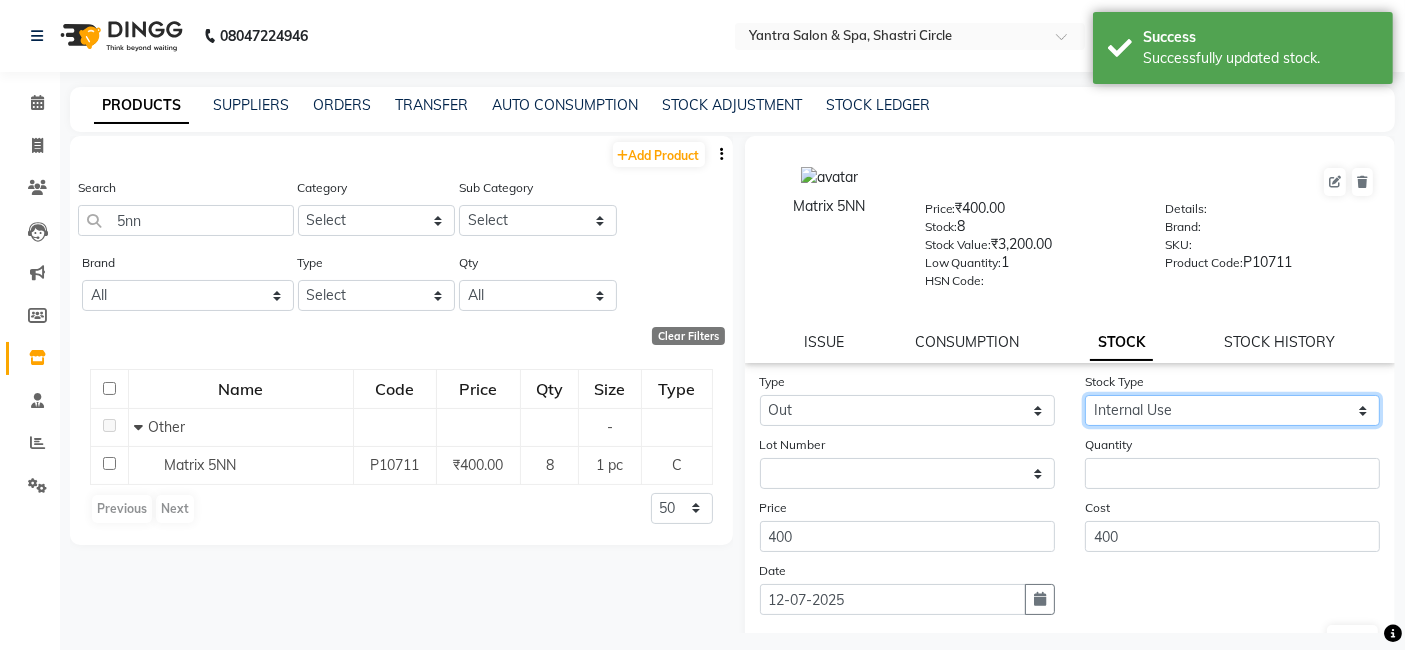 click on "Select Internal Use Damaged Expired Adjustment Return Other" 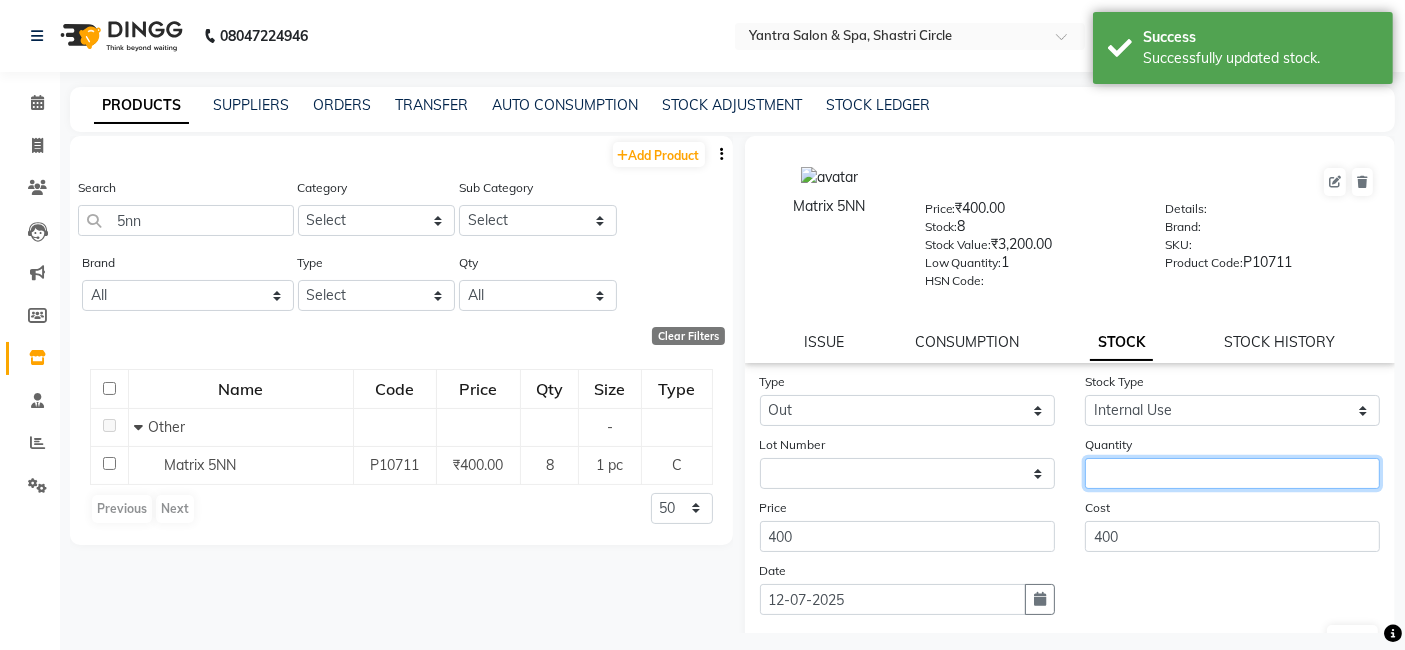 click 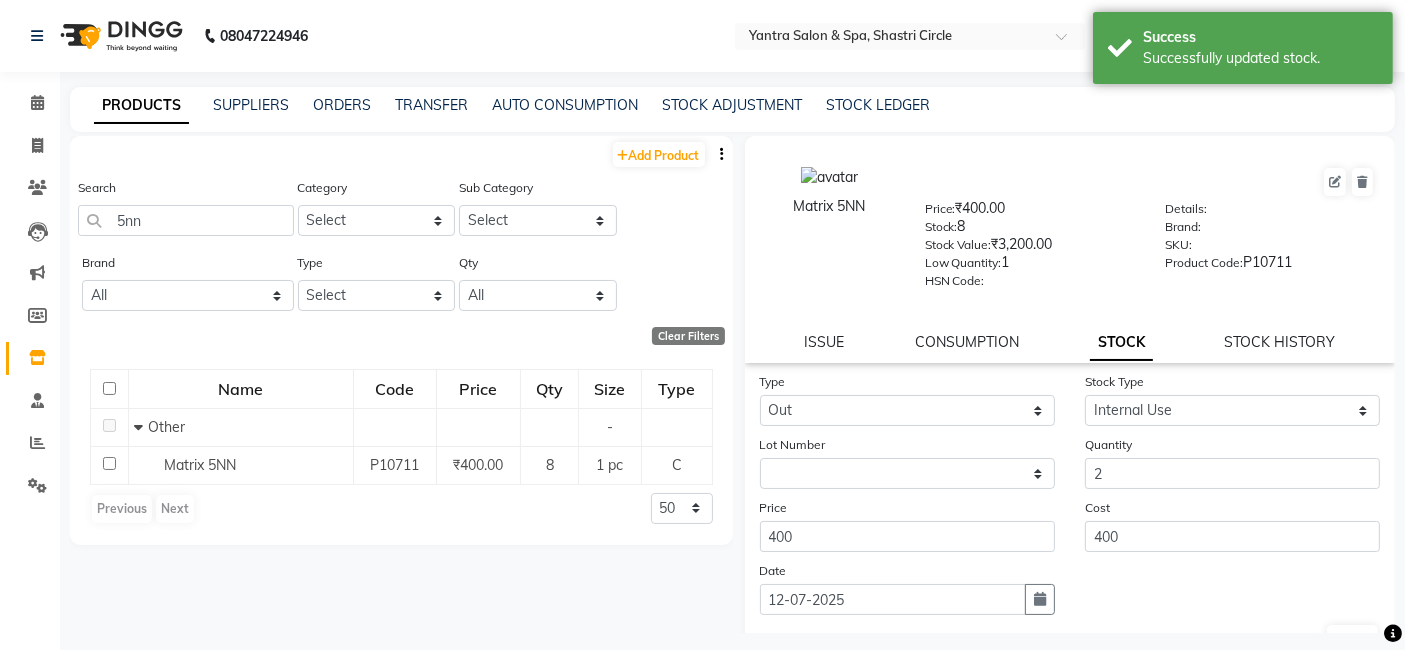 drag, startPoint x: 1160, startPoint y: 570, endPoint x: 1356, endPoint y: 577, distance: 196.12495 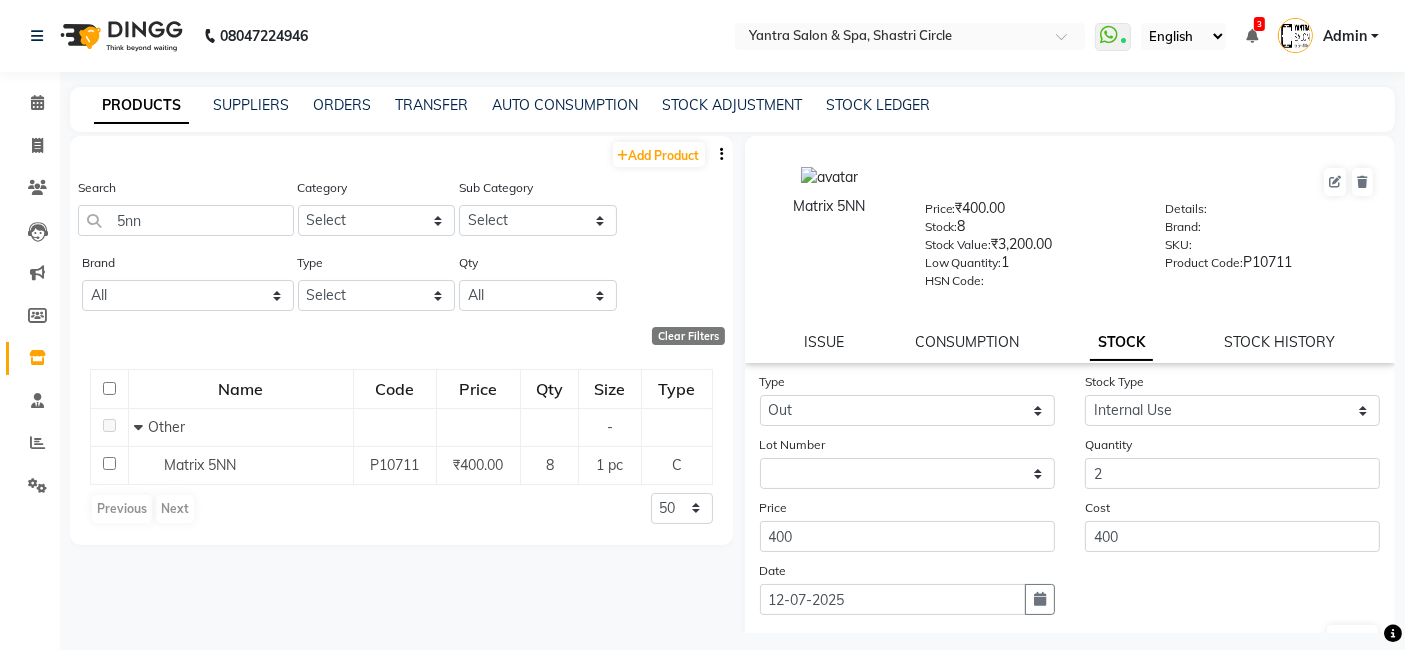 scroll, scrollTop: 12, scrollLeft: 0, axis: vertical 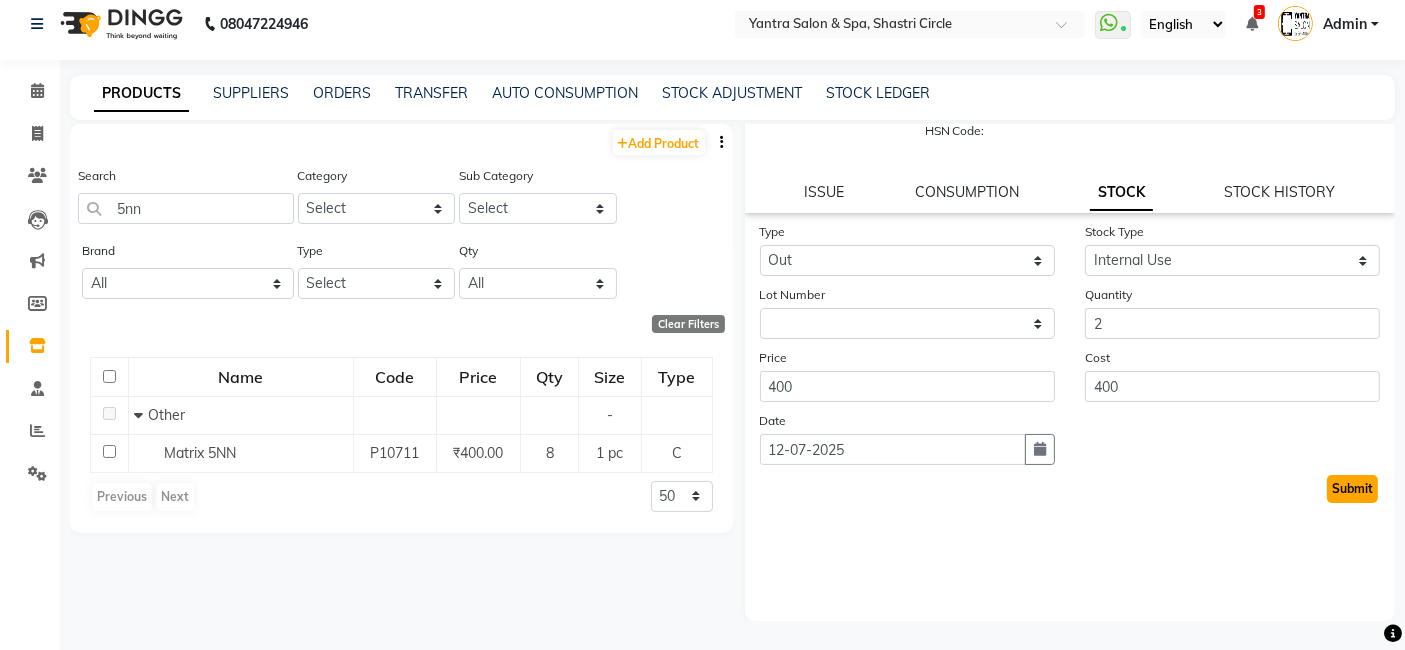 click on "Submit" 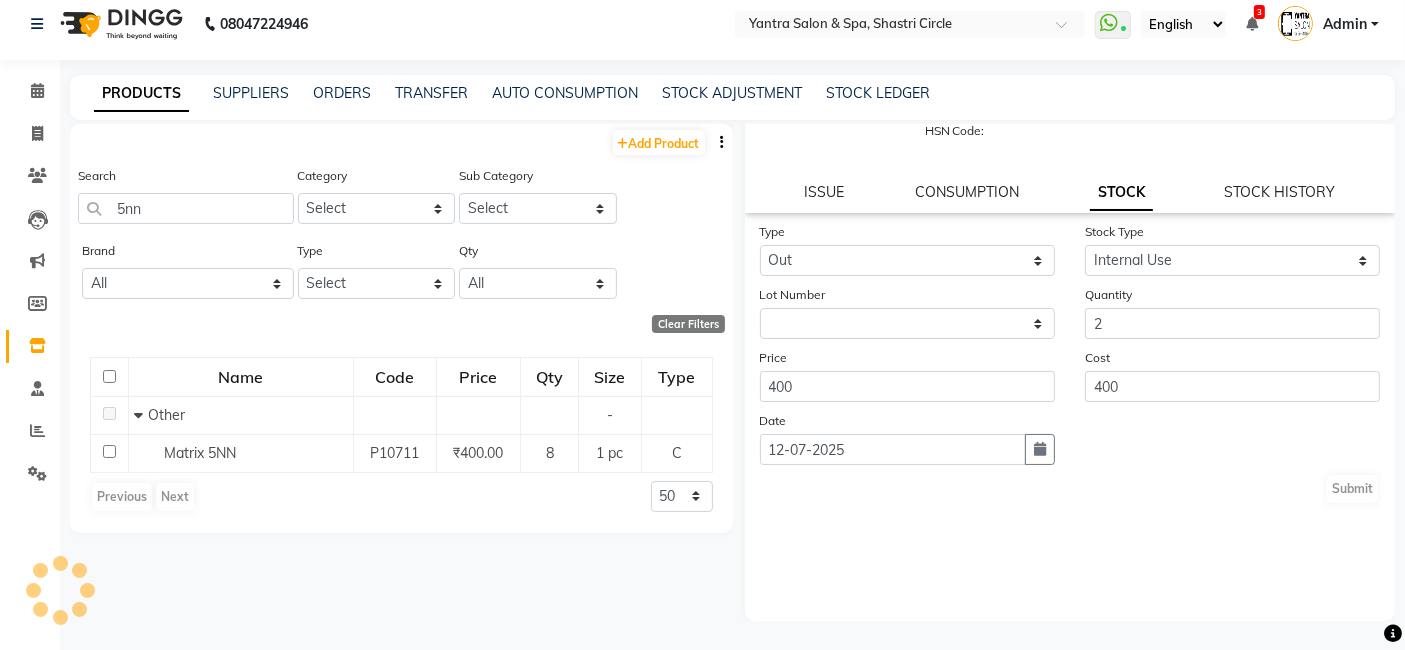 scroll, scrollTop: 0, scrollLeft: 0, axis: both 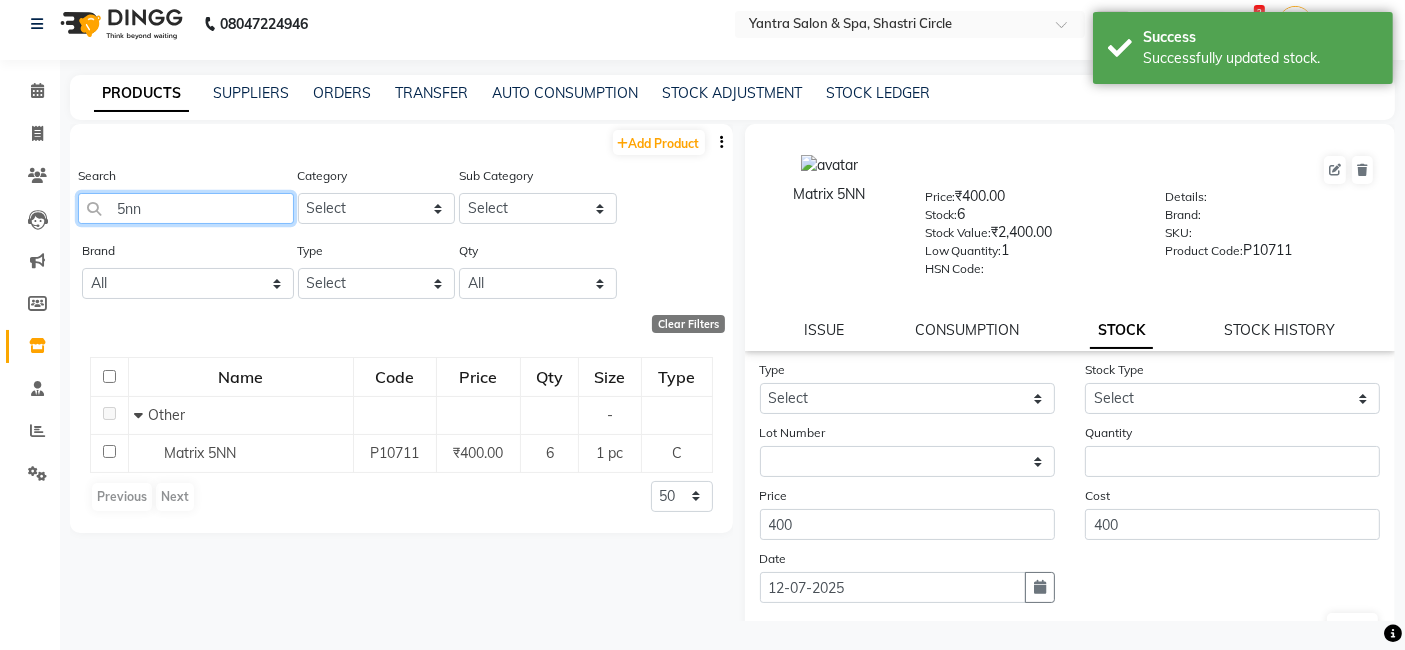 click on "5nn" 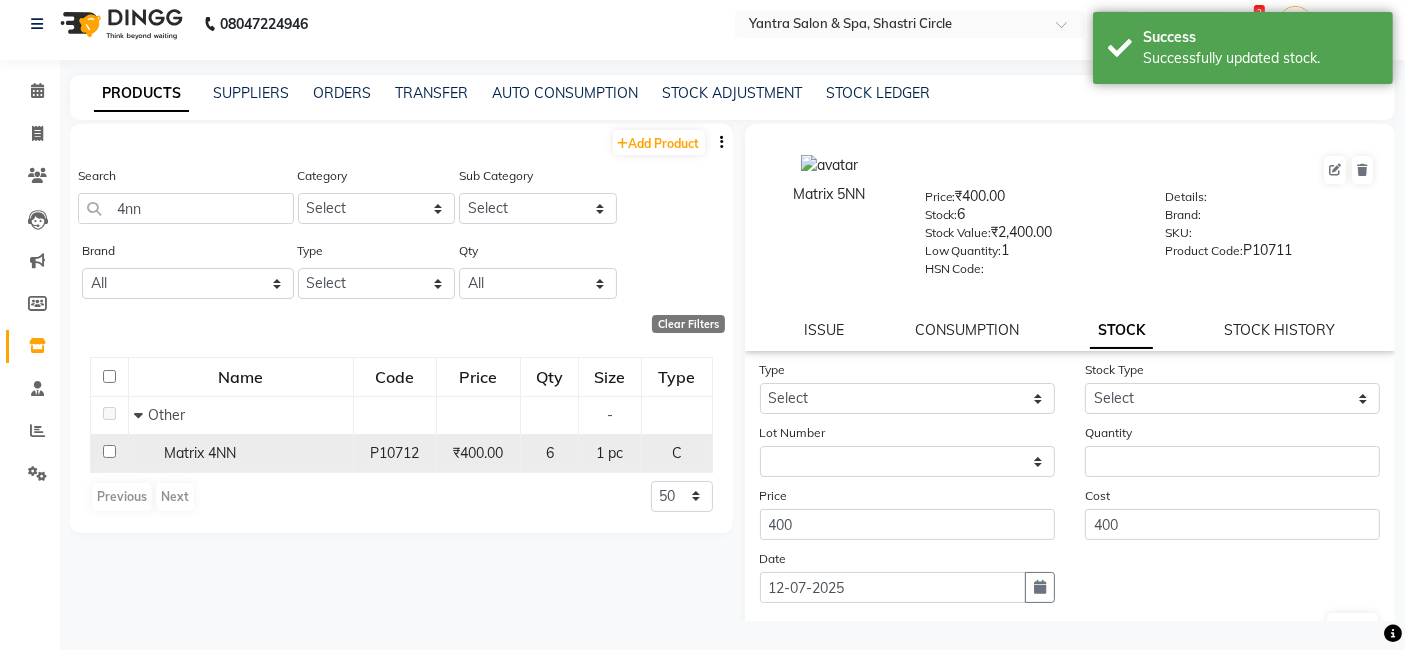 click on "Matrix 4NN" 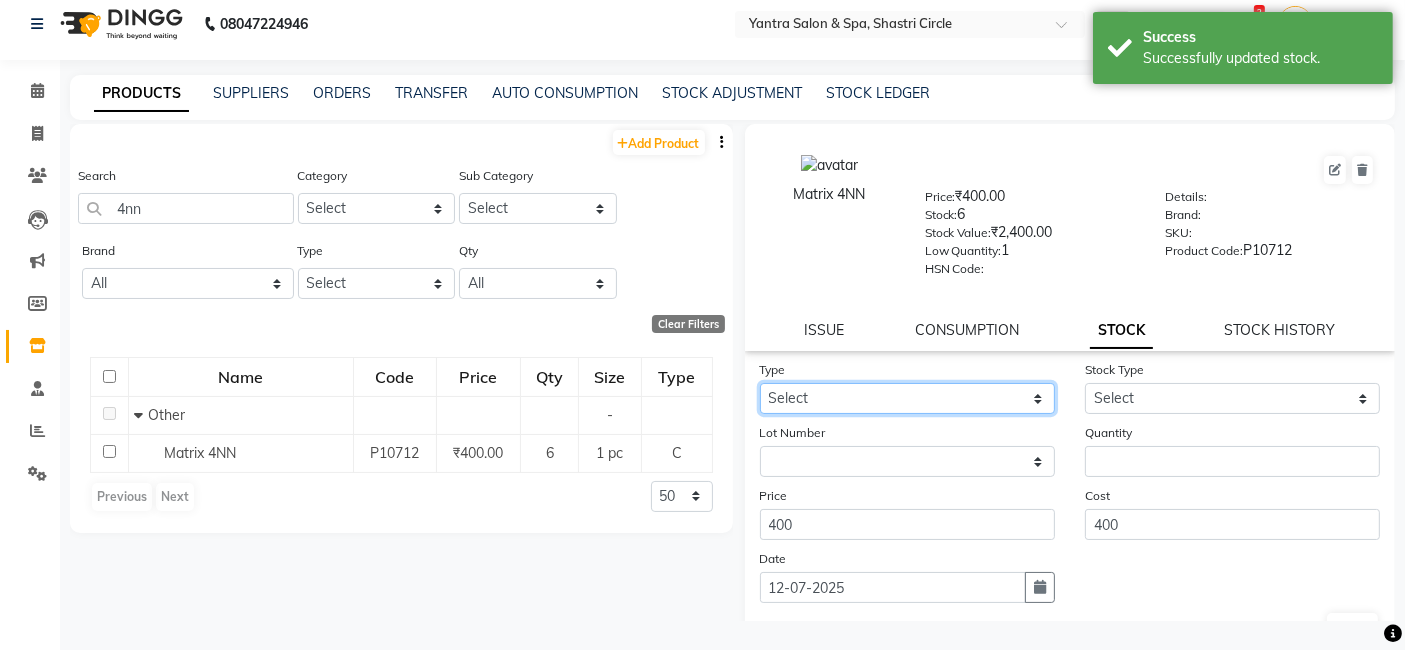 drag, startPoint x: 826, startPoint y: 400, endPoint x: 826, endPoint y: 412, distance: 12 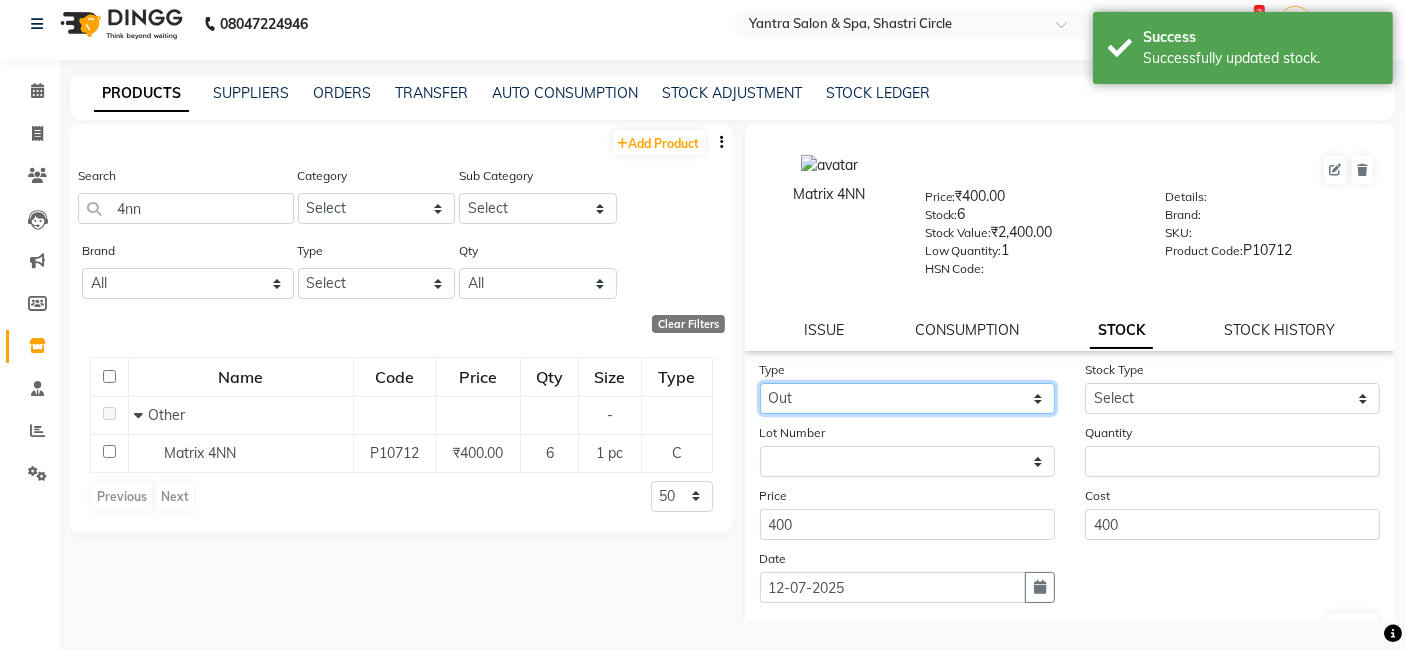 click on "Select In Out" 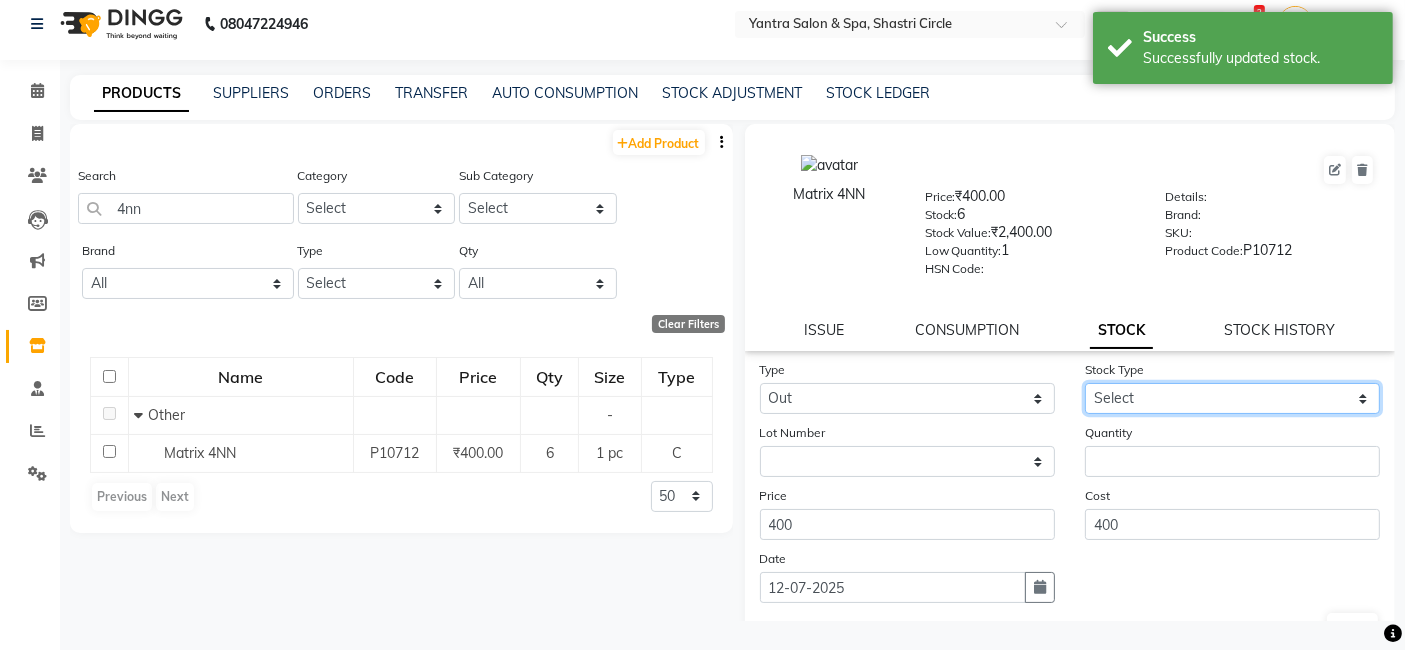 drag, startPoint x: 1097, startPoint y: 398, endPoint x: 1117, endPoint y: 412, distance: 24.41311 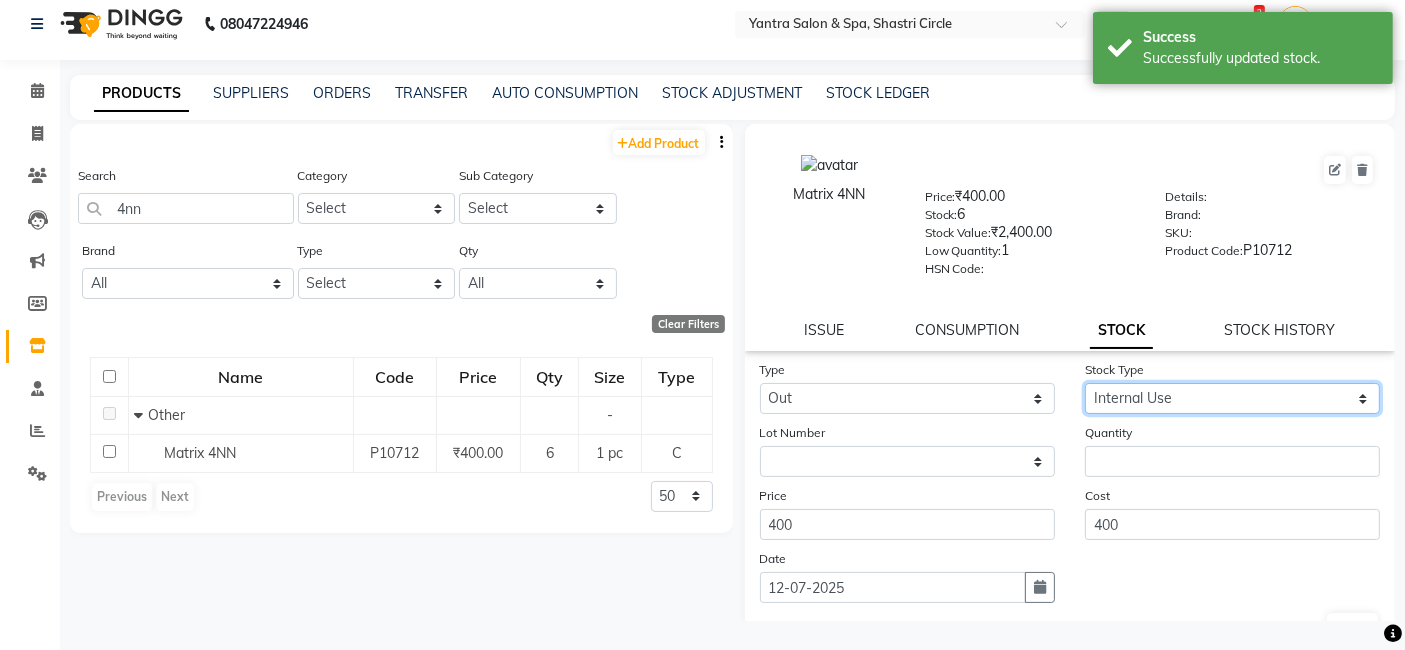 click on "Select Internal Use Damaged Expired Adjustment Return Other" 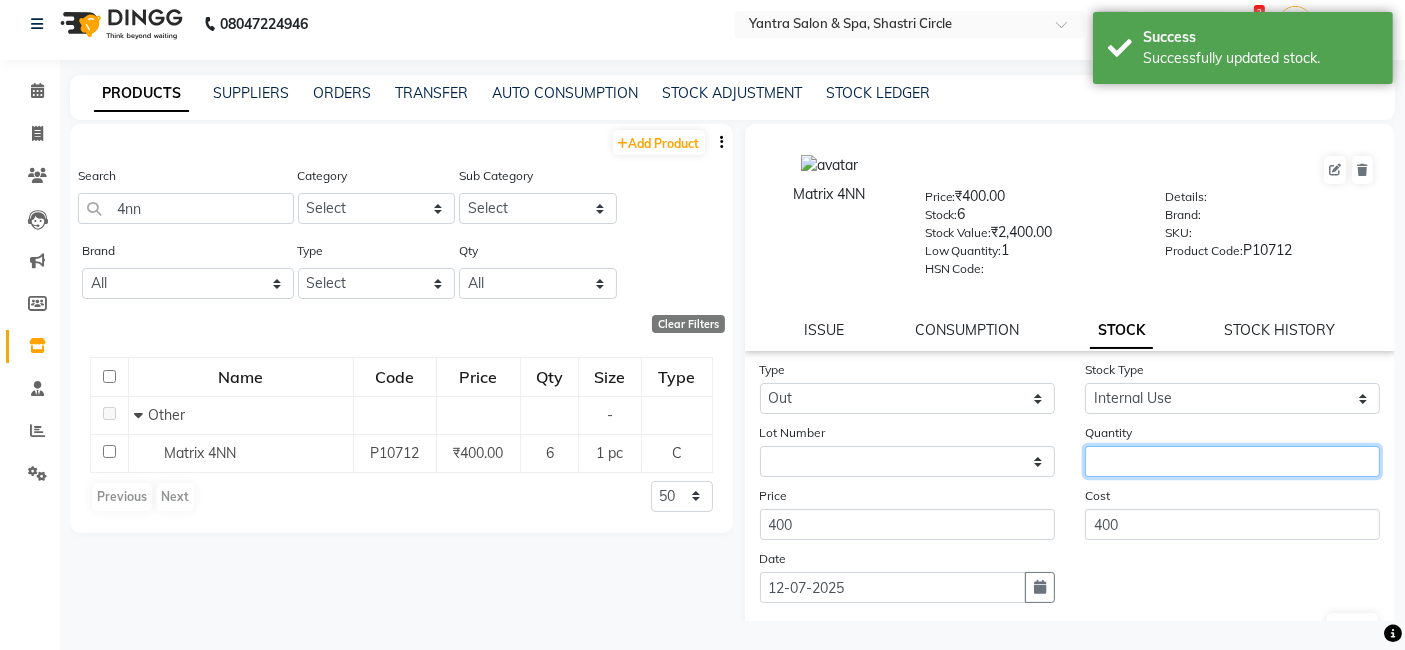 click 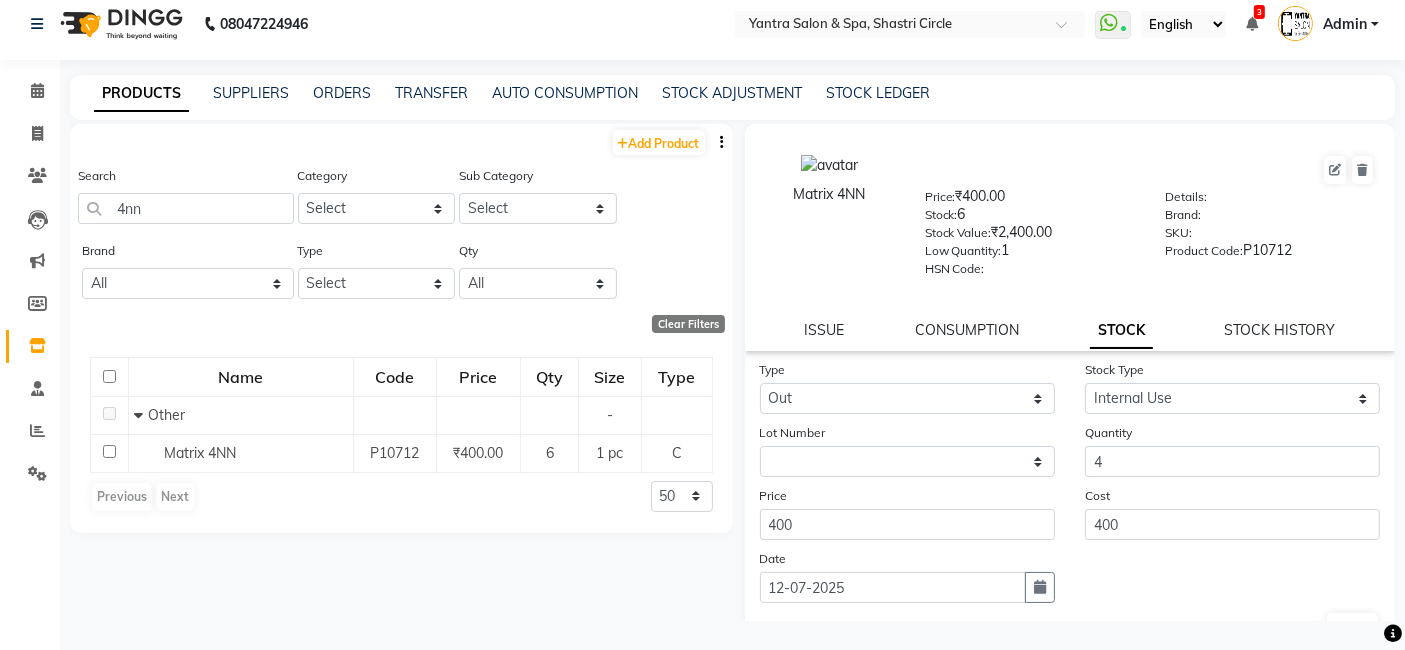 drag, startPoint x: 1228, startPoint y: 589, endPoint x: 1240, endPoint y: 592, distance: 12.369317 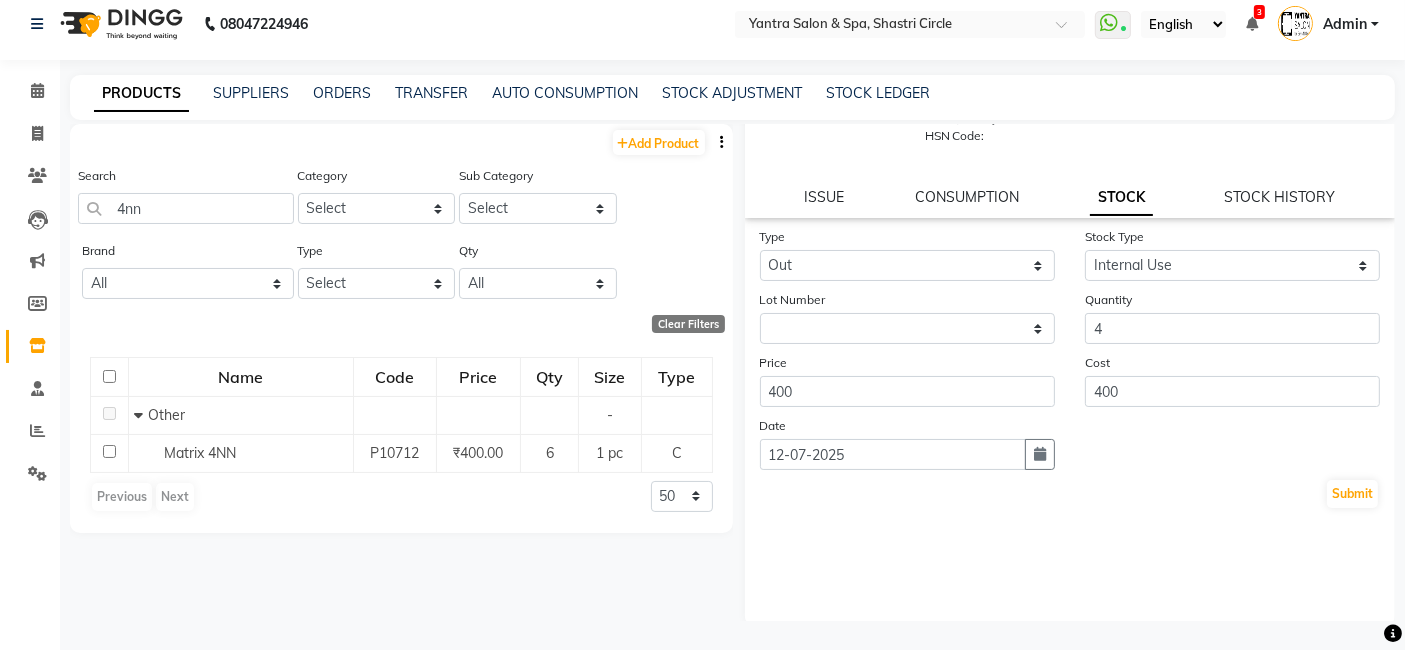 scroll, scrollTop: 138, scrollLeft: 0, axis: vertical 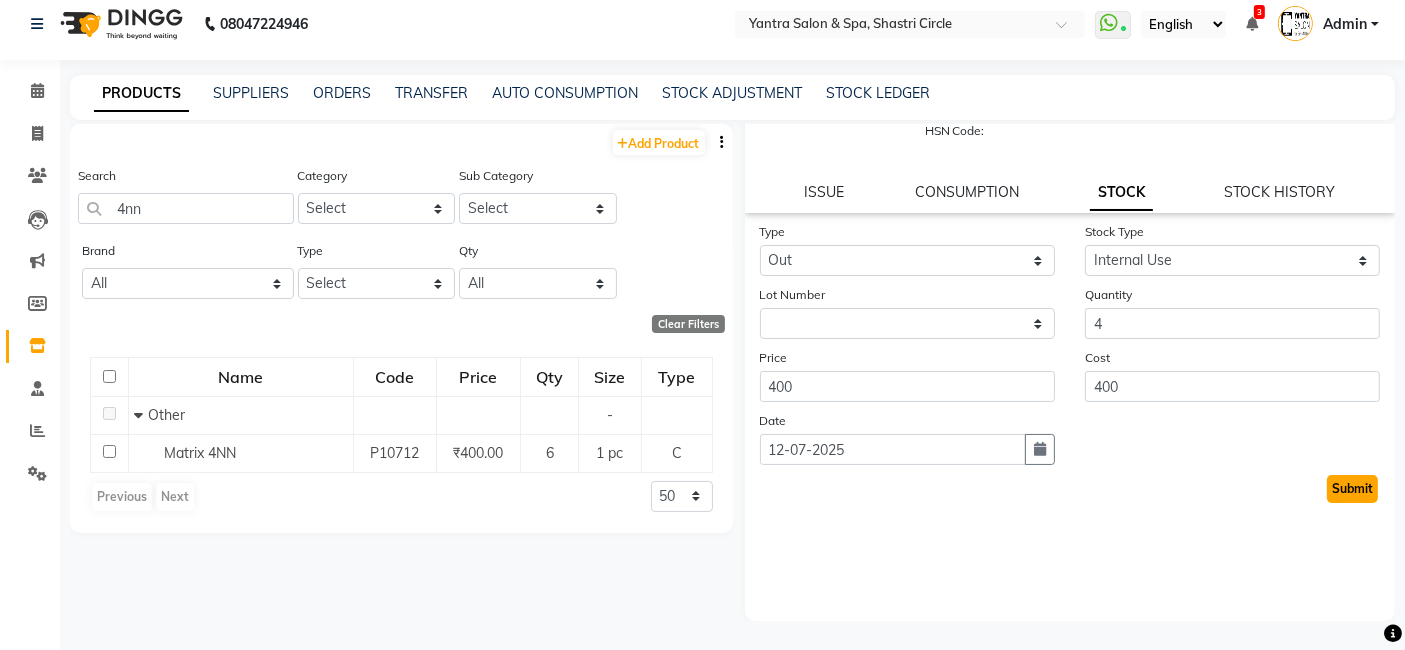 click on "Submit" 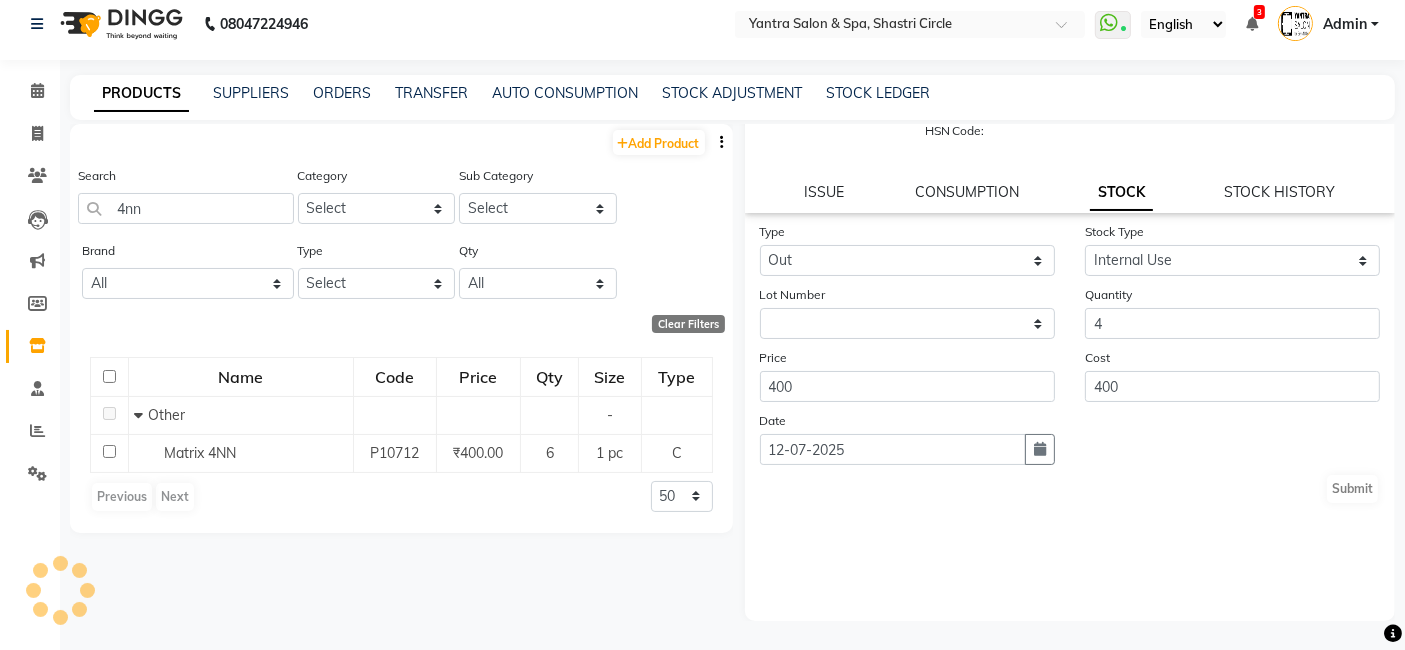 scroll, scrollTop: 0, scrollLeft: 0, axis: both 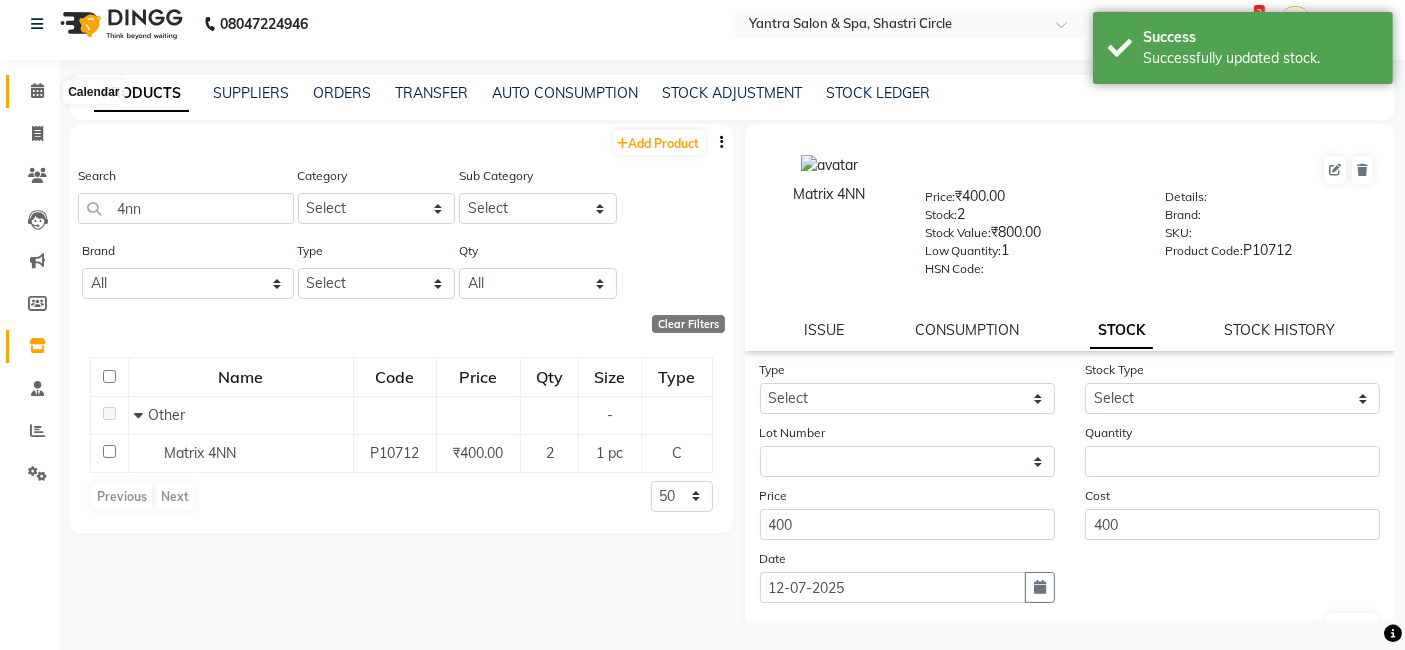 click 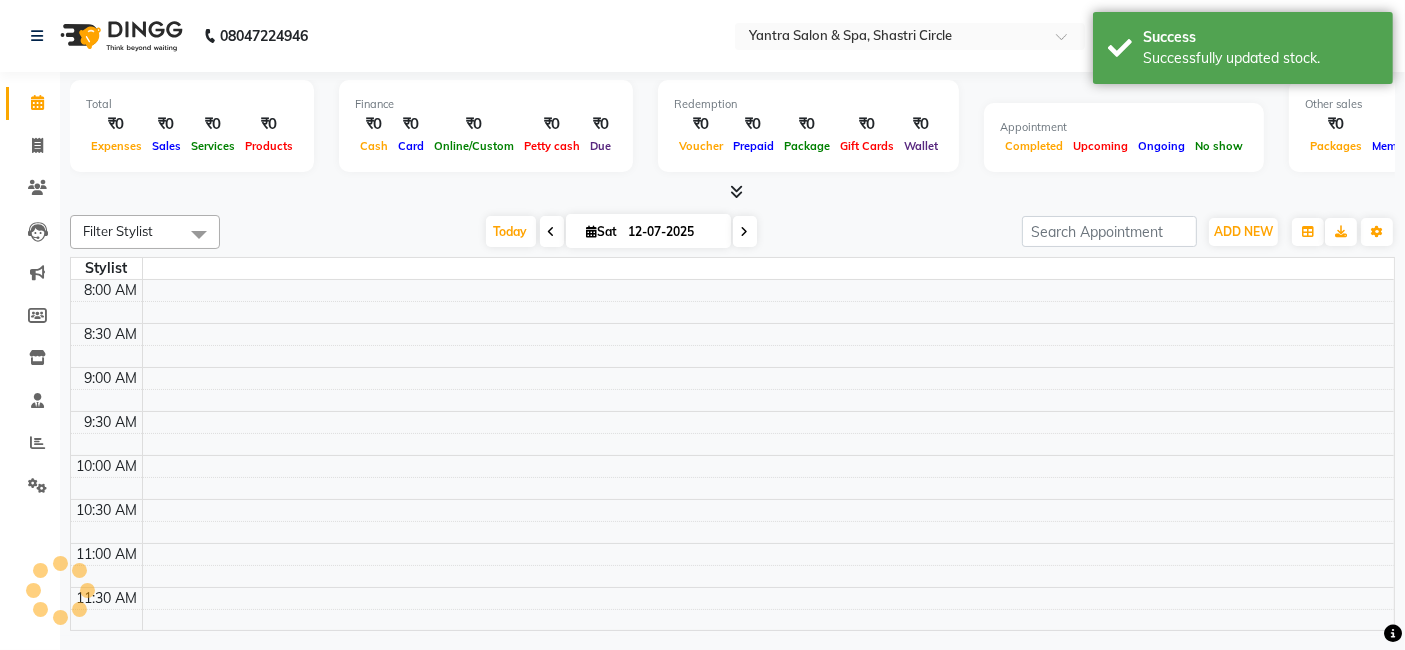 scroll, scrollTop: 0, scrollLeft: 0, axis: both 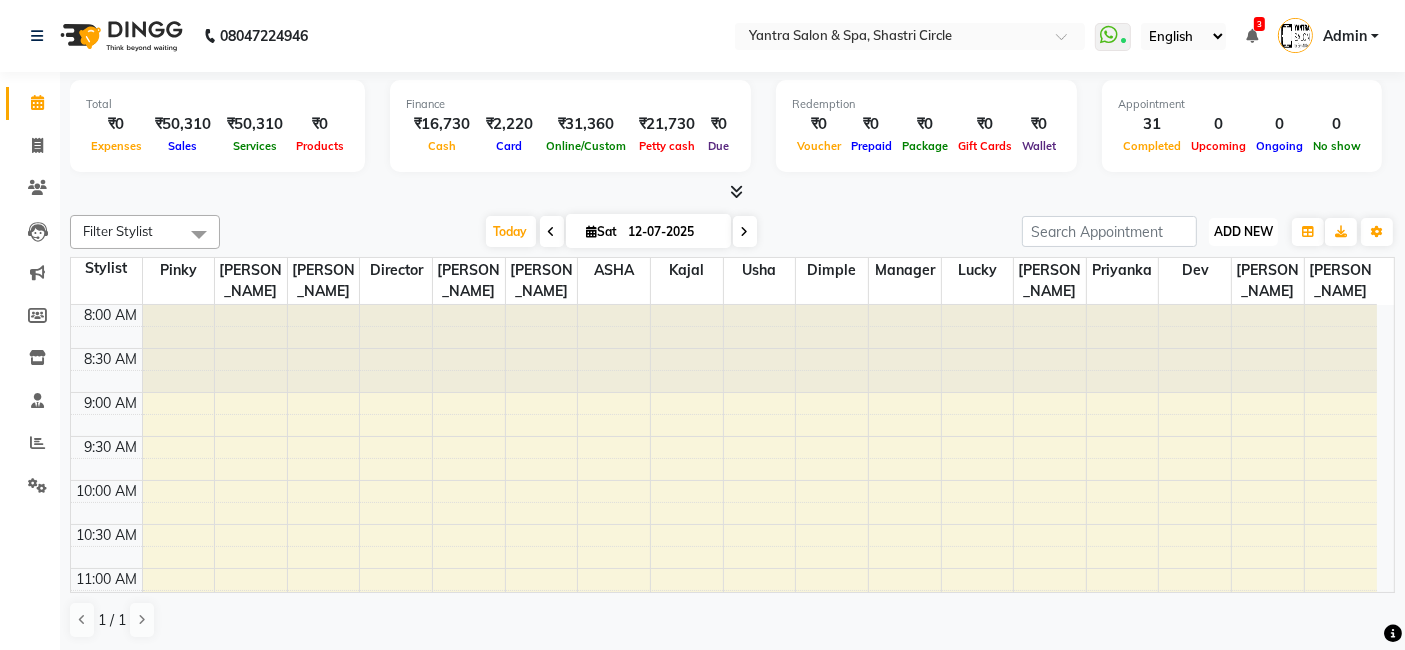 click on "ADD NEW" at bounding box center [1243, 231] 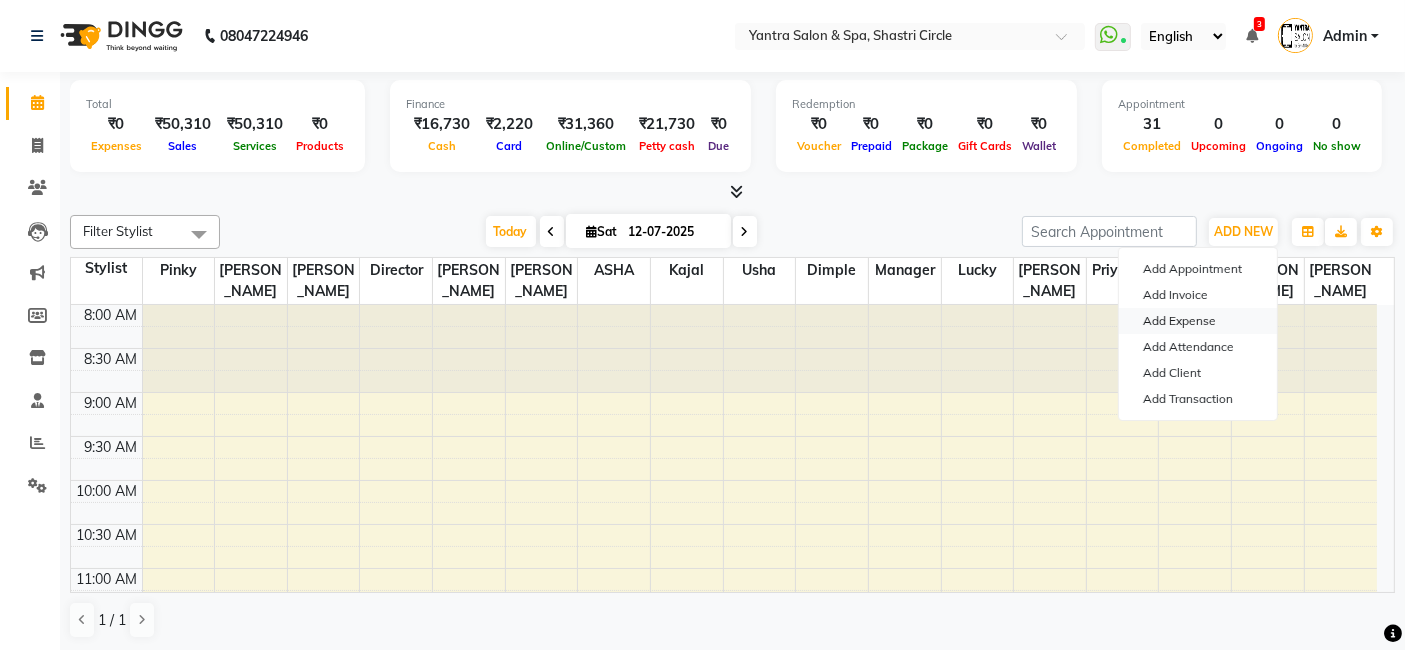 click on "Add Expense" at bounding box center [1198, 321] 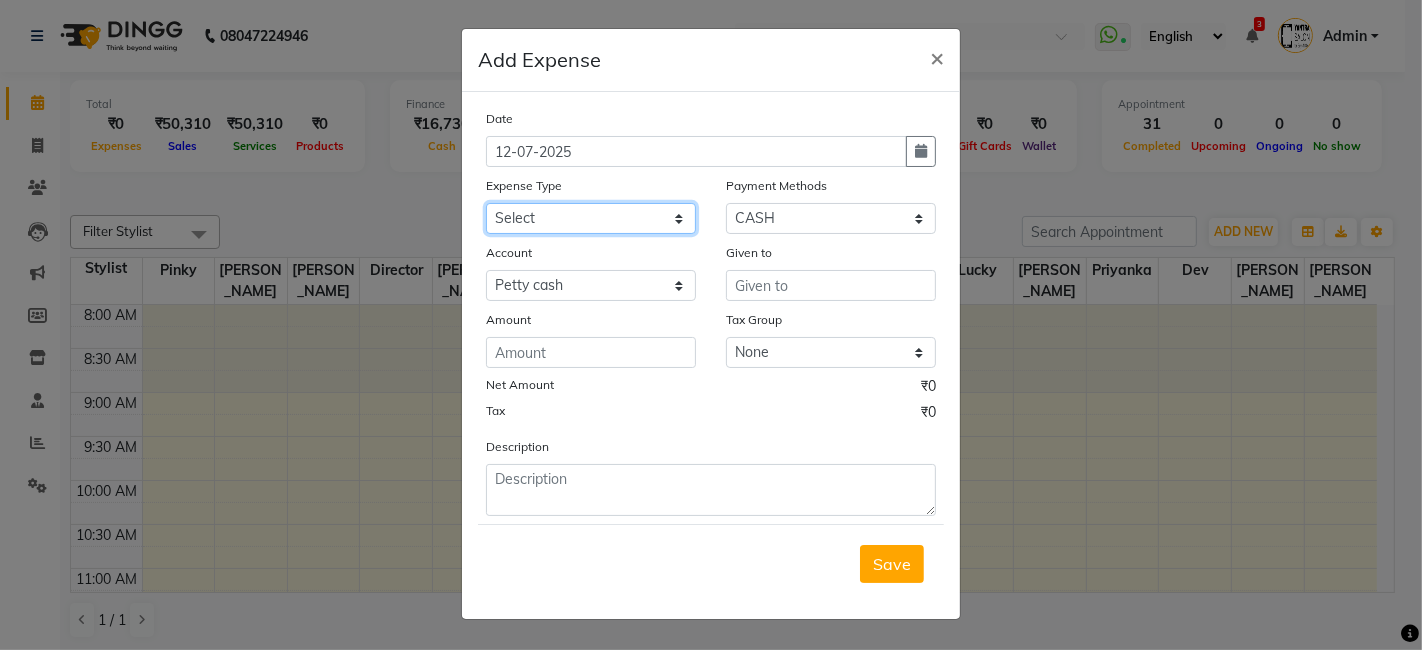 click on "Select Advance Salary Bank charges Car maintenance  Cash transfer to bank Cash transfer to hub Client Snacks Clinical charges Equipment Fuel Govt fee Incentive Insurance International purchase Loan Repayment Maintenance Marketing Miscellaneous MRA Other Pantry Product Rent Salary Staff Snacks Tax Tea & Refreshment Utilities" 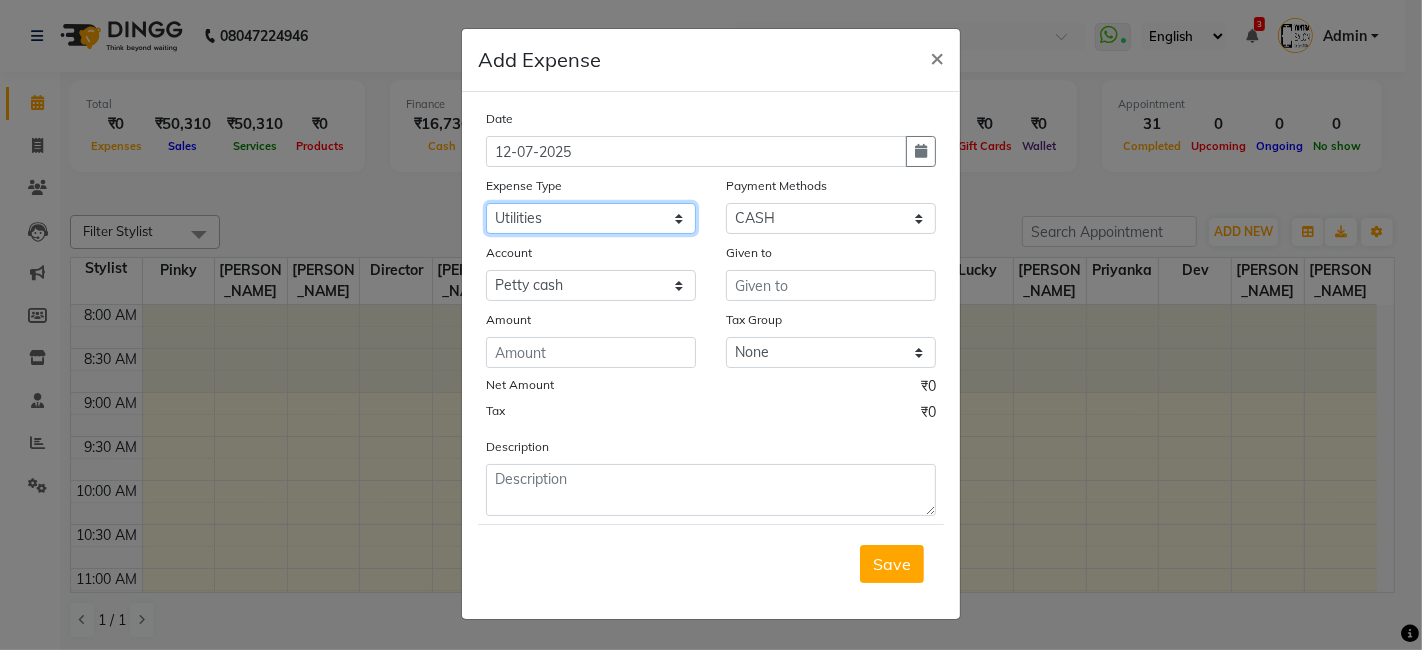 click on "Select Advance Salary Bank charges Car maintenance  Cash transfer to bank Cash transfer to hub Client Snacks Clinical charges Equipment Fuel Govt fee Incentive Insurance International purchase Loan Repayment Maintenance Marketing Miscellaneous MRA Other Pantry Product Rent Salary Staff Snacks Tax Tea & Refreshment Utilities" 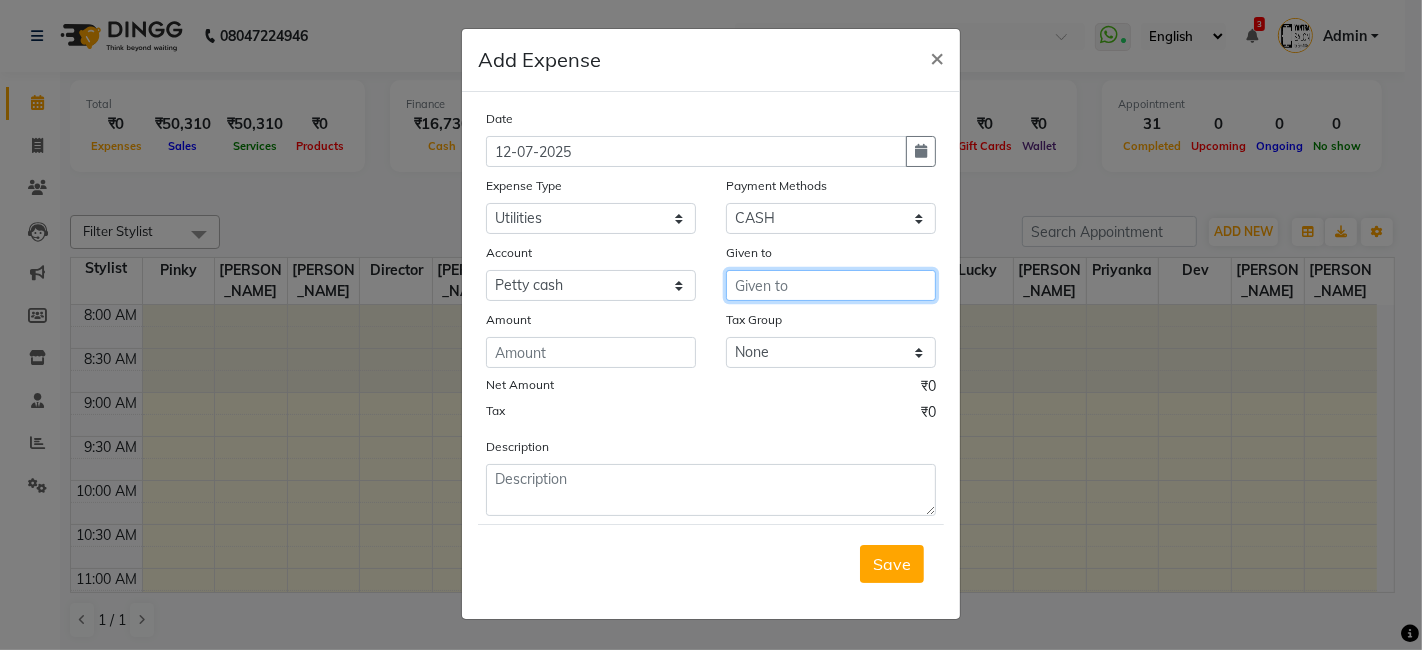 click at bounding box center [831, 285] 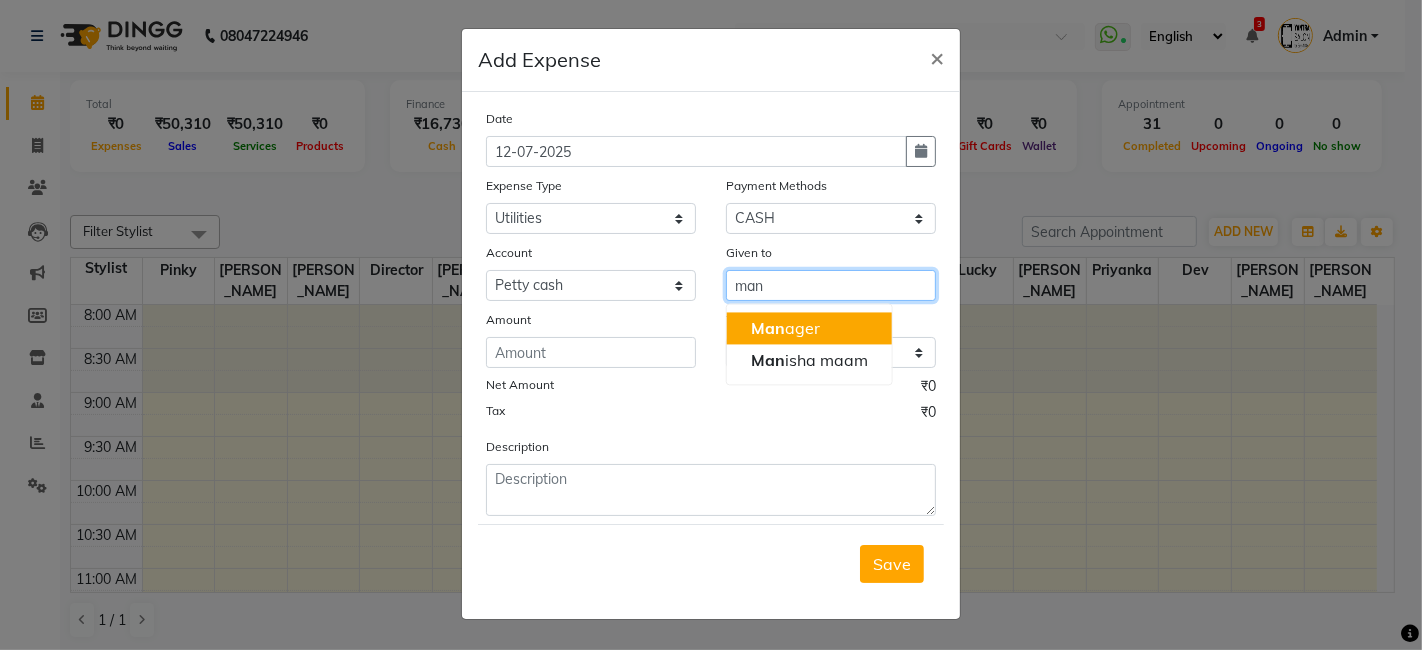 click on "Man ager" at bounding box center [809, 328] 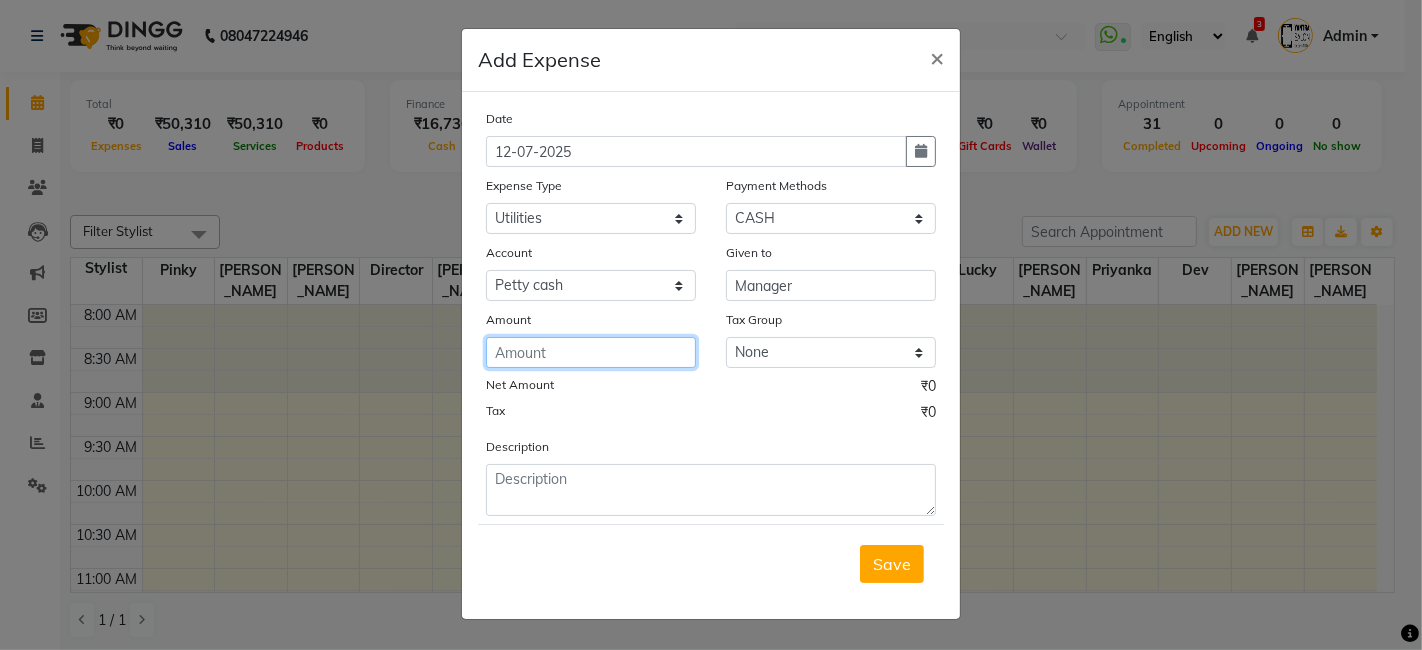 click 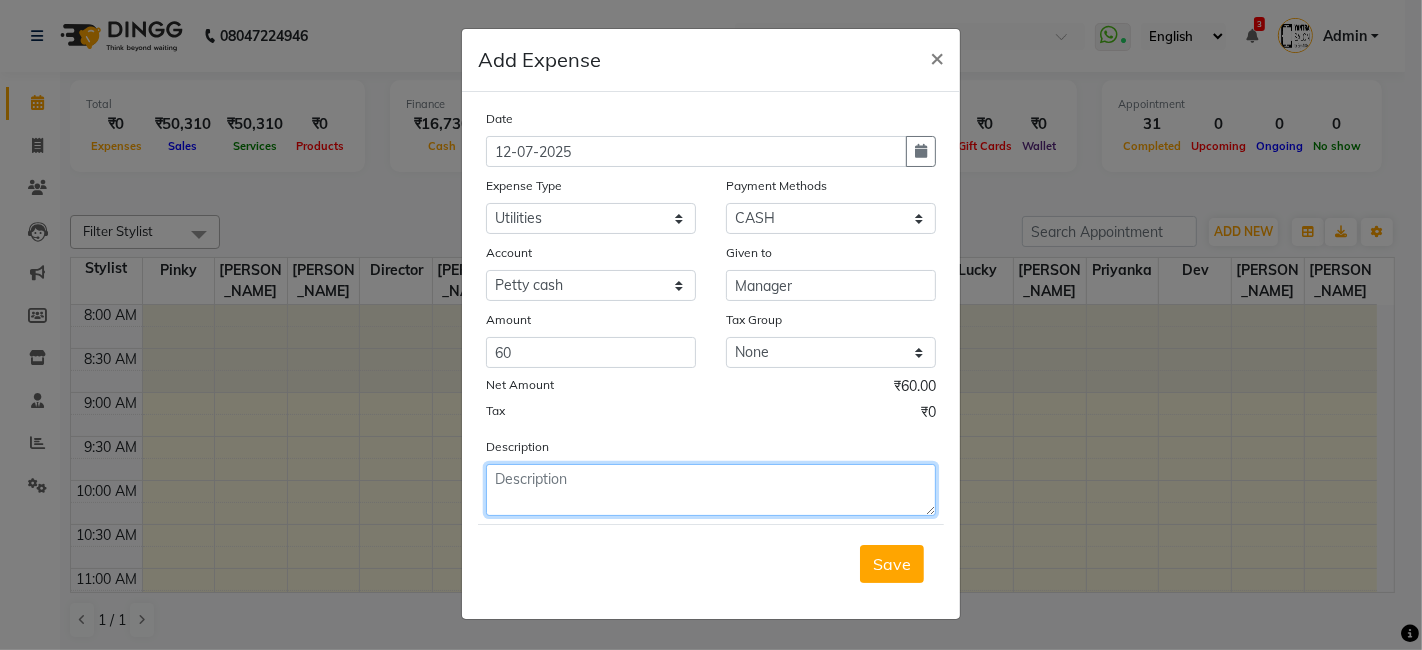 click 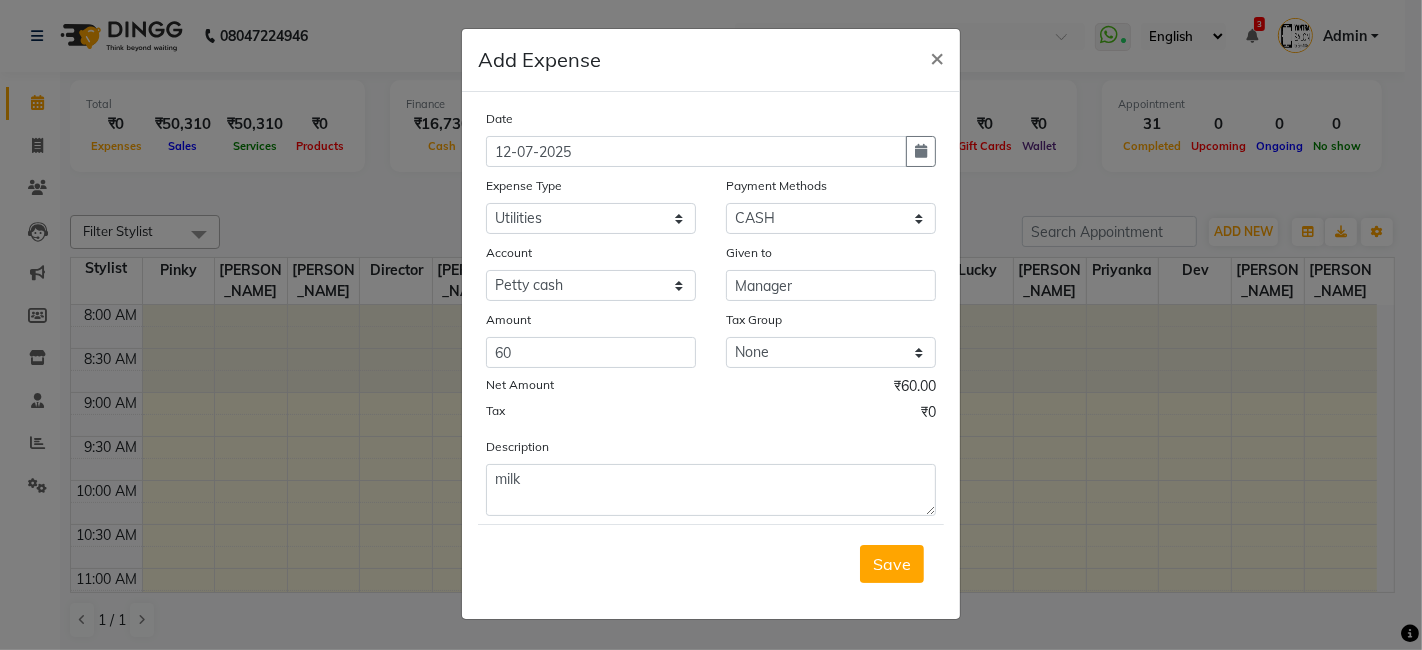 click on "Save" at bounding box center [892, 564] 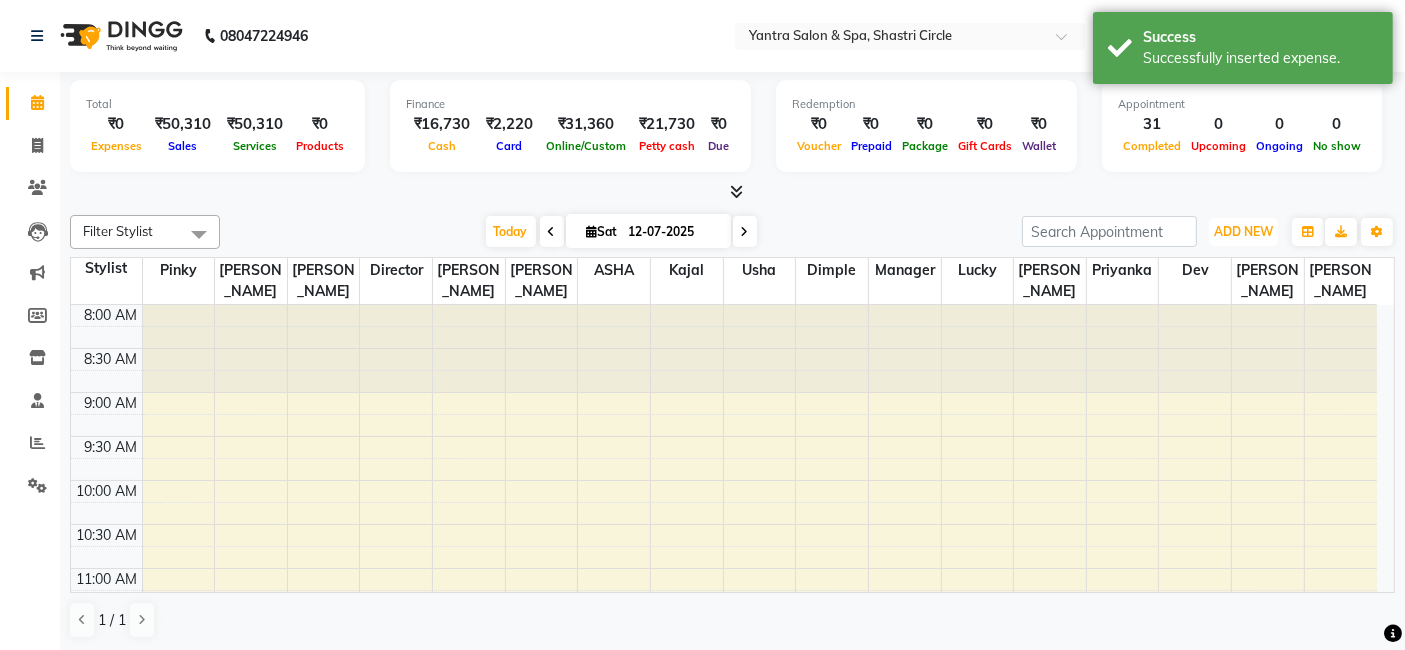 drag, startPoint x: 1257, startPoint y: 230, endPoint x: 1241, endPoint y: 262, distance: 35.77709 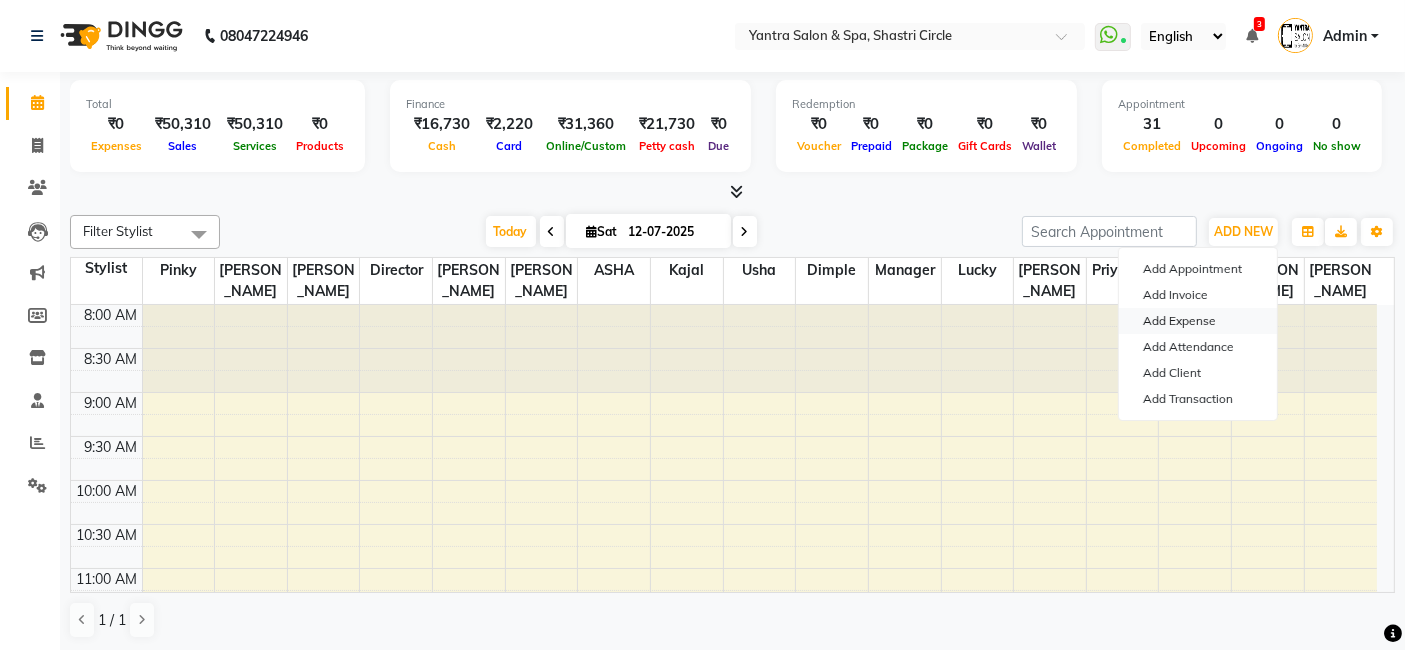 click on "Add Expense" at bounding box center [1198, 321] 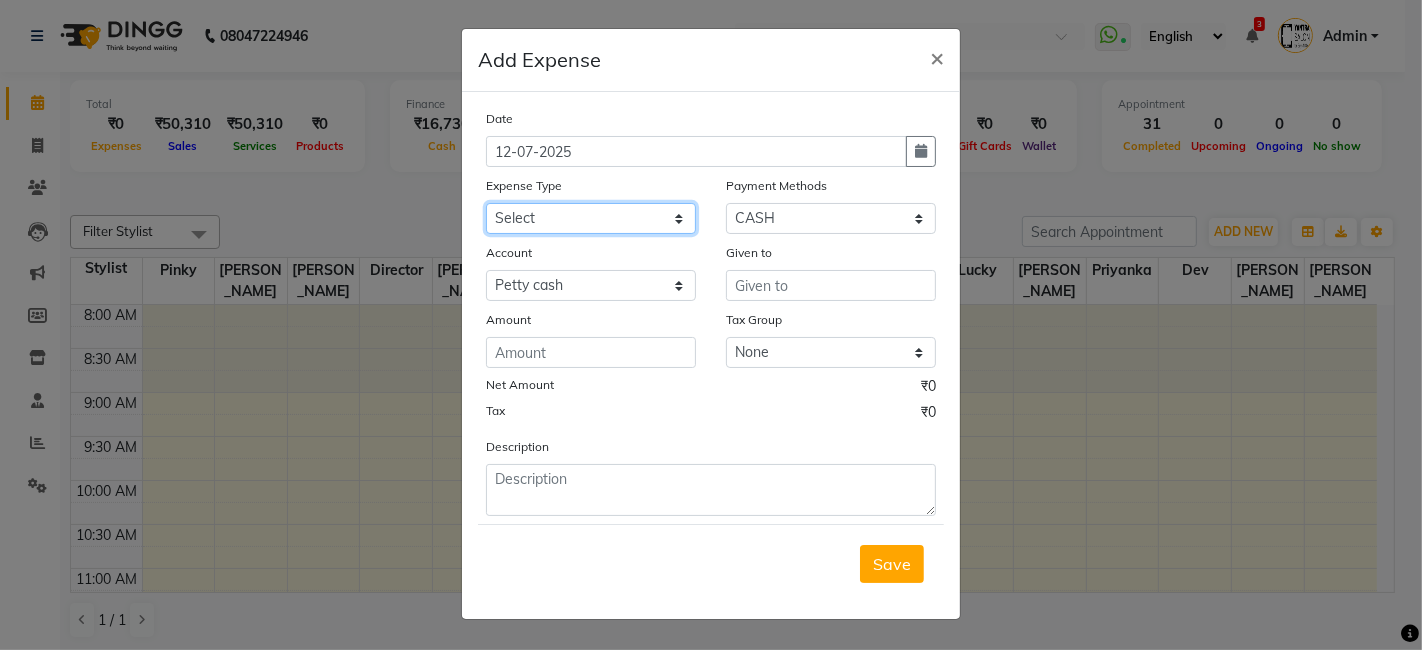 click on "Select Advance Salary Bank charges Car maintenance  Cash transfer to bank Cash transfer to hub Client Snacks Clinical charges Equipment Fuel Govt fee Incentive Insurance International purchase Loan Repayment Maintenance Marketing Miscellaneous MRA Other Pantry Product Rent Salary Staff Snacks Tax Tea & Refreshment Utilities" 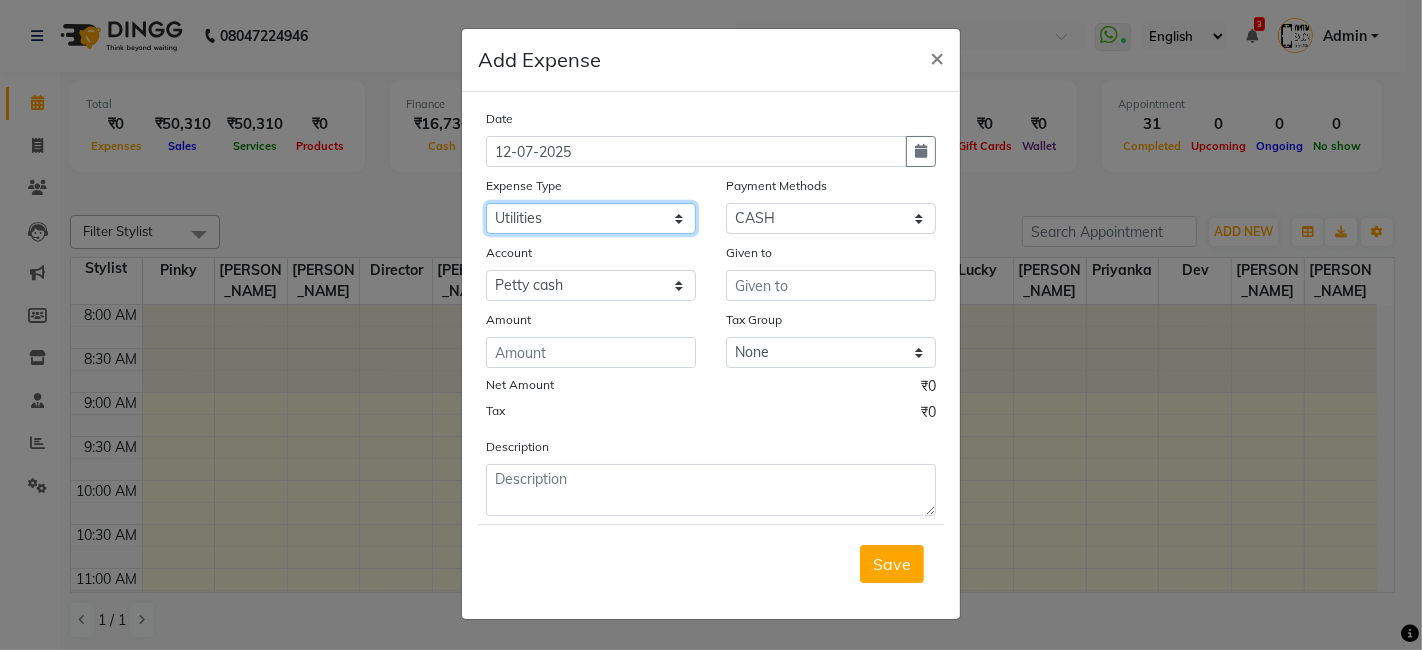 click on "Select Advance Salary Bank charges Car maintenance  Cash transfer to bank Cash transfer to hub Client Snacks Clinical charges Equipment Fuel Govt fee Incentive Insurance International purchase Loan Repayment Maintenance Marketing Miscellaneous MRA Other Pantry Product Rent Salary Staff Snacks Tax Tea & Refreshment Utilities" 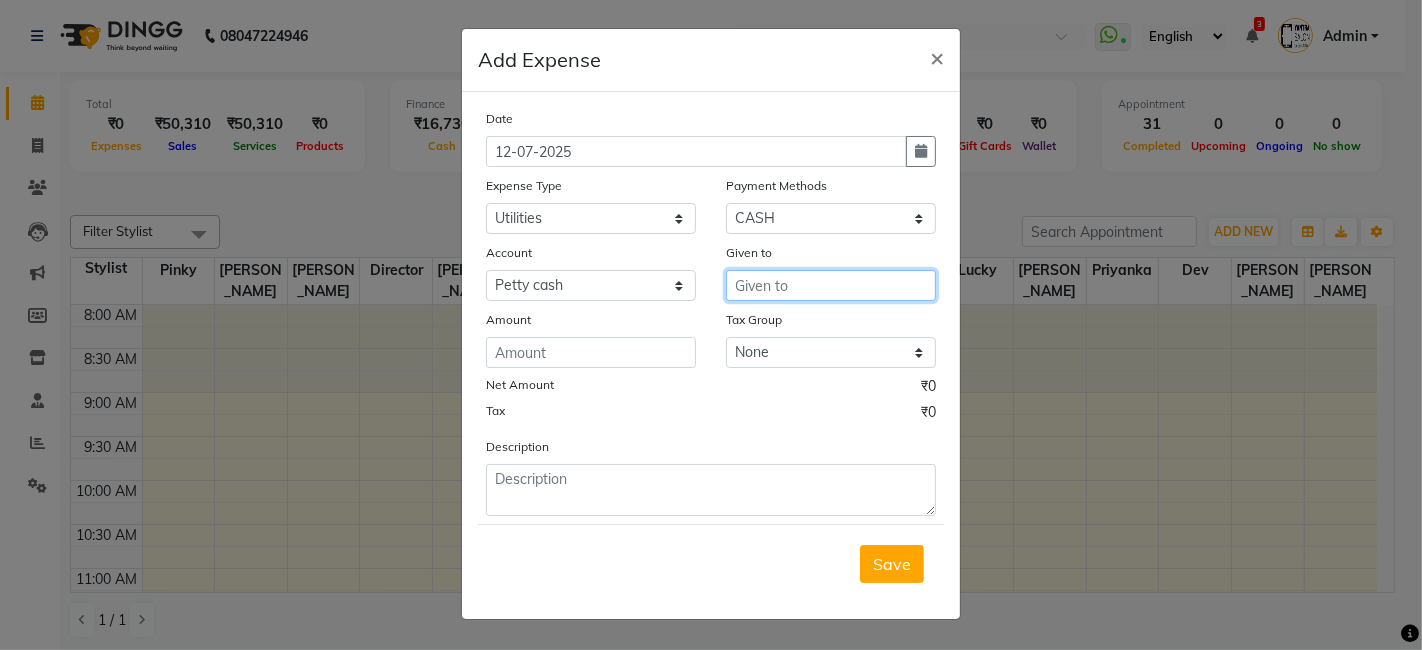 click at bounding box center [831, 285] 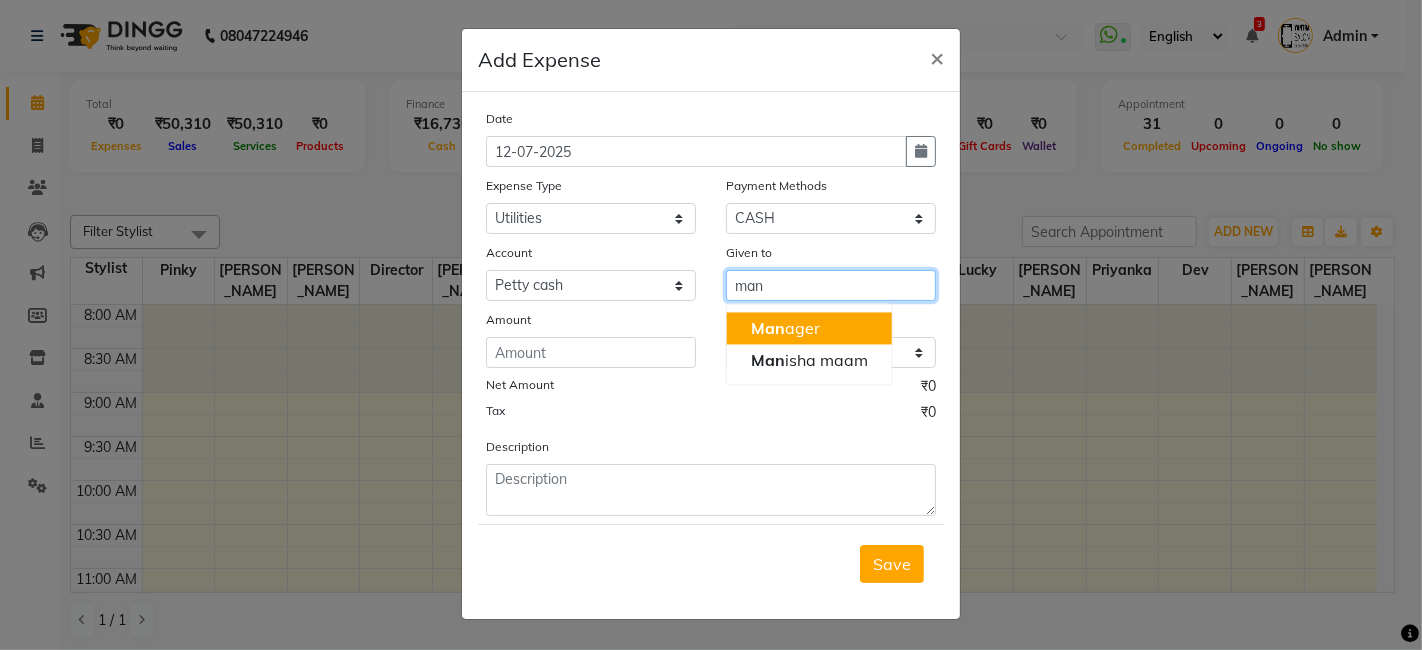 click on "Man ager" at bounding box center (809, 328) 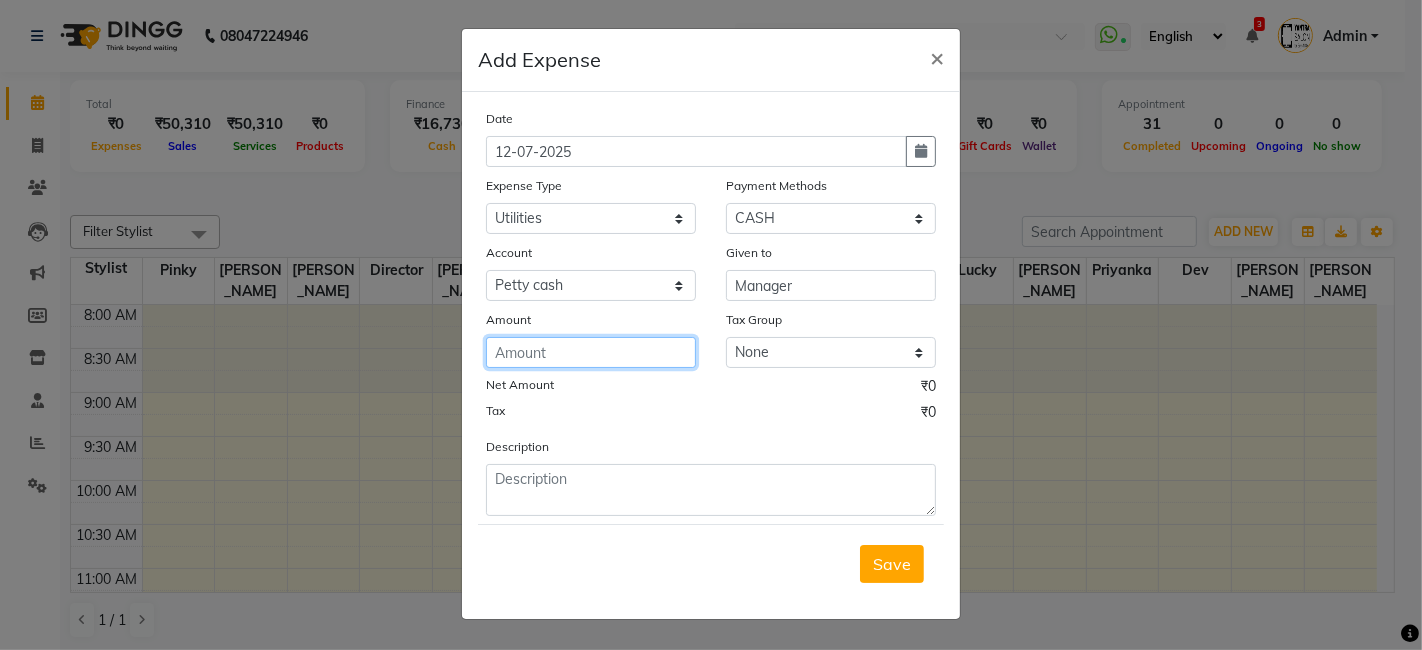 click 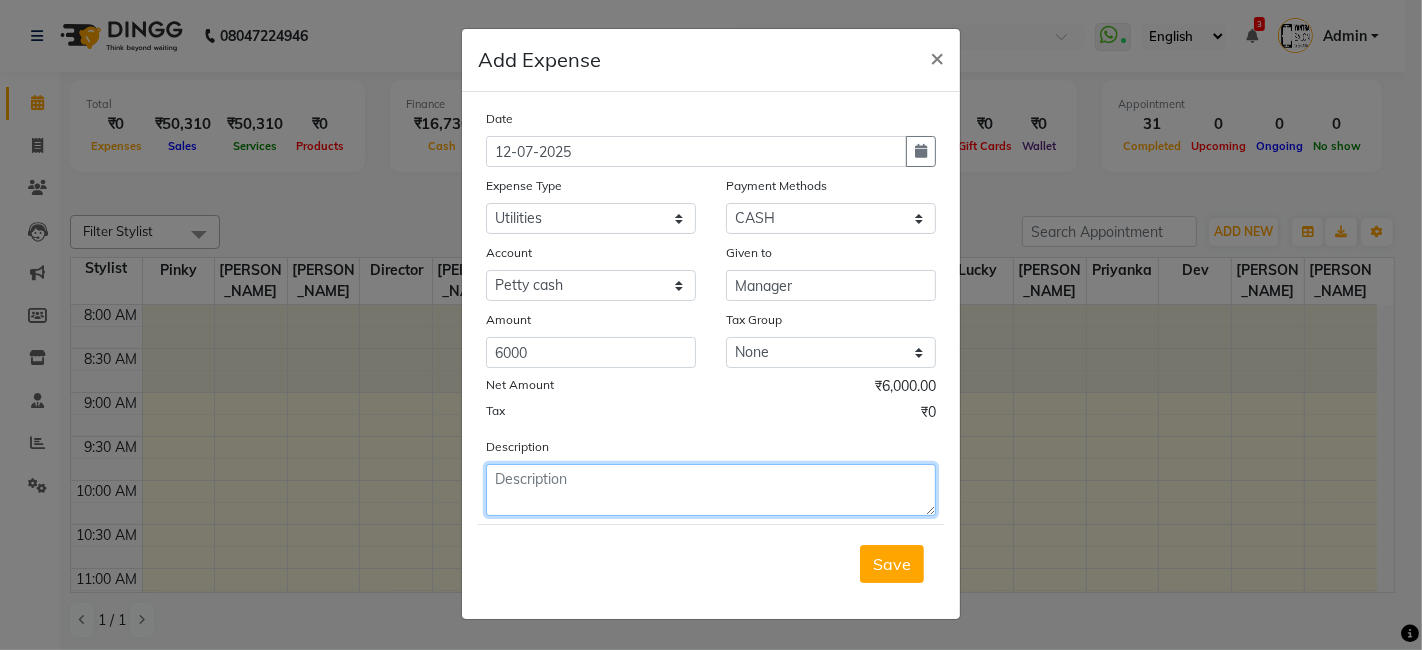 click 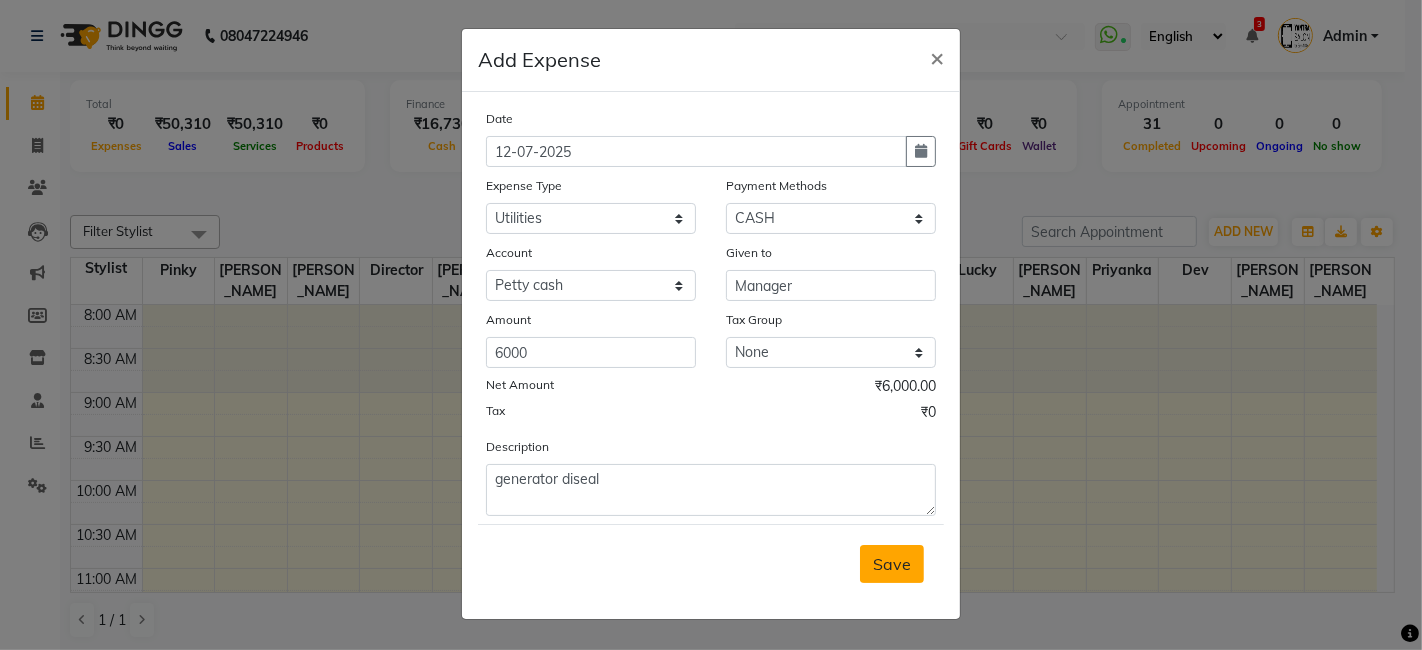 click on "Save" at bounding box center [892, 564] 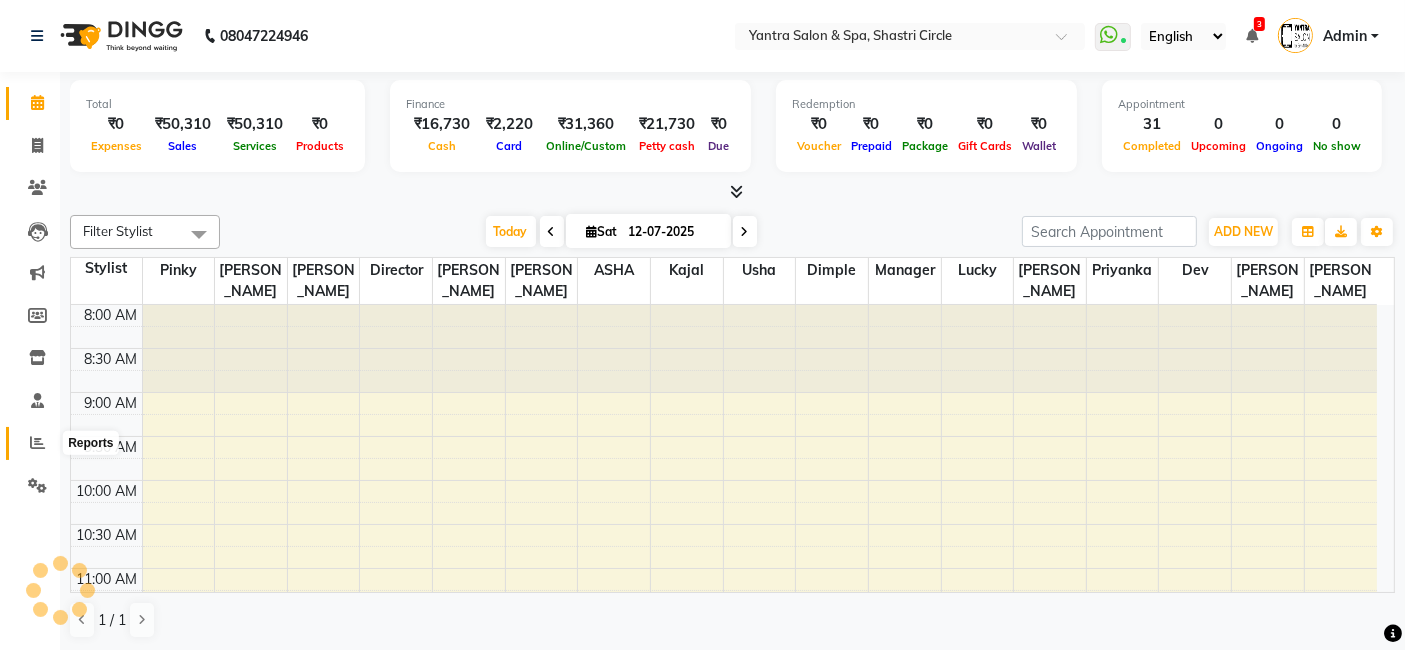 click 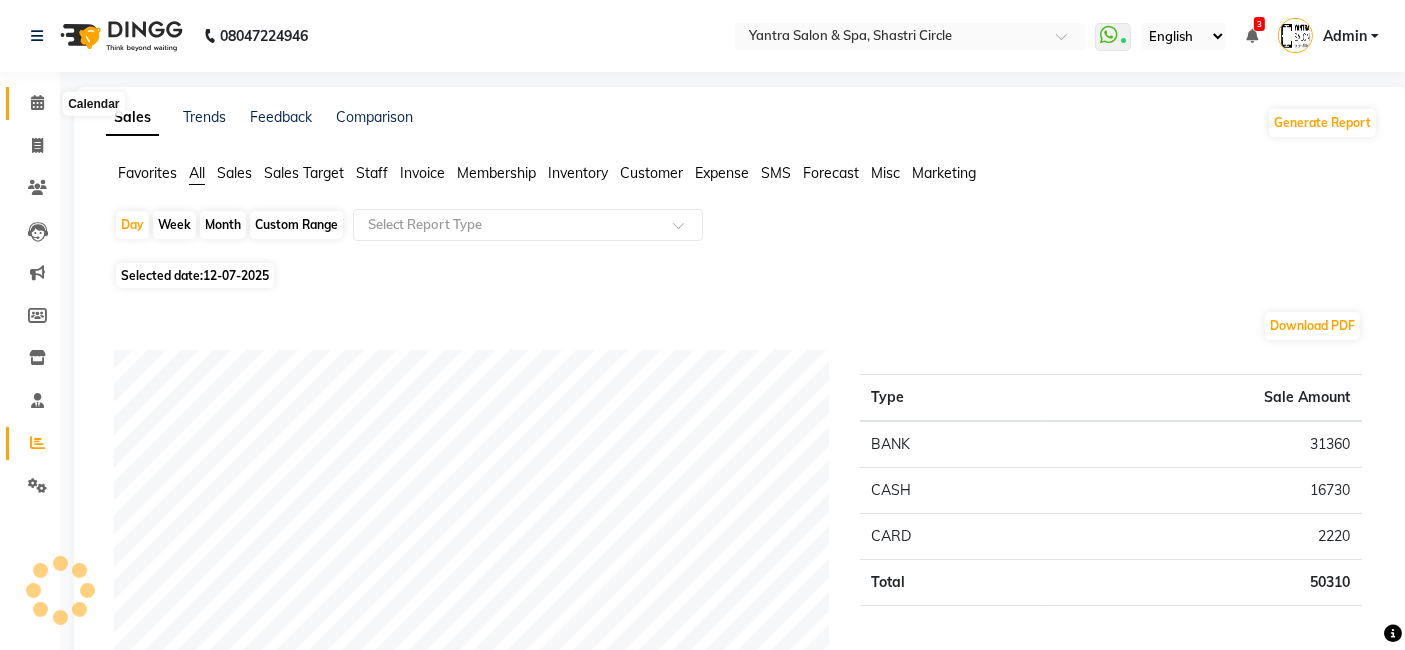click 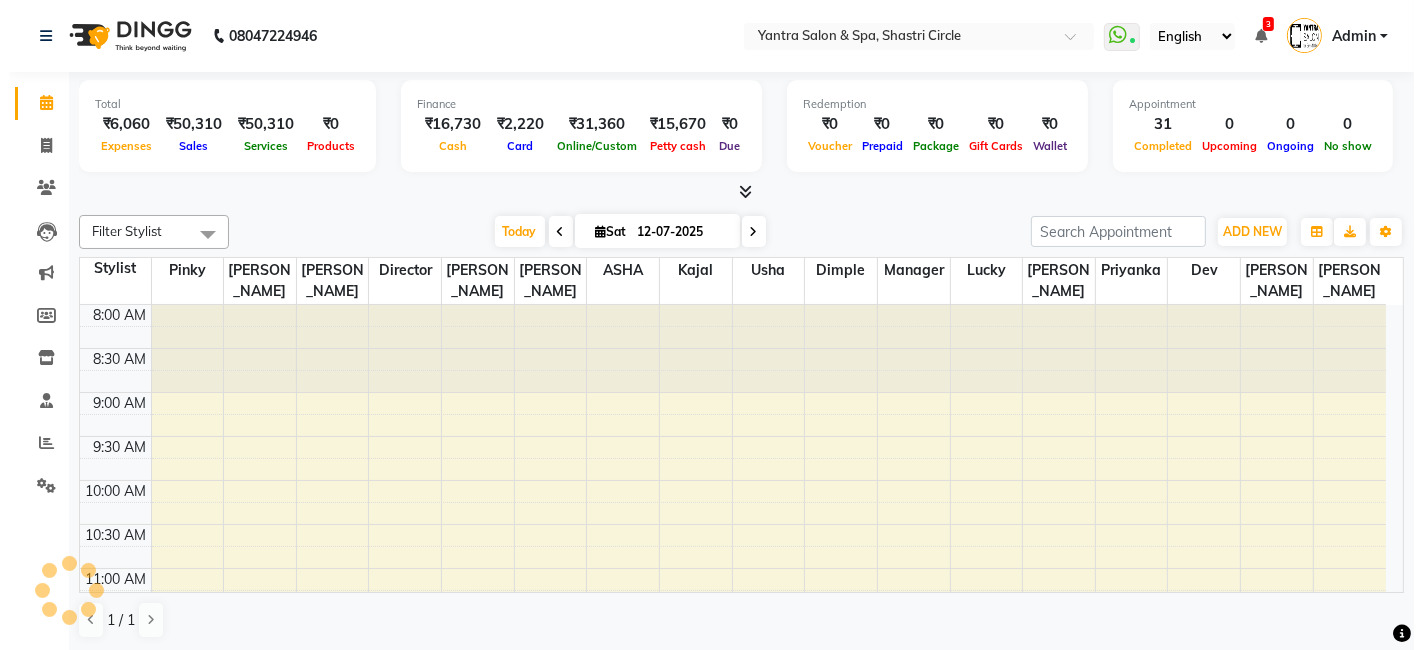 scroll, scrollTop: 0, scrollLeft: 0, axis: both 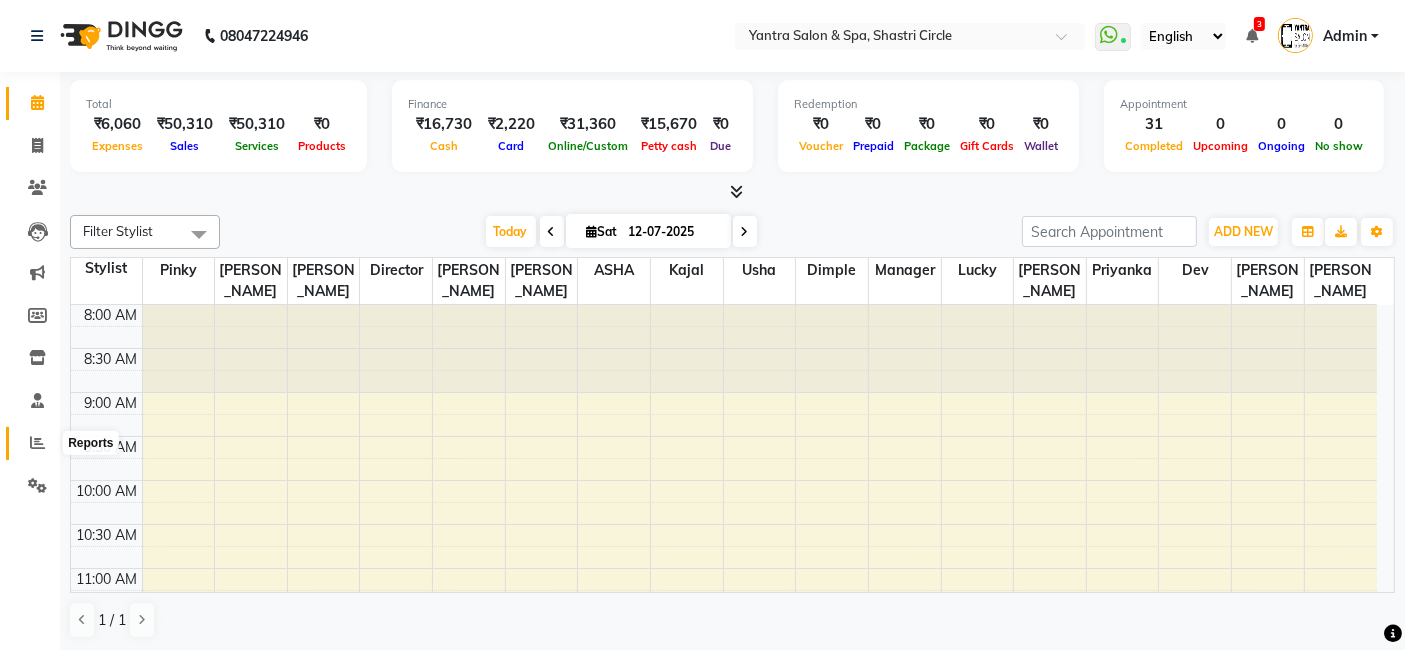click 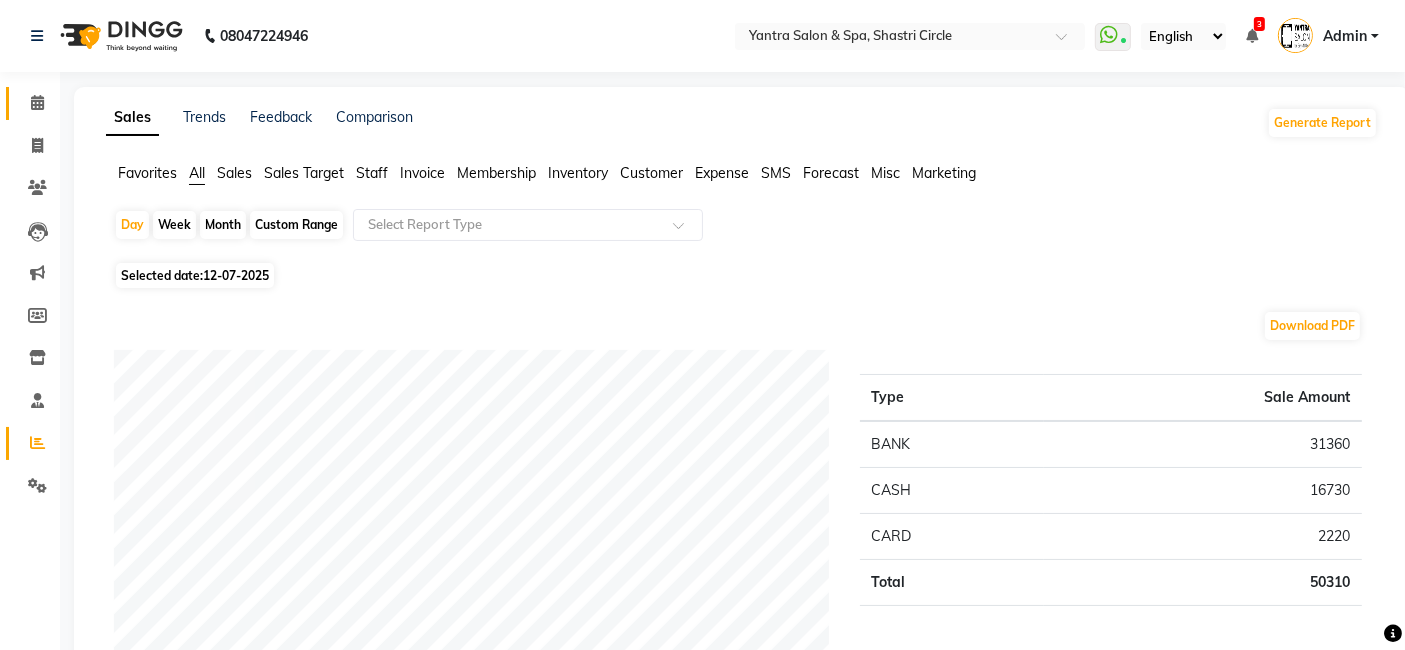 click on "Calendar" 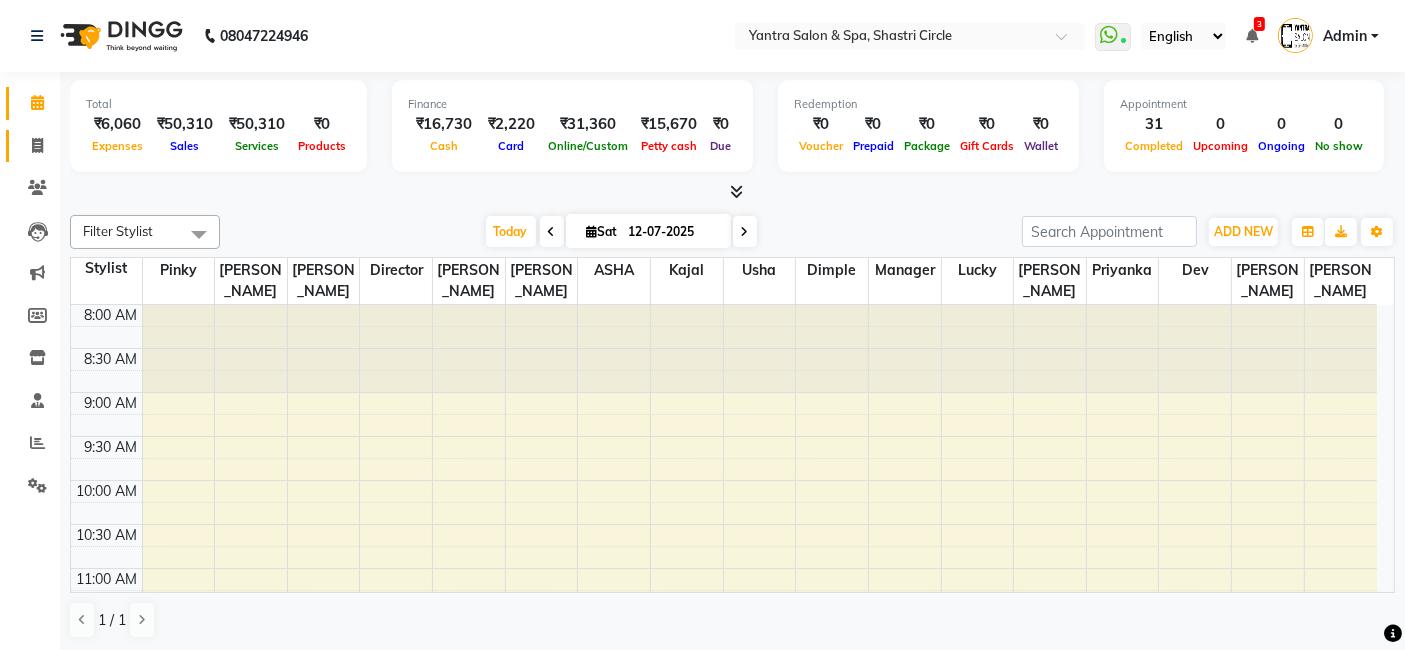 click on "Invoice" 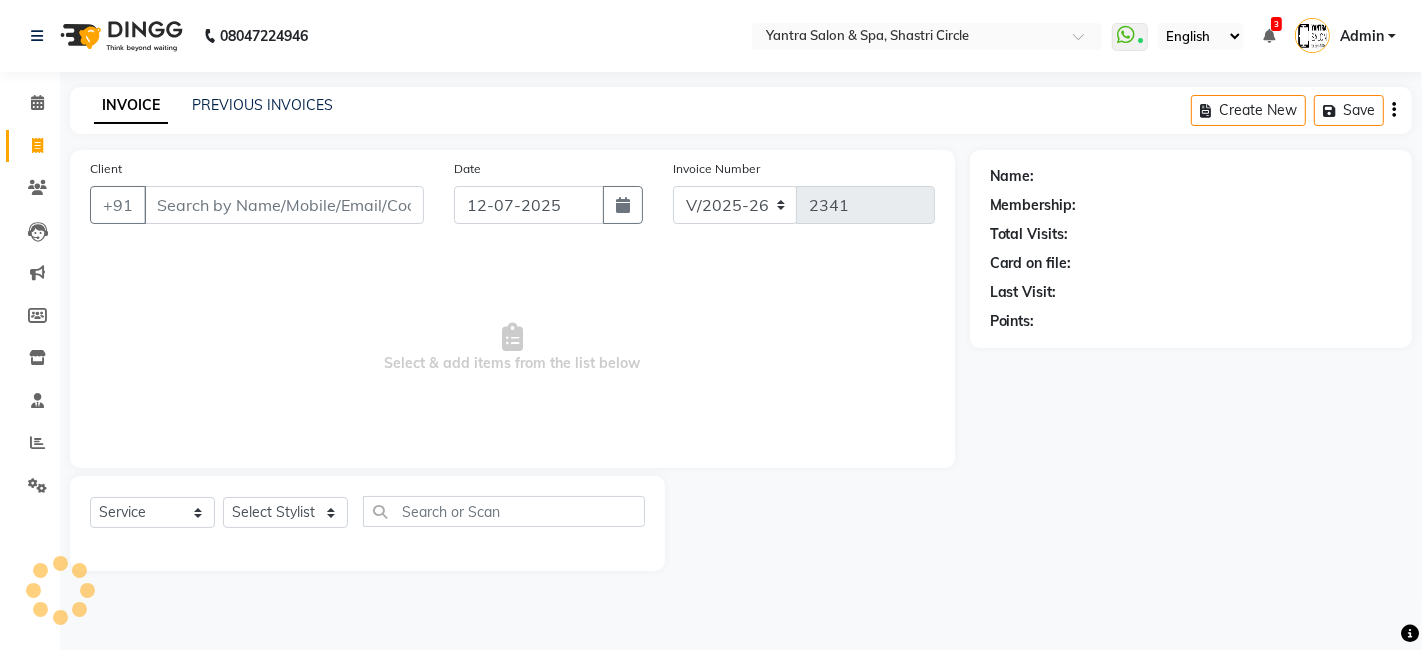 click on "Client" at bounding box center [284, 205] 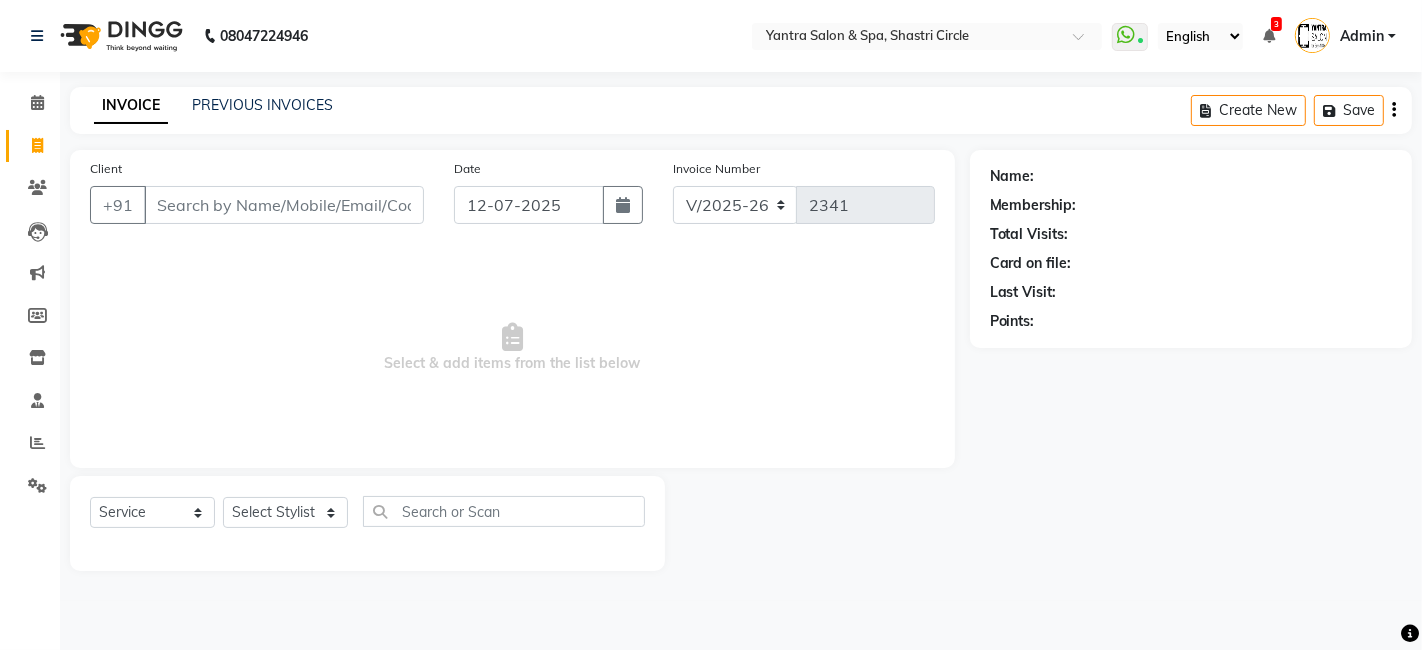 click on "Client" at bounding box center [284, 205] 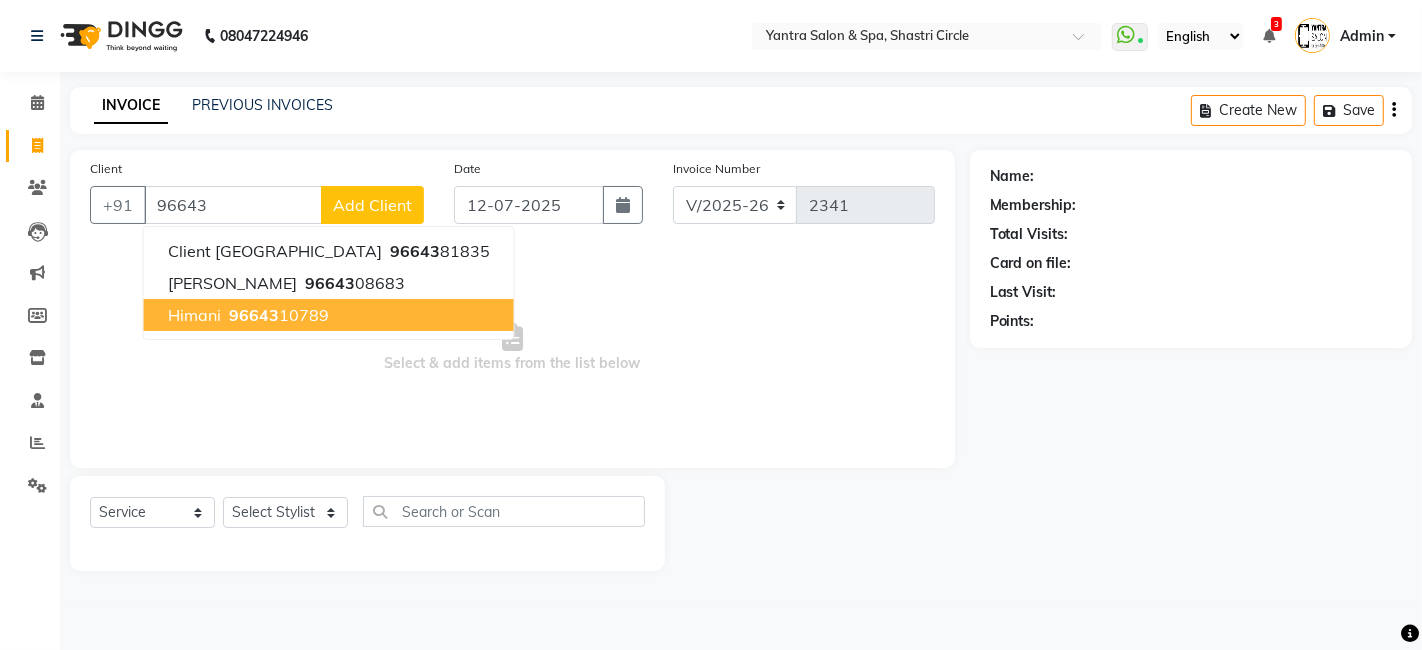 click on "96643 10789" at bounding box center (277, 315) 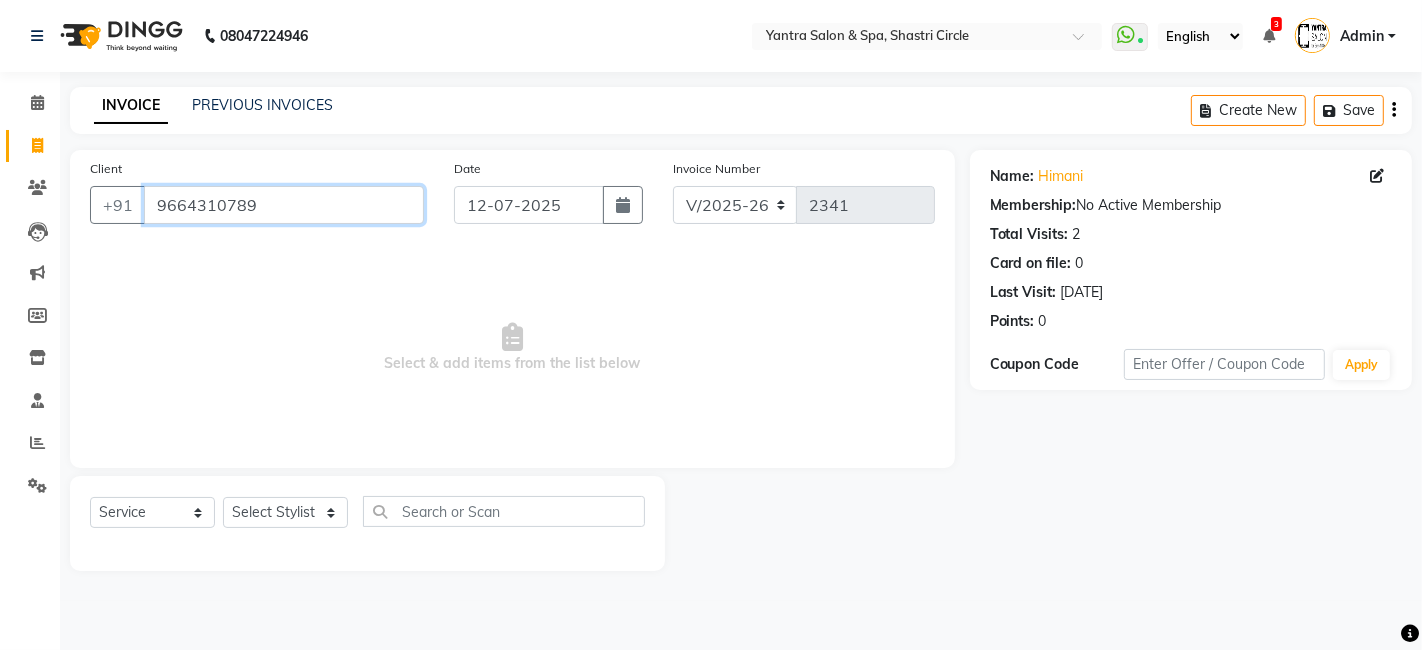 click on "9664310789" at bounding box center [284, 205] 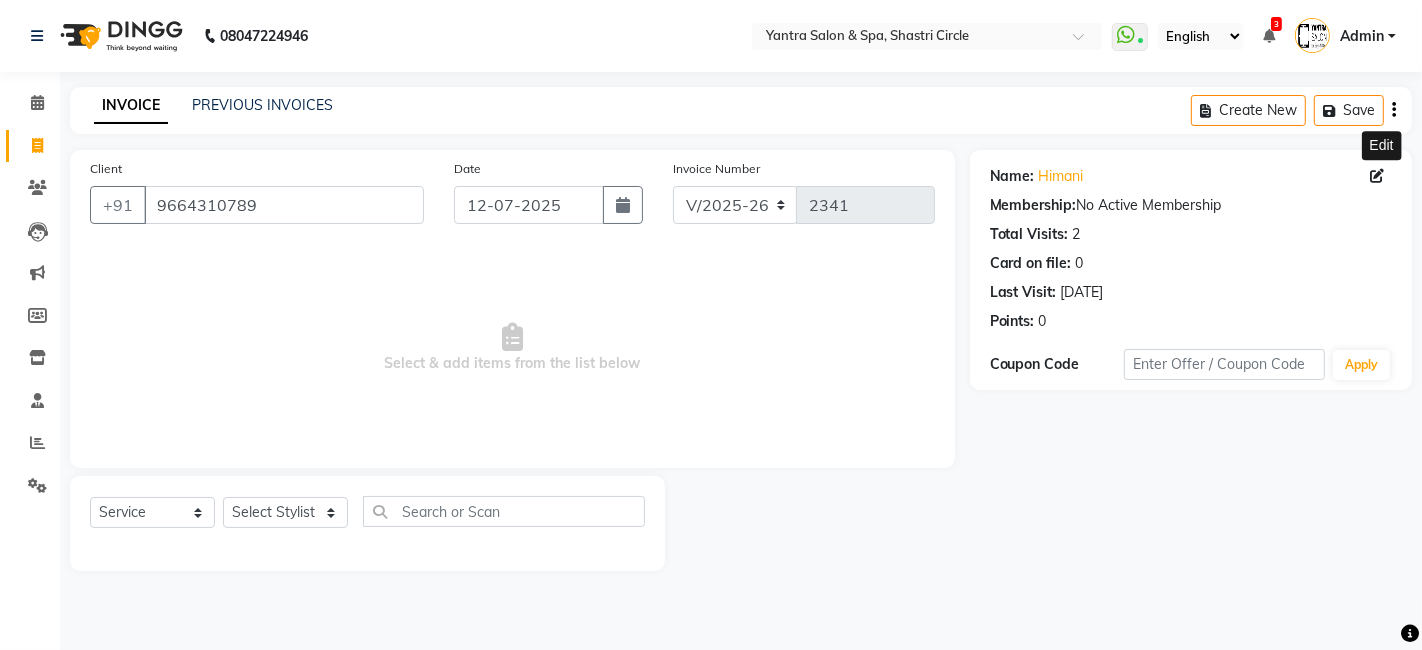 click 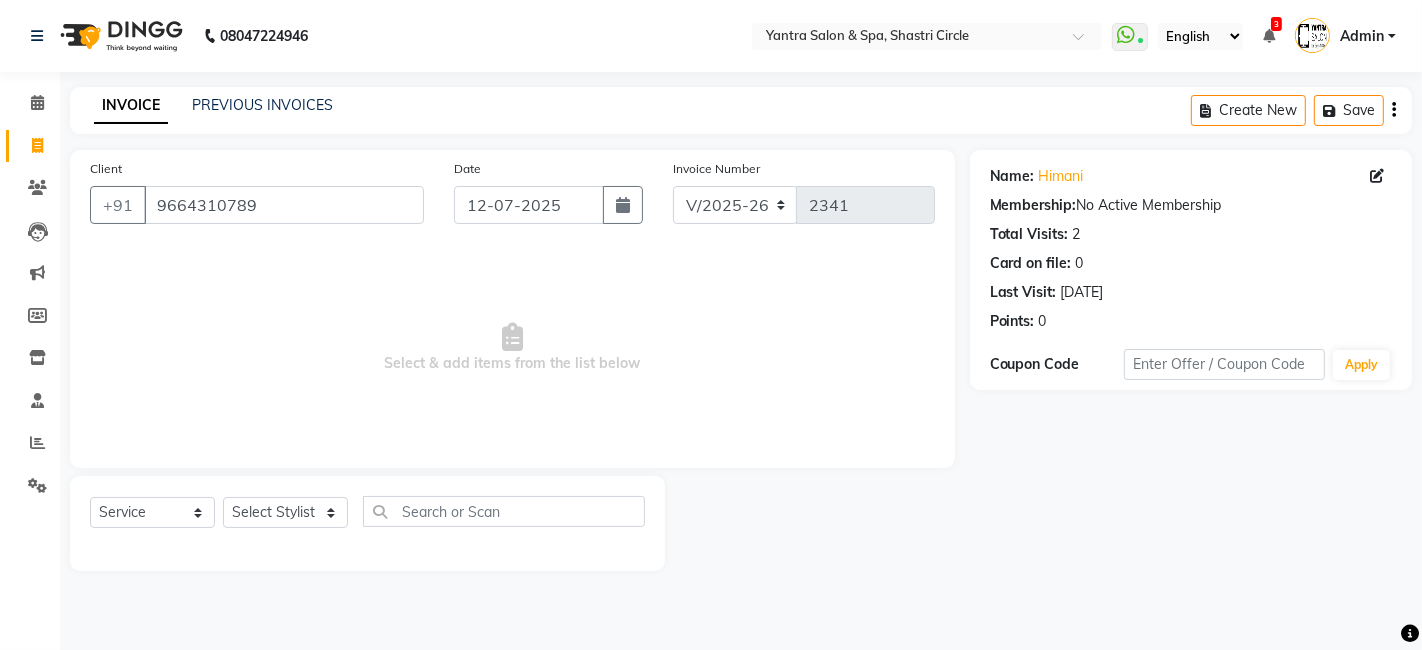 click 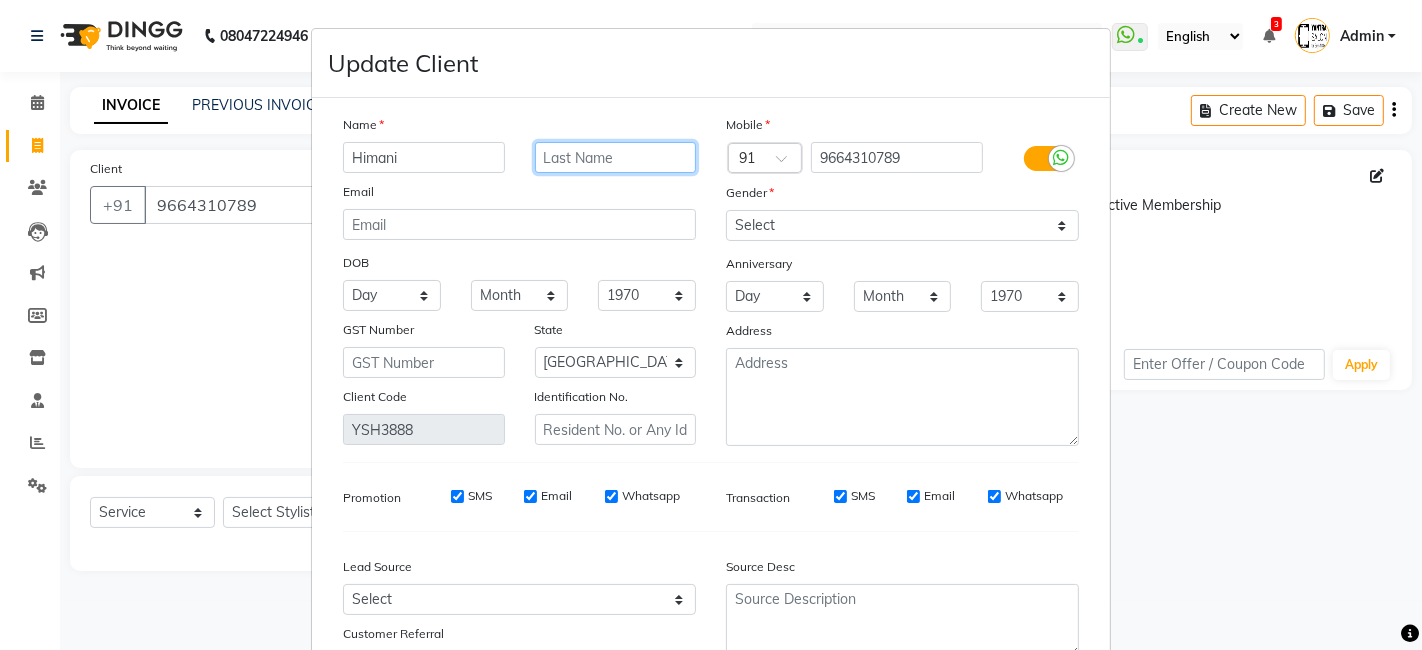 click at bounding box center [616, 157] 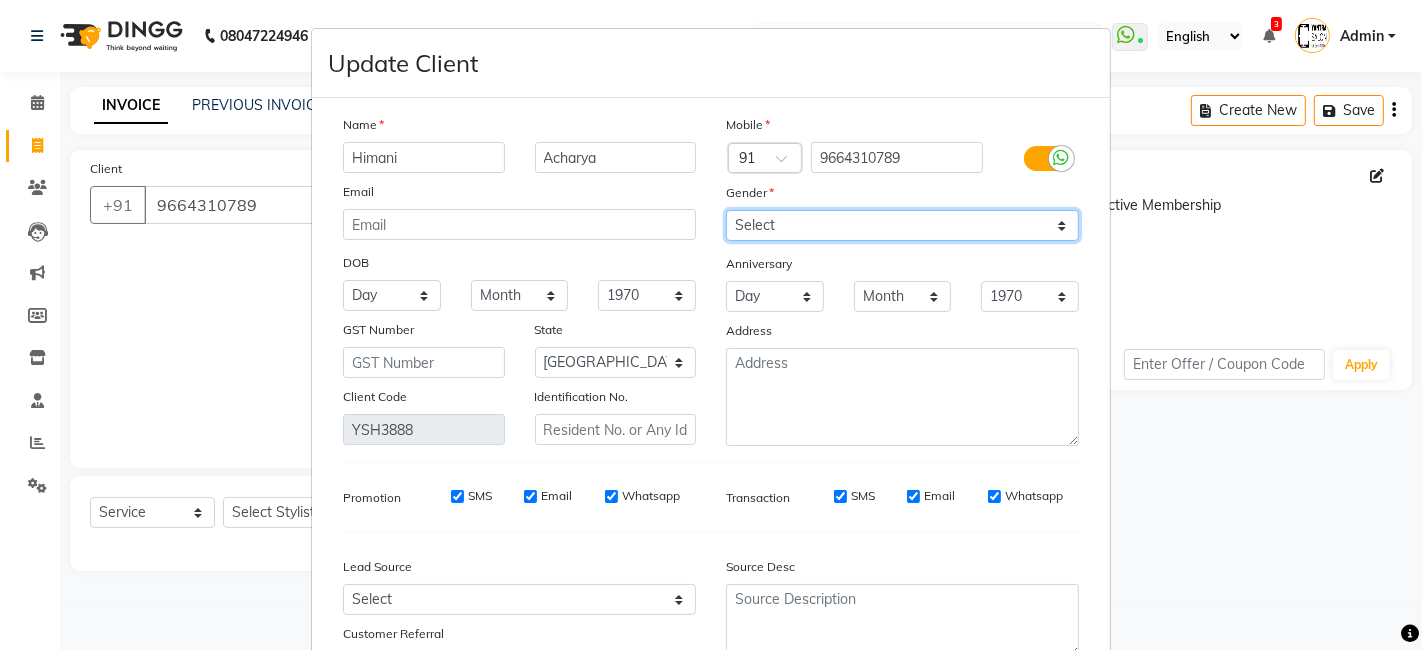 click on "Select [DEMOGRAPHIC_DATA] [DEMOGRAPHIC_DATA] Other Prefer Not To Say" at bounding box center (902, 225) 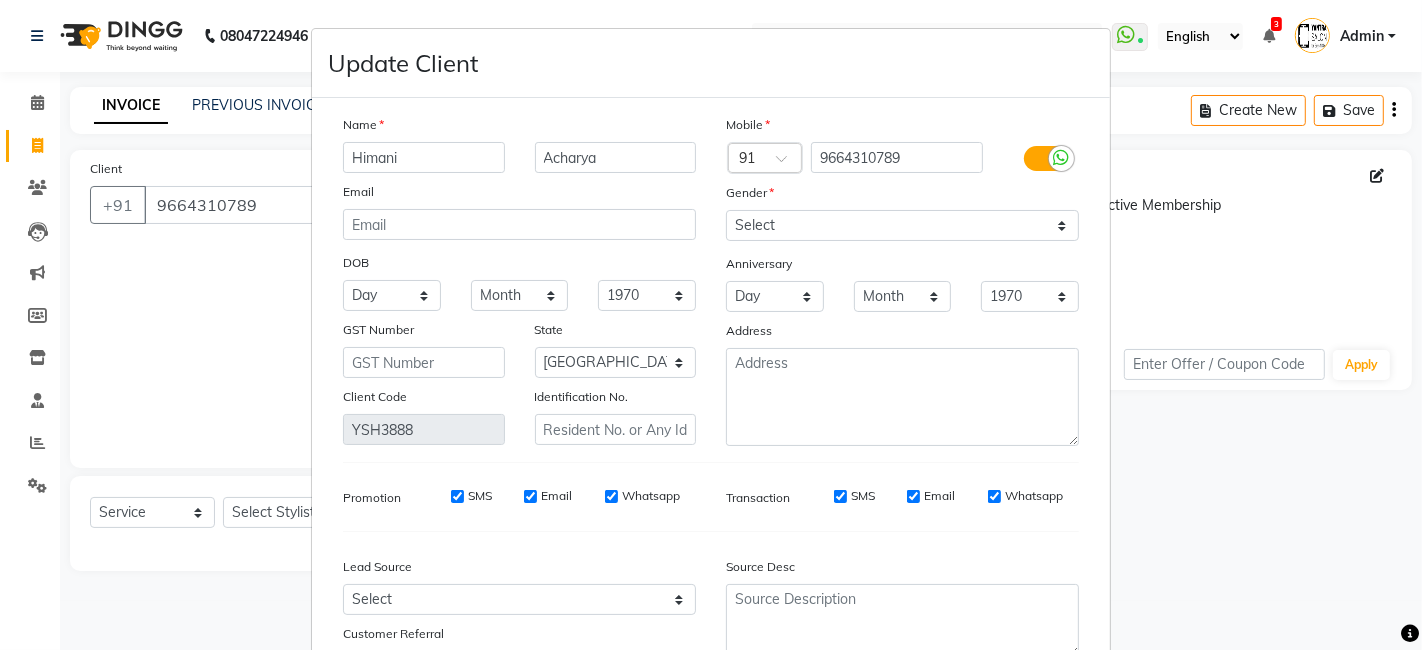 click on "Name [PERSON_NAME] Email DOB Day 01 02 03 04 05 06 07 08 09 10 11 12 13 14 15 16 17 18 19 20 21 22 23 24 25 26 27 28 29 30 31 Month January February March April May June July August September October November [DATE] 1941 1942 1943 1944 1945 1946 1947 1948 1949 1950 1951 1952 1953 1954 1955 1956 1957 1958 1959 1960 1961 1962 1963 1964 1965 1966 1967 1968 1969 1970 1971 1972 1973 1974 1975 1976 1977 1978 1979 1980 1981 1982 1983 1984 1985 1986 1987 1988 1989 1990 1991 1992 1993 1994 1995 1996 1997 1998 1999 2000 2001 2002 2003 2004 2005 2006 2007 2008 2009 2010 2011 2012 2013 2014 2015 2016 2017 2018 2019 2020 2021 2022 2023 2024 GST Number State Select [GEOGRAPHIC_DATA] and [GEOGRAPHIC_DATA] [GEOGRAPHIC_DATA] [GEOGRAPHIC_DATA] [GEOGRAPHIC_DATA] [GEOGRAPHIC_DATA] [GEOGRAPHIC_DATA] [GEOGRAPHIC_DATA] [GEOGRAPHIC_DATA] [GEOGRAPHIC_DATA] [GEOGRAPHIC_DATA] [GEOGRAPHIC_DATA] [GEOGRAPHIC_DATA] [GEOGRAPHIC_DATA] [GEOGRAPHIC_DATA] [GEOGRAPHIC_DATA] [GEOGRAPHIC_DATA] [GEOGRAPHIC_DATA] [GEOGRAPHIC_DATA] [GEOGRAPHIC_DATA] [GEOGRAPHIC_DATA] [GEOGRAPHIC_DATA] [GEOGRAPHIC_DATA] [GEOGRAPHIC_DATA] [GEOGRAPHIC_DATA] [GEOGRAPHIC_DATA] [GEOGRAPHIC_DATA] [GEOGRAPHIC_DATA] [GEOGRAPHIC_DATA] [GEOGRAPHIC_DATA] [GEOGRAPHIC_DATA] [GEOGRAPHIC_DATA] [GEOGRAPHIC_DATA]" at bounding box center (711, 401) 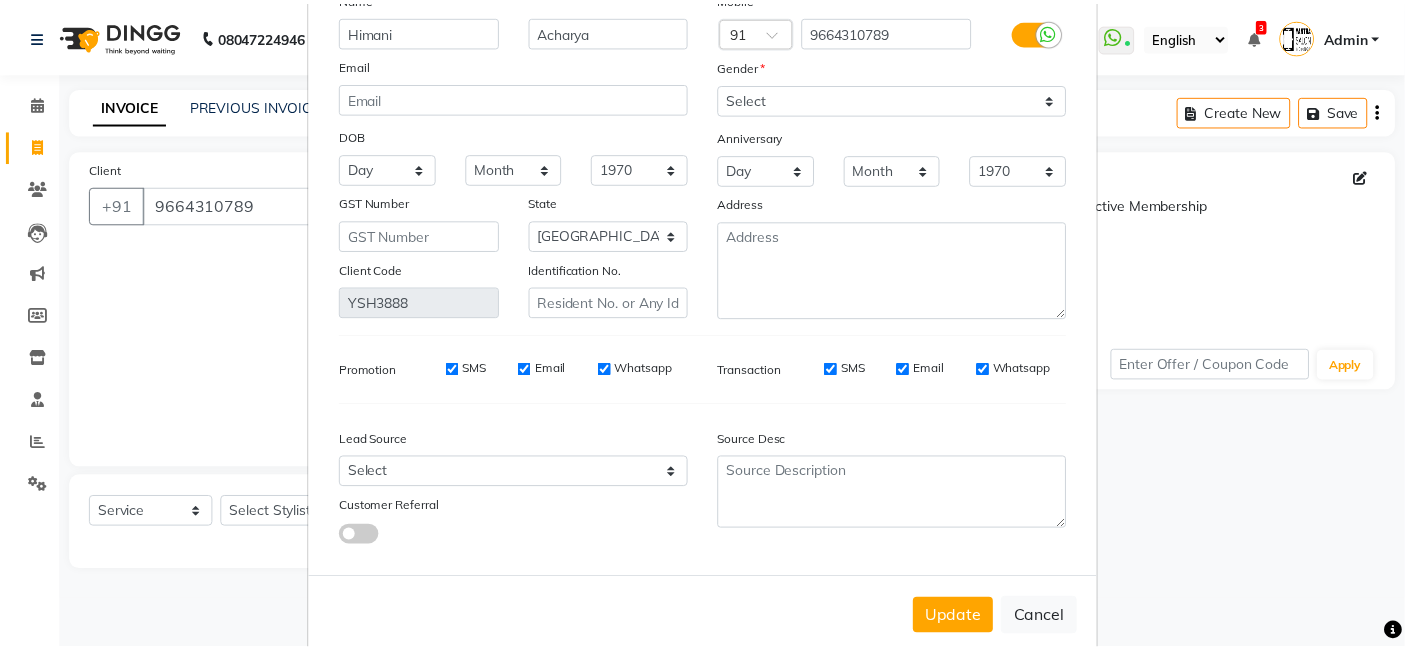scroll, scrollTop: 161, scrollLeft: 0, axis: vertical 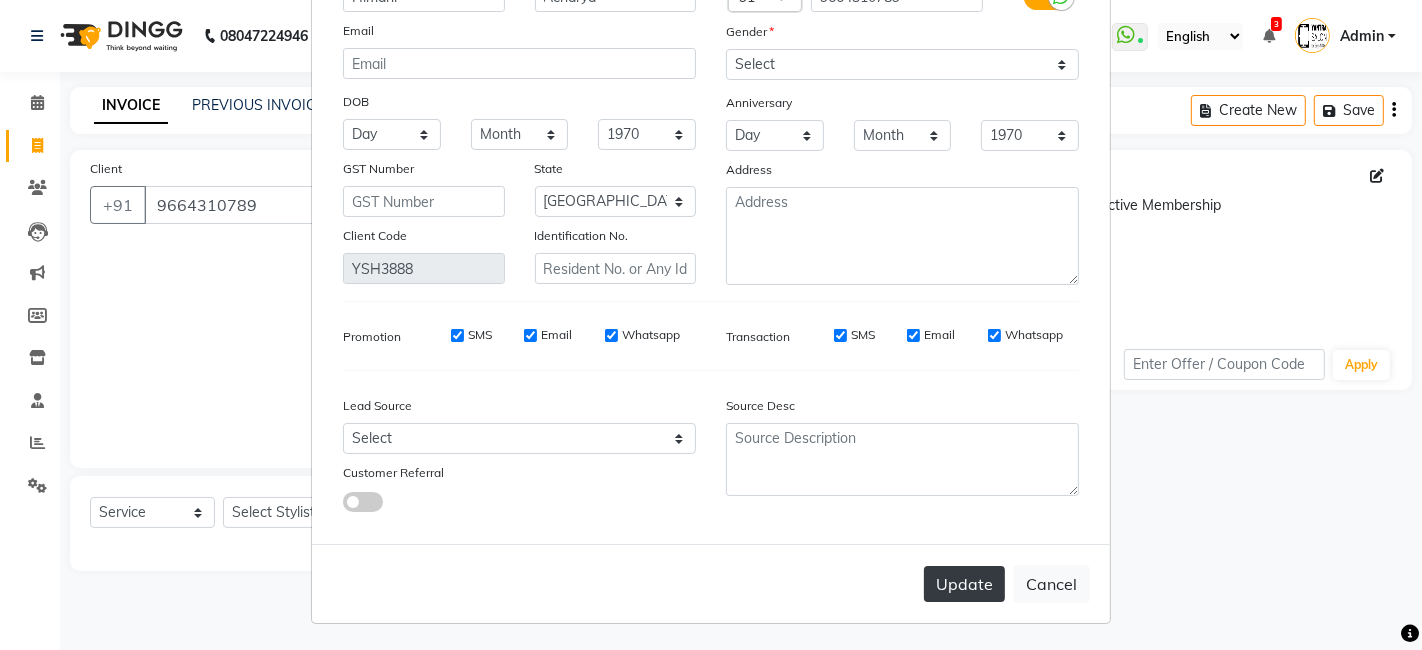 click on "Update" at bounding box center (964, 584) 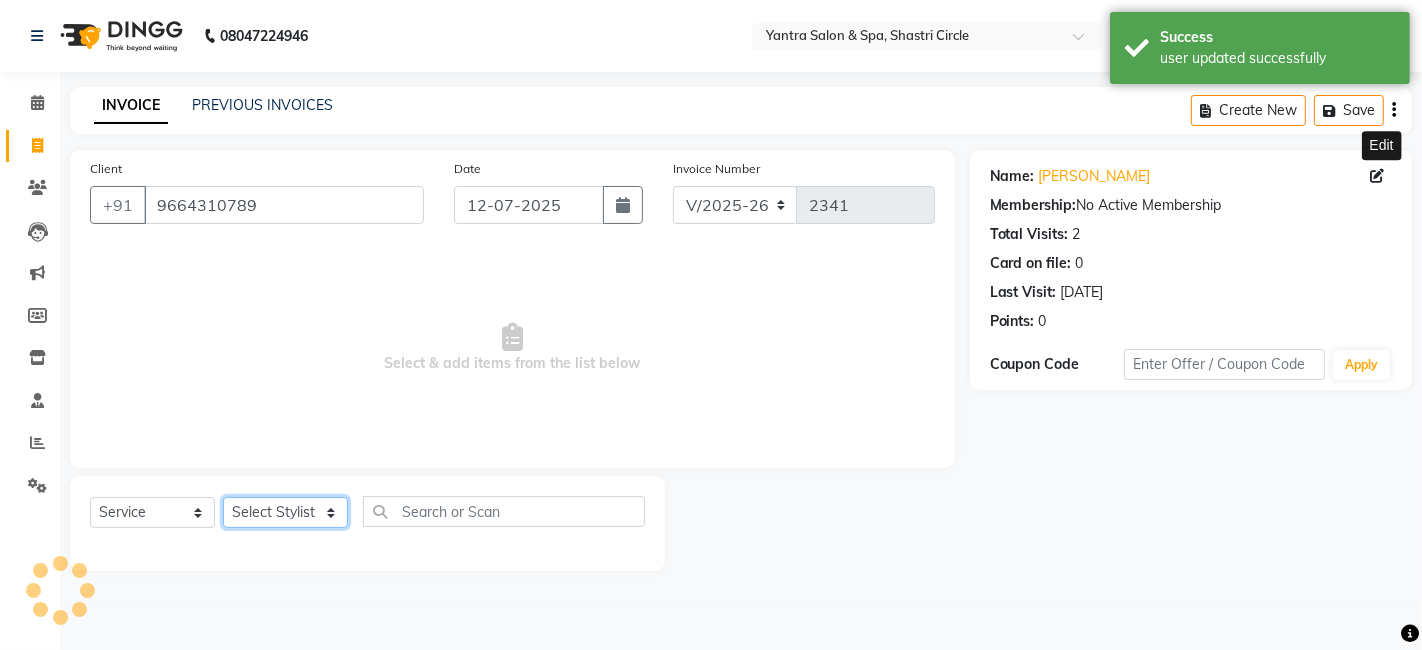 click on "Select Stylist [PERSON_NAME] [PERSON_NAME] Dev Dimple Director [PERSON_NAME] kajal [PERSON_NAME] lucky Manager [PERSON_NAME] maam [PERSON_NAME]  Pallavi Pinky [PERSON_NAME] [PERSON_NAME]" 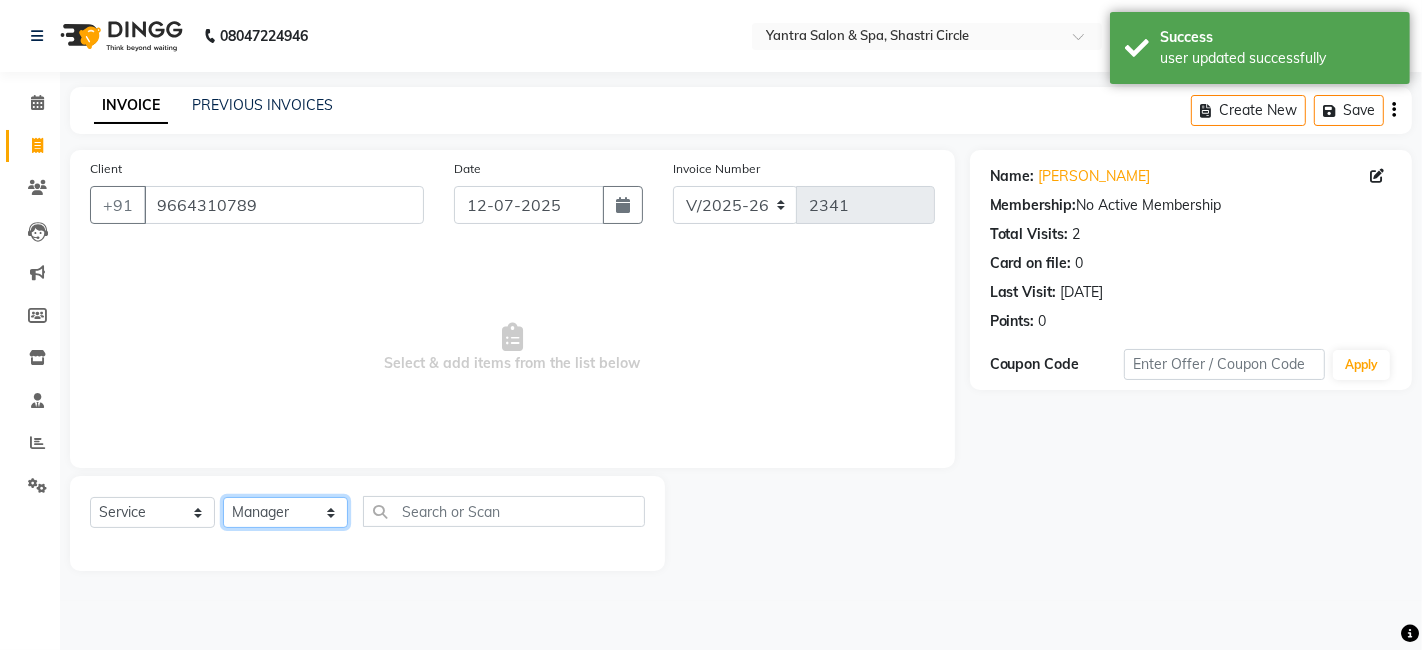 click on "Select Stylist [PERSON_NAME] [PERSON_NAME] Dev Dimple Director [PERSON_NAME] kajal [PERSON_NAME] lucky Manager [PERSON_NAME] maam [PERSON_NAME]  Pallavi Pinky [PERSON_NAME] [PERSON_NAME]" 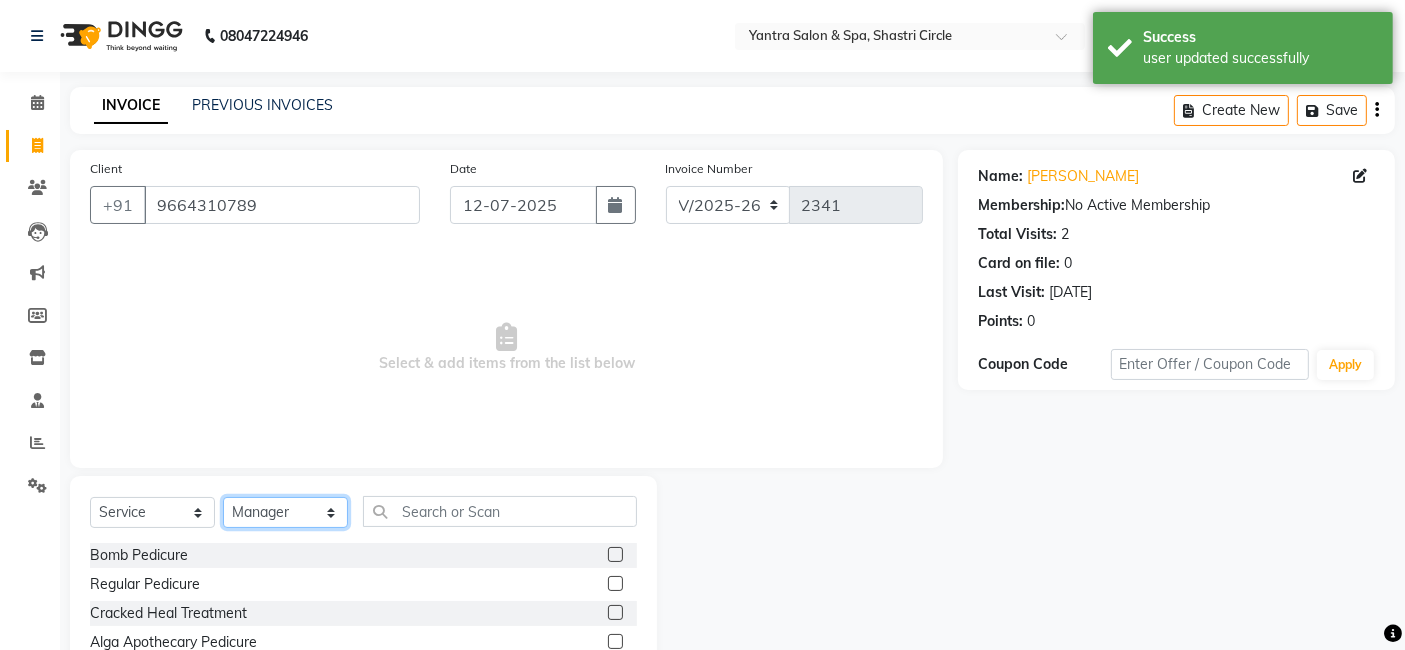 click on "Select Stylist [PERSON_NAME] [PERSON_NAME] Dev Dimple Director [PERSON_NAME] kajal [PERSON_NAME] lucky Manager [PERSON_NAME] maam [PERSON_NAME]  Pallavi Pinky [PERSON_NAME] [PERSON_NAME]" 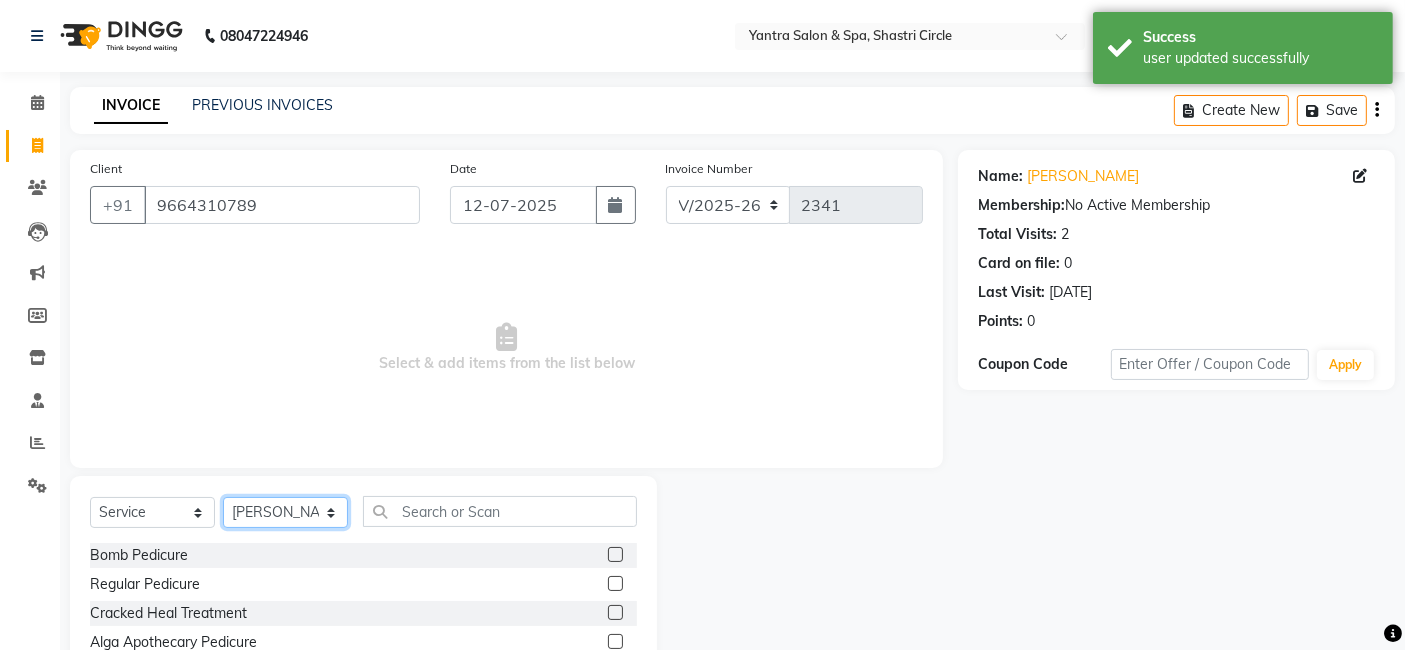 click on "Select Stylist [PERSON_NAME] [PERSON_NAME] Dev Dimple Director [PERSON_NAME] kajal [PERSON_NAME] lucky Manager [PERSON_NAME] maam [PERSON_NAME]  Pallavi Pinky [PERSON_NAME] [PERSON_NAME]" 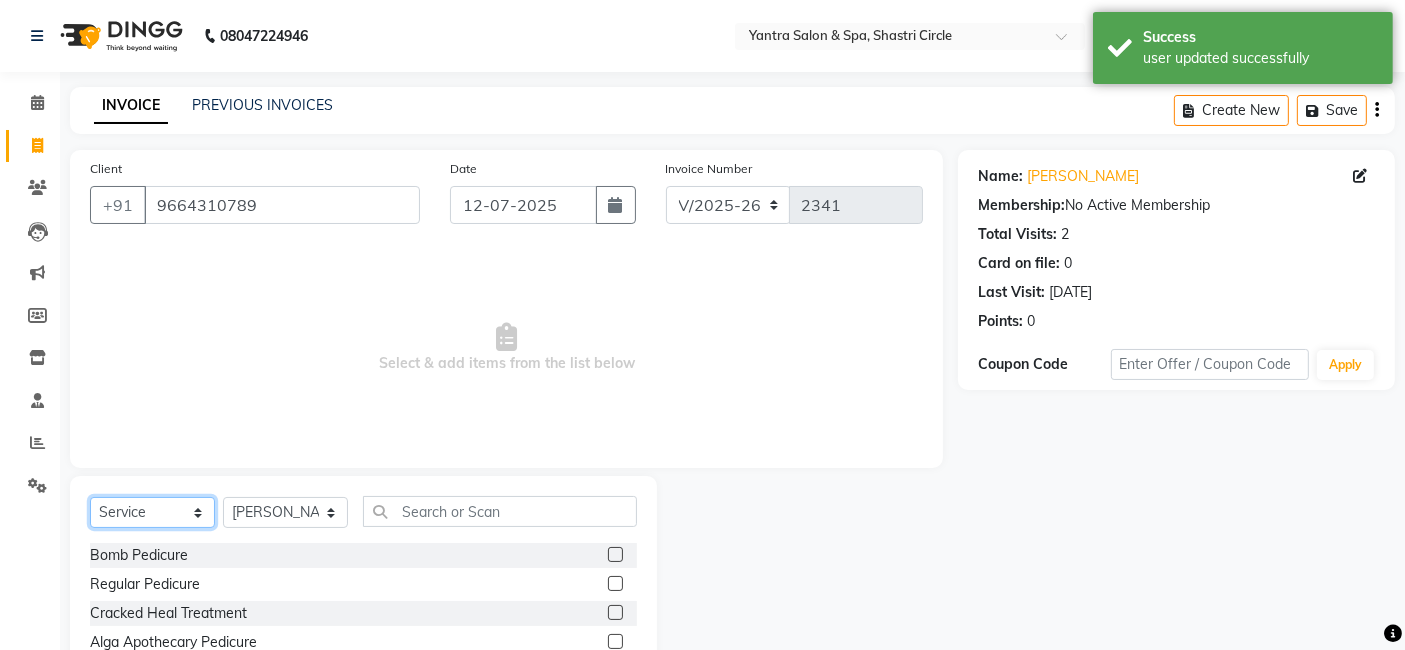 click on "Select  Service  Product  Membership  Package Voucher Prepaid Gift Card" 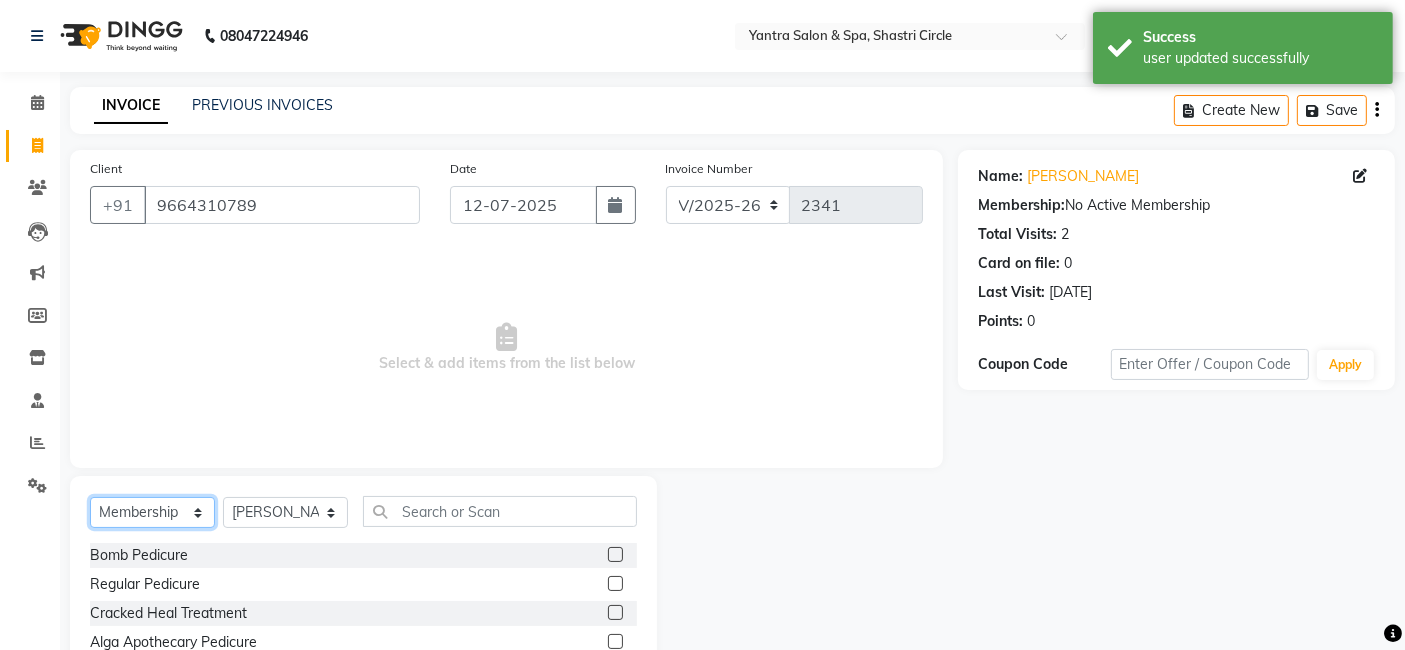 click on "Select  Service  Product  Membership  Package Voucher Prepaid Gift Card" 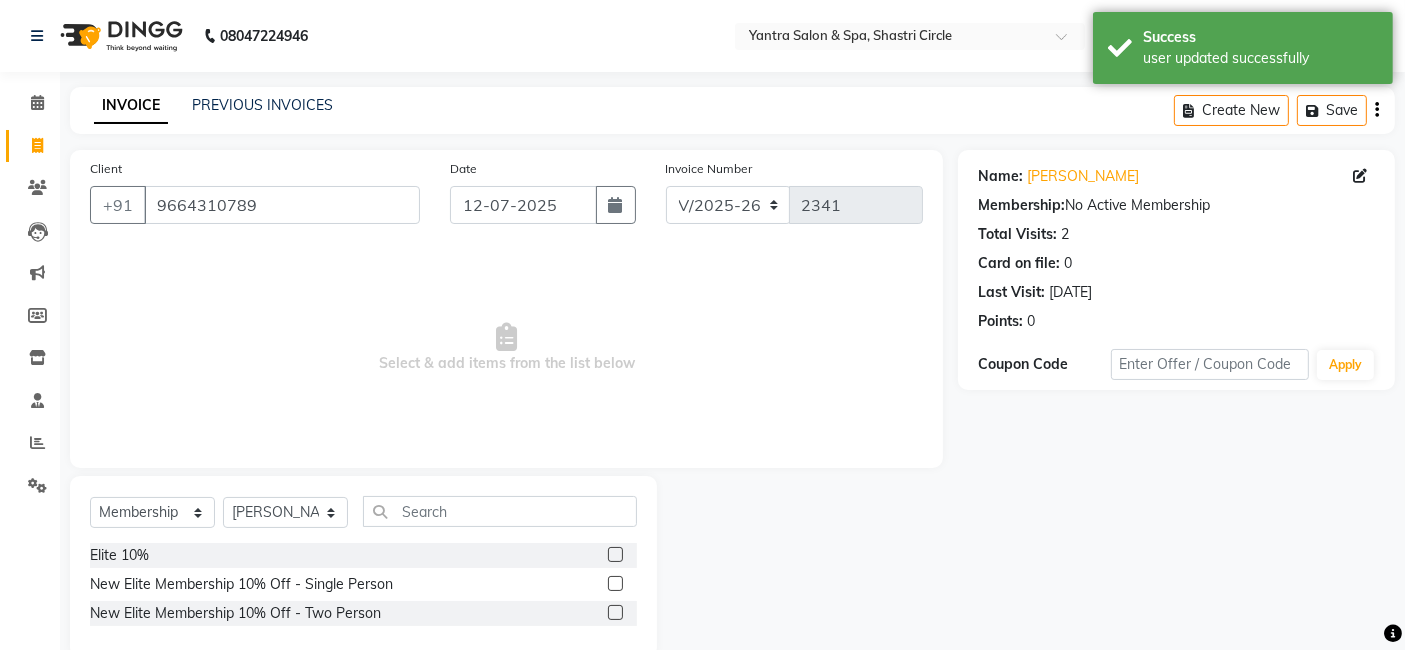click 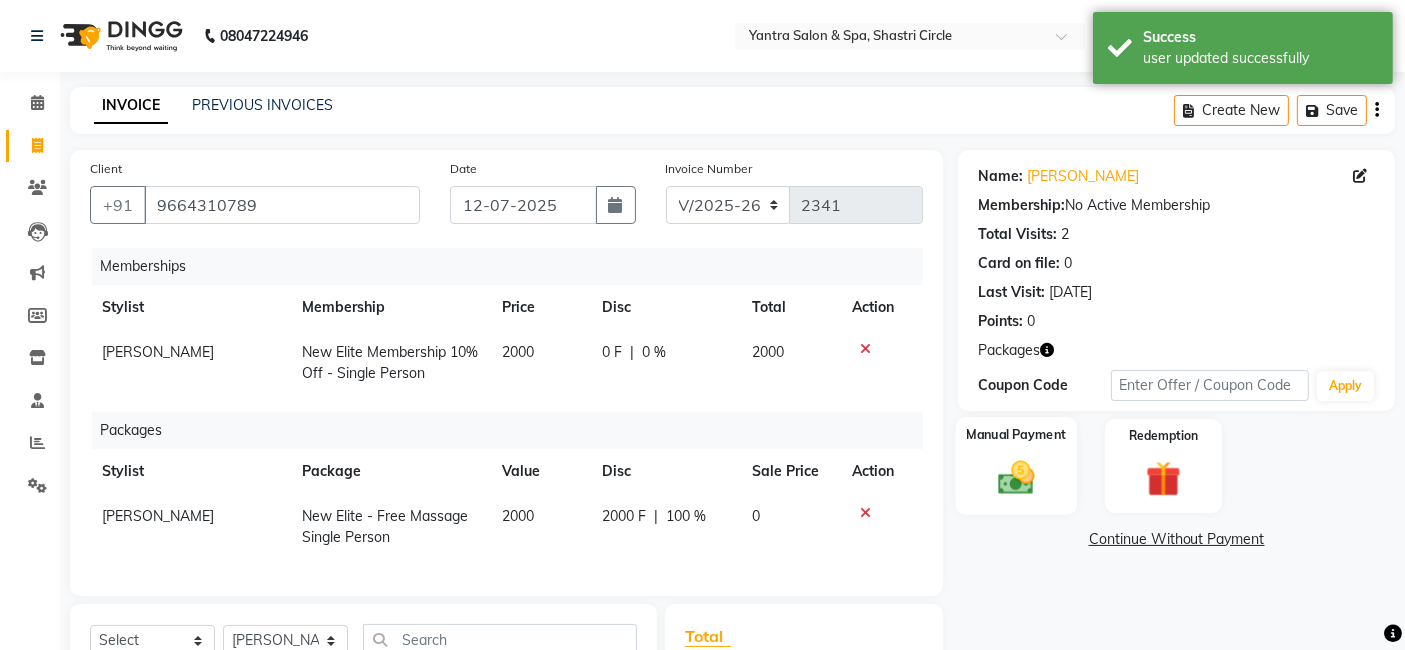 scroll, scrollTop: 272, scrollLeft: 0, axis: vertical 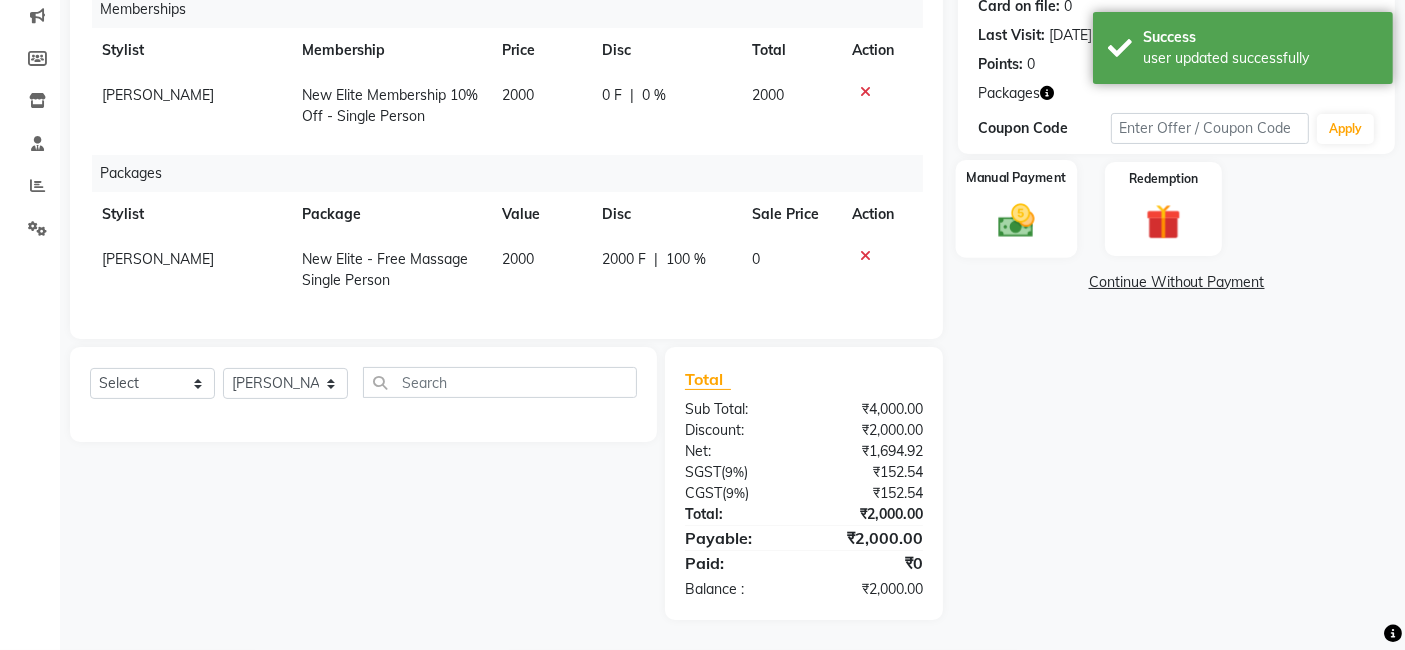 click on "Manual Payment" 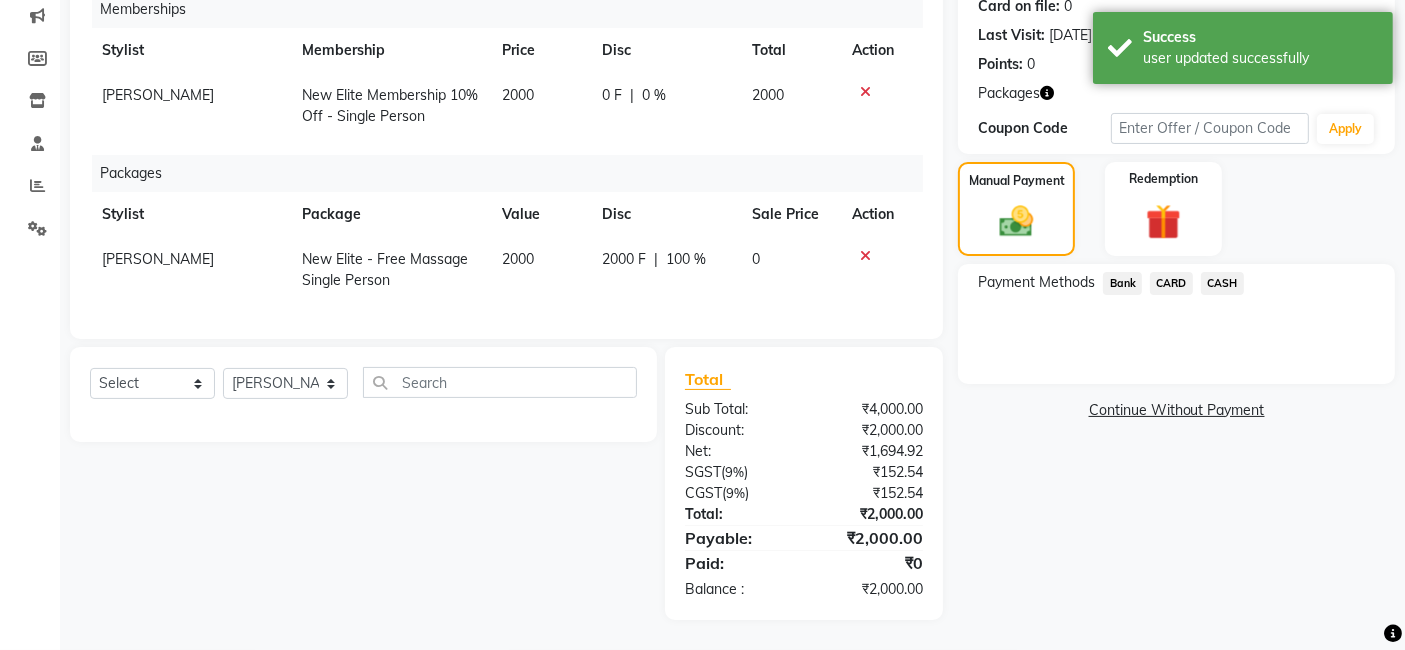 click on "Bank" 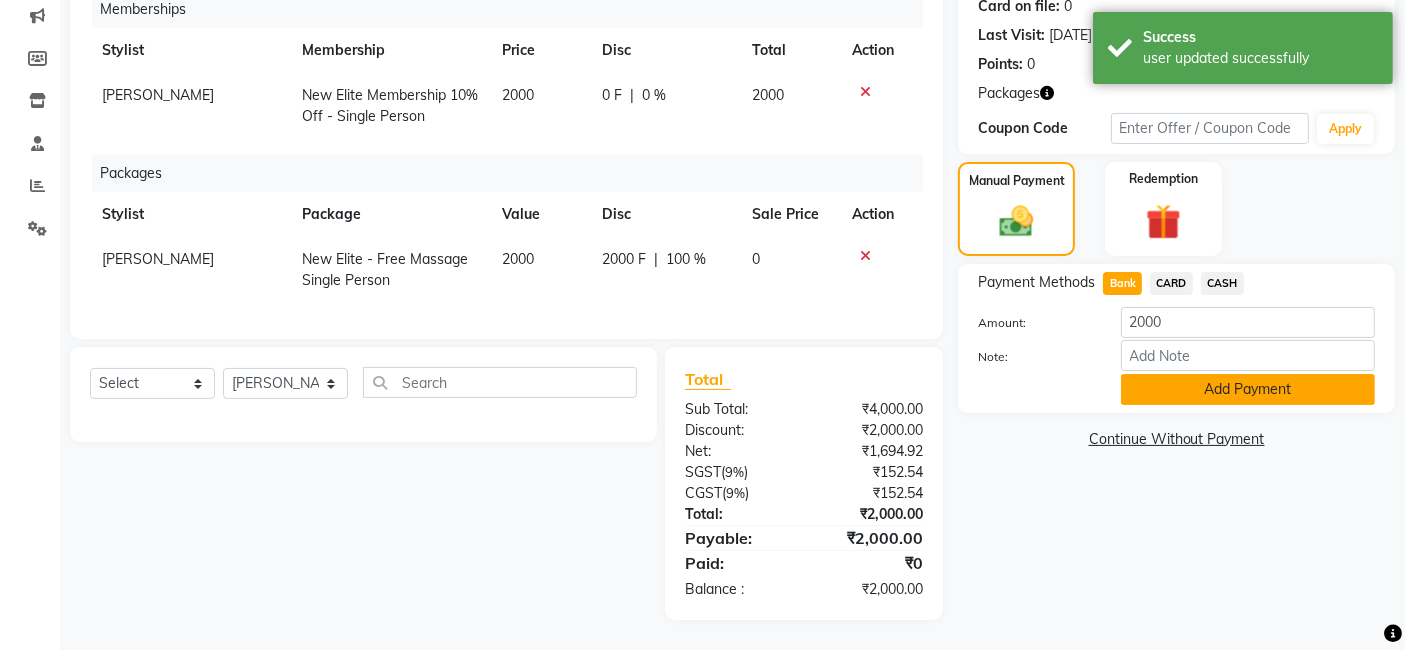 click on "Add Payment" 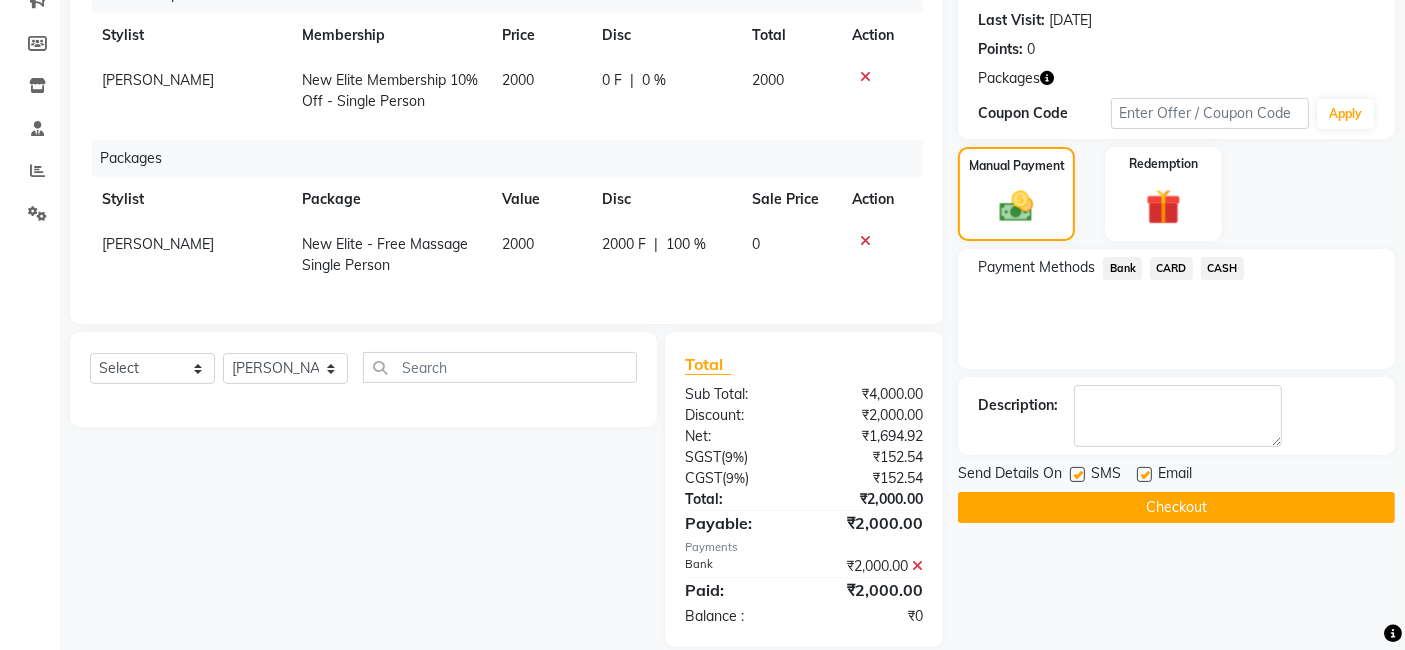 scroll, scrollTop: 314, scrollLeft: 0, axis: vertical 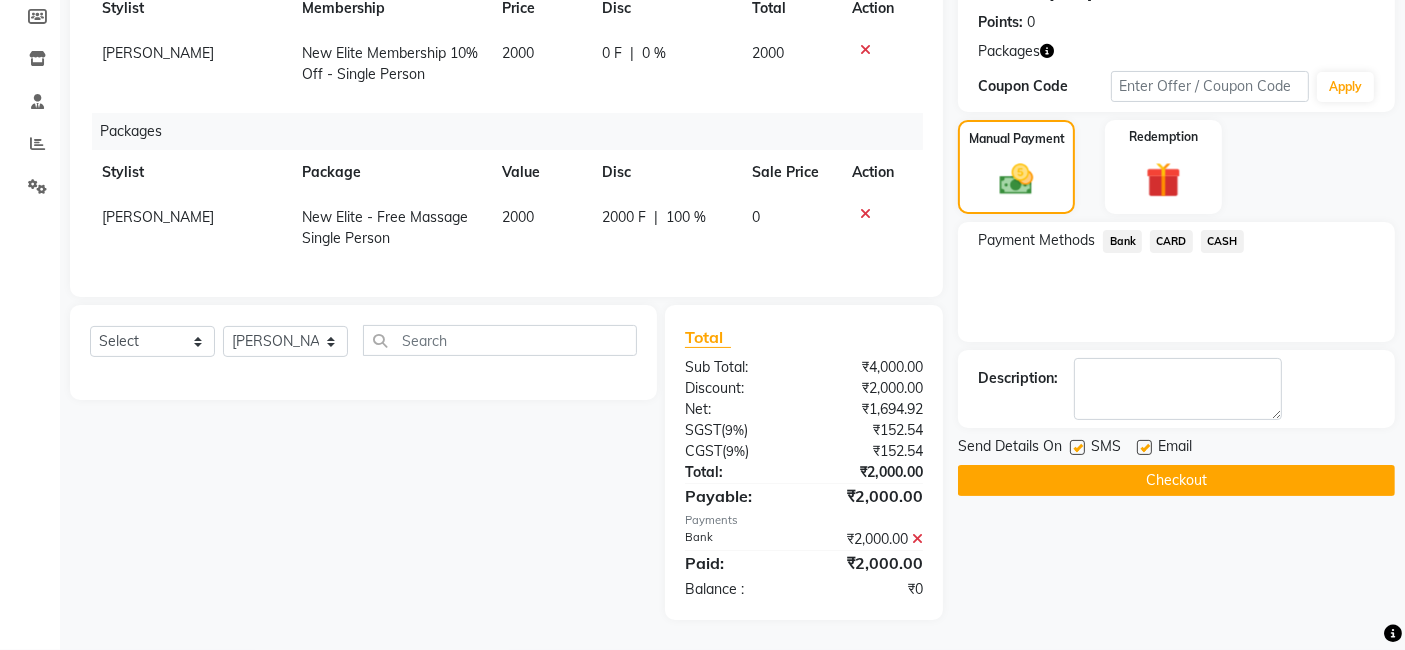 click on "Checkout" 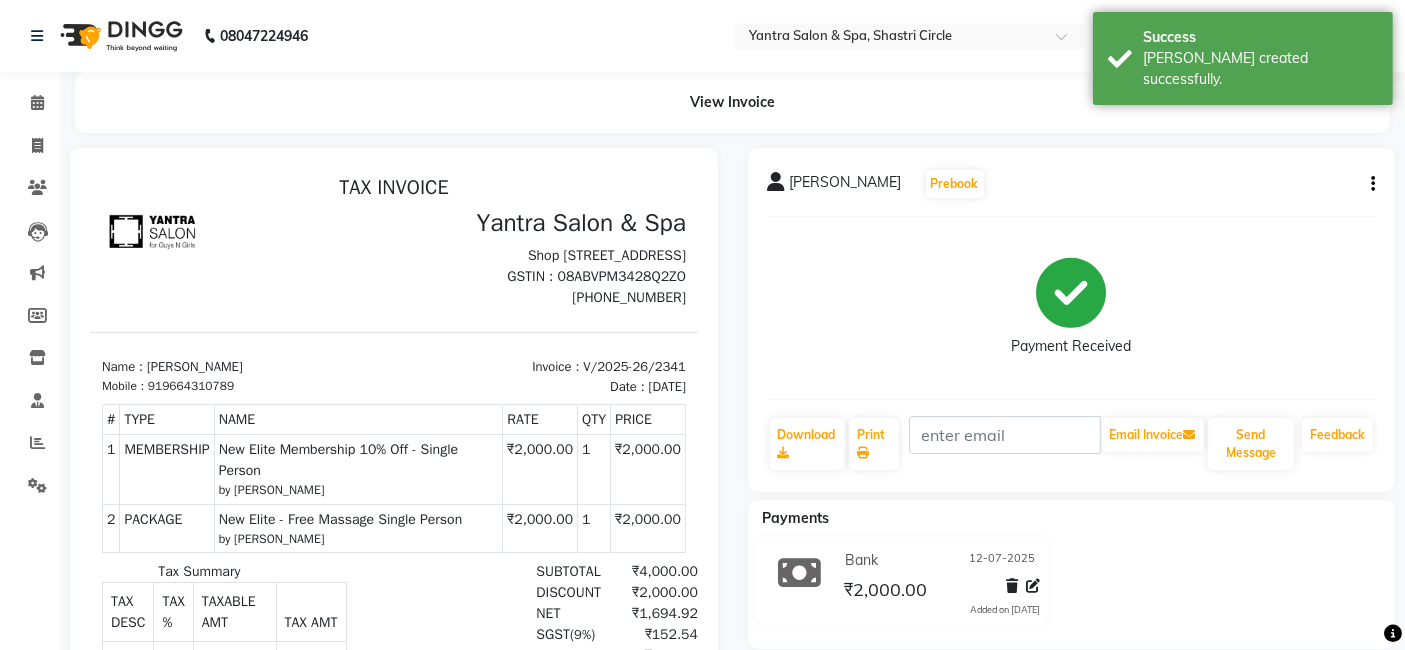 scroll, scrollTop: 0, scrollLeft: 0, axis: both 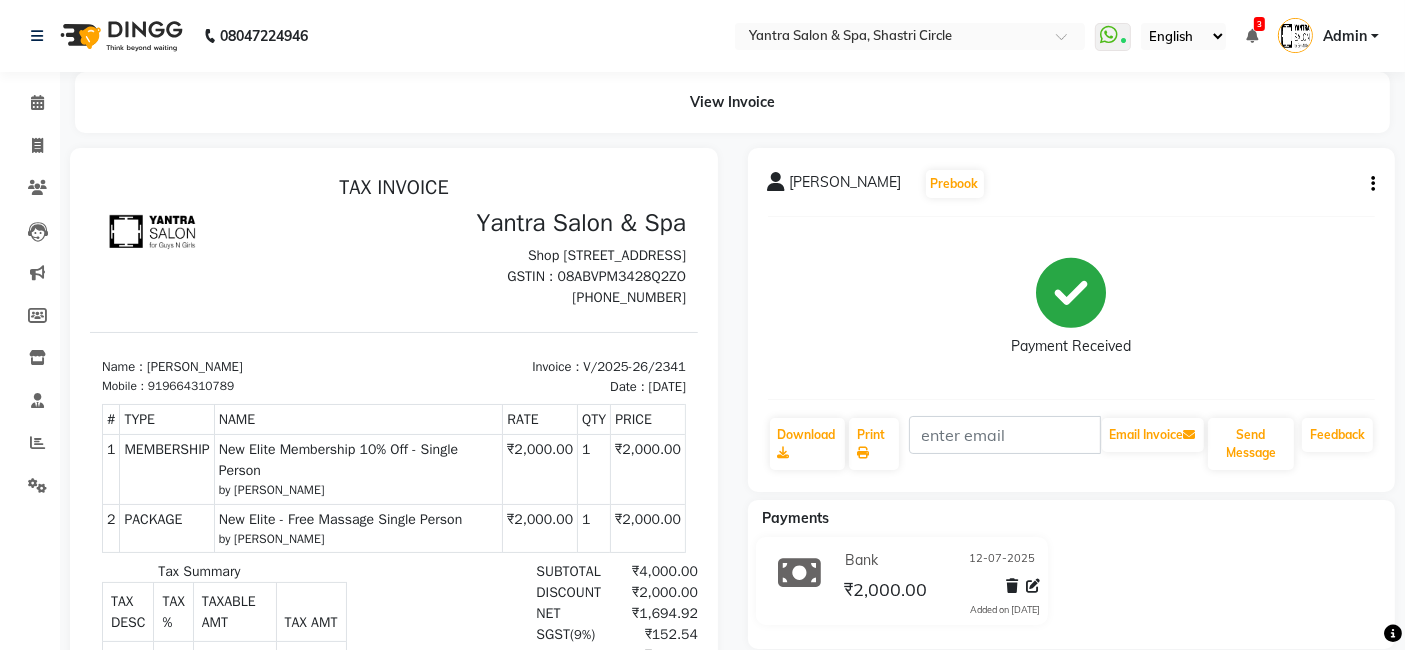 click on "919664310789" at bounding box center (190, 385) 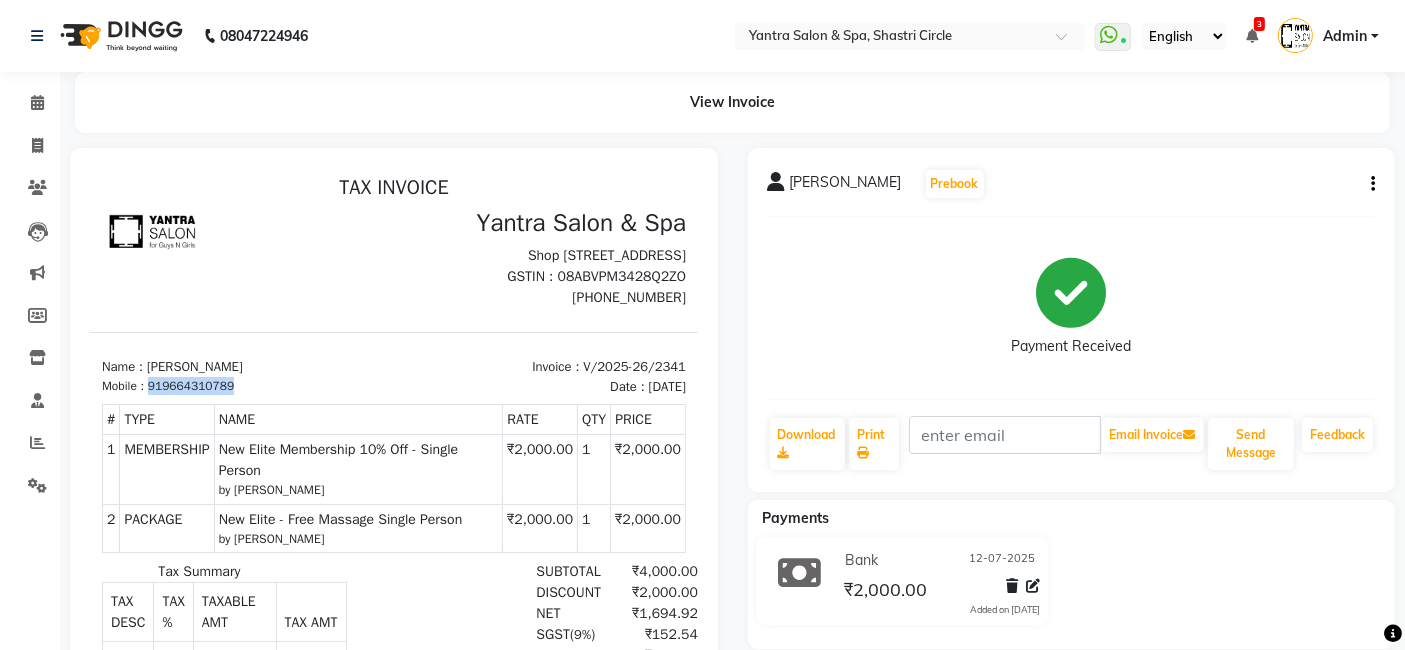 click on "919664310789" at bounding box center (190, 385) 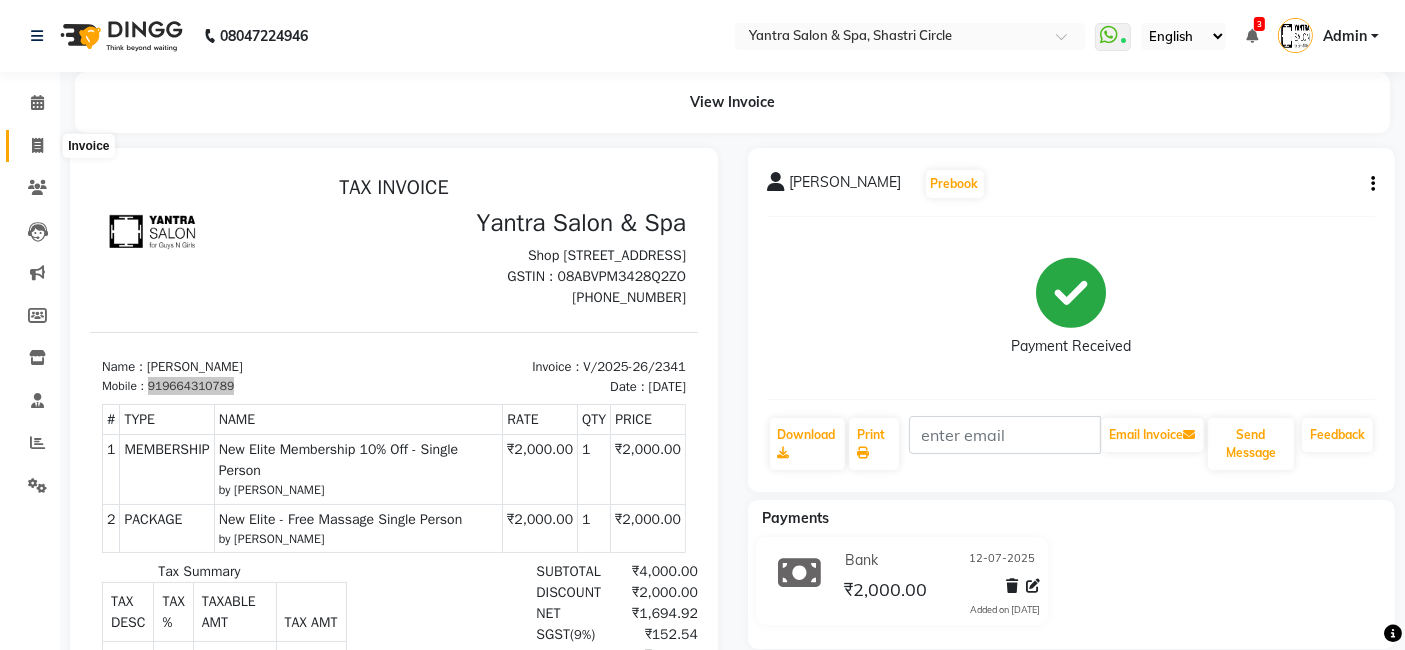 click 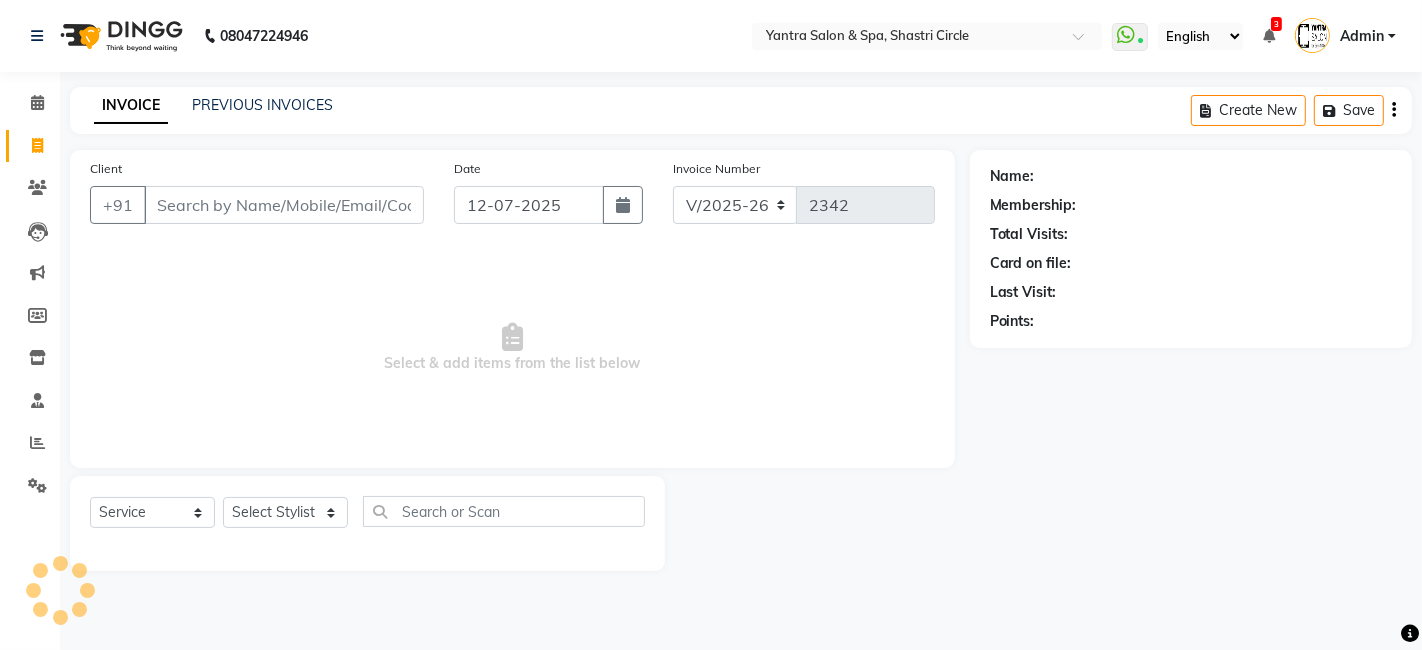 click on "Client" at bounding box center (284, 205) 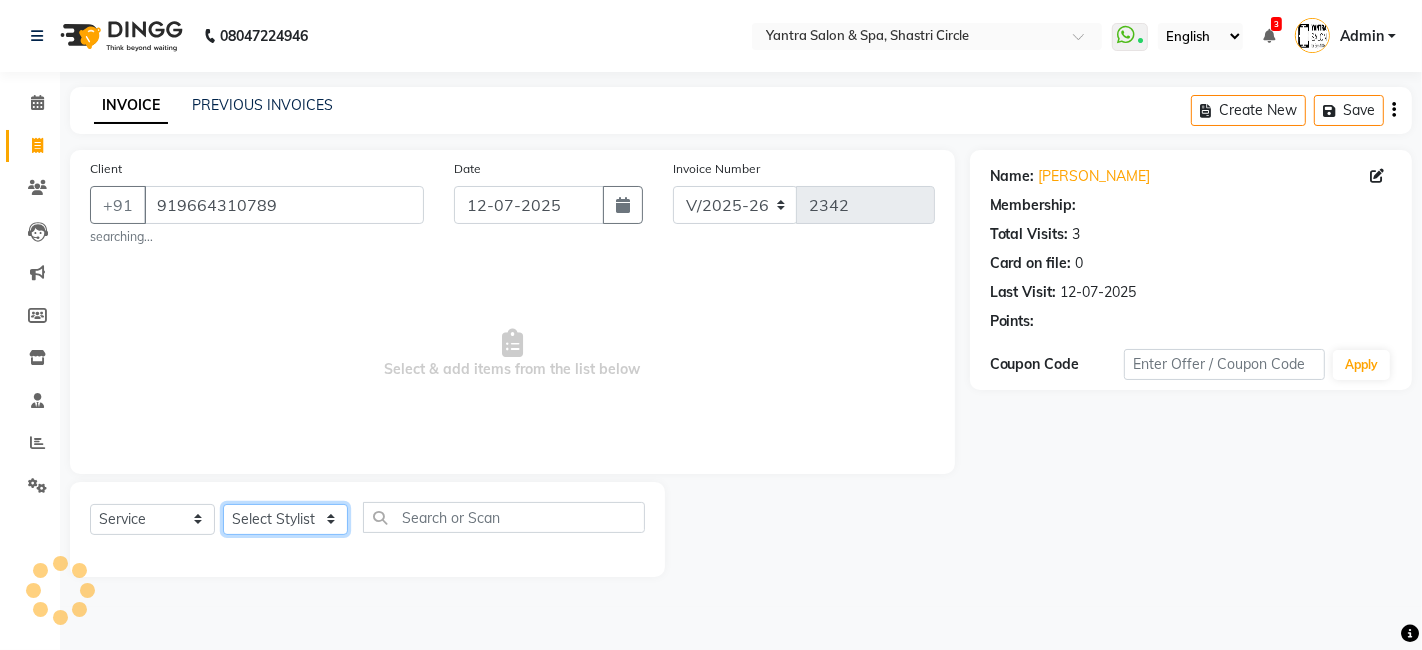 click on "Select Stylist [PERSON_NAME] [PERSON_NAME] Dev Dimple Director [PERSON_NAME] kajal [PERSON_NAME] lucky Manager [PERSON_NAME] maam [PERSON_NAME]  Pallavi Pinky [PERSON_NAME] [PERSON_NAME]" 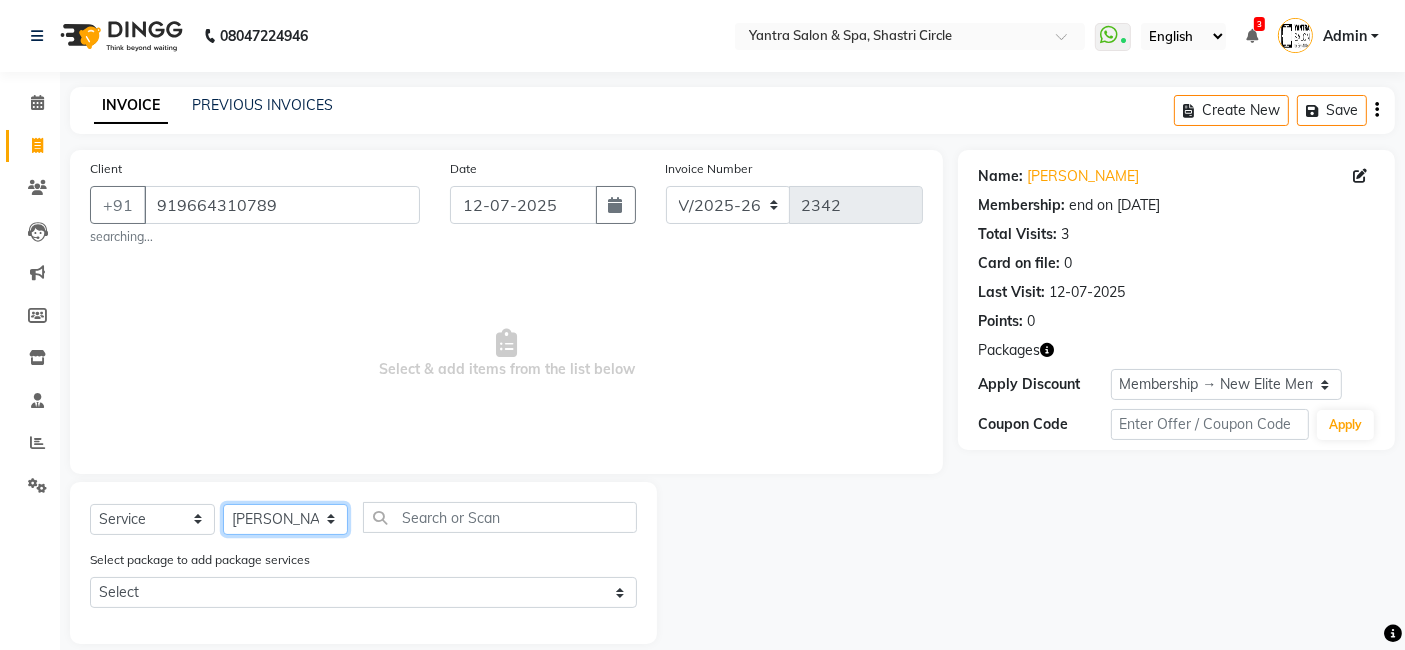 click on "Select Stylist [PERSON_NAME] [PERSON_NAME] Dev Dimple Director [PERSON_NAME] kajal [PERSON_NAME] lucky Manager [PERSON_NAME] maam [PERSON_NAME]  Pallavi Pinky [PERSON_NAME] [PERSON_NAME]" 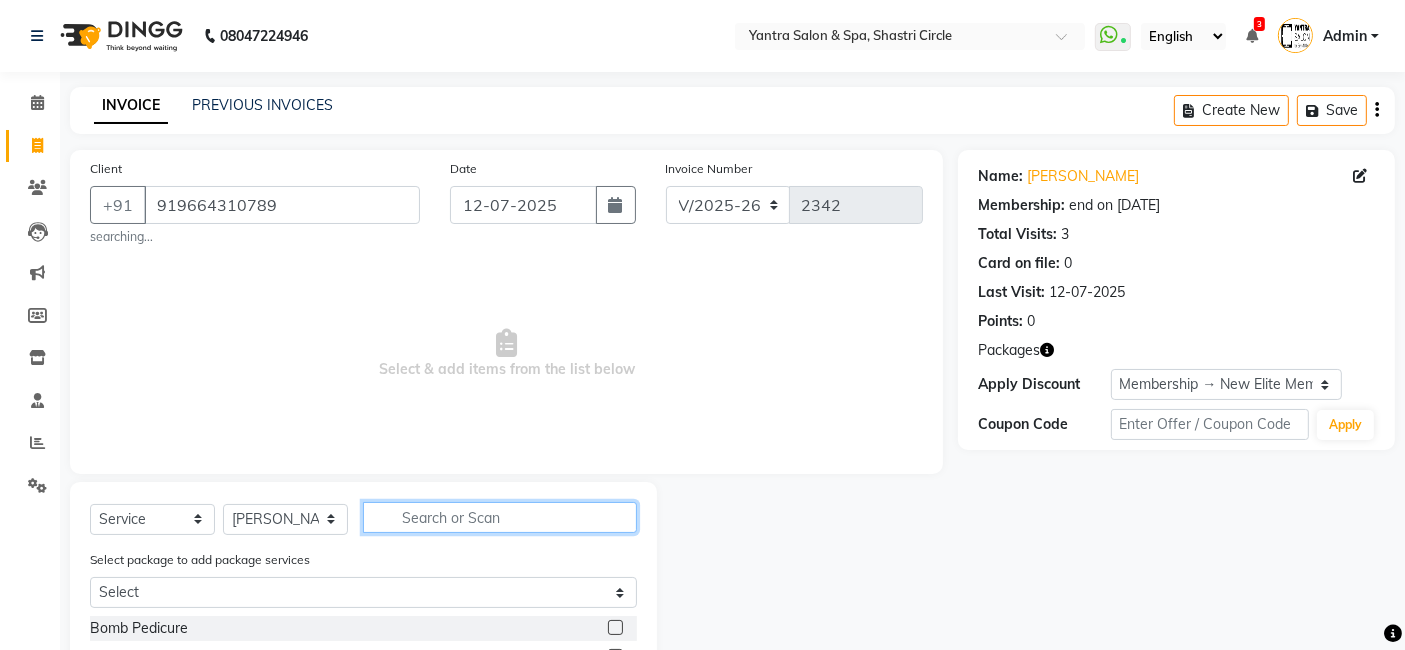 click 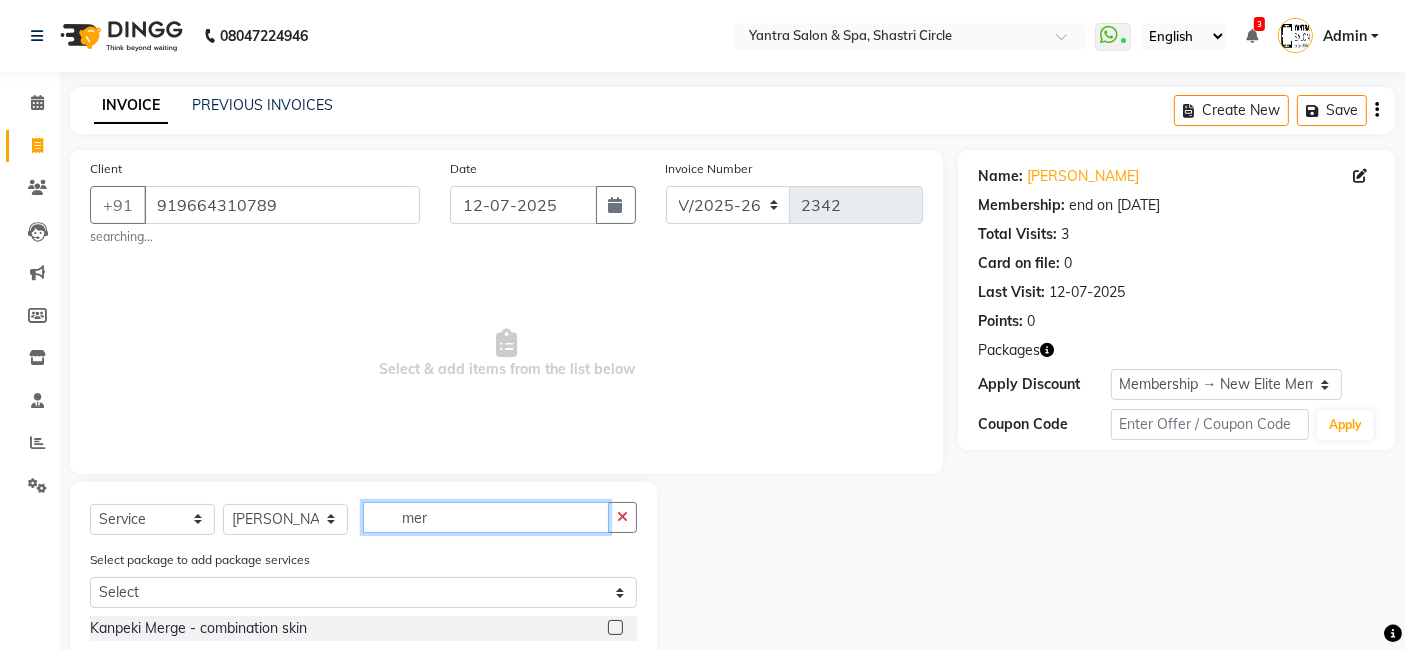 scroll, scrollTop: 52, scrollLeft: 0, axis: vertical 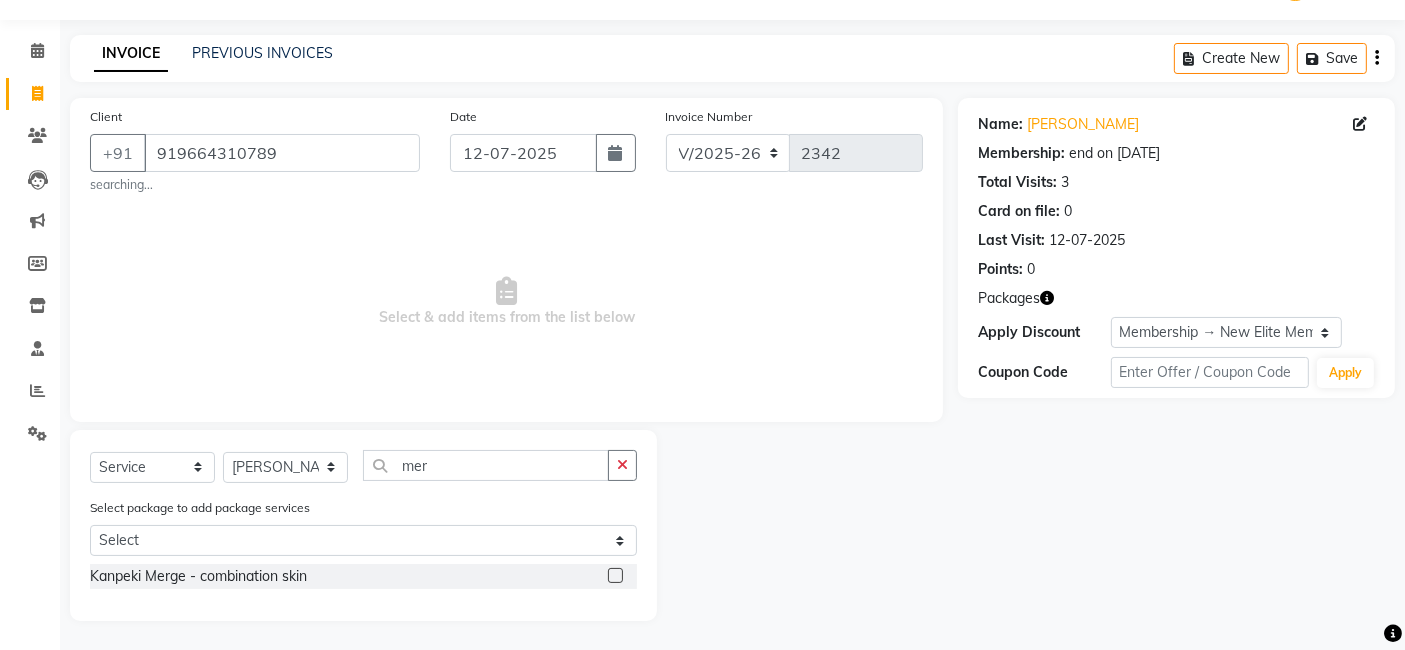 click 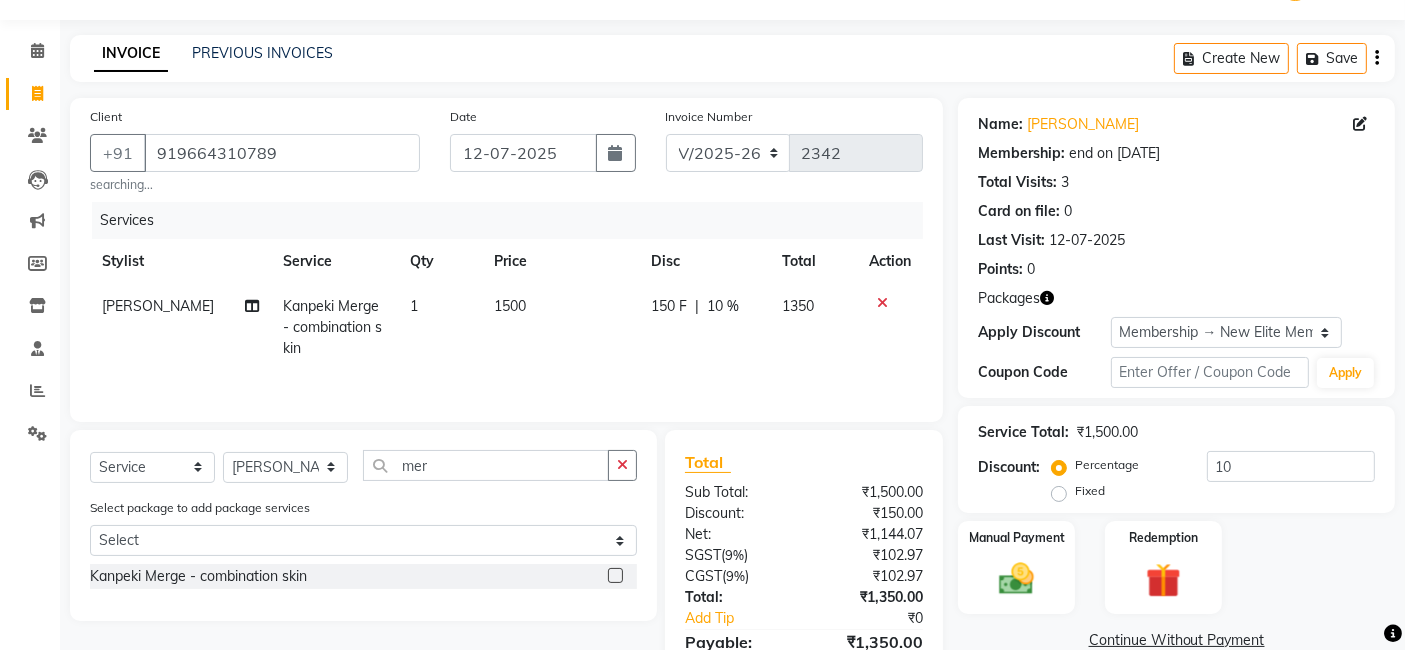 click on "1500" 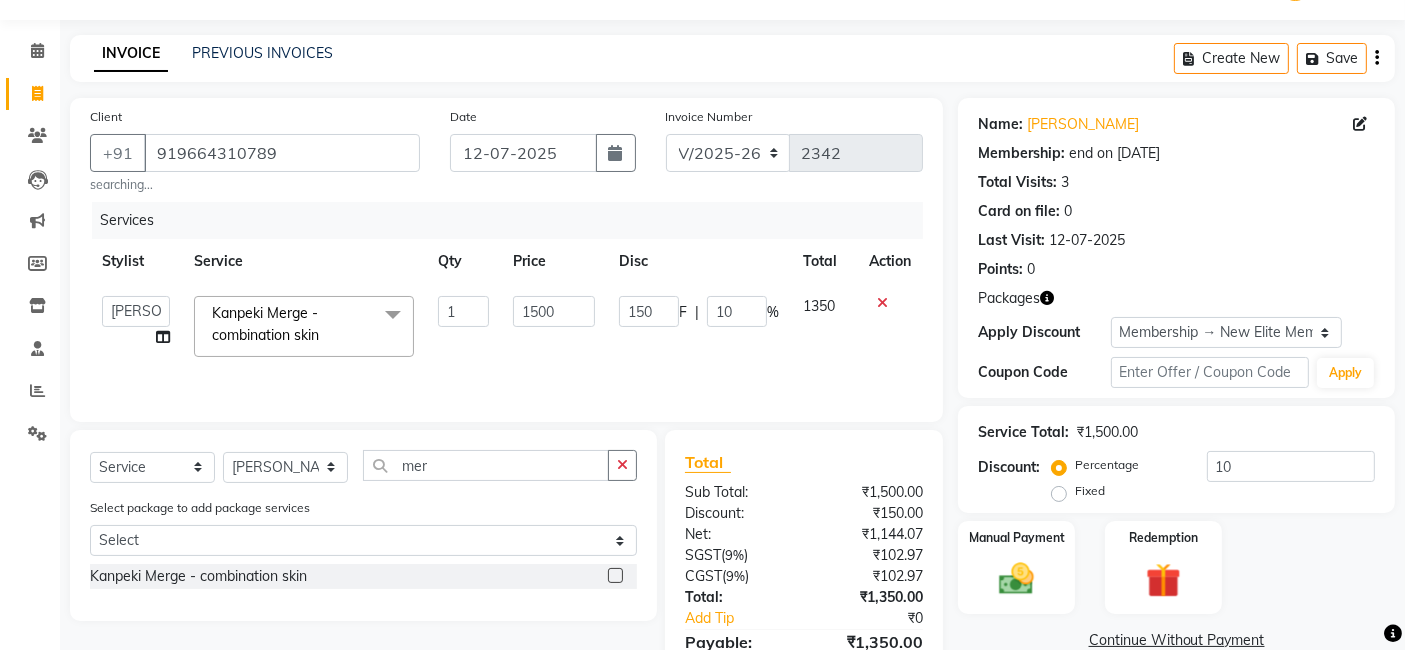 click on "1500" 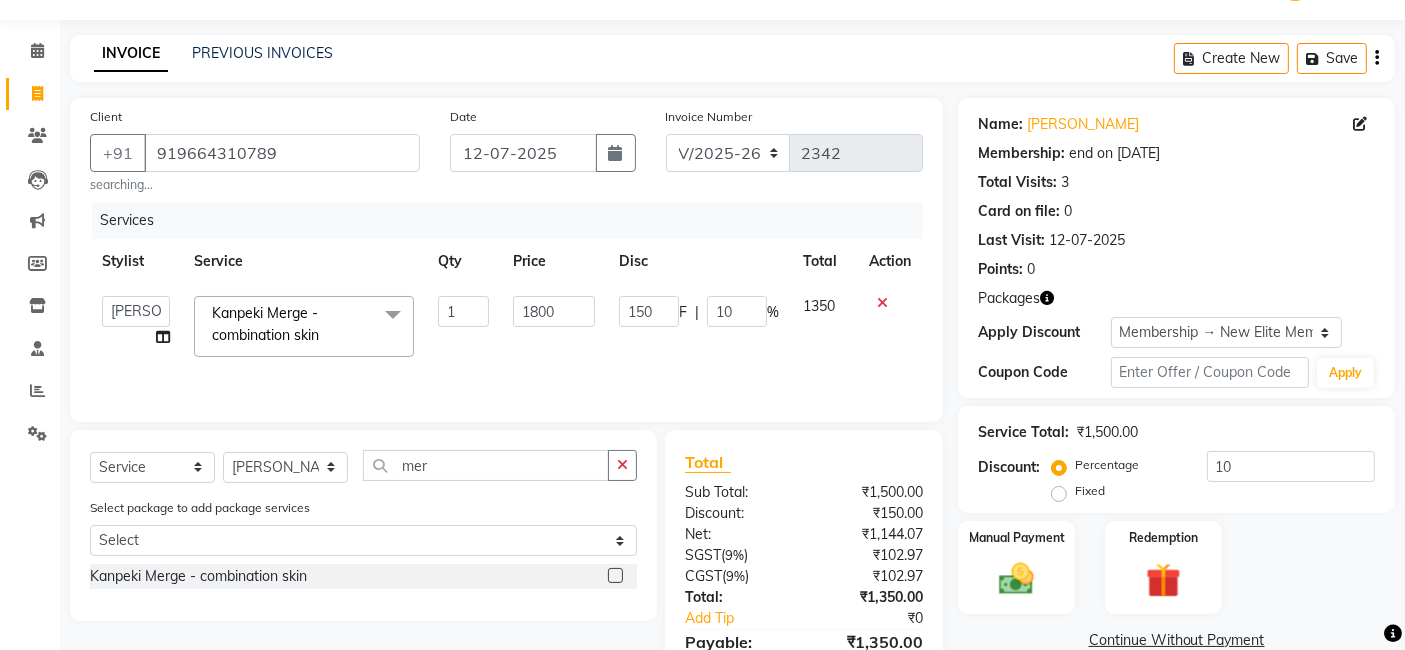 click on "1800" 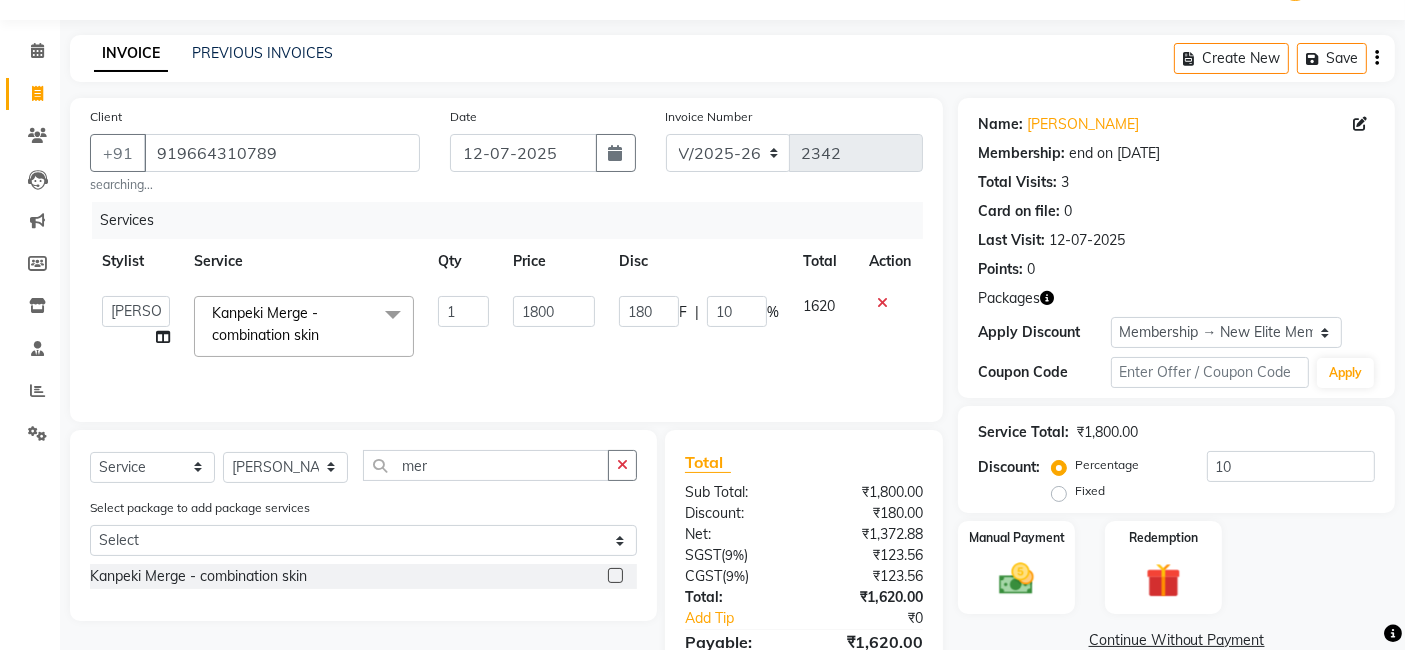 scroll, scrollTop: 43, scrollLeft: 0, axis: vertical 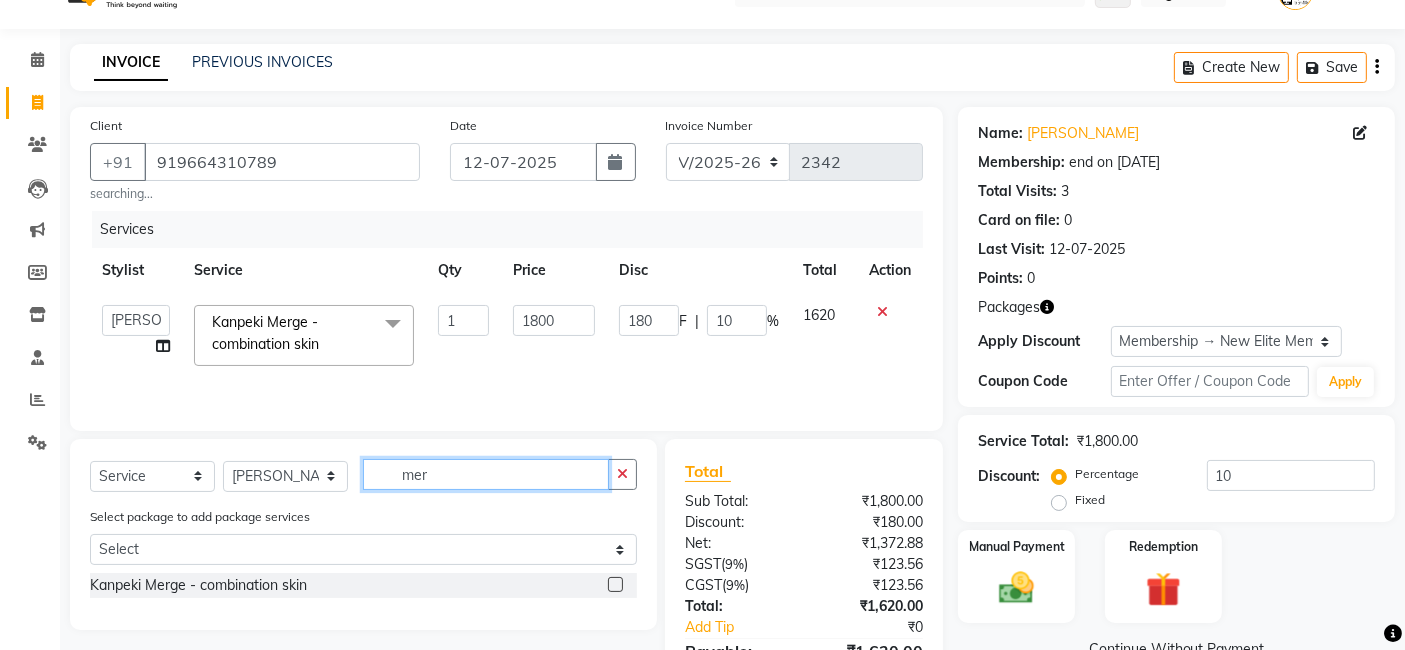 click on "mer" 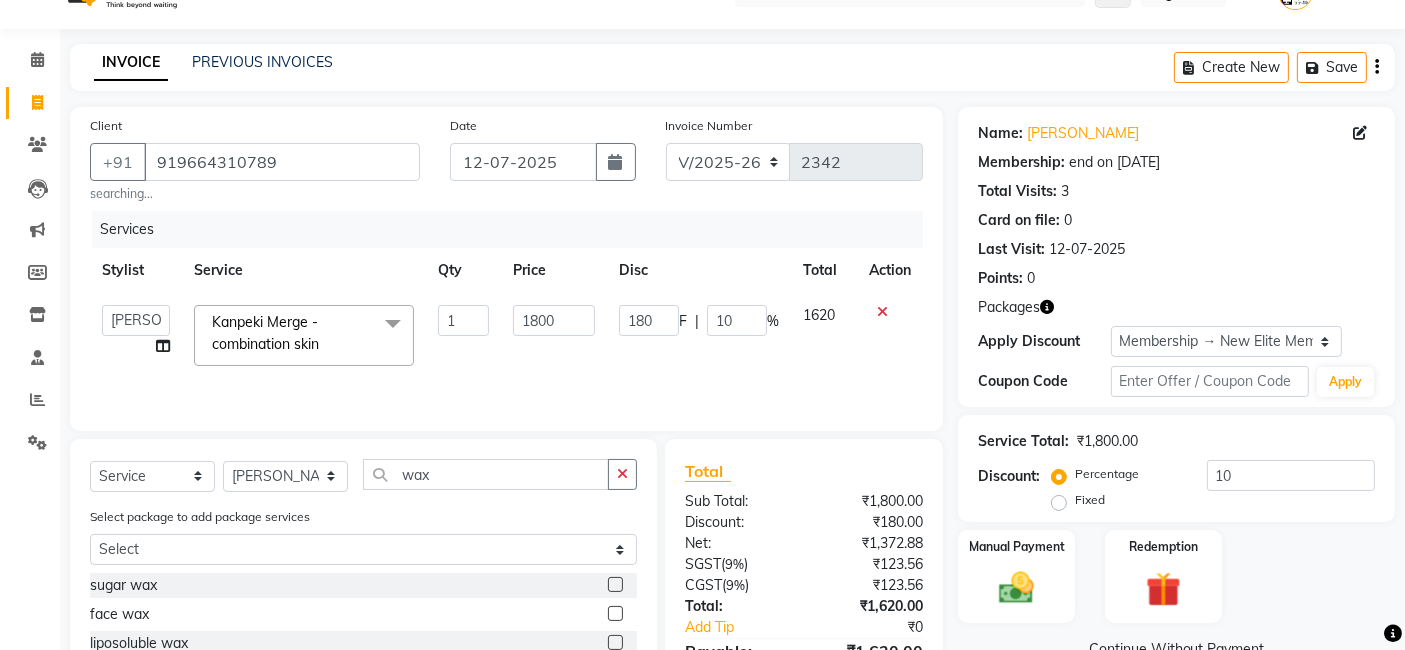click 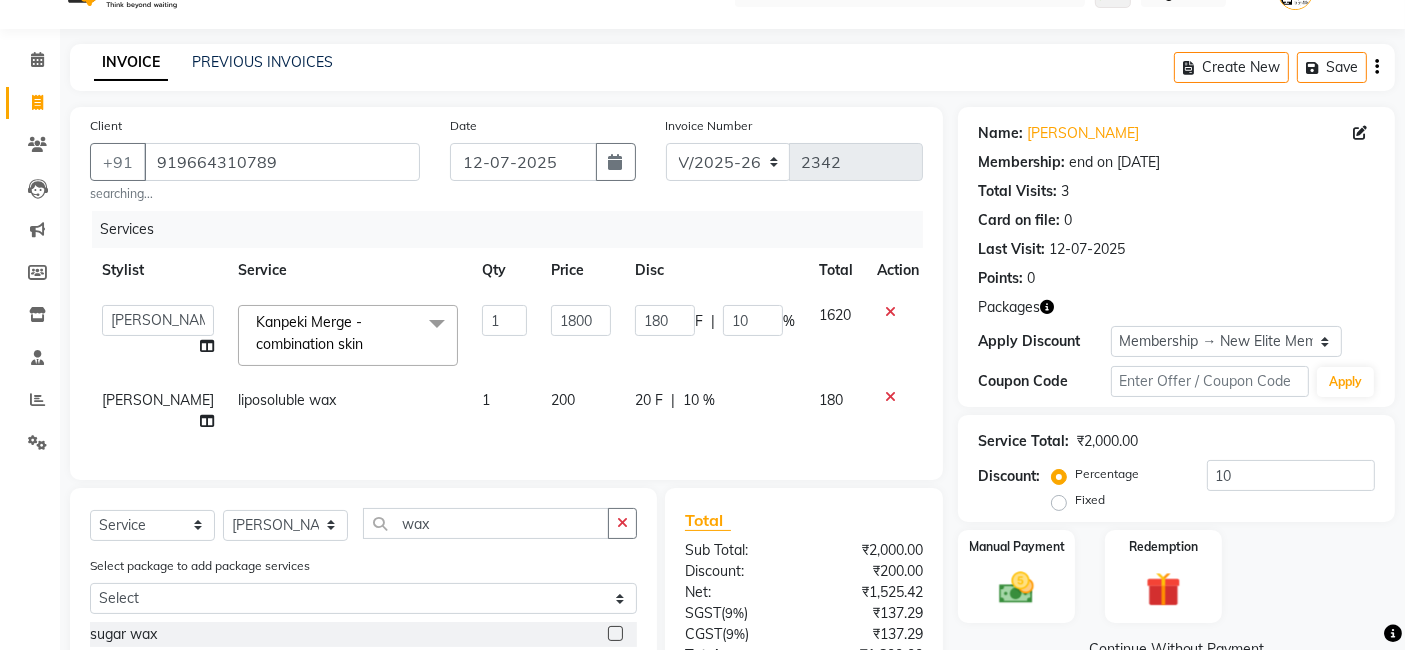 click on "200" 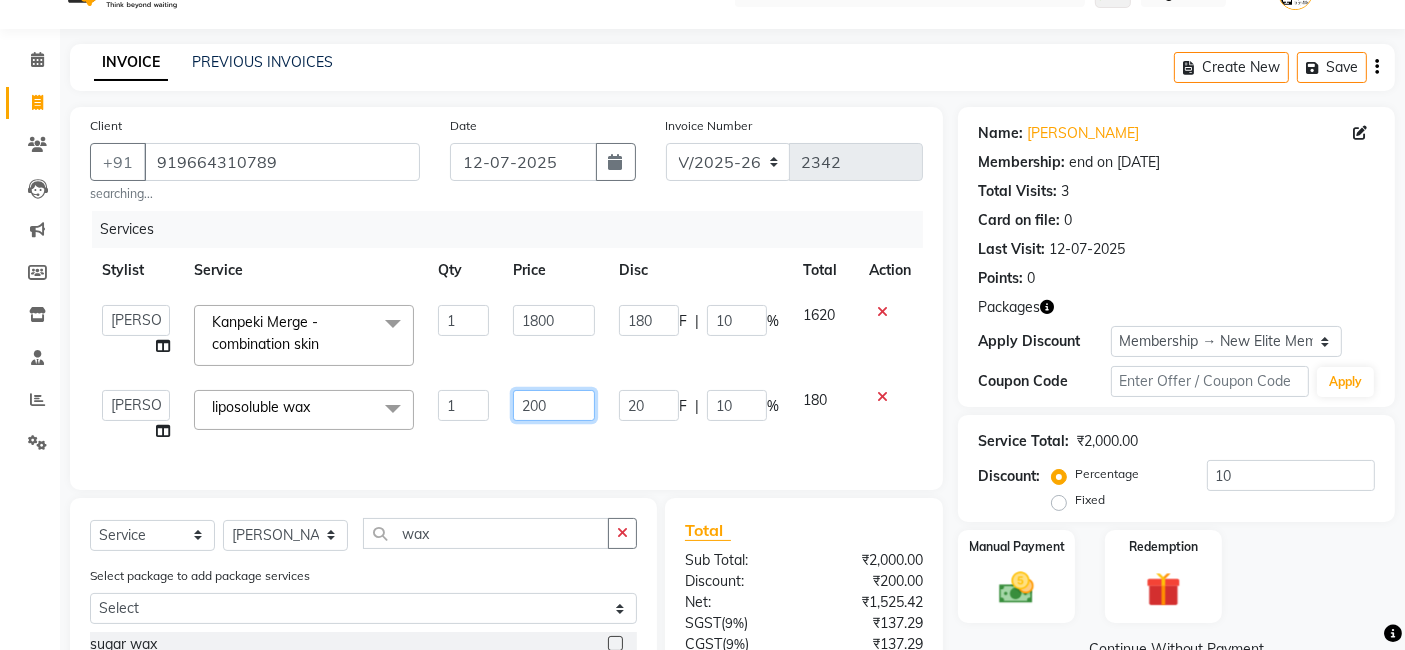 click on "200" 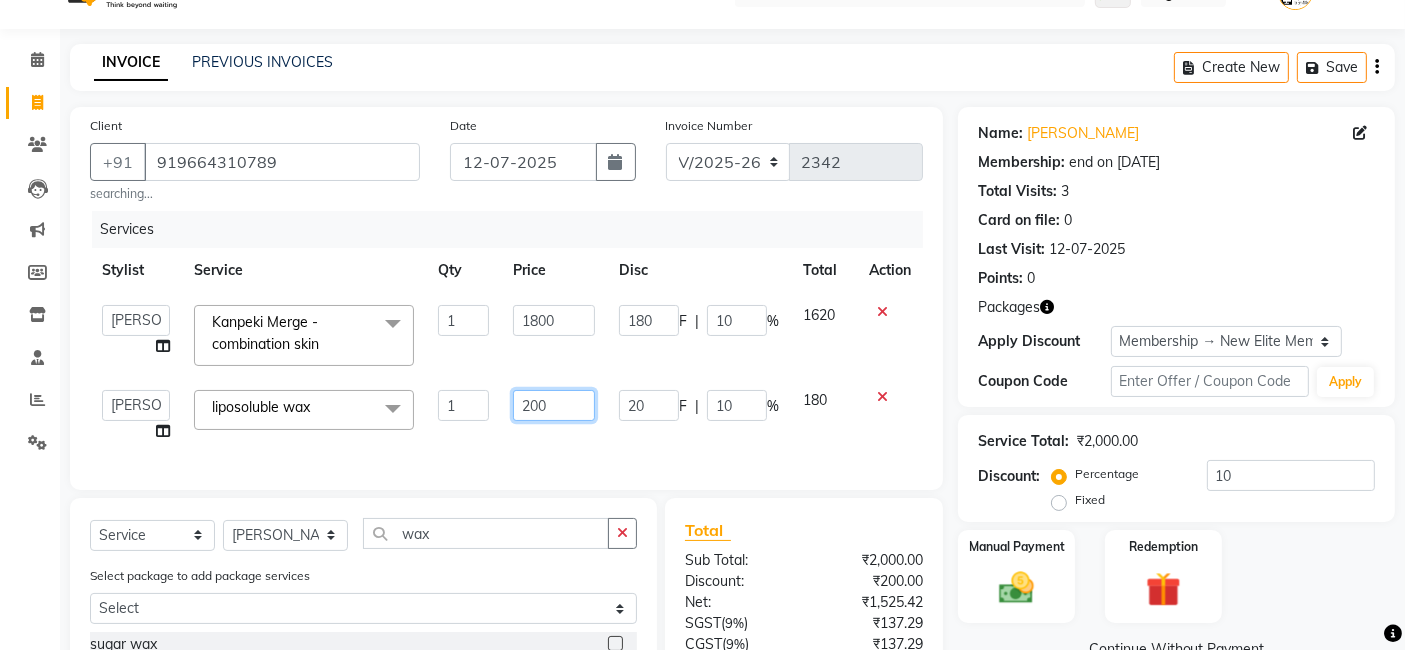 click on "200" 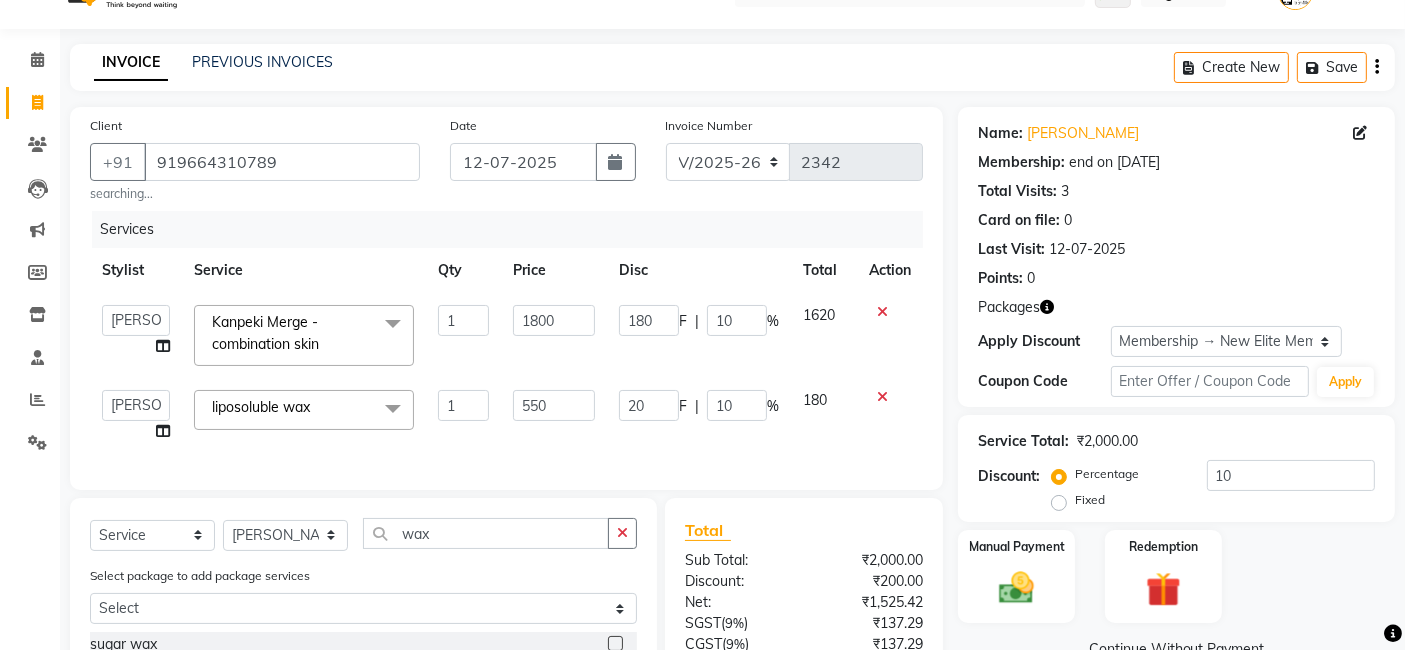 click on "Services Stylist Service Qty Price Disc Total Action  Arvind   ASHA   [PERSON_NAME]   Dev   Dimple   Director   [PERSON_NAME]   kajal   [PERSON_NAME]   lucky   Manager   [PERSON_NAME] maam   [PERSON_NAME]    Pallavi   Pinky   Priyanka   [PERSON_NAME]   [PERSON_NAME]  Kanpeki Merge - combination skin  x Bomb Pedicure Regular Pedicure Cracked Heal Treatment Alga Apothecary Pedicure Gel polish remover  Donut Pedicure candle Pedicure Avl Express Pedicure Avl Pedicruise pedicure Avl Pedipure pedicure Pedi Pai pedicure Under arms polish Kanpeki body spa Regular Manicure Bomb Manicure Alga Apothecary Manicure Nail Extensions Gel nail pent Pedi Pai manicure Donut manicure Avl express manicure Avl Pedicruise manicure Avl Pedipure manicure Candle manicure Back polish Foot Massage Head Massage Back Massage Hand & Shoulder Massage Body Spa Relaxing Body Massage Aromatherapy Associates - Renewing Rose Aromatherapy Associates - intense nourishment Aromatherapy Associates Body Massage Full Body Bleach Body Polishing body scrub  face bleach bleach 1" 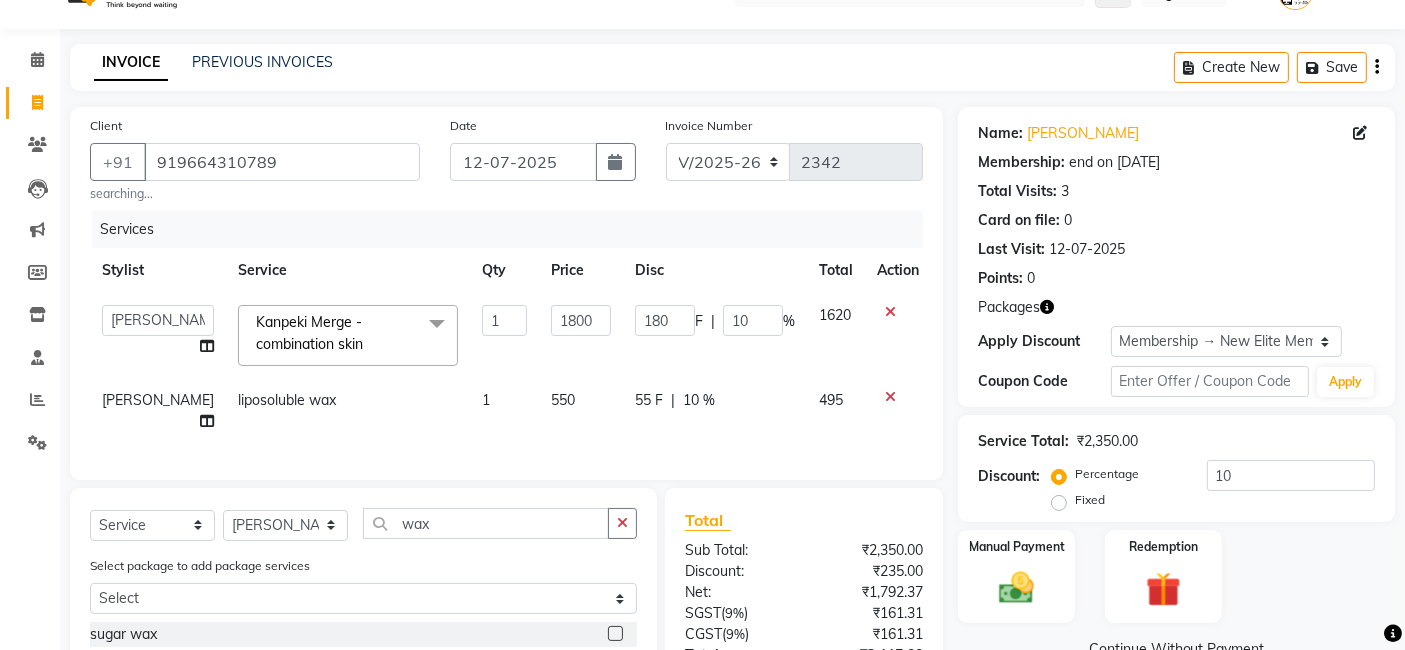 scroll, scrollTop: 154, scrollLeft: 0, axis: vertical 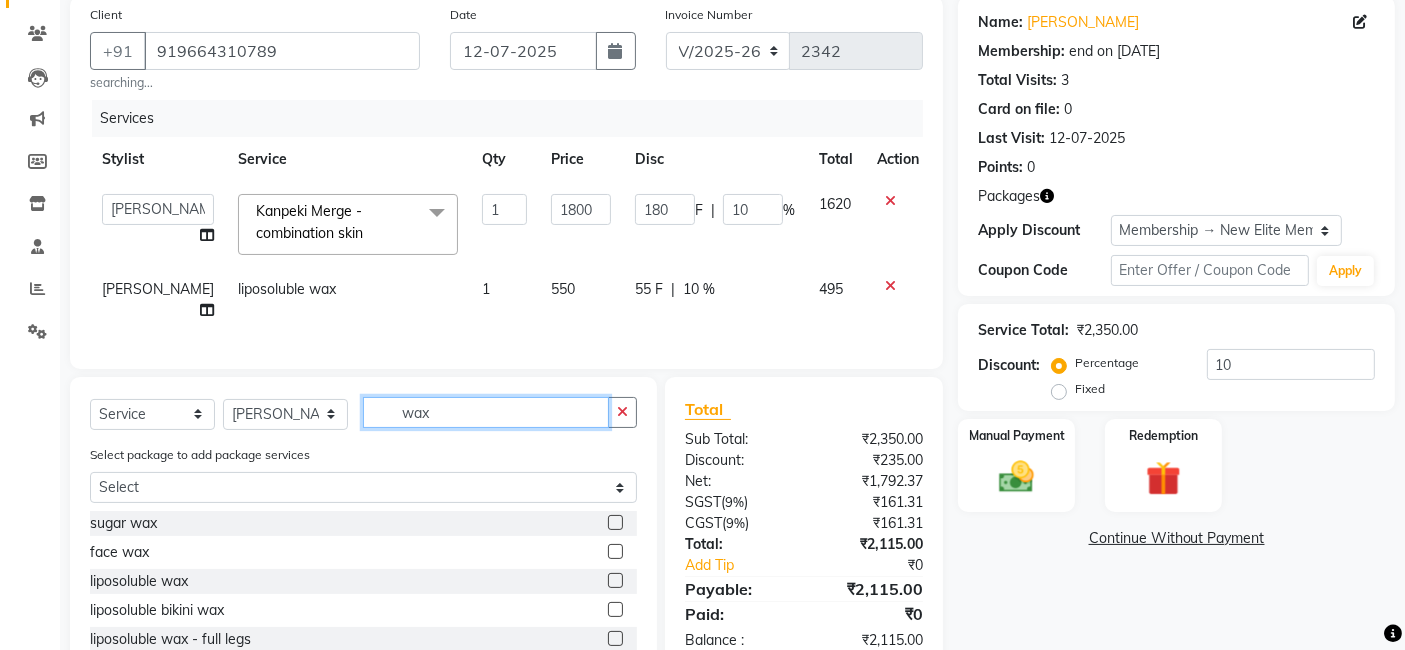 click on "wax" 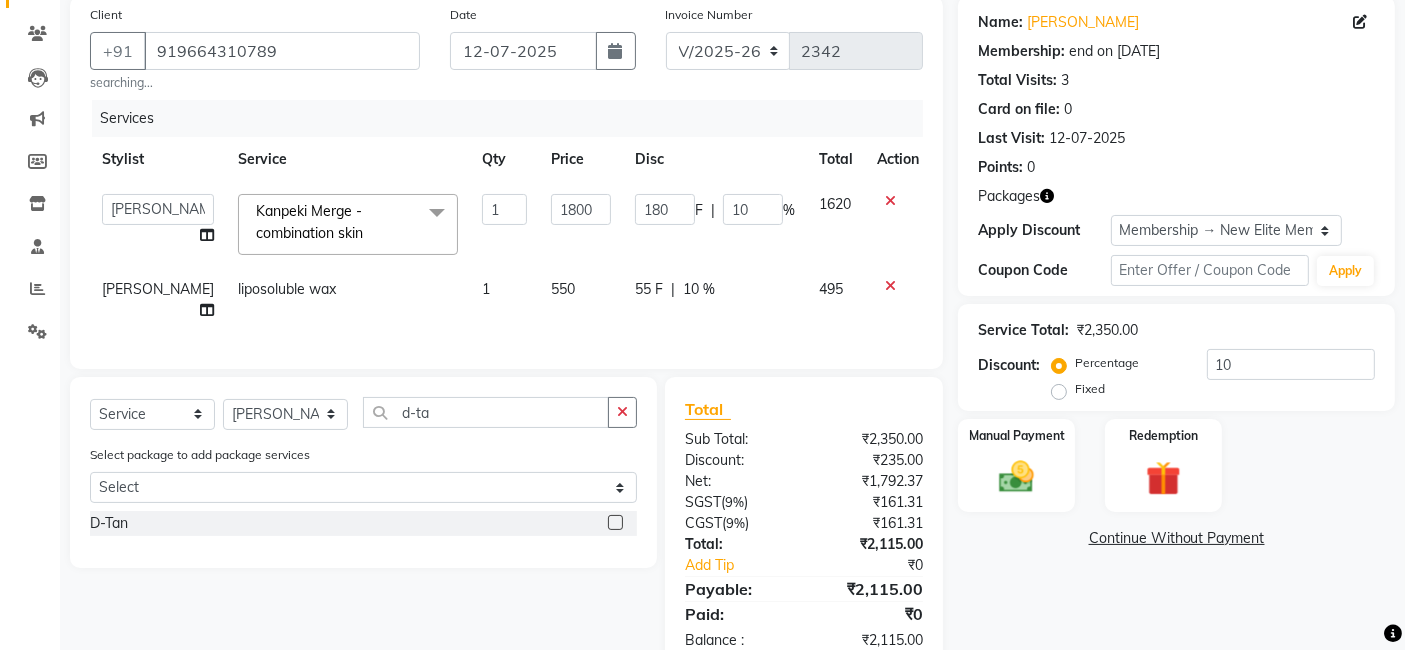 click 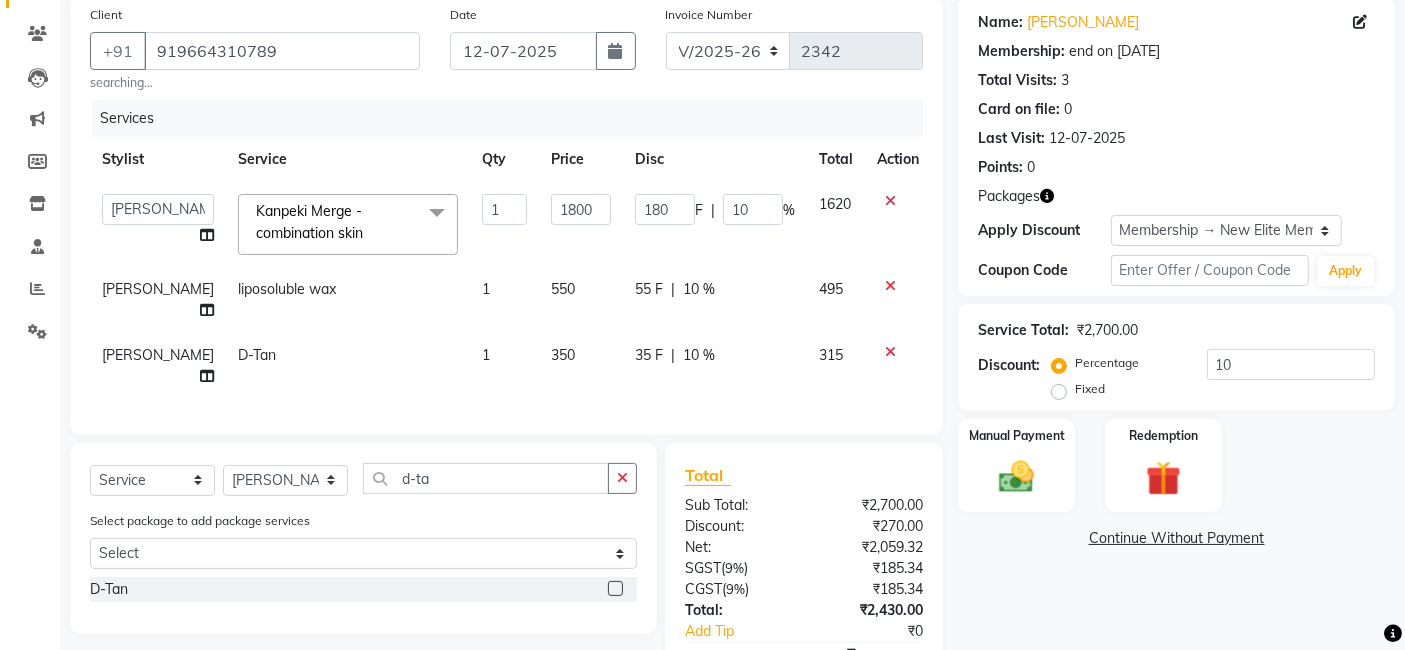 click on "350" 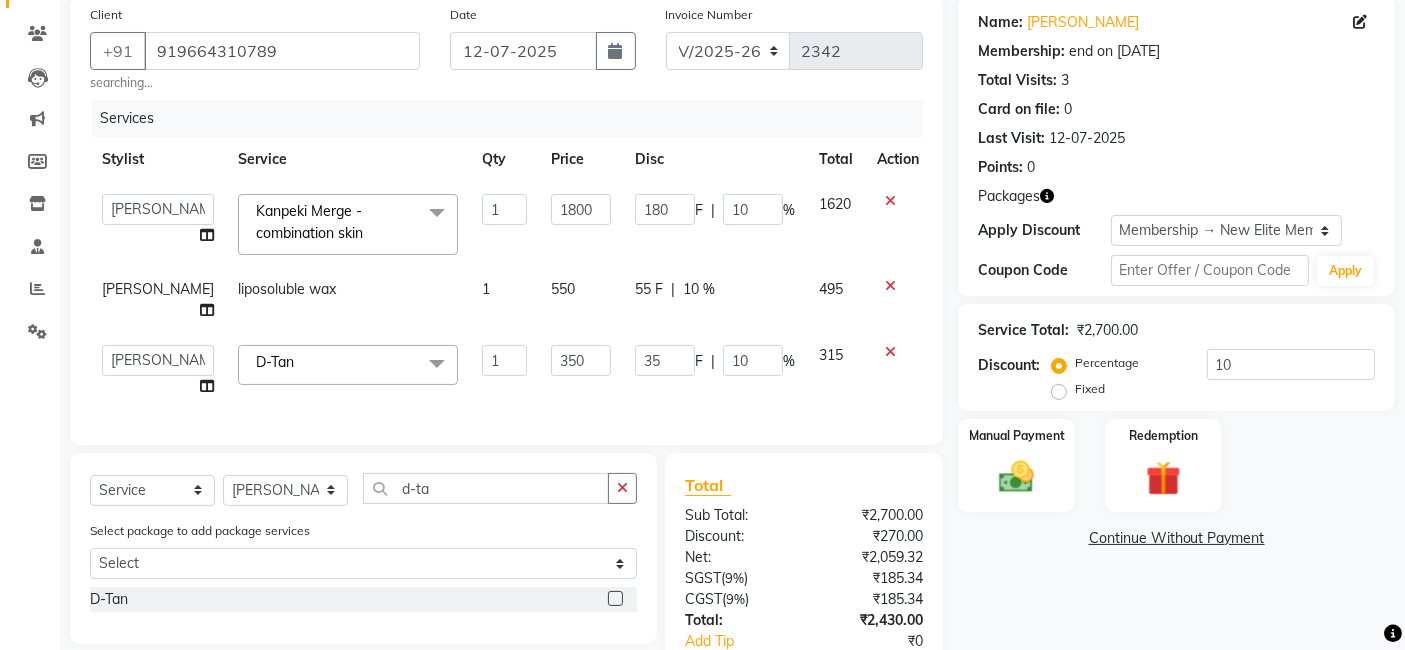 click on "350" 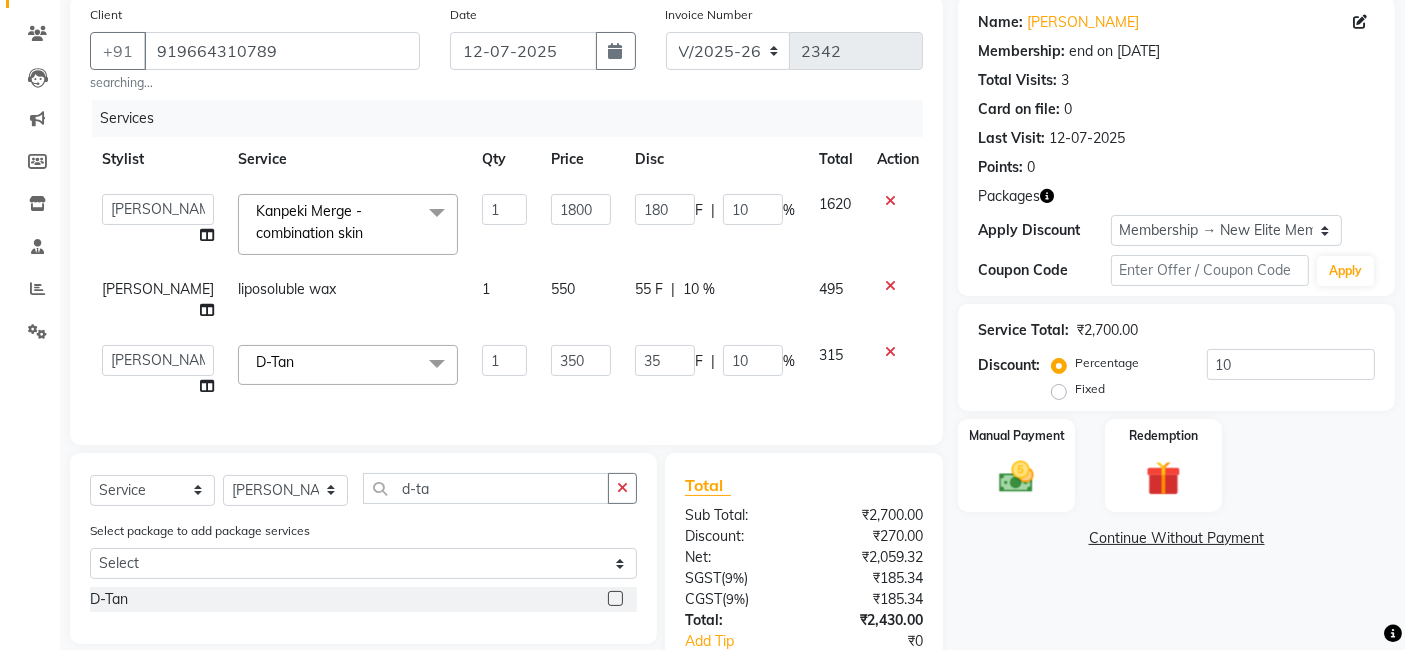 click on "350" 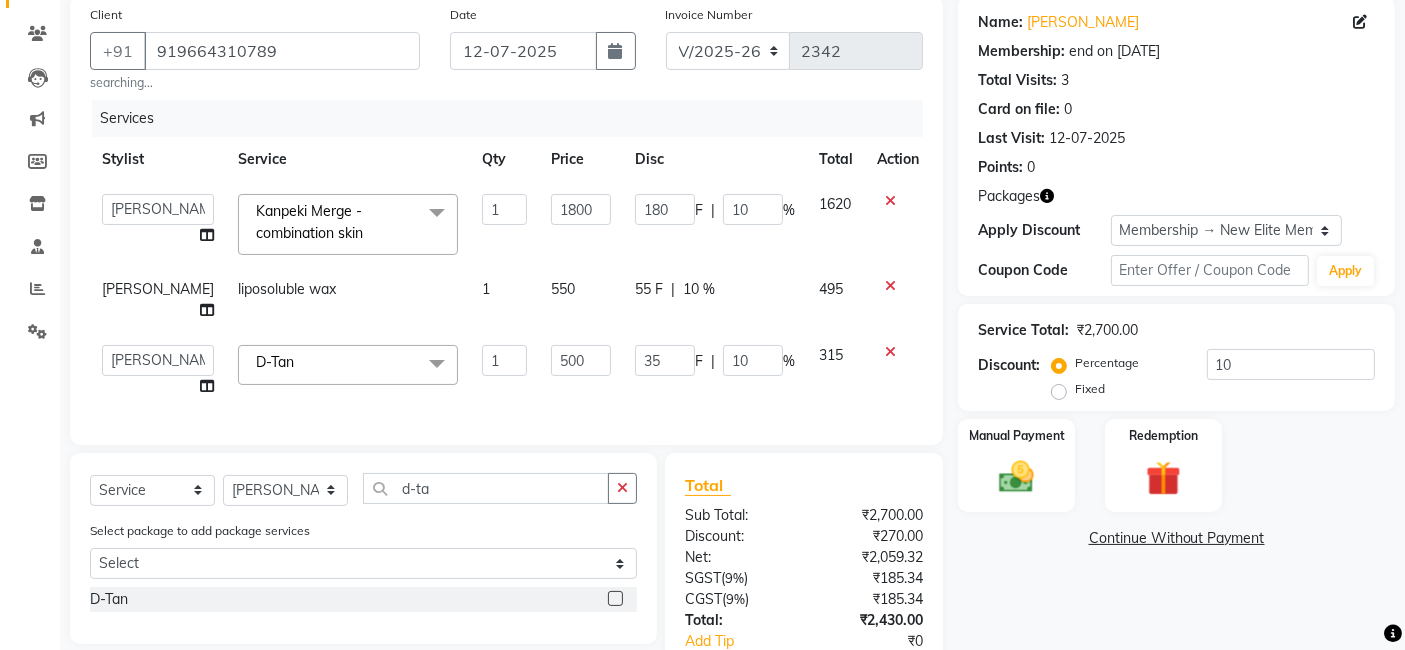 click on "Services Stylist Service Qty Price Disc Total Action  Arvind   ASHA   [PERSON_NAME]   Dev   Dimple   Director   [PERSON_NAME]   kajal   [PERSON_NAME]   lucky   Manager   [PERSON_NAME] maam   [PERSON_NAME]    Pallavi   Pinky   Priyanka   [PERSON_NAME]   [PERSON_NAME]  Kanpeki Merge - combination skin  x Bomb Pedicure Regular Pedicure Cracked Heal Treatment Alga Apothecary Pedicure Gel polish remover  Donut Pedicure candle Pedicure Avl Express Pedicure Avl Pedicruise pedicure Avl Pedipure pedicure Pedi Pai pedicure Under arms polish Kanpeki body spa Regular Manicure Bomb Manicure Alga Apothecary Manicure Nail Extensions Gel nail pent Pedi Pai manicure Donut manicure Avl express manicure Avl Pedicruise manicure Avl Pedipure manicure Candle manicure Back polish Foot Massage Head Massage Back Massage Hand & Shoulder Massage Body Spa Relaxing Body Massage Aromatherapy Associates - Renewing Rose Aromatherapy Associates - intense nourishment Aromatherapy Associates Body Massage Full Body Bleach Body Polishing body scrub  face bleach bleach 1" 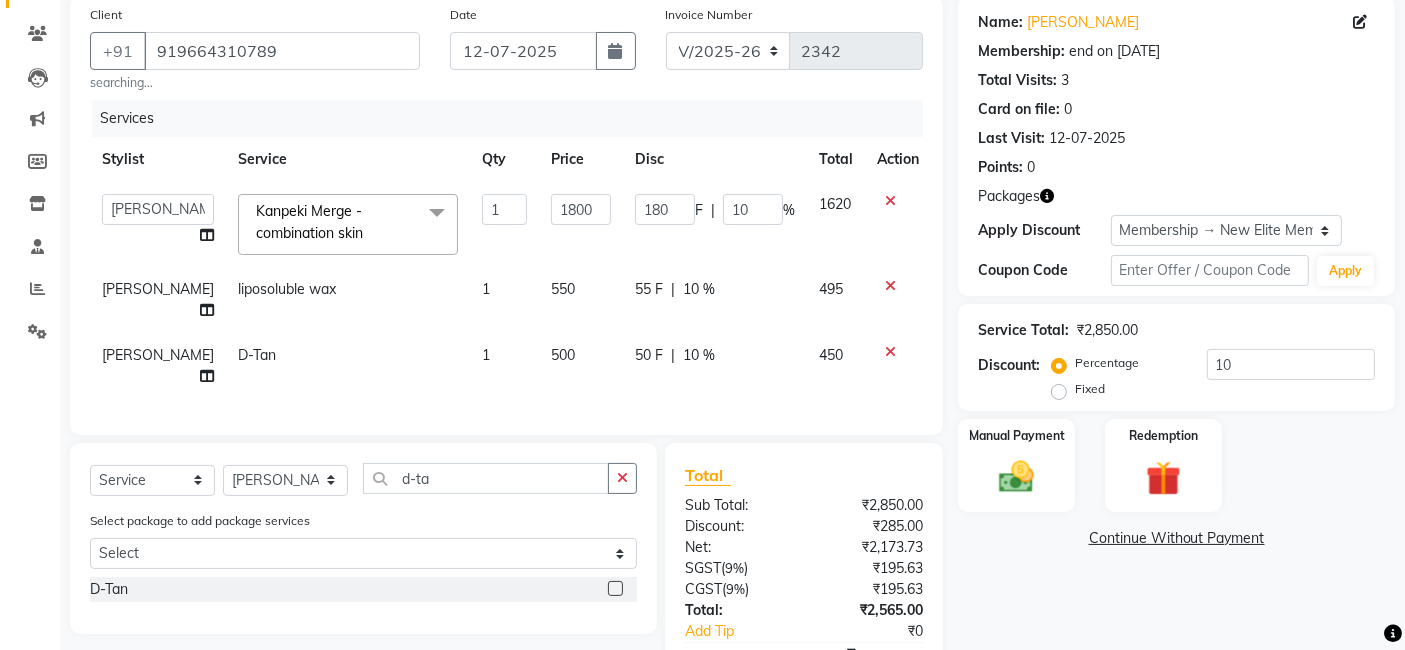 click on "Select  Service  Product  Membership  Package Voucher Prepaid Gift Card  Select Stylist [PERSON_NAME] [PERSON_NAME] Dev Dimple Director [PERSON_NAME] kajal [PERSON_NAME] lucky Manager [PERSON_NAME] maam [PERSON_NAME]  Pallavi Pinky [PERSON_NAME] [PERSON_NAME] d-ta" 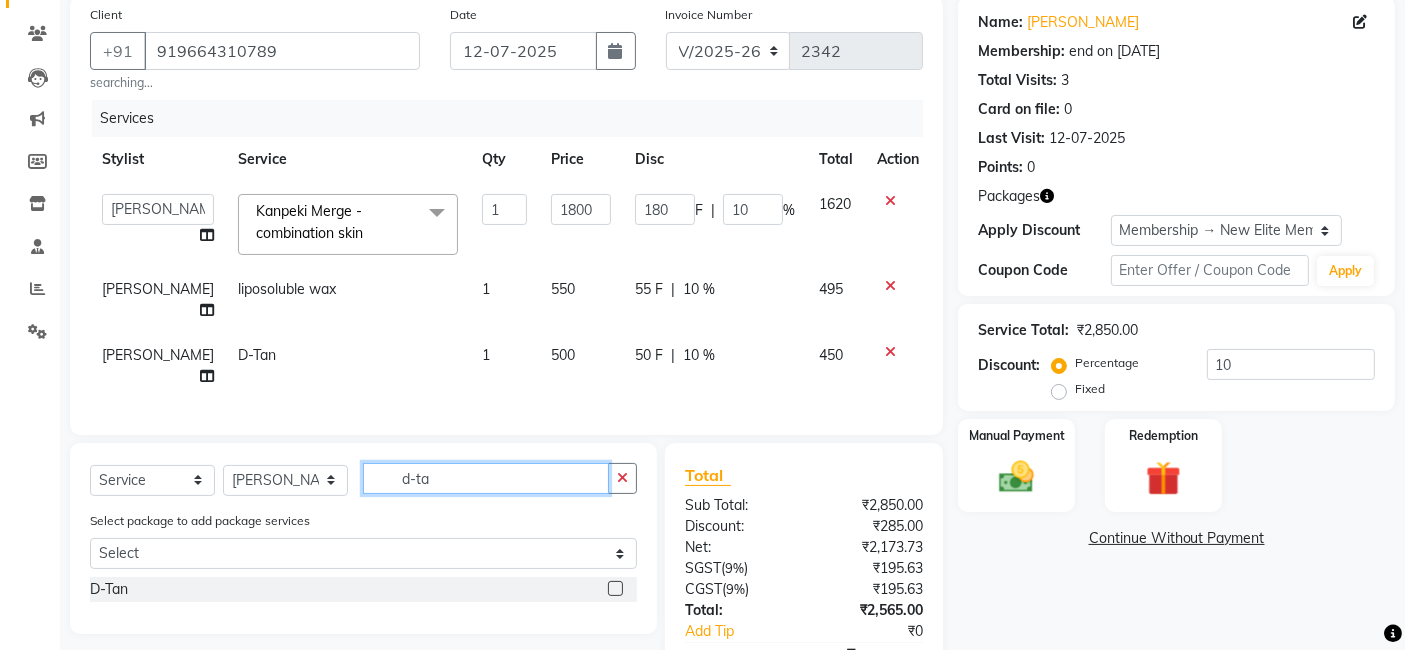 click on "d-ta" 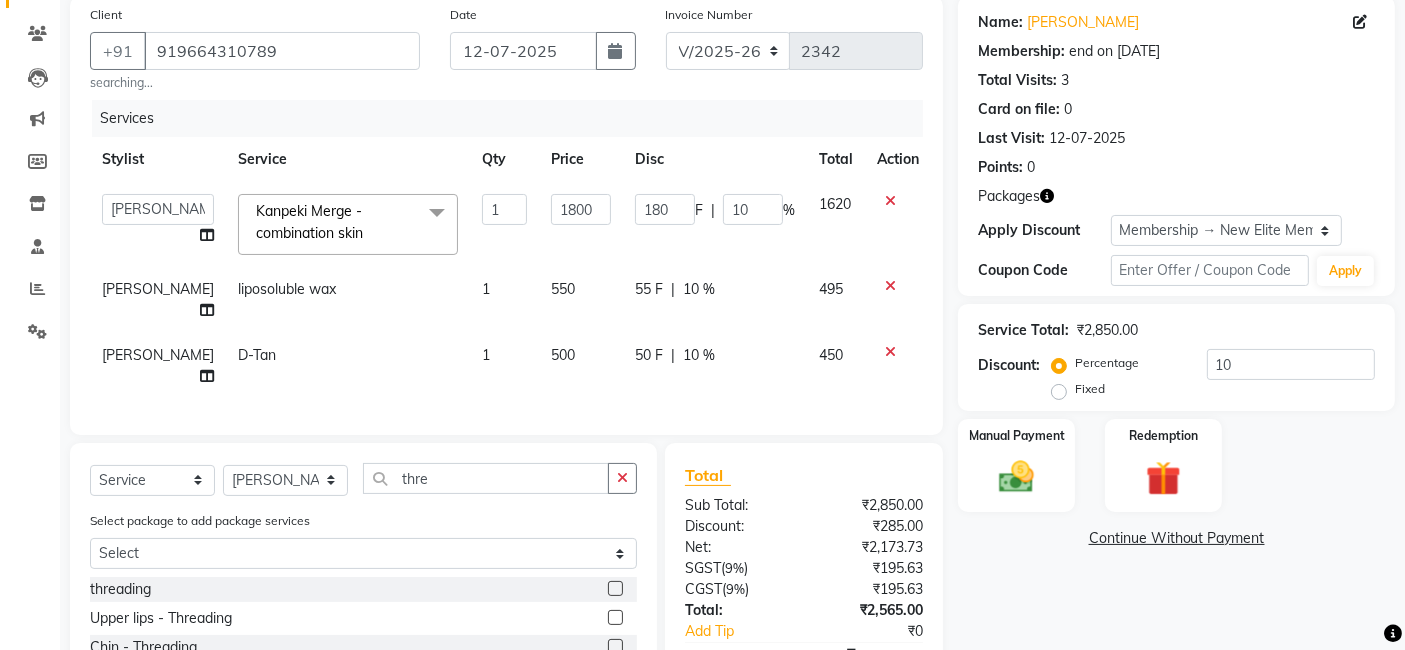 click 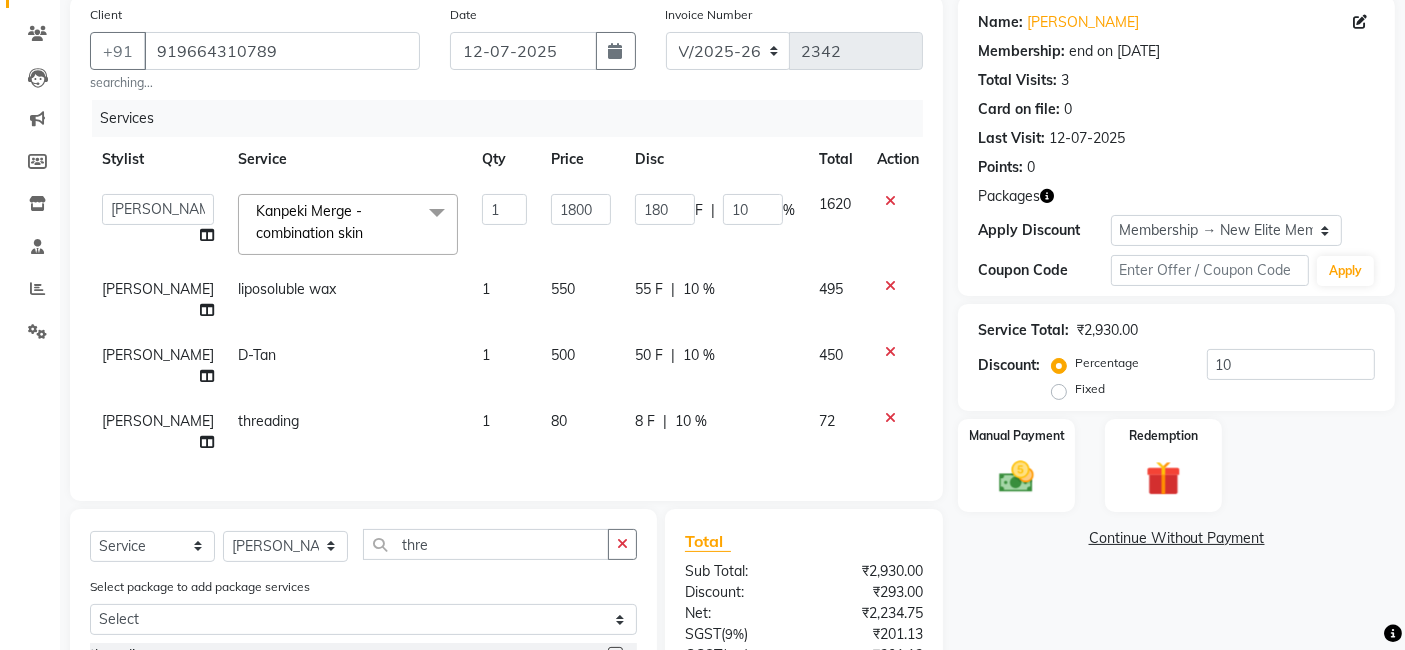 click on "Services Stylist Service Qty Price Disc Total Action  Arvind   ASHA   [PERSON_NAME]   Dev   Dimple   Director   [PERSON_NAME]   kajal   [PERSON_NAME]   lucky   Manager   [PERSON_NAME] maam   [PERSON_NAME]    Pallavi   Pinky   Priyanka   [PERSON_NAME]   [PERSON_NAME]  Kanpeki Merge - combination skin  x Bomb Pedicure Regular Pedicure Cracked Heal Treatment Alga Apothecary Pedicure Gel polish remover  Donut Pedicure candle Pedicure Avl Express Pedicure Avl Pedicruise pedicure Avl Pedipure pedicure Pedi Pai pedicure Under arms polish Kanpeki body spa Regular Manicure Bomb Manicure Alga Apothecary Manicure Nail Extensions Gel nail pent Pedi Pai manicure Donut manicure Avl express manicure Avl Pedicruise manicure Avl Pedipure manicure Candle manicure Back polish Foot Massage Head Massage Back Massage Hand & Shoulder Massage Body Spa Relaxing Body Massage Aromatherapy Associates - Renewing Rose Aromatherapy Associates - intense nourishment Aromatherapy Associates Body Massage Full Body Bleach Body Polishing body scrub  face bleach bleach 1" 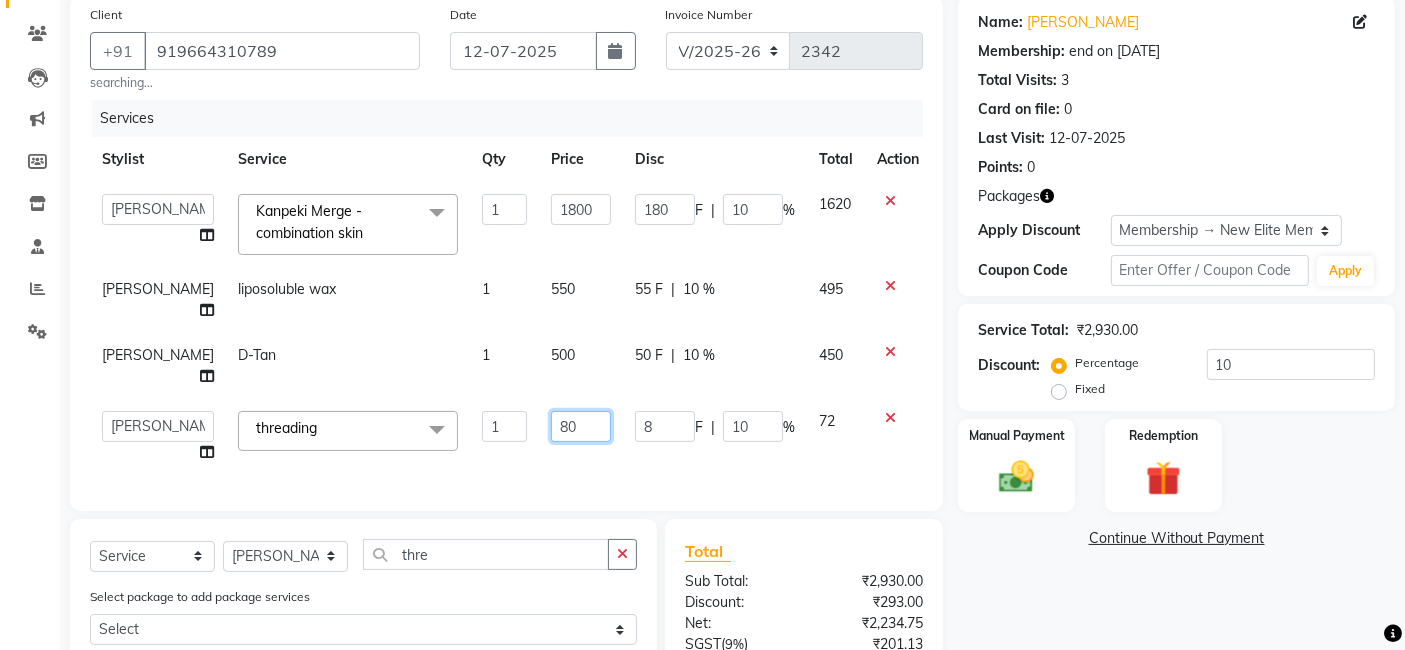click on "80" 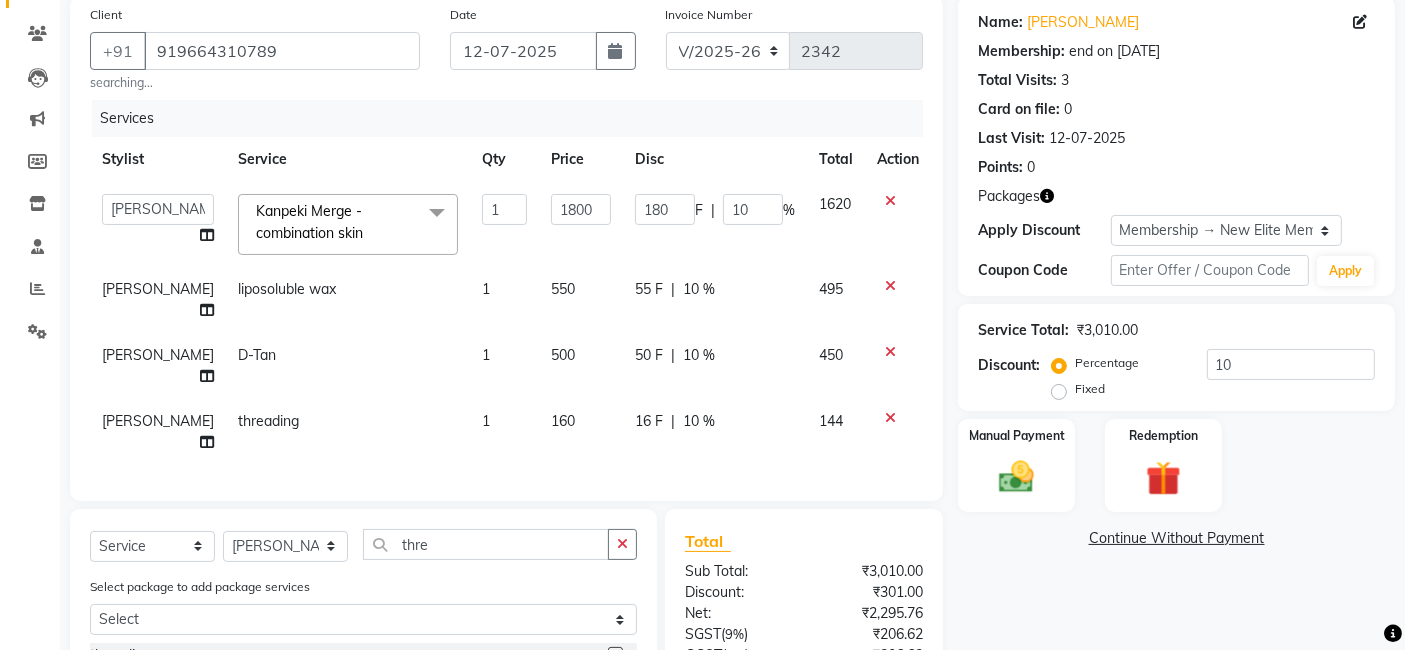 click on "Services Stylist Service Qty Price Disc Total Action  Arvind   ASHA   [PERSON_NAME]   Dev   Dimple   Director   [PERSON_NAME]   kajal   [PERSON_NAME]   lucky   Manager   [PERSON_NAME] maam   [PERSON_NAME]    Pallavi   Pinky   Priyanka   [PERSON_NAME]   [PERSON_NAME]  Kanpeki Merge - combination skin  x Bomb Pedicure Regular Pedicure Cracked Heal Treatment Alga Apothecary Pedicure Gel polish remover  Donut Pedicure candle Pedicure Avl Express Pedicure Avl Pedicruise pedicure Avl Pedipure pedicure Pedi Pai pedicure Under arms polish Kanpeki body spa Regular Manicure Bomb Manicure Alga Apothecary Manicure Nail Extensions Gel nail pent Pedi Pai manicure Donut manicure Avl express manicure Avl Pedicruise manicure Avl Pedipure manicure Candle manicure Back polish Foot Massage Head Massage Back Massage Hand & Shoulder Massage Body Spa Relaxing Body Massage Aromatherapy Associates - Renewing Rose Aromatherapy Associates - intense nourishment Aromatherapy Associates Body Massage Full Body Bleach Body Polishing body scrub  face bleach bleach 1" 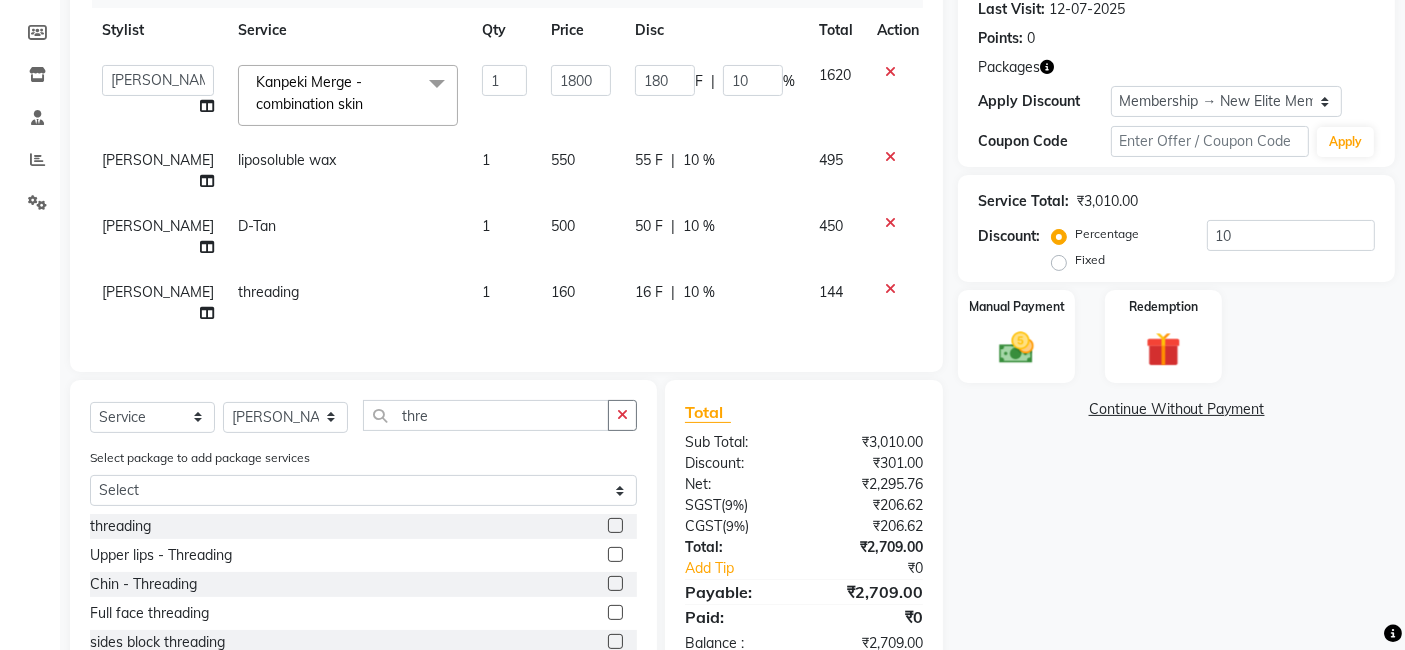 scroll, scrollTop: 302, scrollLeft: 0, axis: vertical 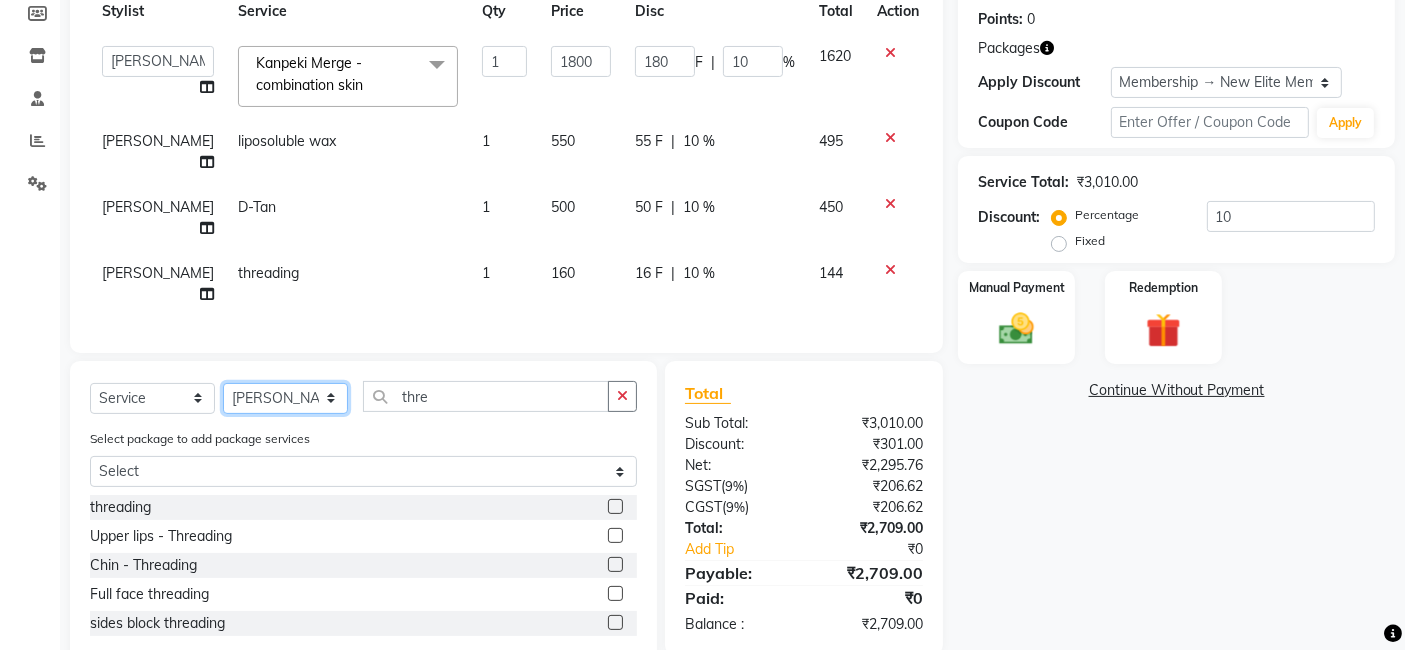 click on "Select Stylist [PERSON_NAME] [PERSON_NAME] Dev Dimple Director [PERSON_NAME] kajal [PERSON_NAME] lucky Manager [PERSON_NAME] maam [PERSON_NAME]  Pallavi Pinky [PERSON_NAME] [PERSON_NAME]" 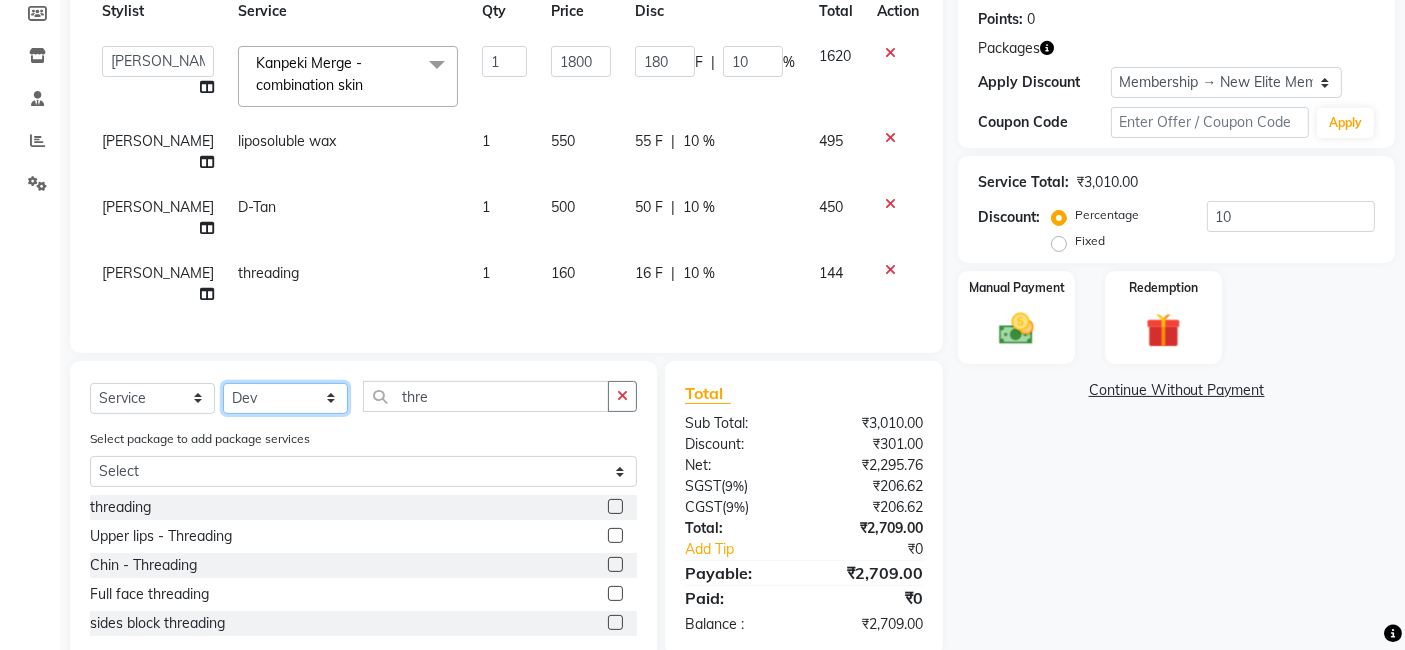 click on "Select Stylist [PERSON_NAME] [PERSON_NAME] Dev Dimple Director [PERSON_NAME] kajal [PERSON_NAME] lucky Manager [PERSON_NAME] maam [PERSON_NAME]  Pallavi Pinky [PERSON_NAME] [PERSON_NAME]" 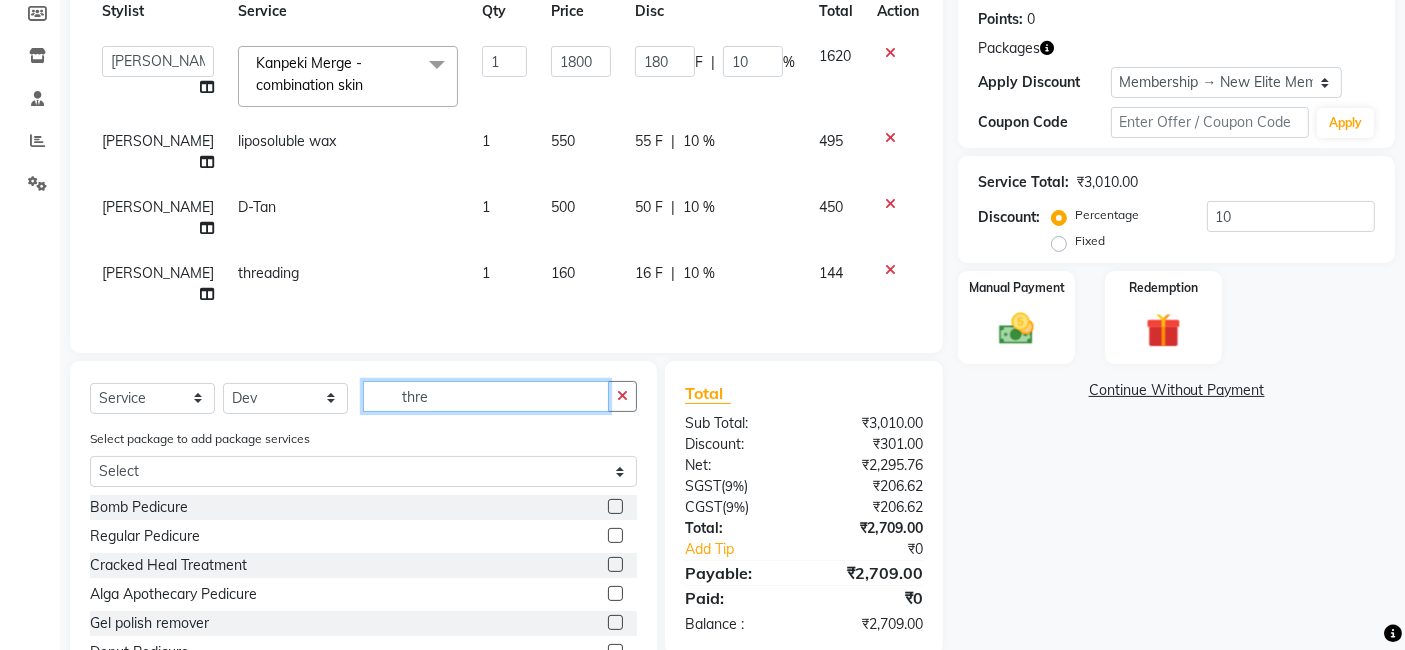 click on "thre" 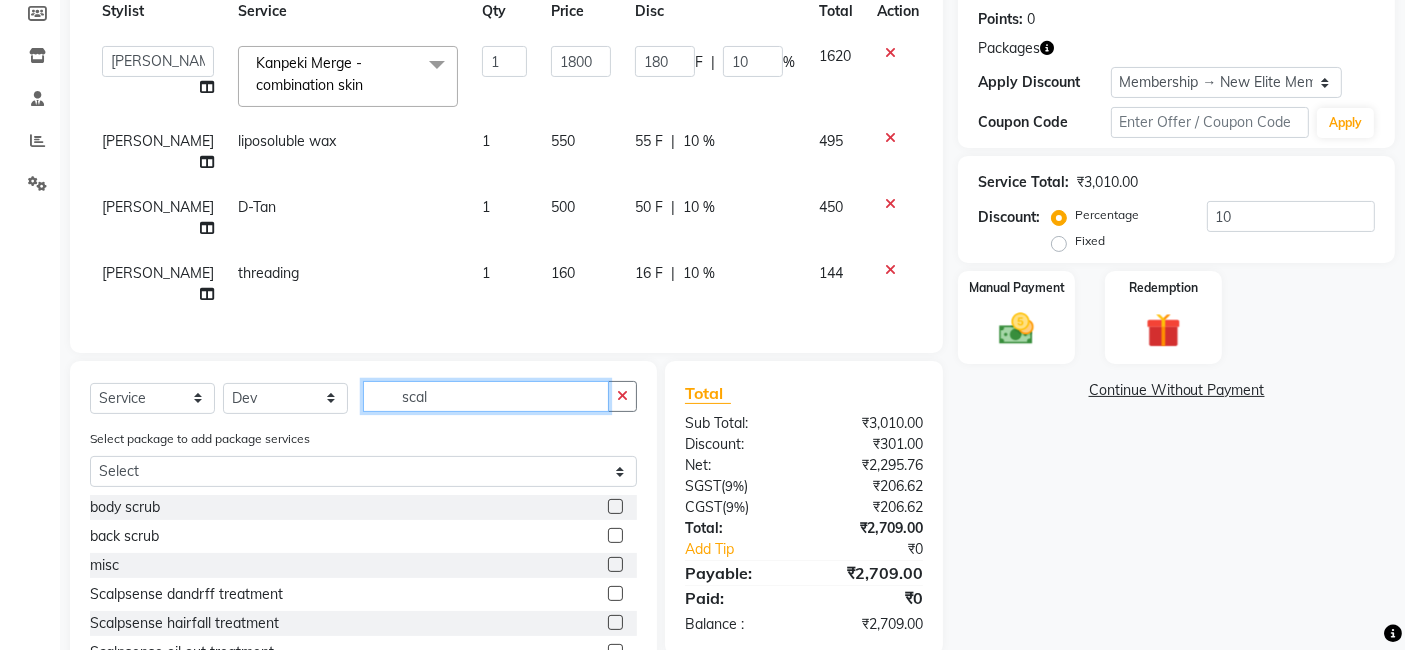 scroll, scrollTop: 289, scrollLeft: 0, axis: vertical 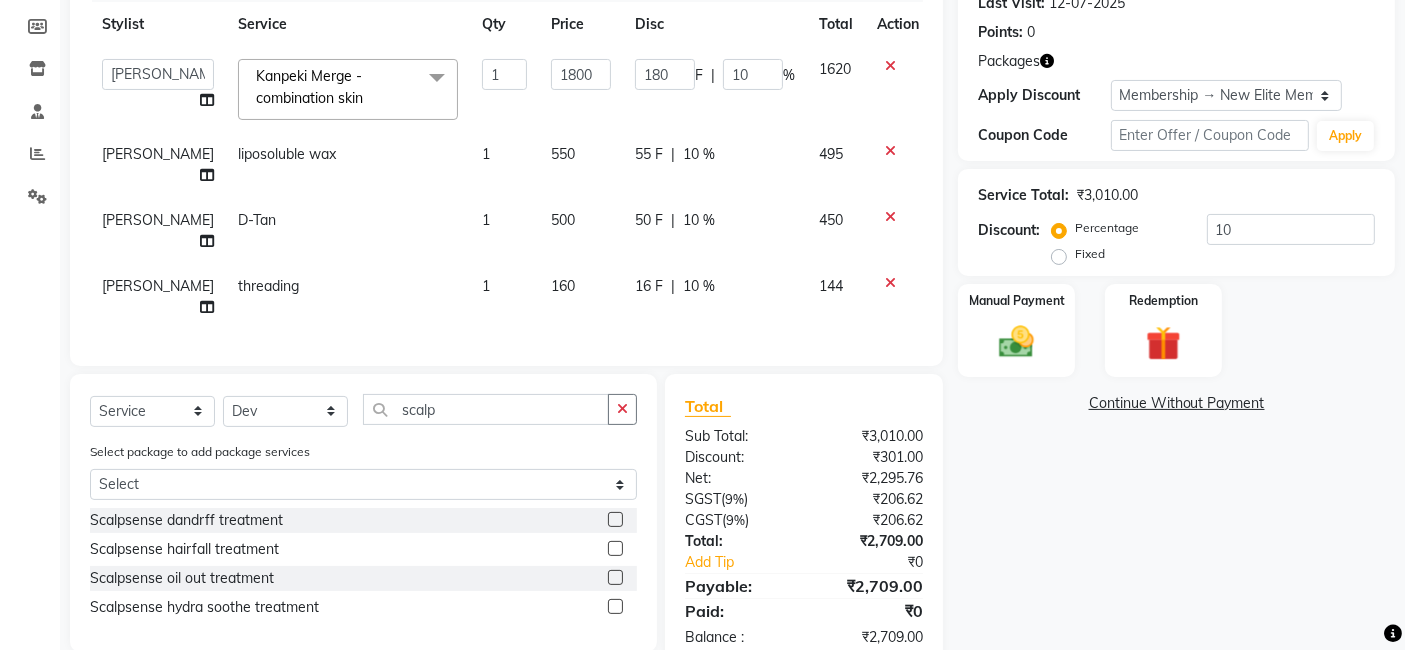 click 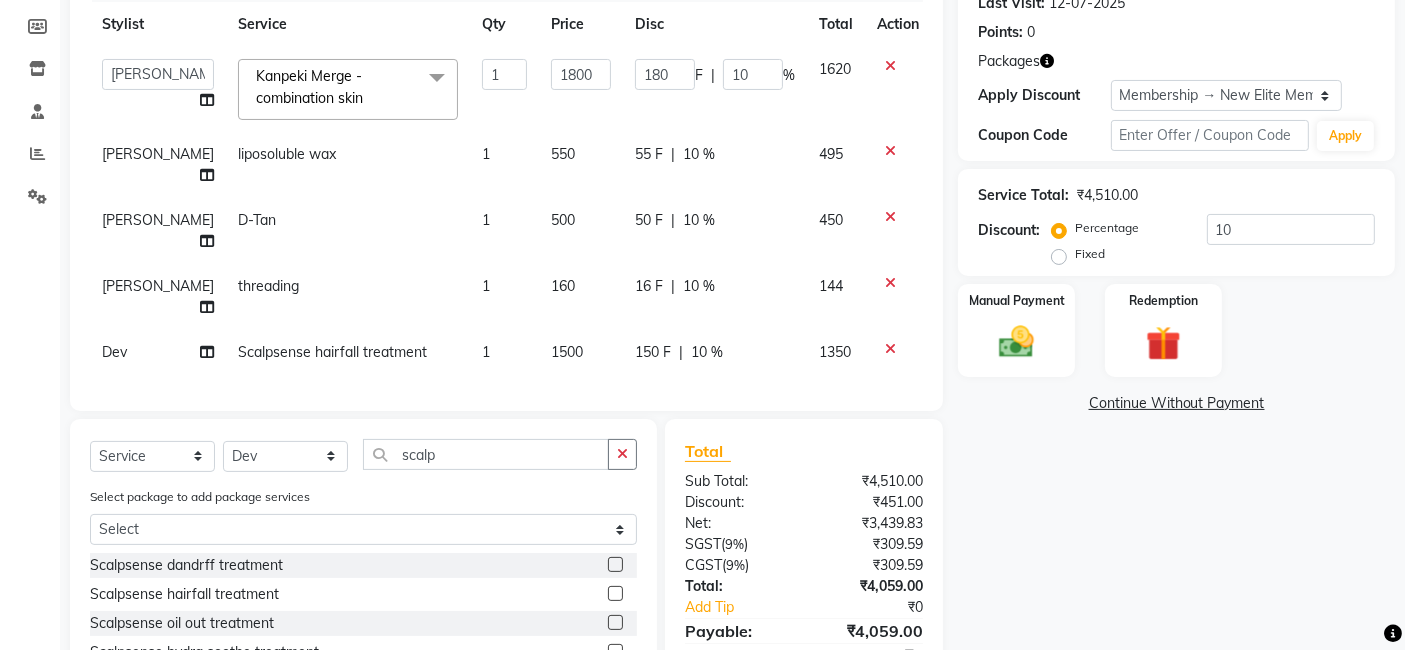scroll, scrollTop: 334, scrollLeft: 0, axis: vertical 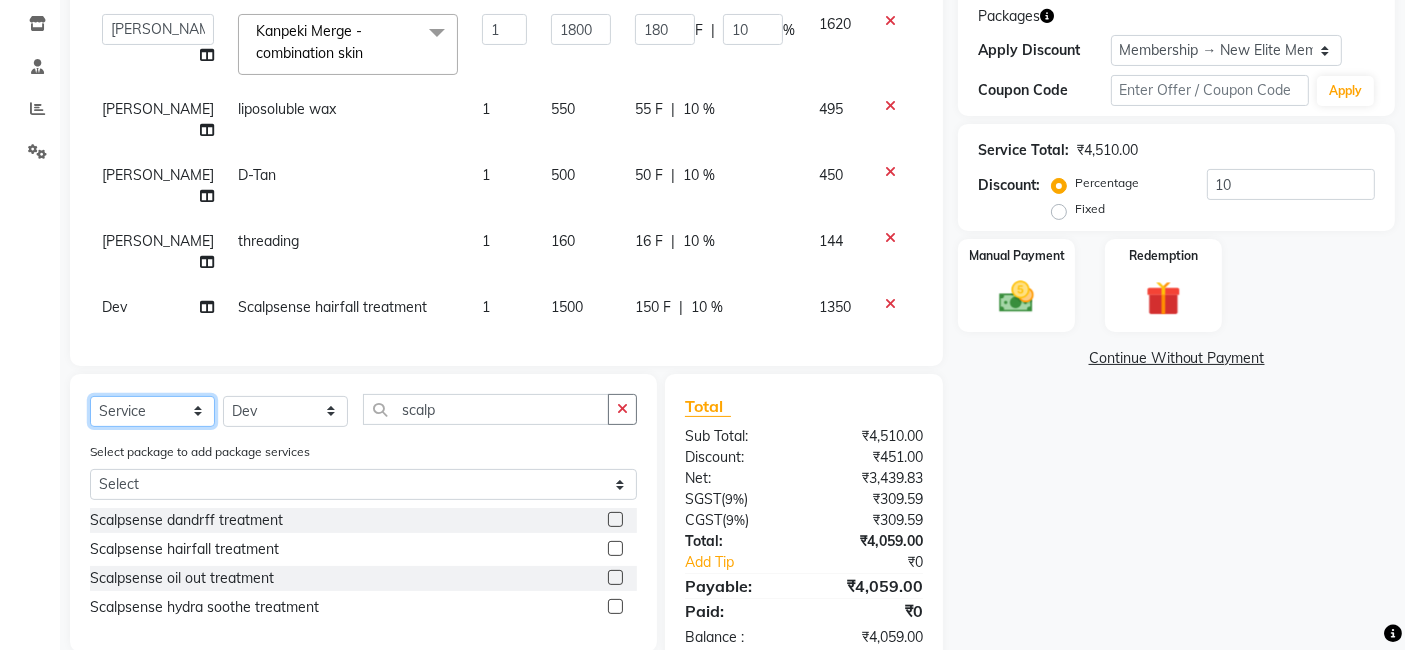 click on "Select  Service  Product  Membership  Package Voucher Prepaid Gift Card" 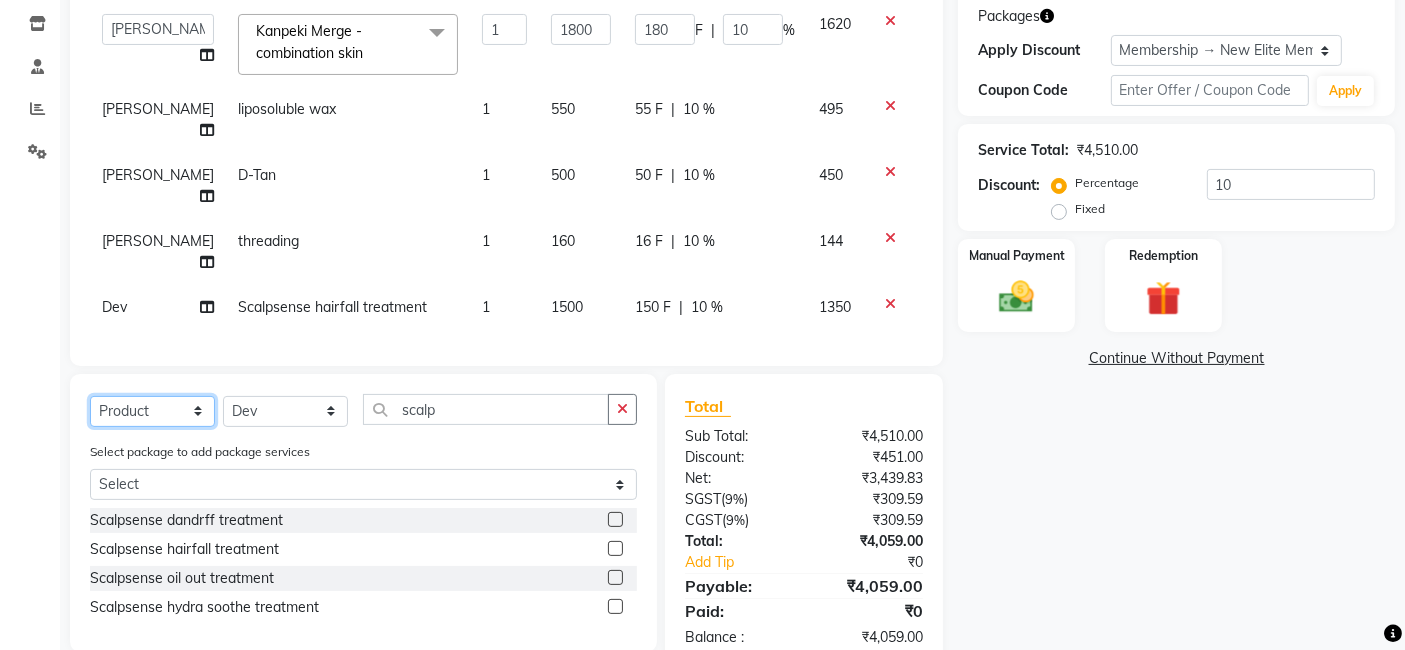 click on "Select  Service  Product  Membership  Package Voucher Prepaid Gift Card" 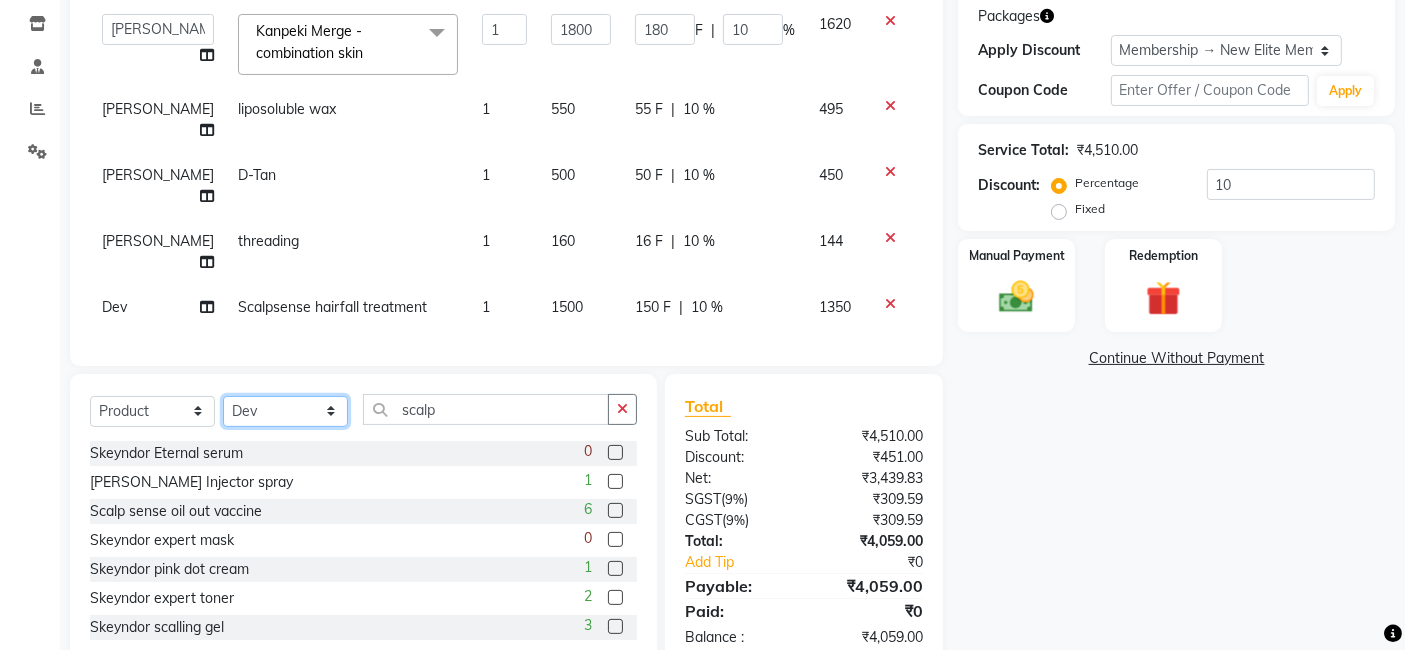 click on "Select Stylist [PERSON_NAME] [PERSON_NAME] Dev Dimple Director [PERSON_NAME] kajal [PERSON_NAME] lucky Manager [PERSON_NAME] maam [PERSON_NAME]  Pallavi Pinky [PERSON_NAME] [PERSON_NAME]" 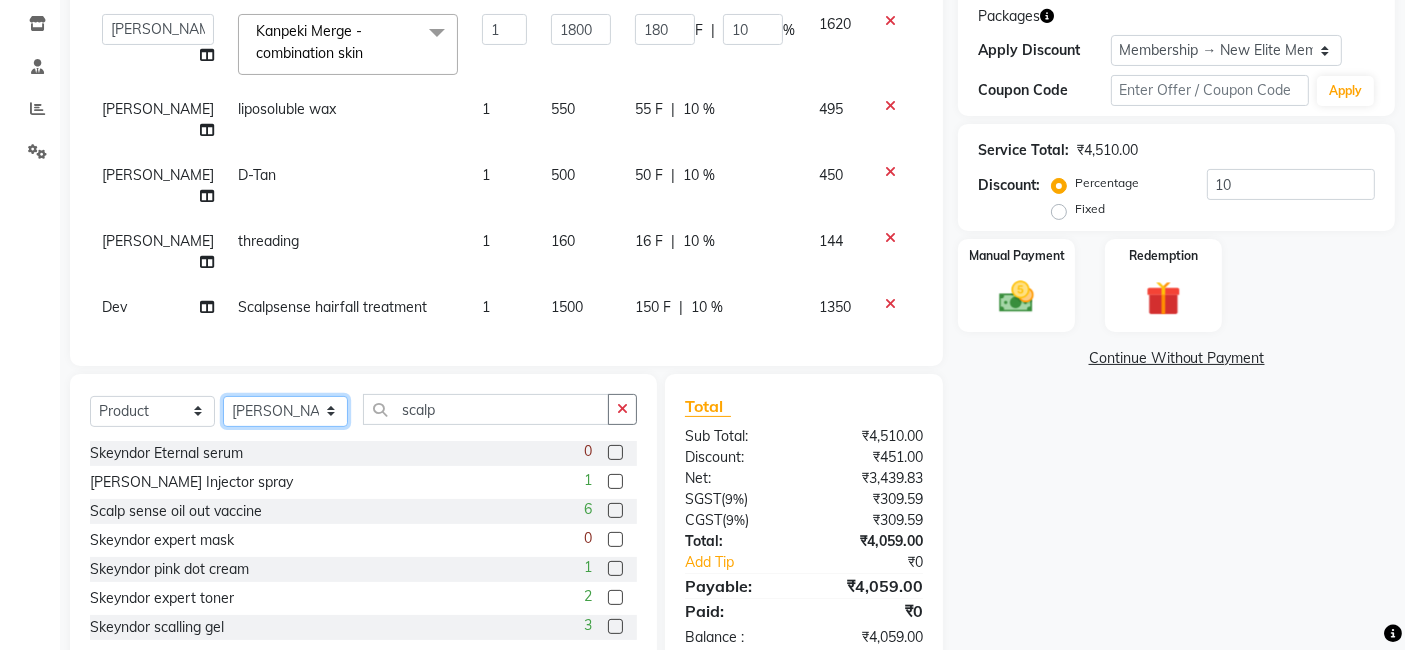 click on "Select Stylist [PERSON_NAME] [PERSON_NAME] Dev Dimple Director [PERSON_NAME] kajal [PERSON_NAME] lucky Manager [PERSON_NAME] maam [PERSON_NAME]  Pallavi Pinky [PERSON_NAME] [PERSON_NAME]" 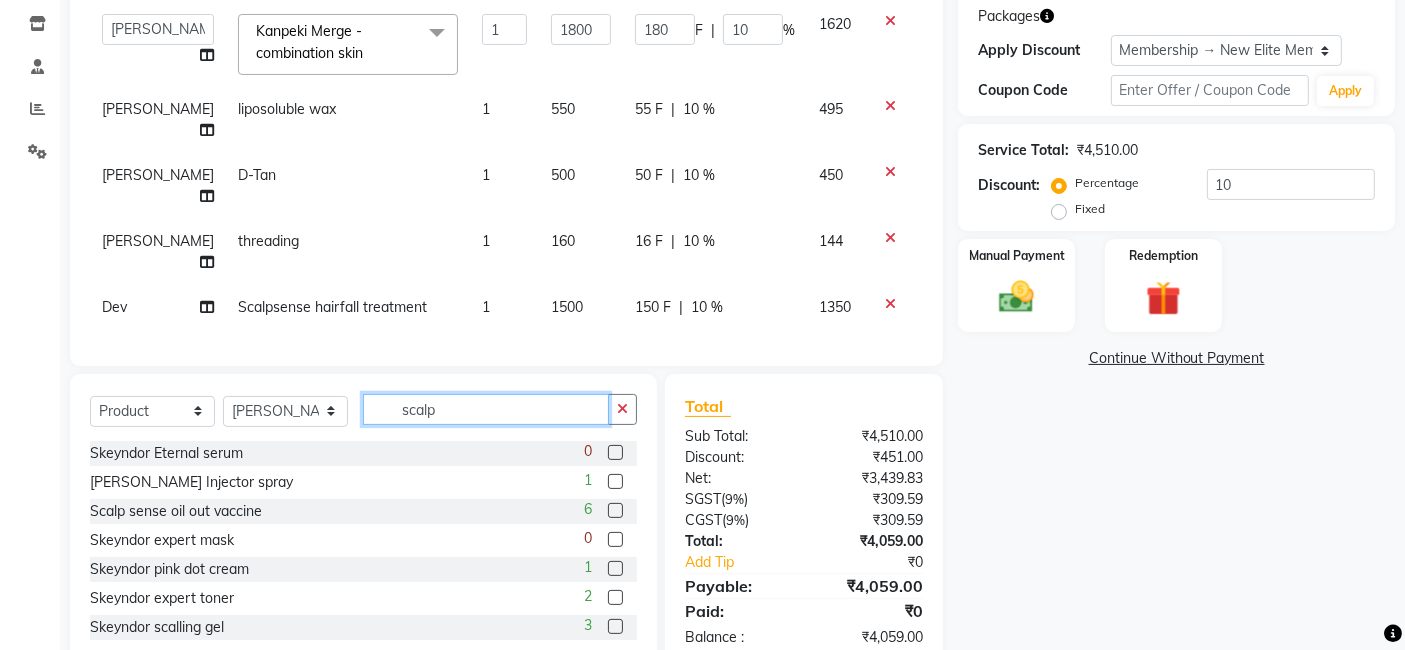 click on "scalp" 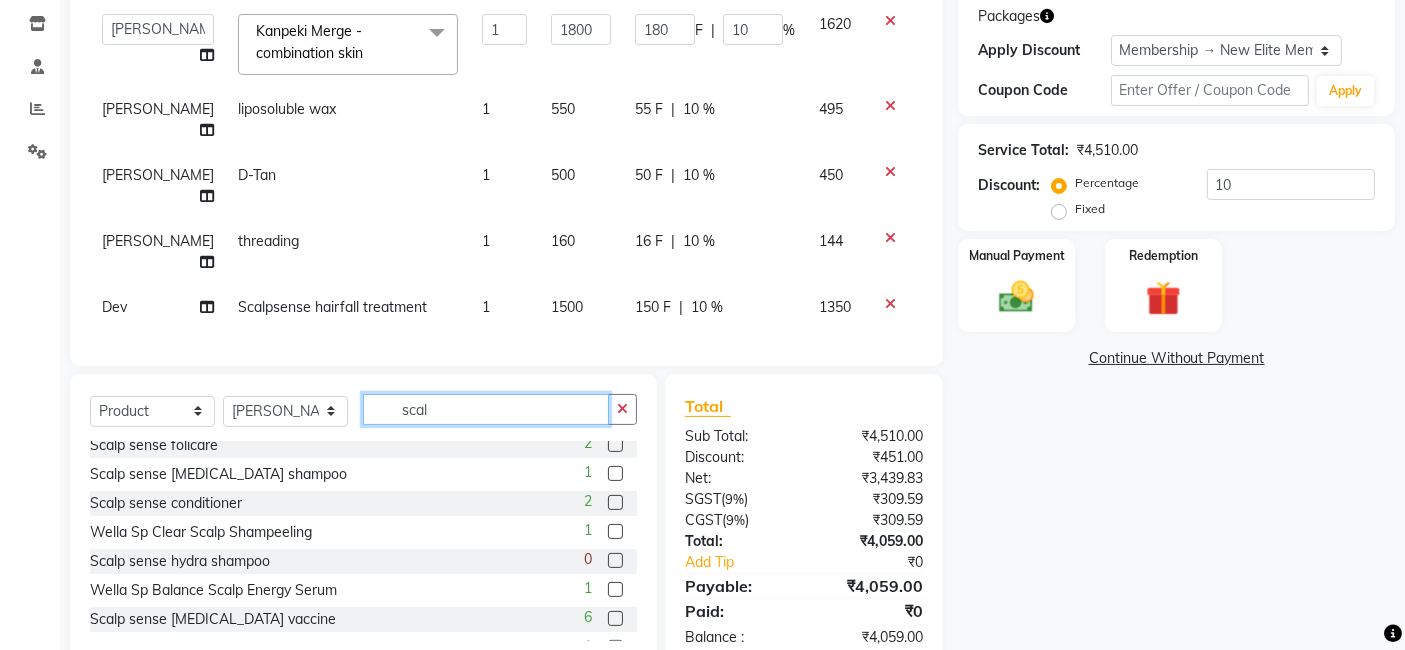 scroll, scrollTop: 111, scrollLeft: 0, axis: vertical 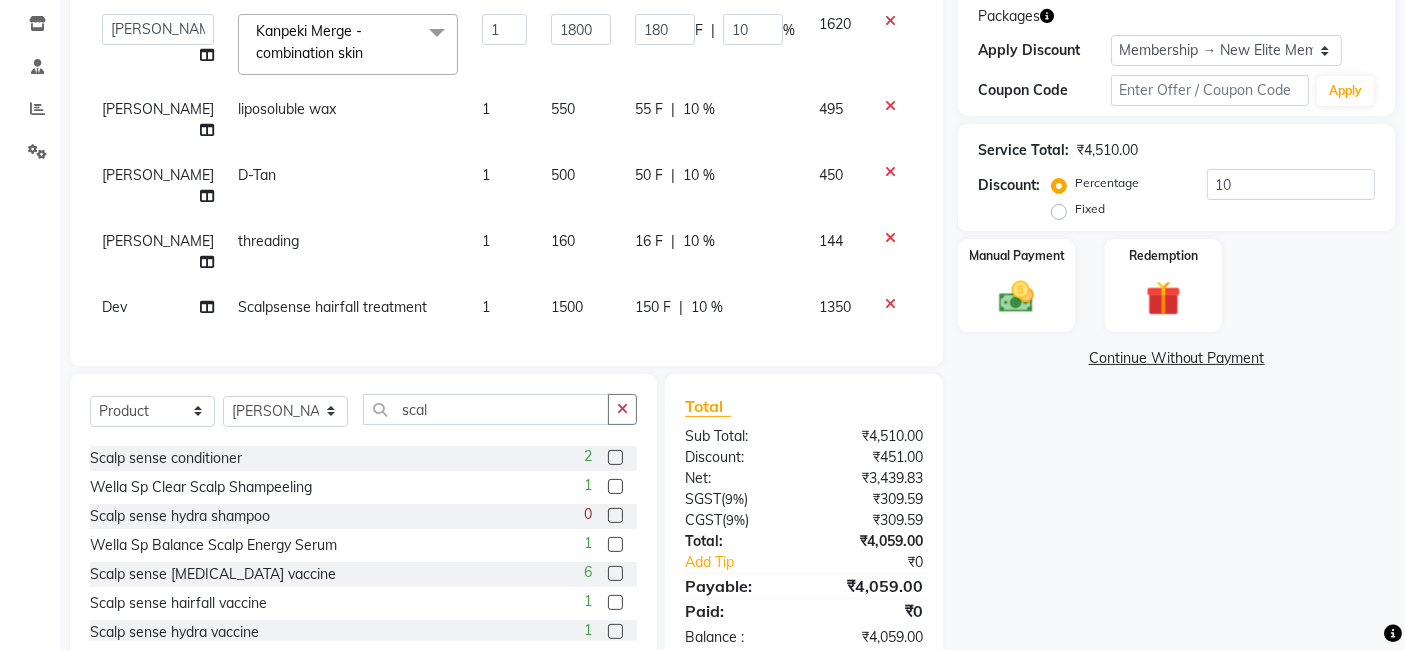 click 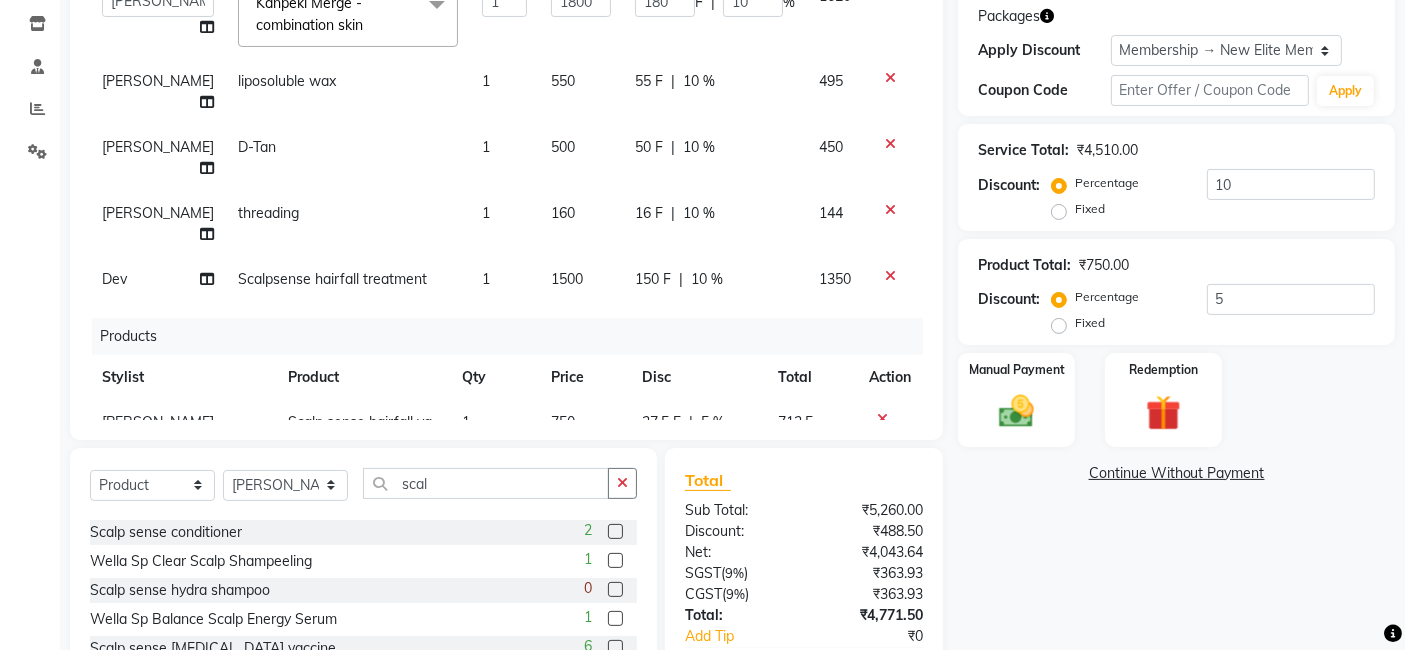 scroll, scrollTop: 42, scrollLeft: 0, axis: vertical 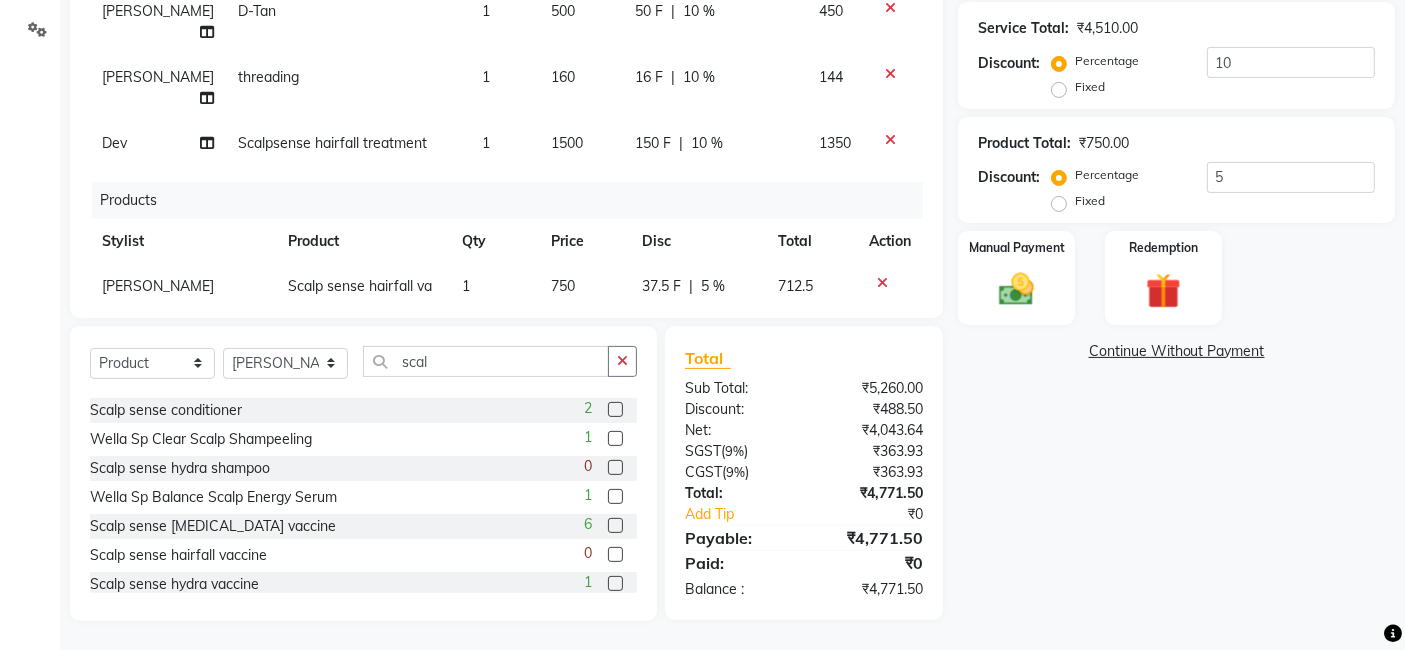 click 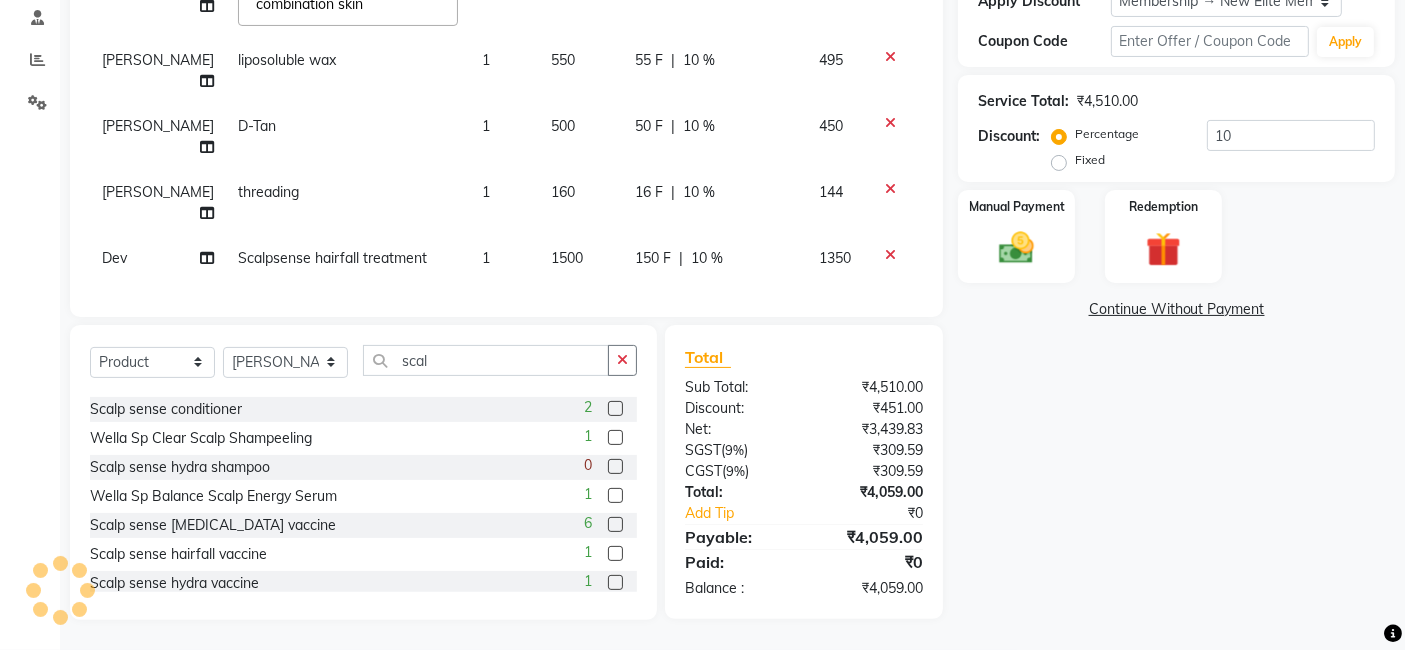 scroll, scrollTop: 0, scrollLeft: 0, axis: both 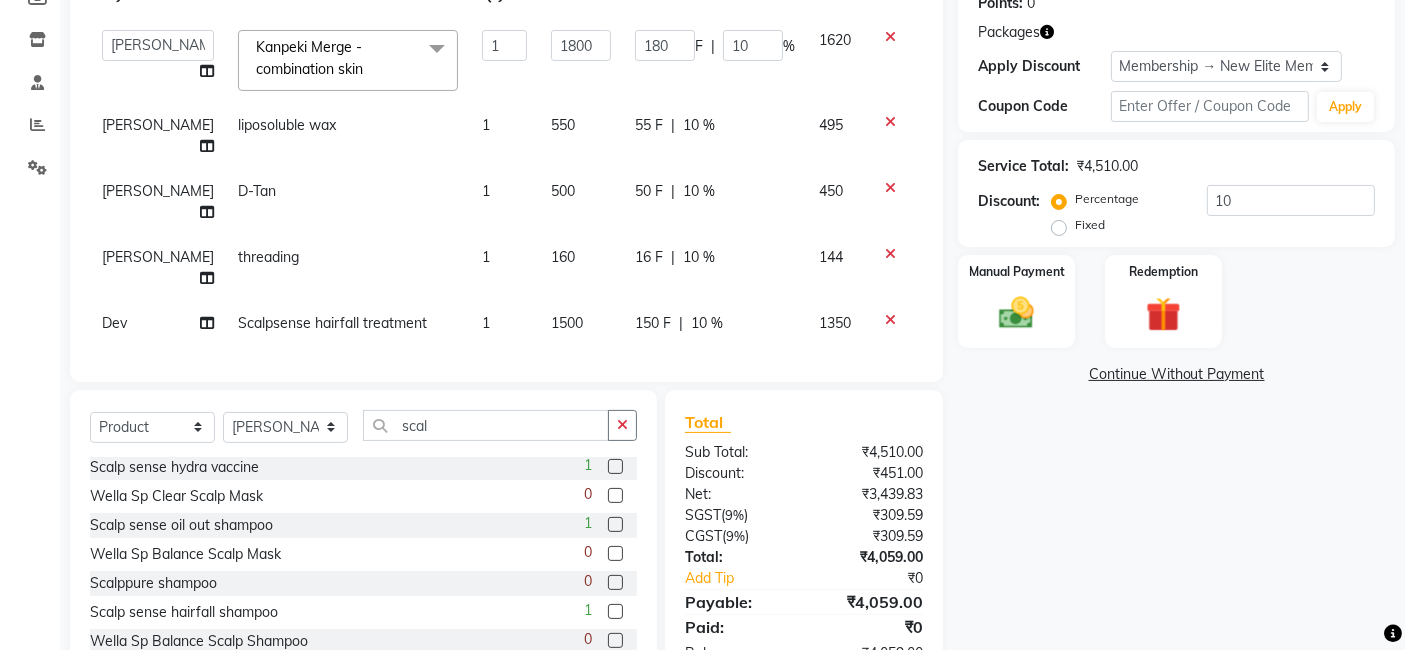 click 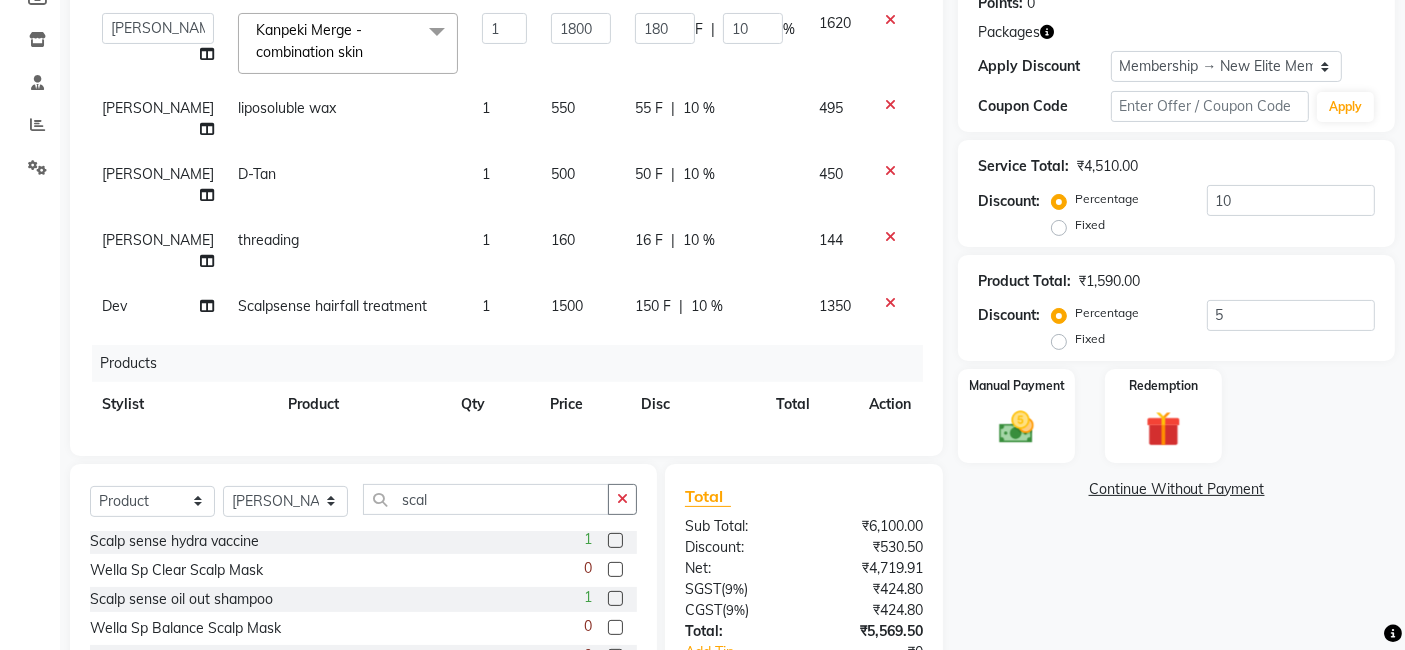 scroll, scrollTop: 42, scrollLeft: 0, axis: vertical 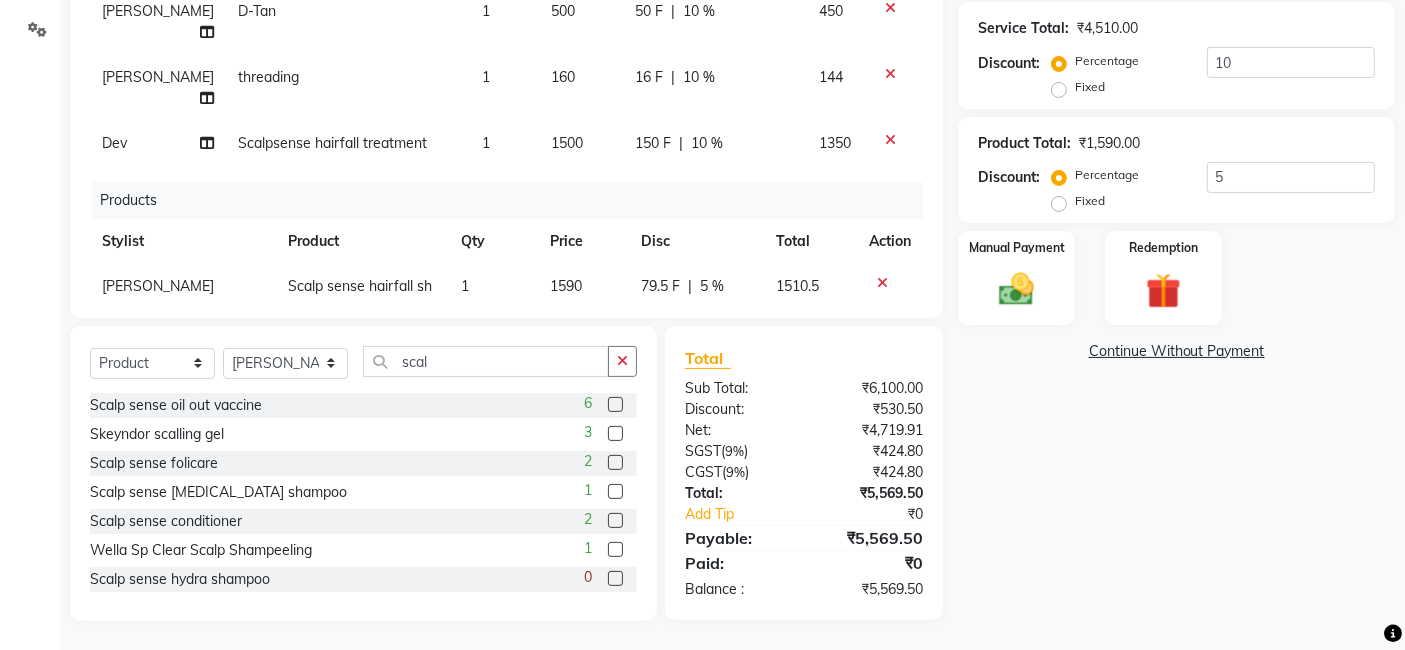 click 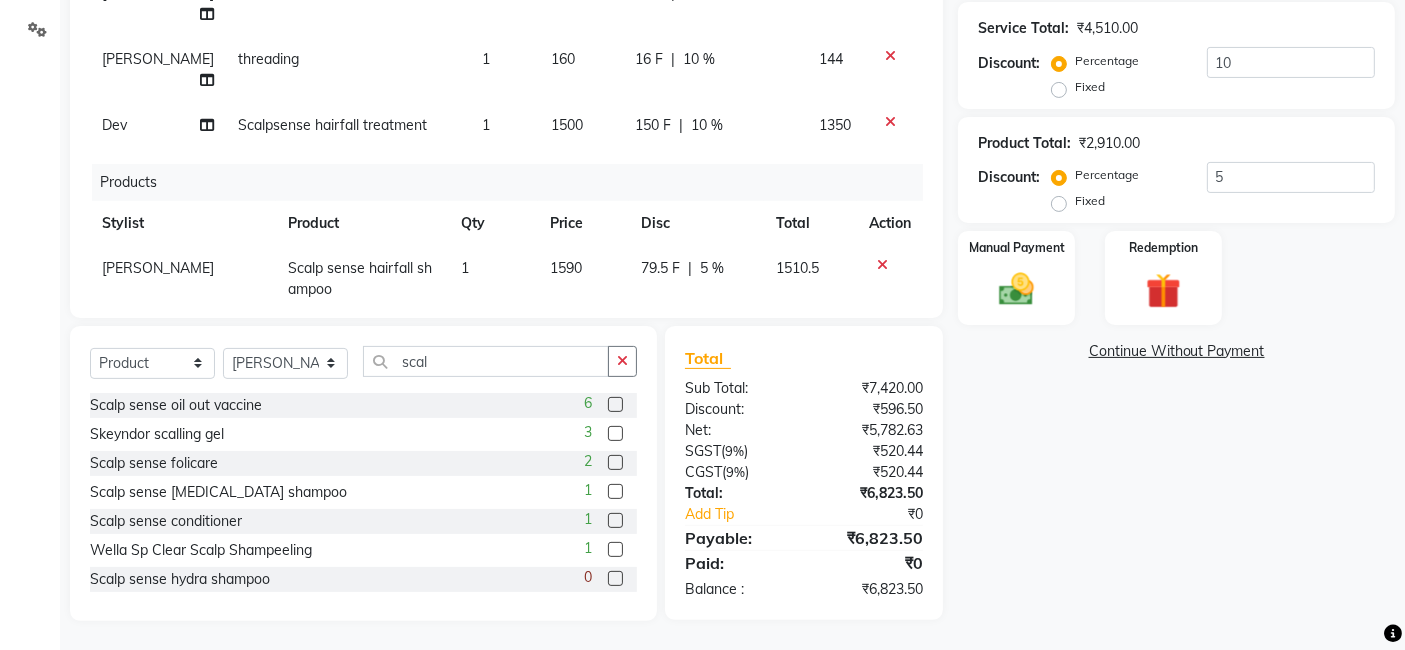 scroll, scrollTop: 108, scrollLeft: 0, axis: vertical 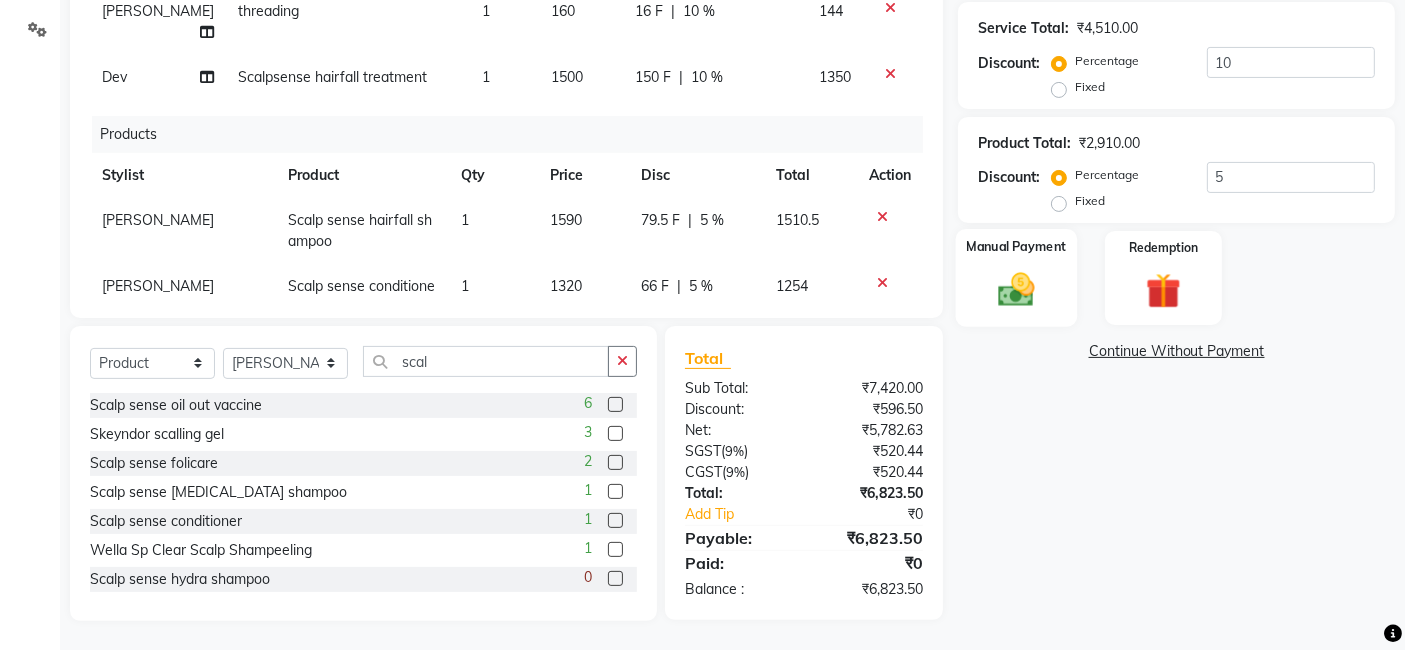 click 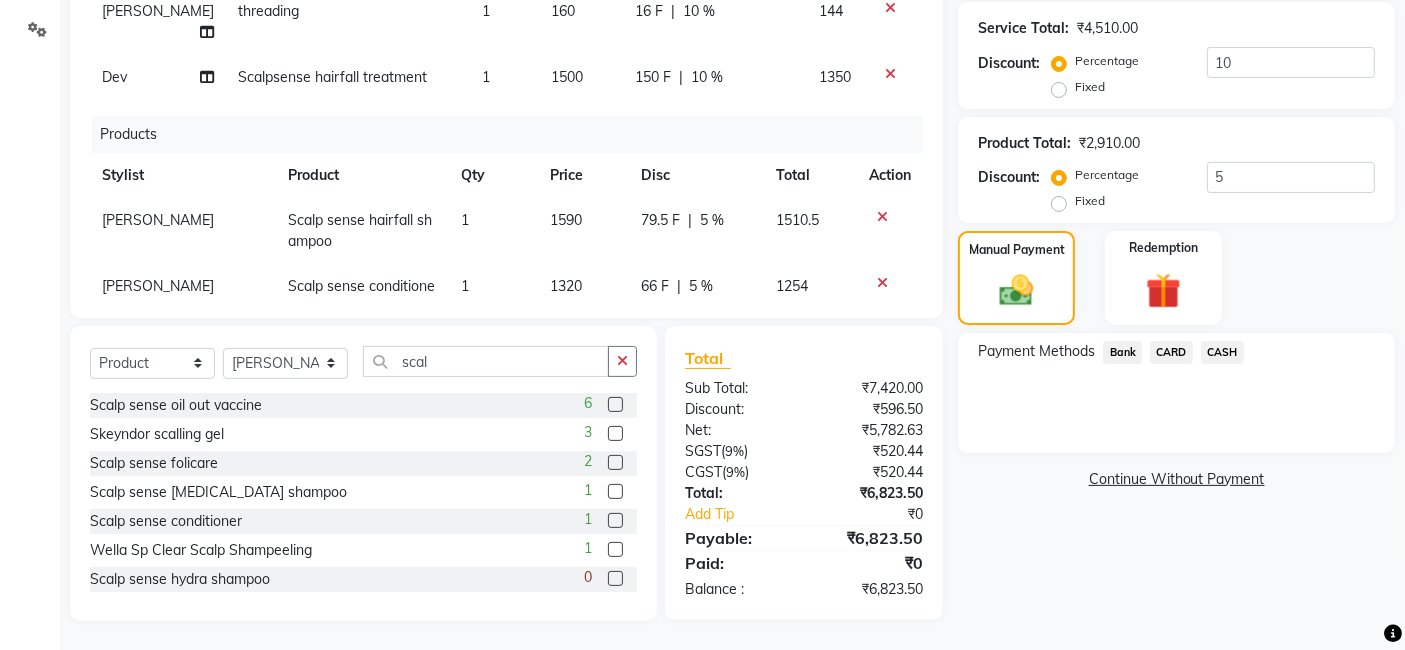 click on "Bank" 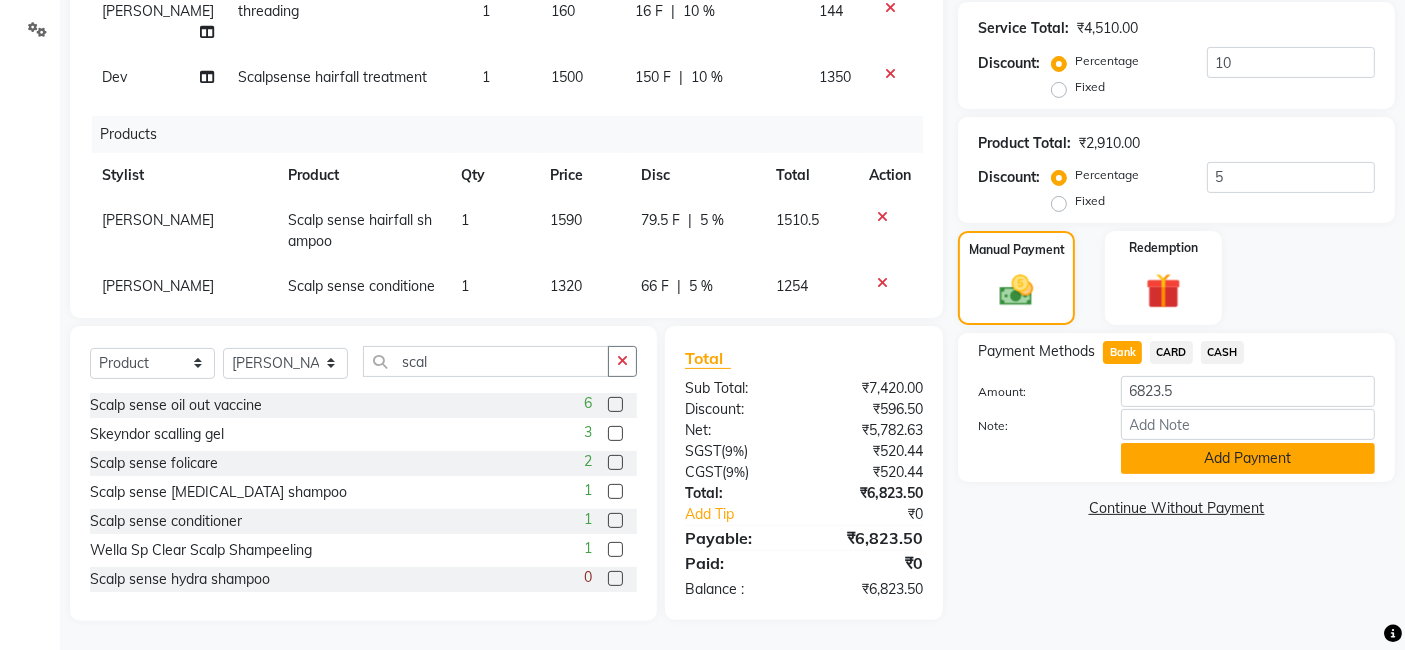 drag, startPoint x: 1154, startPoint y: 454, endPoint x: 1169, endPoint y: 452, distance: 15.132746 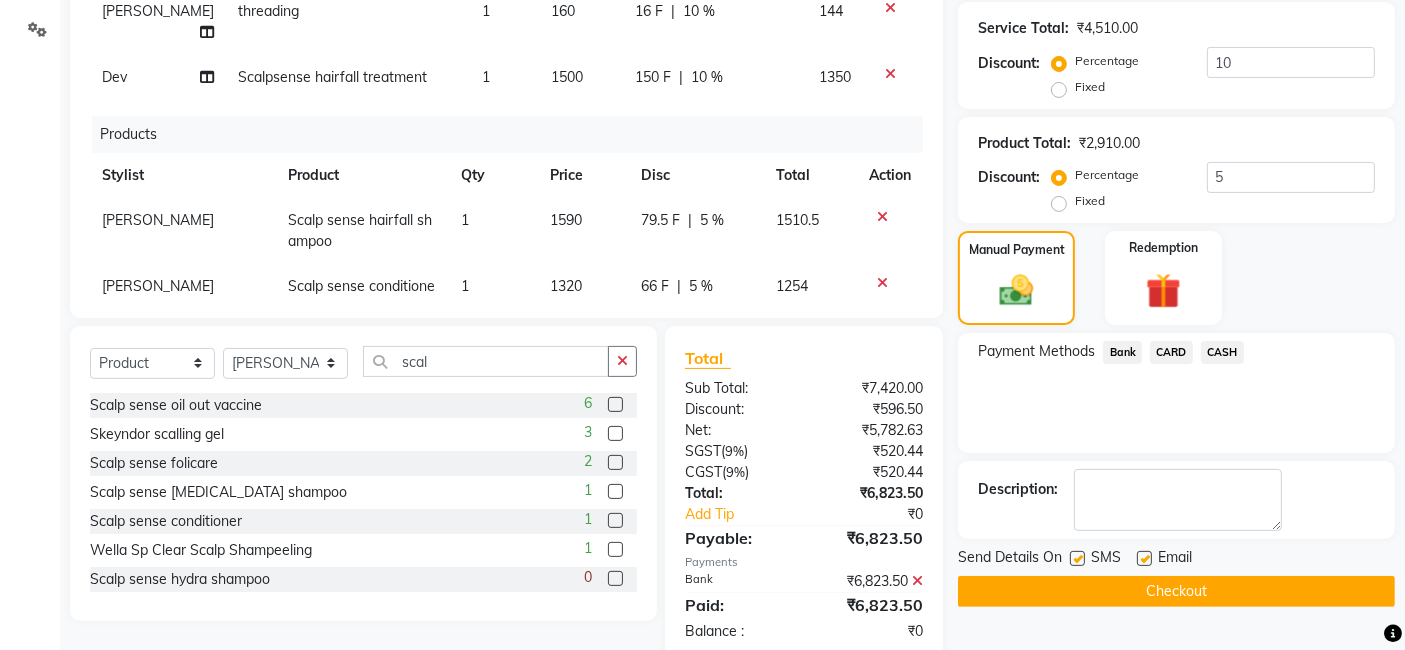 scroll, scrollTop: 497, scrollLeft: 0, axis: vertical 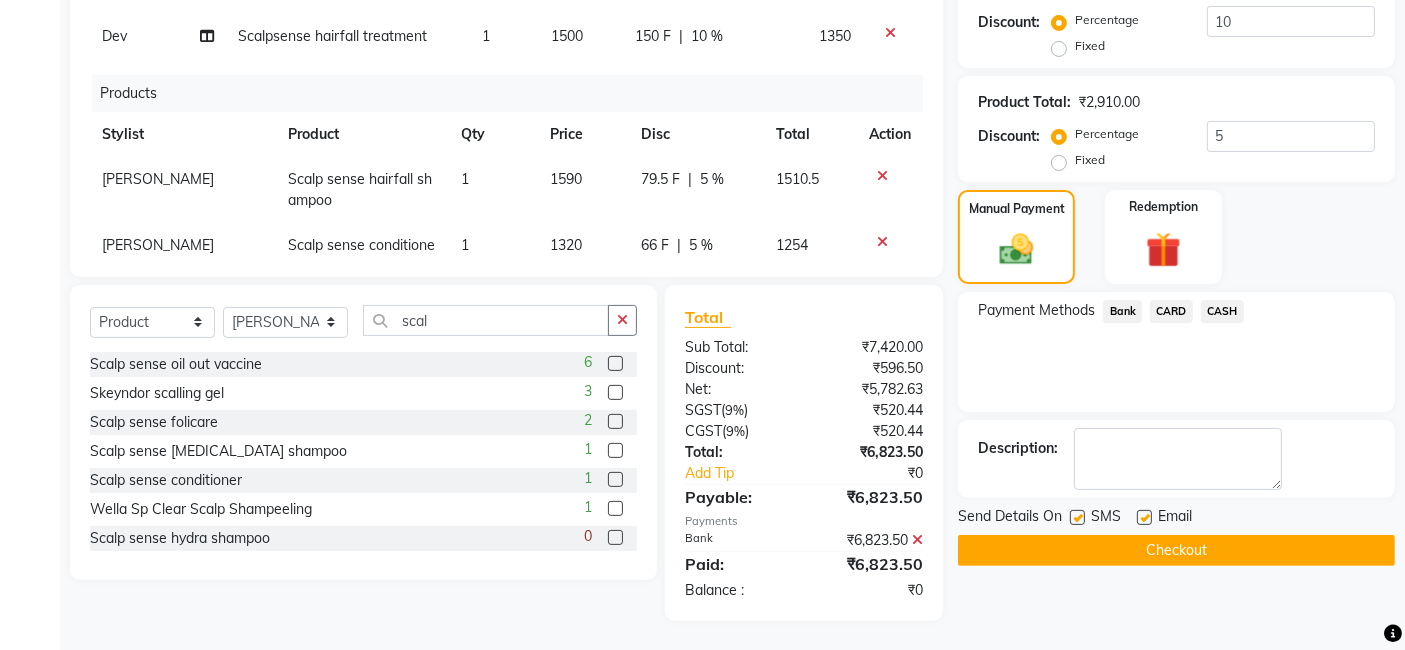 click on "Checkout" 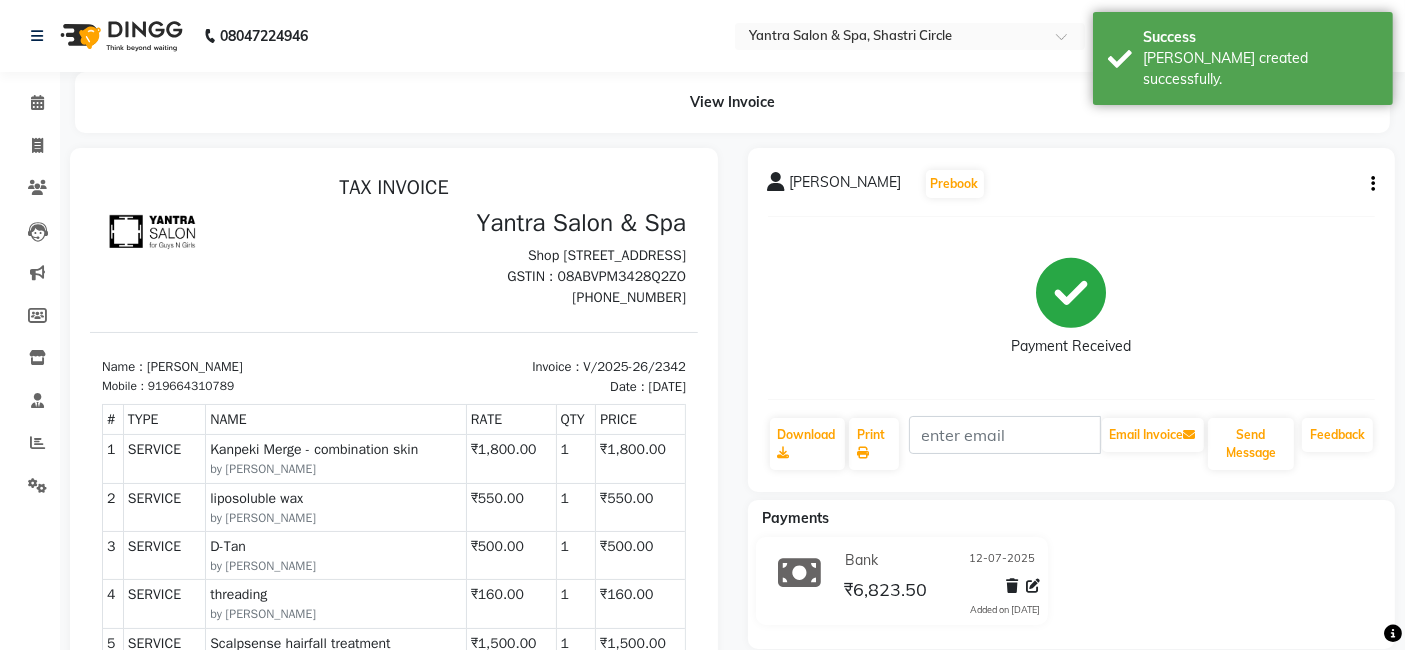 scroll, scrollTop: 0, scrollLeft: 0, axis: both 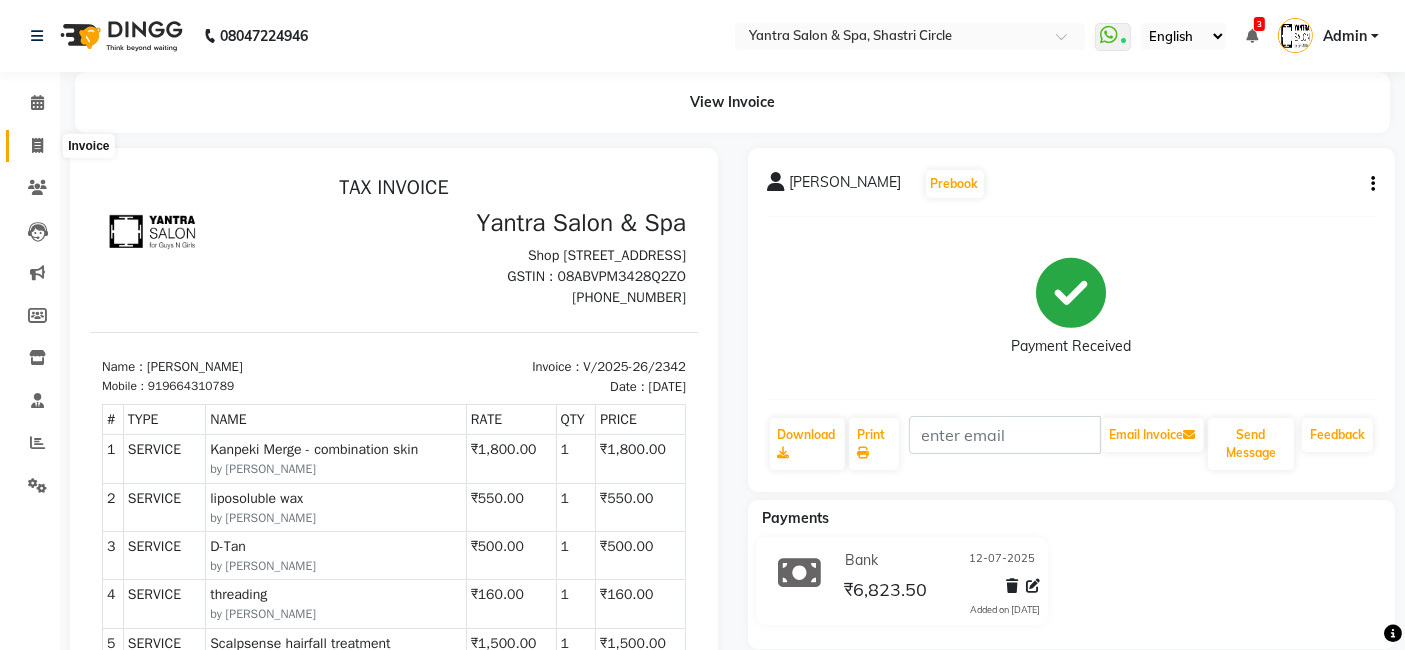 click 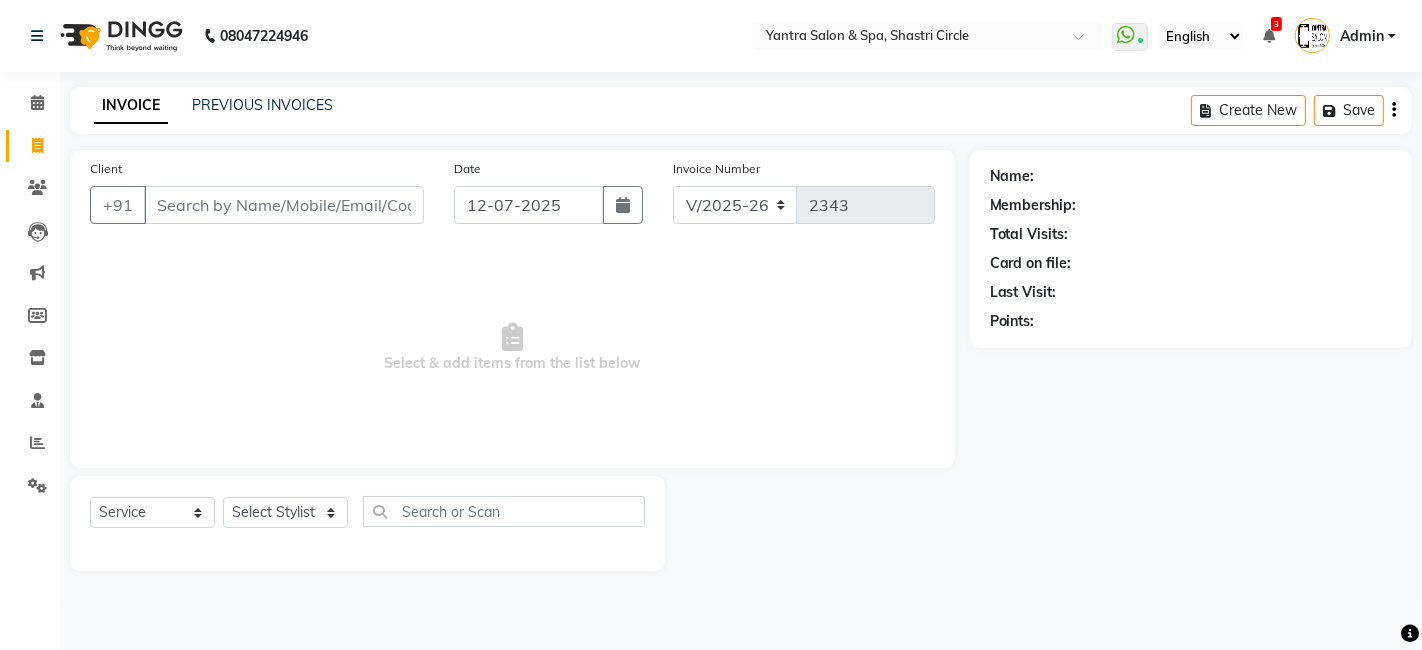 click on "Client" at bounding box center (284, 205) 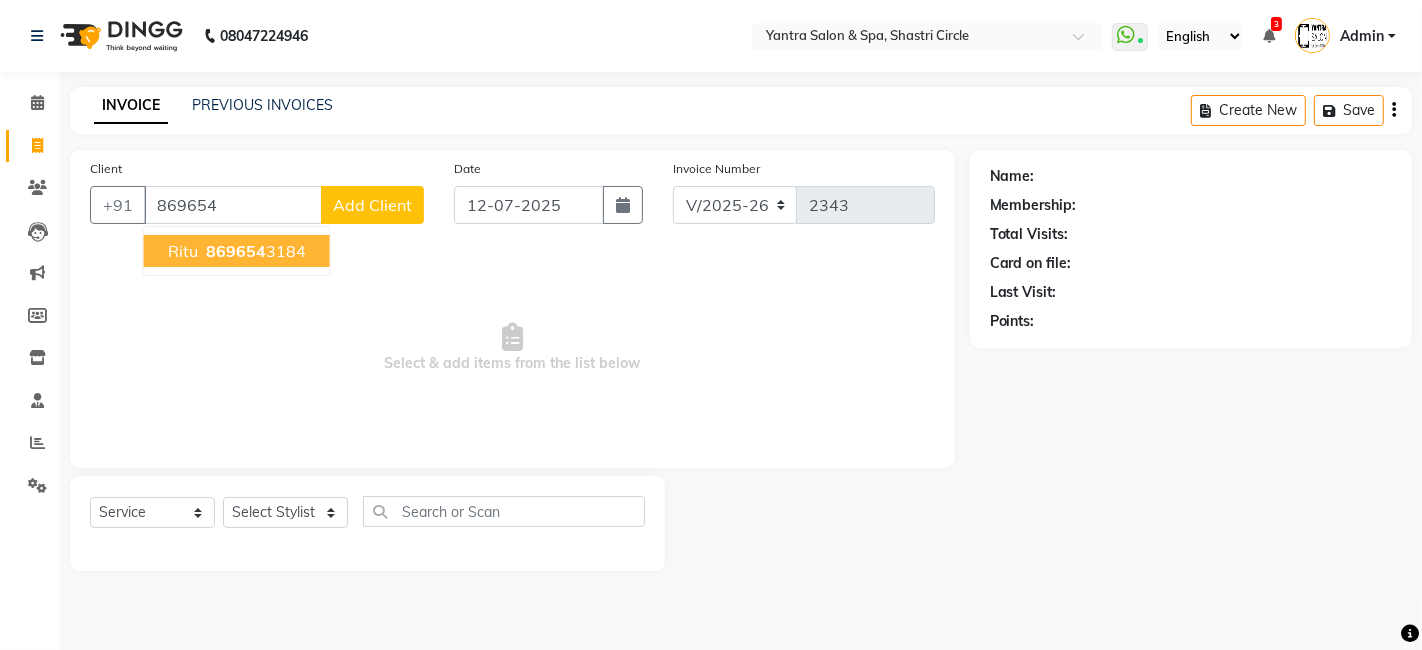 click on "Ritu   869654 3184" at bounding box center [237, 251] 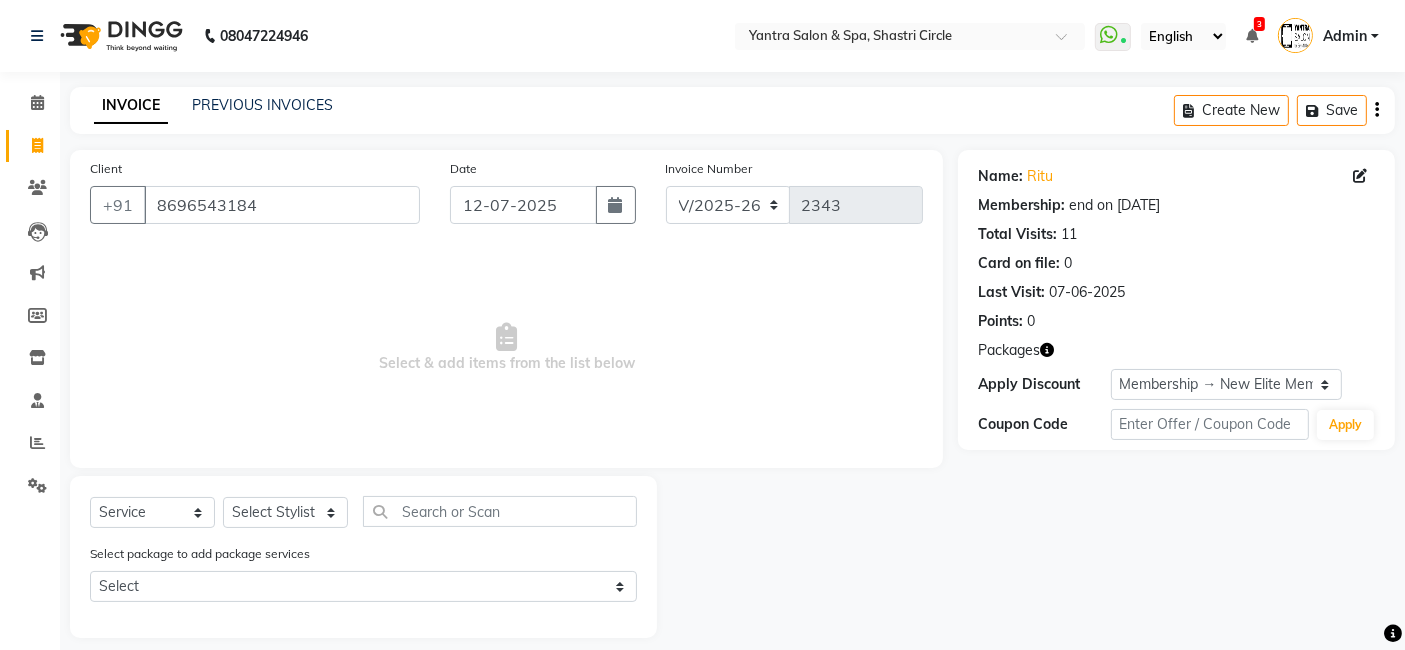 scroll, scrollTop: 17, scrollLeft: 0, axis: vertical 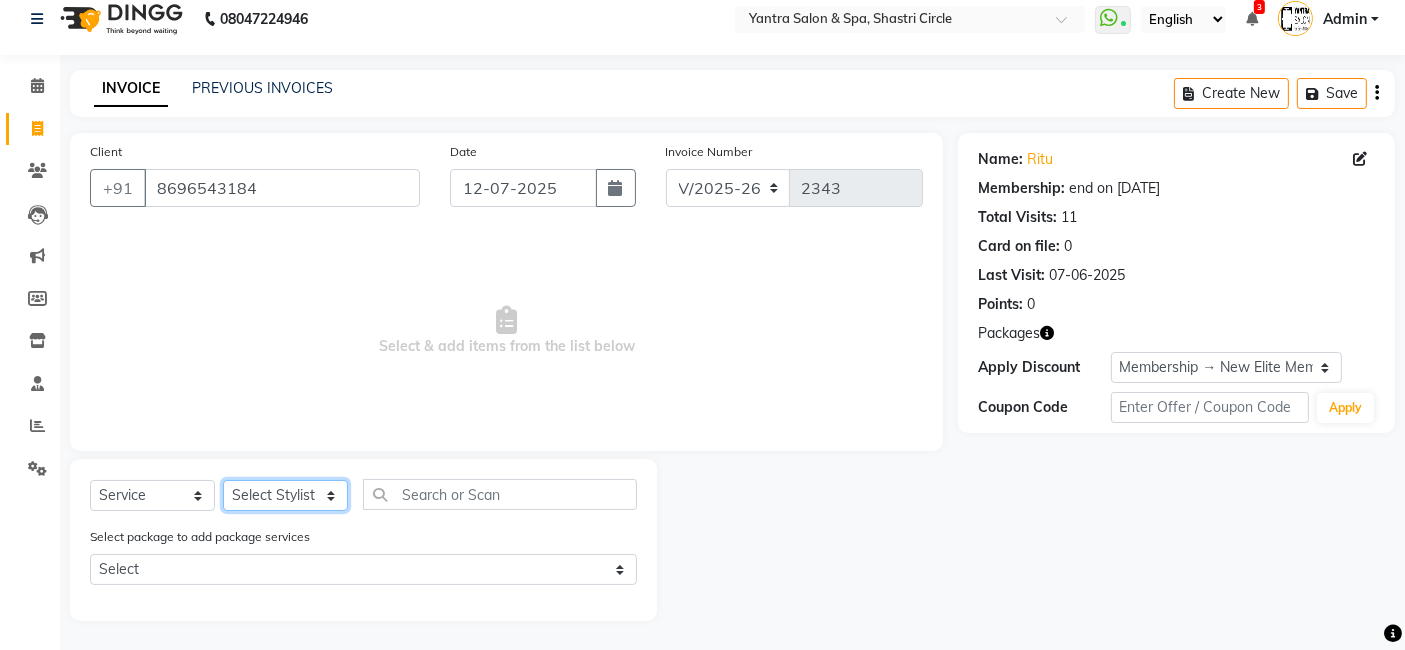 click on "Select Stylist [PERSON_NAME] [PERSON_NAME] Dev Dimple Director [PERSON_NAME] kajal [PERSON_NAME] lucky Manager [PERSON_NAME] maam [PERSON_NAME]  Pallavi Pinky [PERSON_NAME] [PERSON_NAME]" 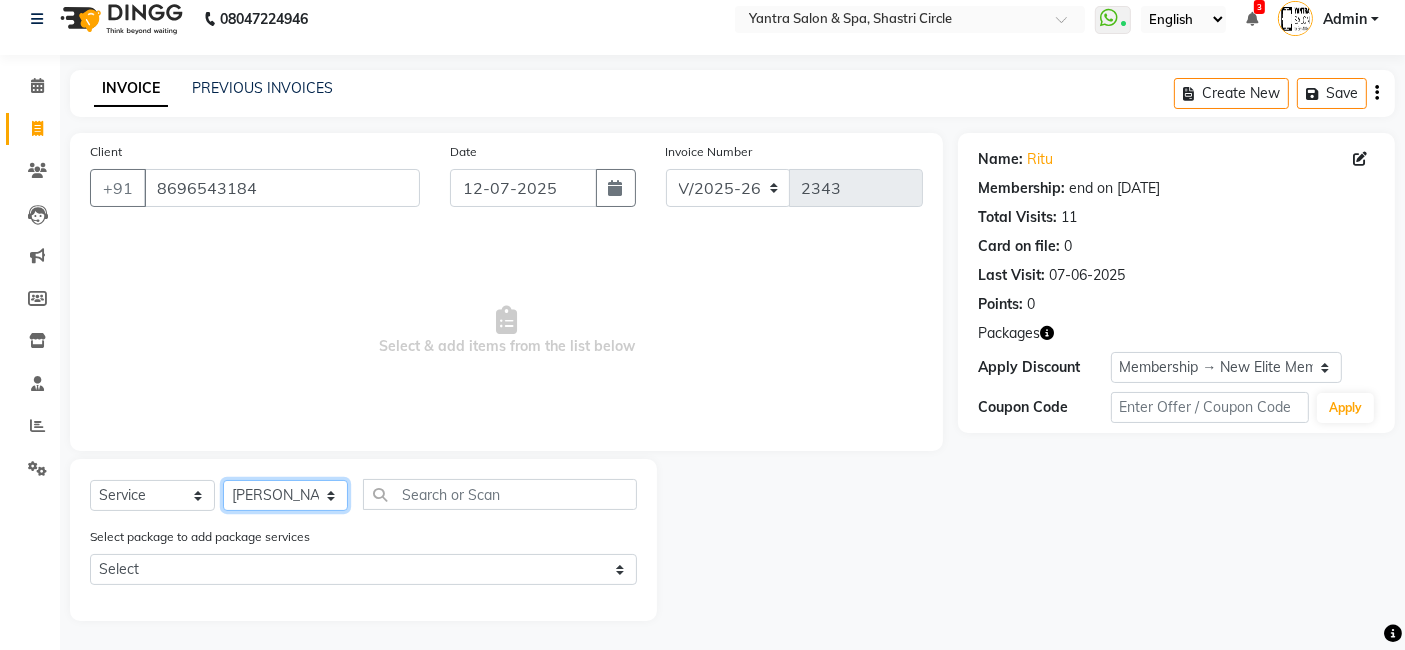 click on "Select Stylist [PERSON_NAME] [PERSON_NAME] Dev Dimple Director [PERSON_NAME] kajal [PERSON_NAME] lucky Manager [PERSON_NAME] maam [PERSON_NAME]  Pallavi Pinky [PERSON_NAME] [PERSON_NAME]" 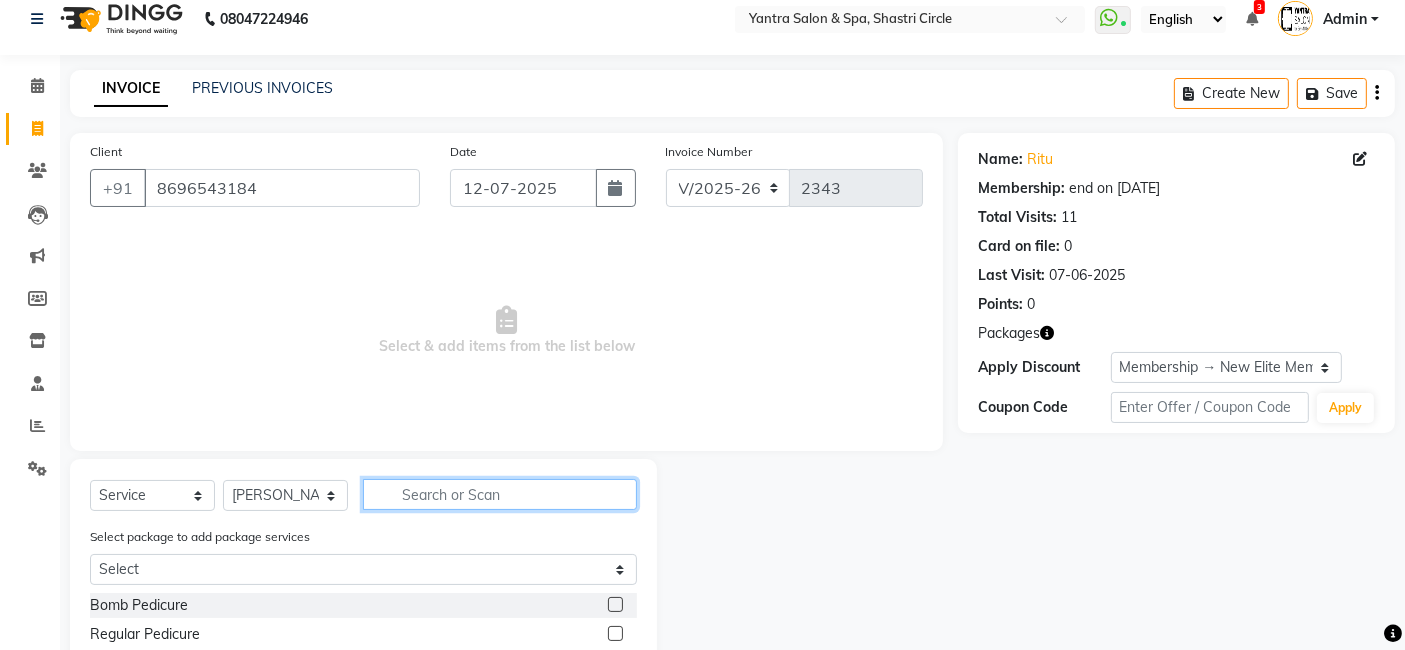 click 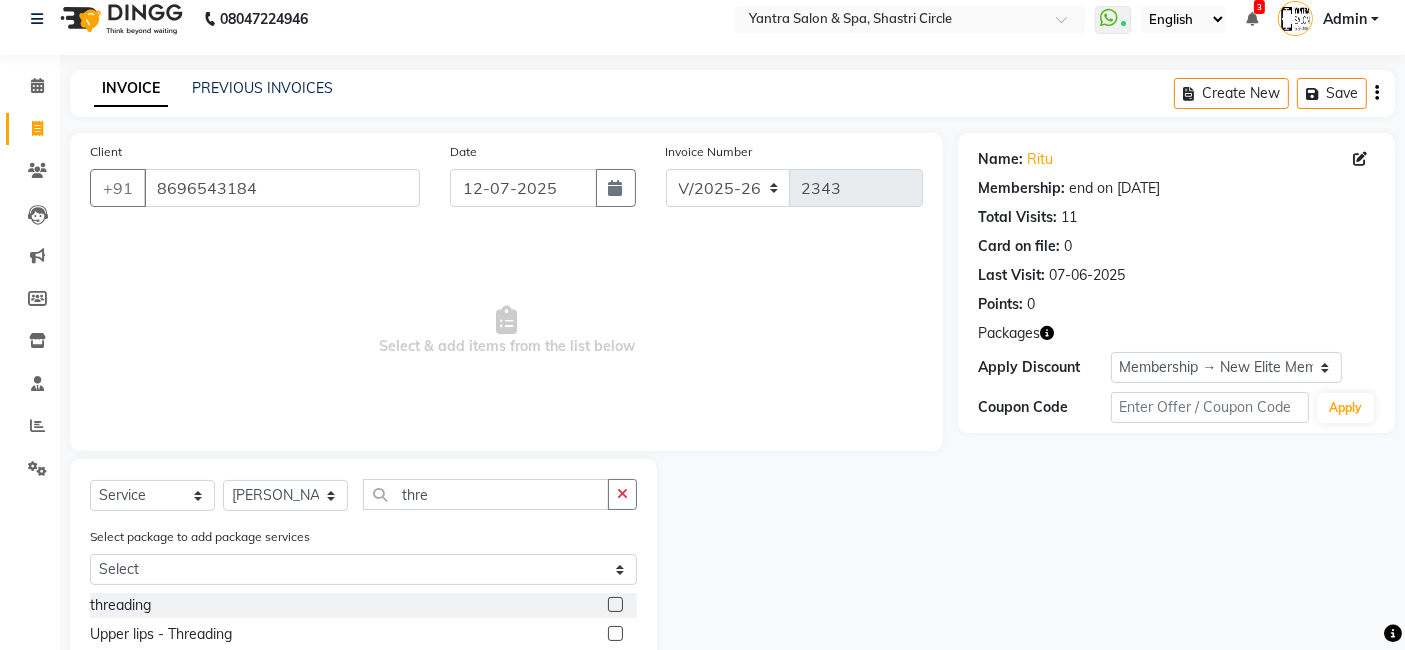 click 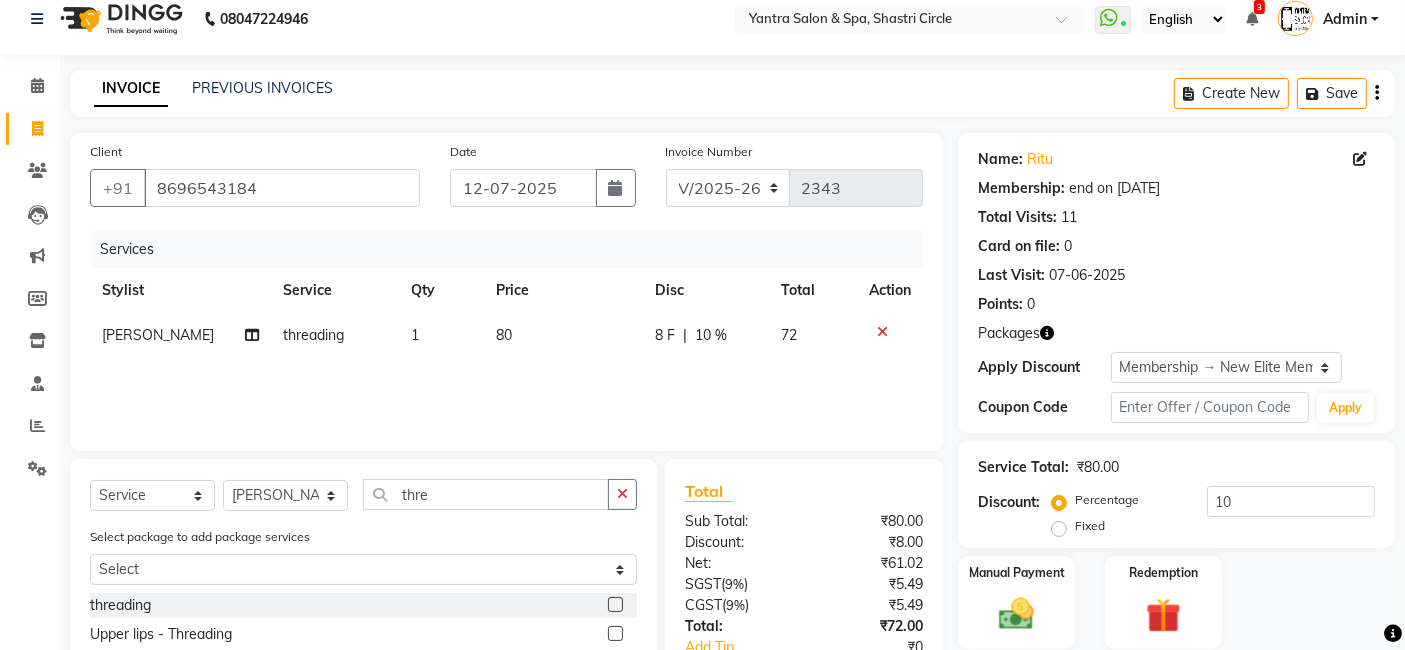 click on "80" 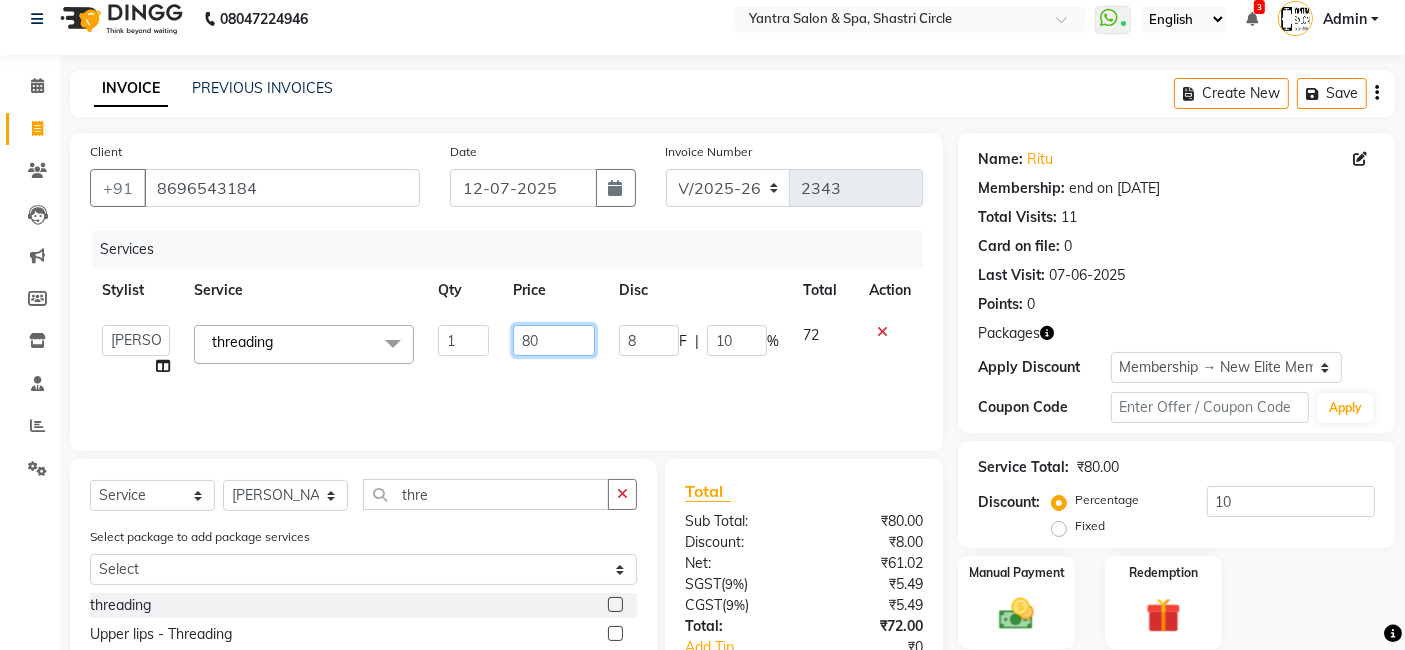 click on "80" 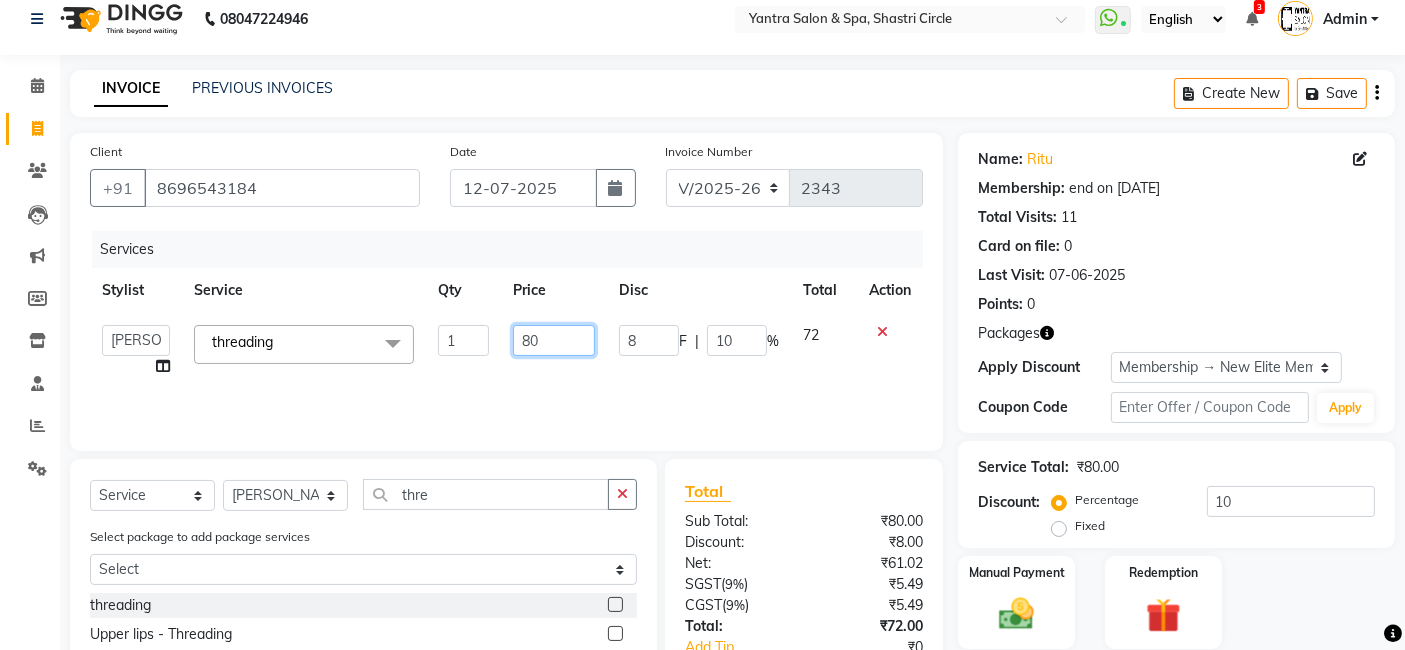 click on "80" 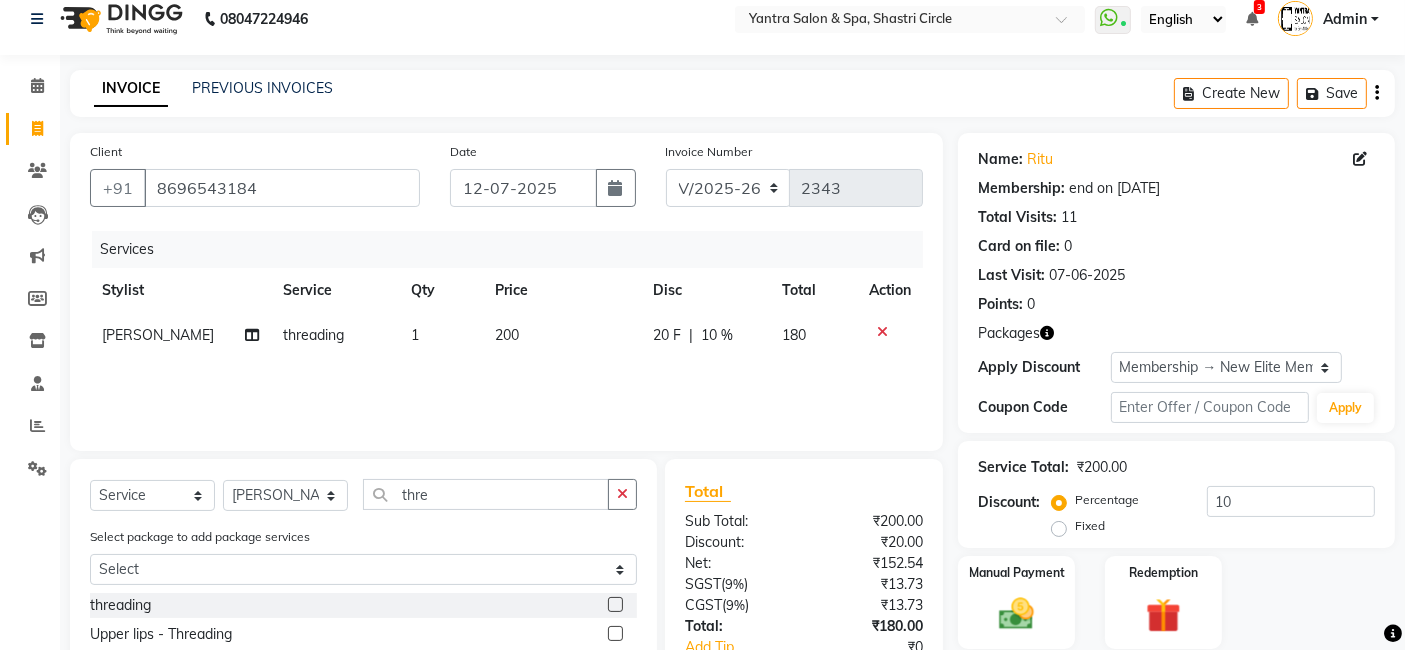 click on "Services Stylist Service Qty Price Disc Total Action [PERSON_NAME] threading 1 200 20 F | 10 % 180" 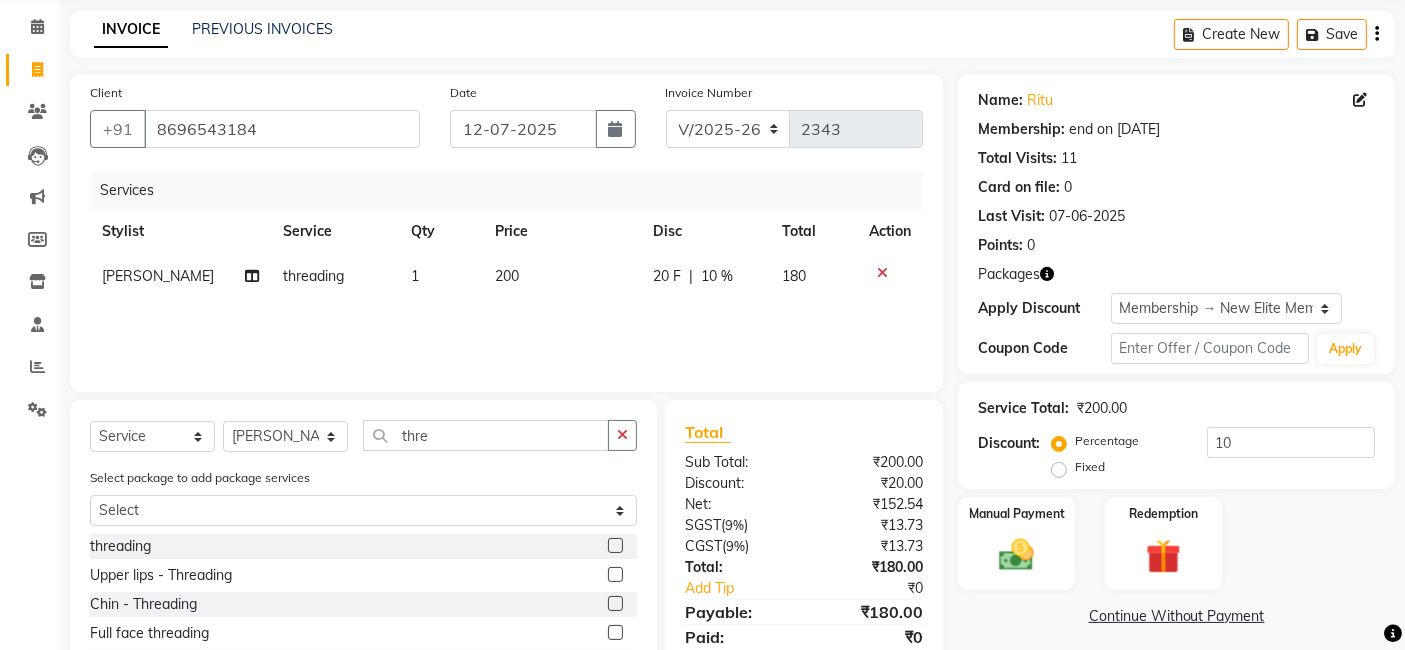 scroll, scrollTop: 128, scrollLeft: 0, axis: vertical 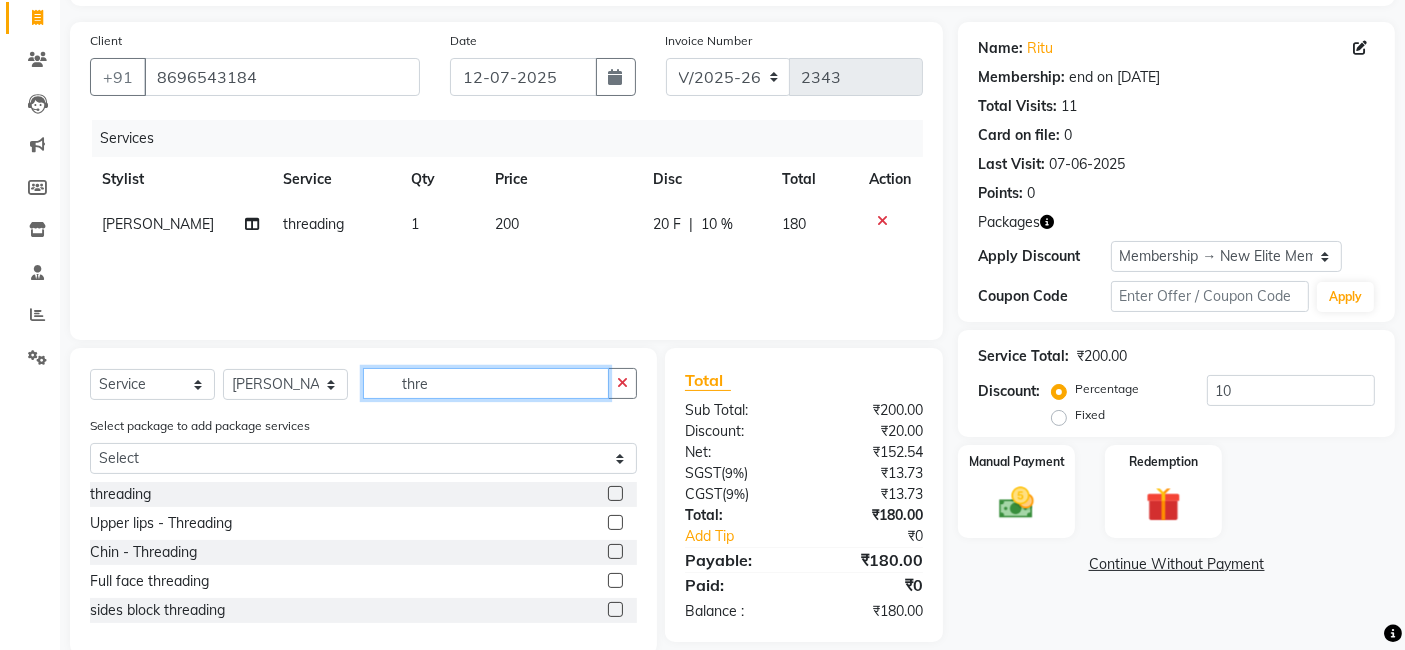 click on "thre" 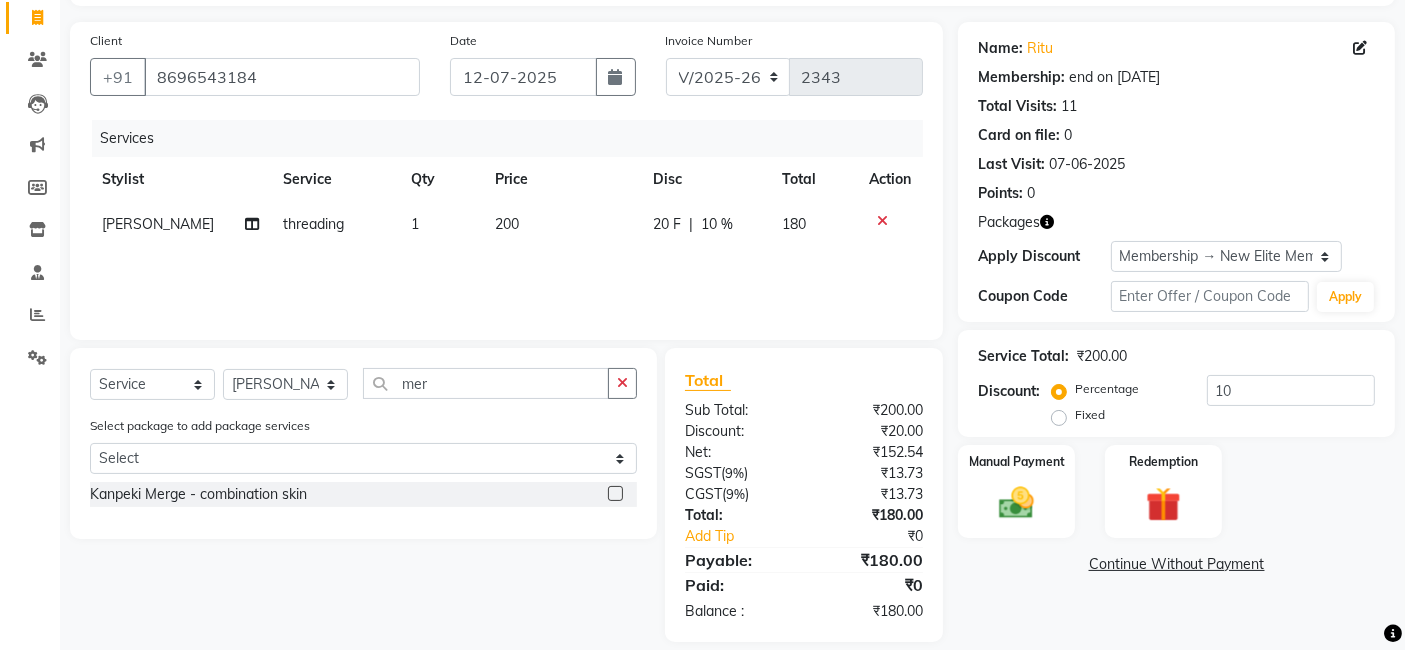 click 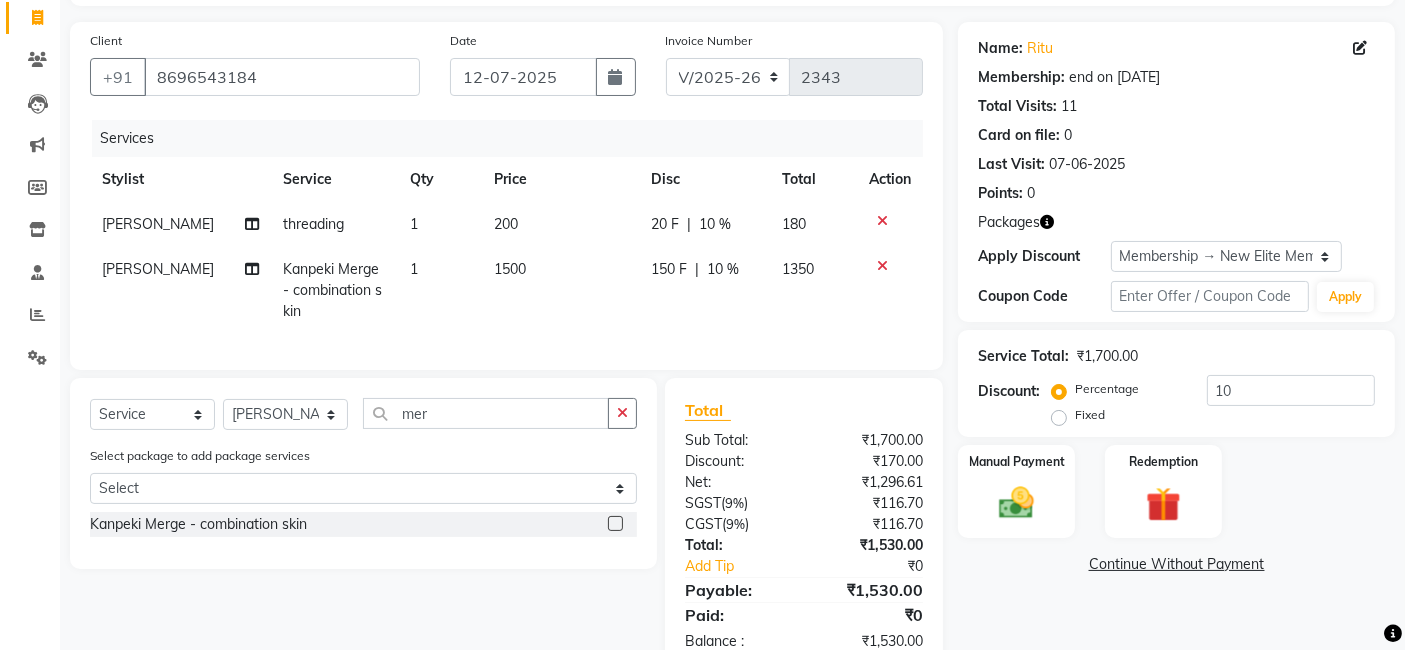 click on "1500" 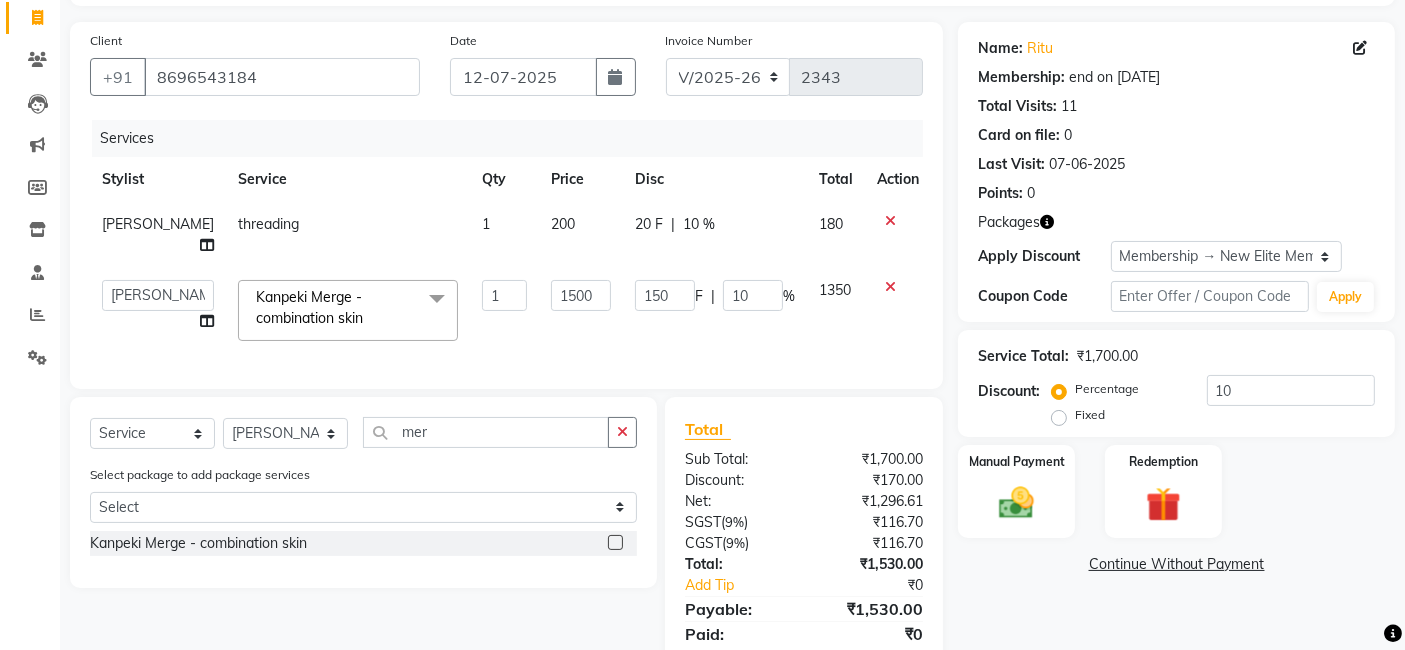 click on "1500" 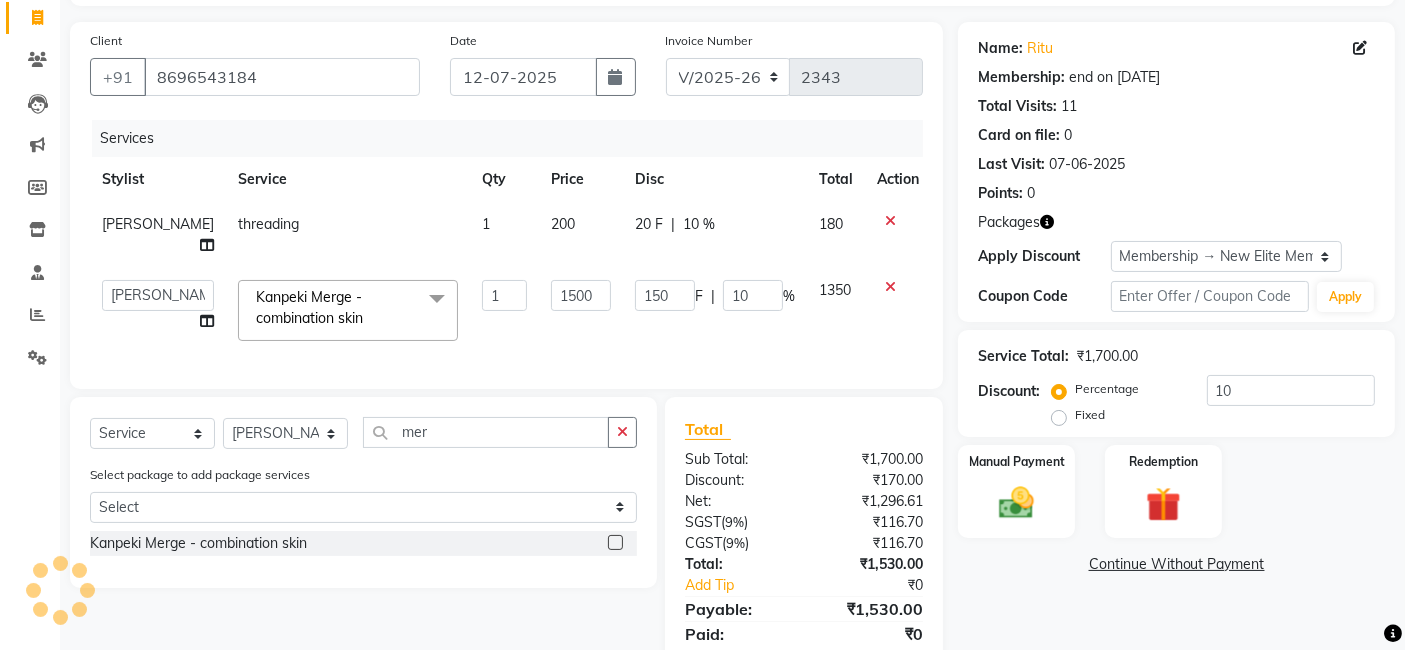 click on "1500" 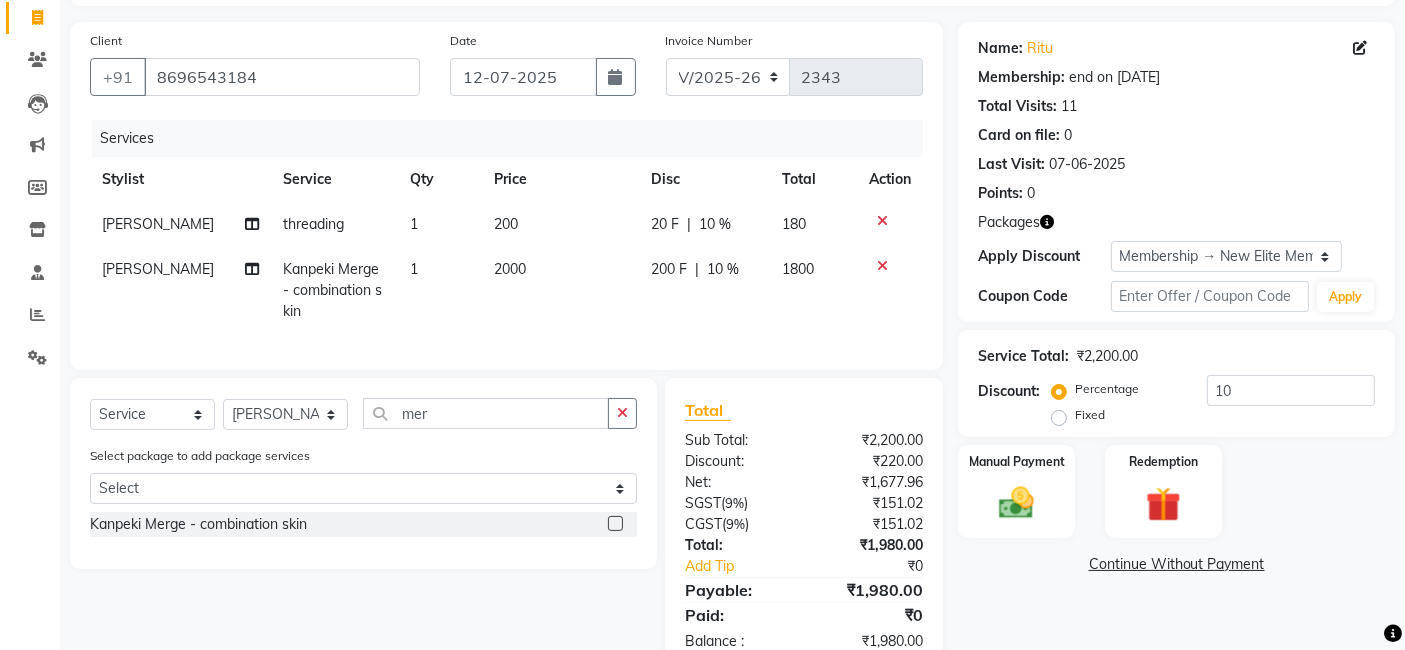 click on "2000" 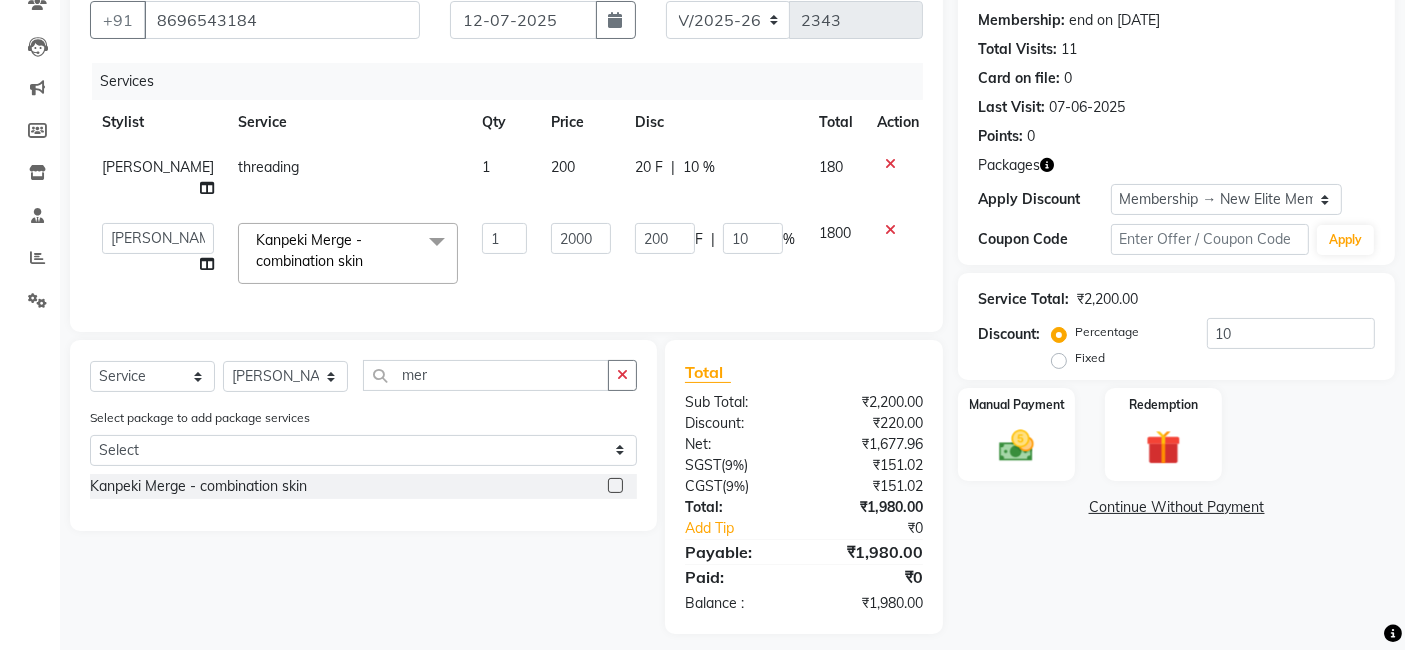 scroll, scrollTop: 193, scrollLeft: 0, axis: vertical 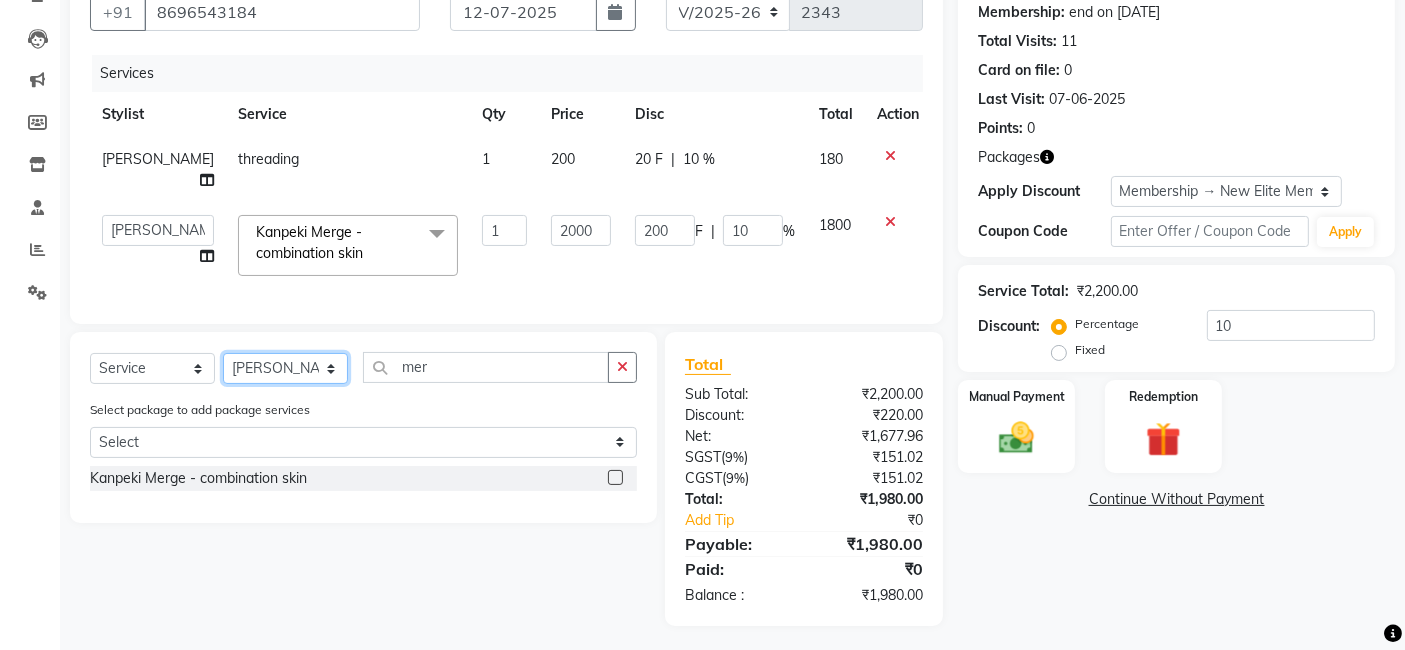 click on "Select Stylist [PERSON_NAME] [PERSON_NAME] Dev Dimple Director [PERSON_NAME] kajal [PERSON_NAME] lucky Manager [PERSON_NAME] maam [PERSON_NAME]  Pallavi Pinky [PERSON_NAME] [PERSON_NAME]" 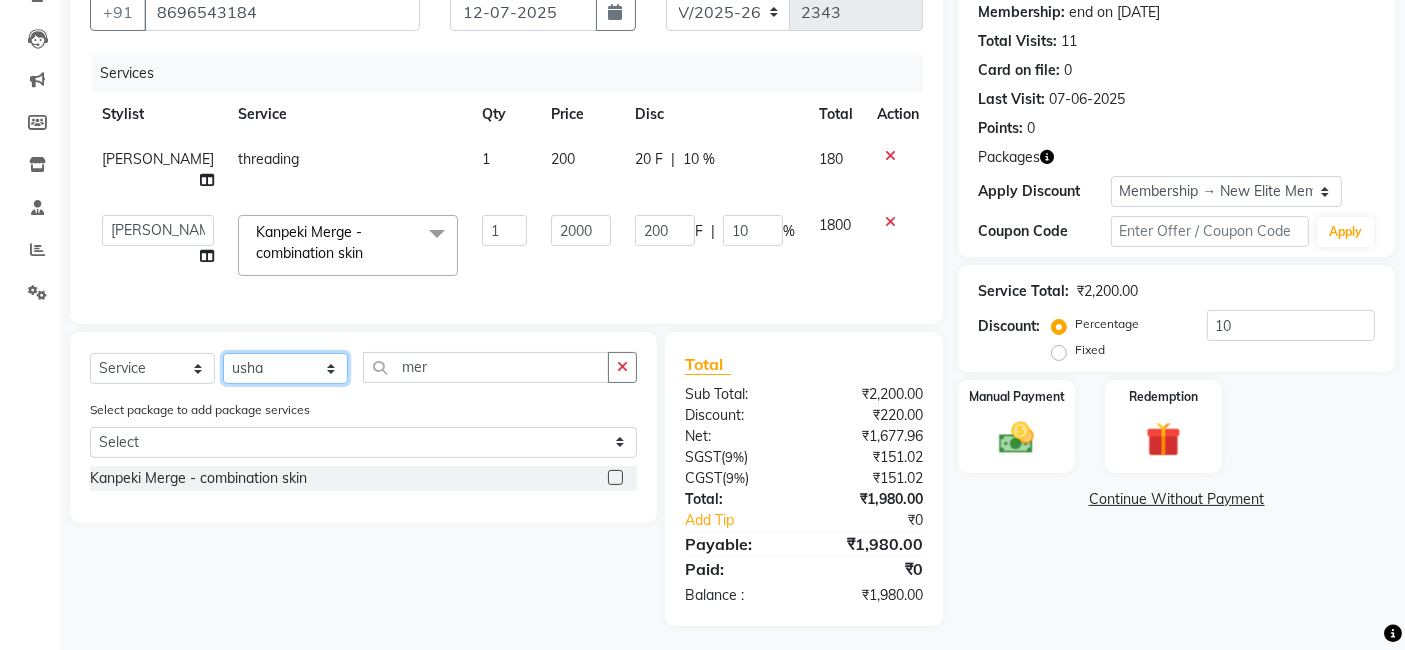 click on "Select Stylist [PERSON_NAME] [PERSON_NAME] Dev Dimple Director [PERSON_NAME] kajal [PERSON_NAME] lucky Manager [PERSON_NAME] maam [PERSON_NAME]  Pallavi Pinky [PERSON_NAME] [PERSON_NAME]" 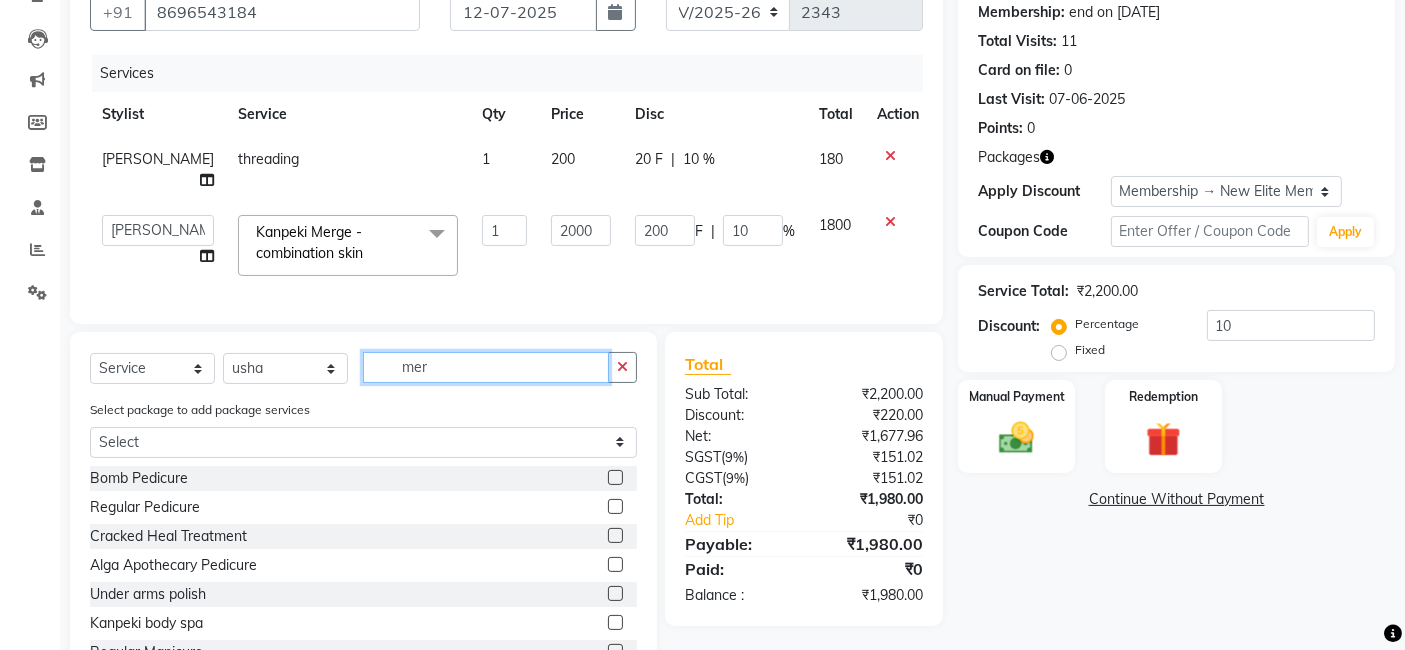 click on "mer" 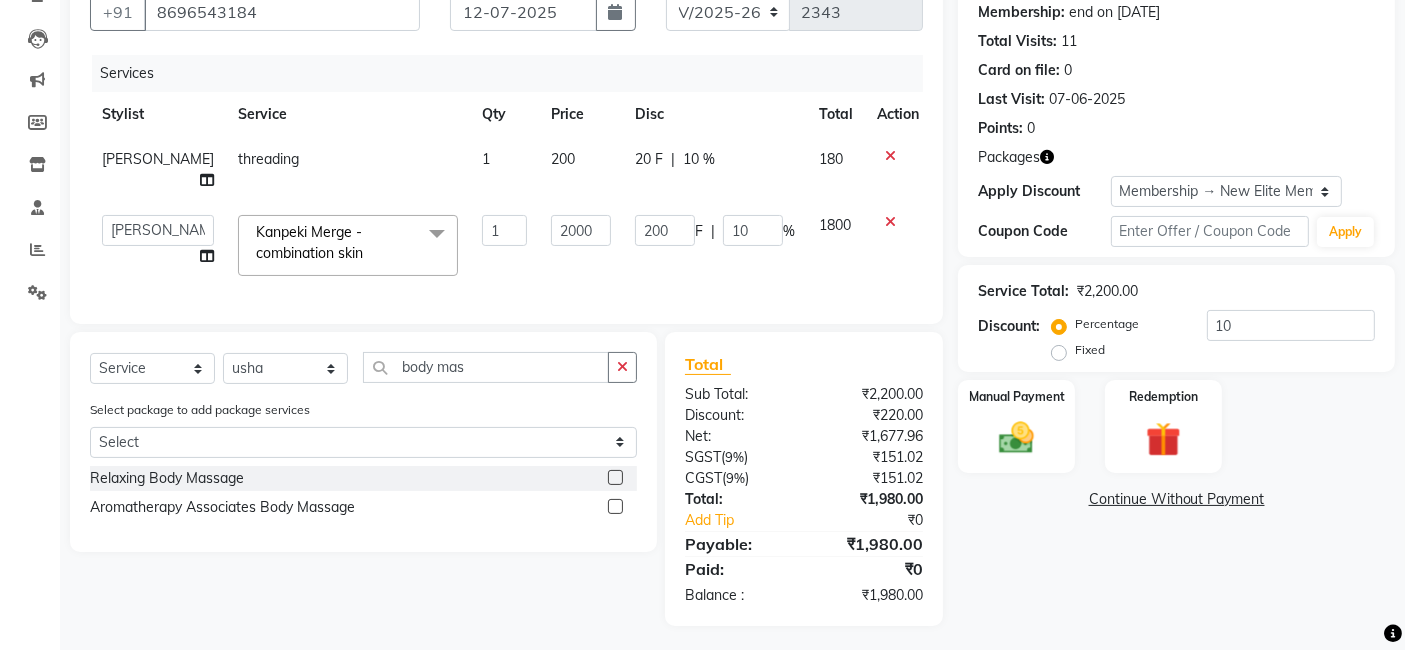 click 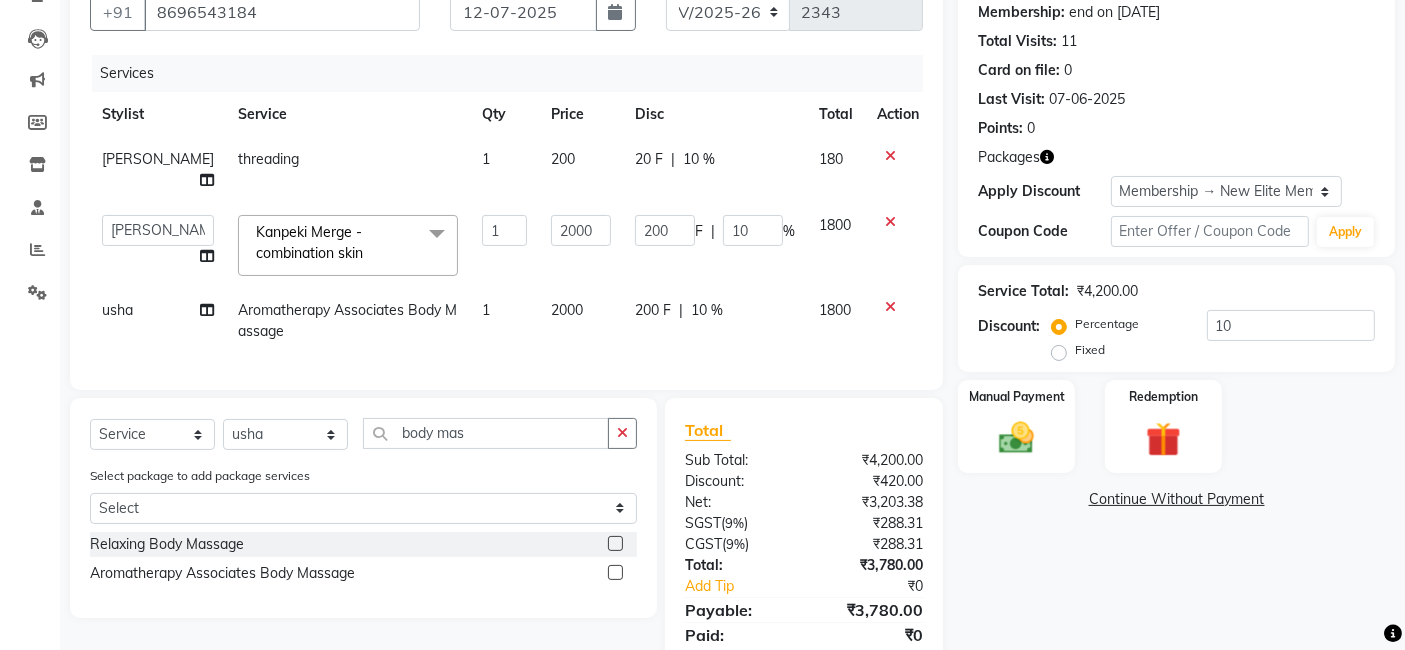 scroll, scrollTop: 259, scrollLeft: 0, axis: vertical 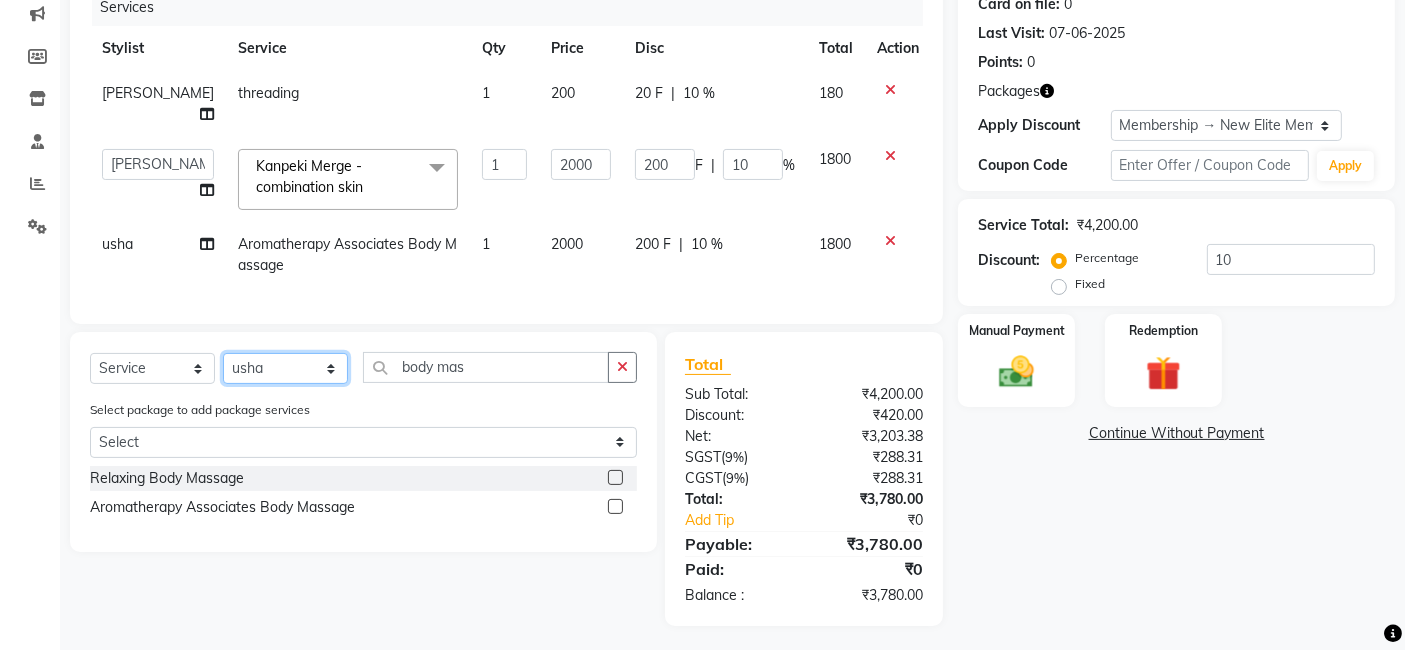 click on "Select Stylist [PERSON_NAME] [PERSON_NAME] Dev Dimple Director [PERSON_NAME] kajal [PERSON_NAME] lucky Manager [PERSON_NAME] maam [PERSON_NAME]  Pallavi Pinky [PERSON_NAME] [PERSON_NAME]" 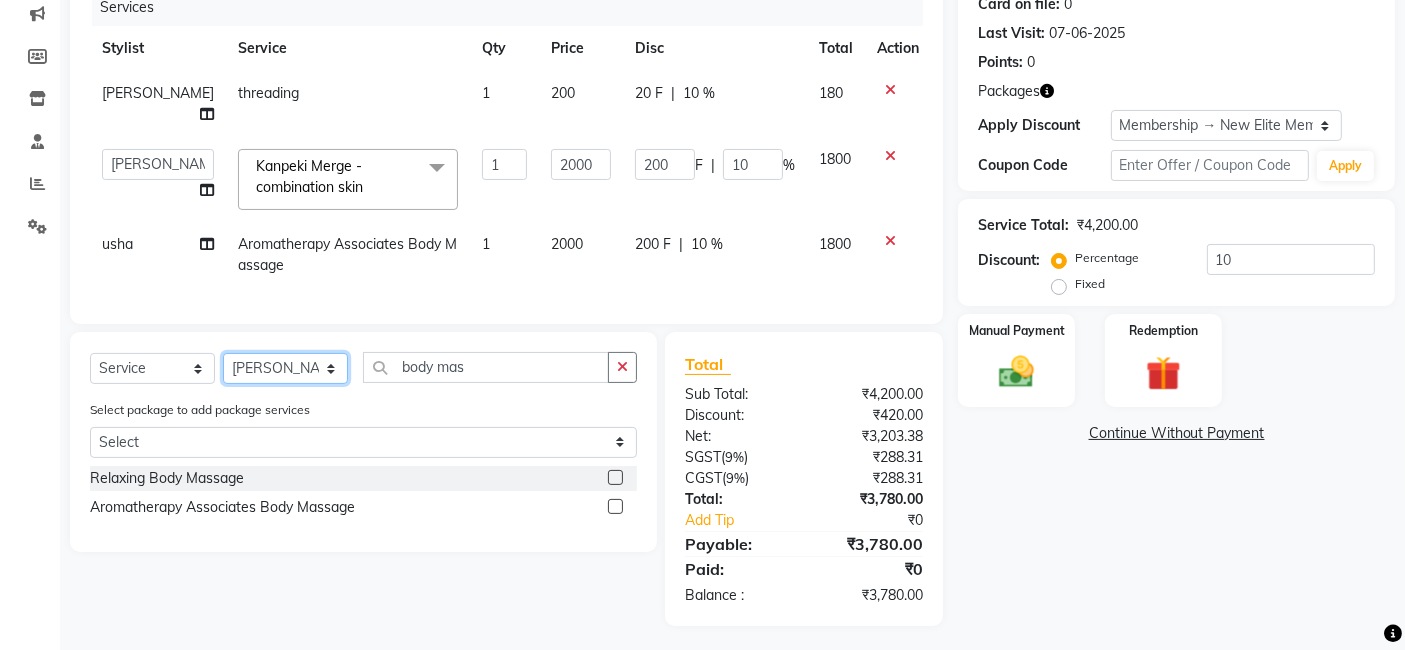 click on "Select Stylist [PERSON_NAME] [PERSON_NAME] Dev Dimple Director [PERSON_NAME] kajal [PERSON_NAME] lucky Manager [PERSON_NAME] maam [PERSON_NAME]  Pallavi Pinky [PERSON_NAME] [PERSON_NAME]" 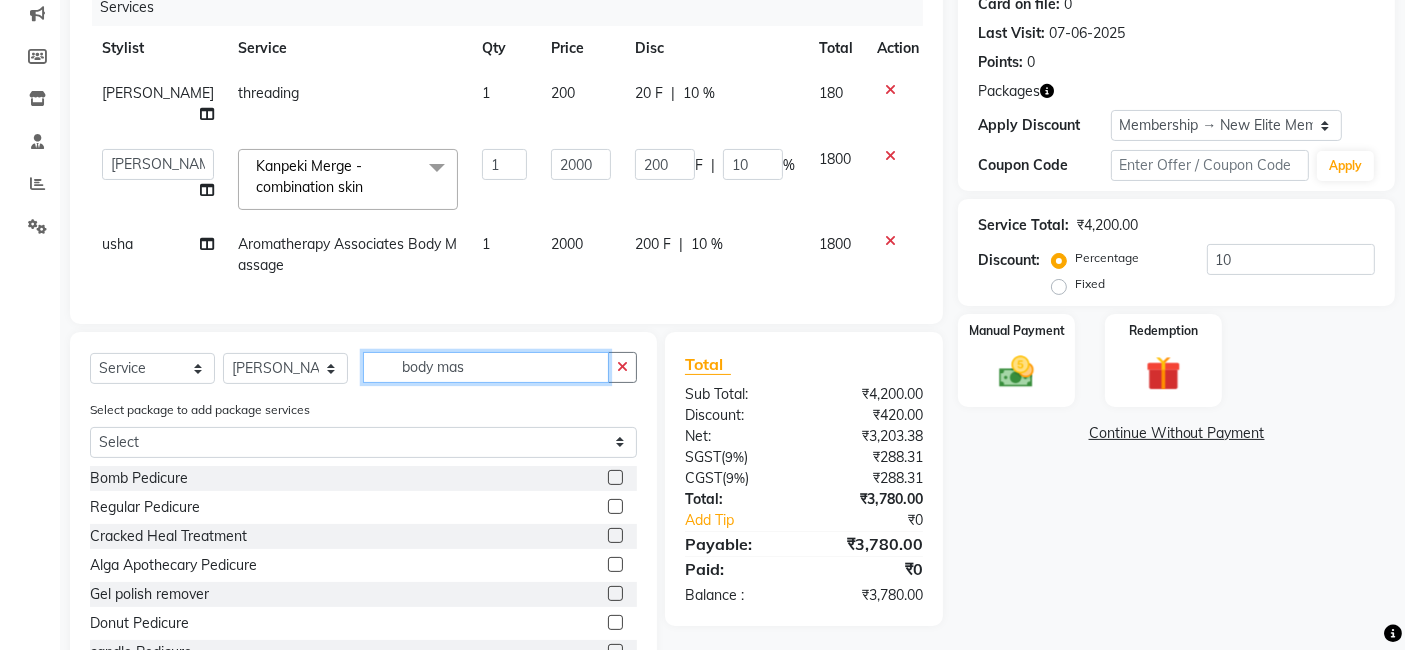 click on "body mas" 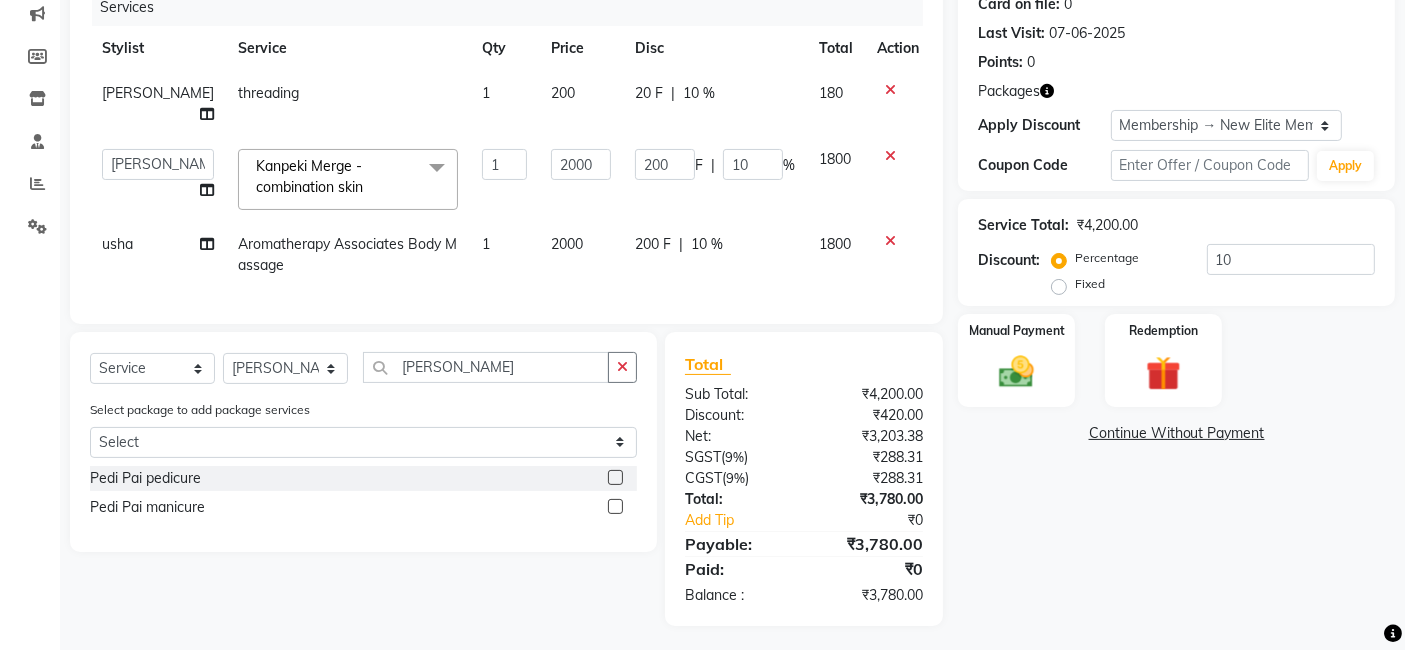 click 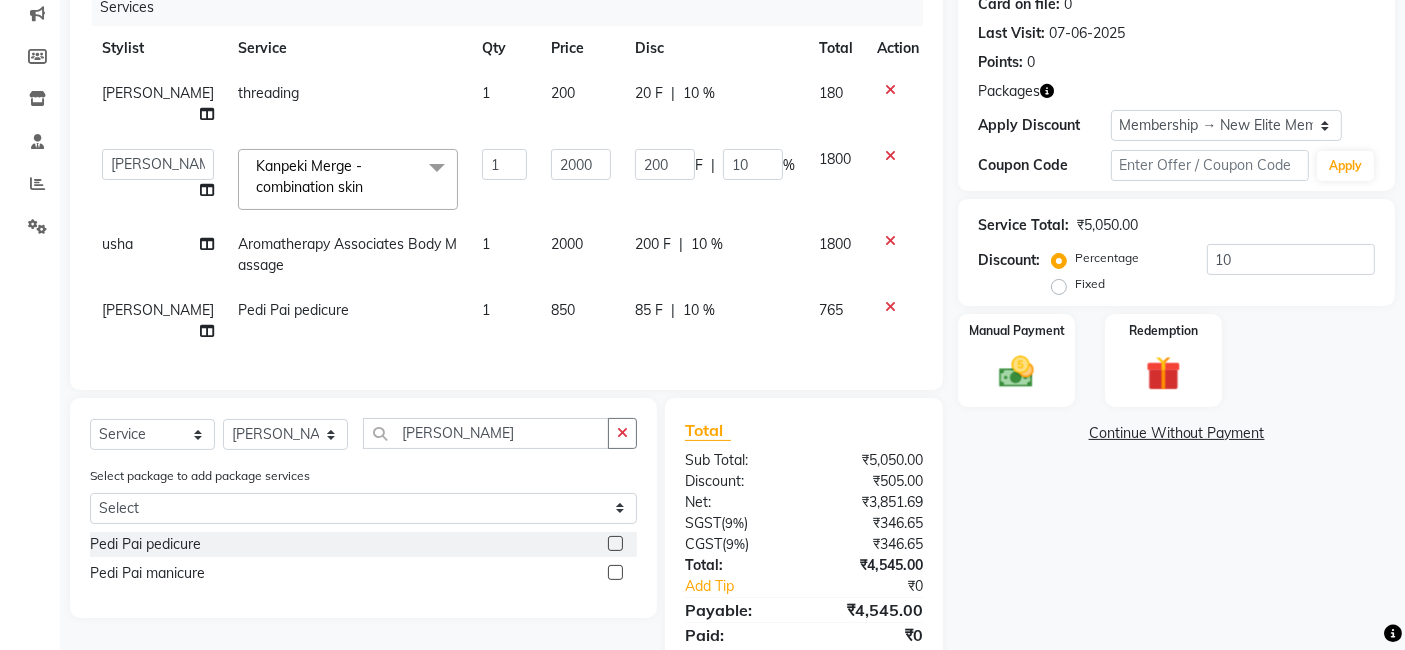 scroll, scrollTop: 303, scrollLeft: 0, axis: vertical 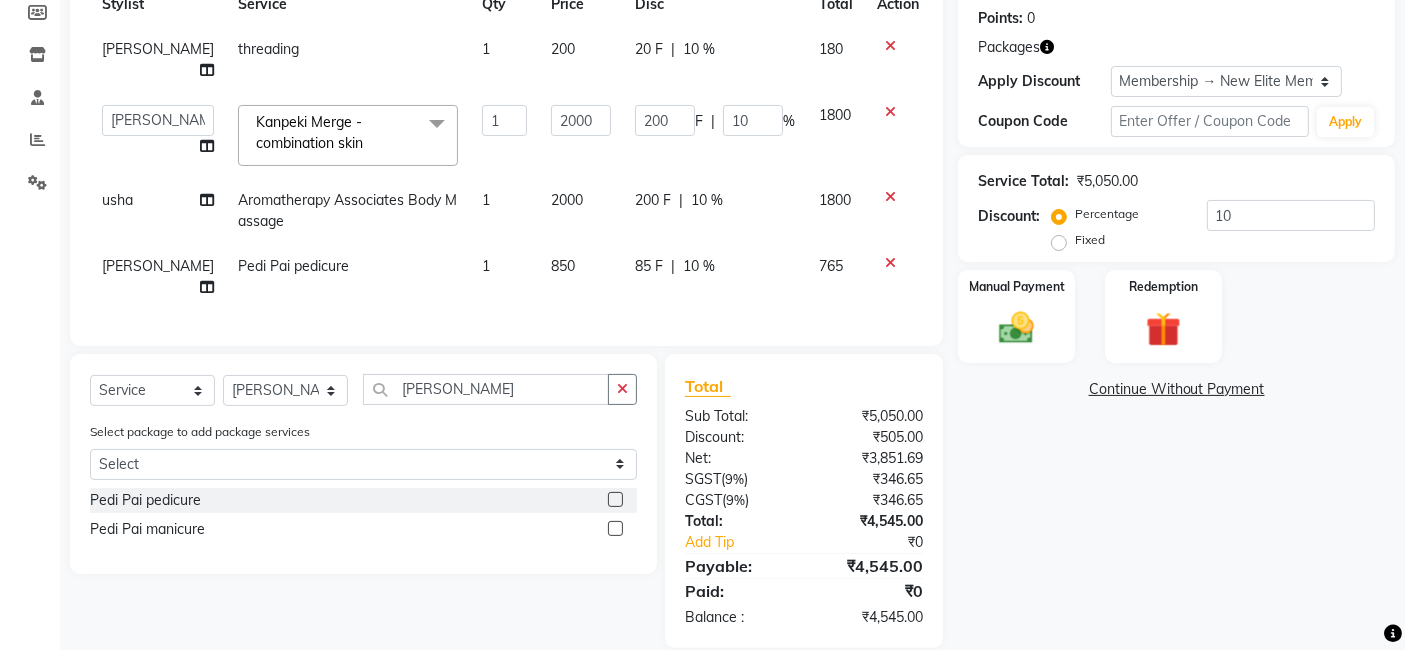 click on "85 F | 10 %" 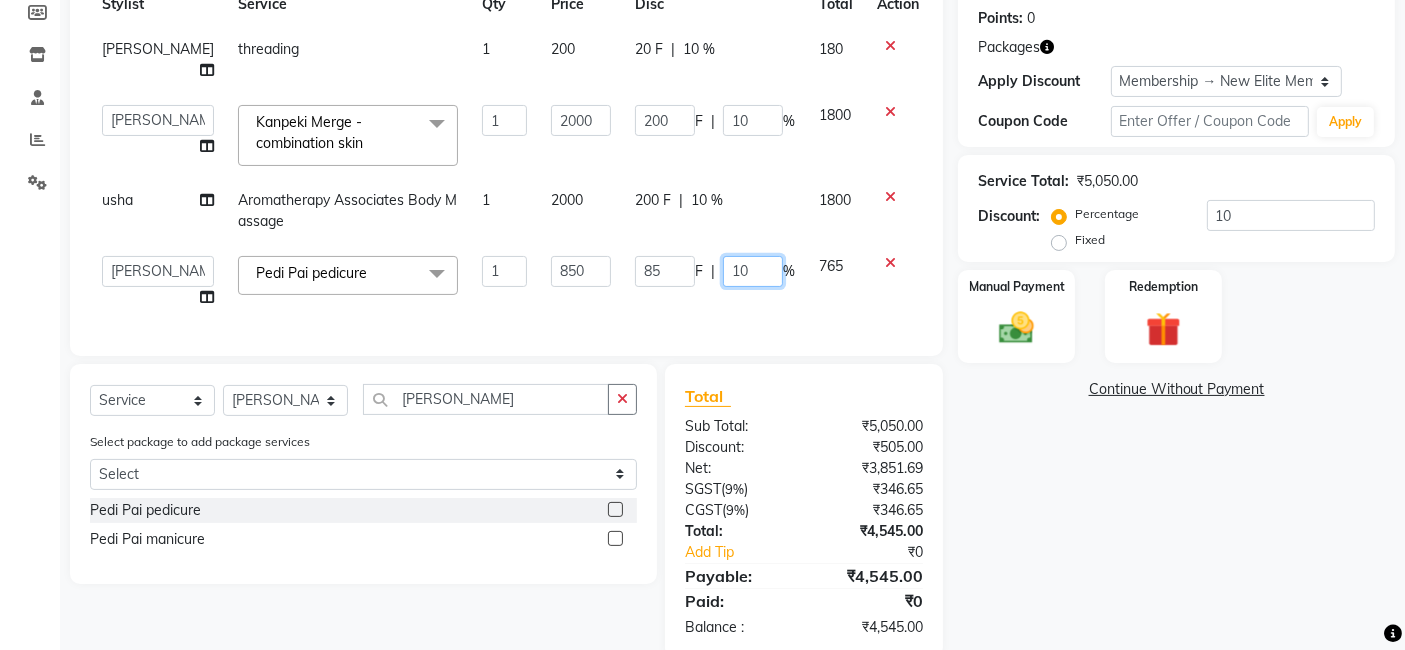 click on "10" 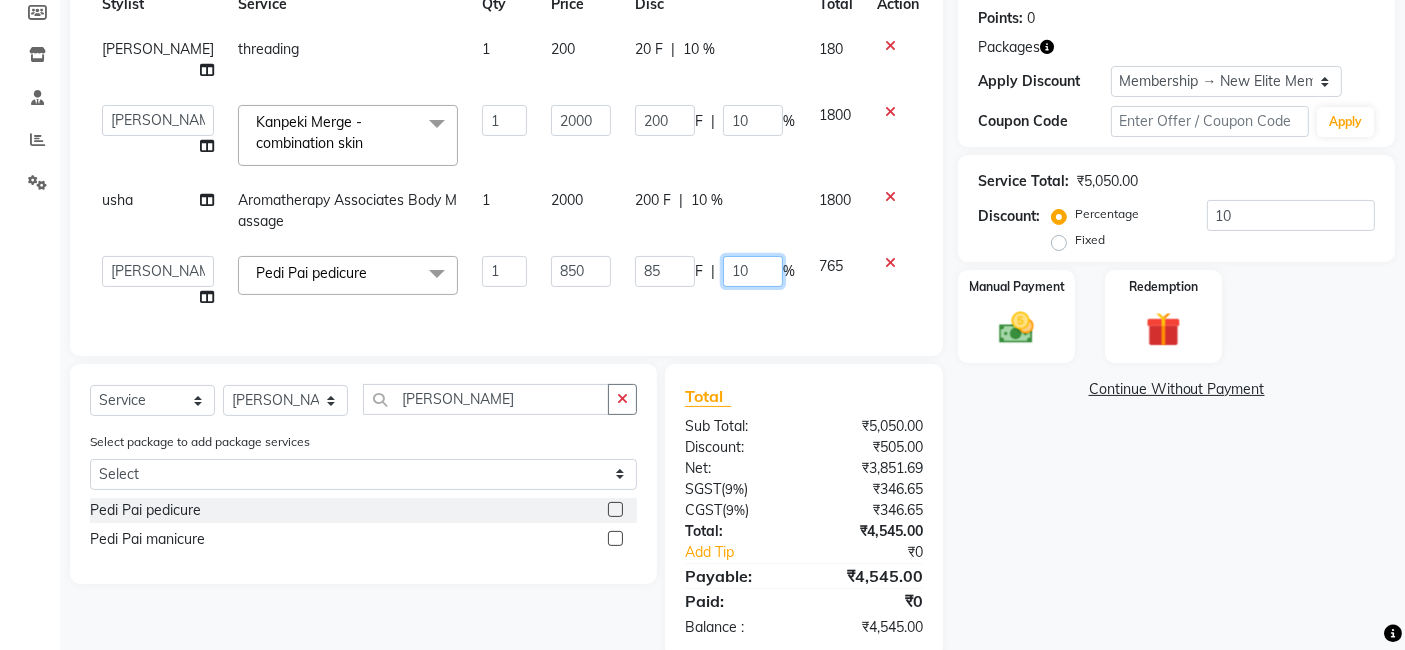 click on "10" 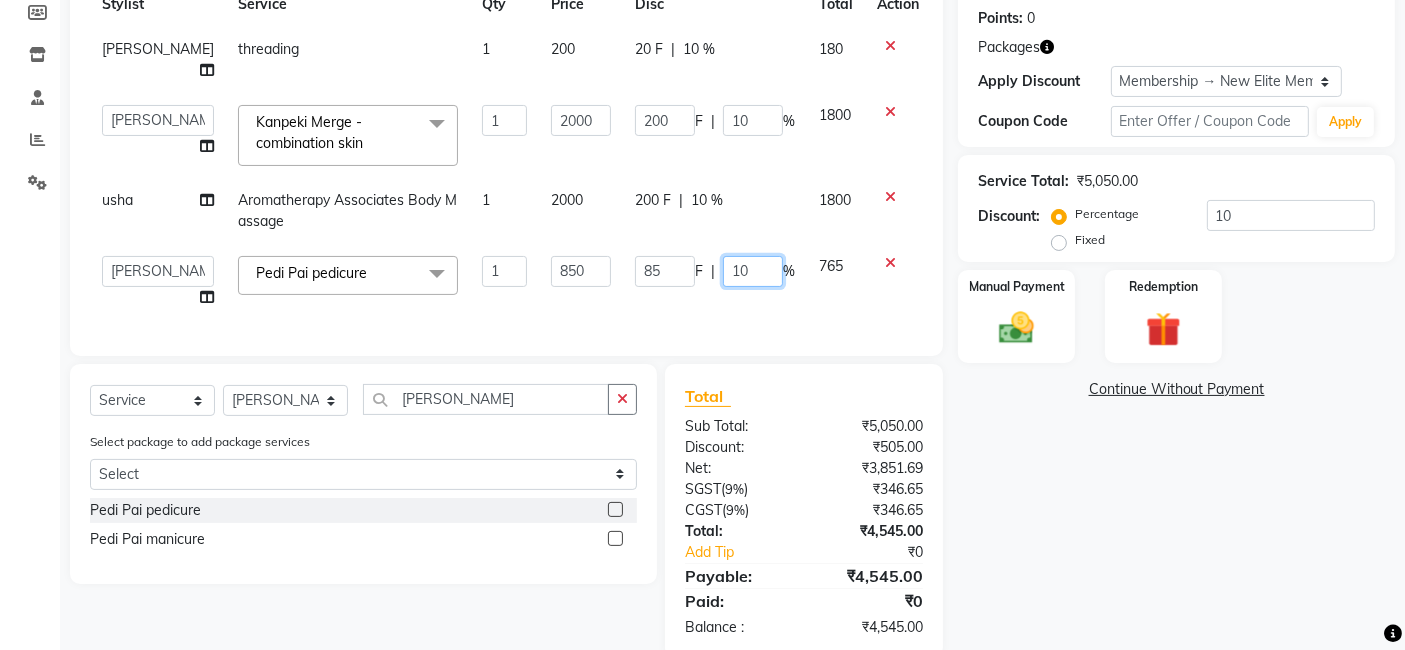 click on "10" 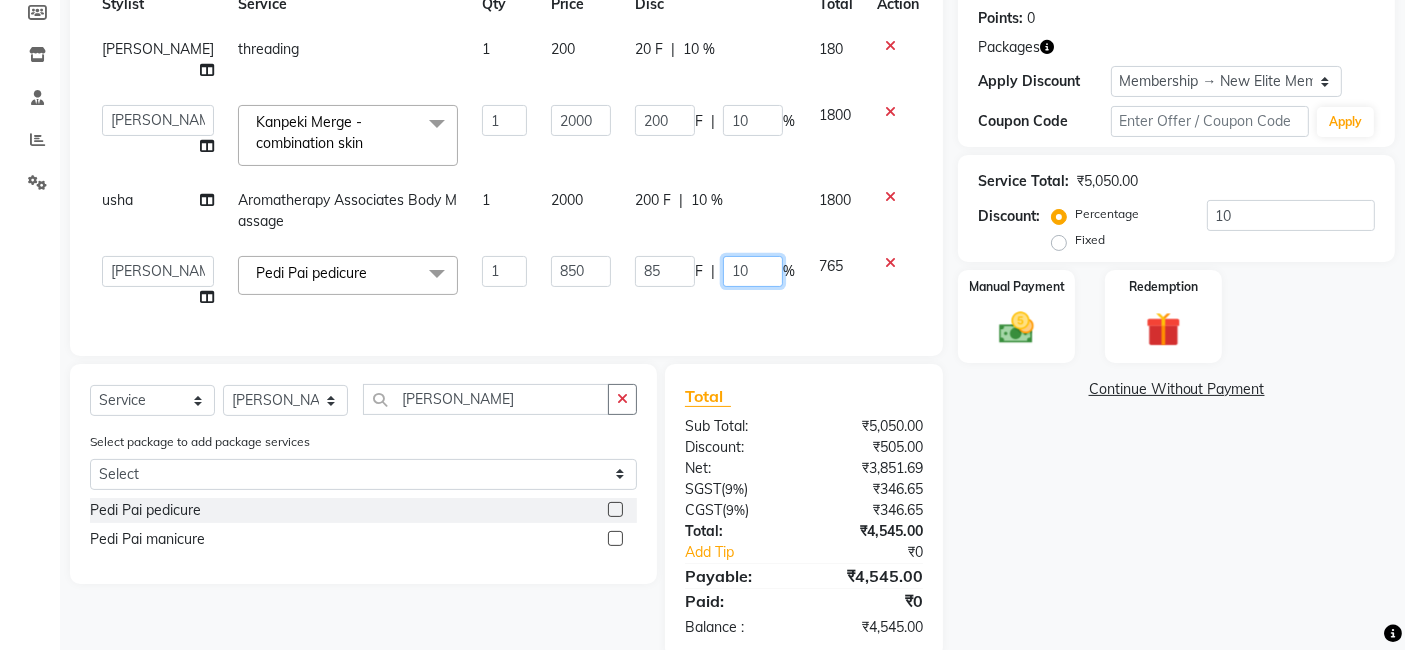 click on "10" 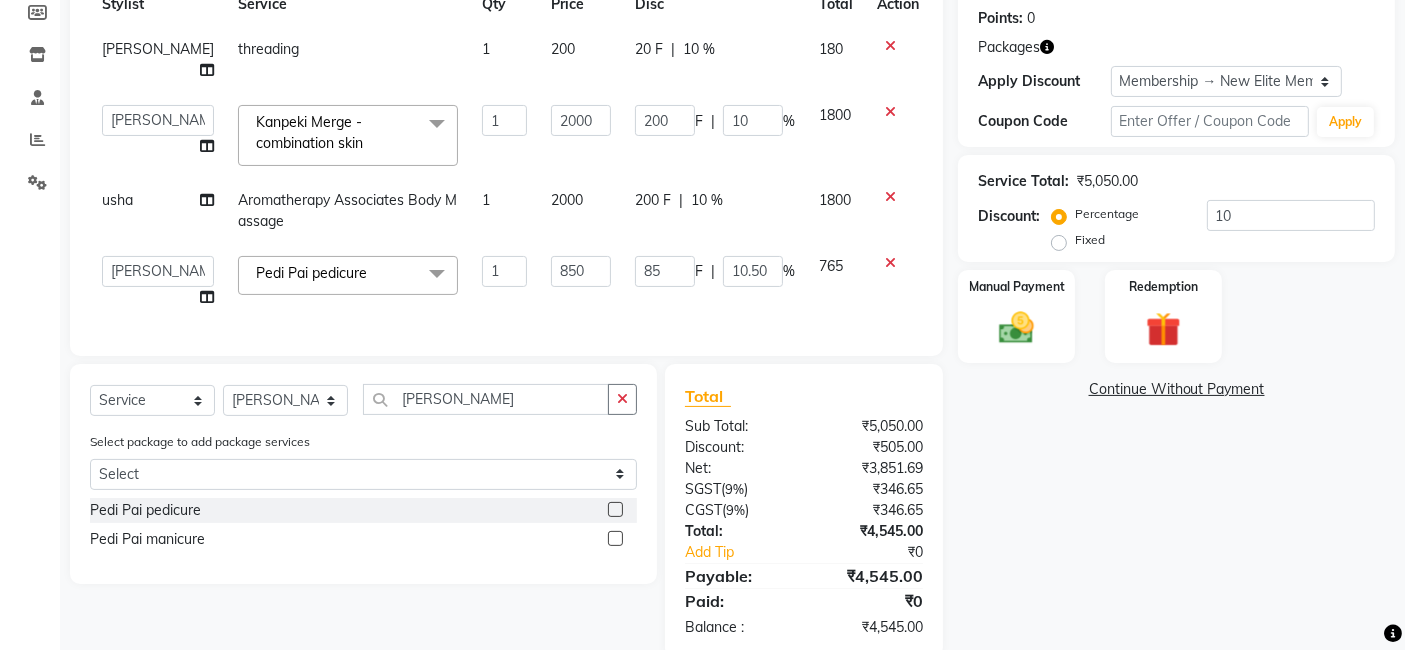 click on "Services Stylist Service Qty Price Disc Total Action [PERSON_NAME] threading 1 200 20 F | 10 % 180  [PERSON_NAME]   [PERSON_NAME]   Dev   Dimple   Director   [PERSON_NAME]   kajal   [PERSON_NAME]   lucky   Manager   [PERSON_NAME] maam   [PERSON_NAME]    Pallavi   Pinky   Priyanka   [PERSON_NAME]   [PERSON_NAME]  Kanpeki Merge - combination skin  x Bomb Pedicure Regular Pedicure Cracked Heal Treatment Alga Apothecary Pedicure Gel polish remover  Donut Pedicure candle Pedicure Avl Express Pedicure Avl Pedicruise pedicure Avl Pedipure pedicure Pedi Pai pedicure Under arms polish Kanpeki body spa Regular Manicure Bomb Manicure Alga Apothecary Manicure Nail Extensions Gel nail pent Pedi Pai manicure Donut manicure Avl express manicure Avl Pedicruise manicure Avl Pedipure manicure Candle manicure Back polish Foot Massage Head Massage Back Massage Hand & Shoulder Massage Body Spa Relaxing Body Massage Aromatherapy Associates - Renewing Rose Aromatherapy Associates - intense nourishment Aromatherapy Associates Body Massage Full Body Bleach bleach 1" 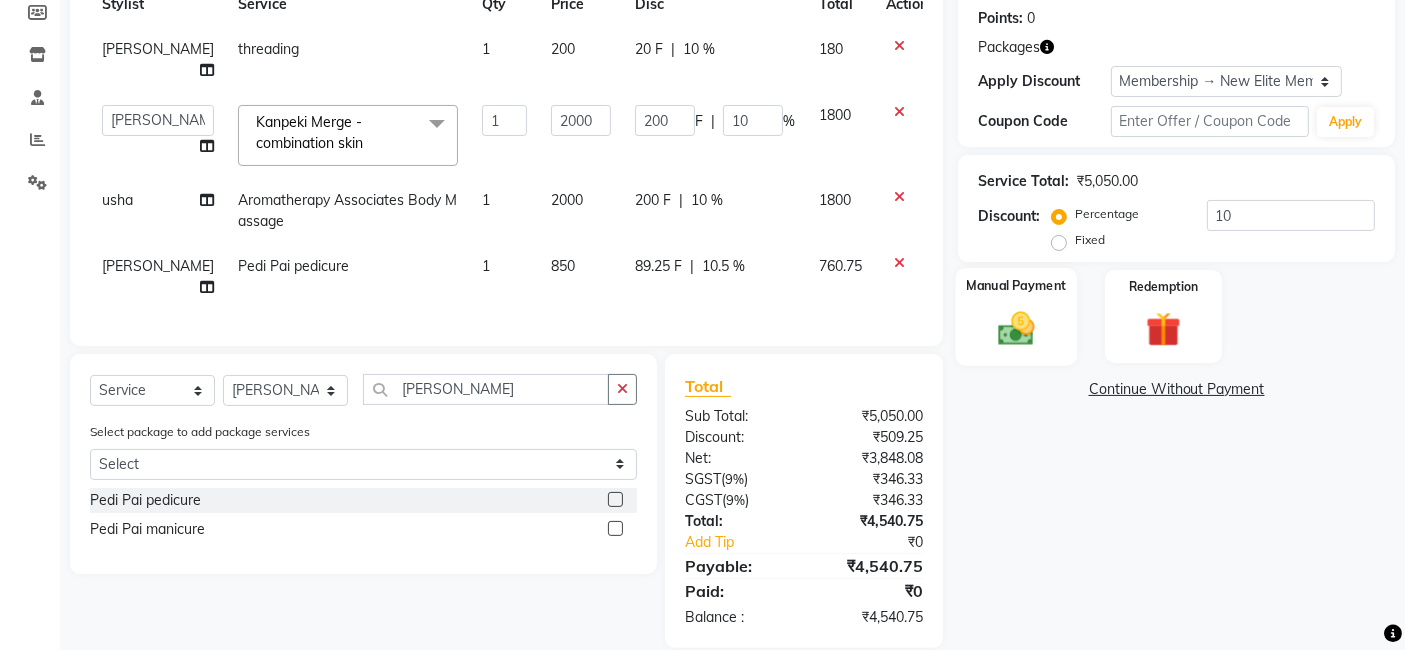 click 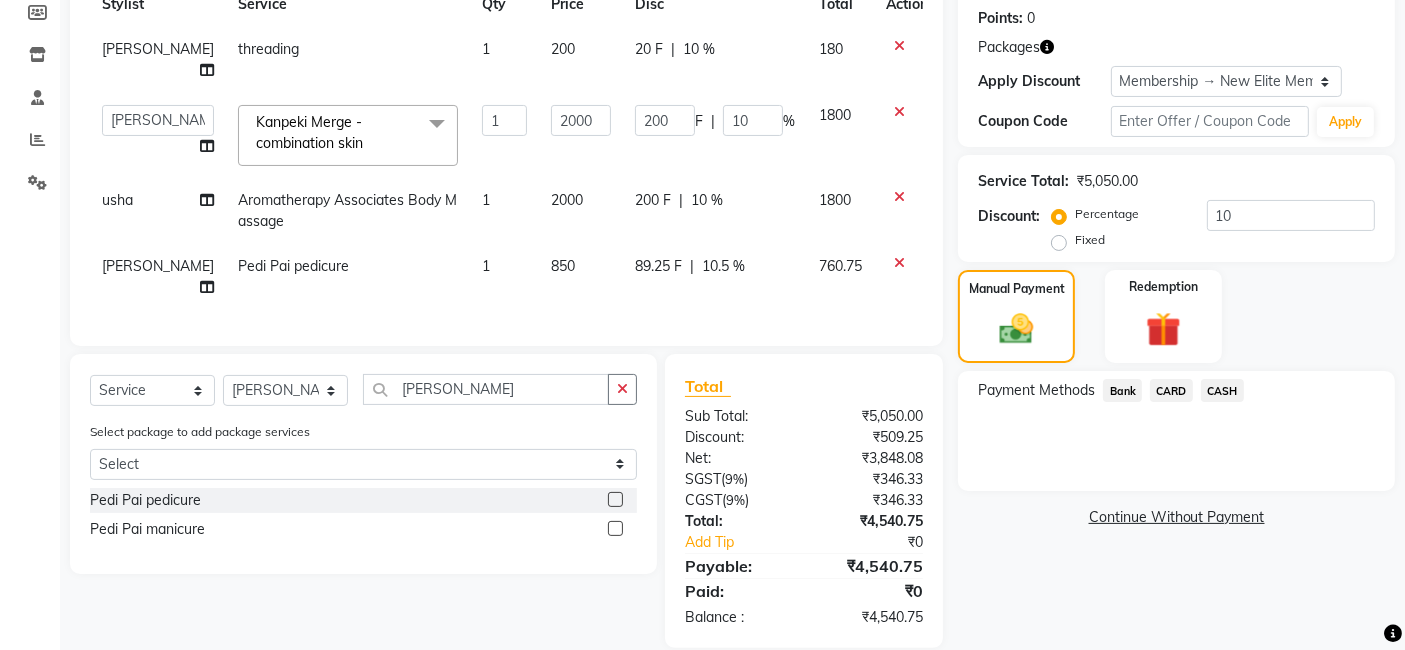 click on "CASH" 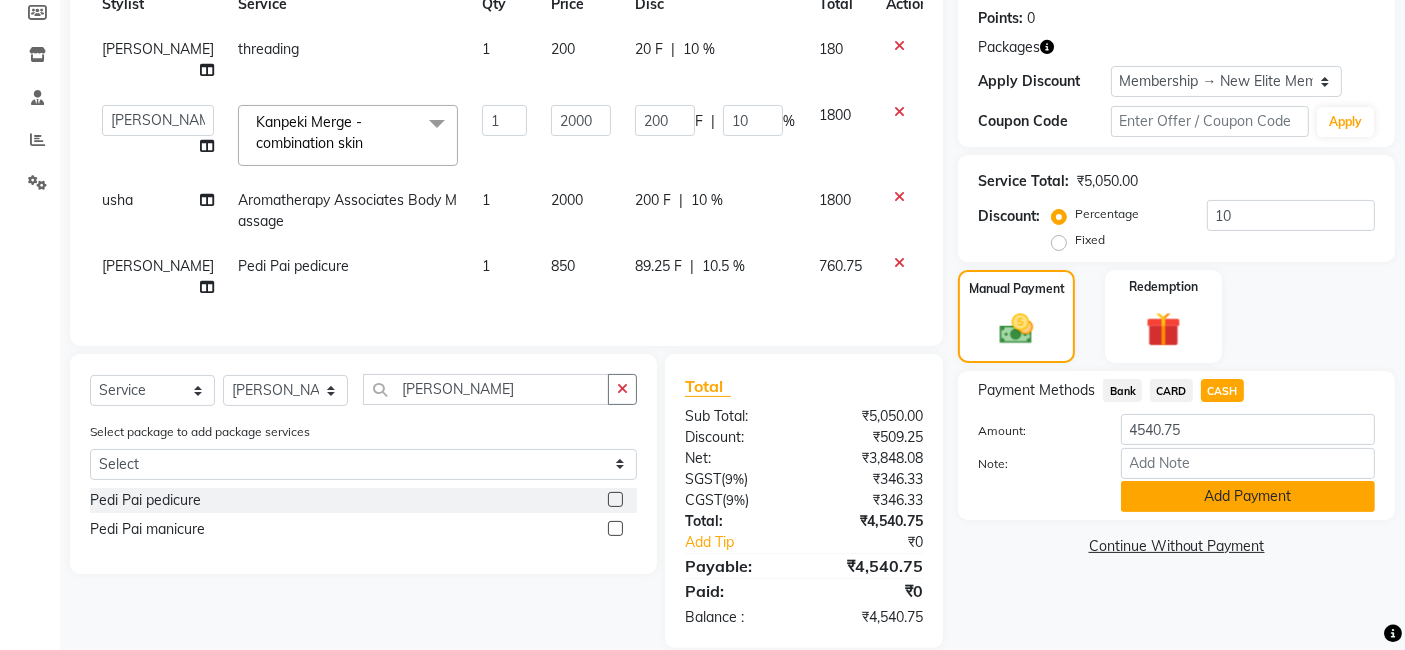 click on "Add Payment" 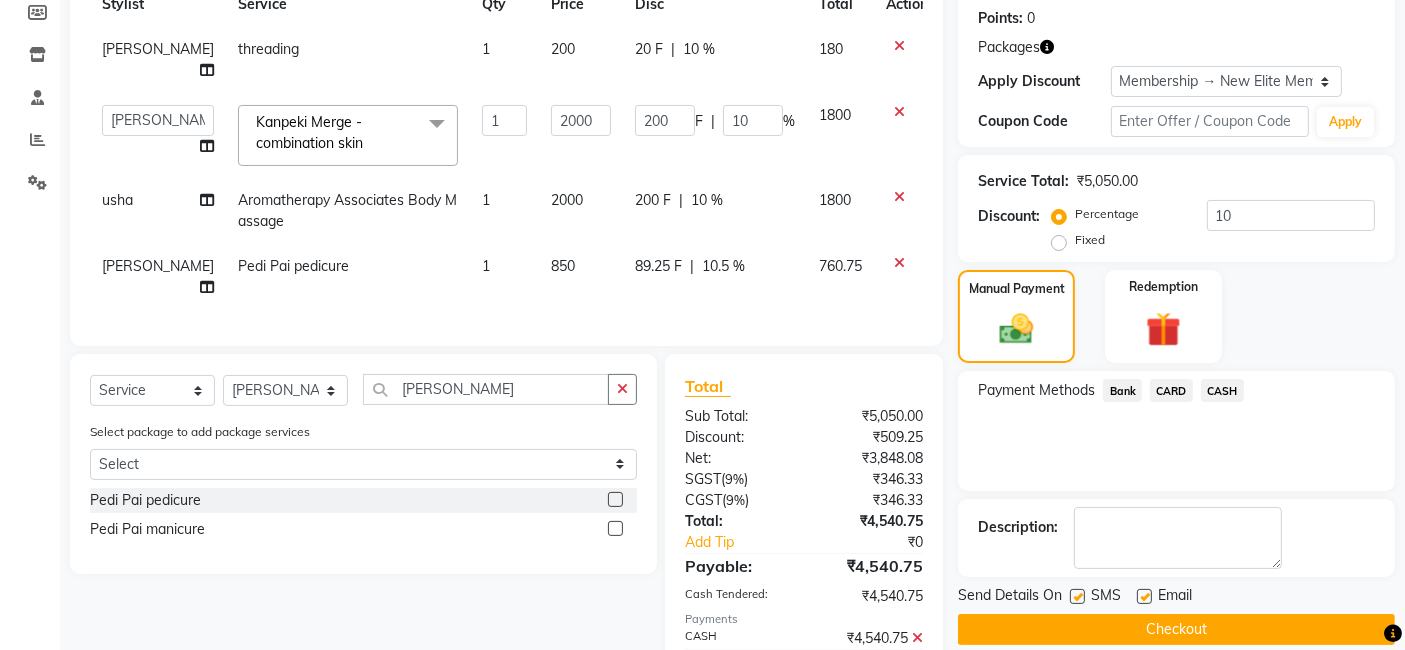 scroll, scrollTop: 374, scrollLeft: 0, axis: vertical 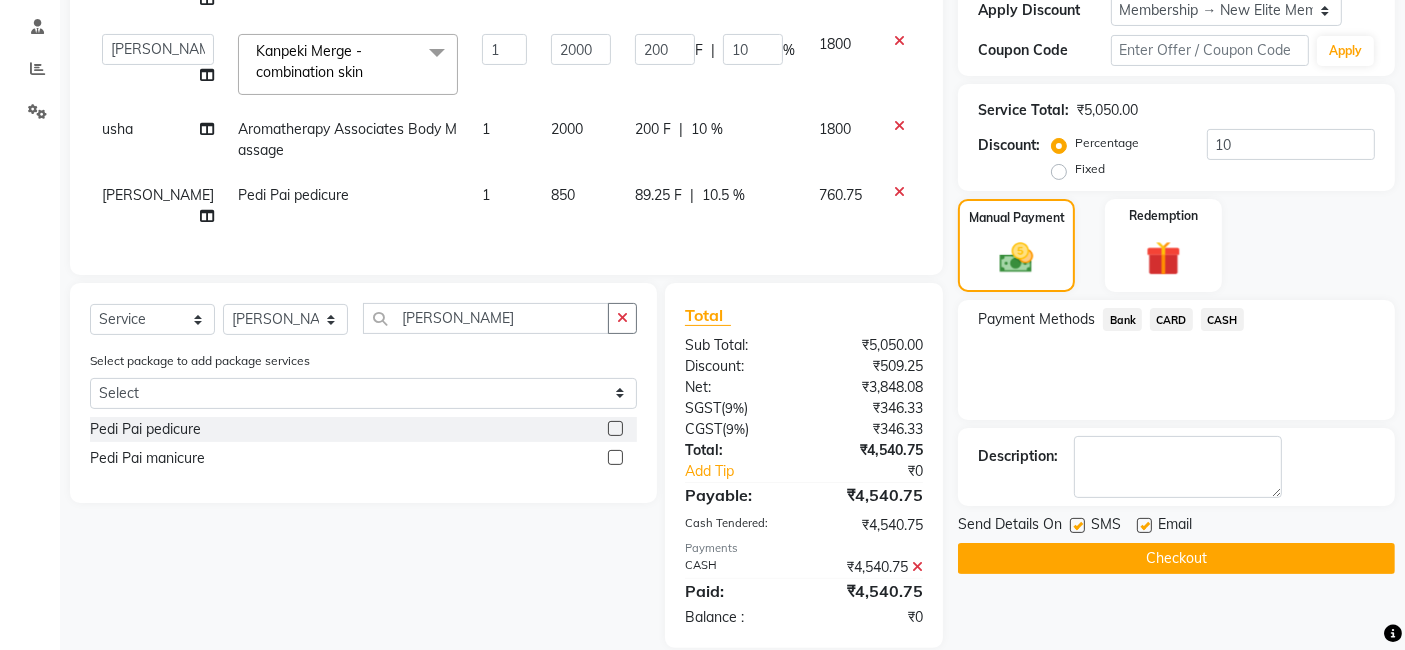 click on "Checkout" 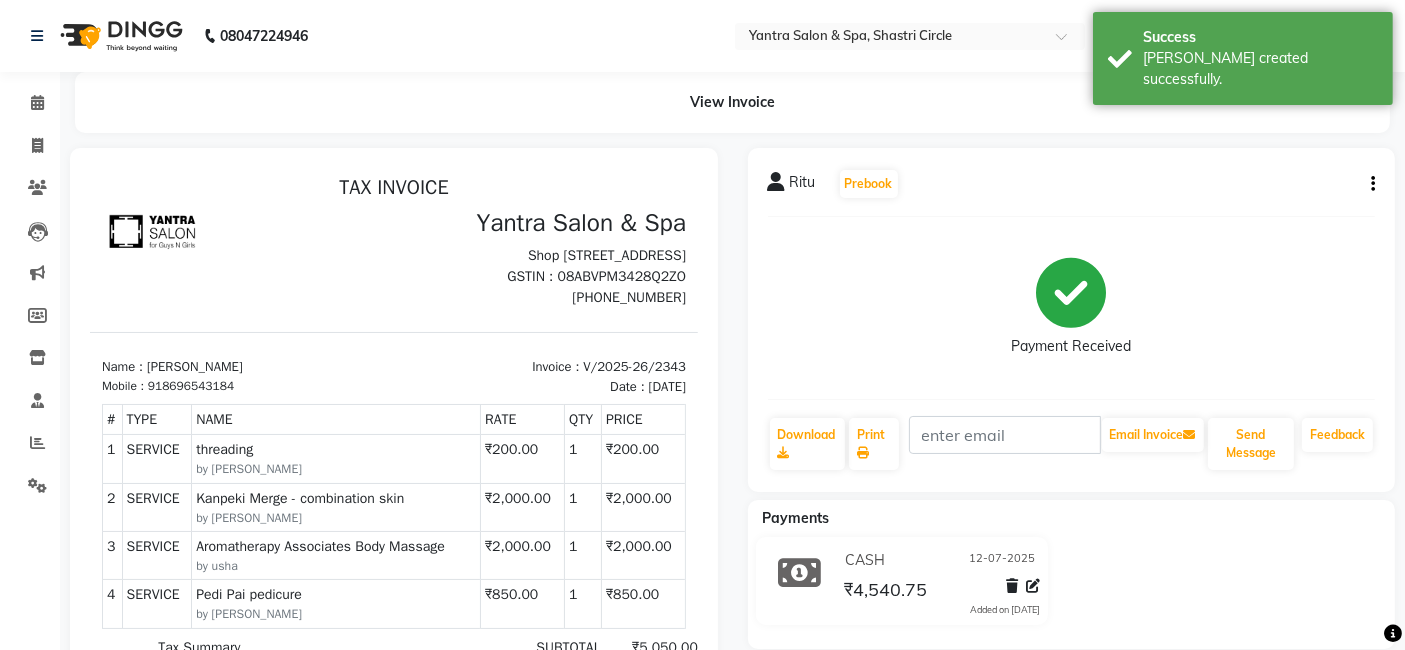 scroll, scrollTop: 0, scrollLeft: 0, axis: both 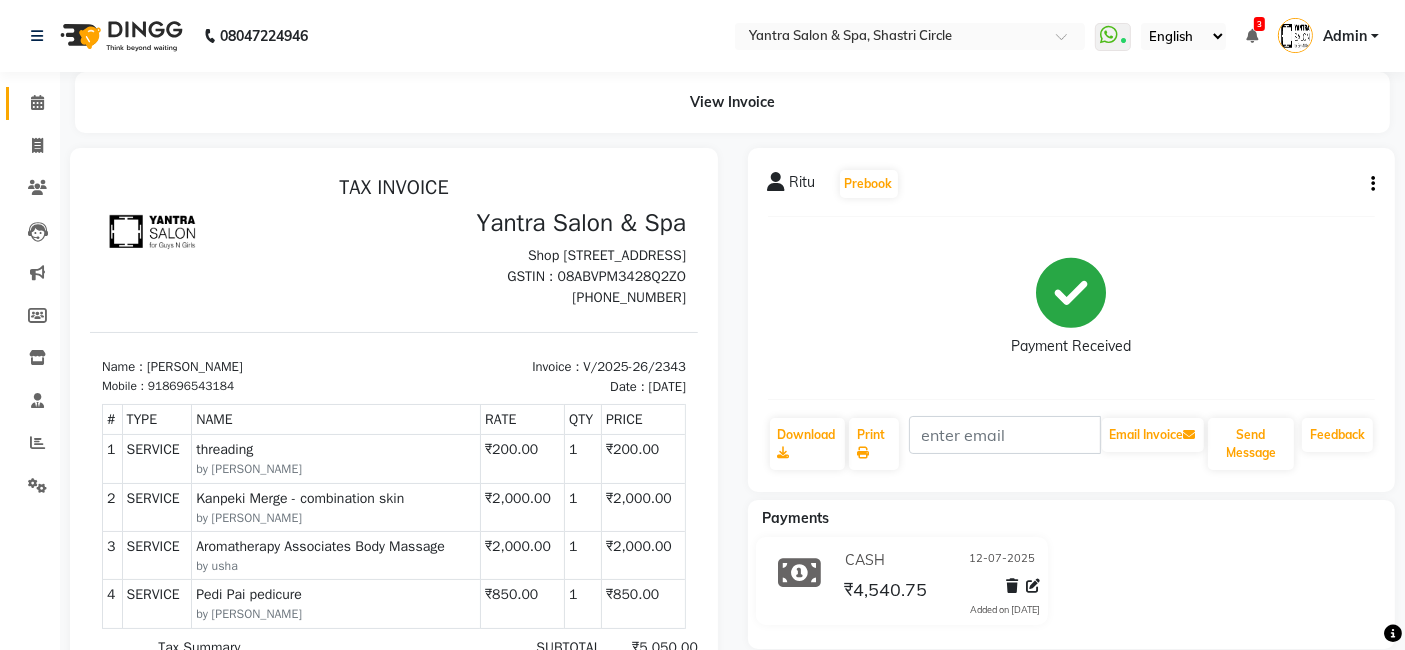 click on "Calendar" 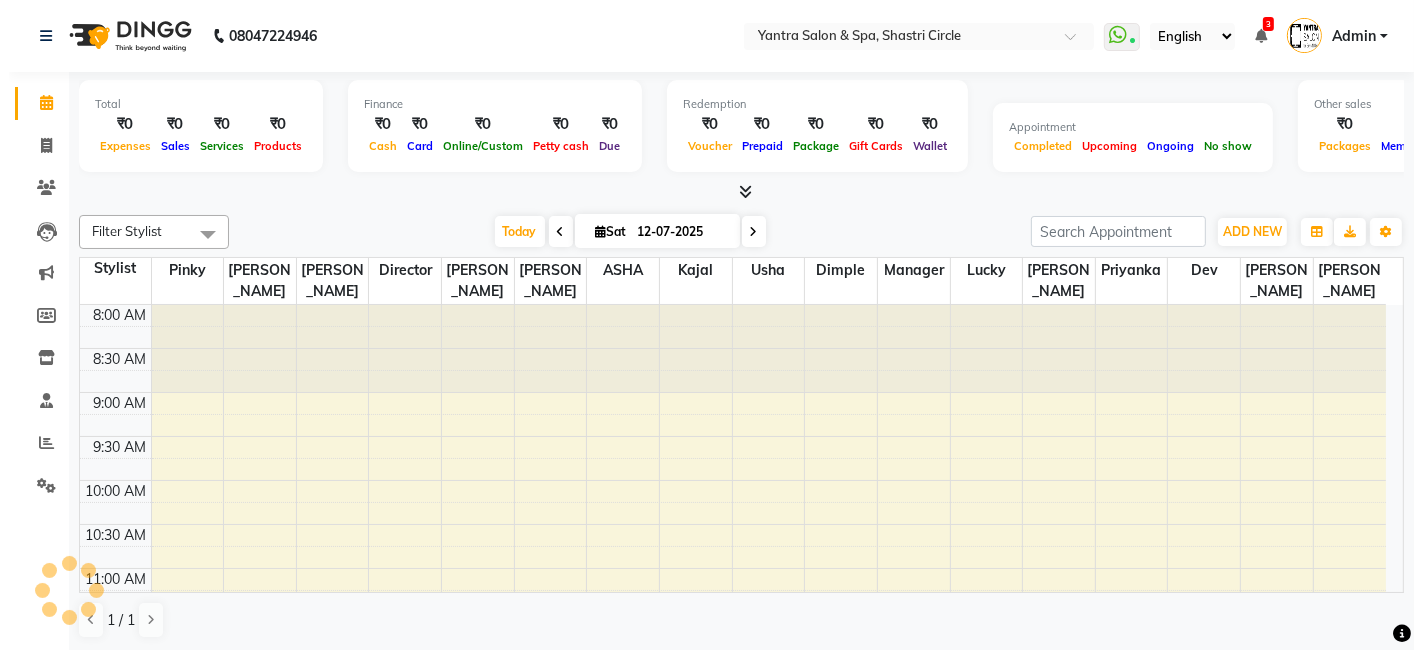scroll, scrollTop: 0, scrollLeft: 0, axis: both 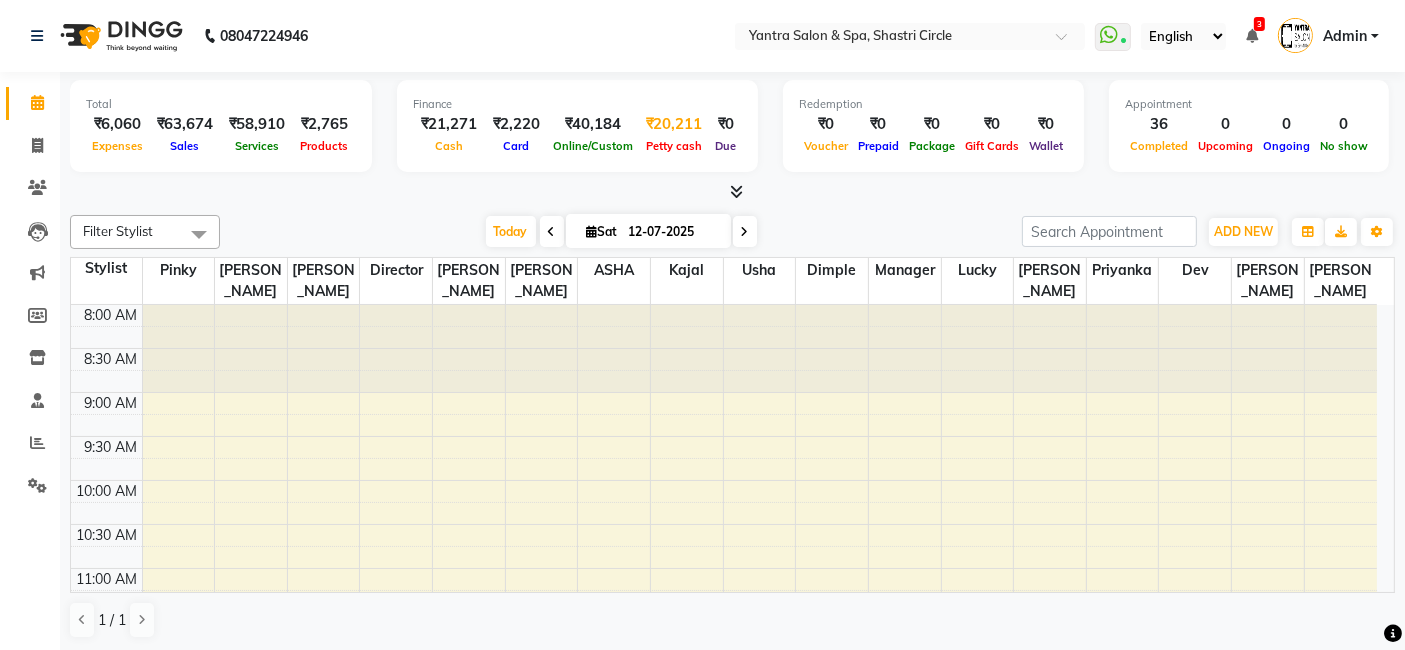 click on "₹20,211" at bounding box center [674, 124] 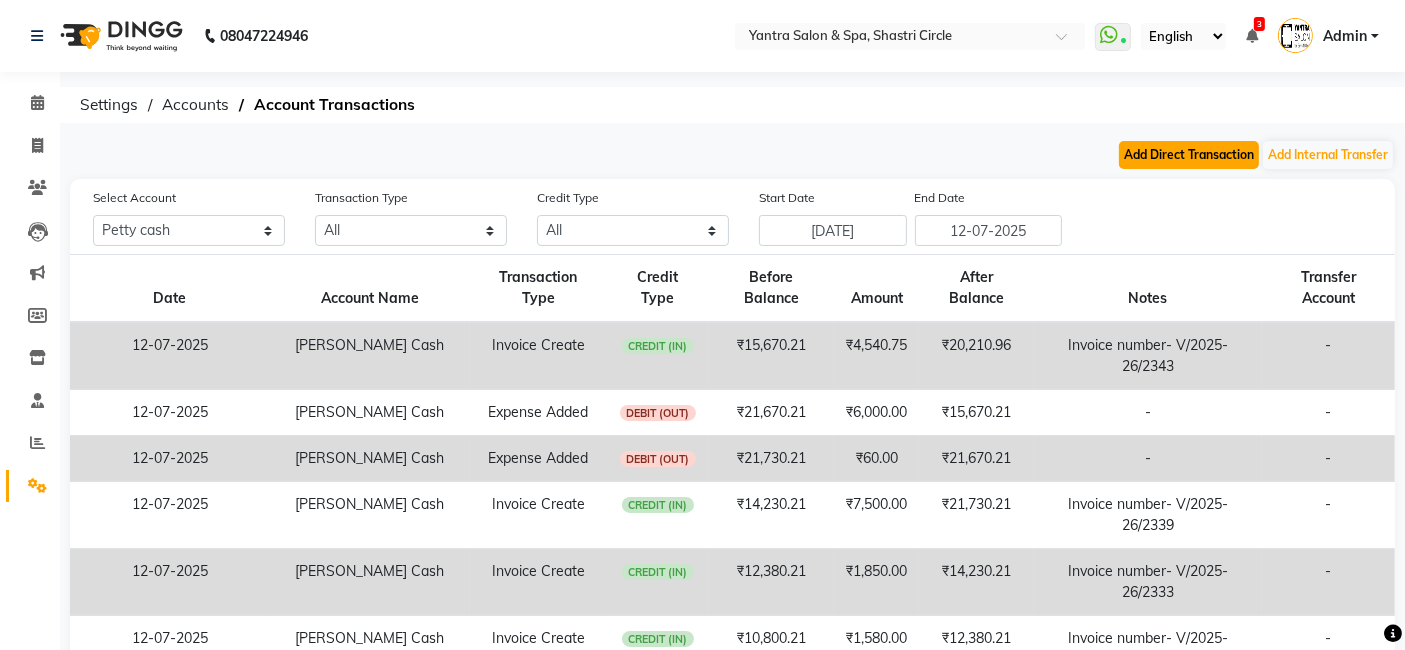click on "Add Direct Transaction" 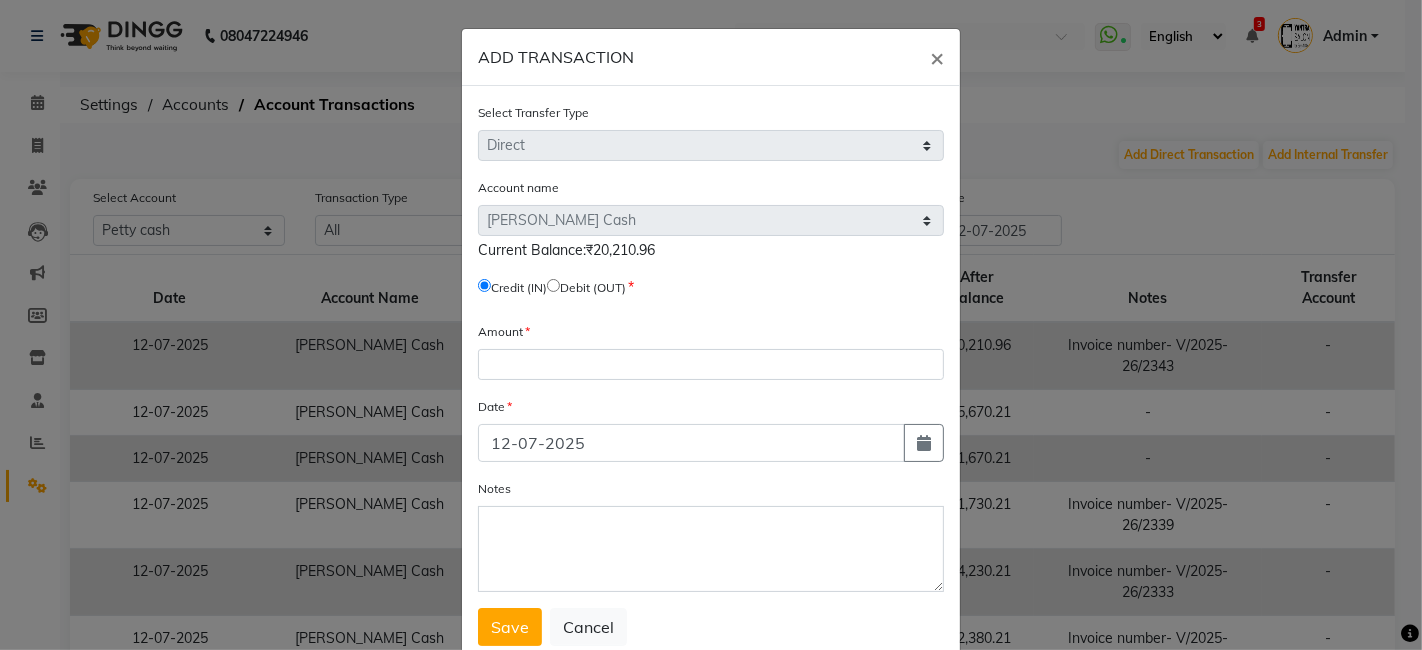 click 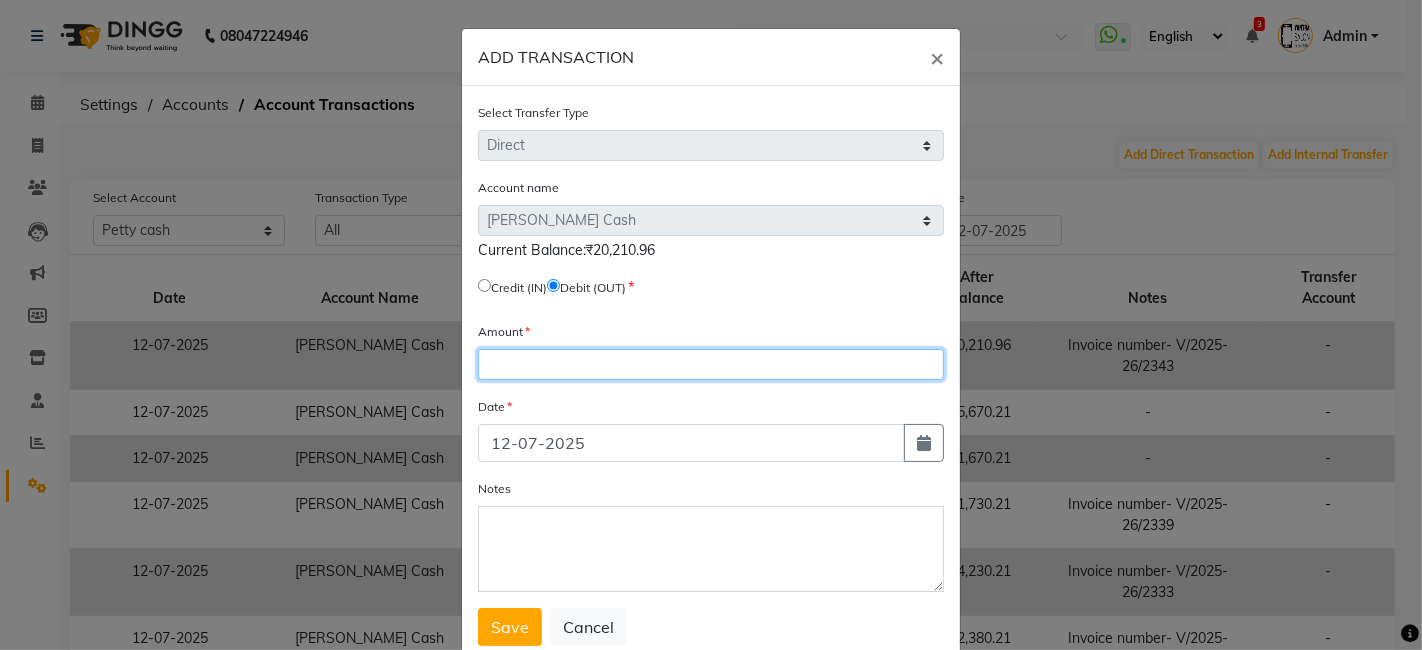 click 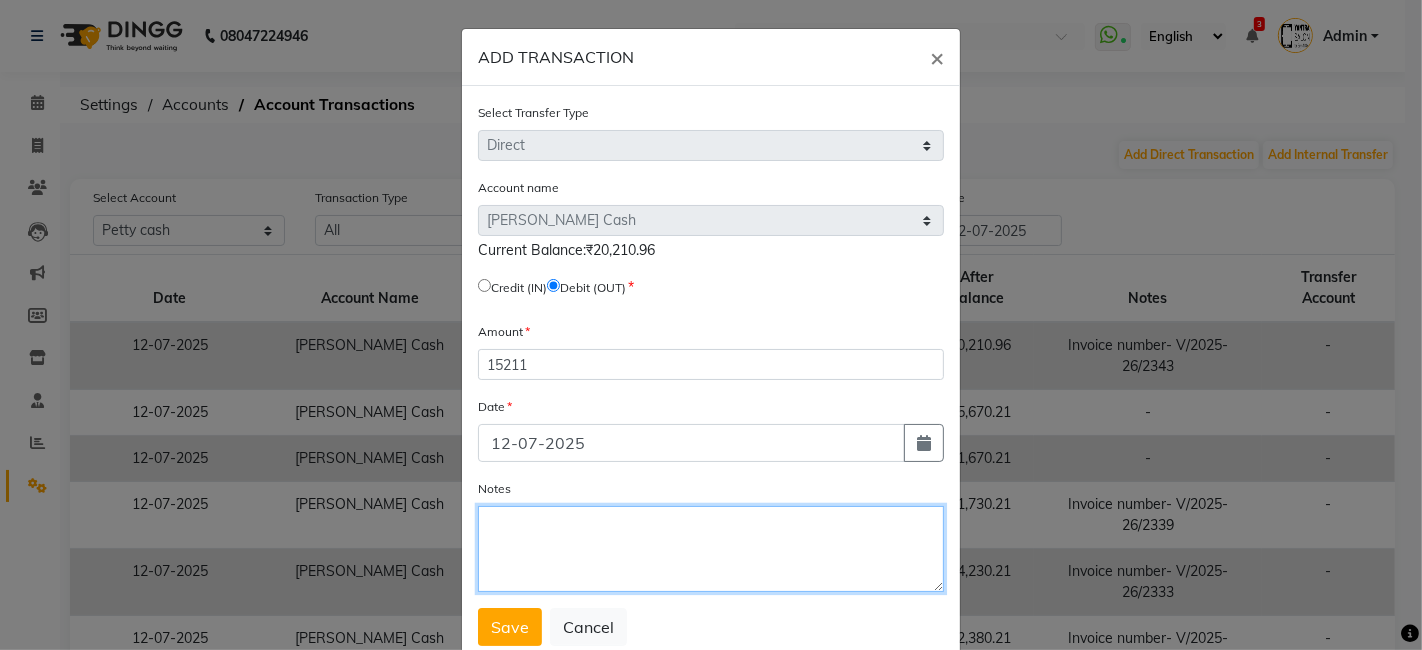 click on "Notes" at bounding box center (711, 549) 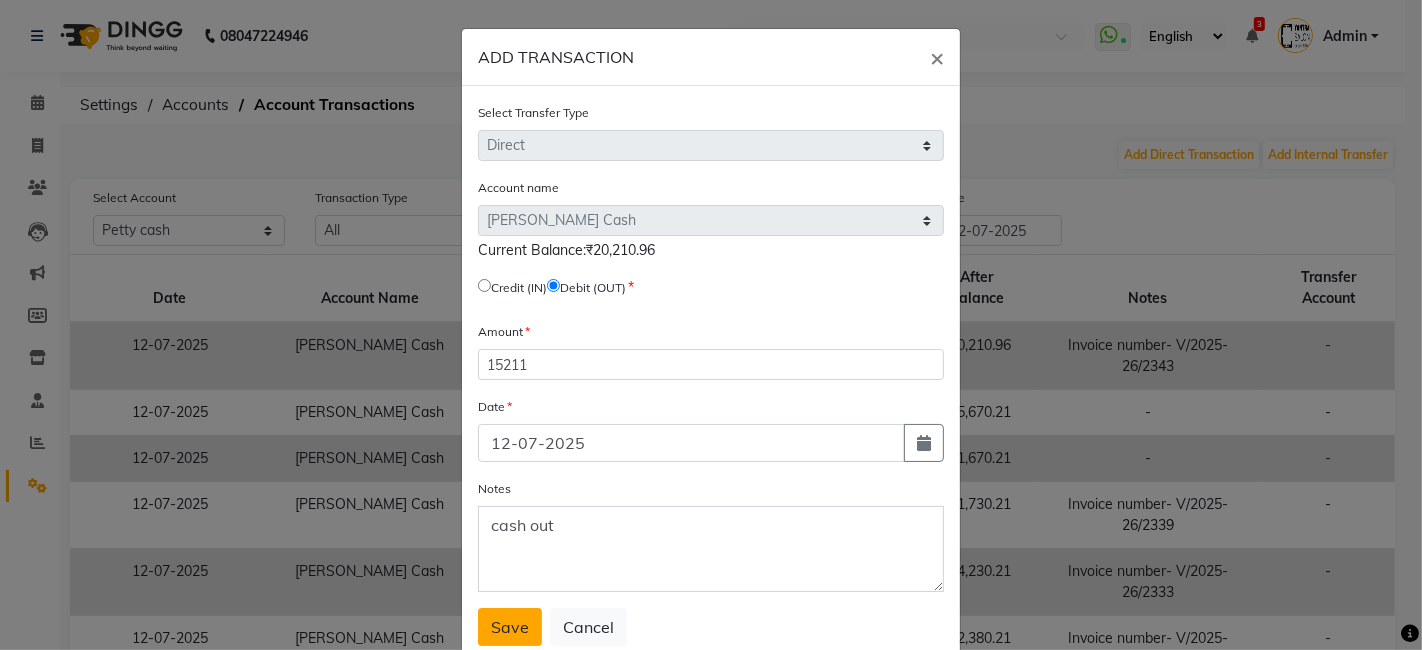 click on "Save" at bounding box center (510, 627) 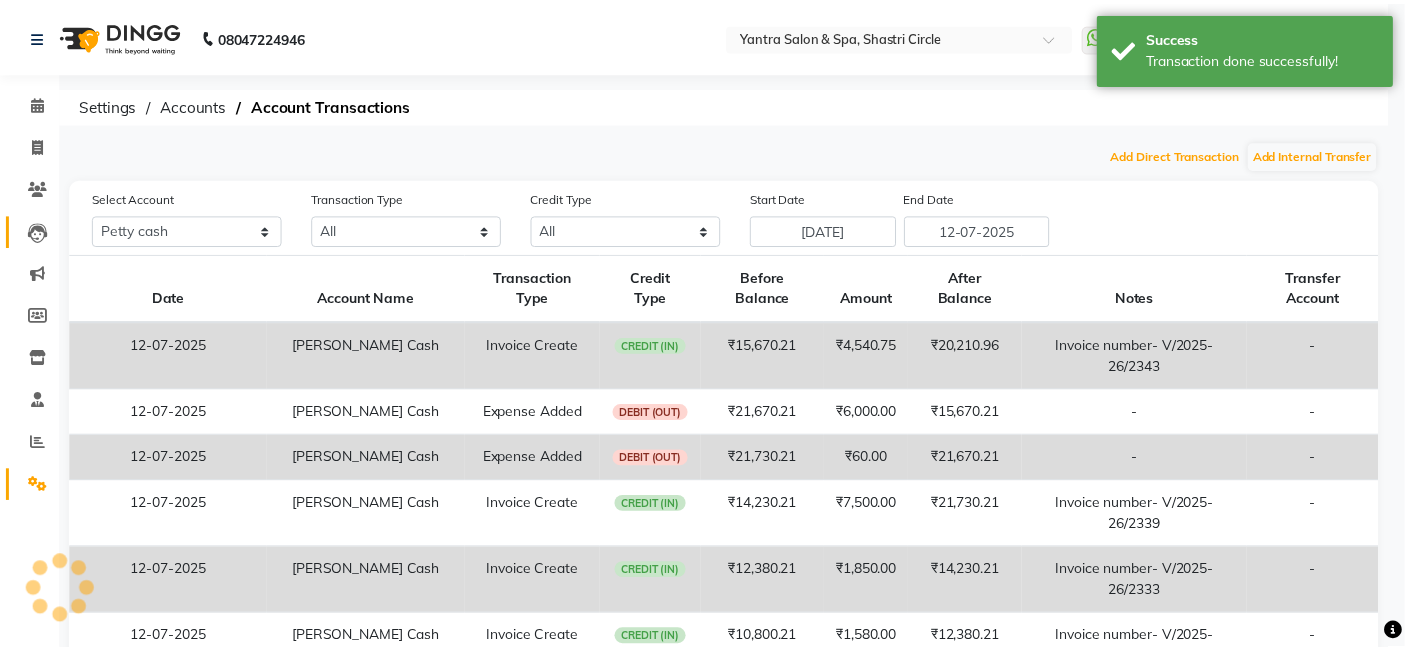 scroll, scrollTop: 0, scrollLeft: 0, axis: both 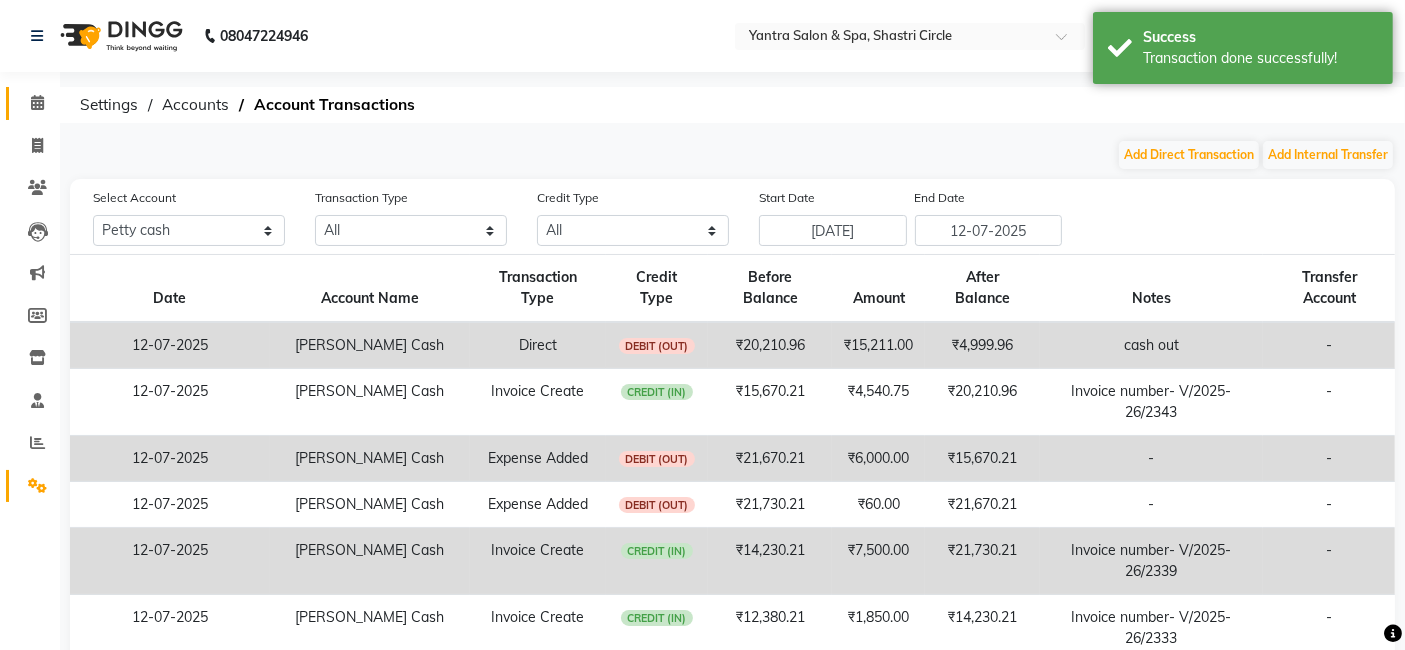 click on "Calendar" 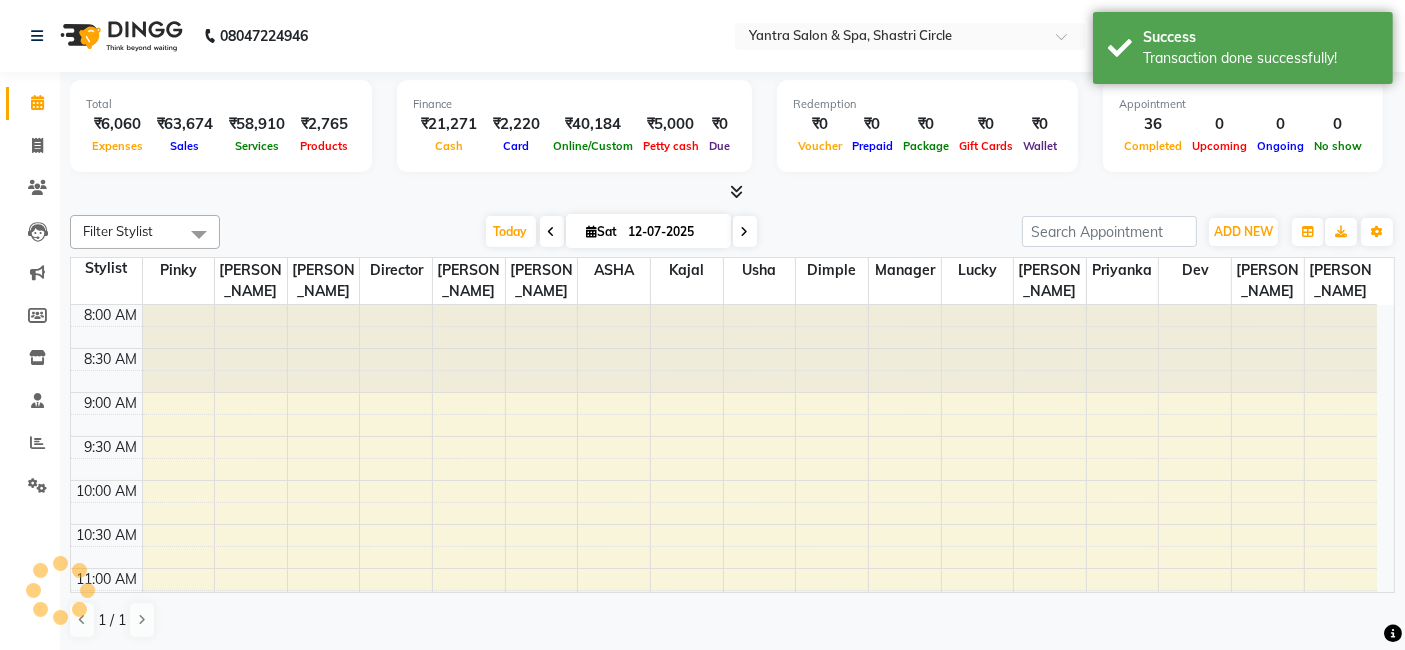 scroll, scrollTop: 717, scrollLeft: 0, axis: vertical 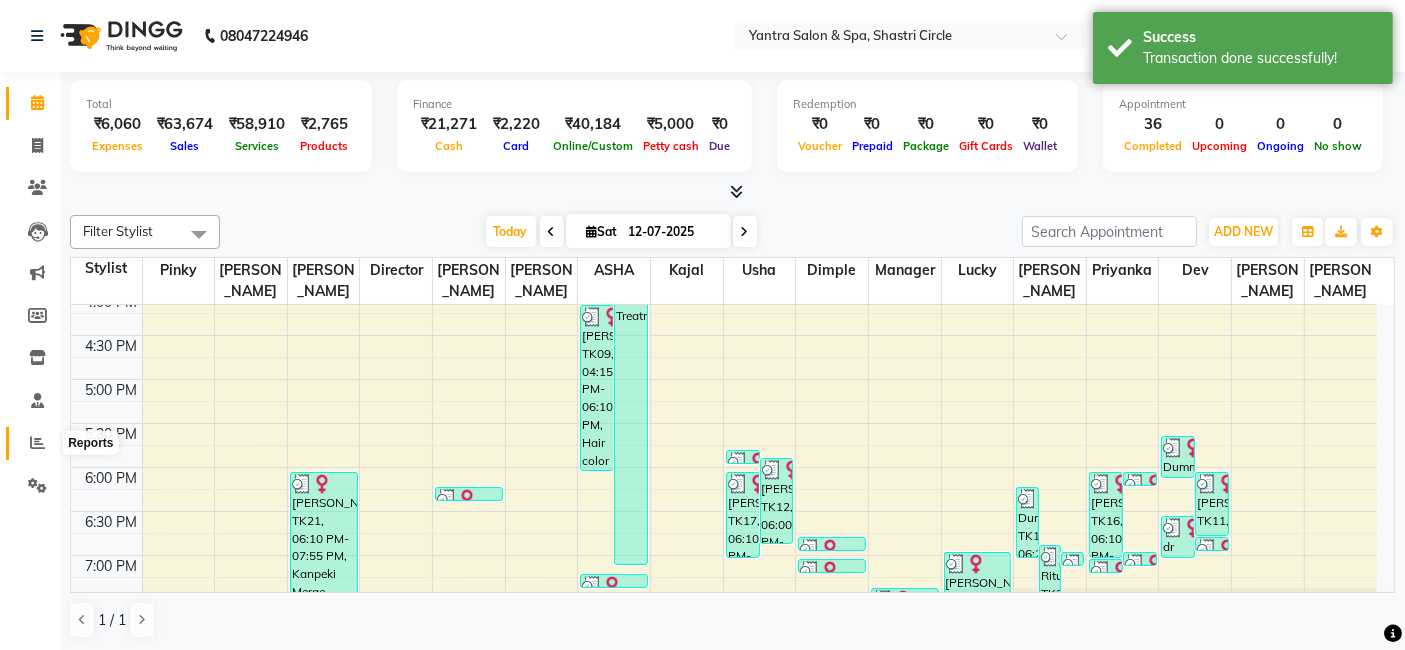 click 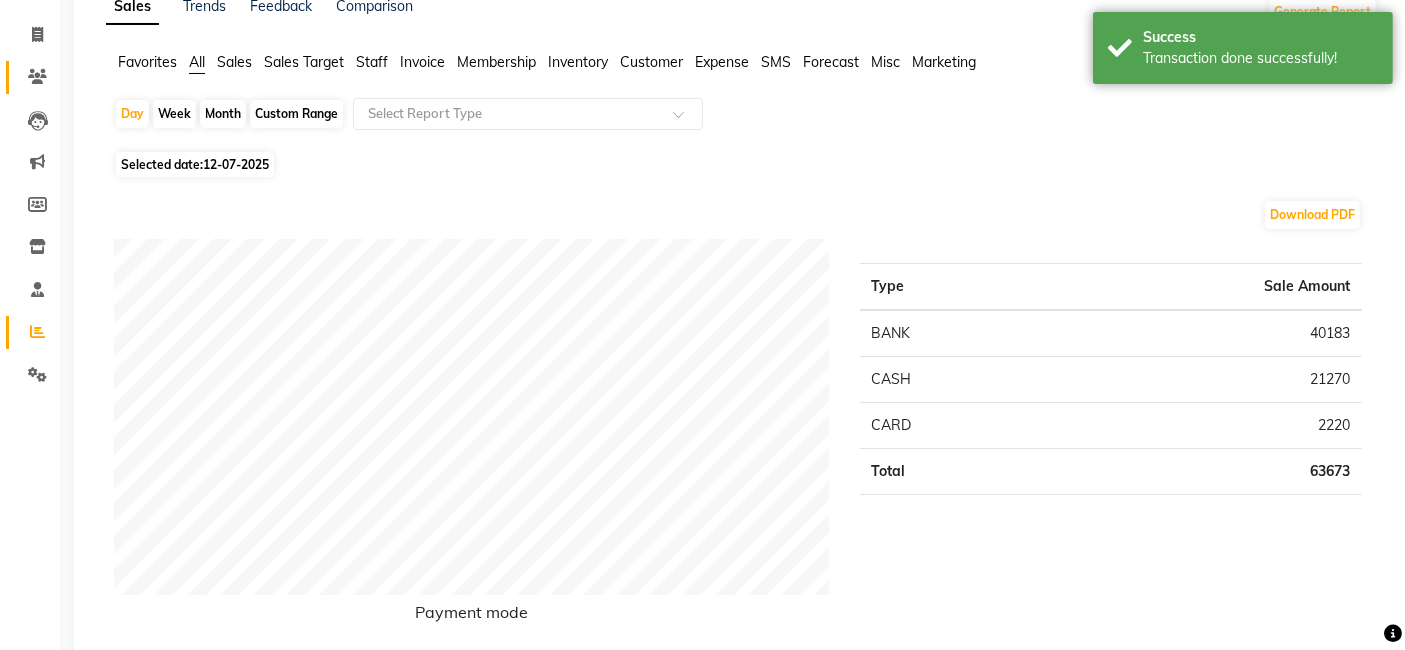 scroll, scrollTop: 0, scrollLeft: 0, axis: both 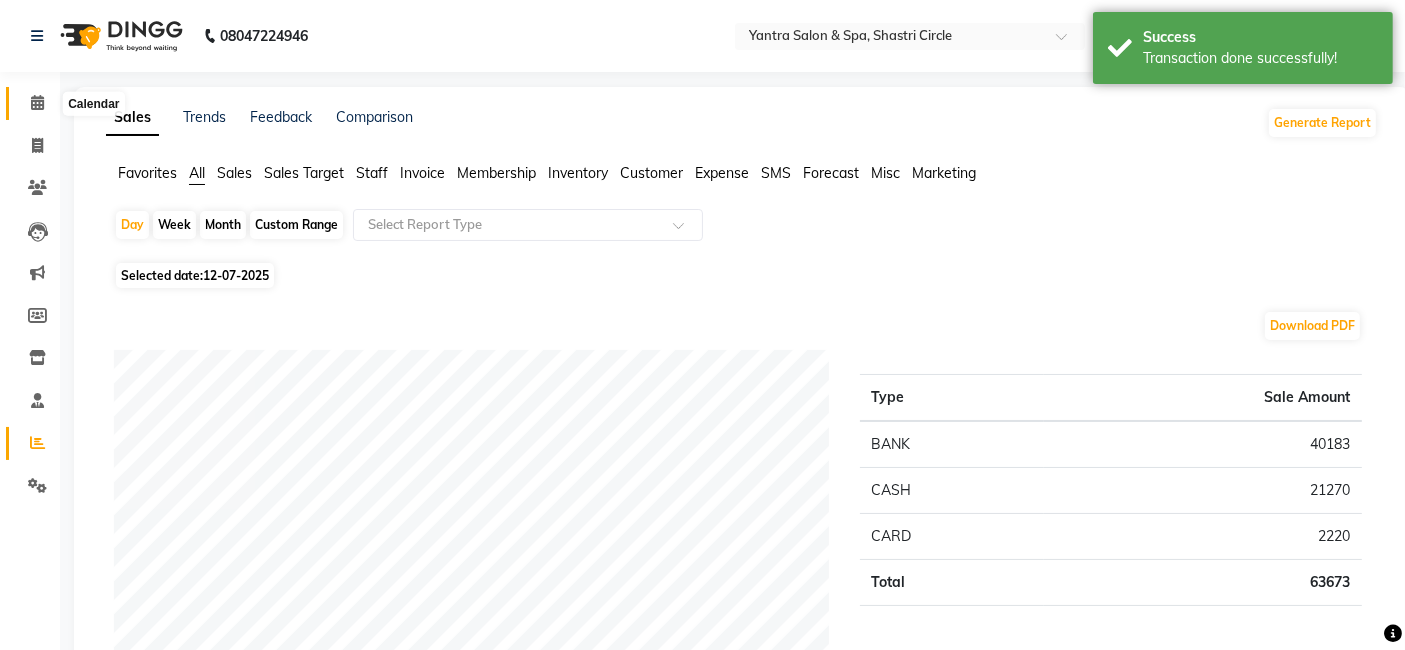 click 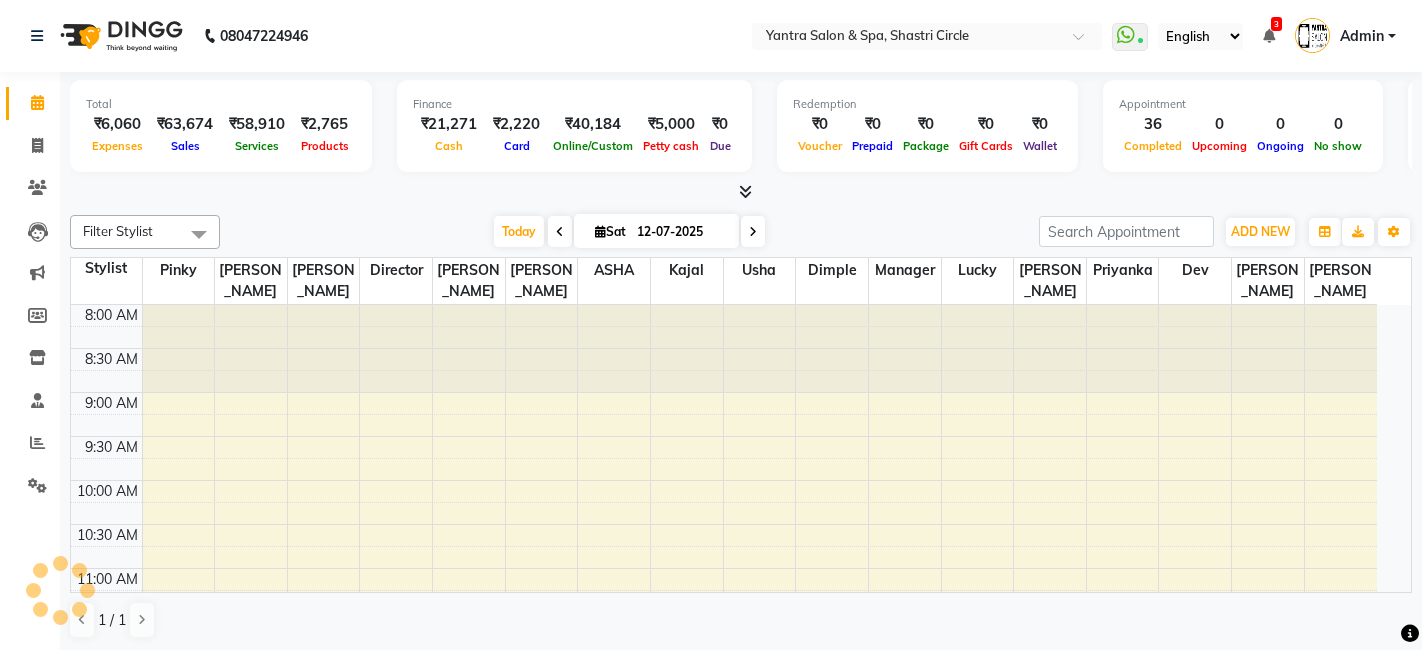 scroll, scrollTop: 0, scrollLeft: 0, axis: both 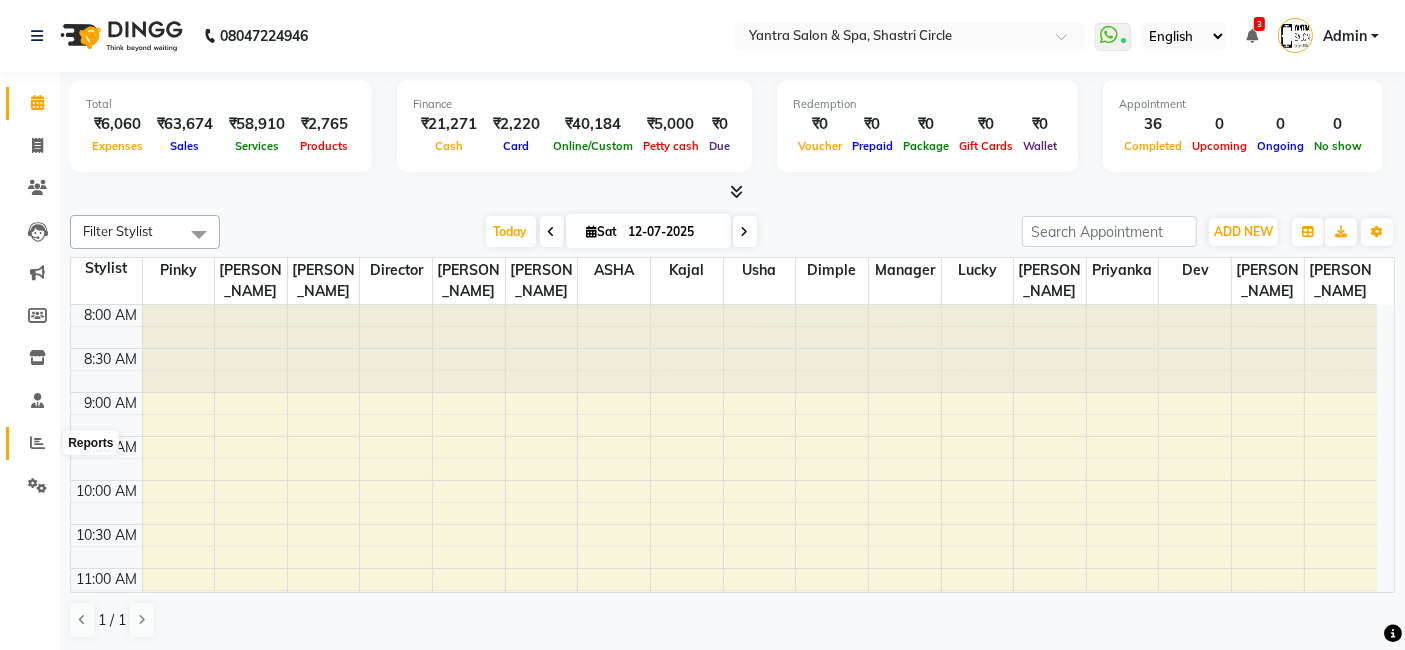 click 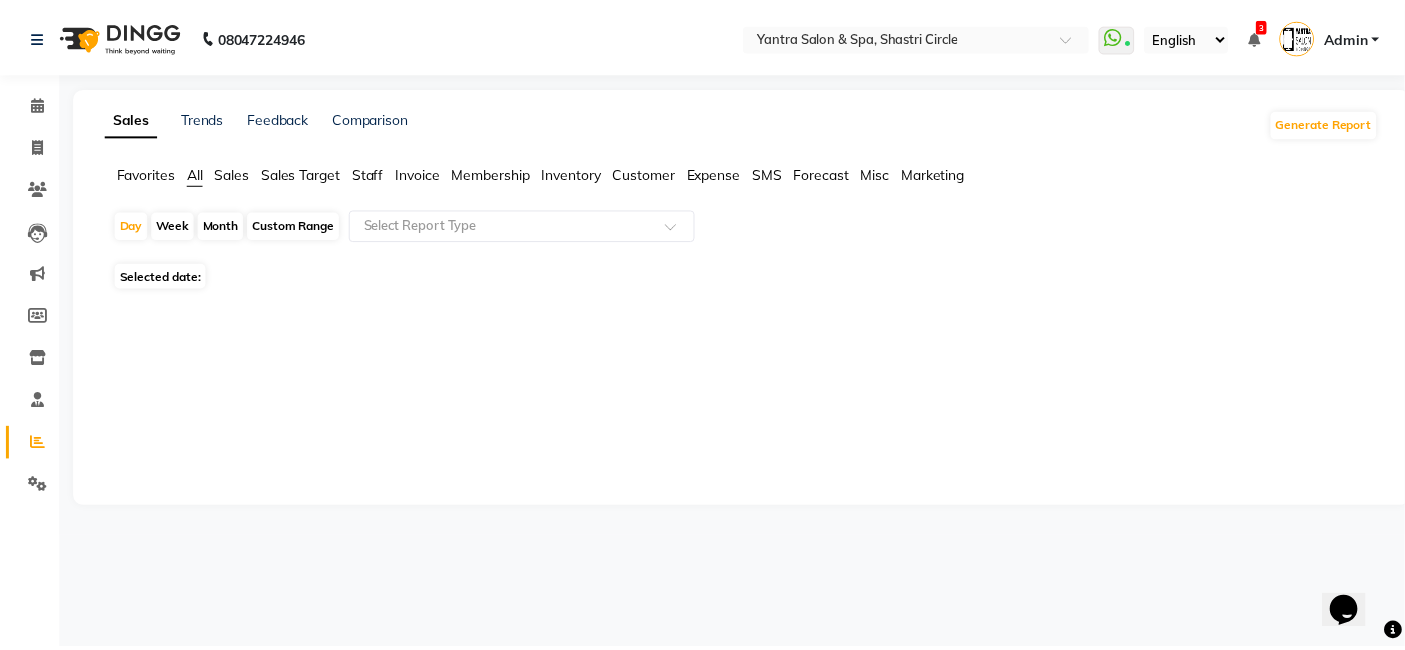 scroll, scrollTop: 0, scrollLeft: 0, axis: both 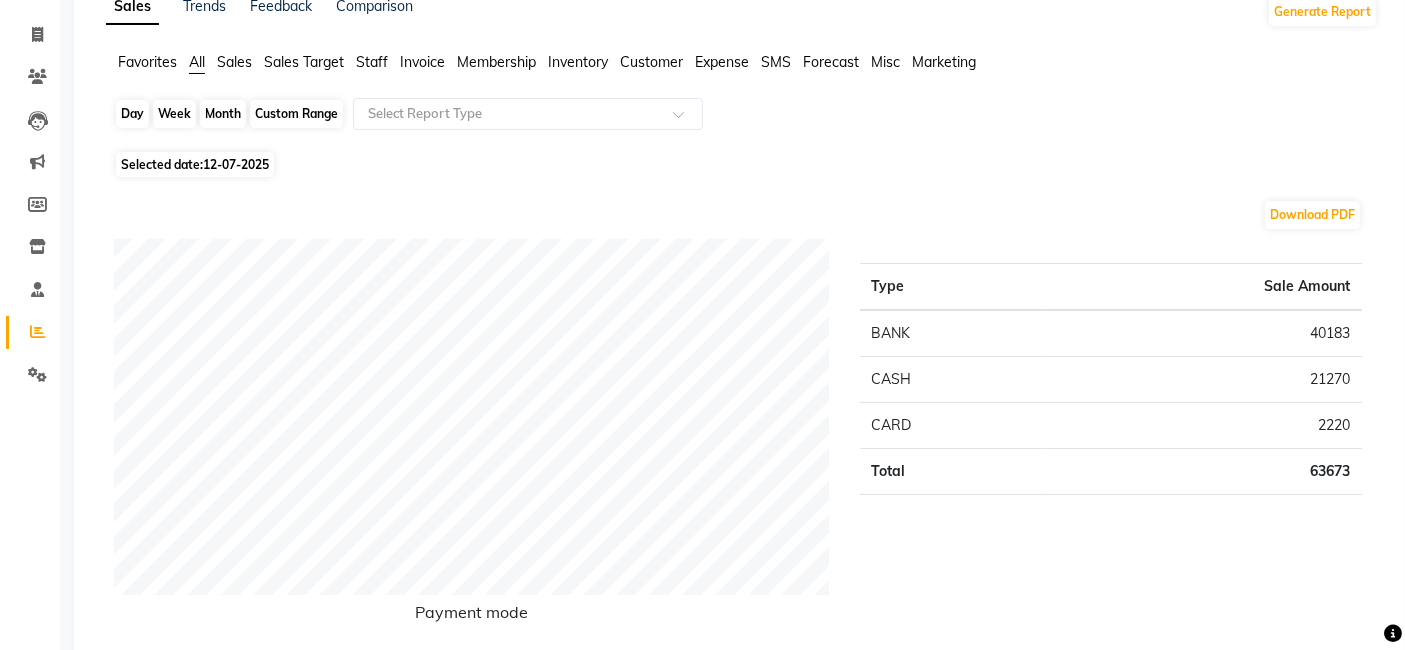 click on "Day" 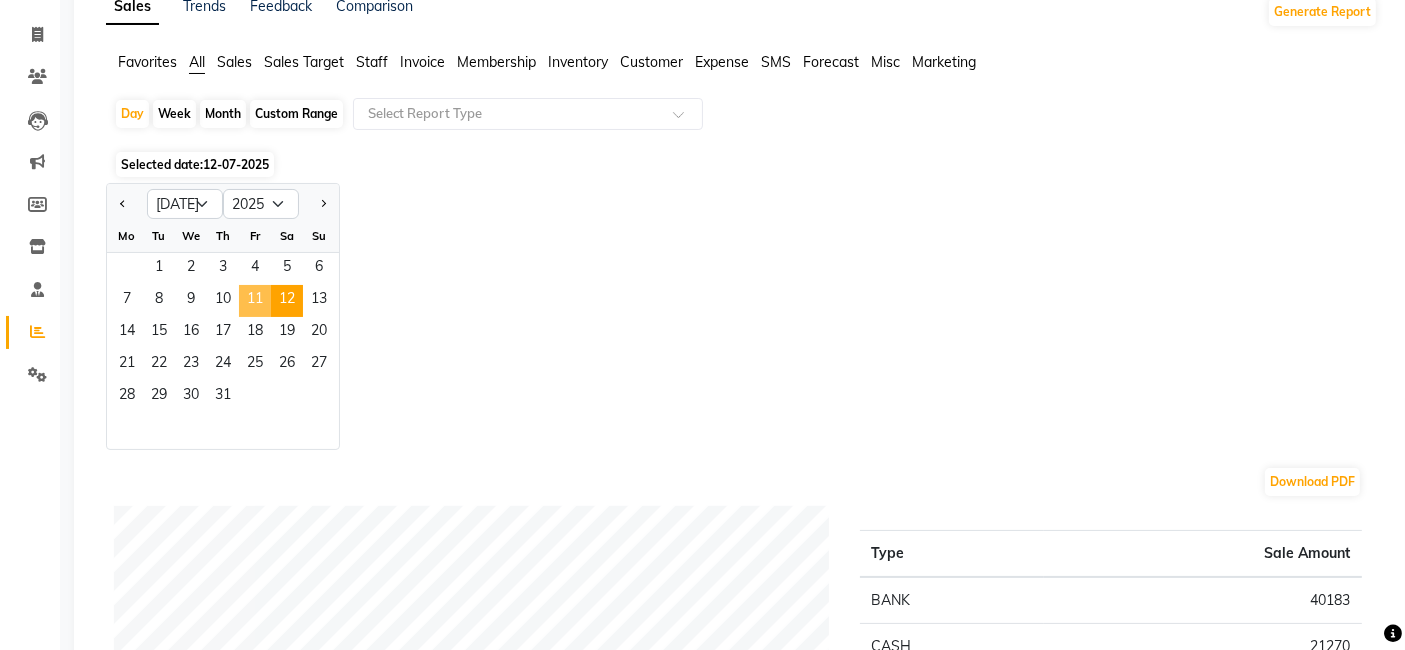 click on "11" 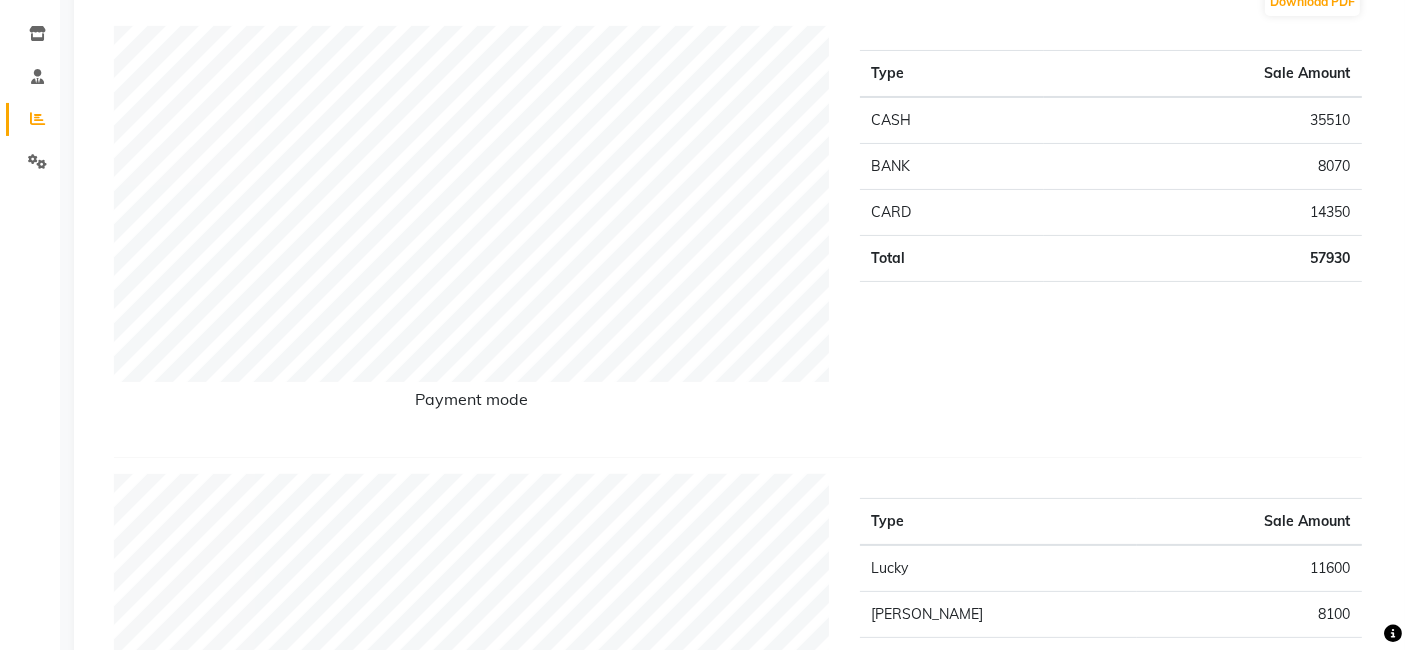 scroll, scrollTop: 333, scrollLeft: 0, axis: vertical 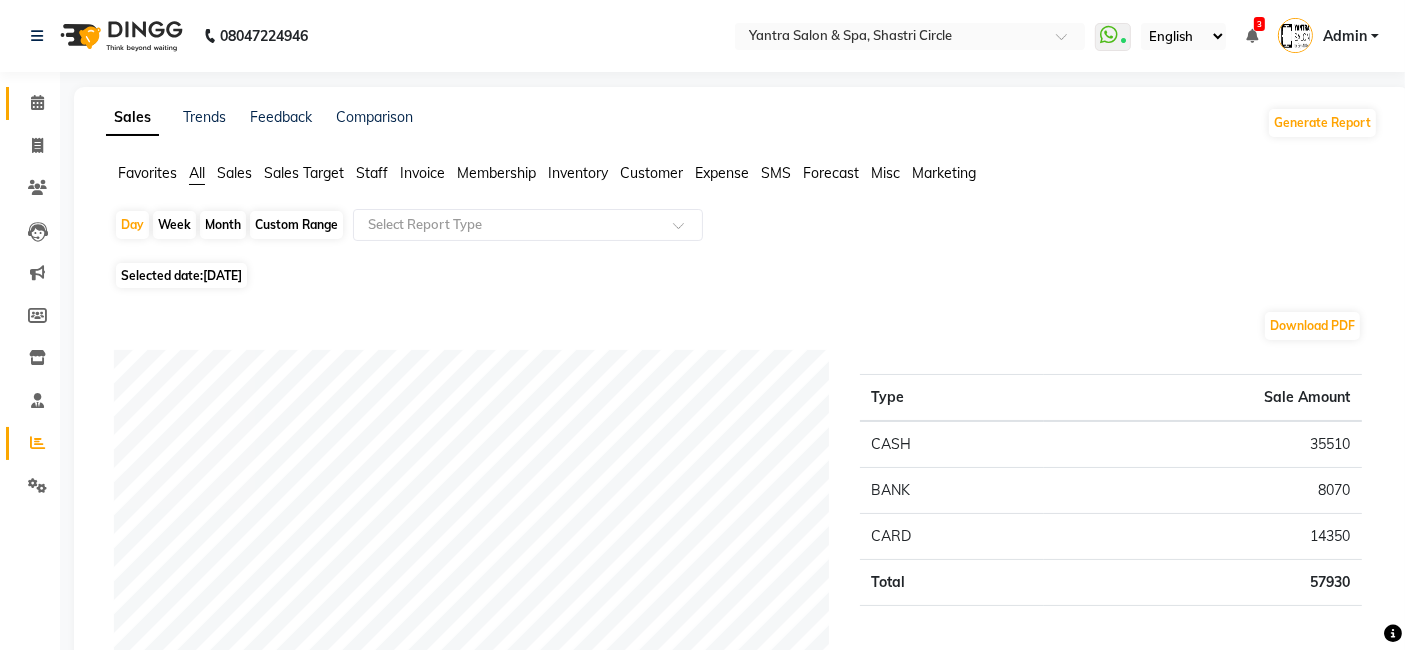 click on "Calendar" 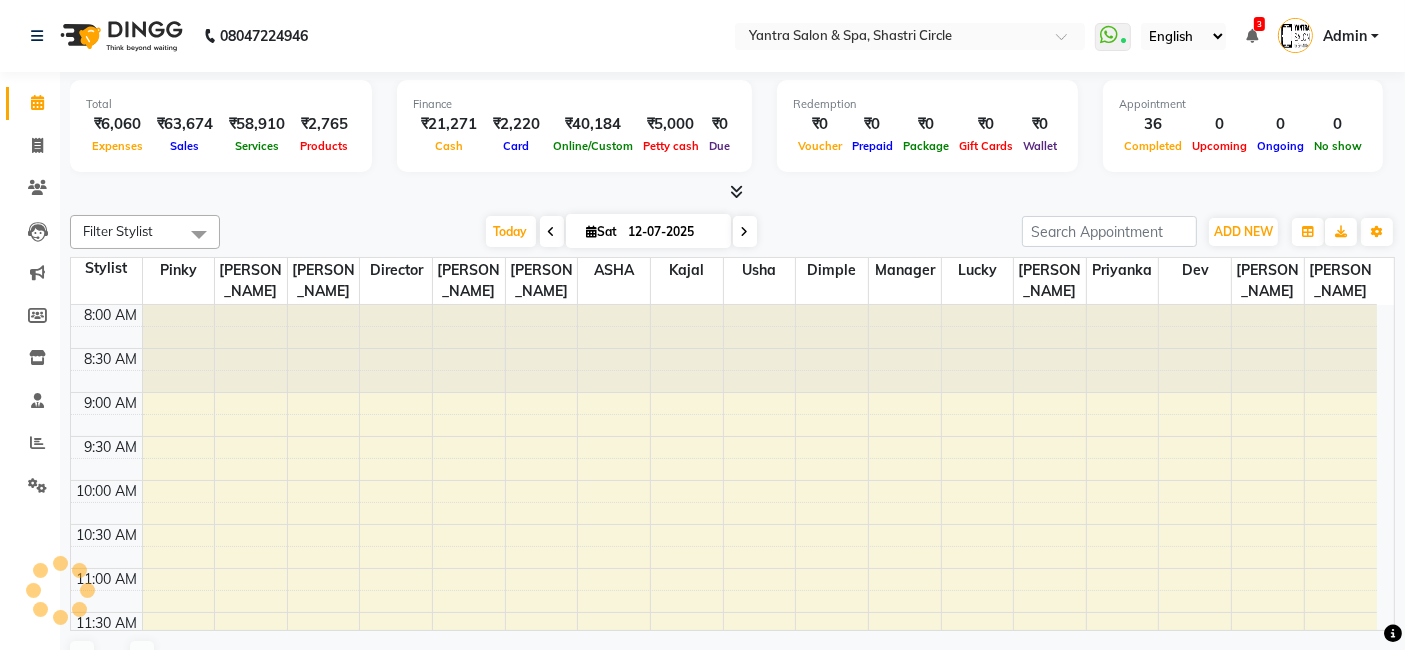 scroll, scrollTop: 0, scrollLeft: 0, axis: both 